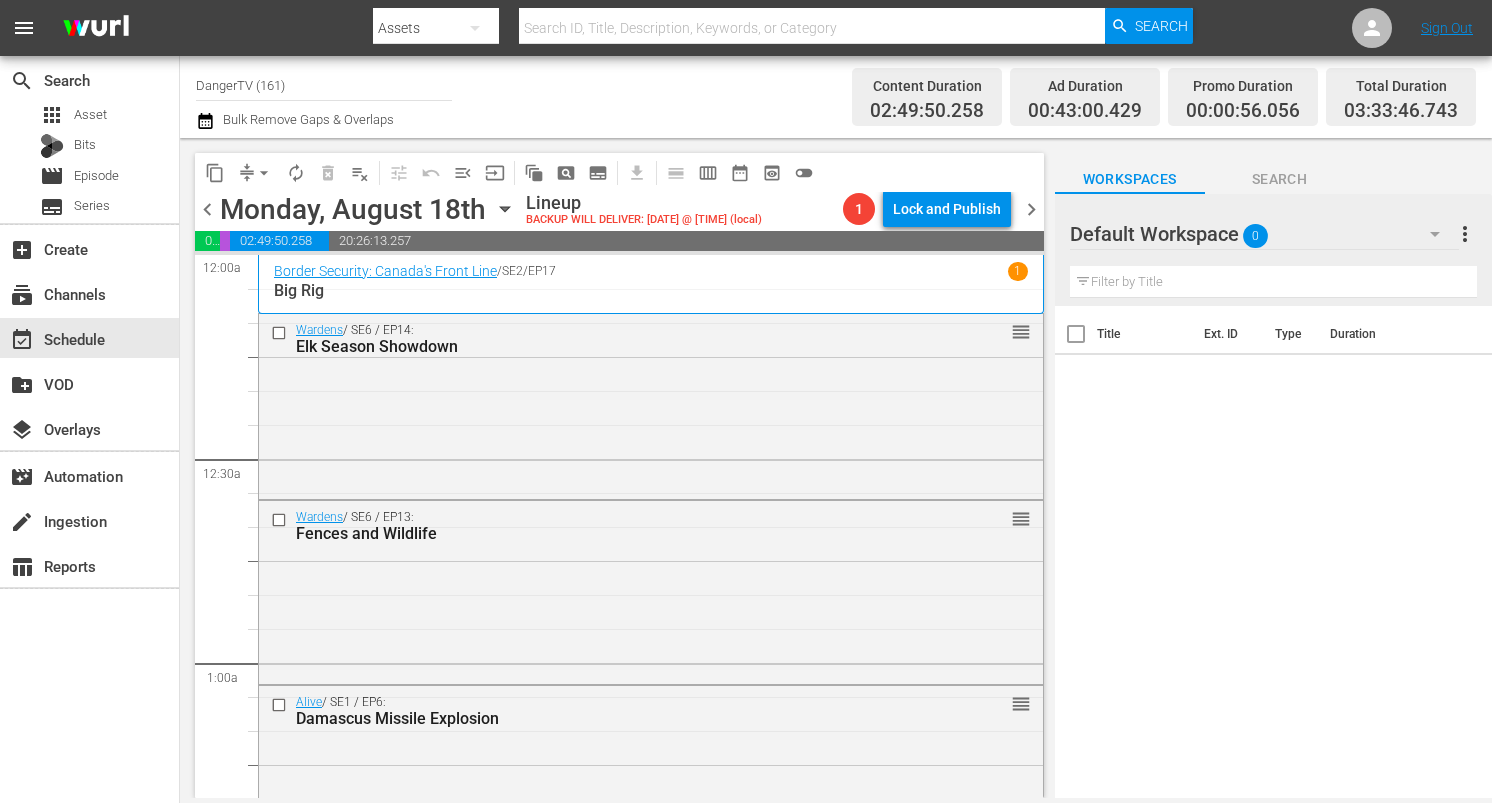 scroll, scrollTop: 0, scrollLeft: 0, axis: both 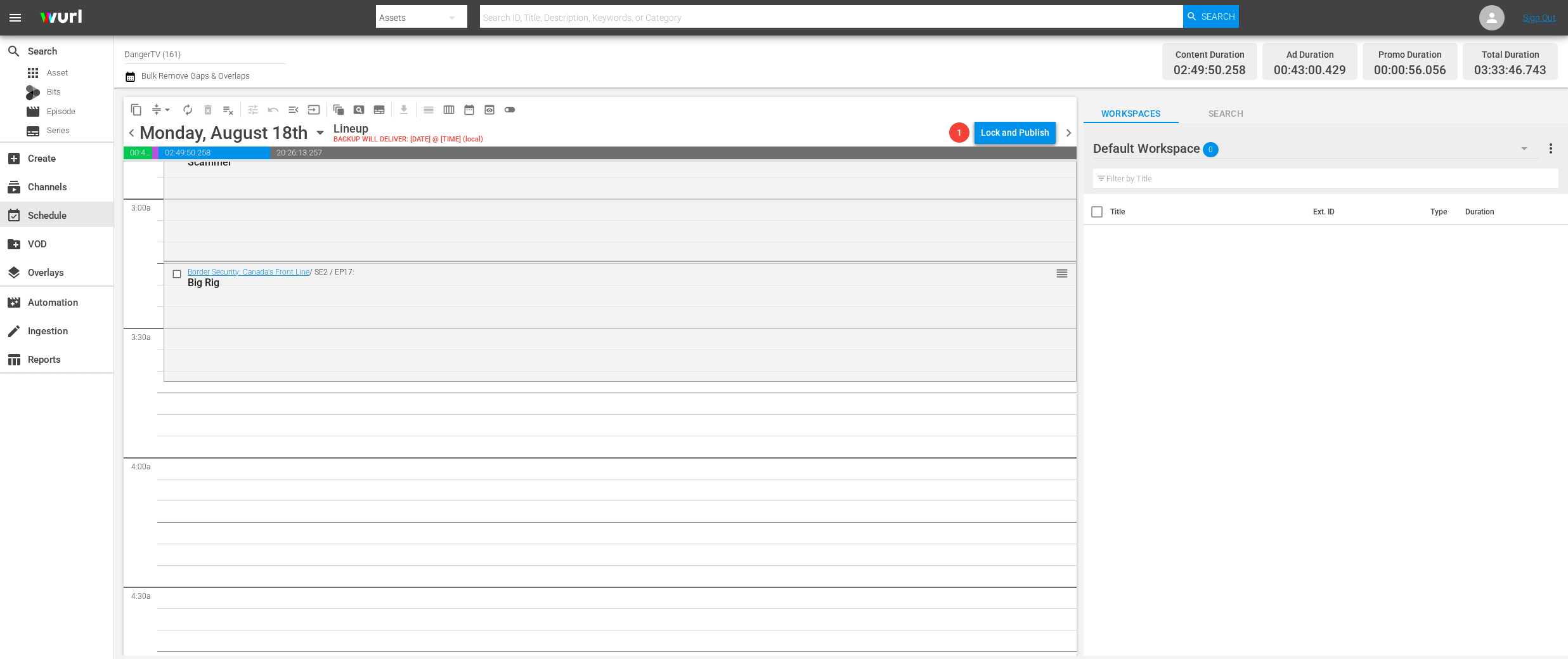 click on "Alive  / SE1 / EP6:
Damascus Missile Explosion reorder Border Security: Canada's Front Line  / SE2 / EP18:
Scammer reorder Border Security: Canada's Front Line  / SE2 / EP17:
Big Rig reorder Wardens  / SE6 / EP14:
Elk Season Showdown reorder Wardens  / SE6 / EP13:
Fences and Wildlife reorder I Got Lucky  / SE1 / EP14:
Swept Away reorder I Got Lucky  / SE1 / EP1:
Need for Speed reorder" at bounding box center [620, 2528] 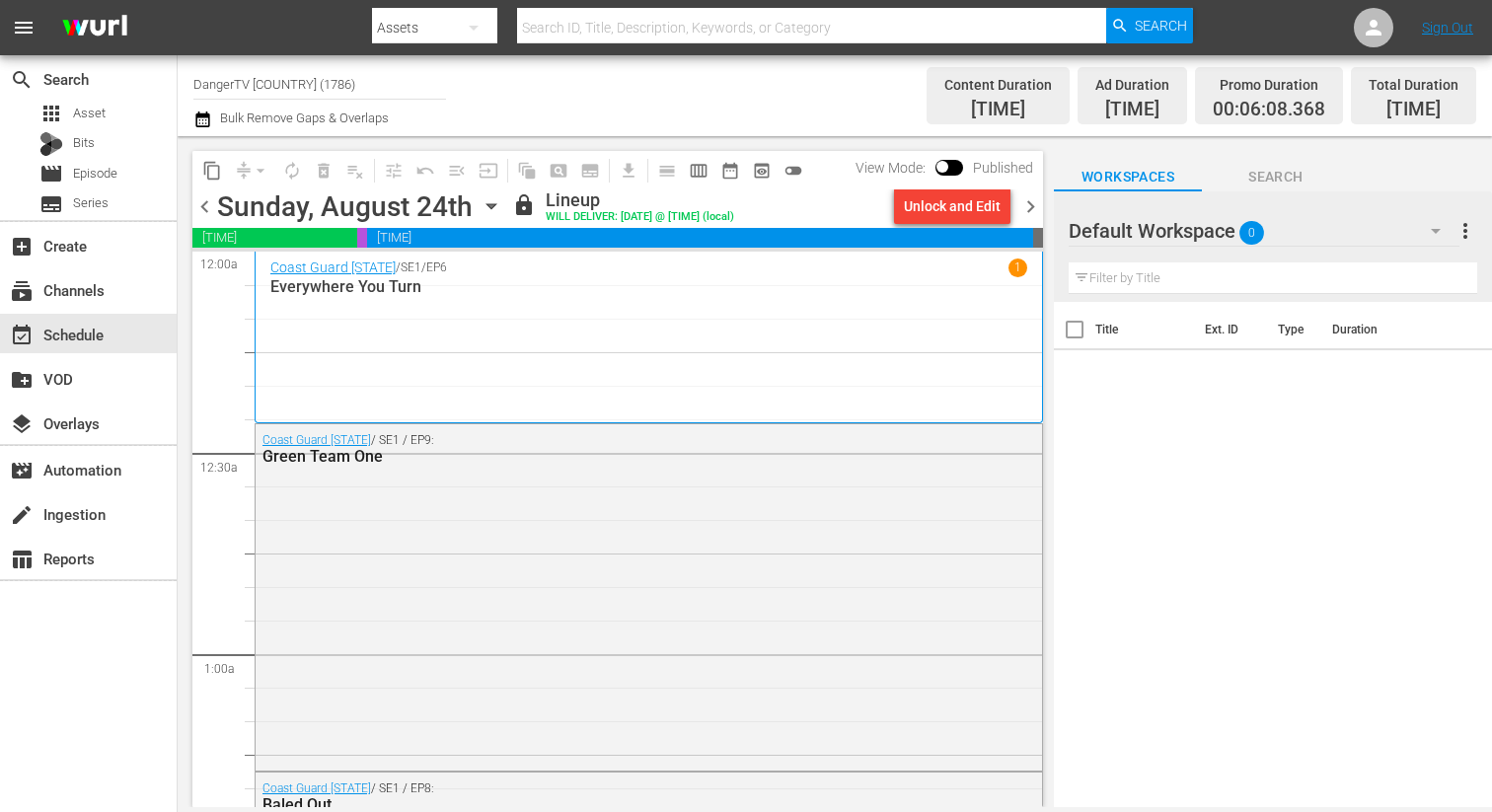 scroll, scrollTop: 0, scrollLeft: 0, axis: both 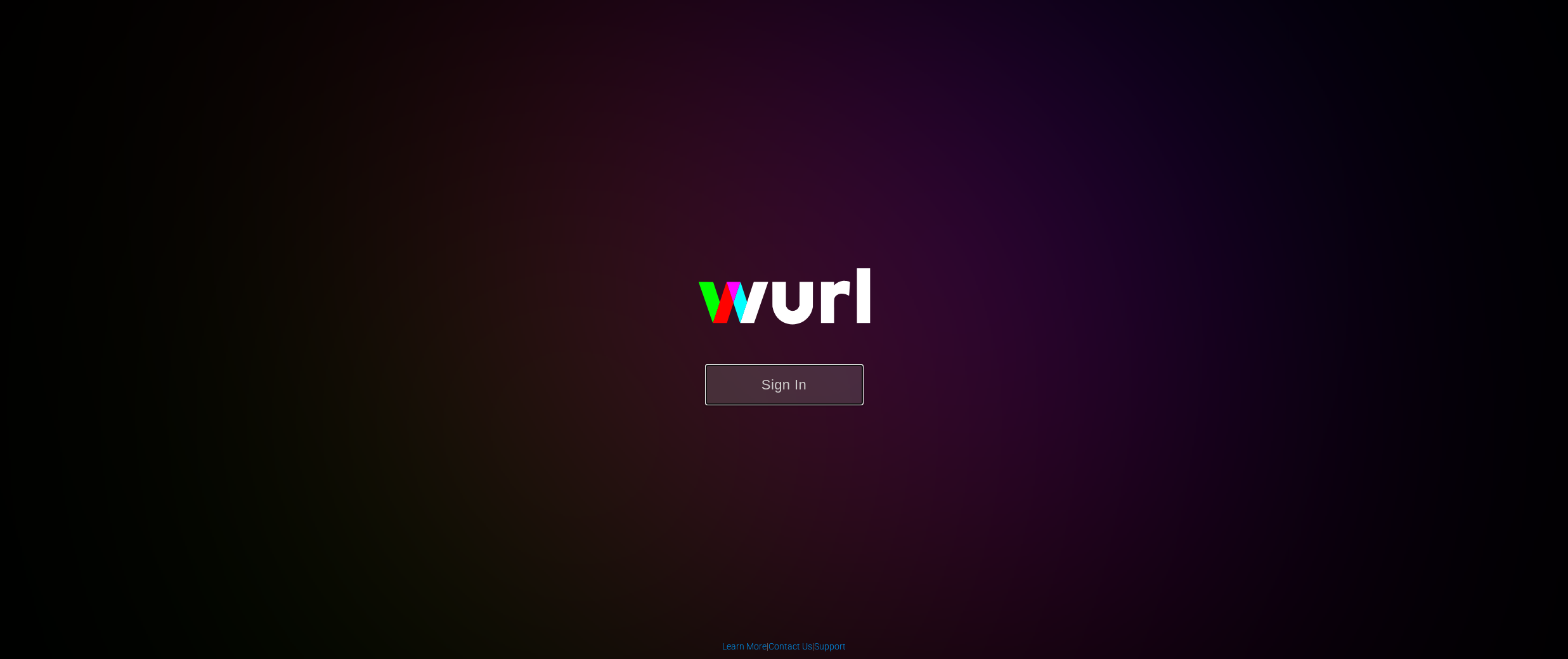click on "Sign In" at bounding box center (784, 384) 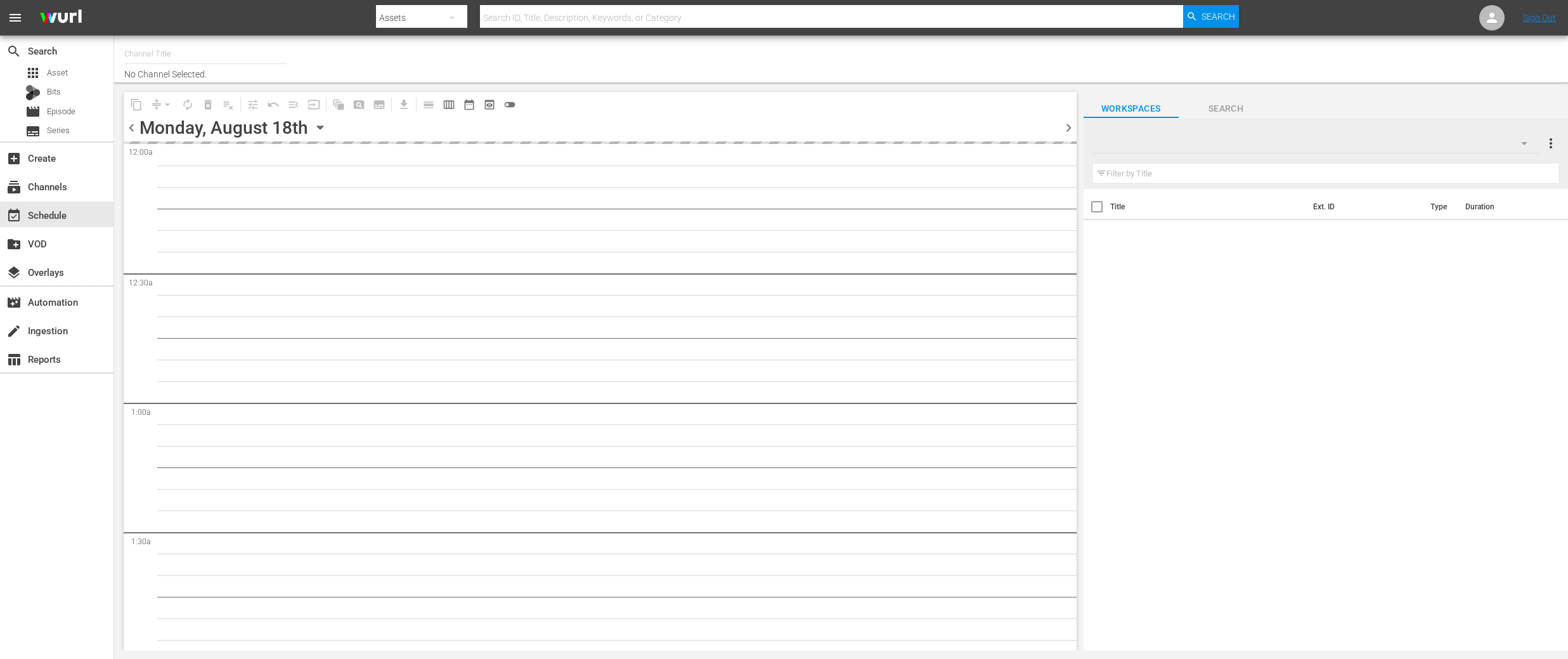 scroll, scrollTop: 0, scrollLeft: 0, axis: both 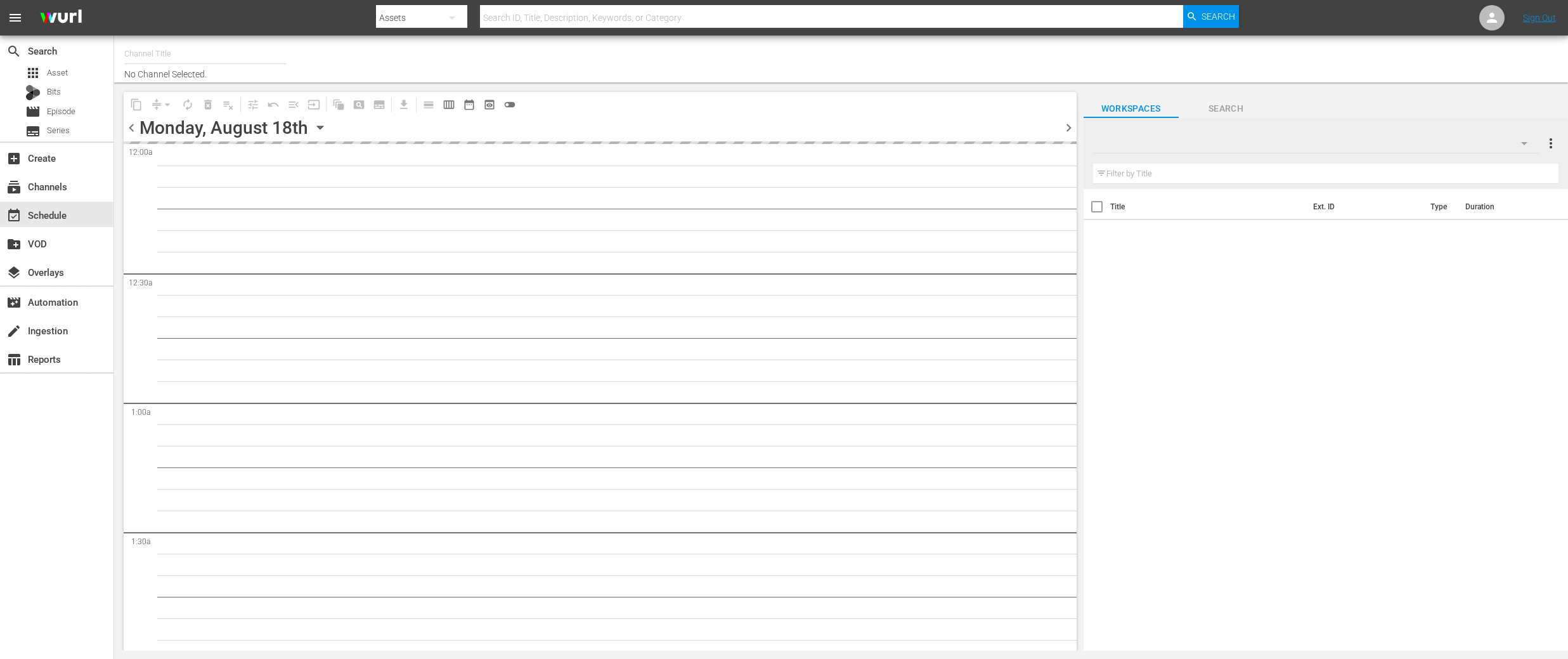 type on "DangerTV (161)" 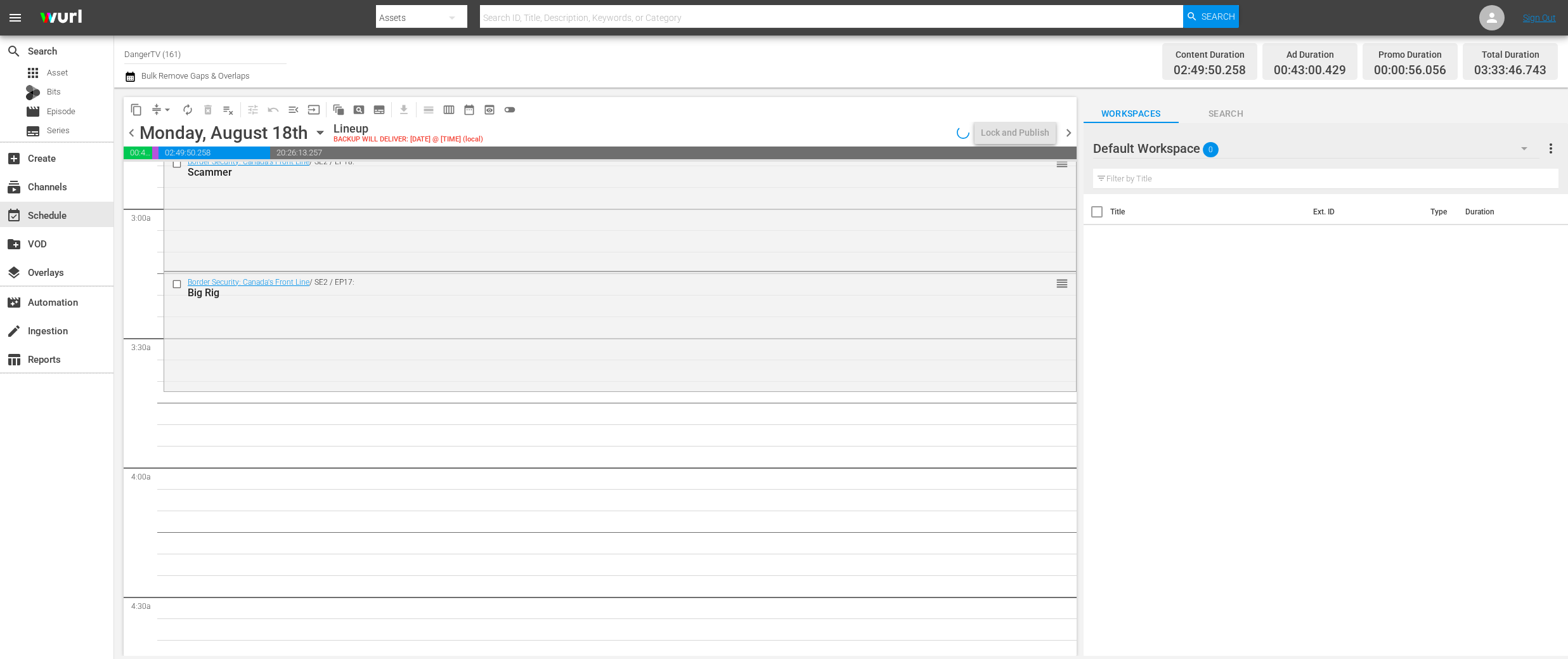 scroll, scrollTop: 794, scrollLeft: 0, axis: vertical 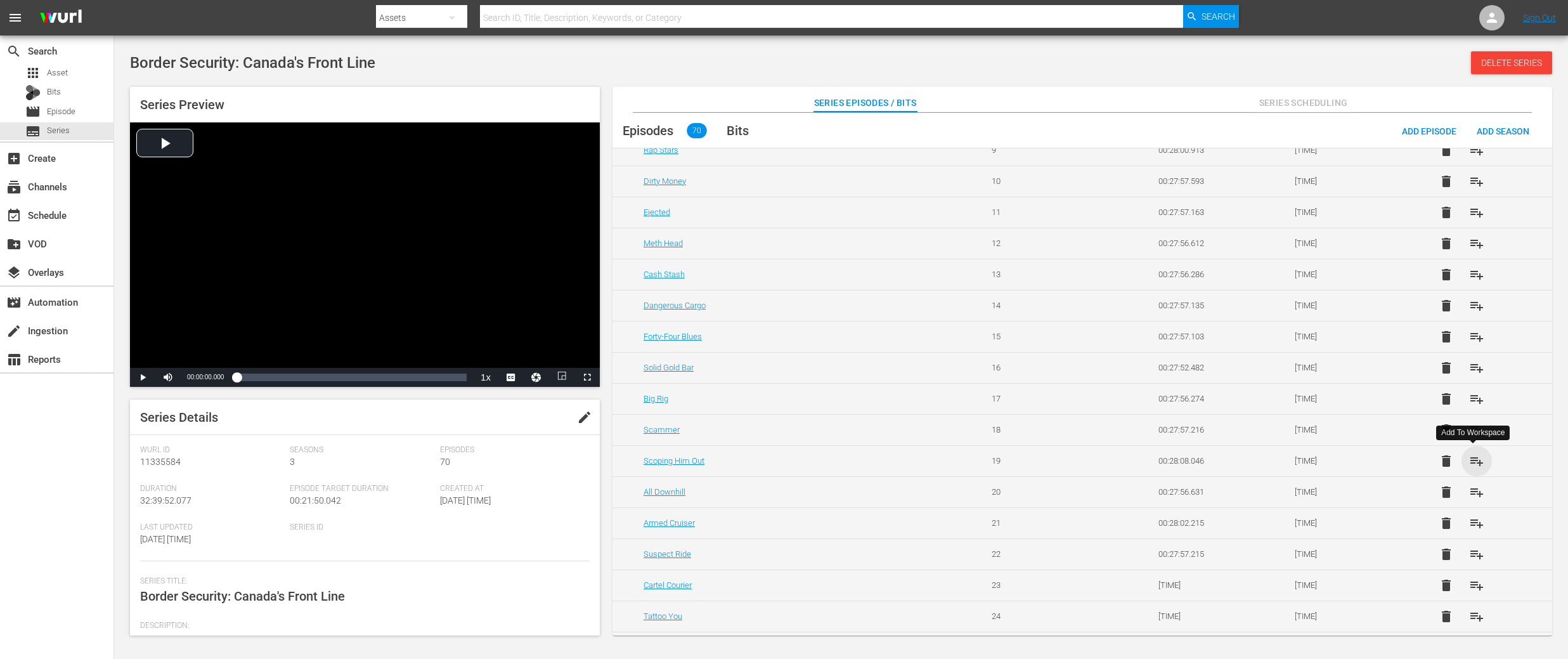 click on "playlist_add" at bounding box center [1477, 461] 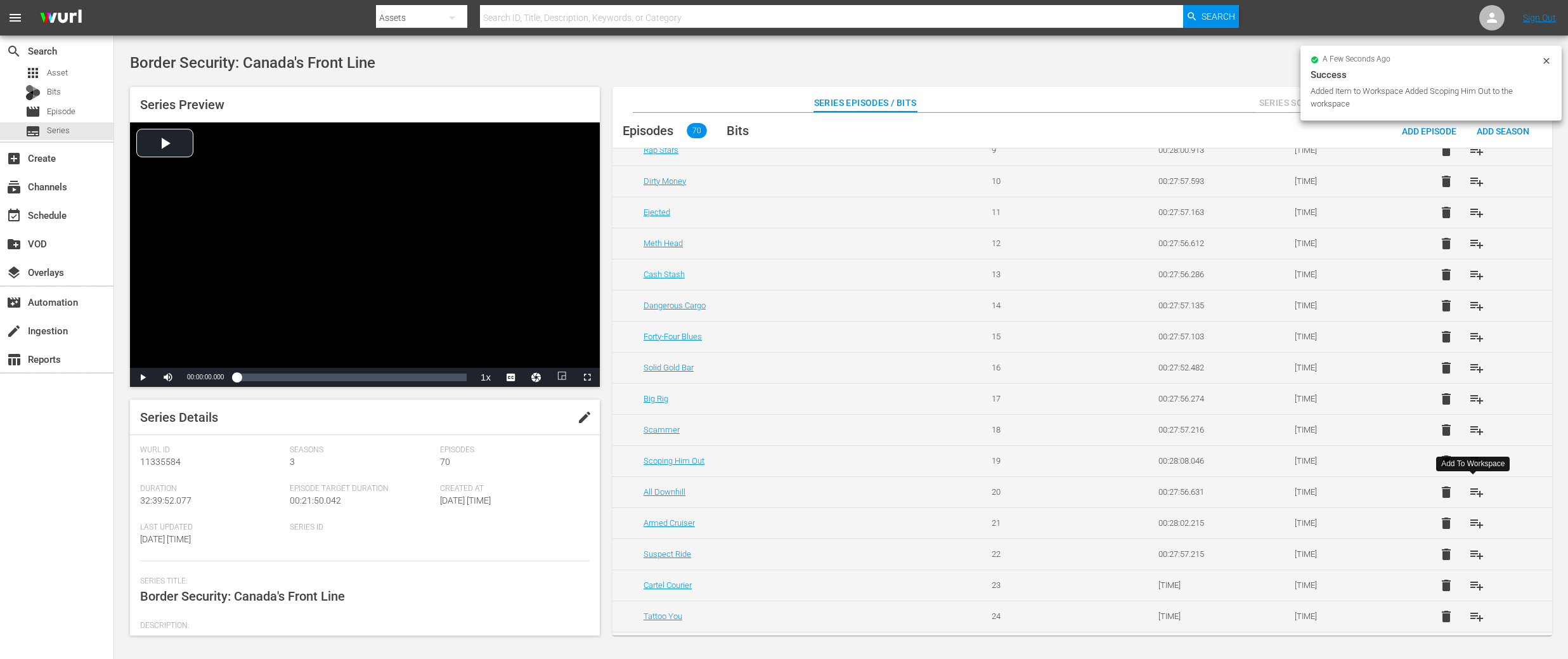 click on "playlist_add" at bounding box center (1477, 492) 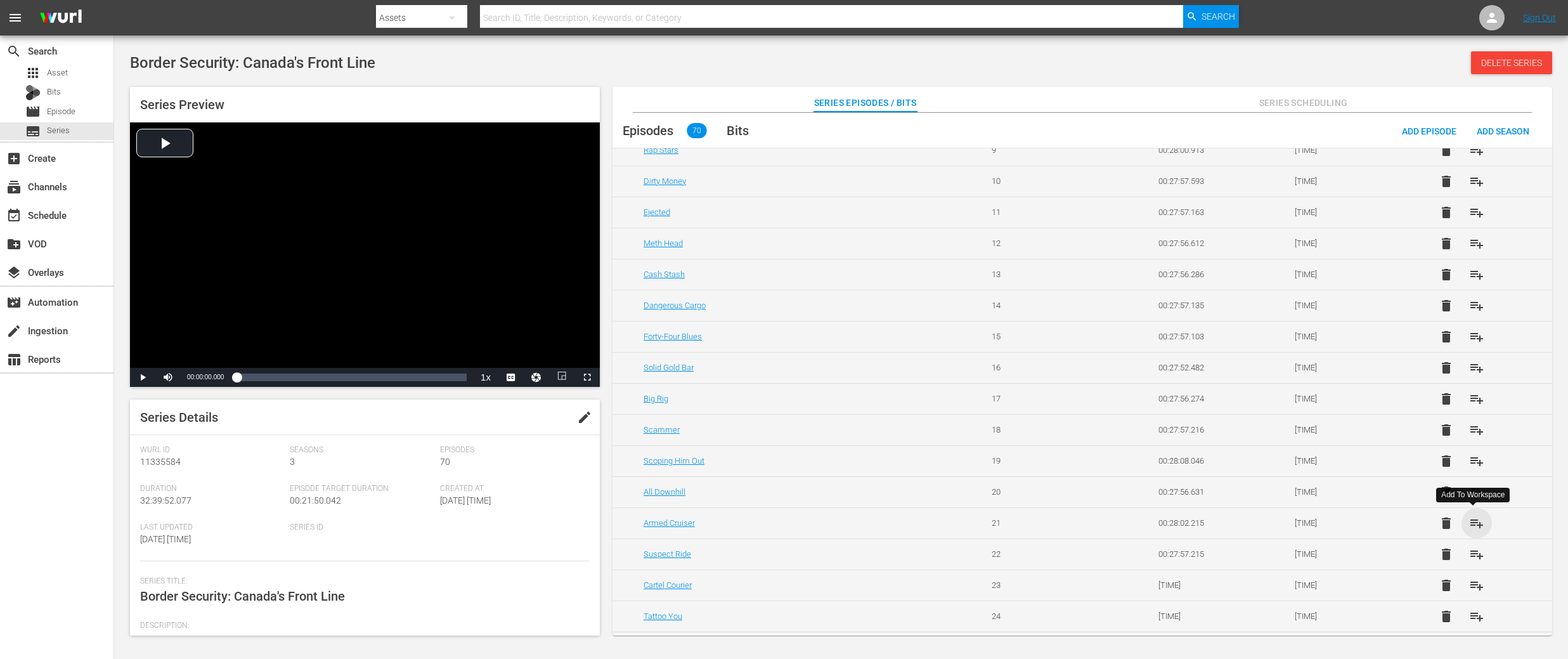 click on "playlist_add" at bounding box center (1477, 523) 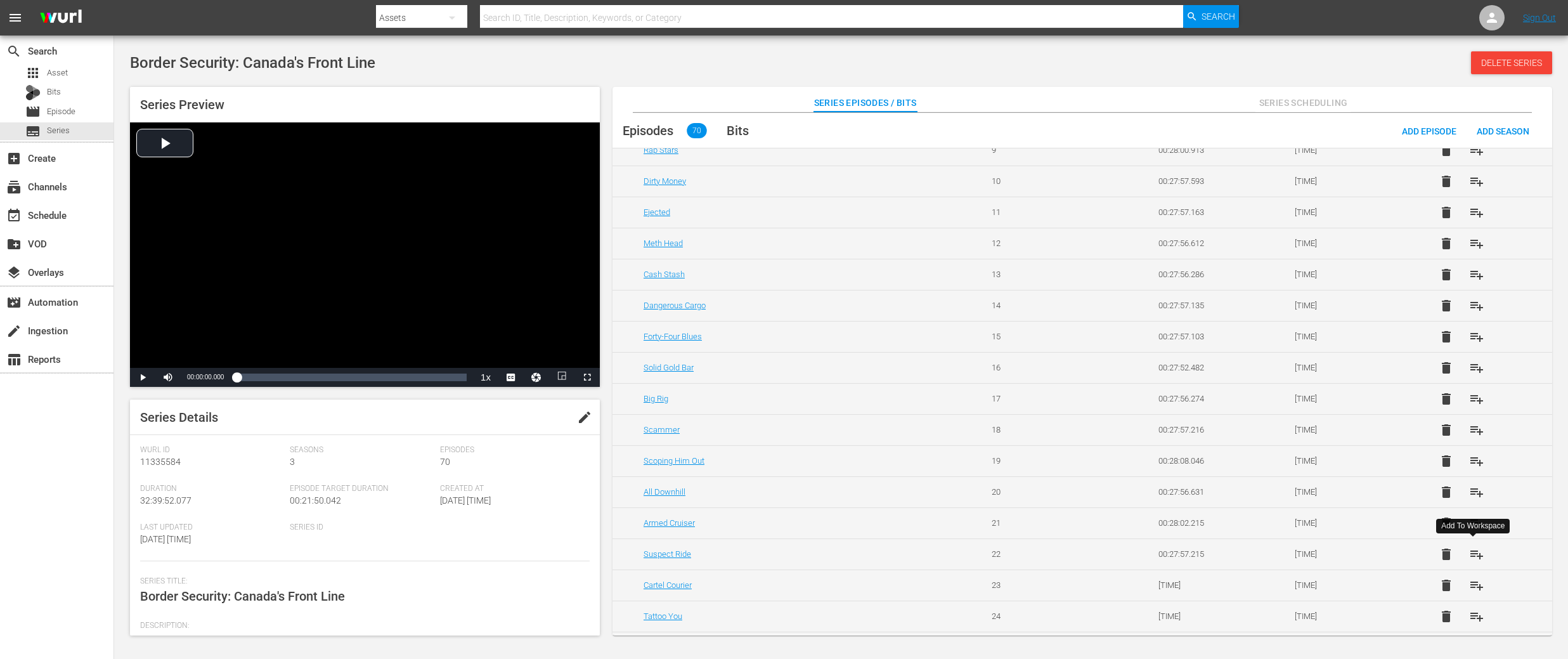 click on "playlist_add" at bounding box center [1477, 554] 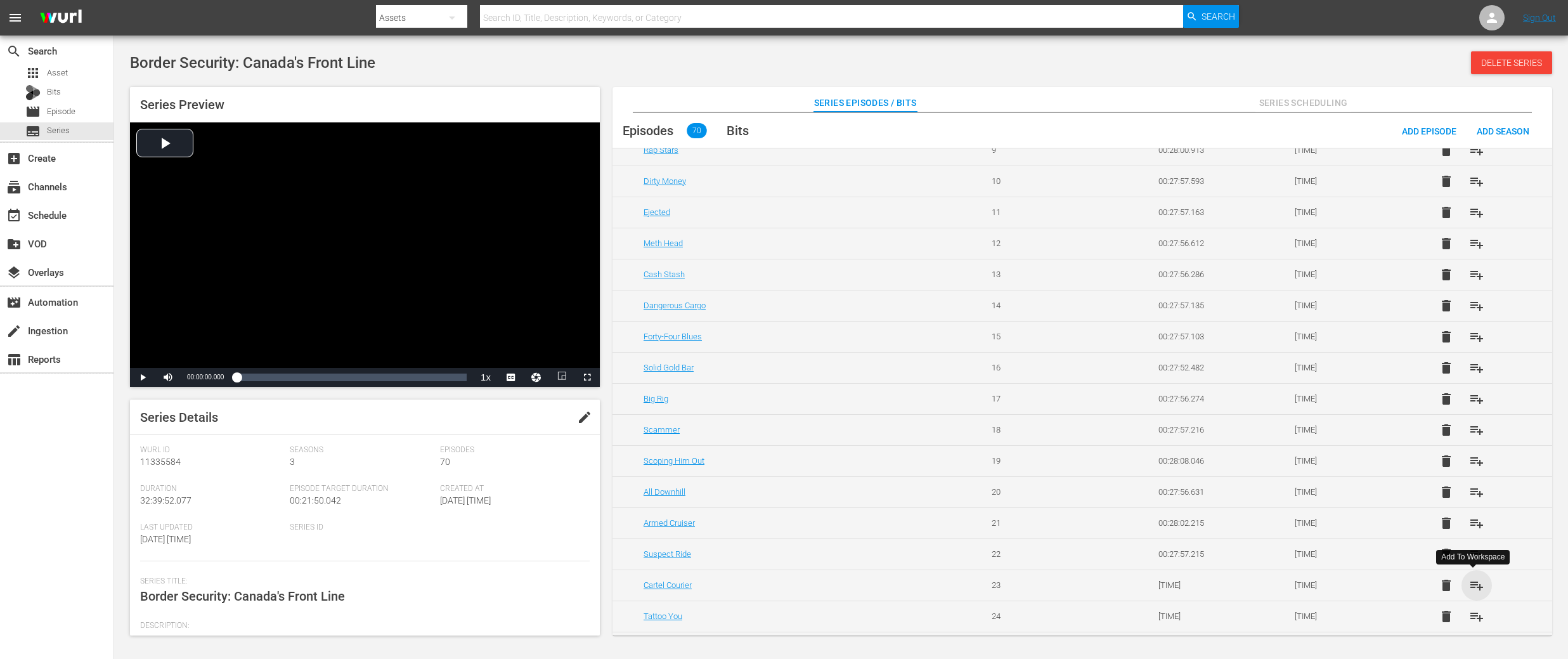 click on "playlist_add" at bounding box center [1477, 585] 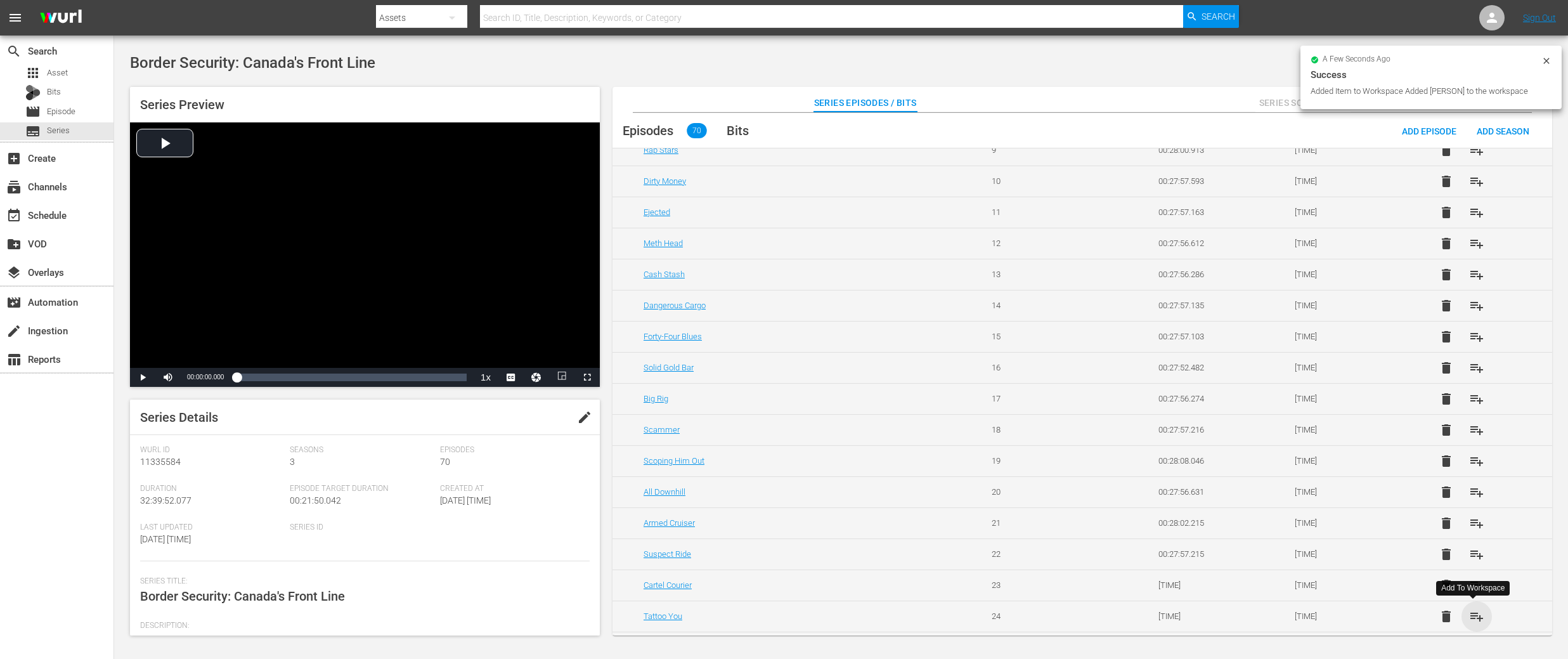 click on "playlist_add" at bounding box center [1477, 617] 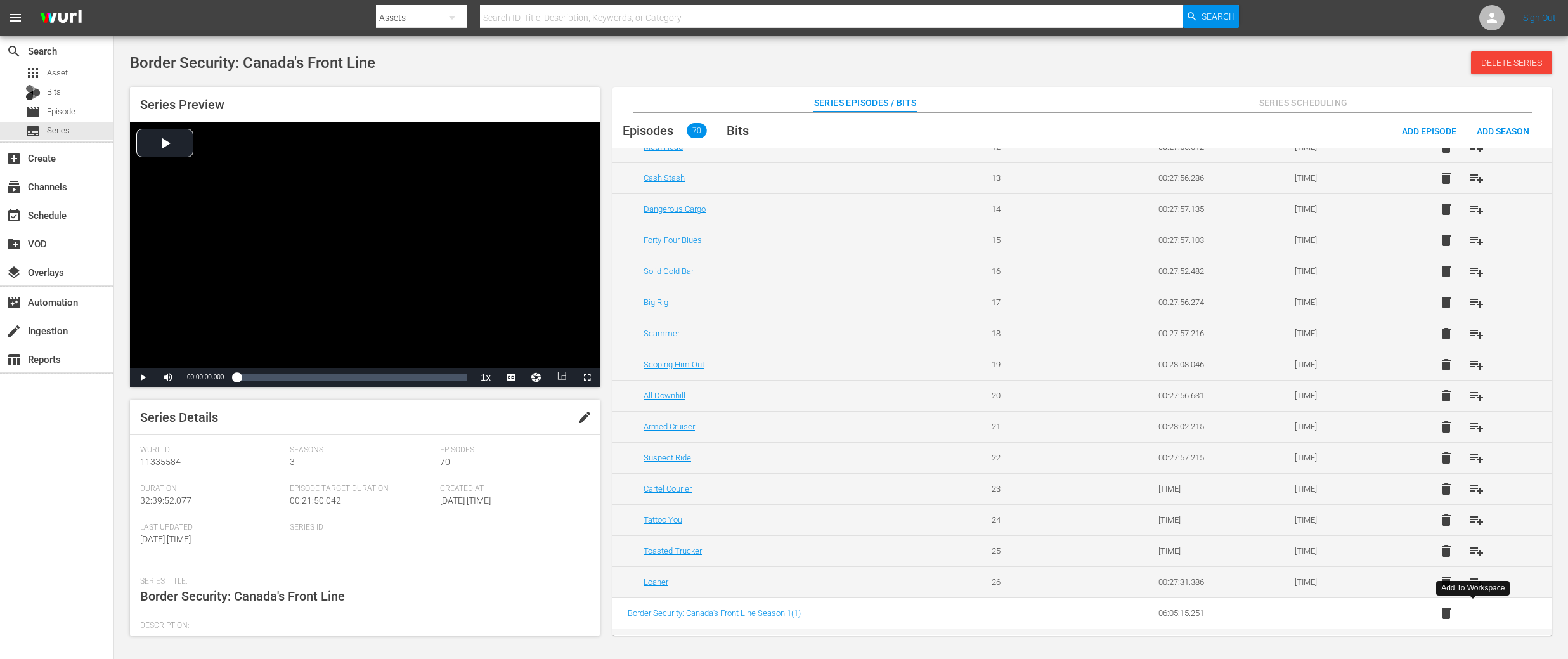 scroll, scrollTop: 1421, scrollLeft: 0, axis: vertical 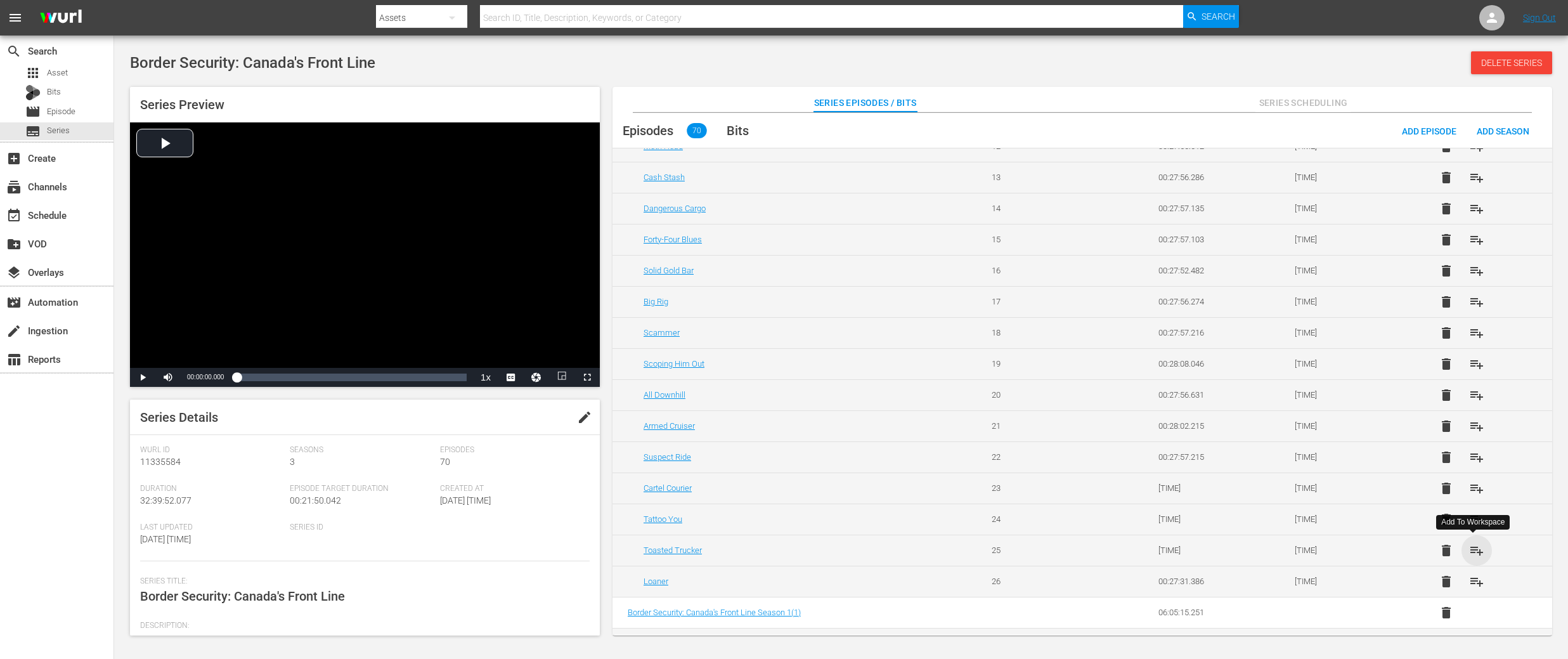 click on "playlist_add" at bounding box center [1477, 551] 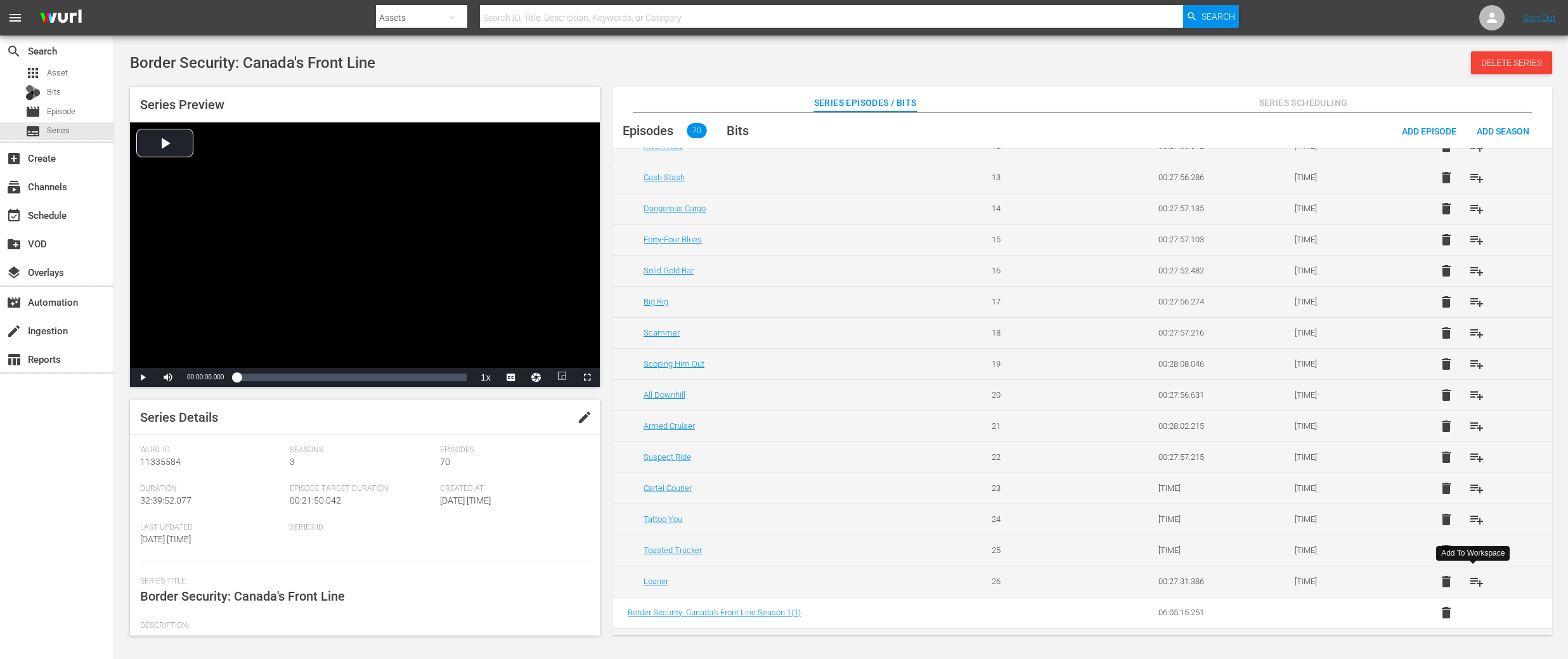 click on "playlist_add" at bounding box center (1477, 582) 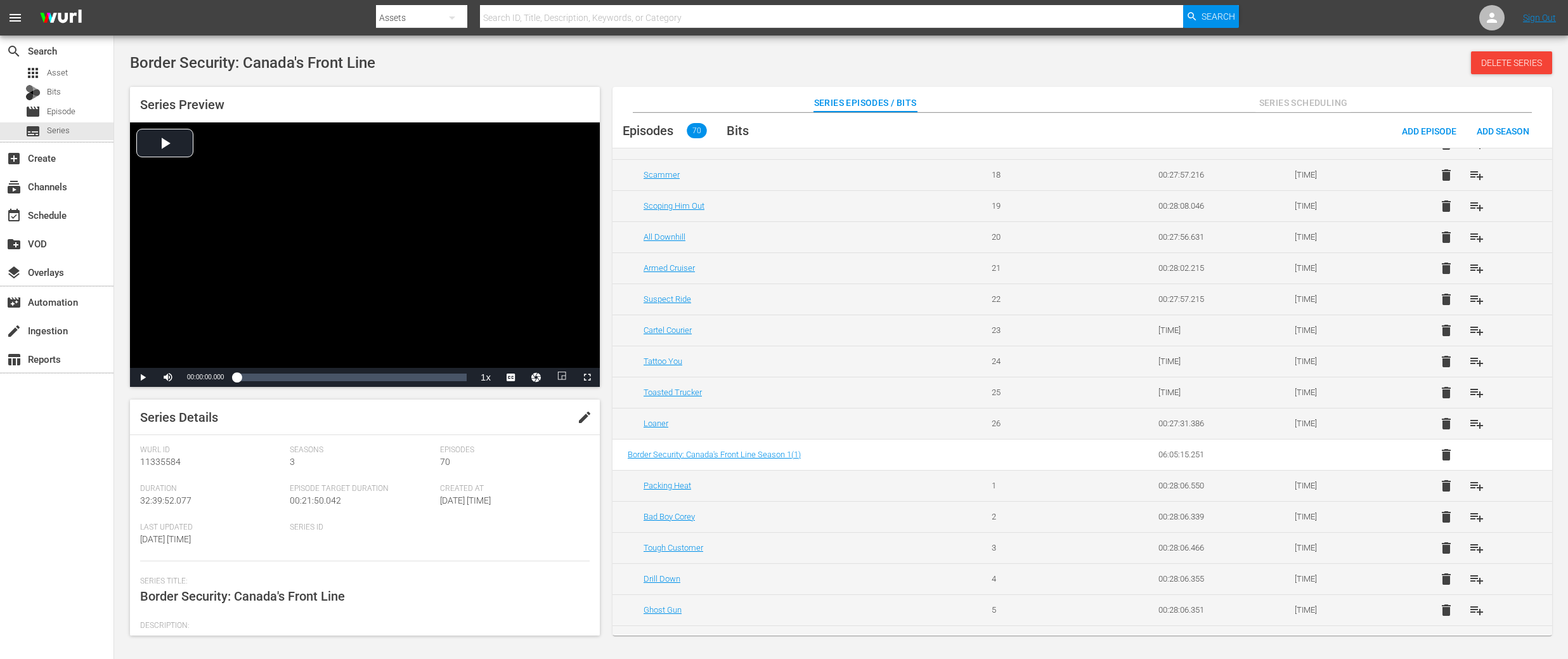 scroll, scrollTop: 1596, scrollLeft: 0, axis: vertical 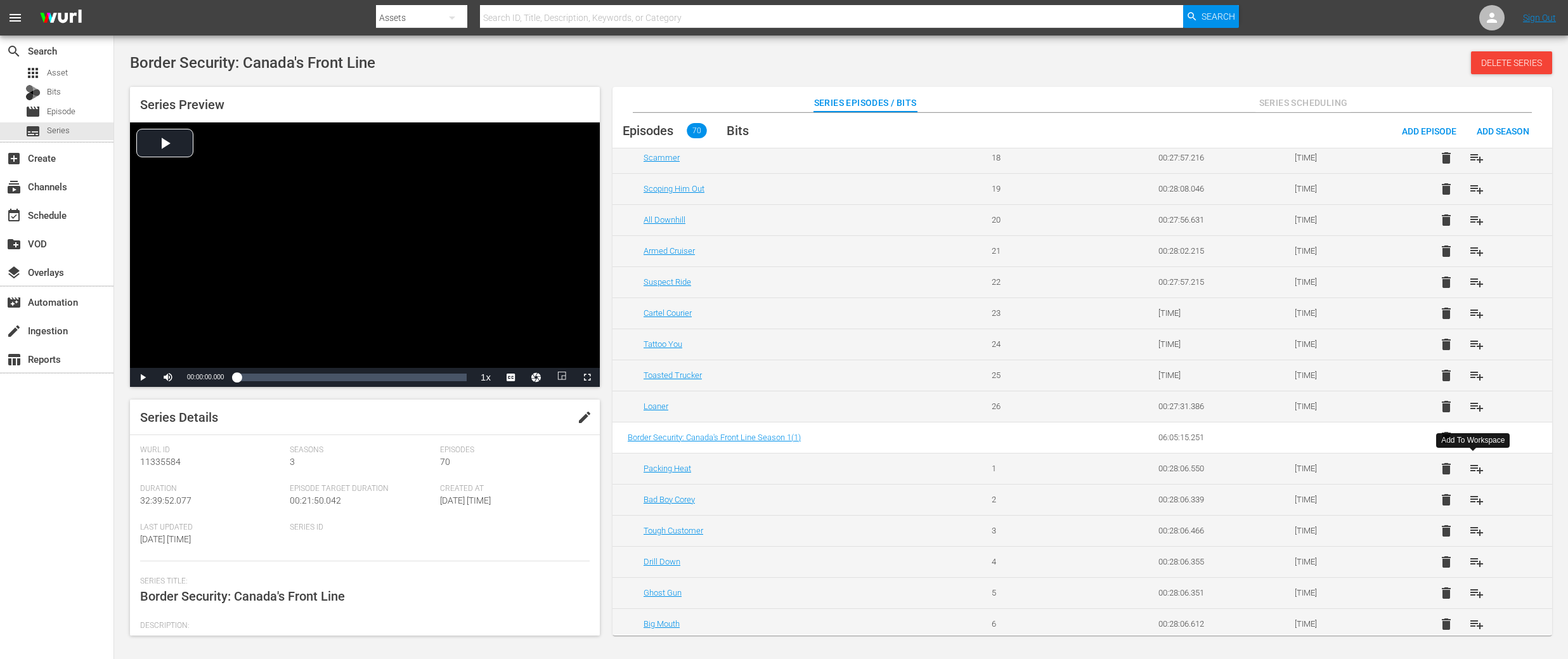 click on "playlist_add" at bounding box center [1477, 469] 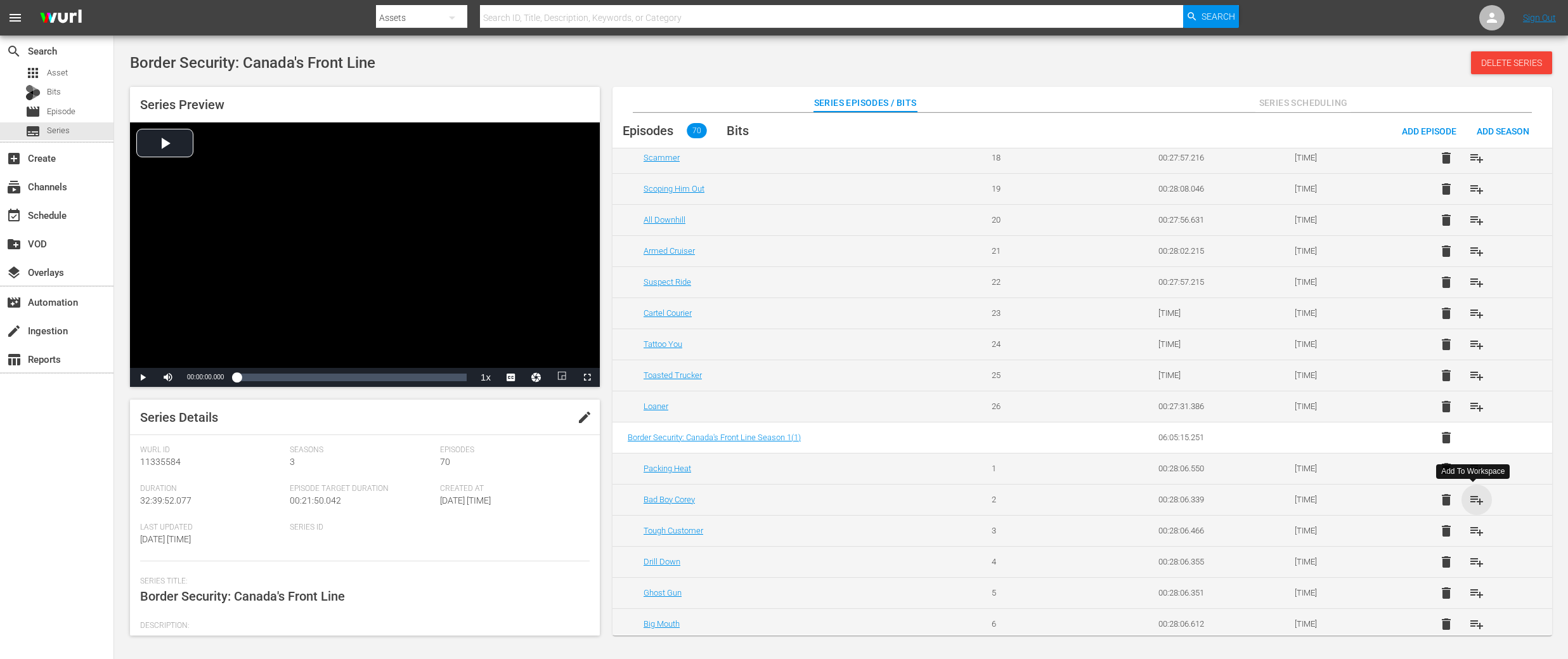 click on "playlist_add" at bounding box center (1477, 500) 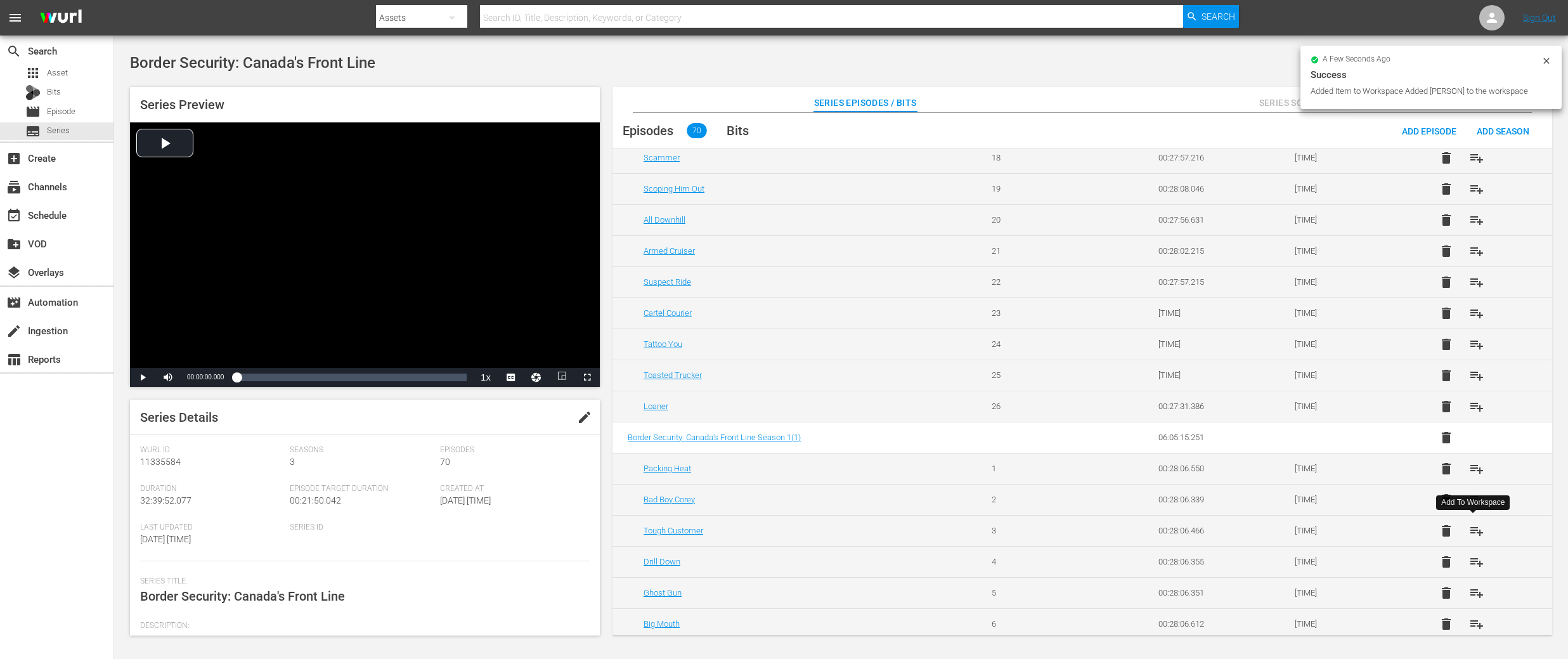 click on "playlist_add" at bounding box center [1477, 531] 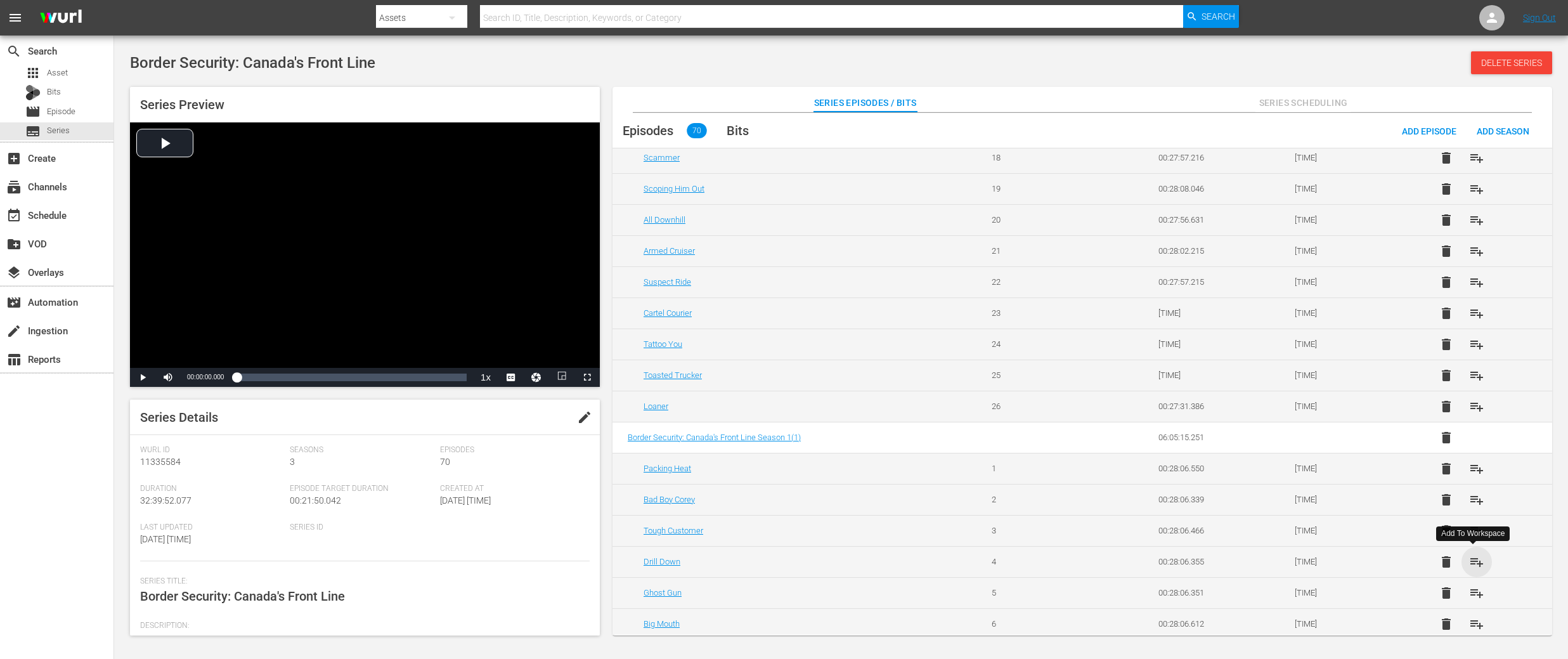 click on "playlist_add" at bounding box center [1477, 562] 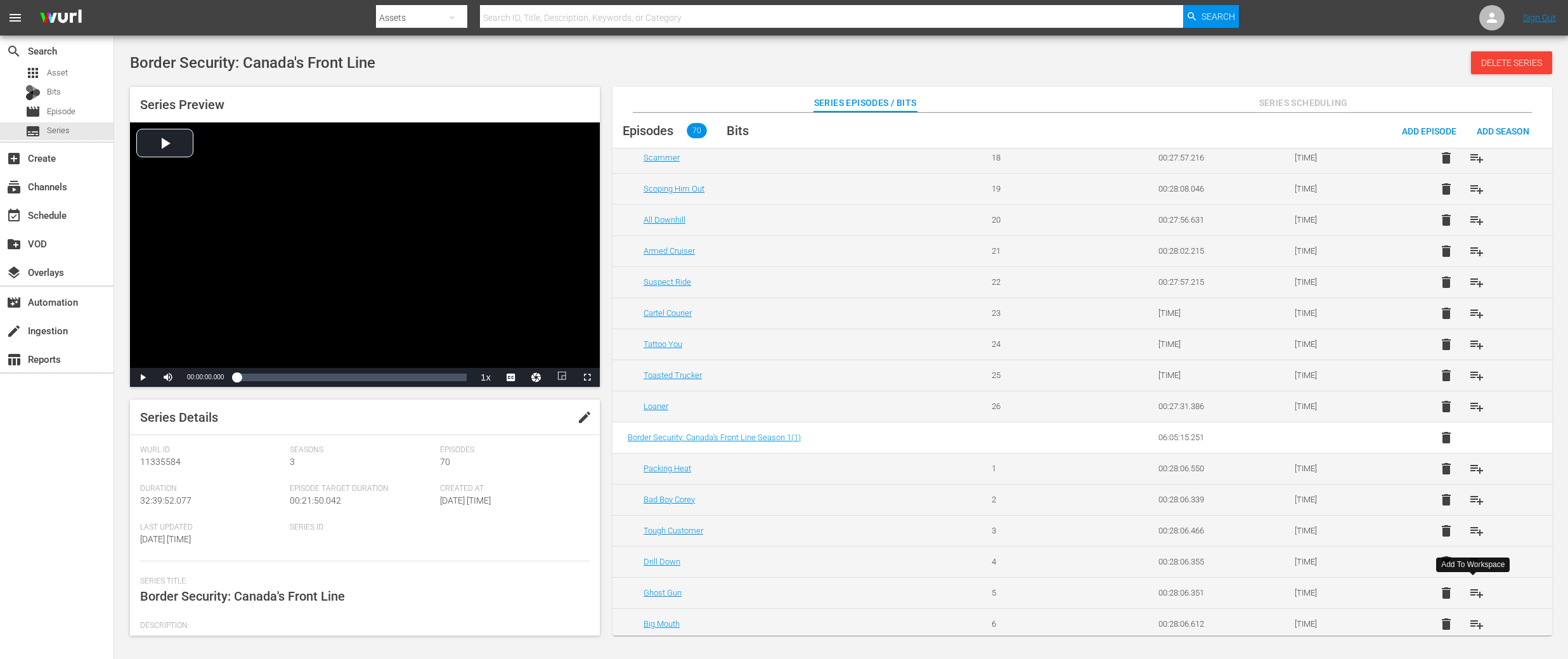 click on "playlist_add" at bounding box center (1477, 593) 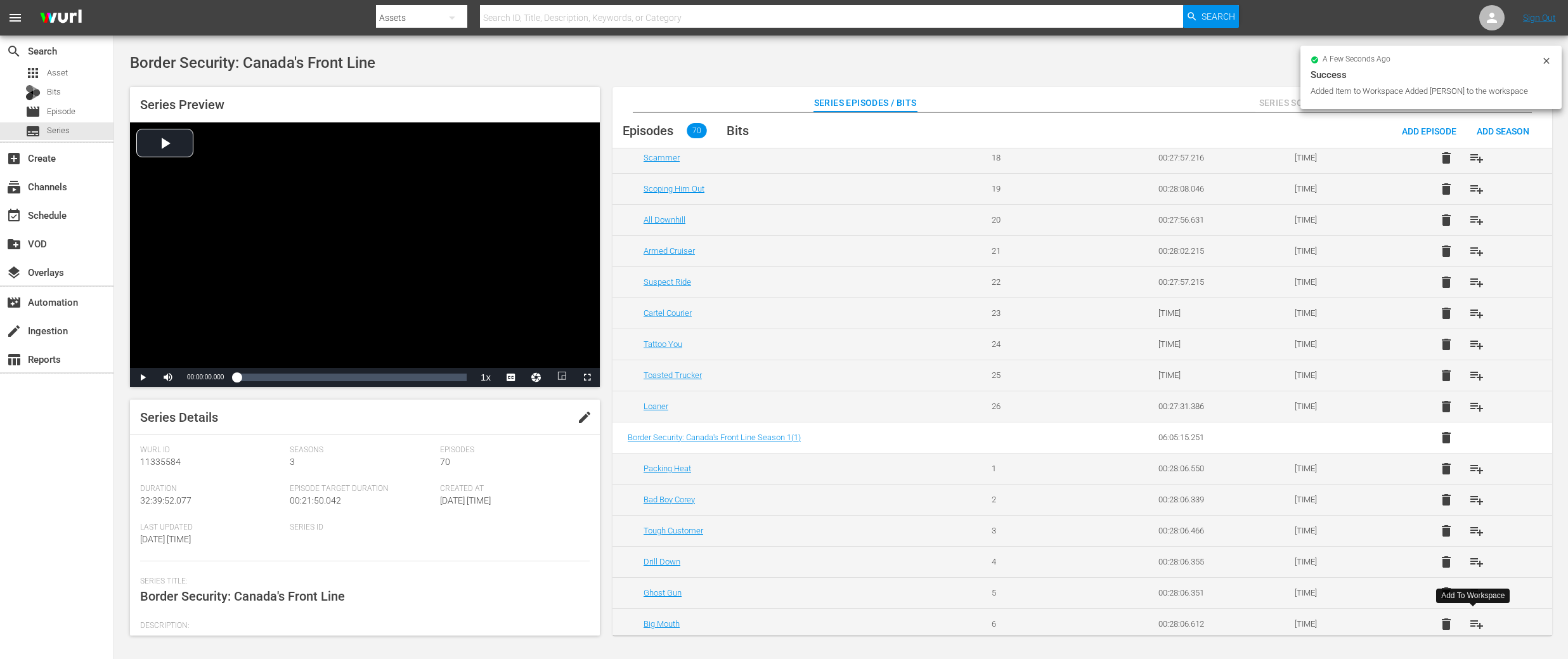 click on "playlist_add" at bounding box center [1477, 624] 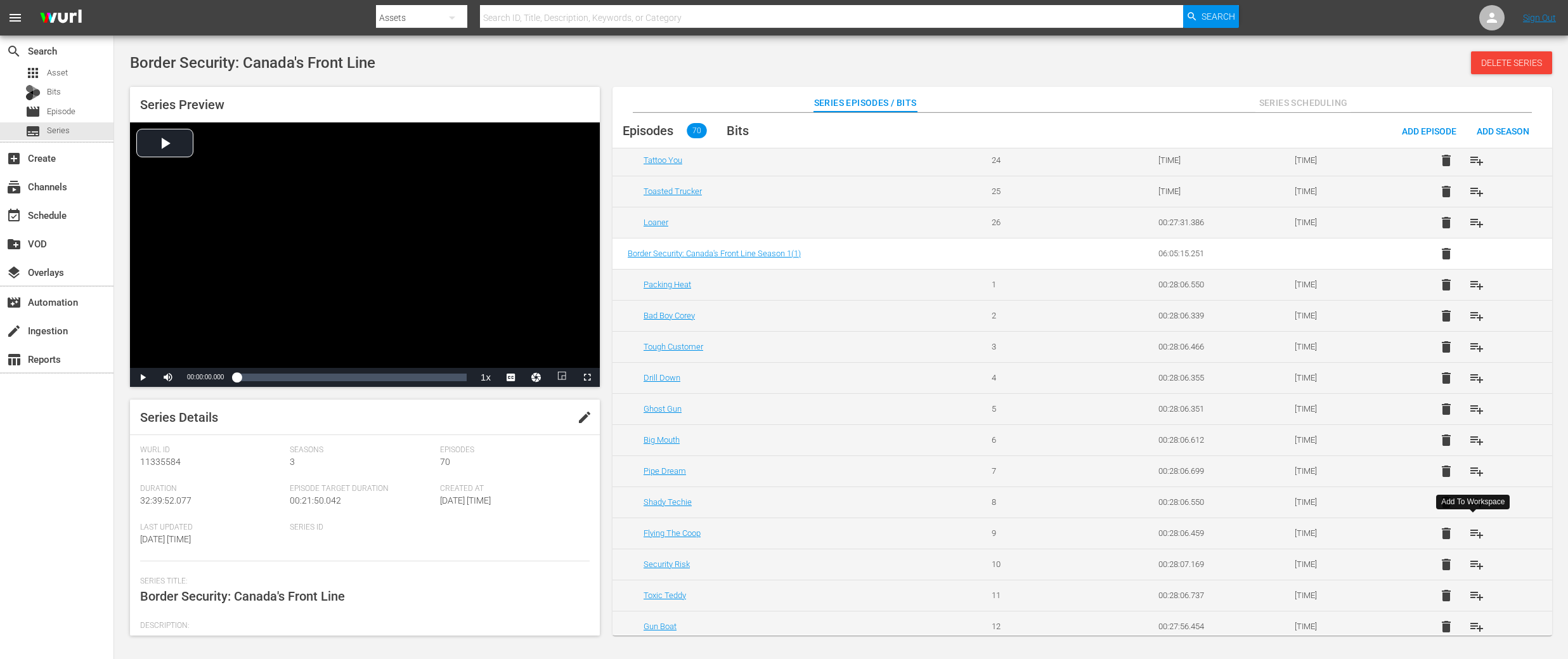 scroll, scrollTop: 1819, scrollLeft: 0, axis: vertical 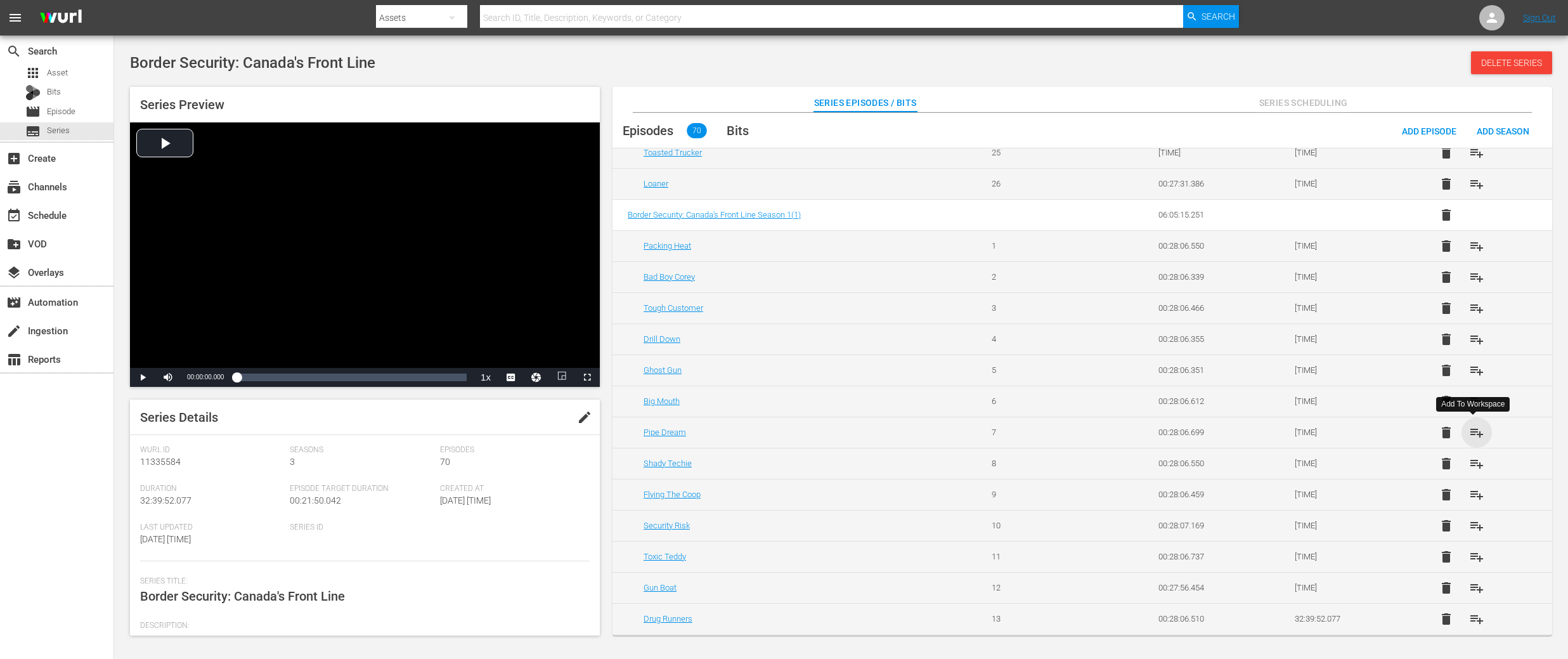 drag, startPoint x: 1472, startPoint y: 431, endPoint x: 1482, endPoint y: 447, distance: 18.86796 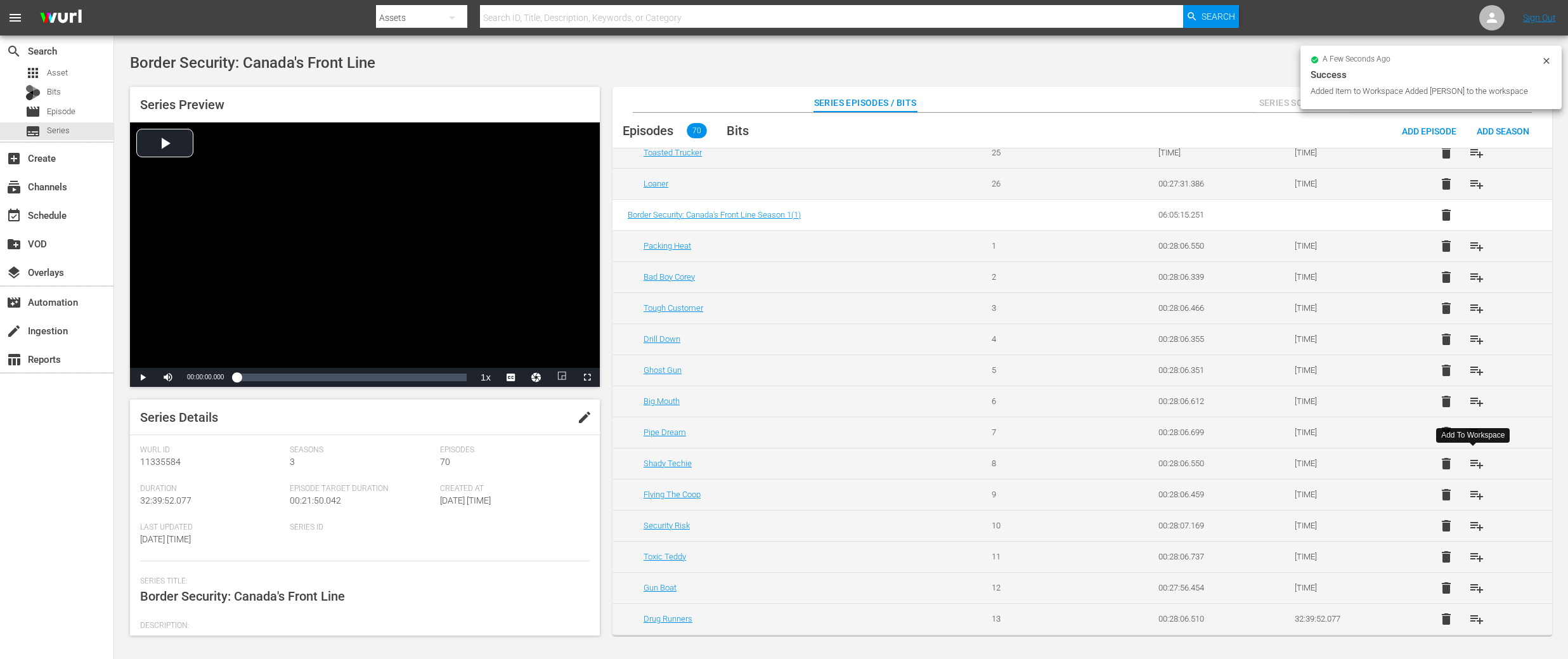 click on "playlist_add" at bounding box center (1477, 464) 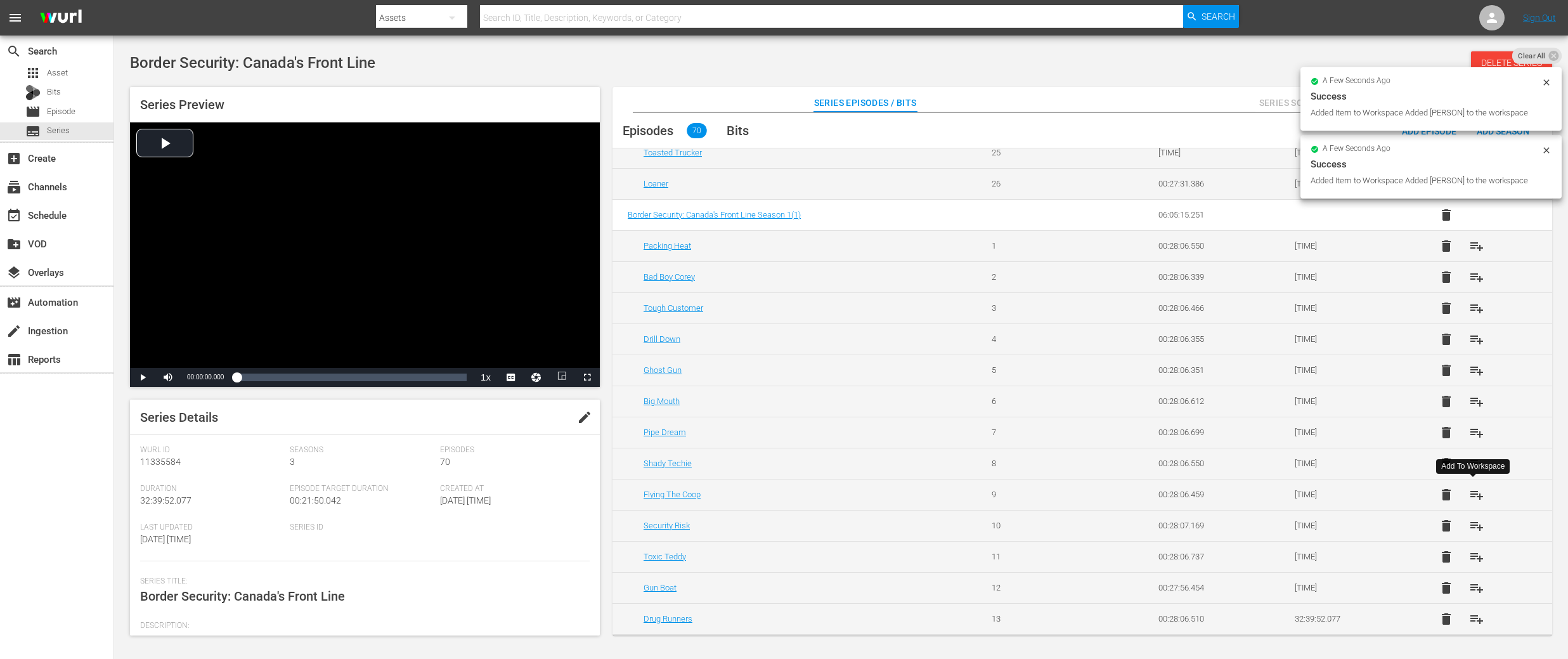 click on "playlist_add" at bounding box center (1477, 495) 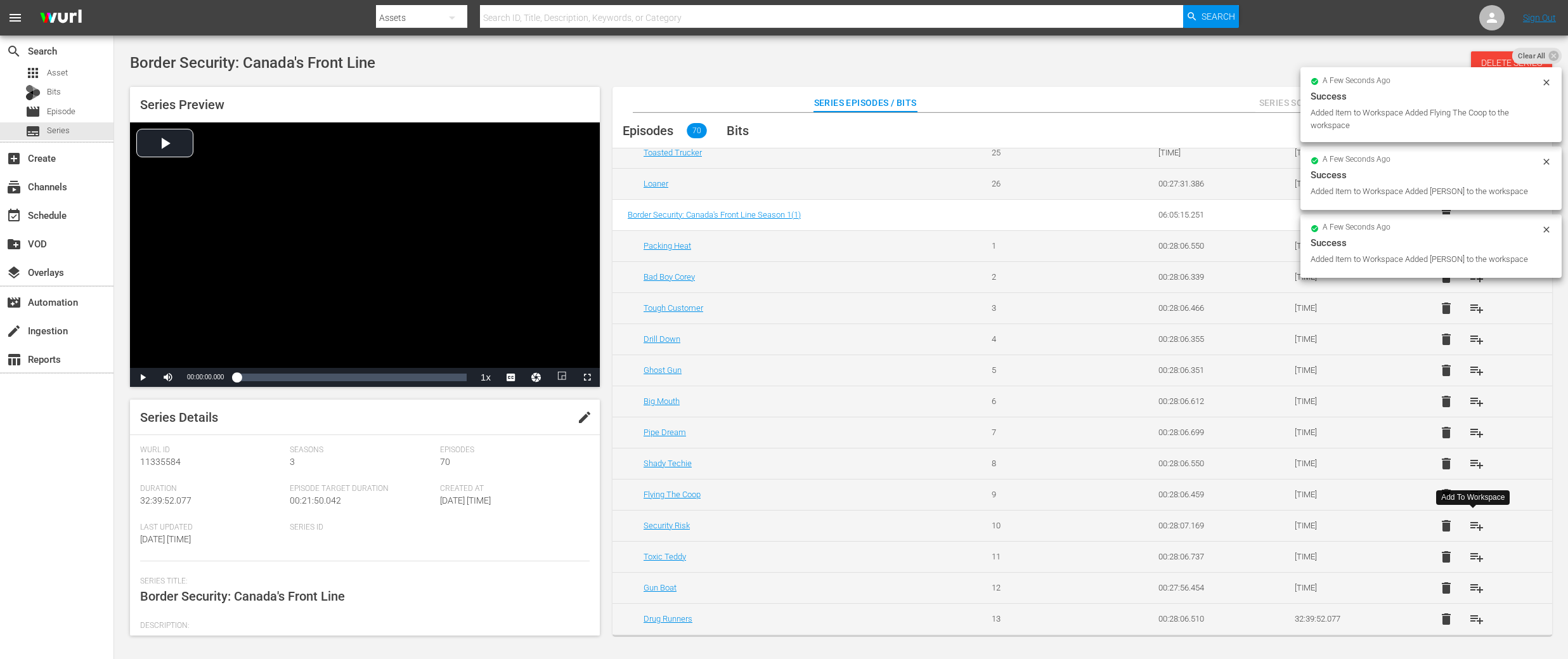click on "playlist_add" at bounding box center (1477, 526) 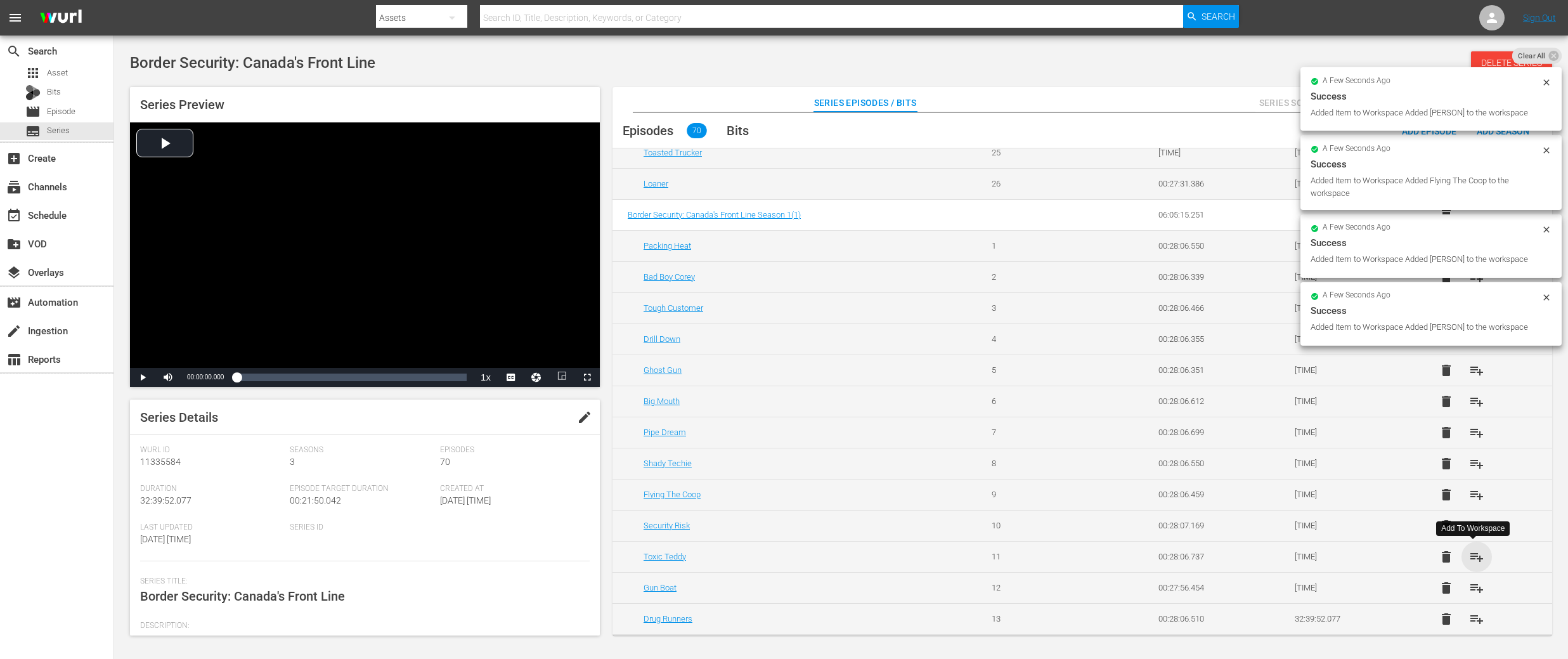 click on "playlist_add" at bounding box center (1477, 557) 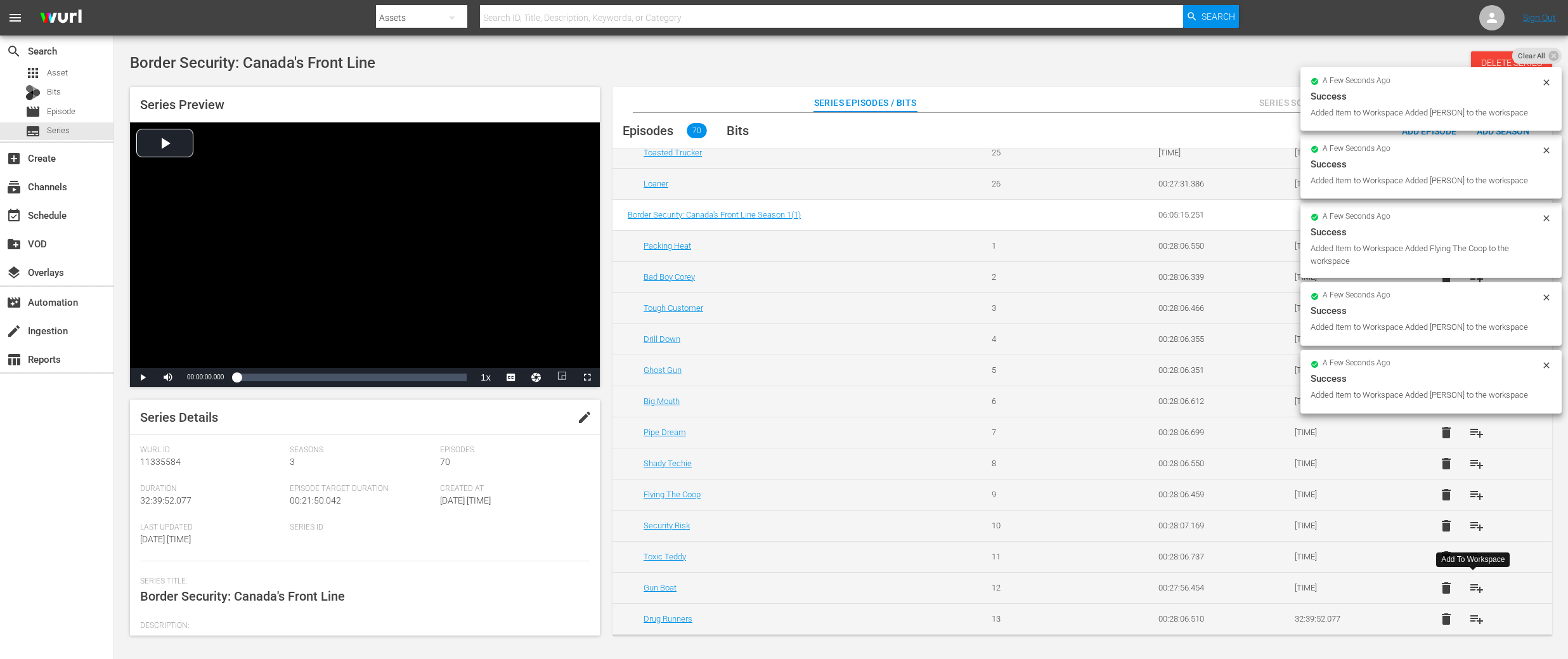 click on "playlist_add" at bounding box center [1477, 588] 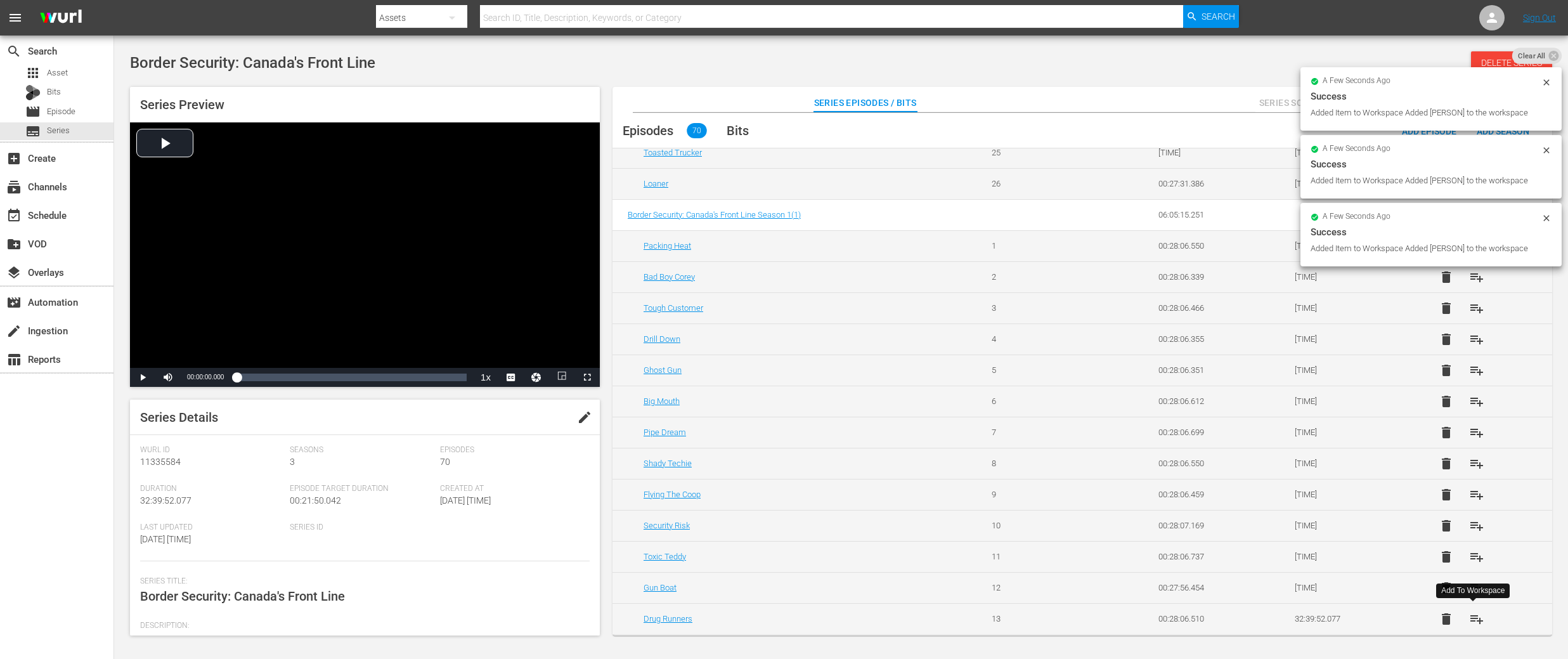 click on "playlist_add" at bounding box center [1477, 619] 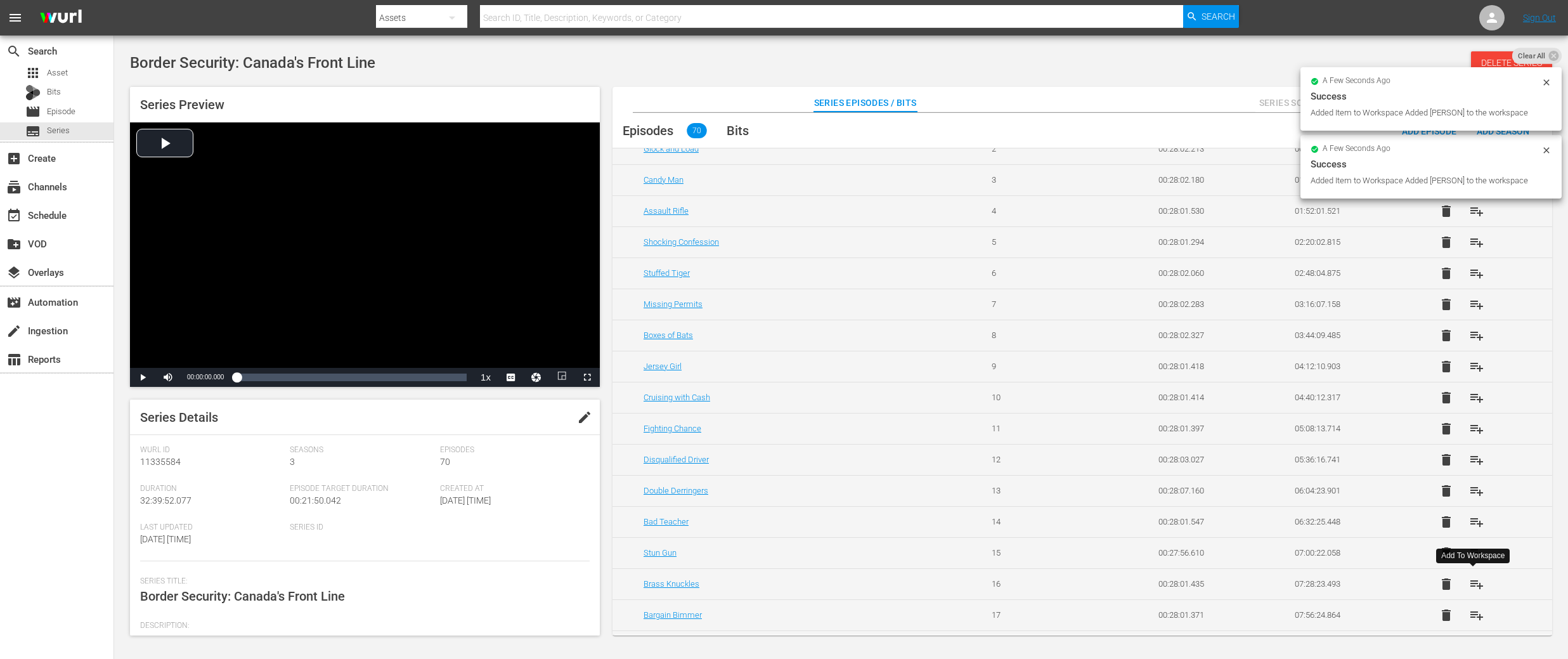 scroll, scrollTop: 0, scrollLeft: 0, axis: both 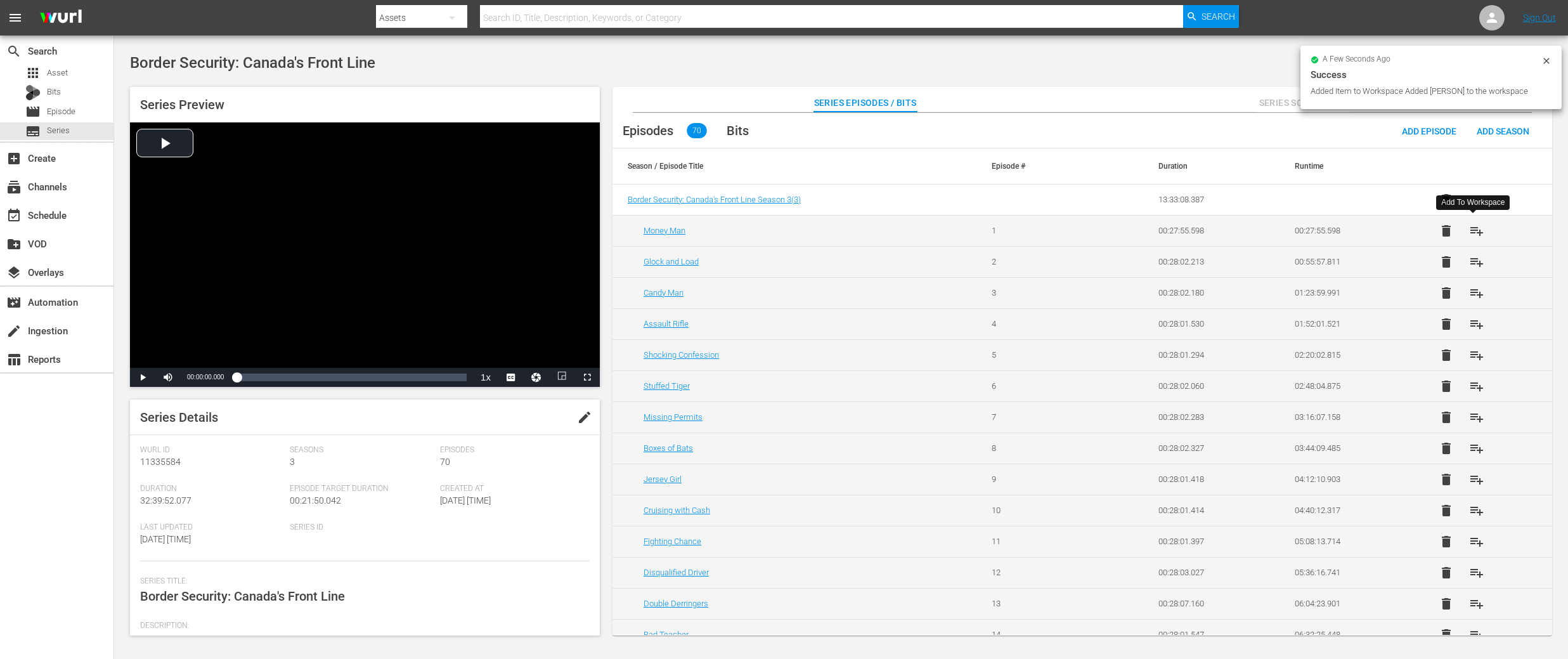 click on "playlist_add" at bounding box center (1477, 231) 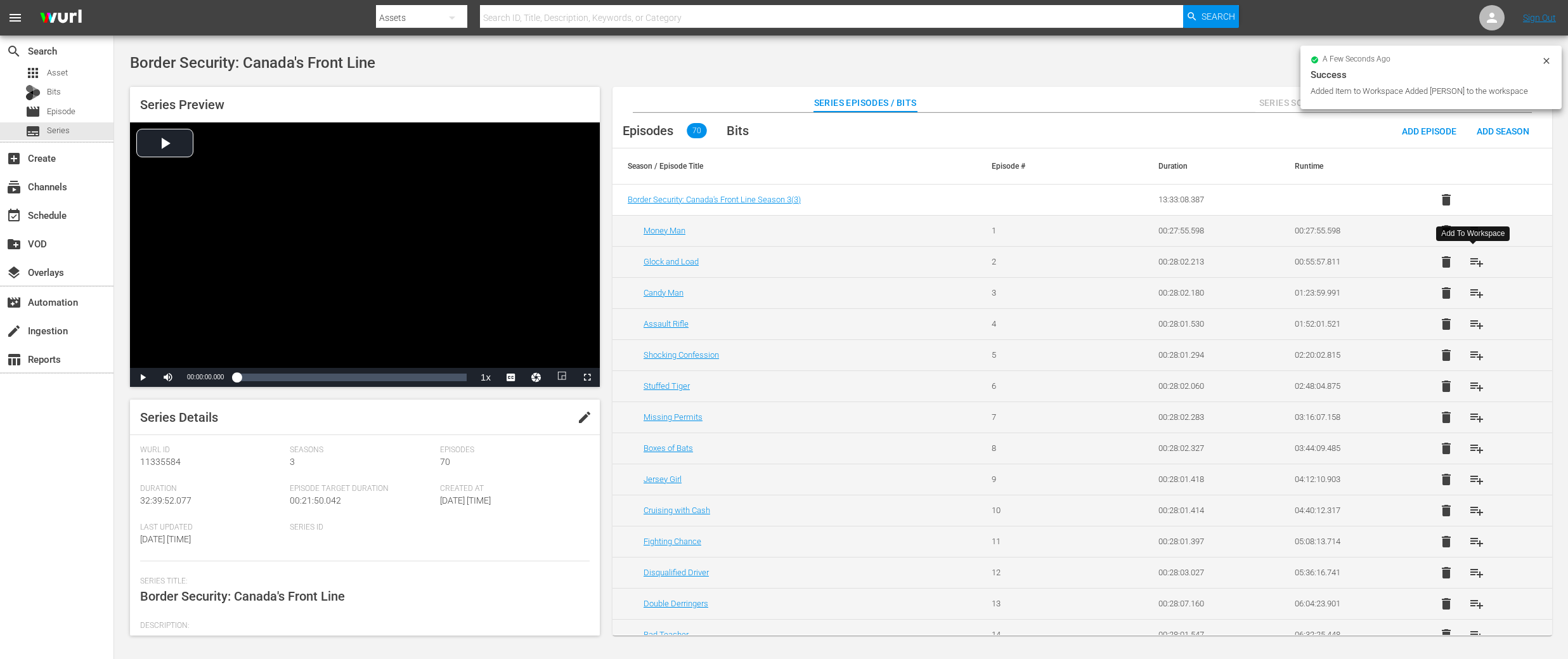 click on "playlist_add" at bounding box center (1477, 262) 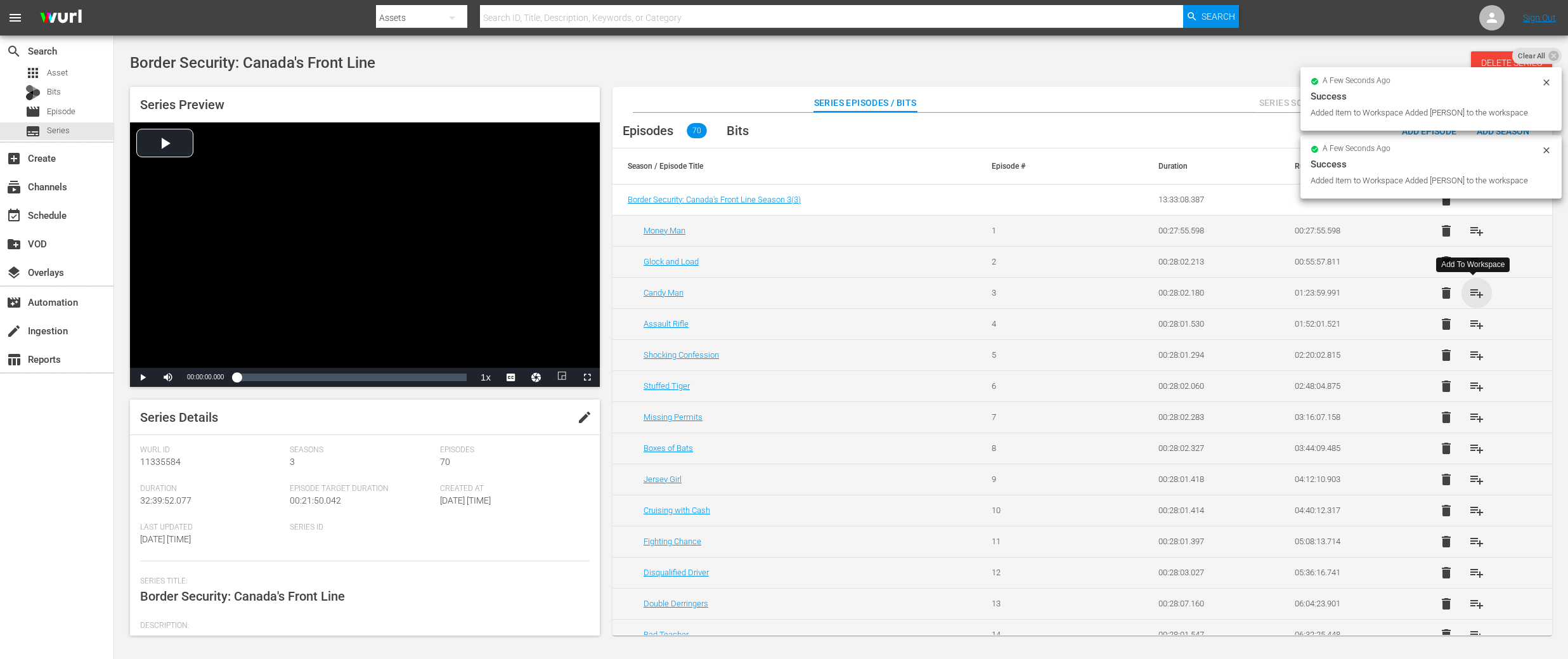 click on "playlist_add" at bounding box center (1477, 293) 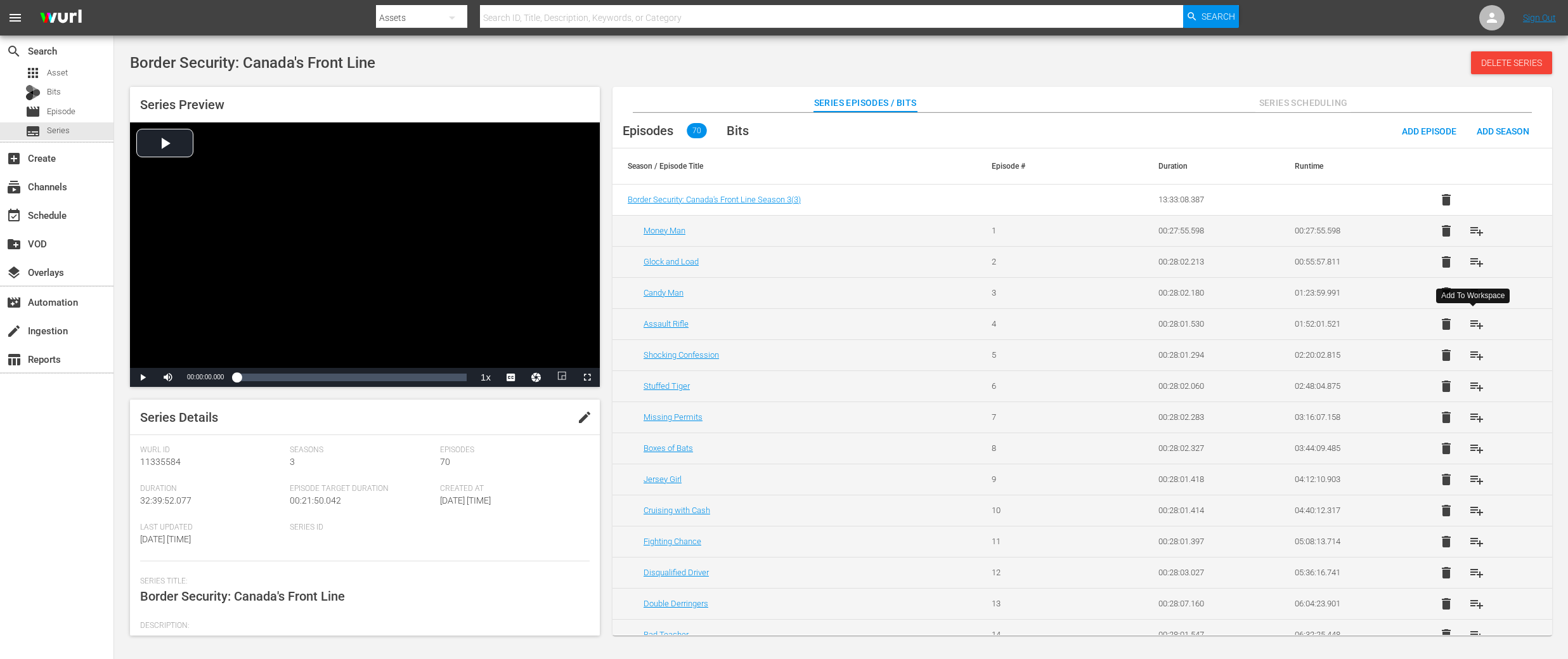click on "playlist_add" at bounding box center [1477, 324] 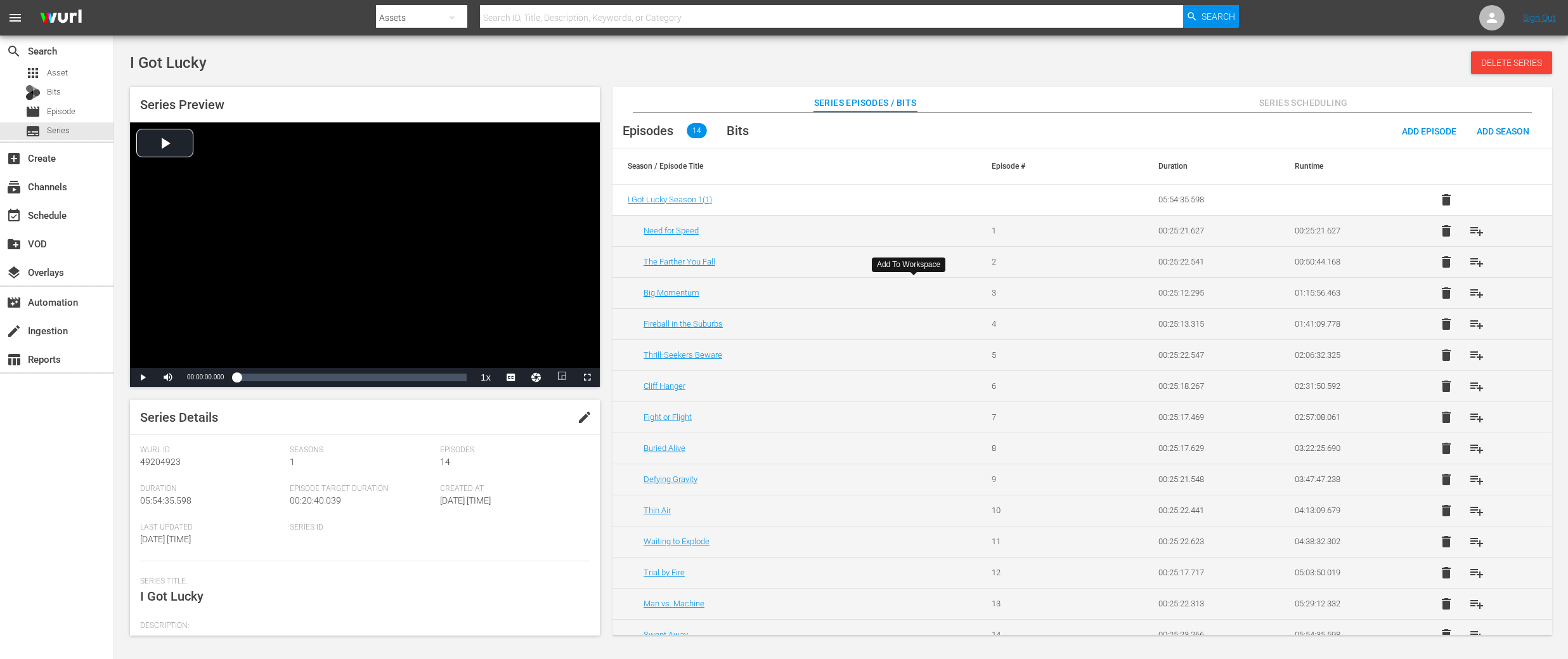scroll, scrollTop: 0, scrollLeft: 0, axis: both 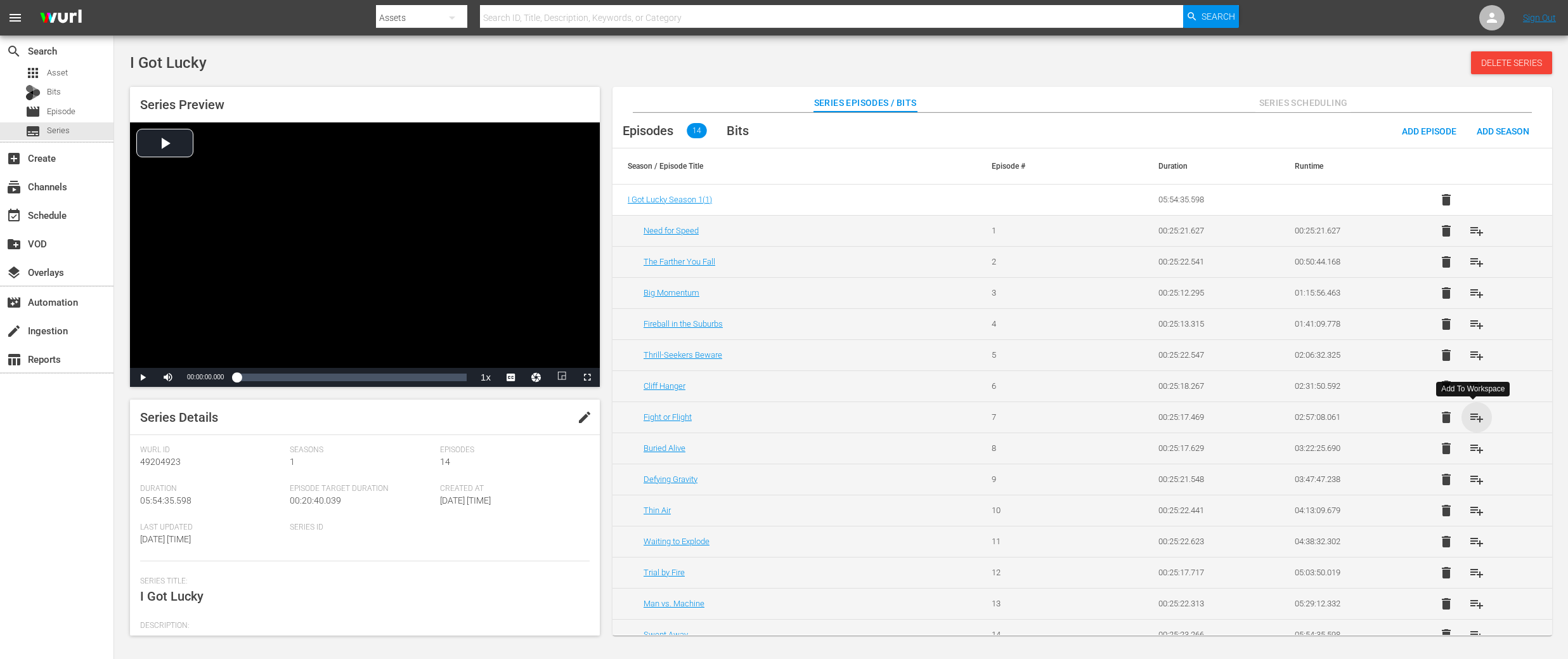click on "playlist_add" at bounding box center (1477, 417) 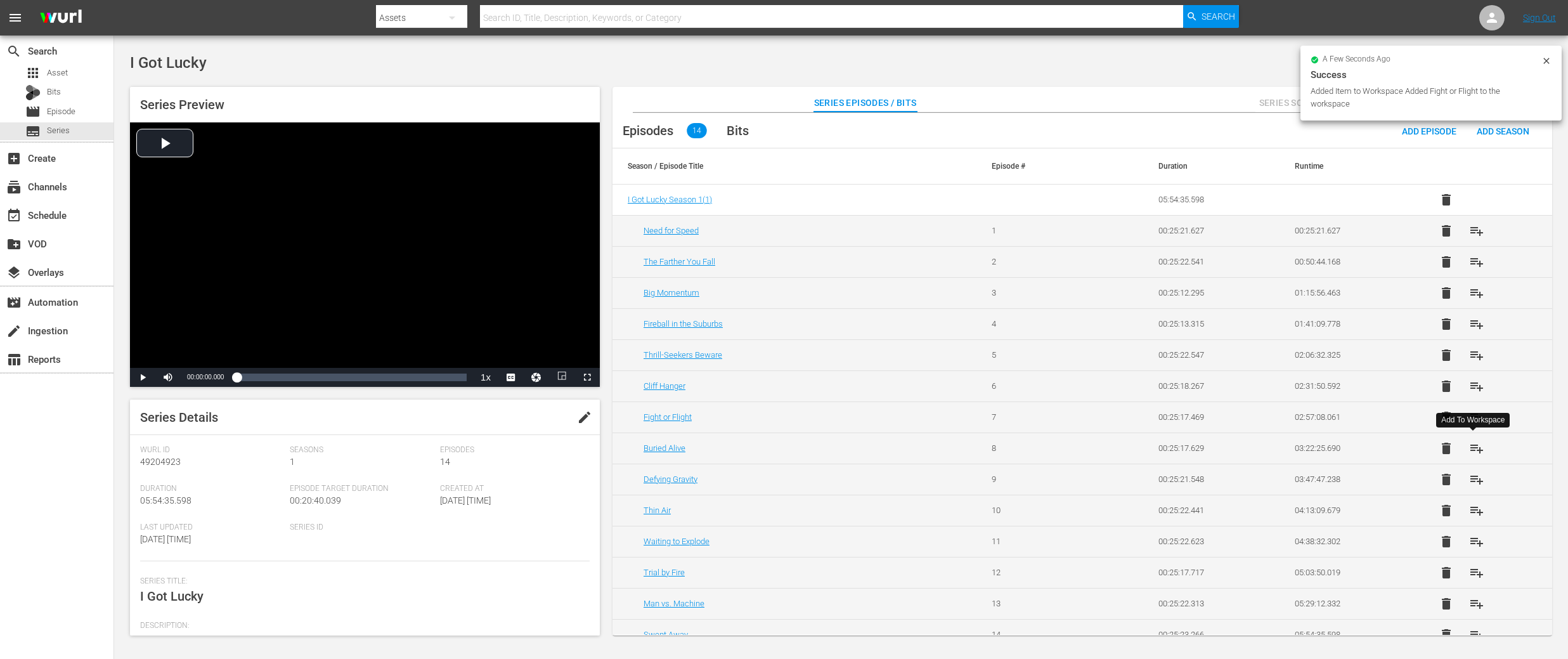 click on "playlist_add" at bounding box center (1477, 448) 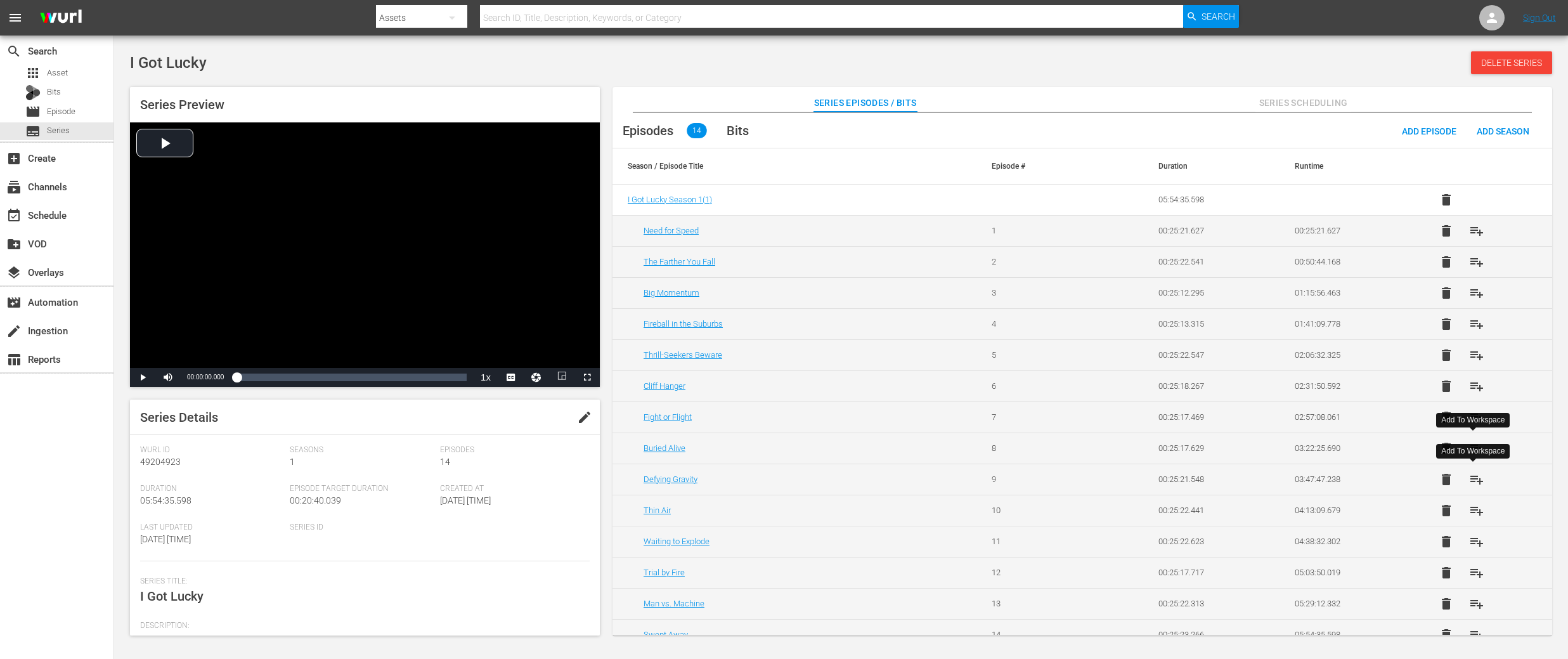 click on "playlist_add" at bounding box center (1477, 480) 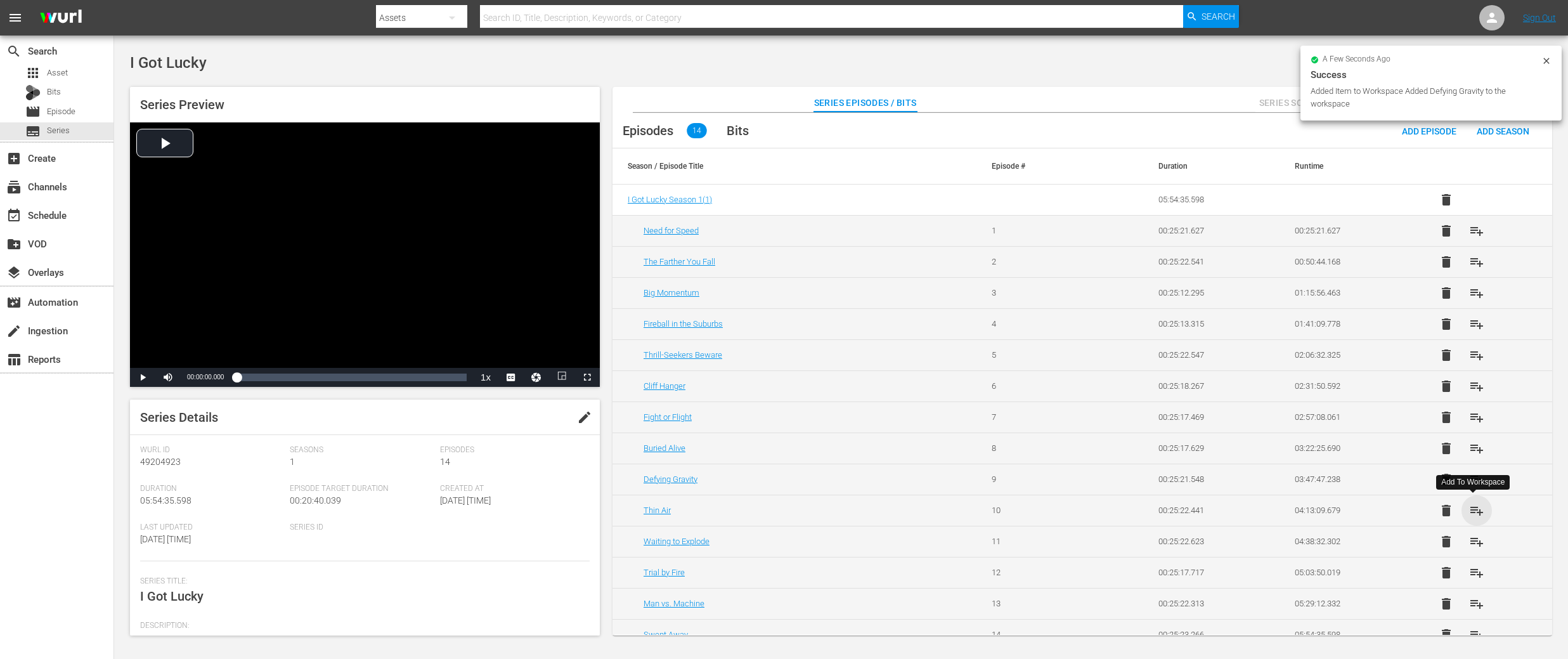 click on "playlist_add" at bounding box center [1477, 511] 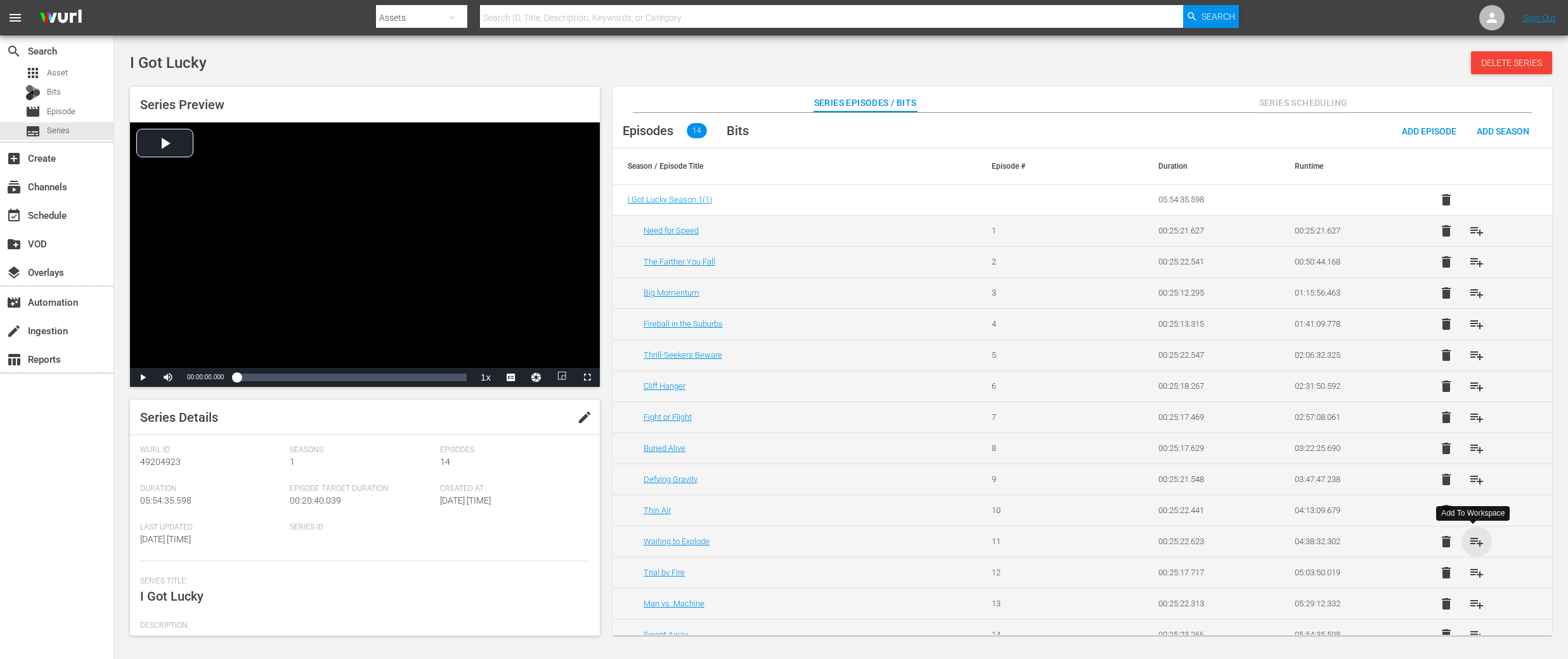 click on "playlist_add" at bounding box center (1477, 542) 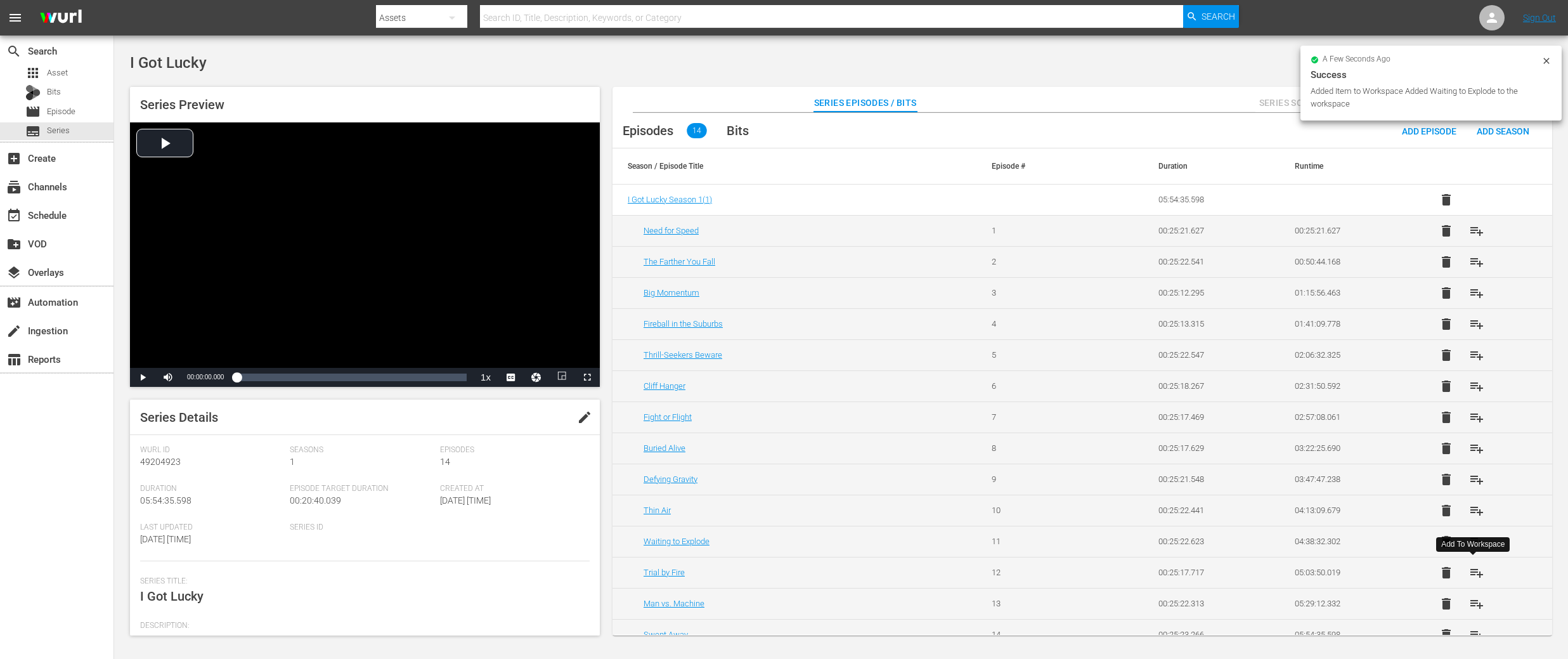 click on "playlist_add" at bounding box center (1477, 573) 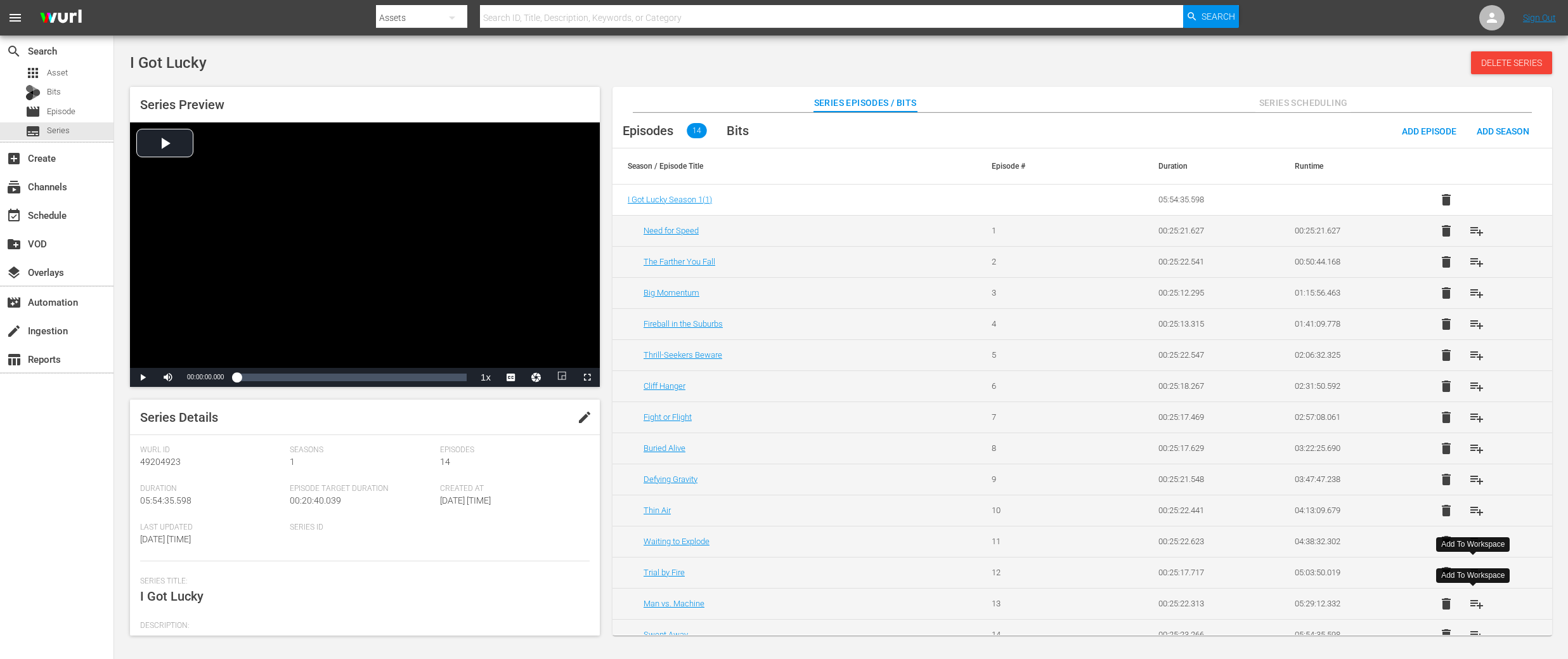 click on "playlist_add" at bounding box center [1477, 604] 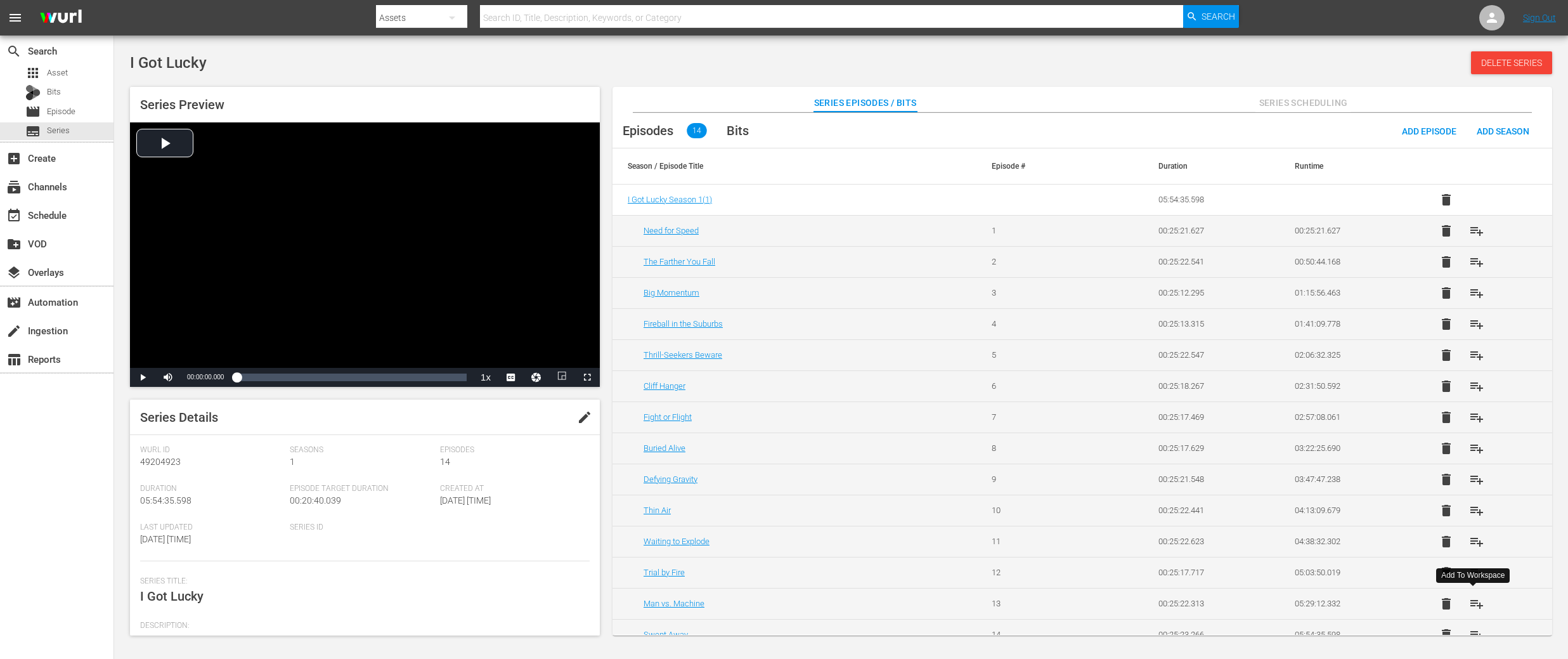 scroll, scrollTop: 16, scrollLeft: 0, axis: vertical 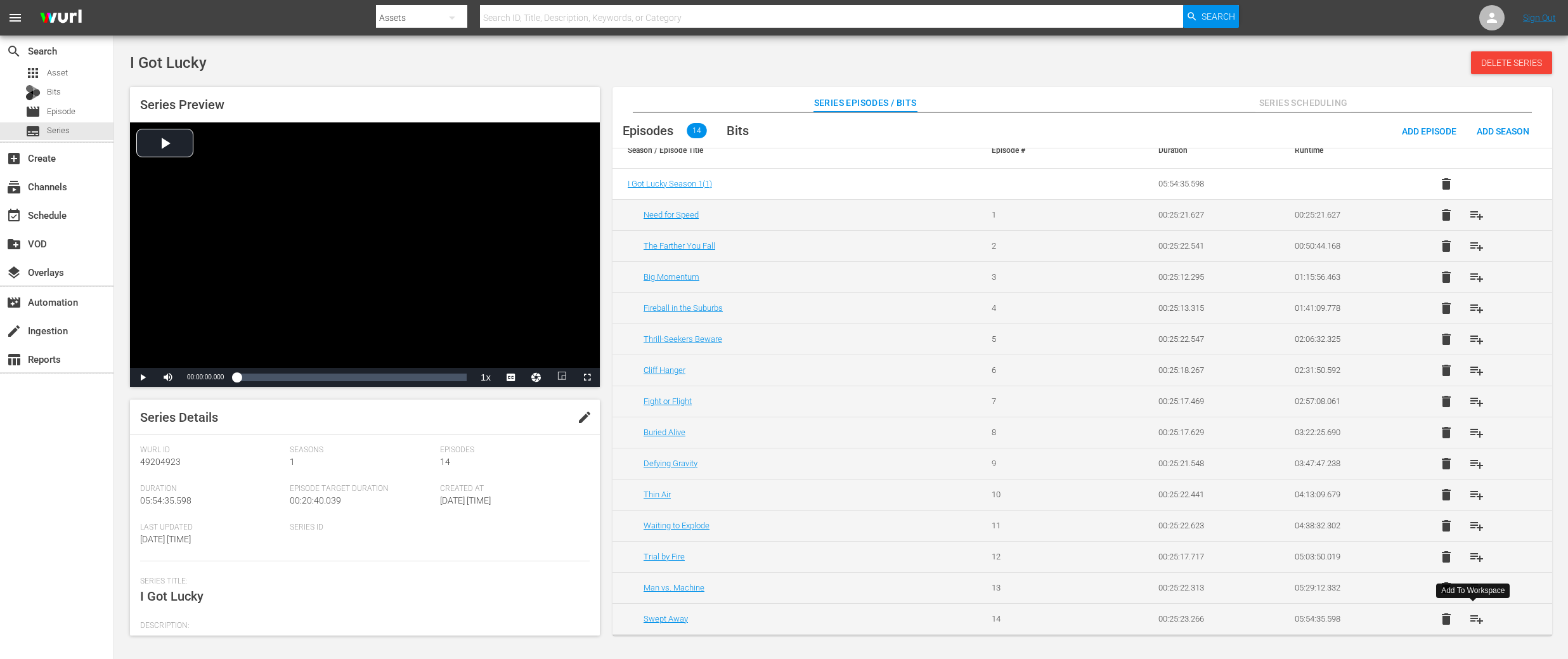 click on "playlist_add" at bounding box center [1477, 619] 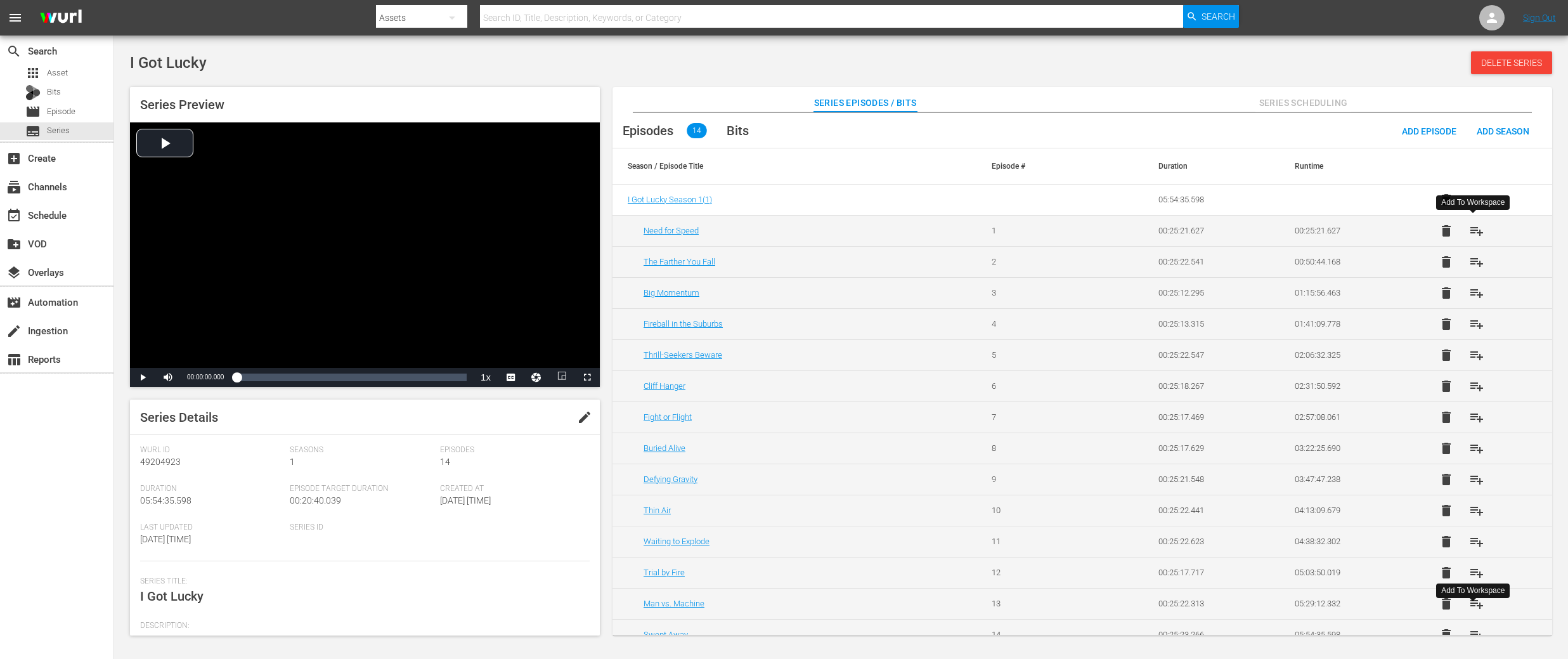 click on "playlist_add" at bounding box center (1477, 231) 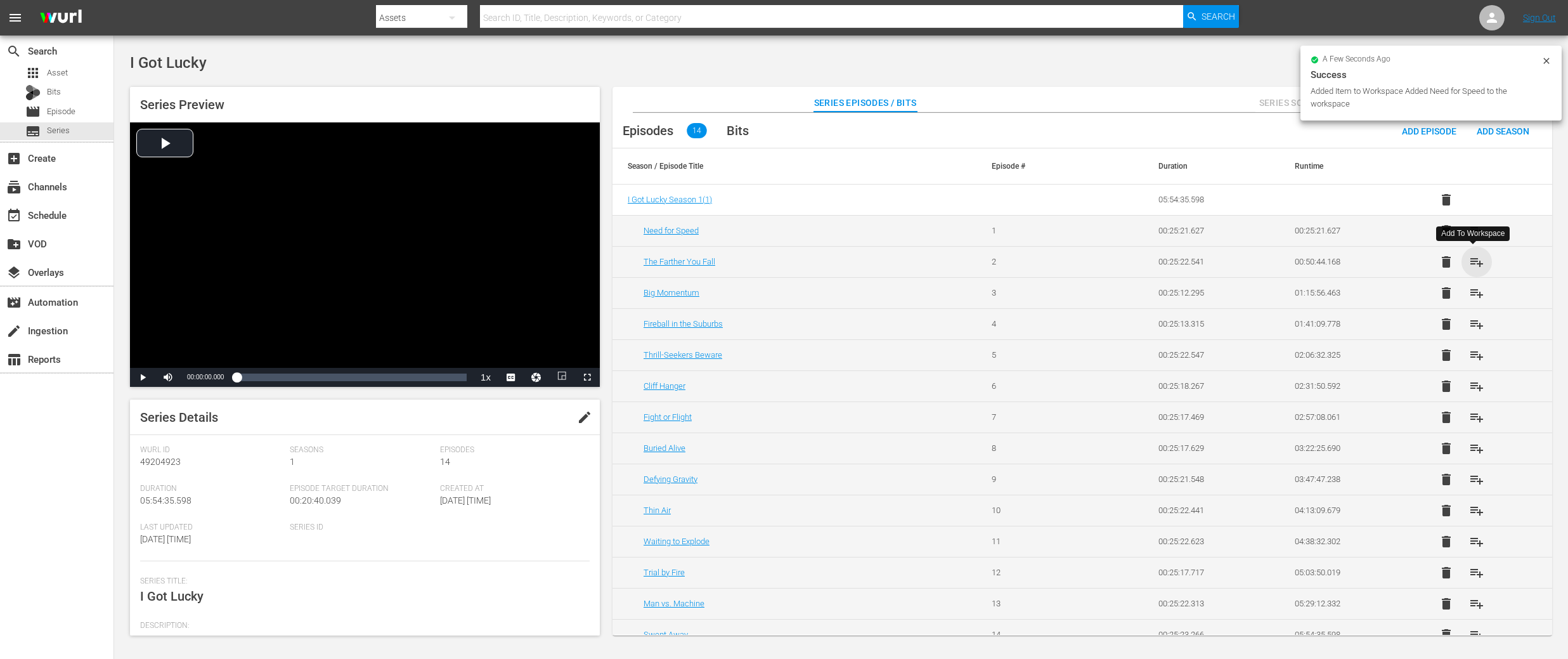 click on "playlist_add" at bounding box center (1477, 262) 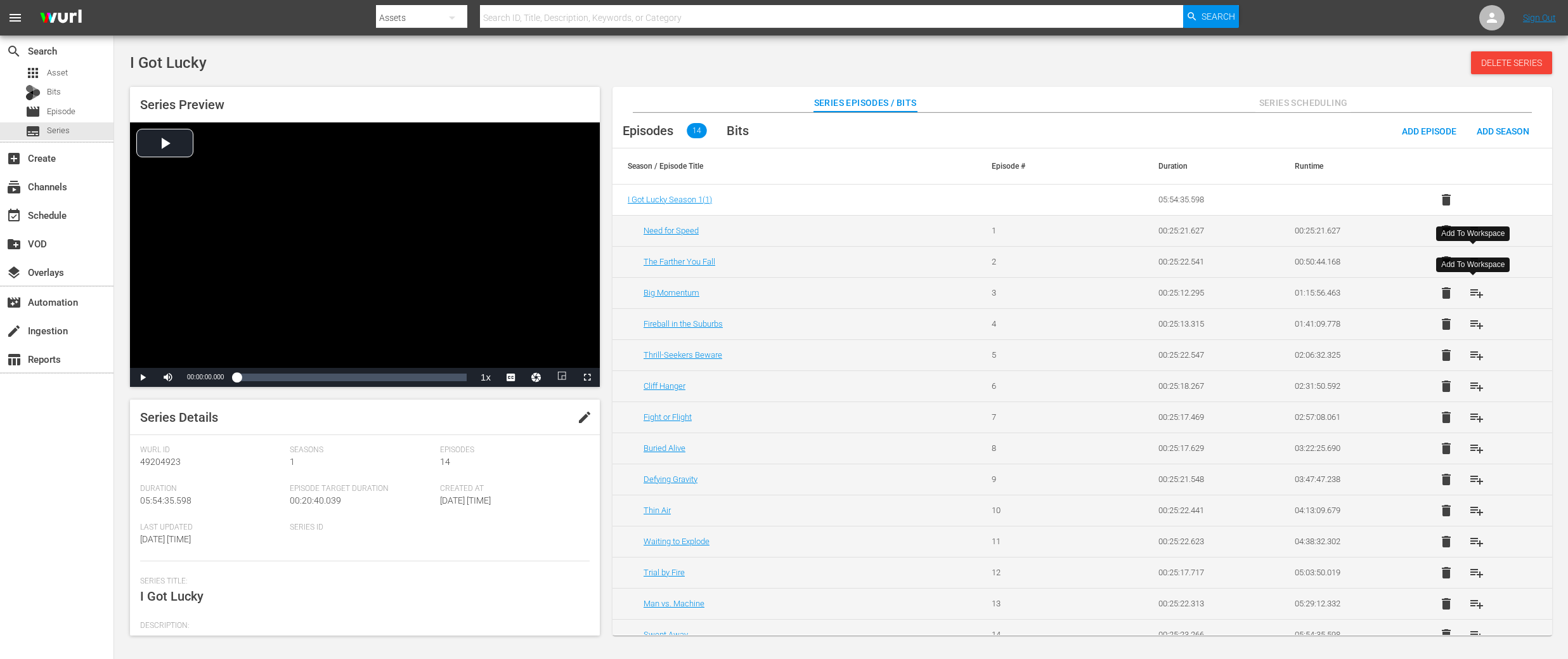 click on "playlist_add" at bounding box center (1477, 293) 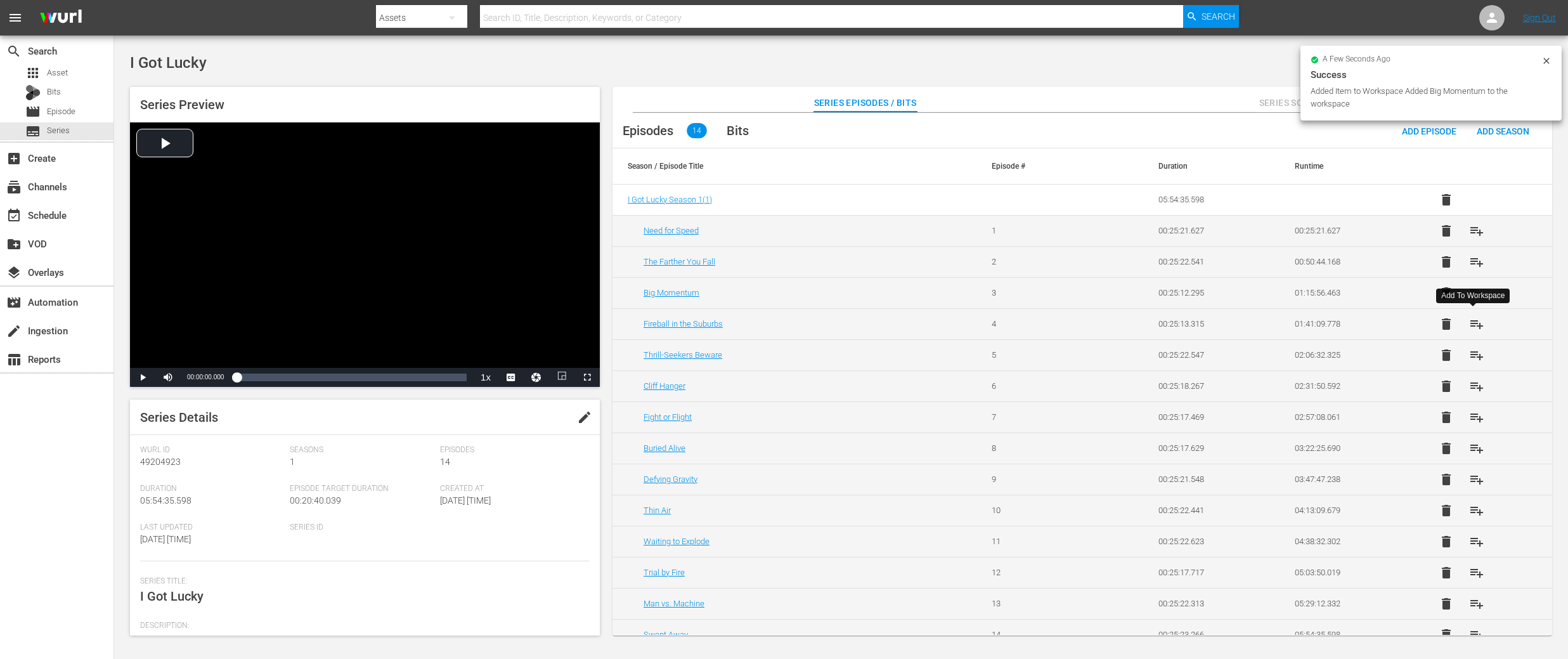 click on "playlist_add" at bounding box center (1477, 324) 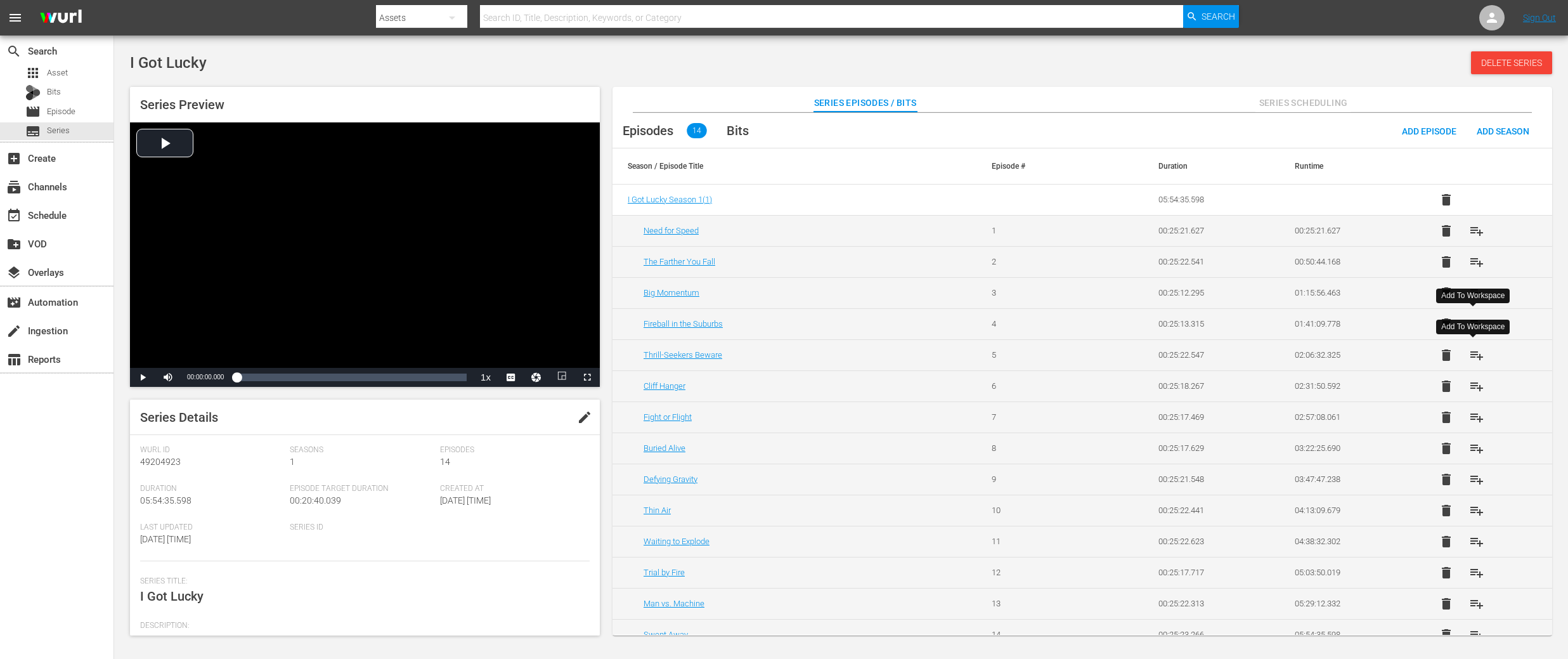 click on "playlist_add" at bounding box center (1477, 355) 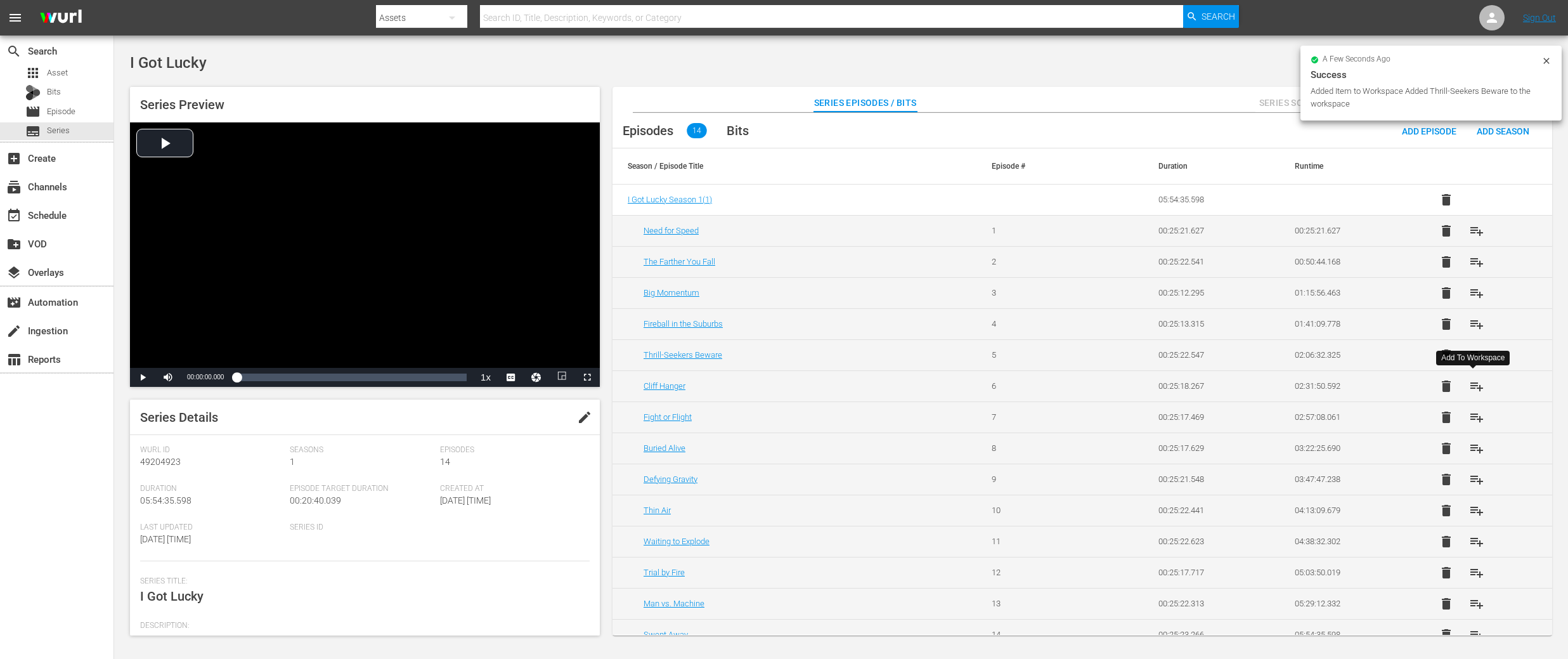 click on "playlist_add" at bounding box center (1477, 386) 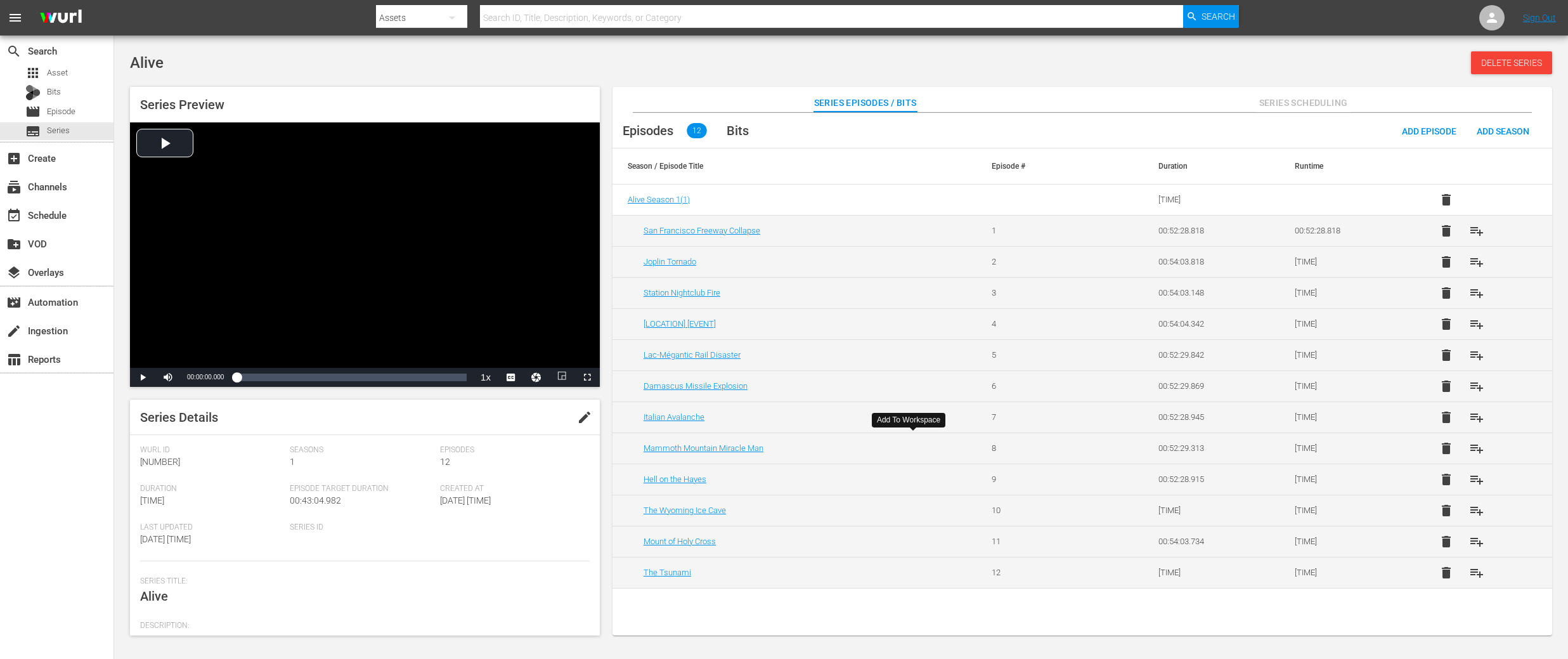 scroll, scrollTop: 0, scrollLeft: 0, axis: both 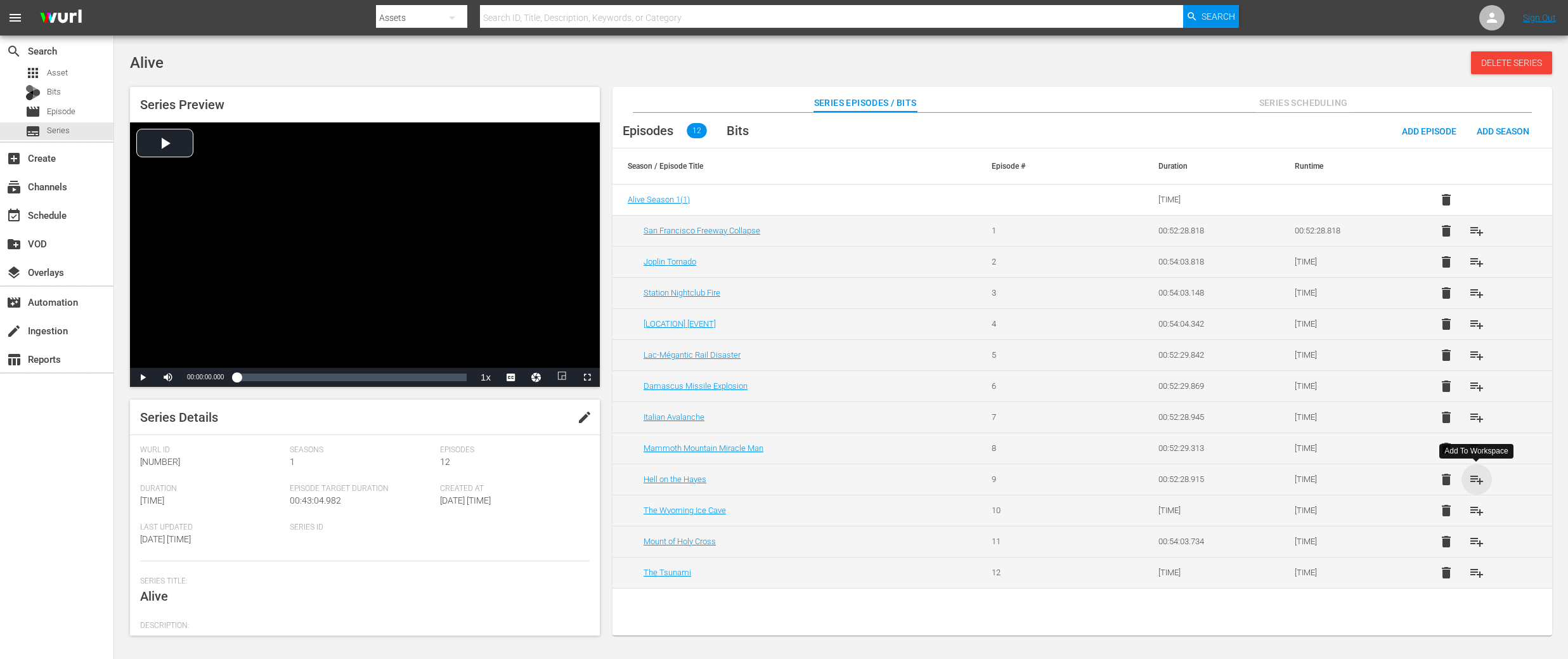 click on "playlist_add" at bounding box center [1477, 480] 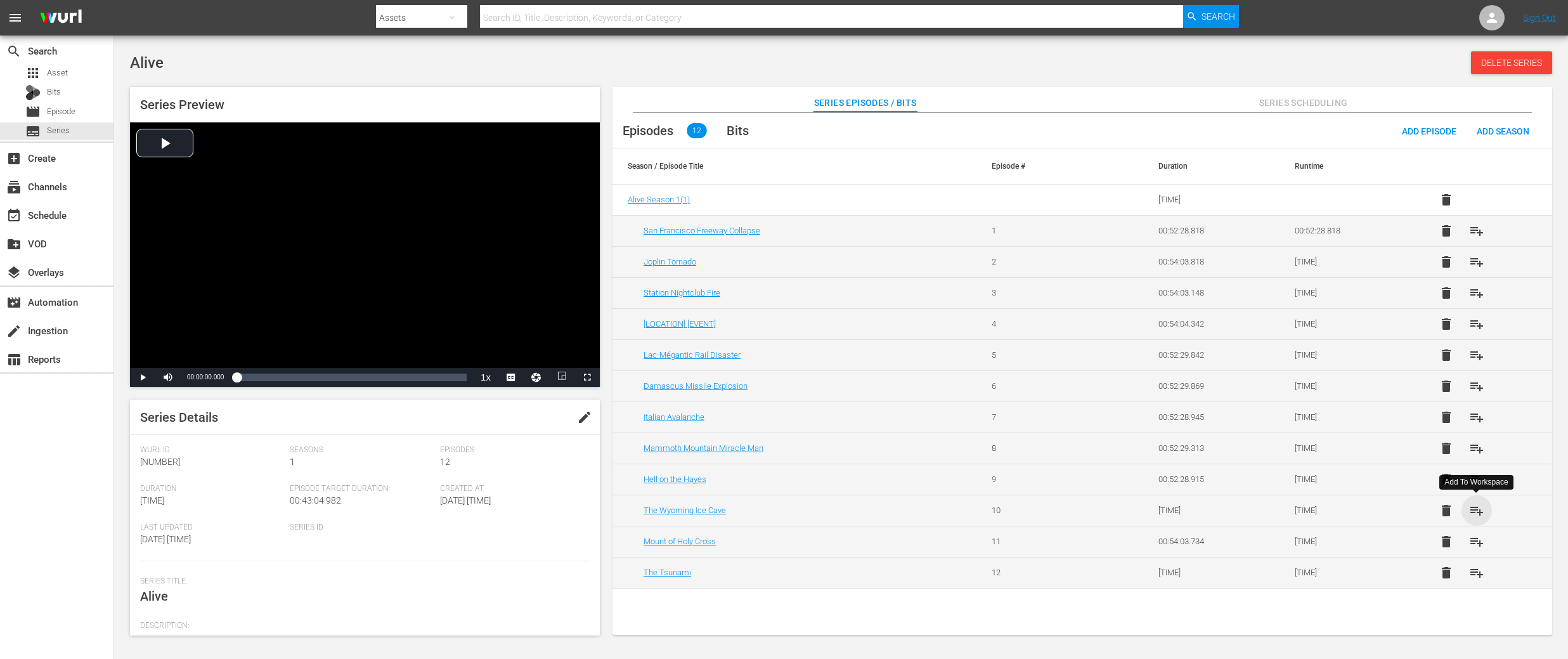click on "playlist_add" at bounding box center [1477, 511] 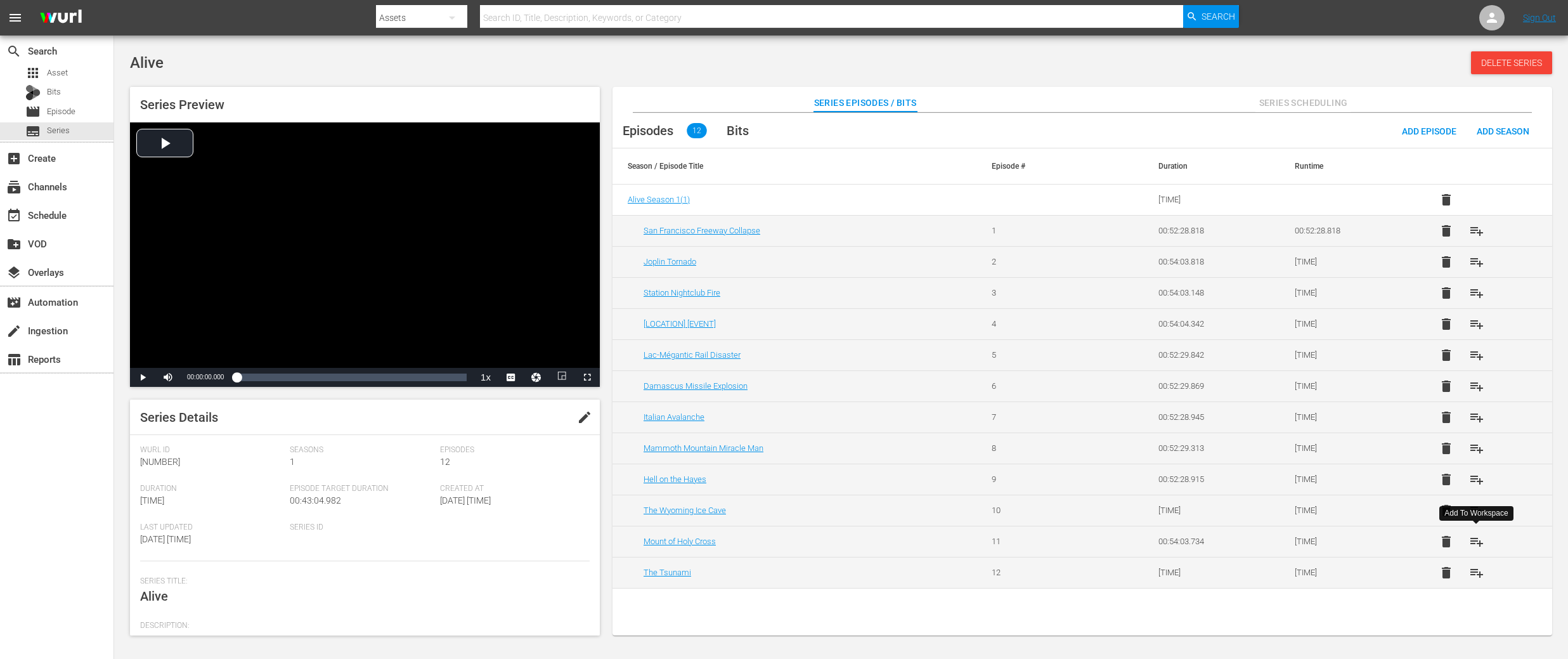 click on "playlist_add" at bounding box center [1477, 542] 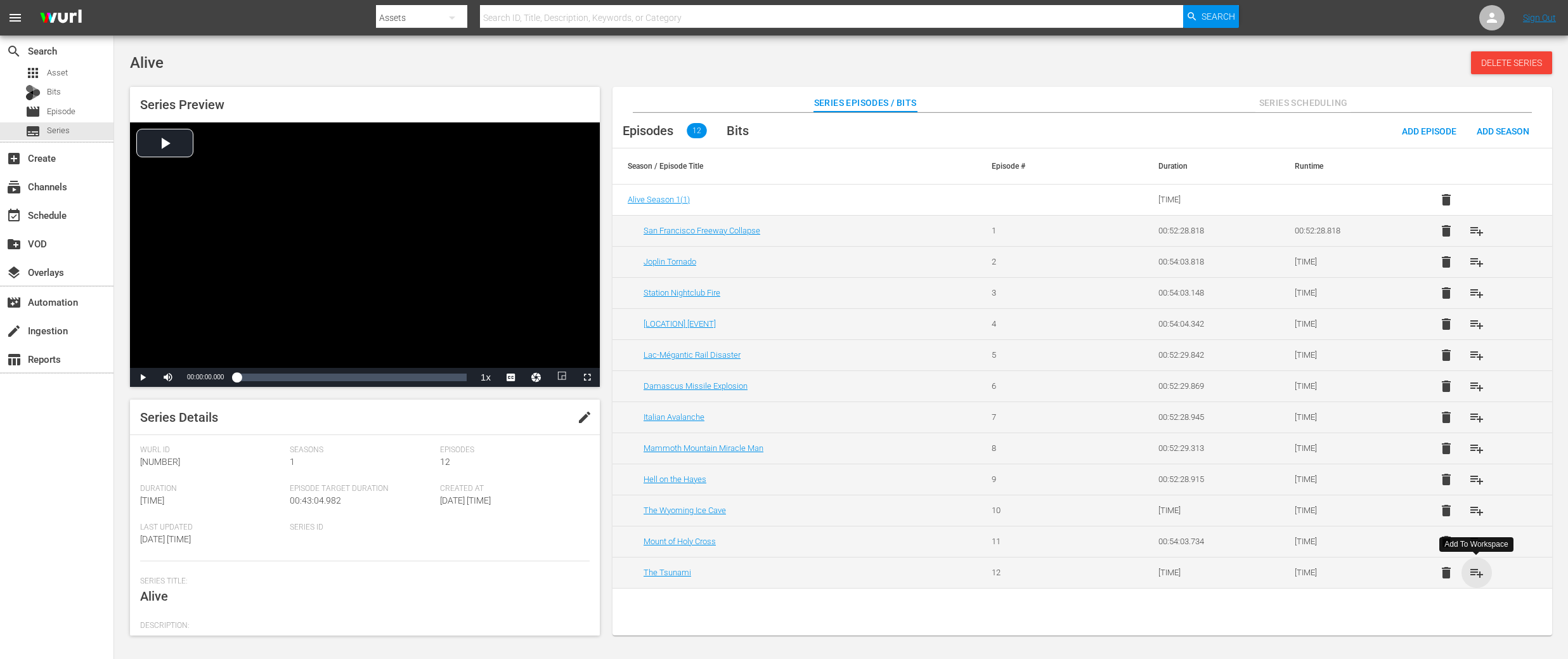 click on "playlist_add" at bounding box center [1477, 573] 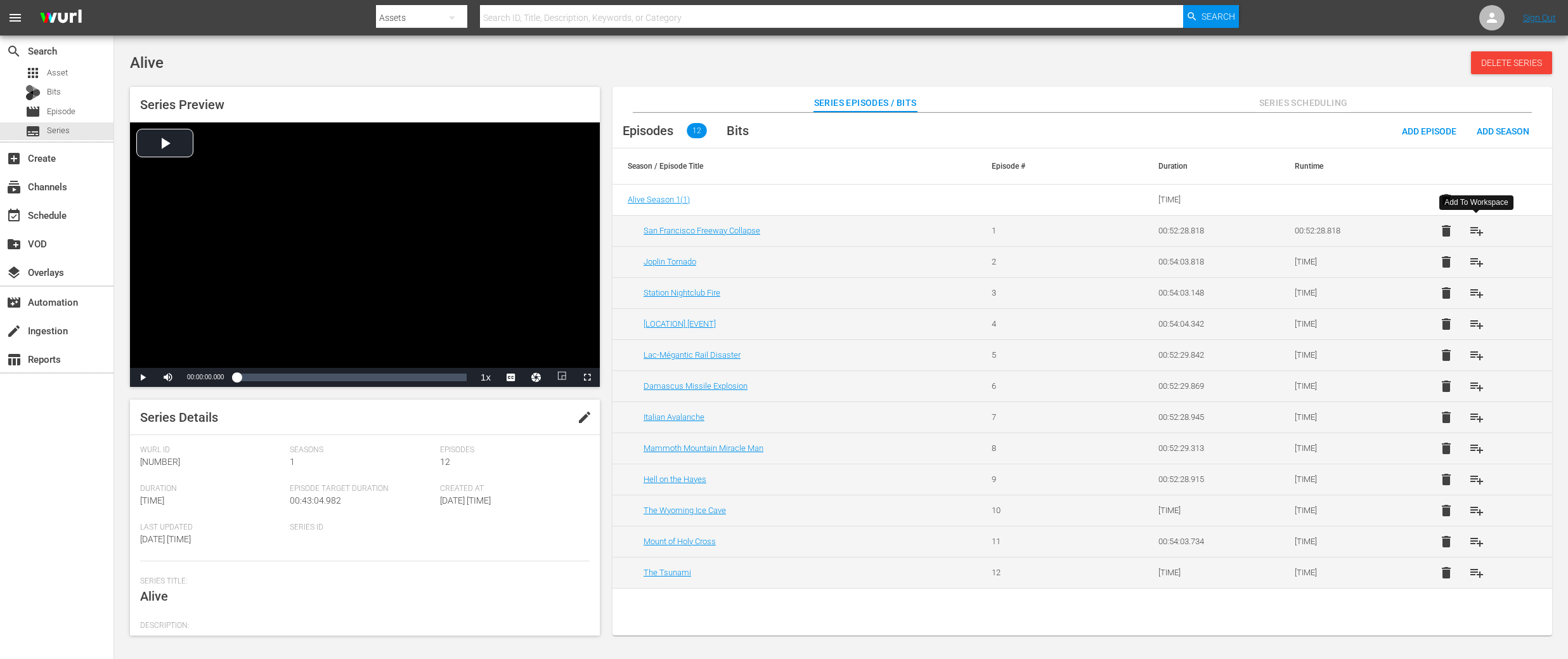 click on "playlist_add" at bounding box center (1477, 231) 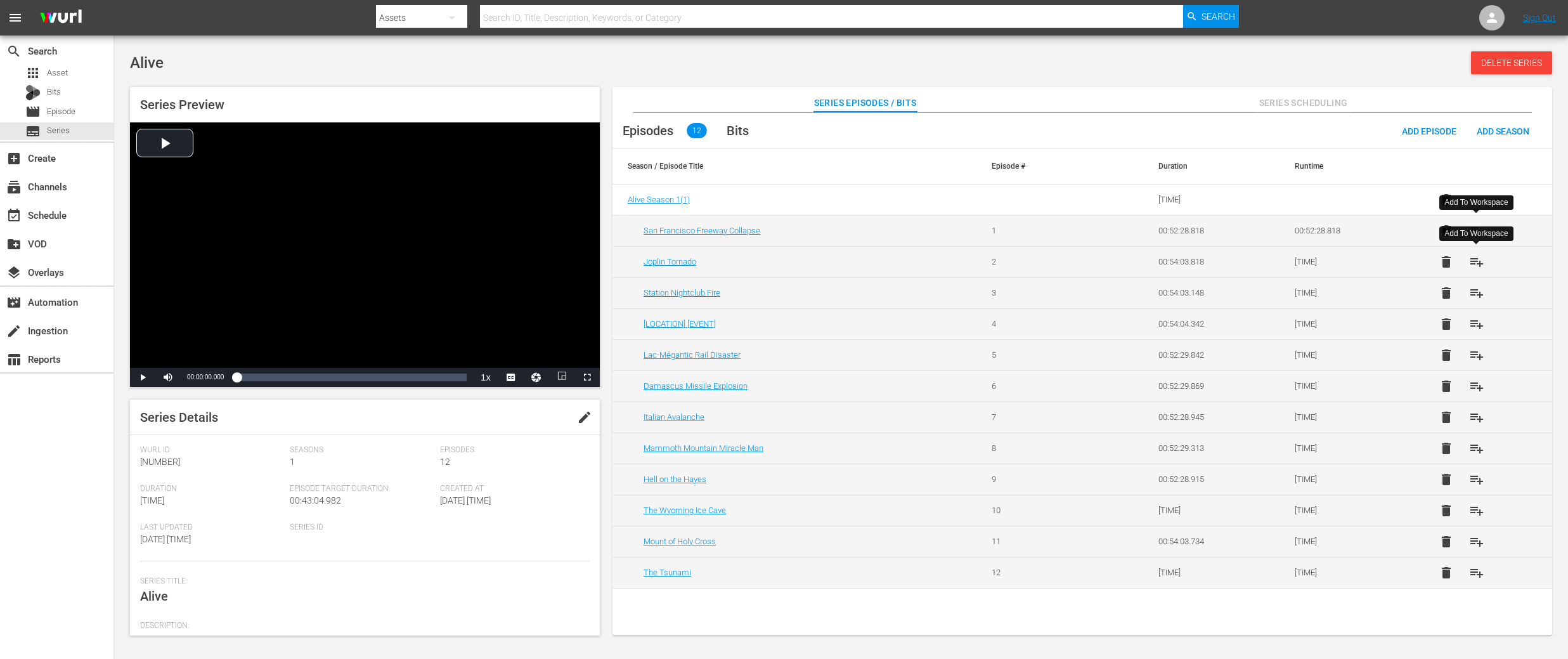 click on "playlist_add" at bounding box center (1477, 262) 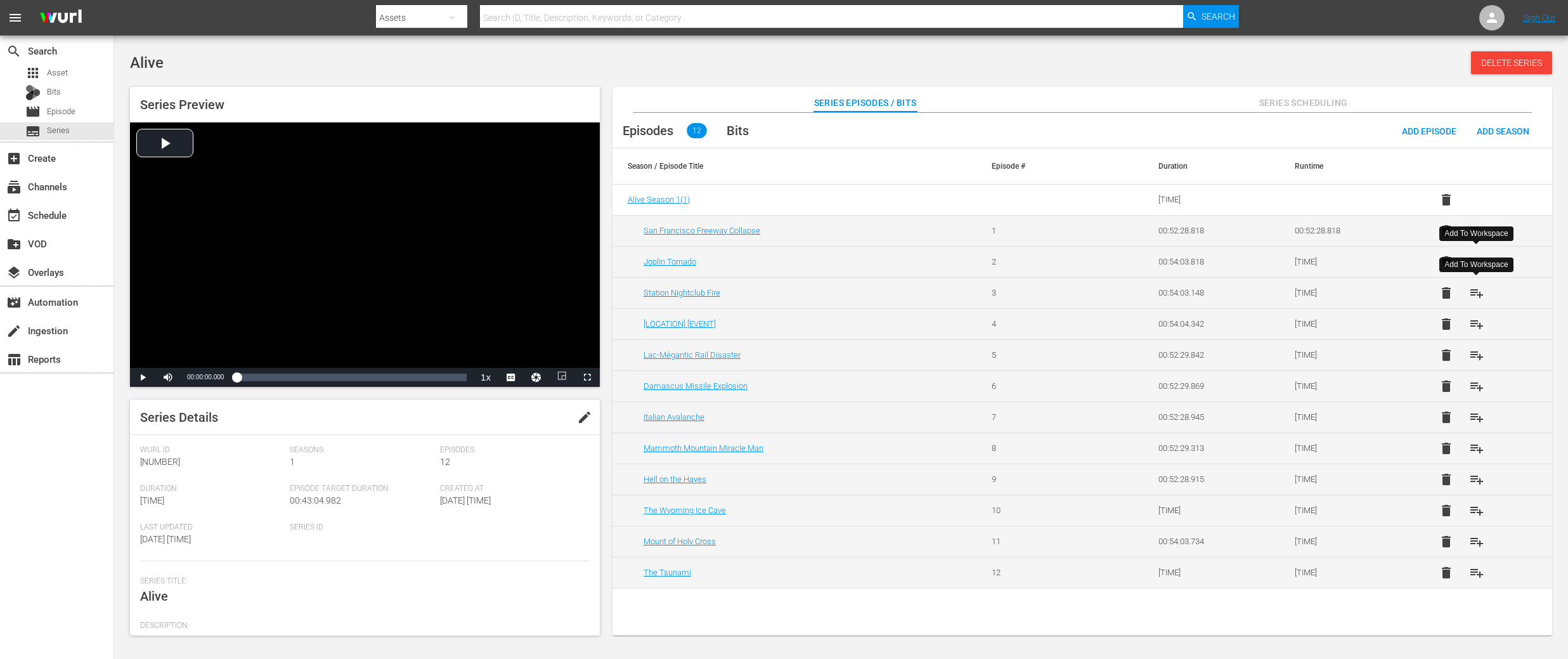 drag, startPoint x: 1479, startPoint y: 295, endPoint x: 1477, endPoint y: 301, distance: 6.324555 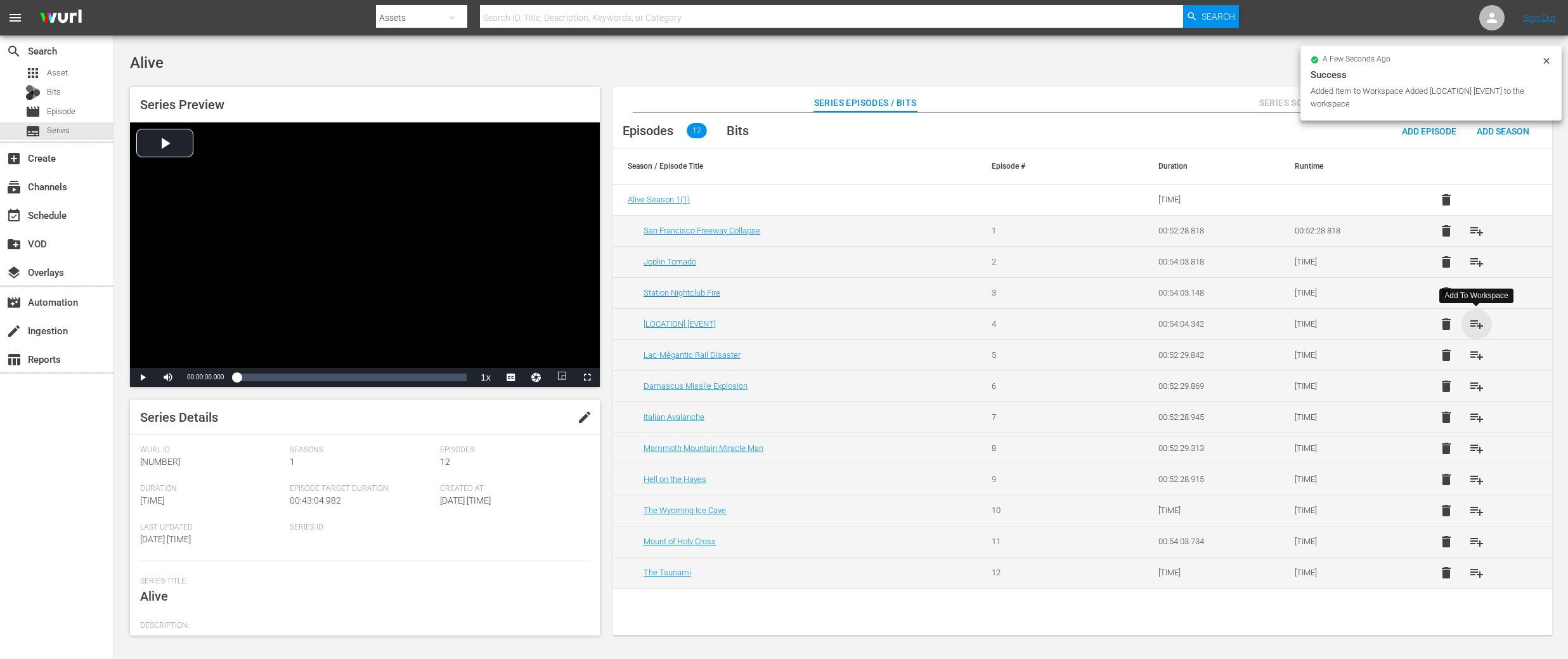 click on "playlist_add" at bounding box center (1477, 324) 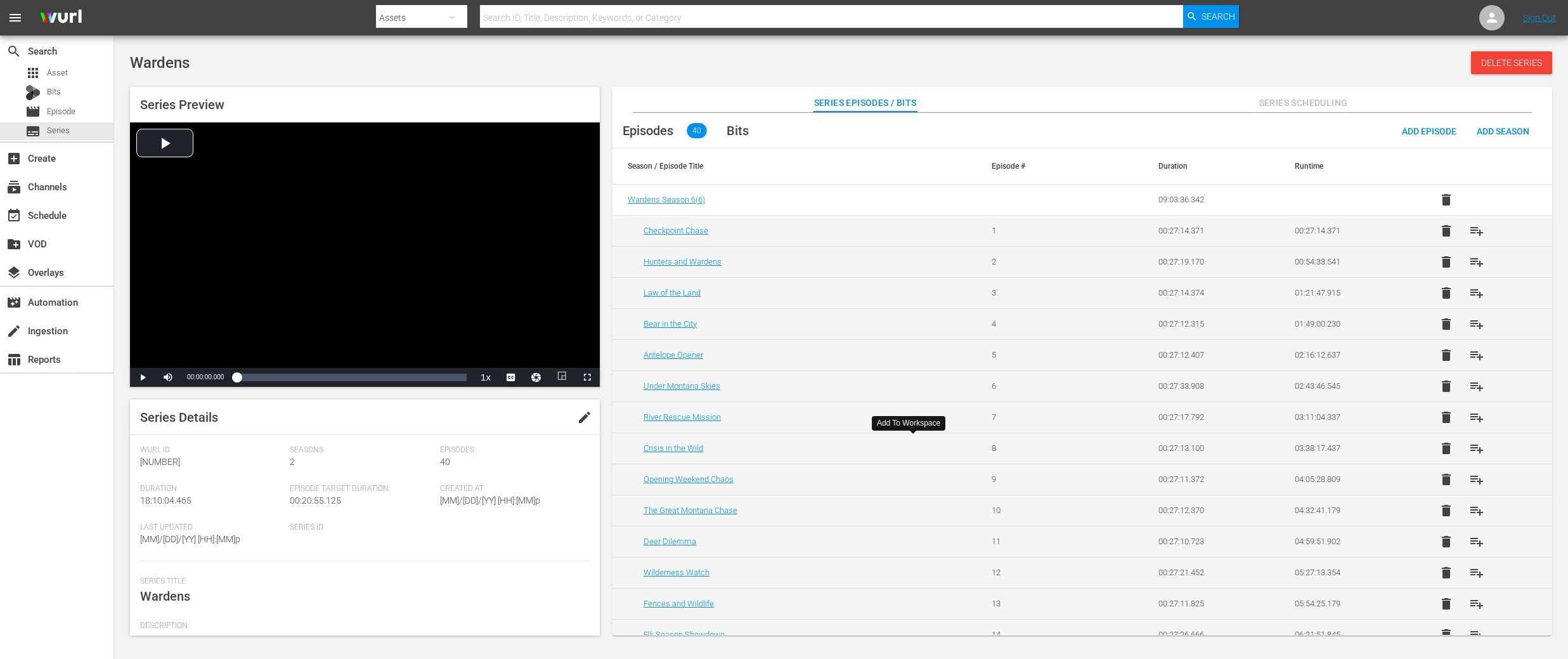 scroll, scrollTop: 0, scrollLeft: 0, axis: both 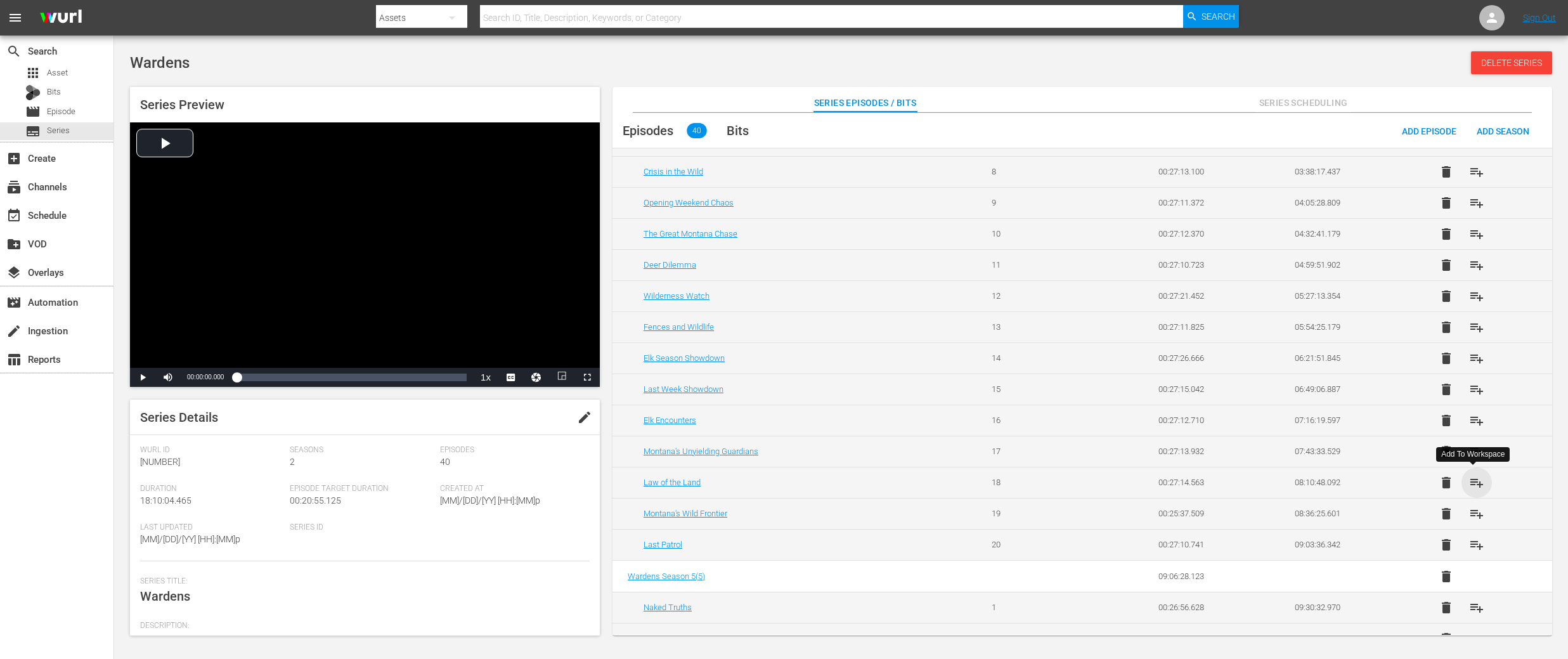 click on "playlist_add" at bounding box center [1477, 483] 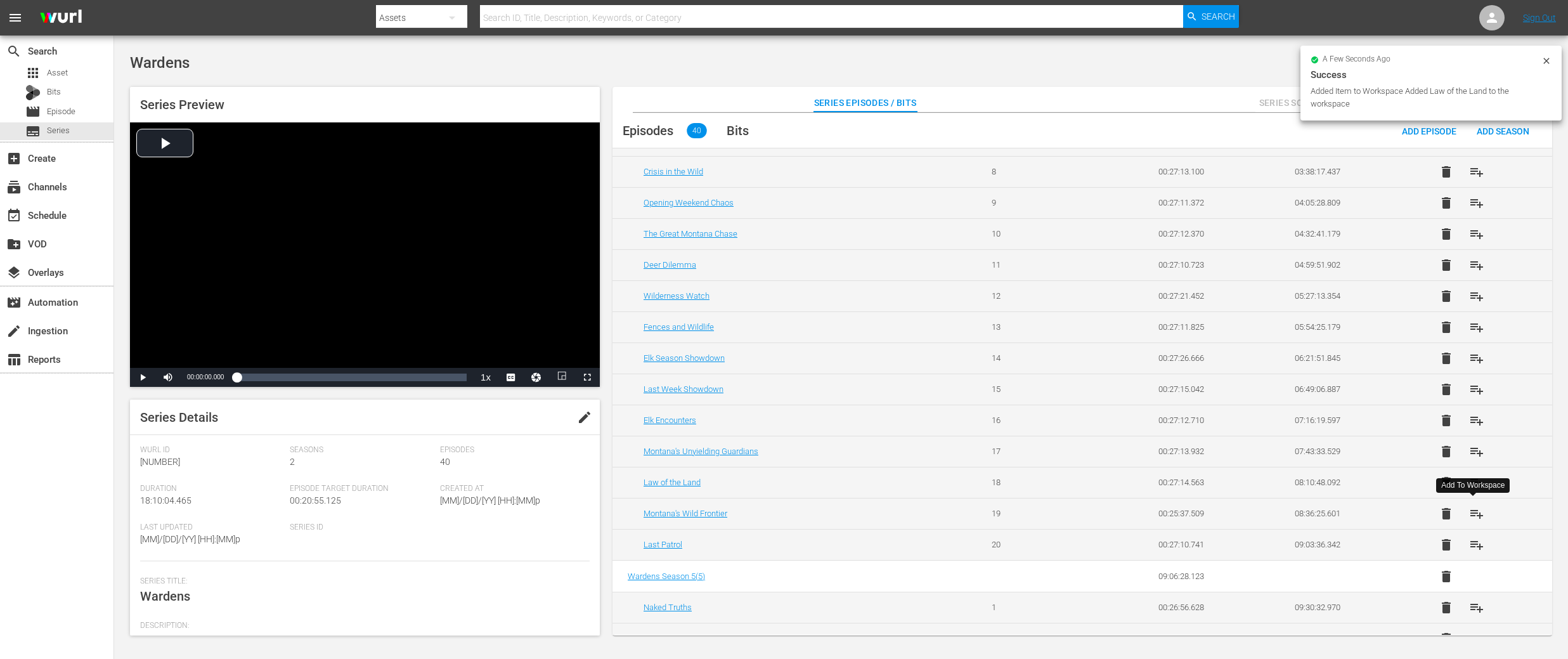 click on "playlist_add" at bounding box center (1477, 514) 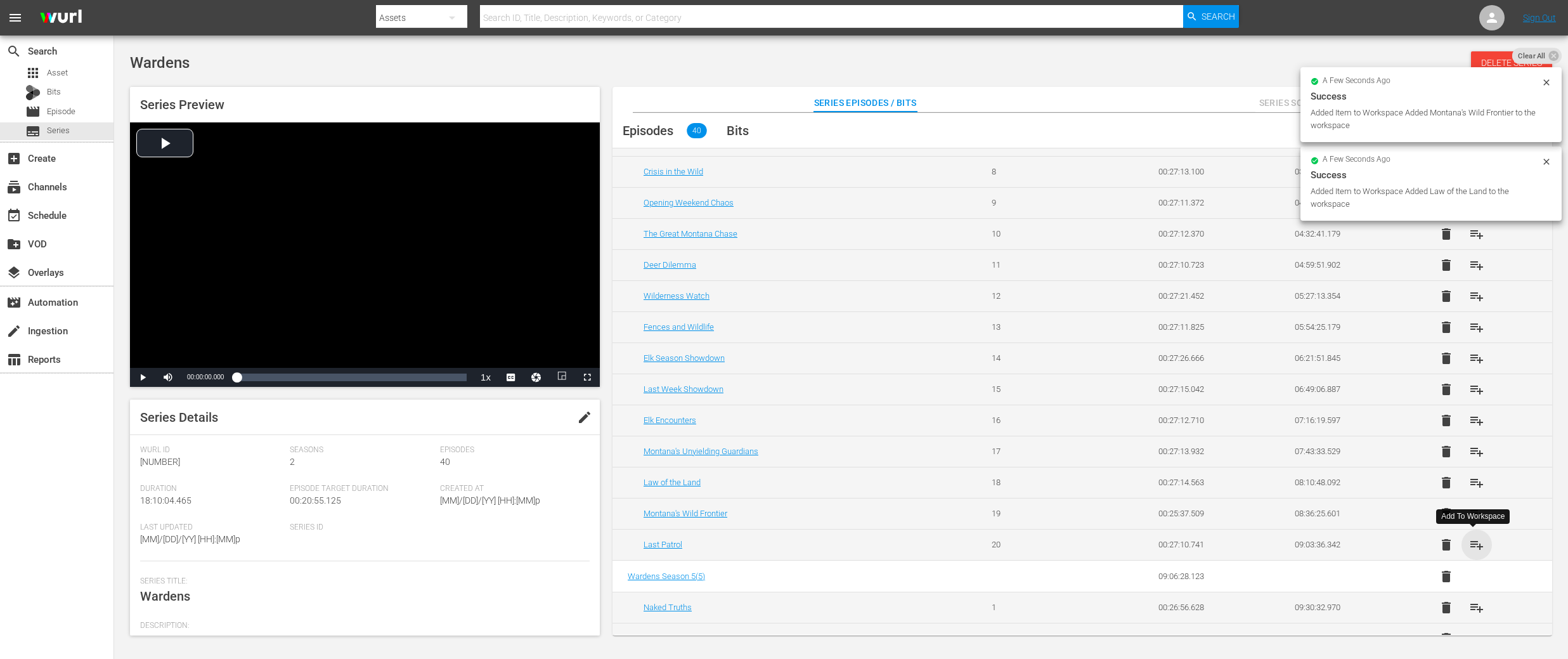 click on "playlist_add" at bounding box center [1477, 545] 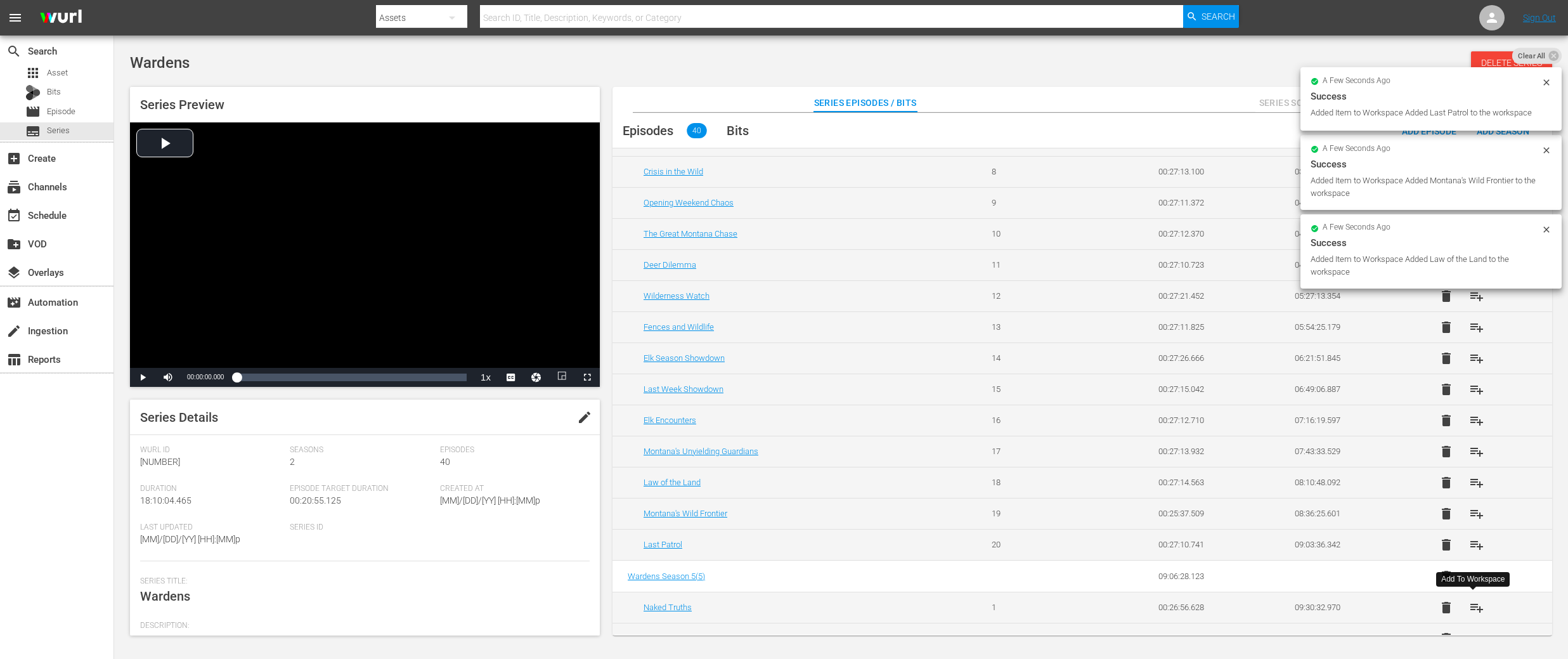 click on "playlist_add" at bounding box center (1477, 608) 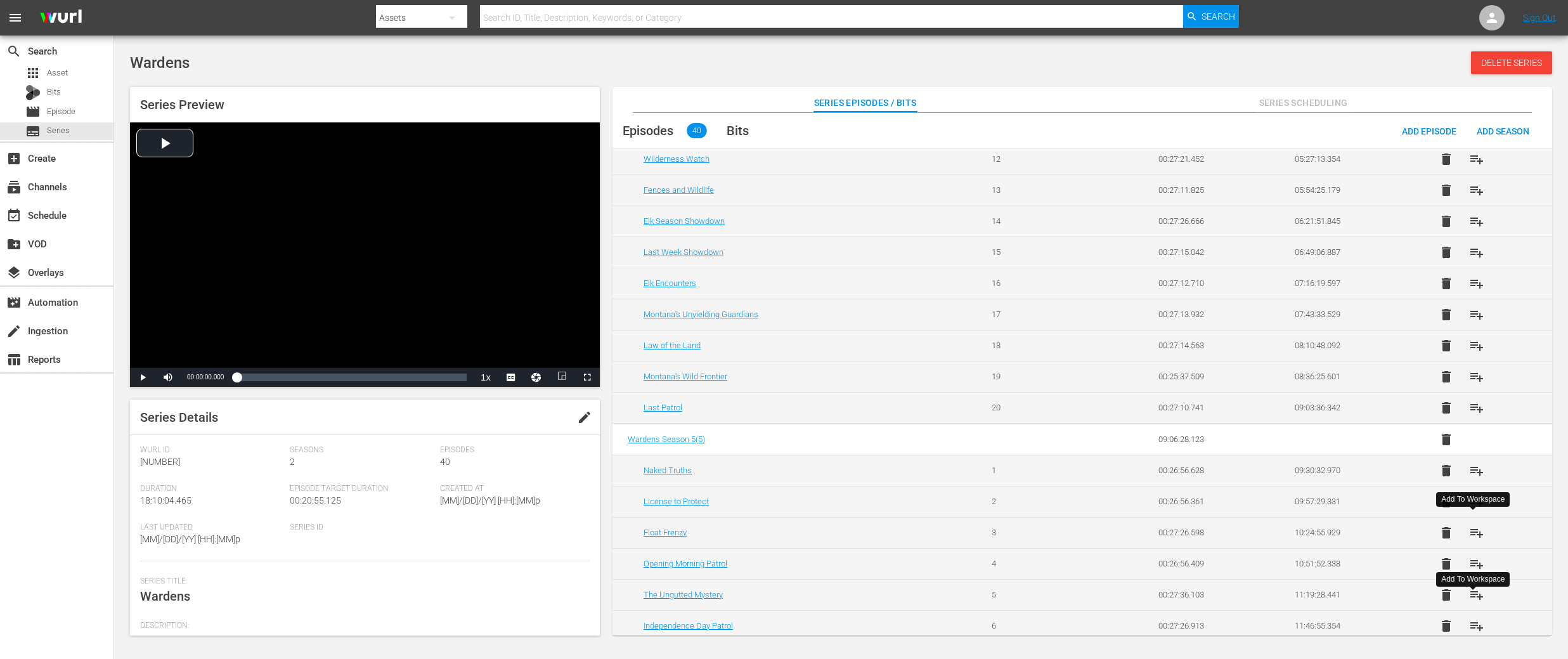 scroll, scrollTop: 419, scrollLeft: 0, axis: vertical 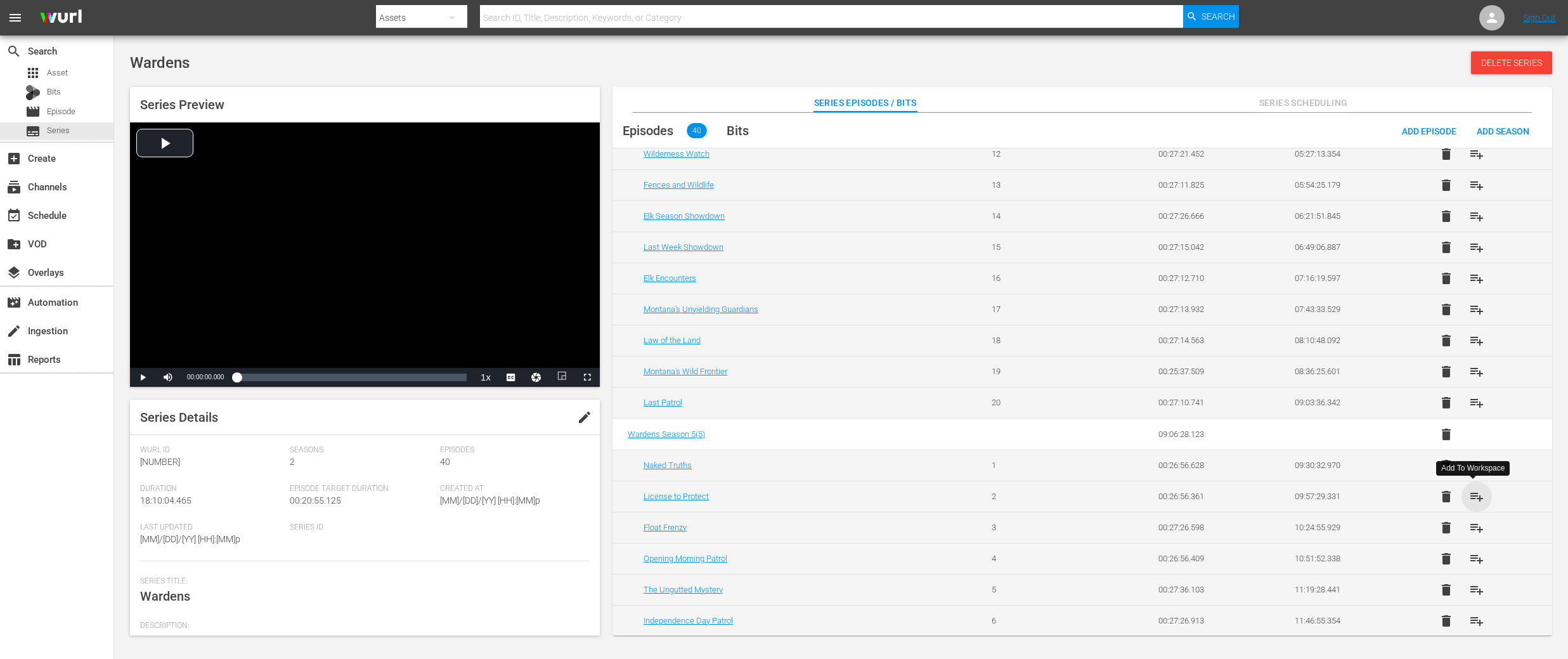 click on "playlist_add" at bounding box center (1477, 497) 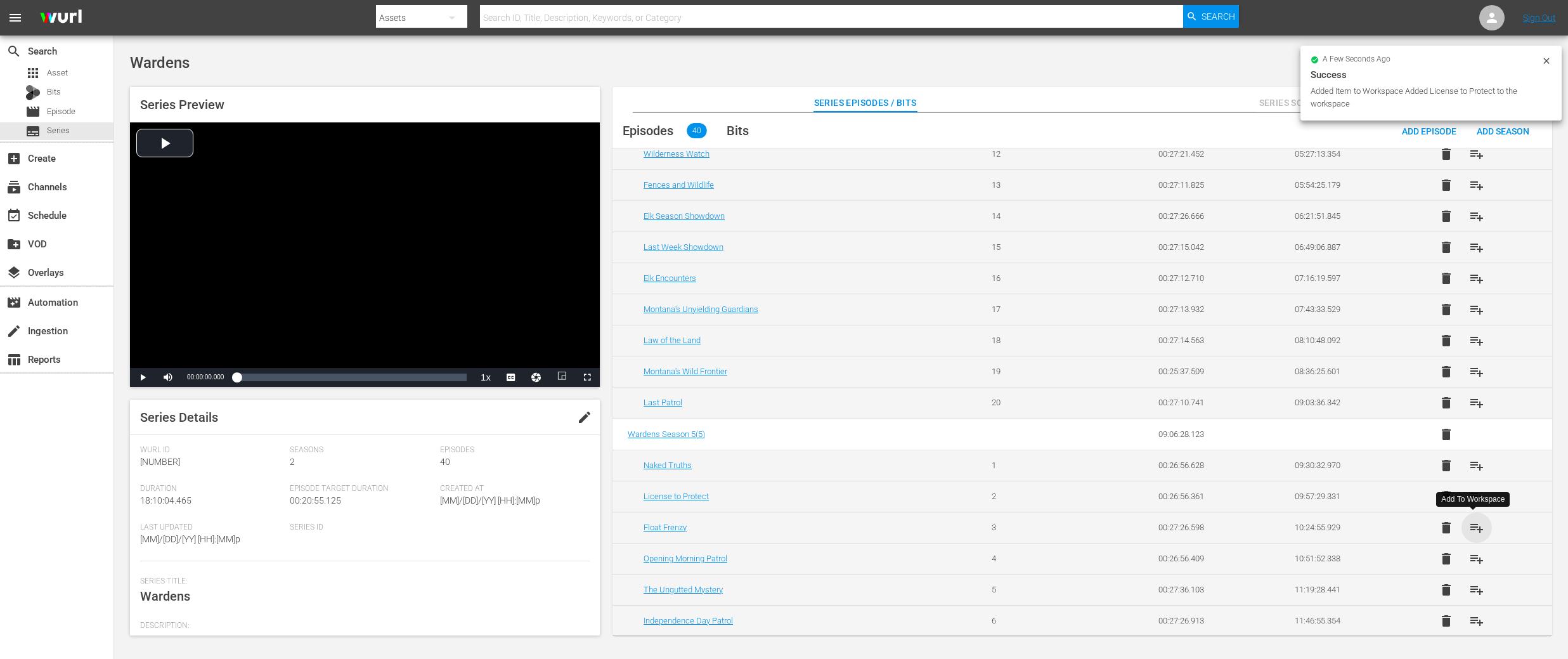 click on "playlist_add" at bounding box center (1477, 528) 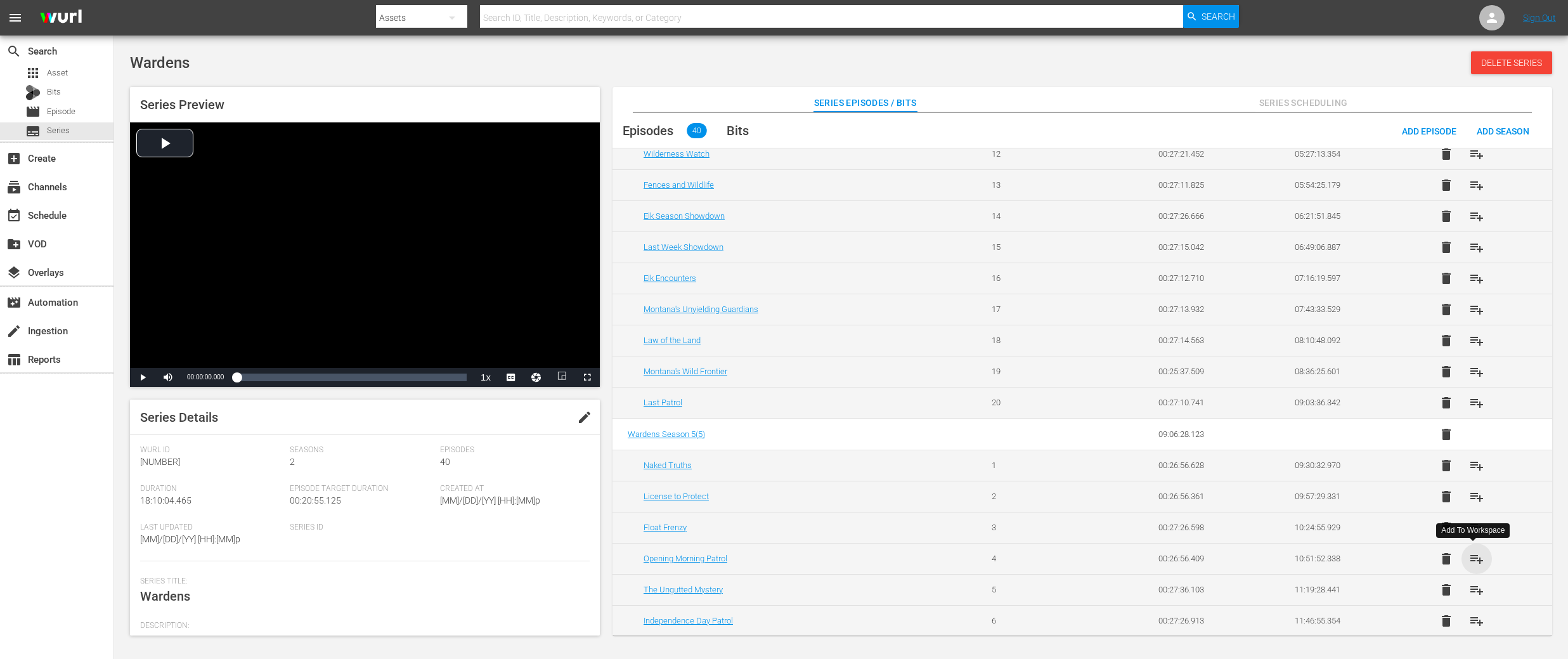 click on "playlist_add" at bounding box center [1477, 559] 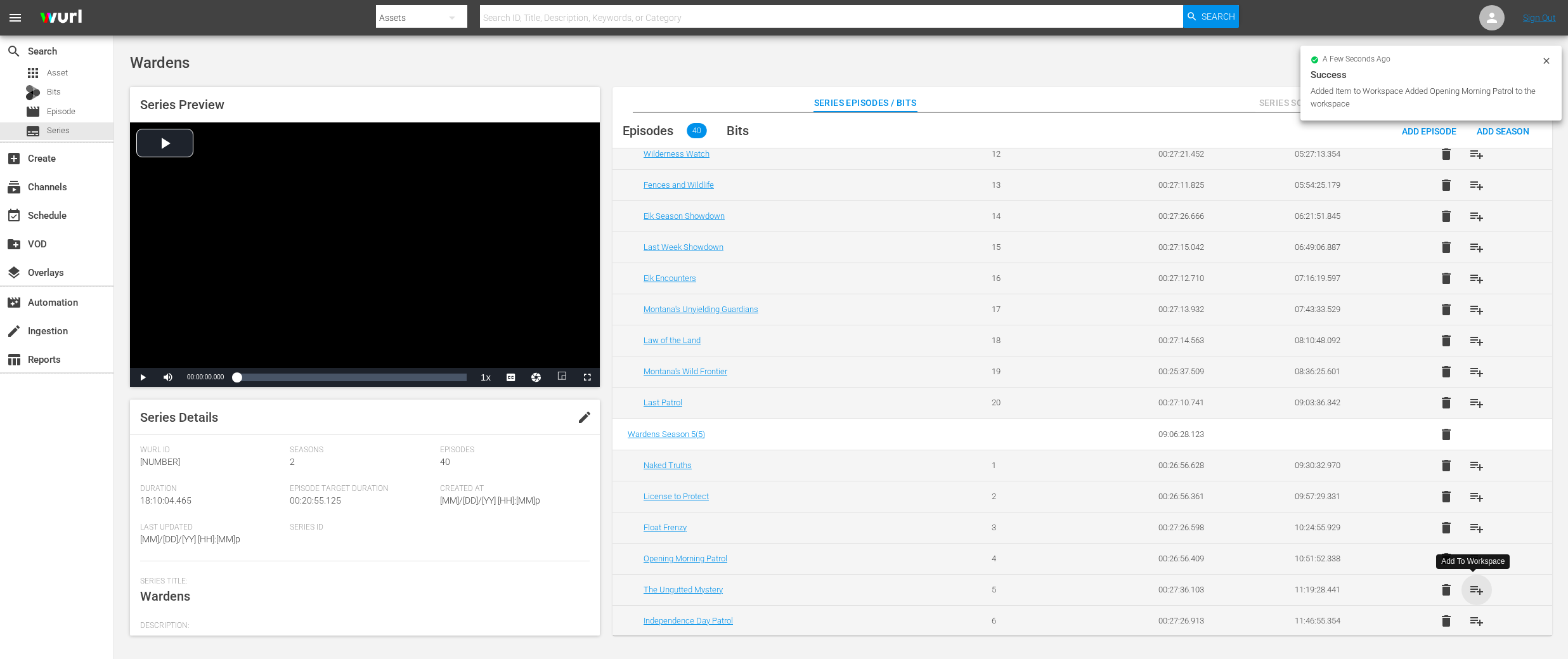 click on "playlist_add" at bounding box center [1477, 590] 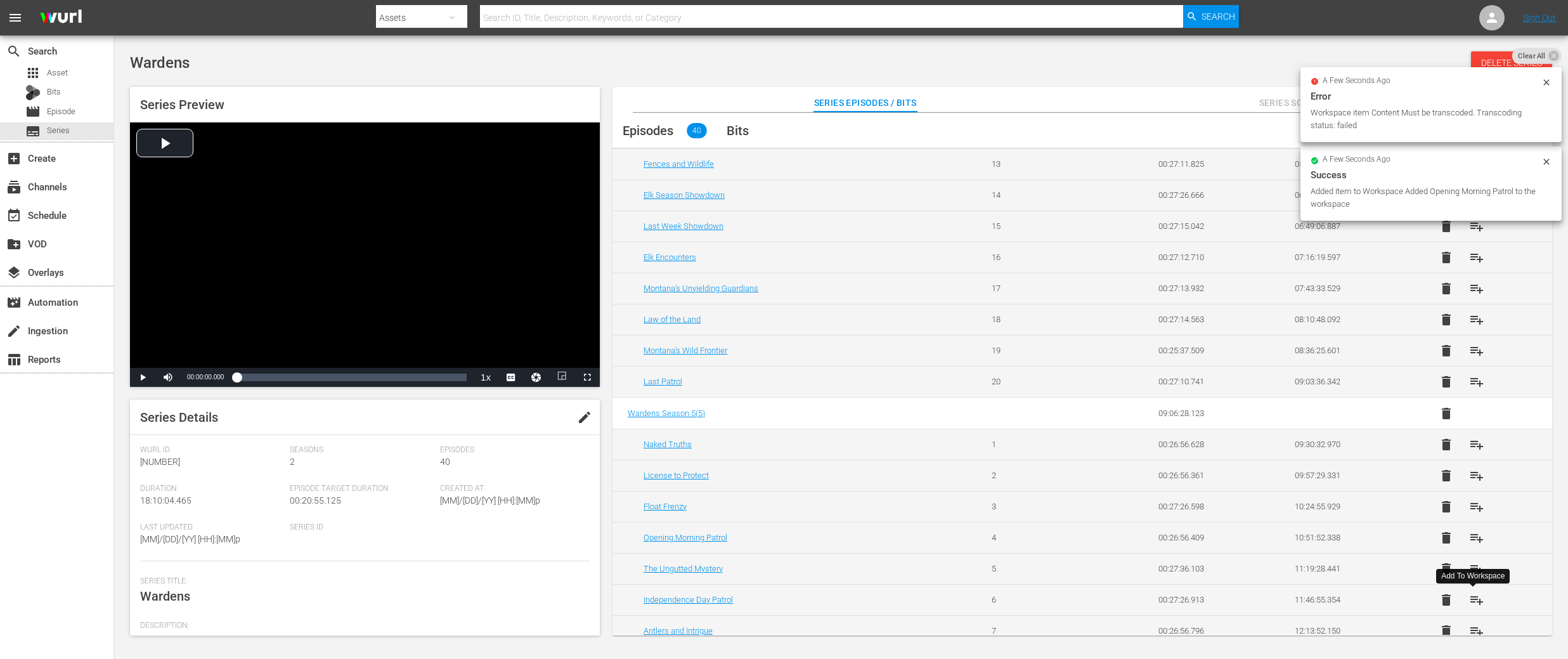 scroll, scrollTop: 445, scrollLeft: 0, axis: vertical 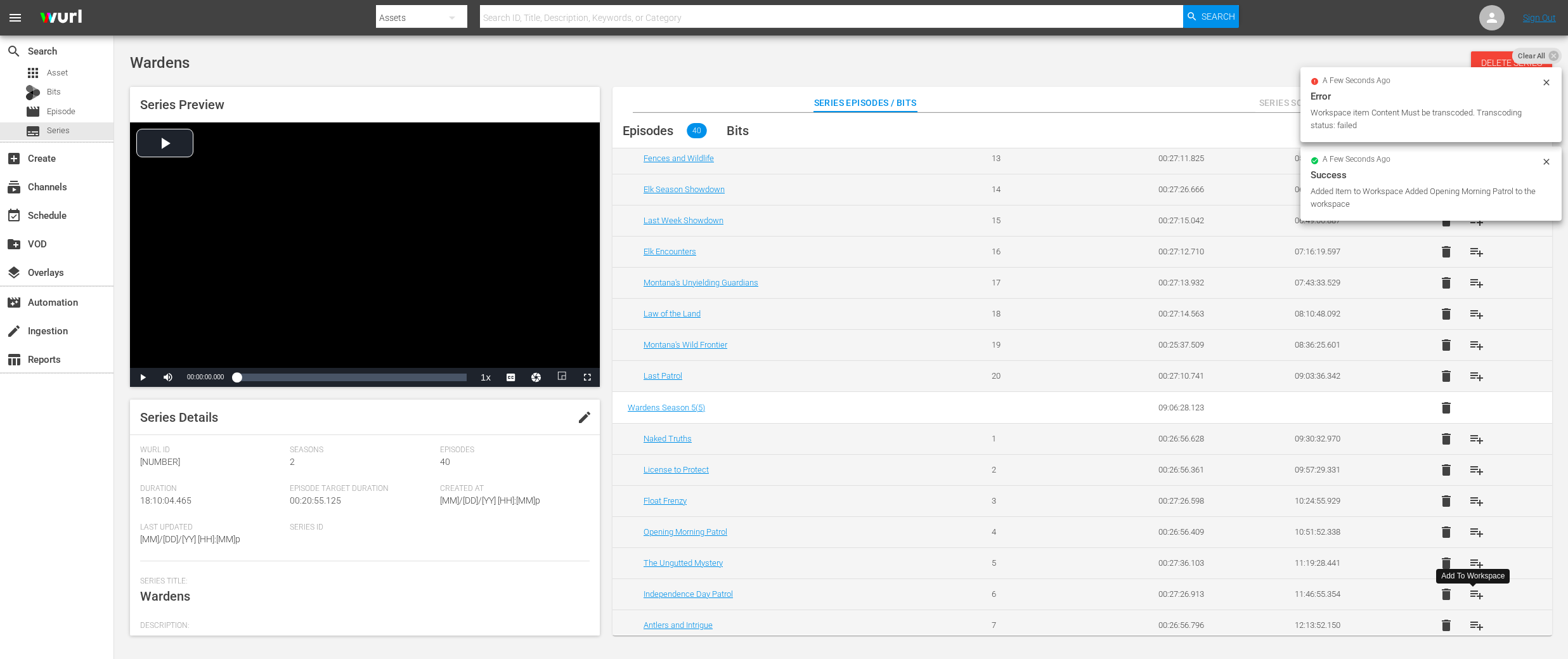 click on "playlist_add" at bounding box center (1477, 594) 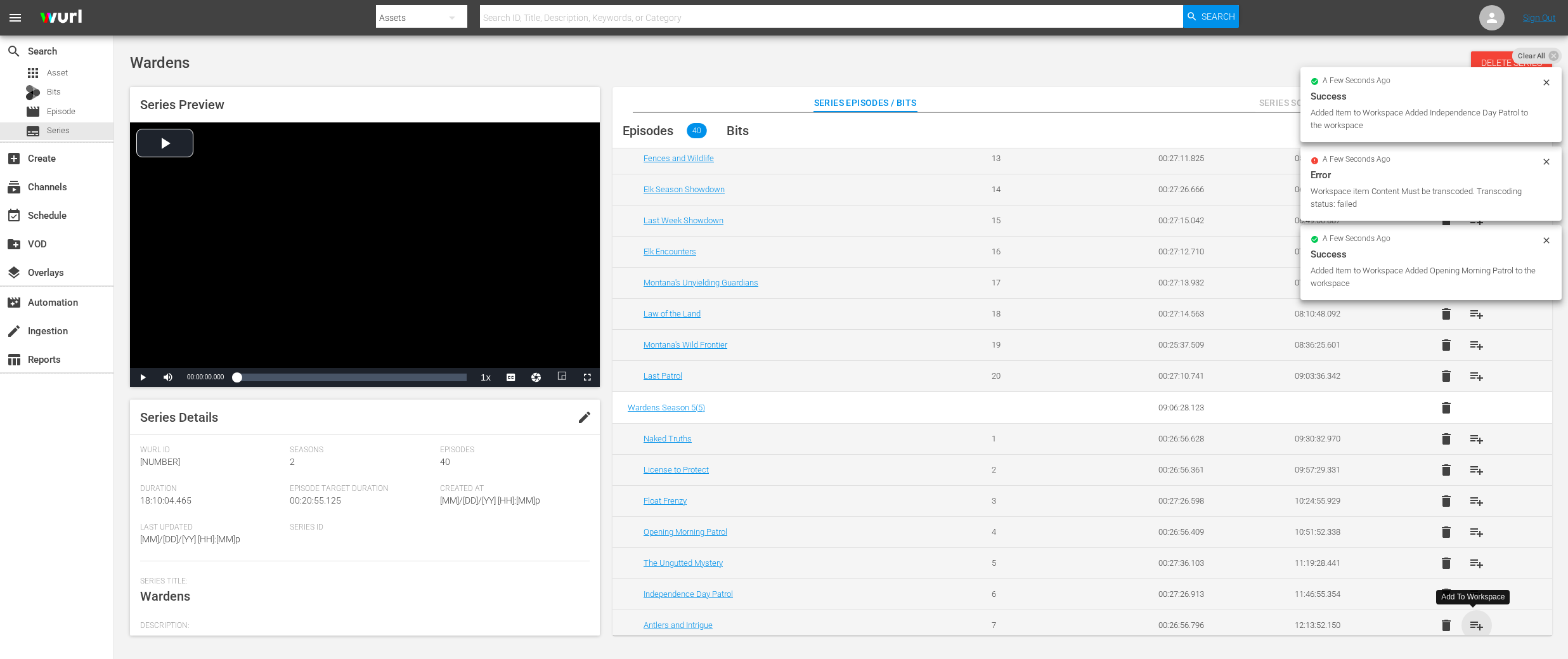 click on "playlist_add" at bounding box center [1477, 625] 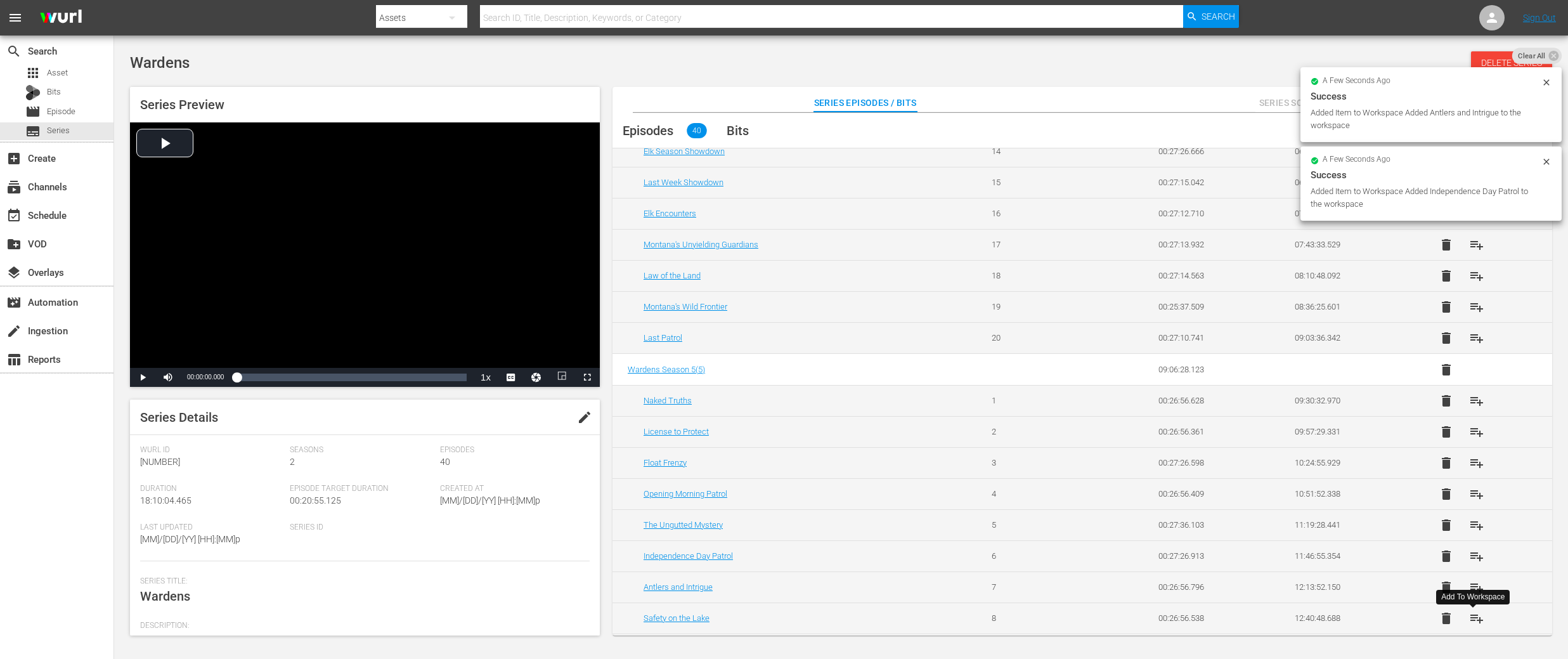 scroll, scrollTop: 485, scrollLeft: 0, axis: vertical 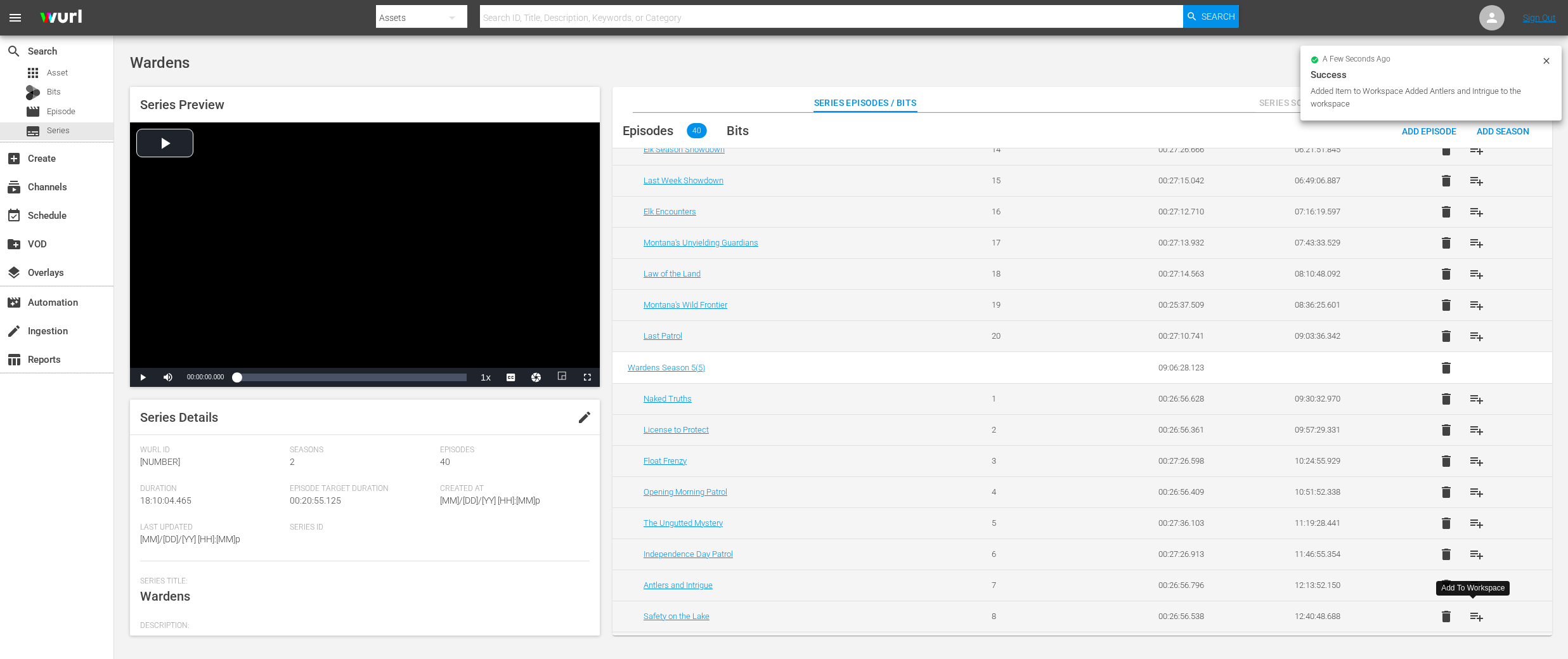 click on "playlist_add" at bounding box center [1477, 617] 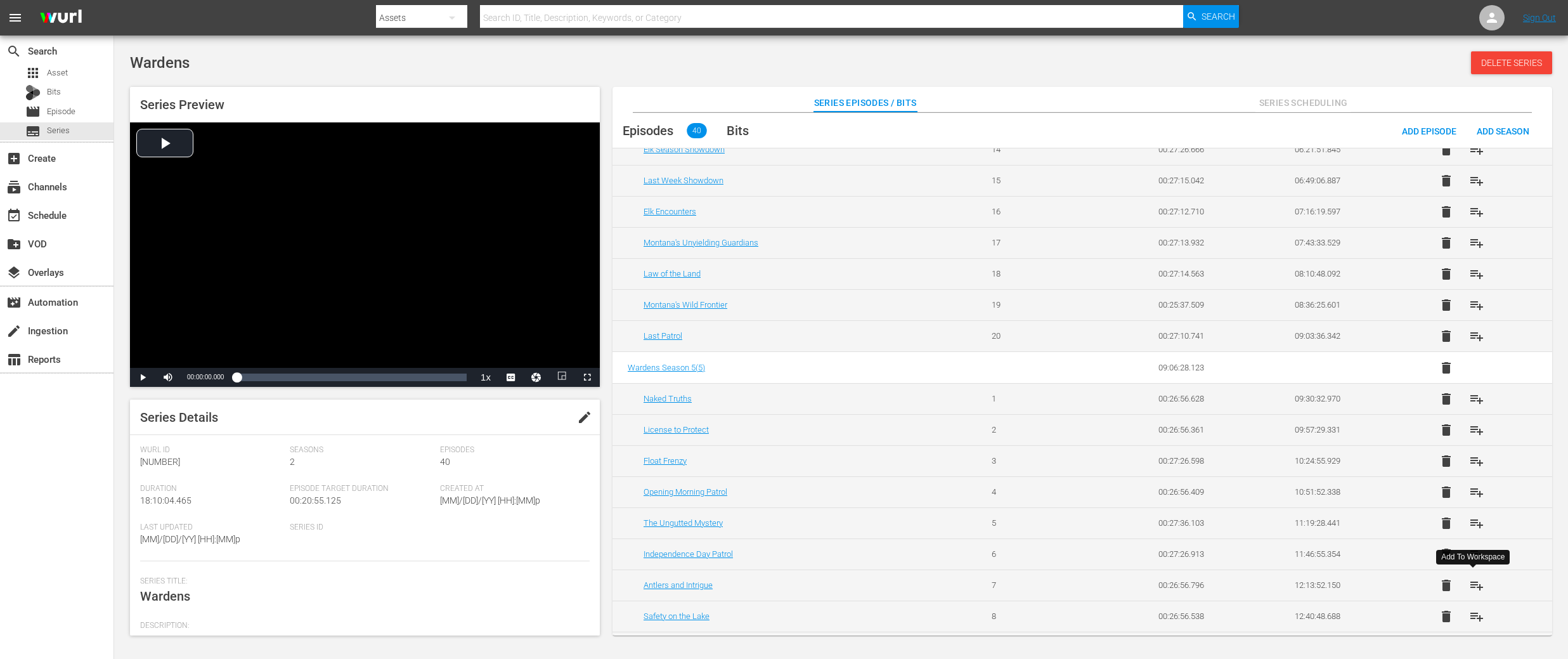 scroll, scrollTop: 0, scrollLeft: 0, axis: both 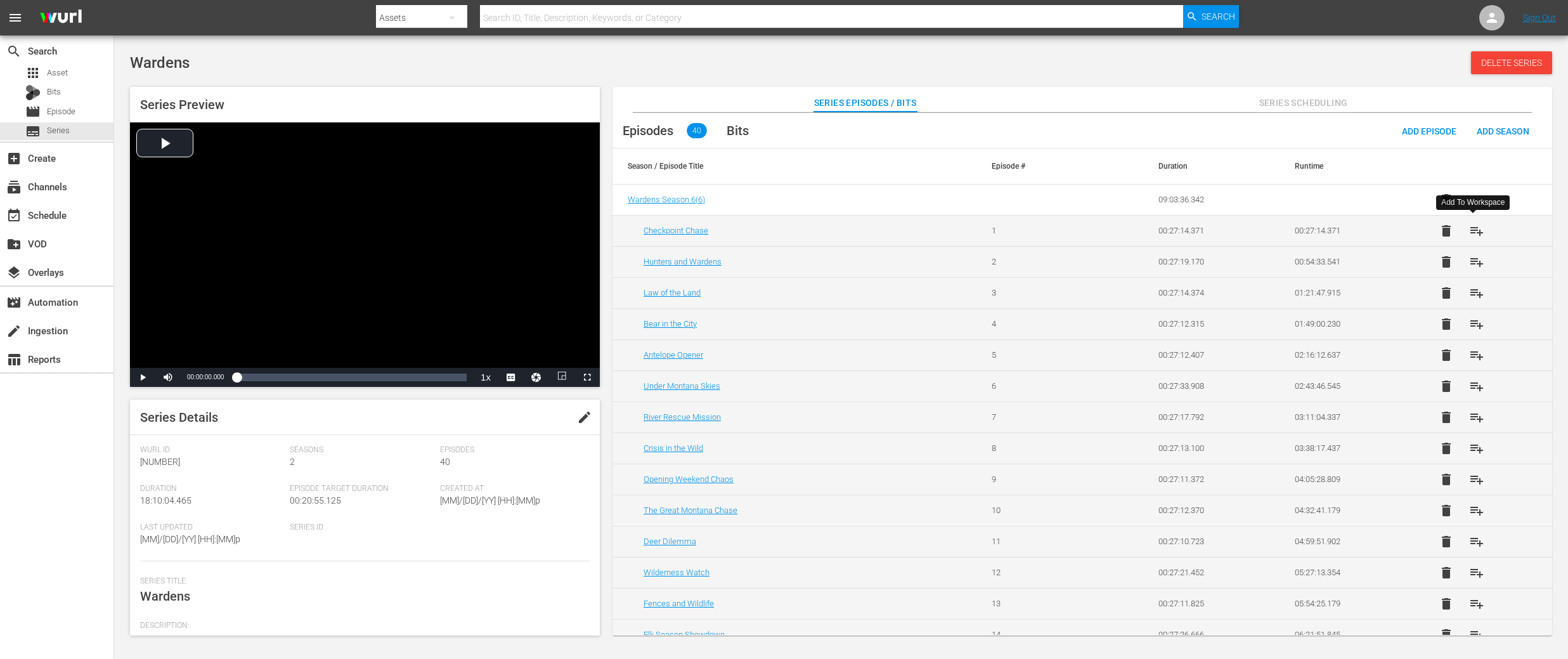 click on "playlist_add" at bounding box center (1477, 231) 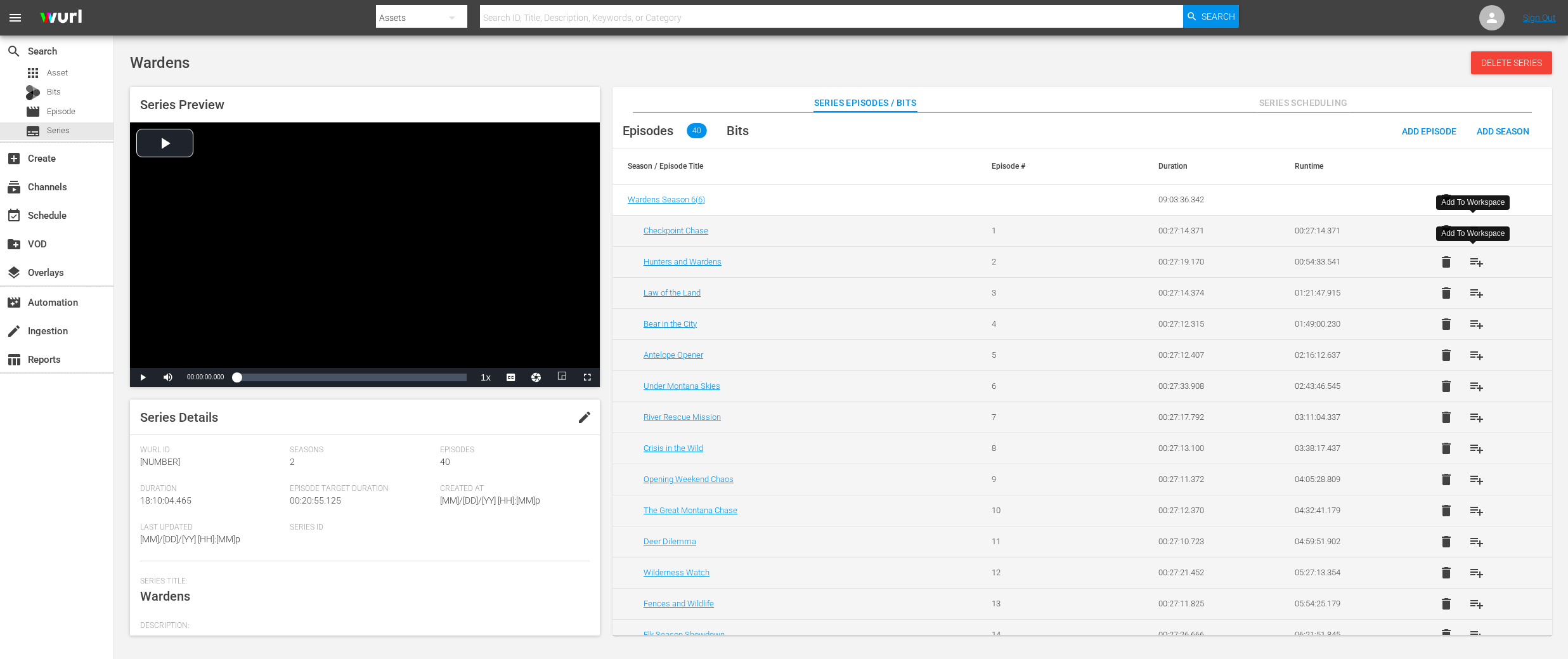 click on "playlist_add" at bounding box center (1477, 262) 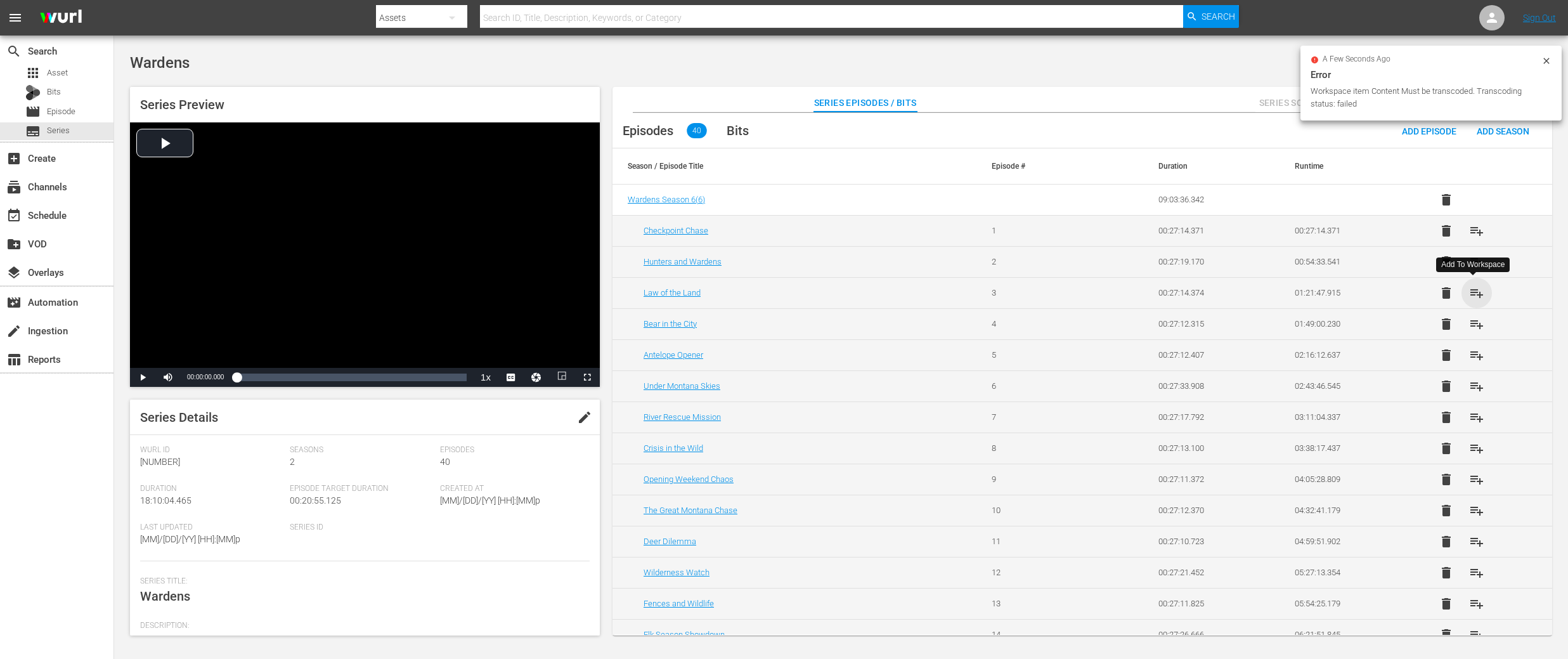 click on "playlist_add" at bounding box center (1477, 293) 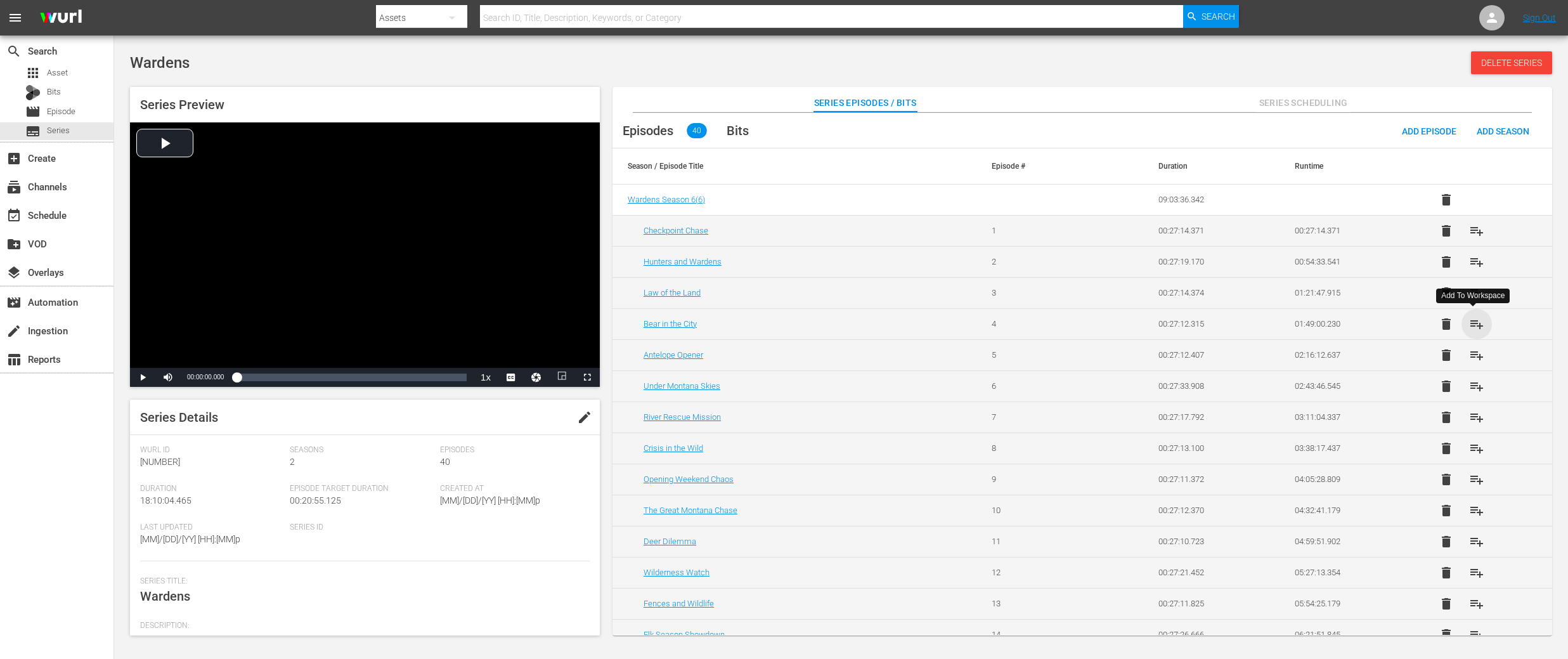 click on "playlist_add" at bounding box center (1477, 324) 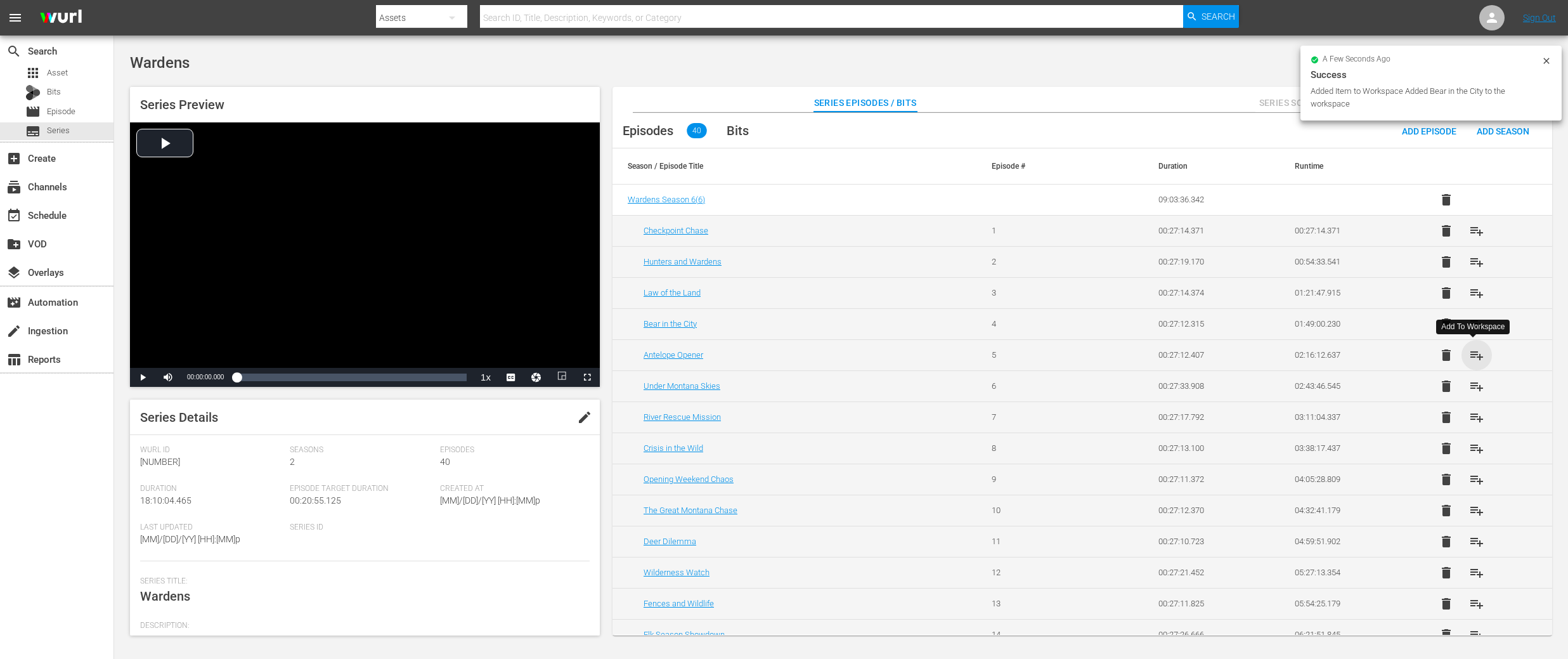 click on "playlist_add" at bounding box center [1477, 355] 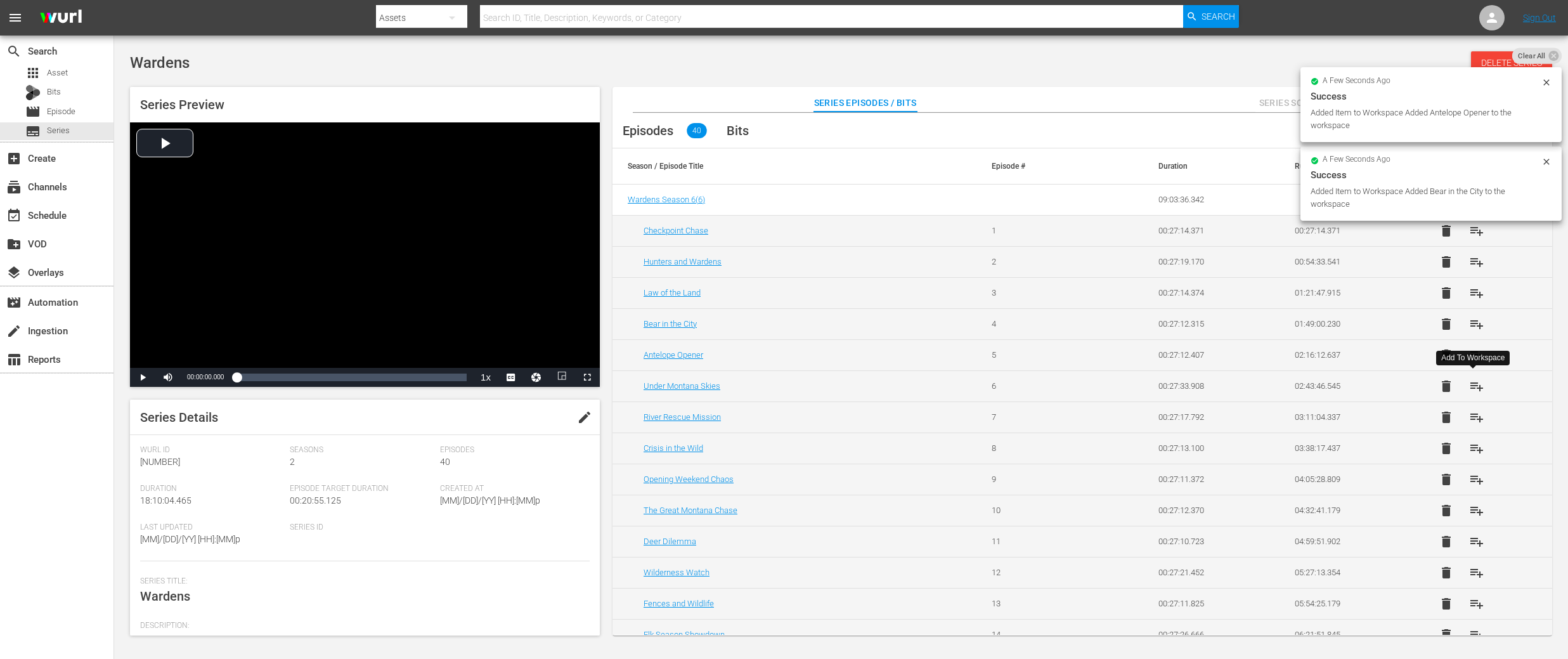 click on "playlist_add" at bounding box center [1477, 386] 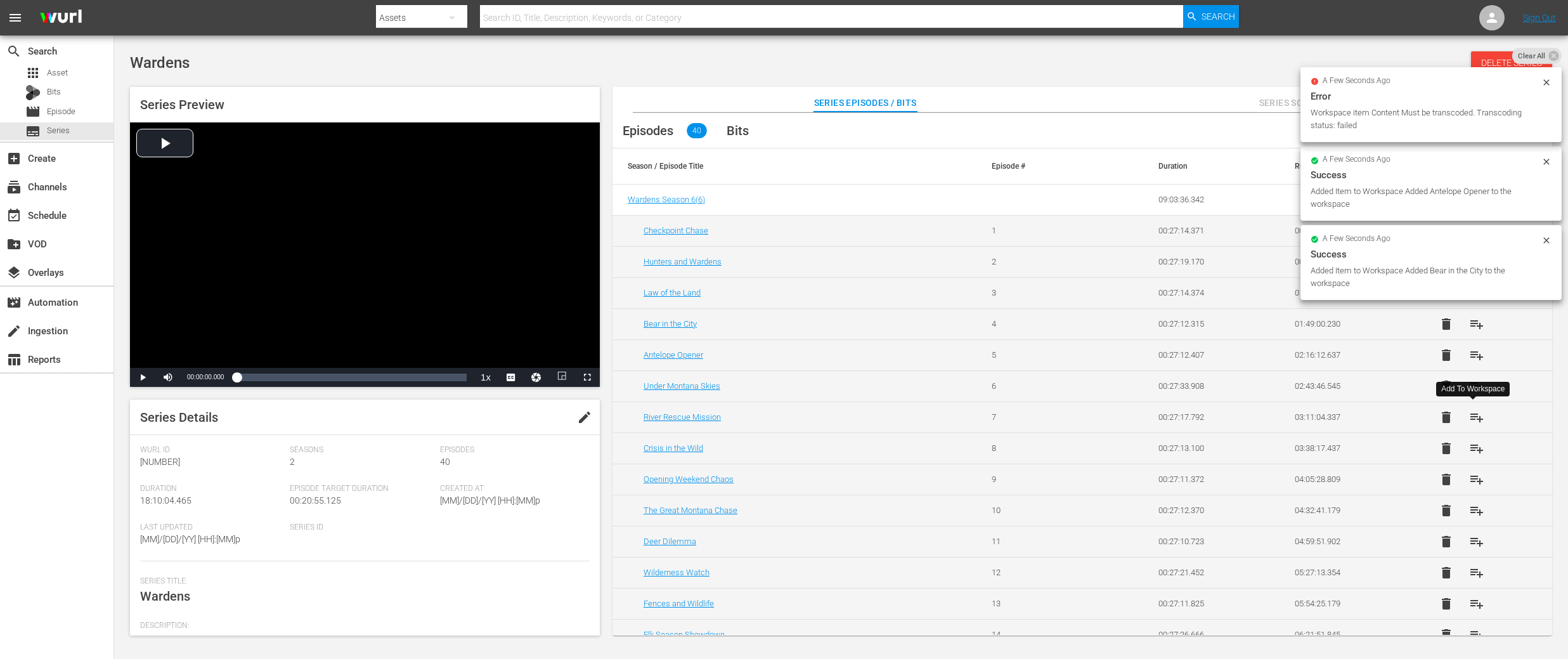 click on "playlist_add" at bounding box center (1477, 417) 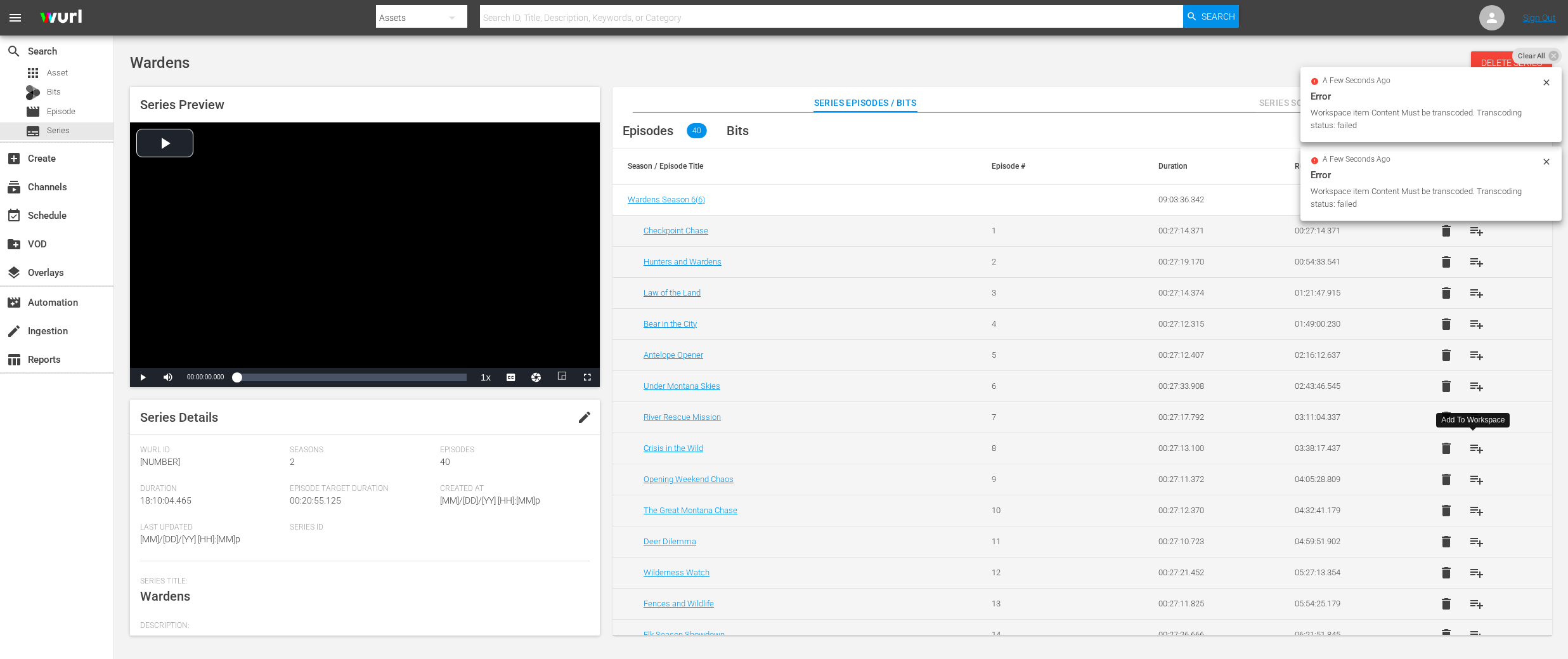 click on "playlist_add" at bounding box center [1477, 448] 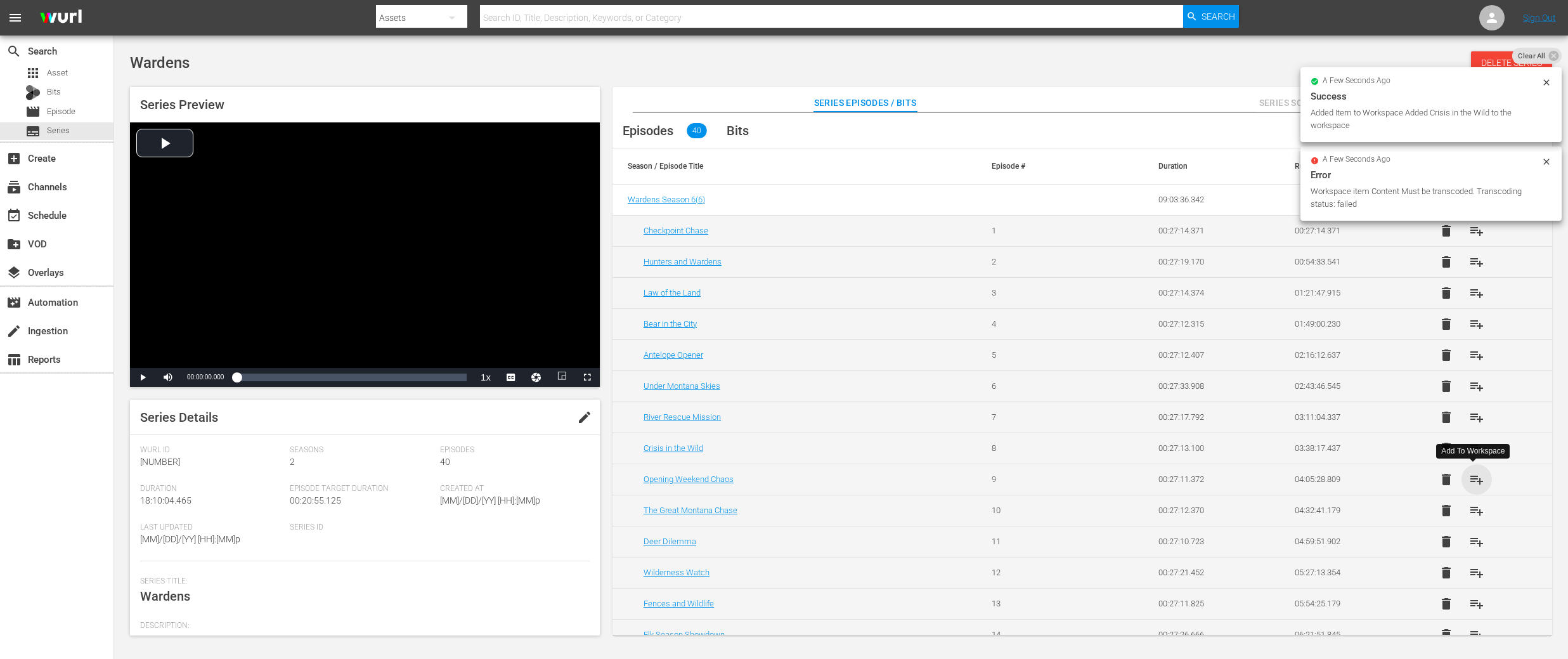 click on "playlist_add" at bounding box center [1477, 480] 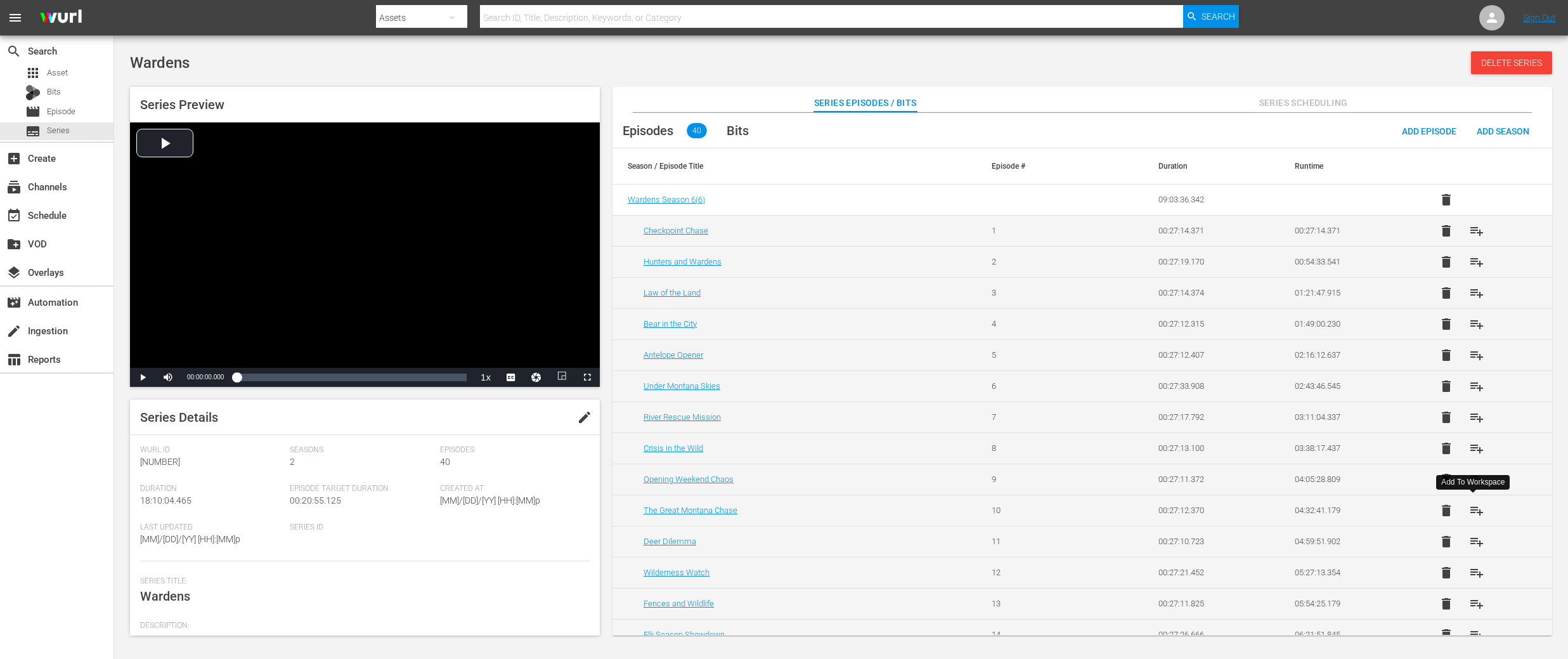 click on "playlist_add" at bounding box center (1477, 511) 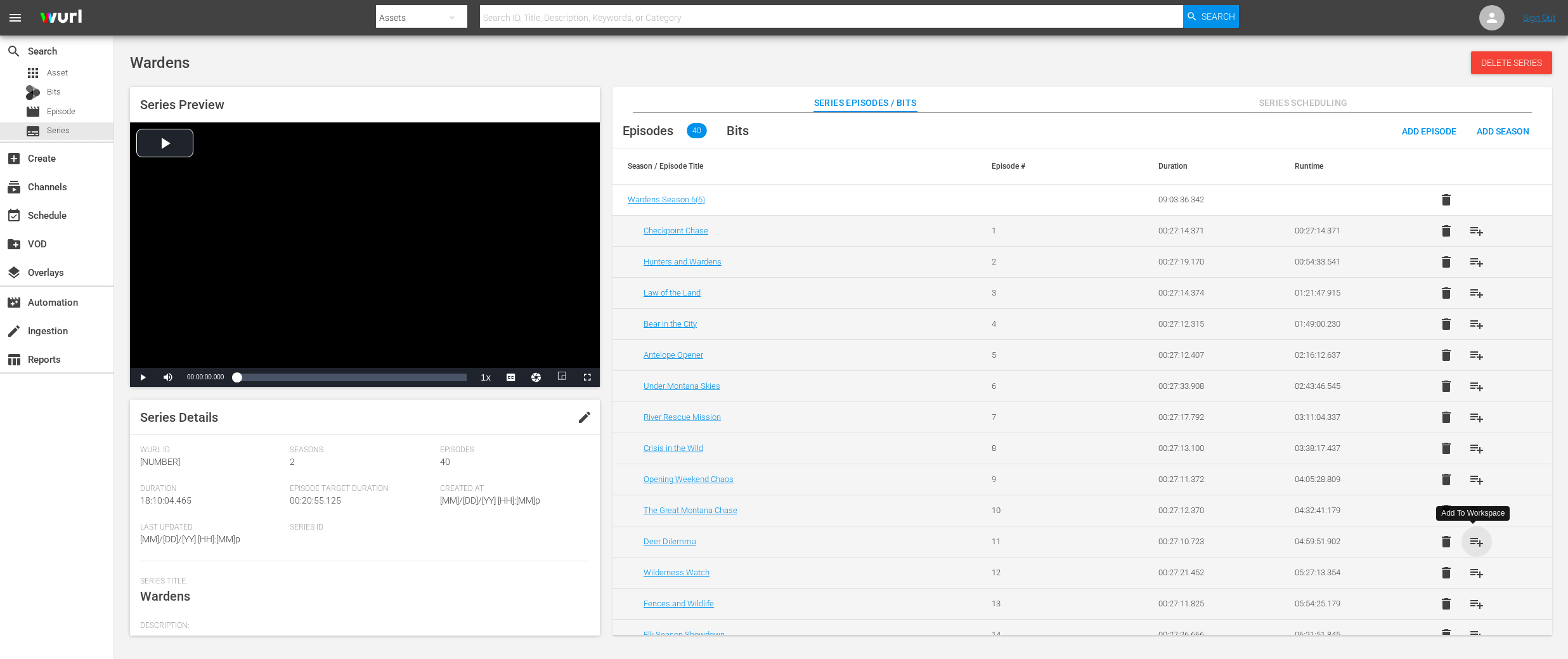 click on "playlist_add" at bounding box center (1477, 542) 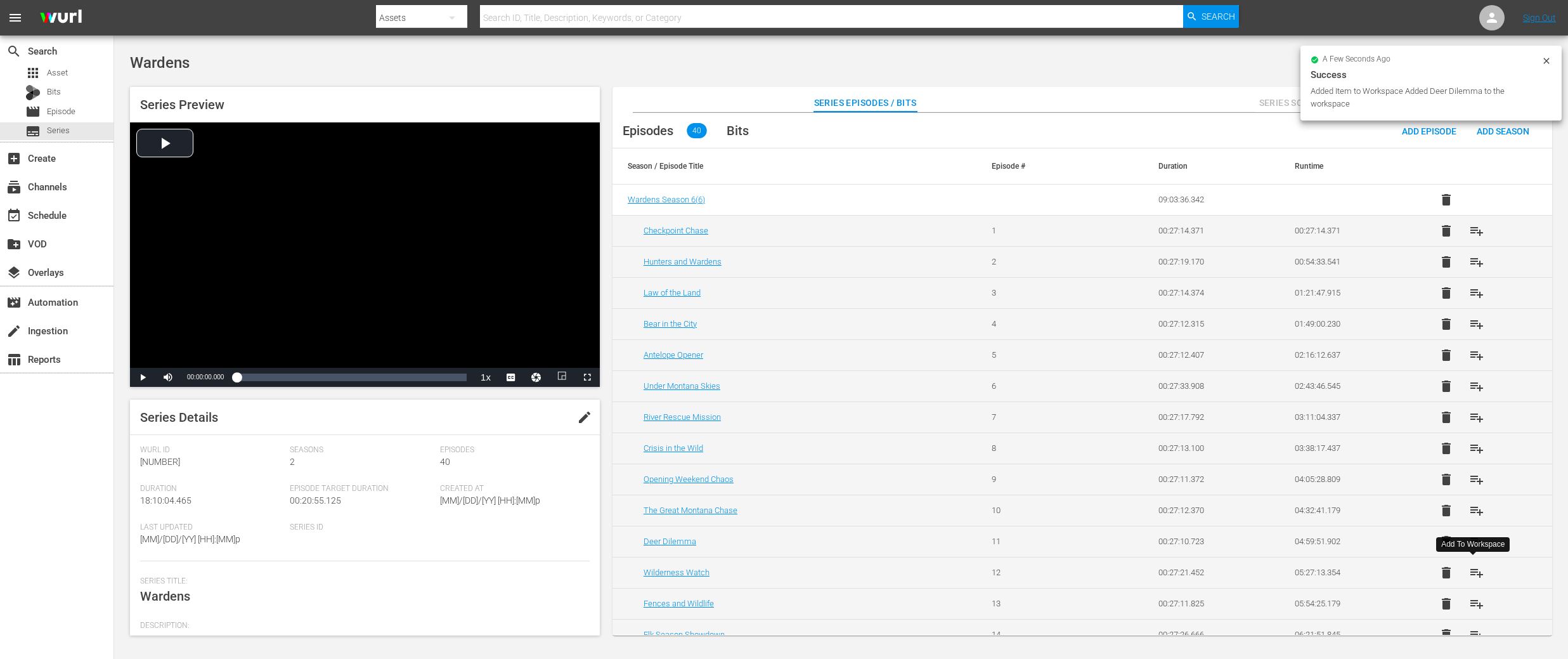 click on "playlist_add" at bounding box center (1477, 573) 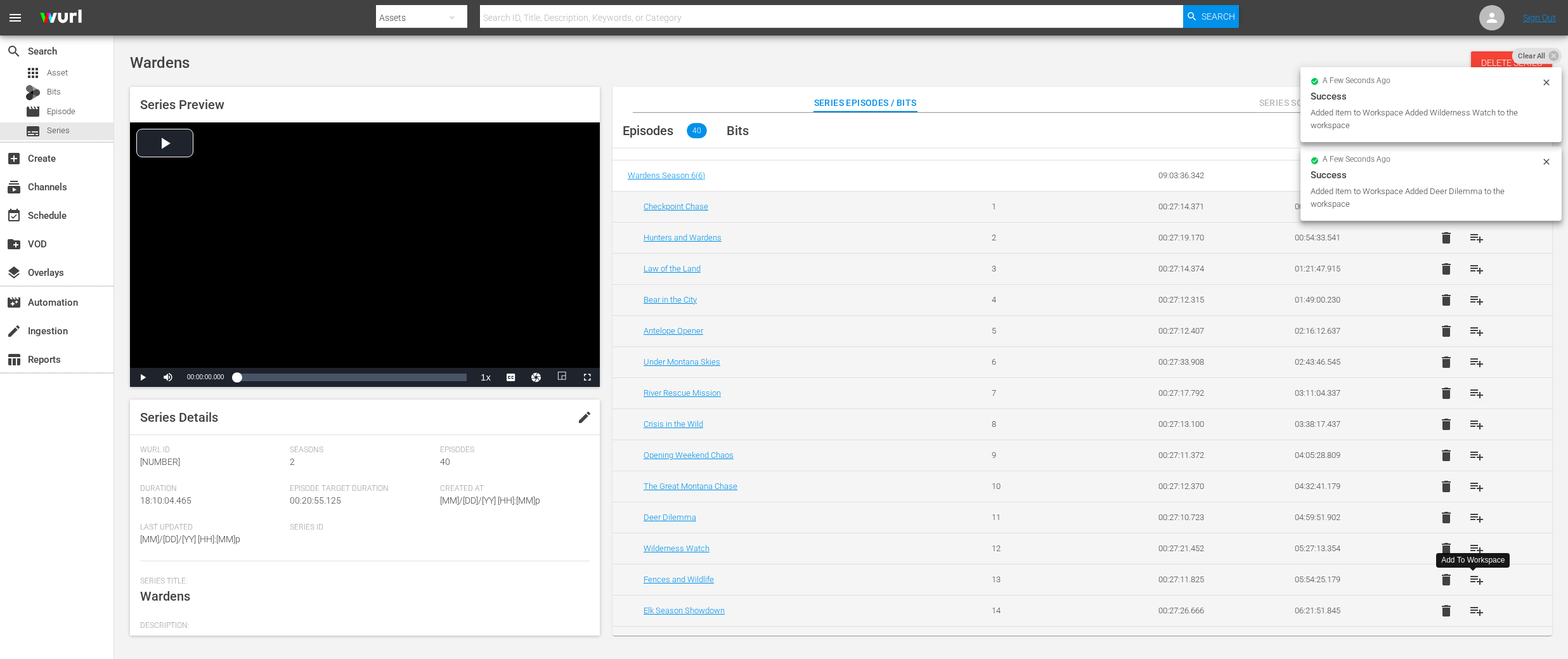 scroll, scrollTop: 27, scrollLeft: 0, axis: vertical 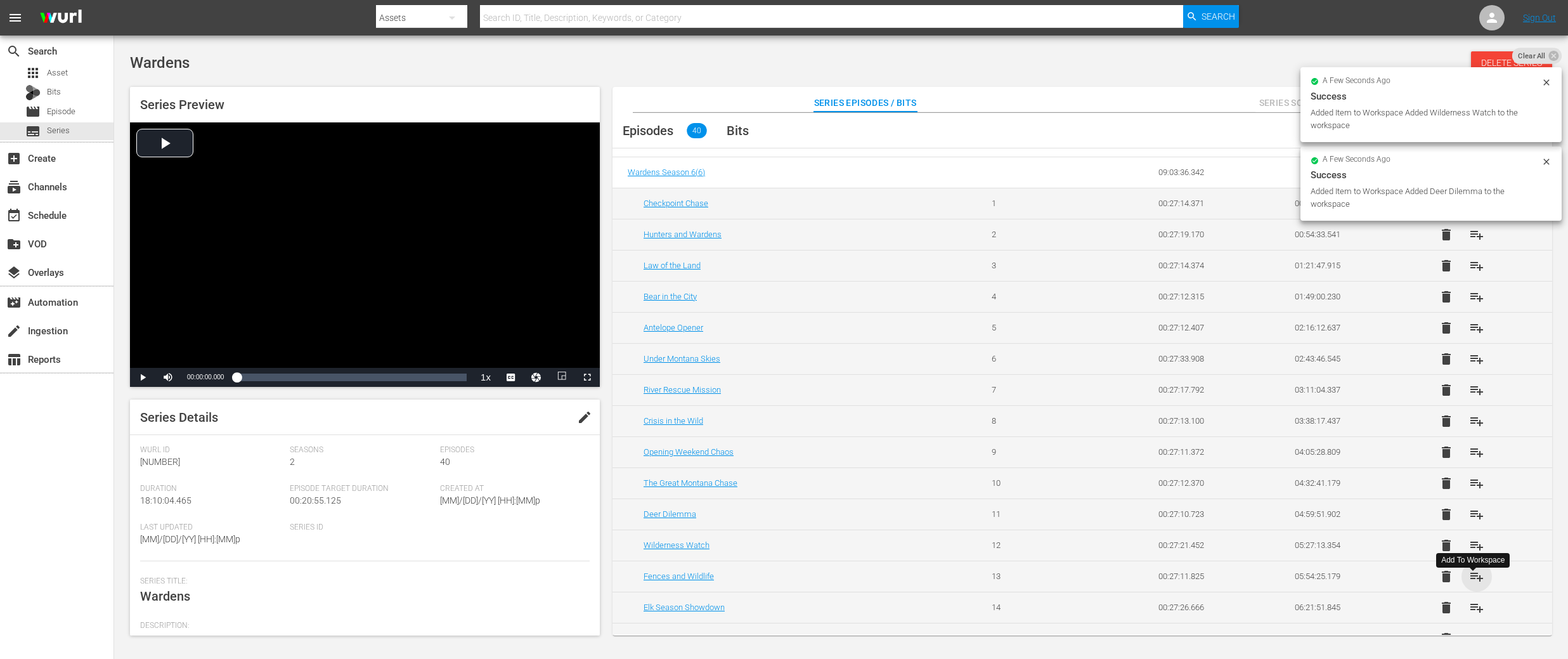 click on "playlist_add" at bounding box center [1477, 577] 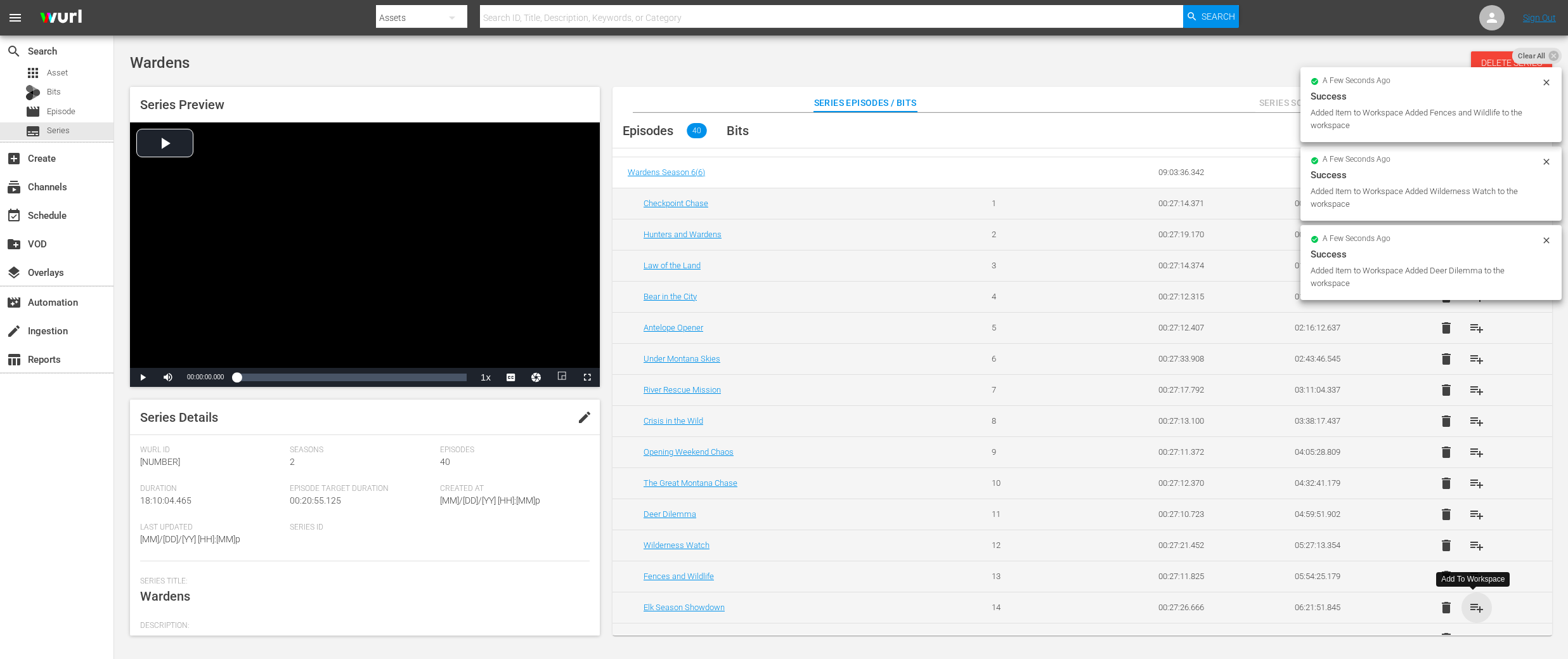click on "playlist_add" at bounding box center [1477, 608] 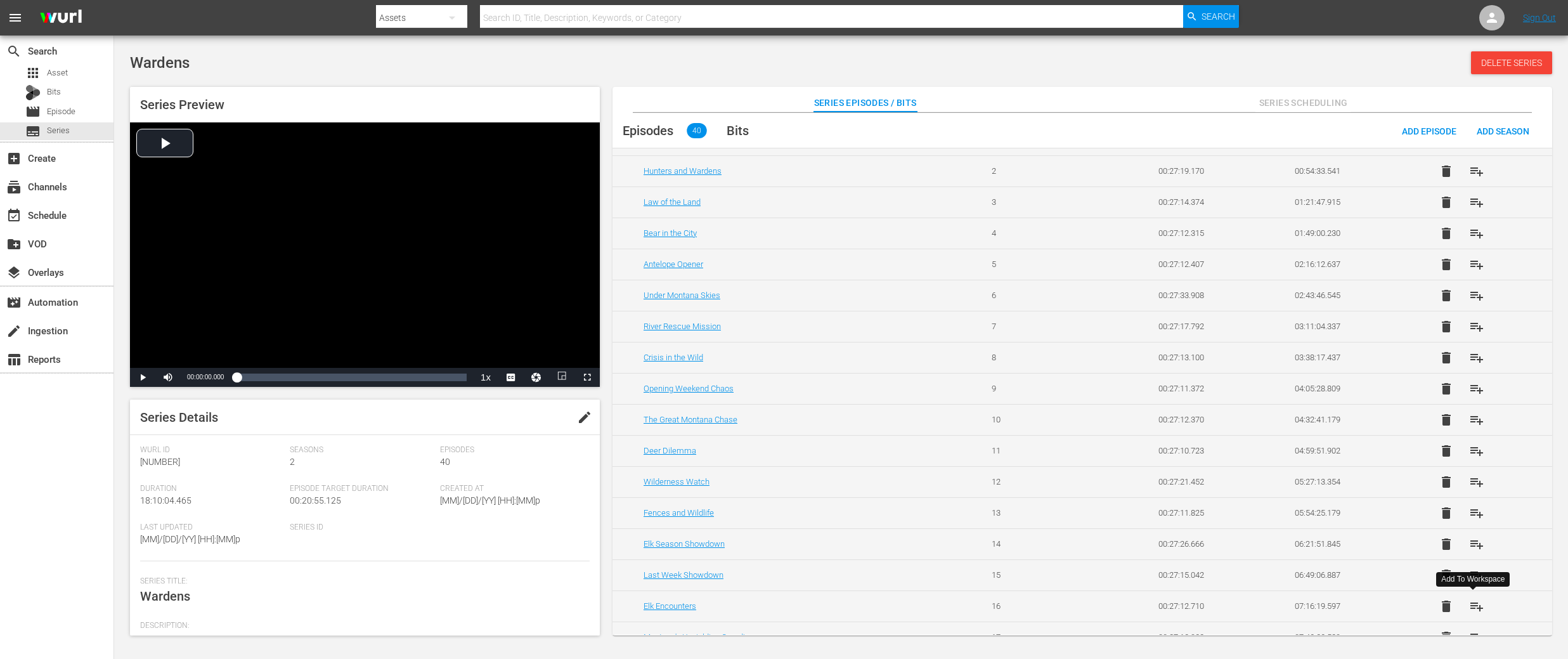 scroll, scrollTop: 103, scrollLeft: 0, axis: vertical 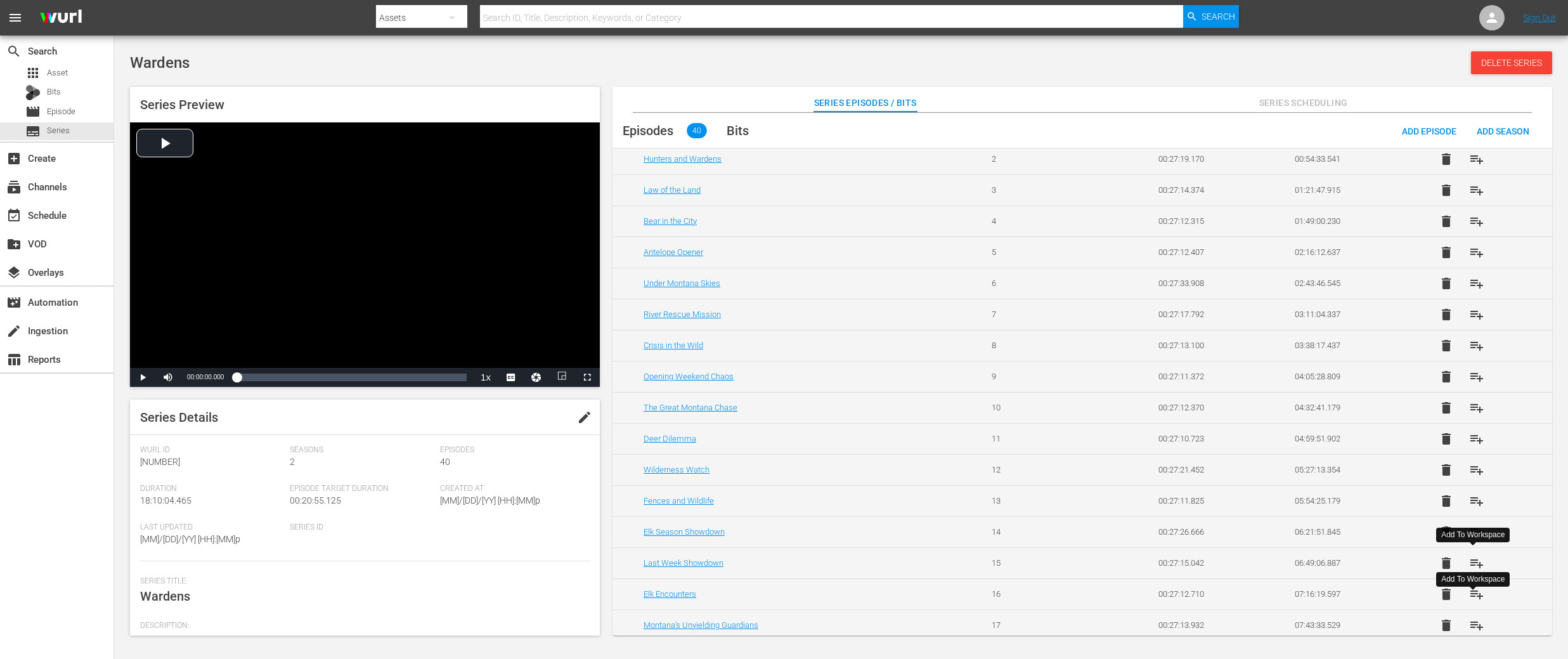 click on "playlist_add" at bounding box center (1477, 563) 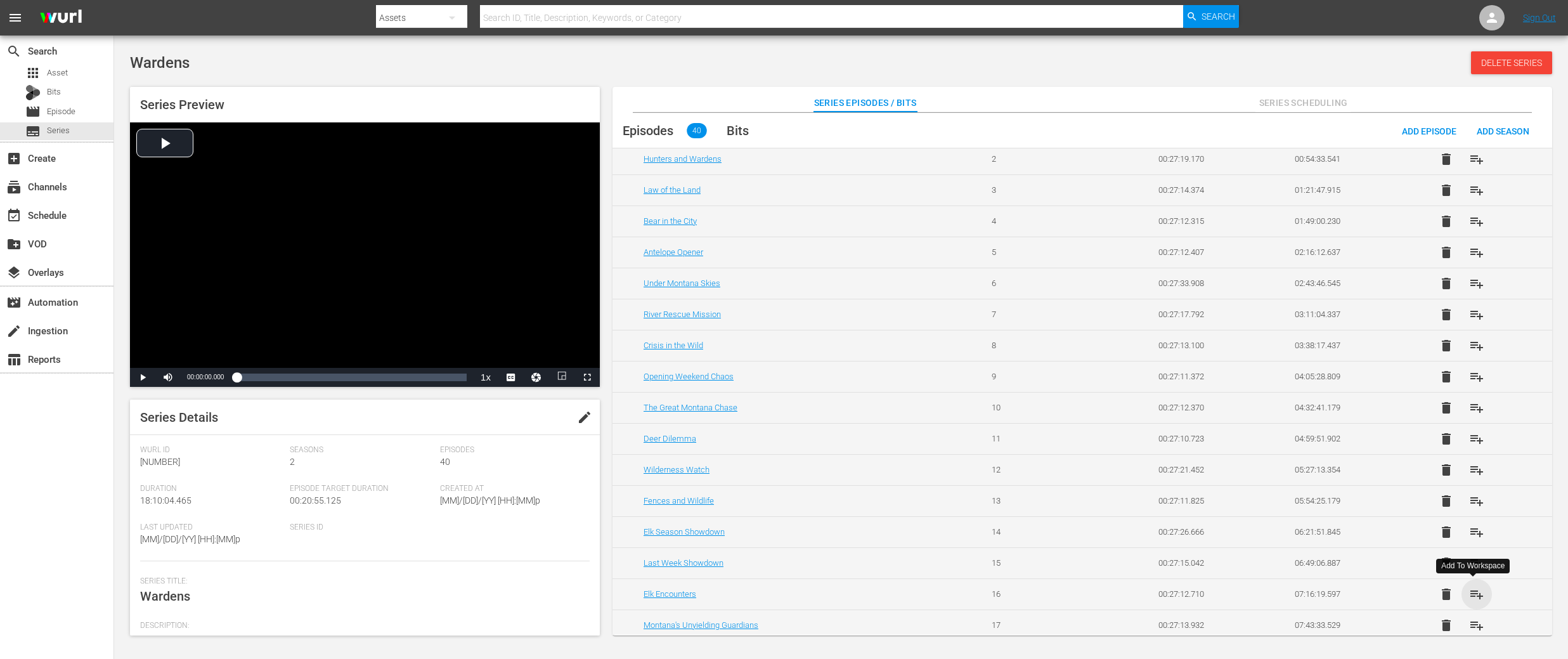 click on "playlist_add" at bounding box center (1477, 594) 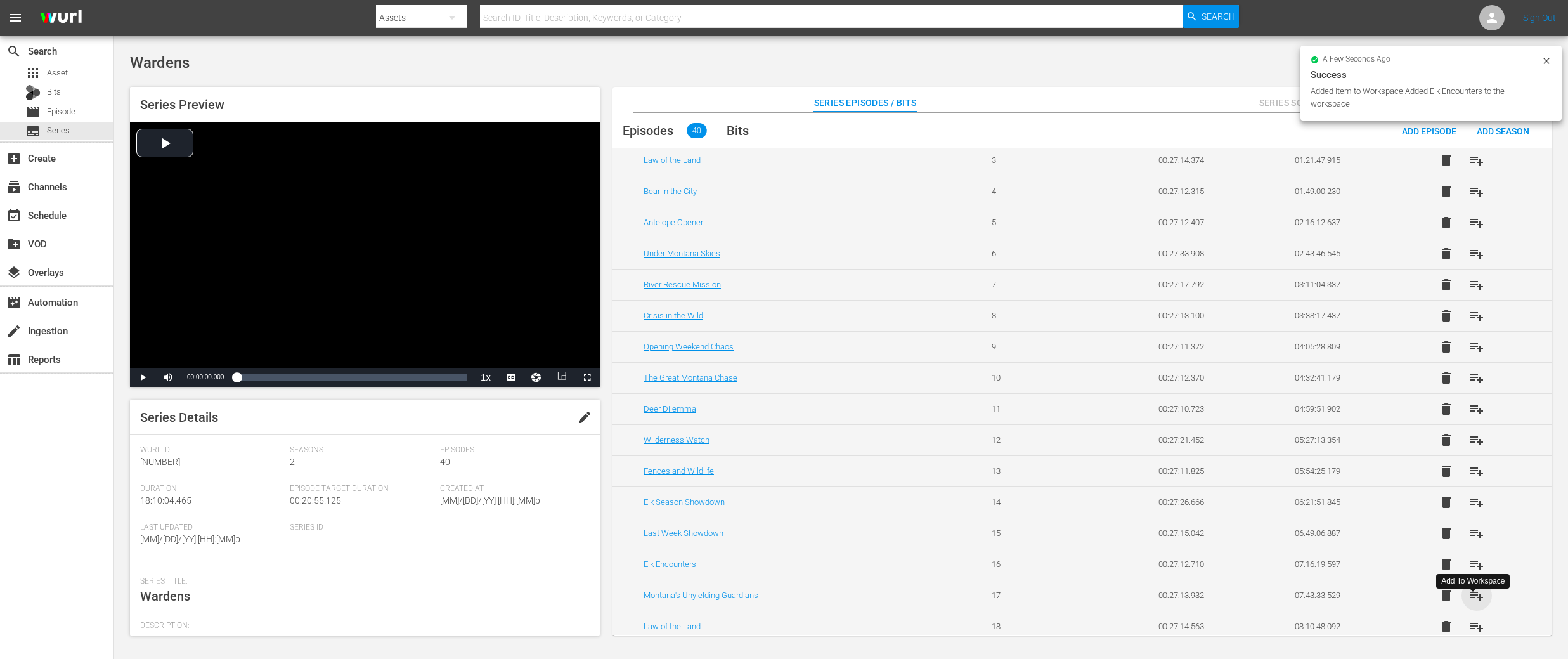 click on "playlist_add" at bounding box center [1477, 596] 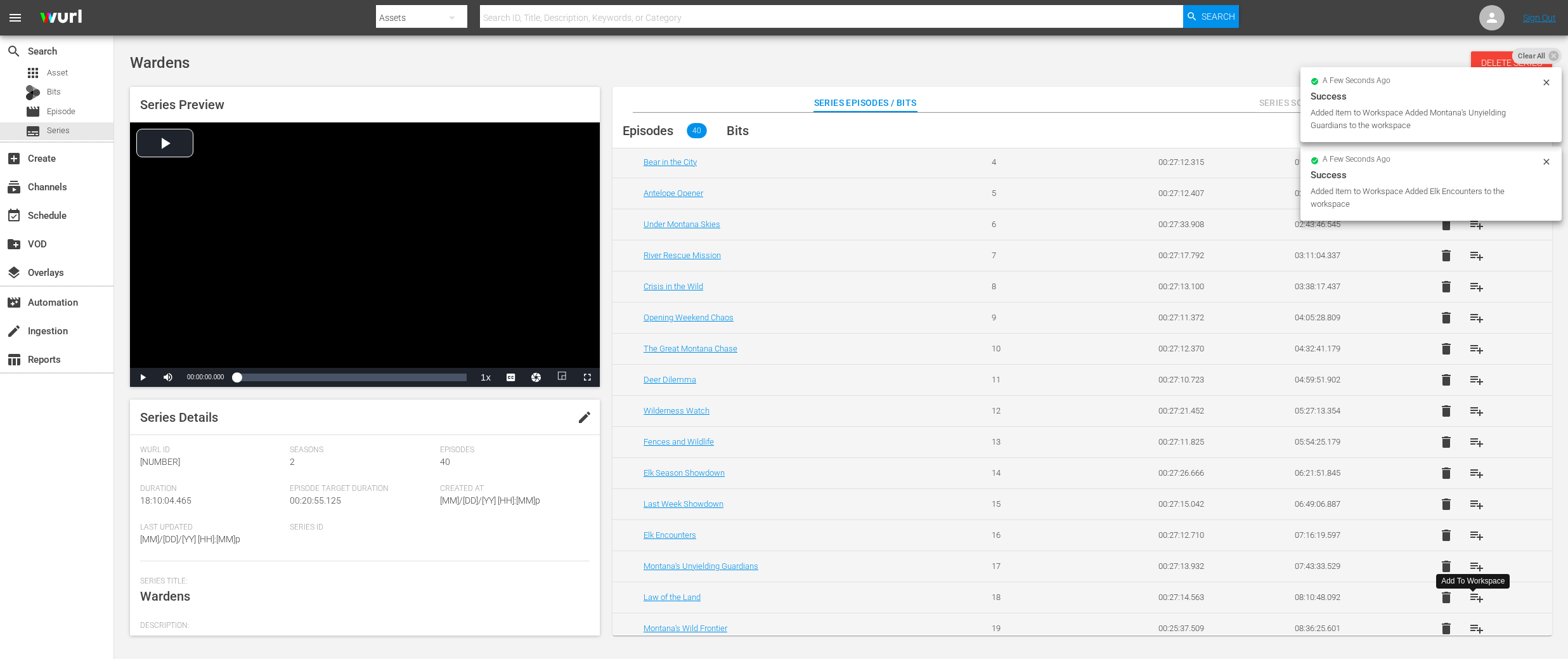 scroll, scrollTop: 173, scrollLeft: 0, axis: vertical 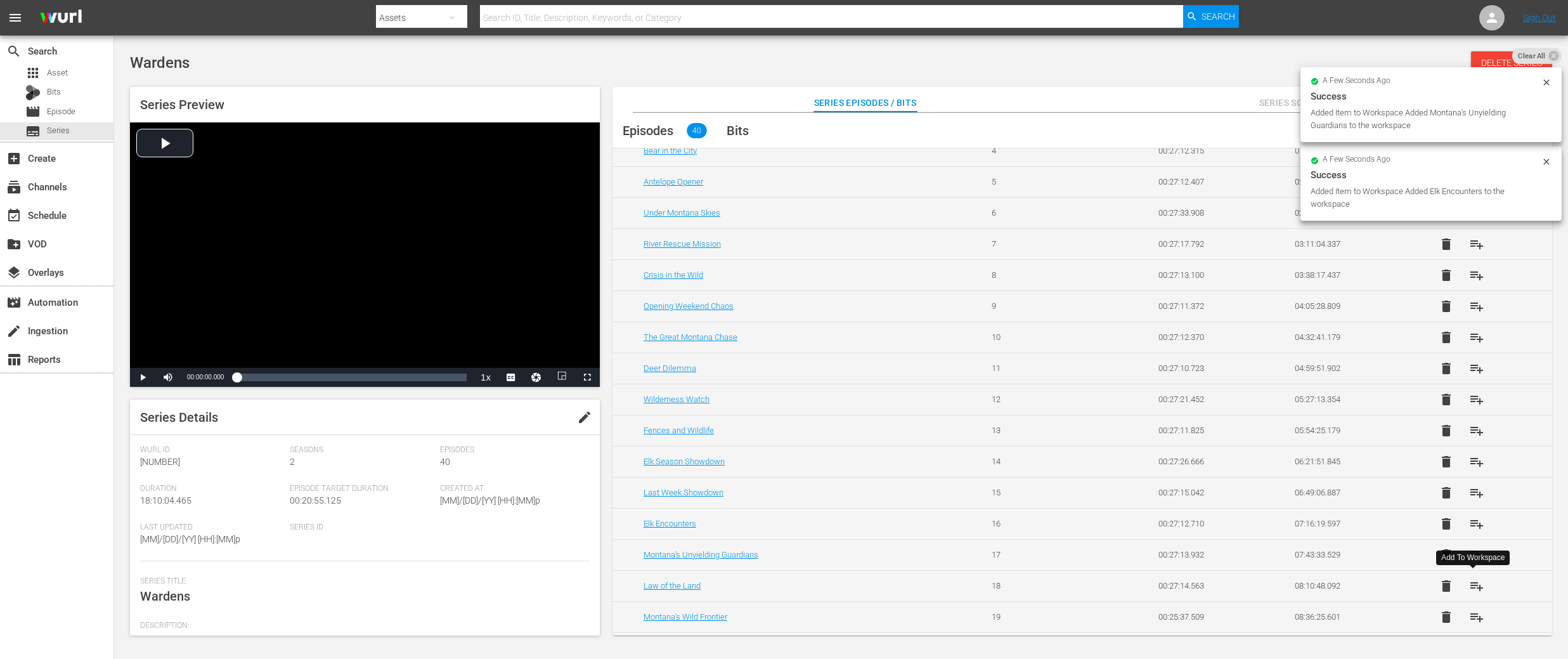 click on "playlist_add" at bounding box center [1477, 586] 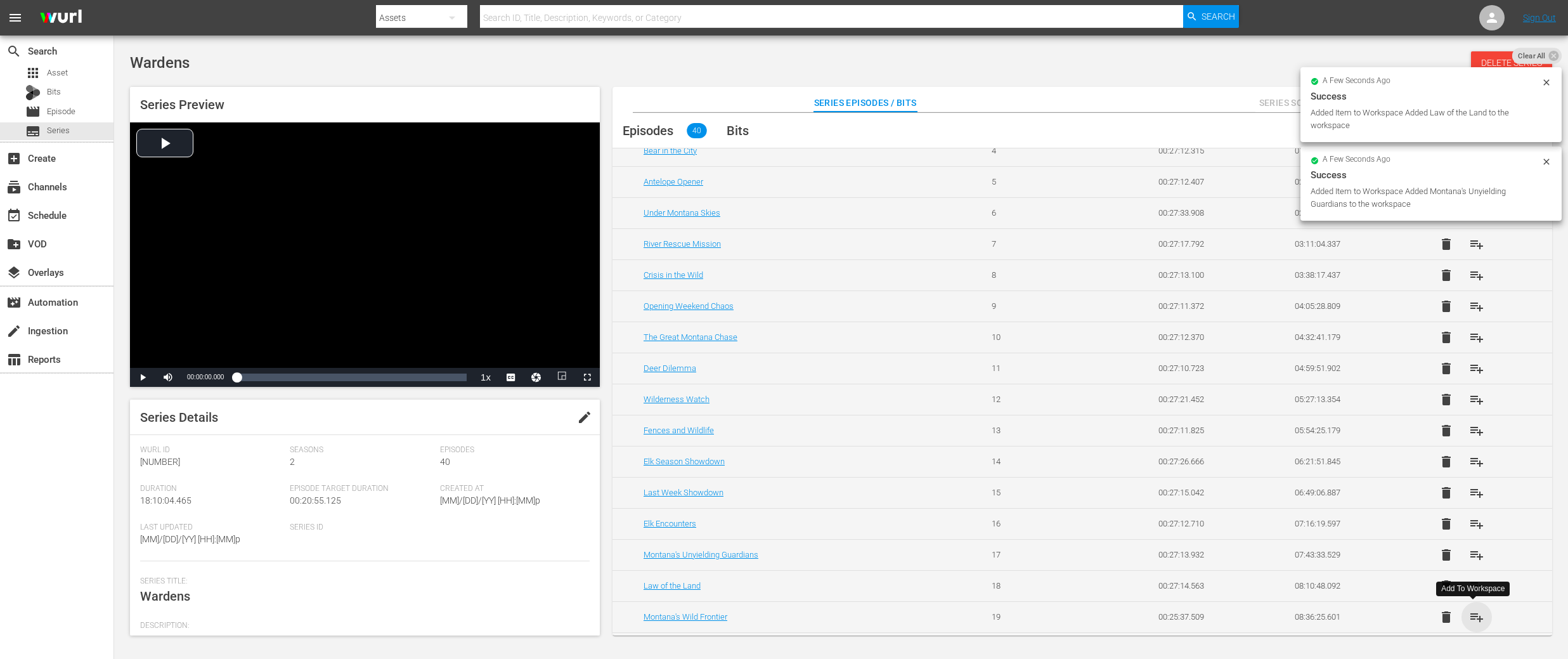 click on "playlist_add" at bounding box center (1477, 617) 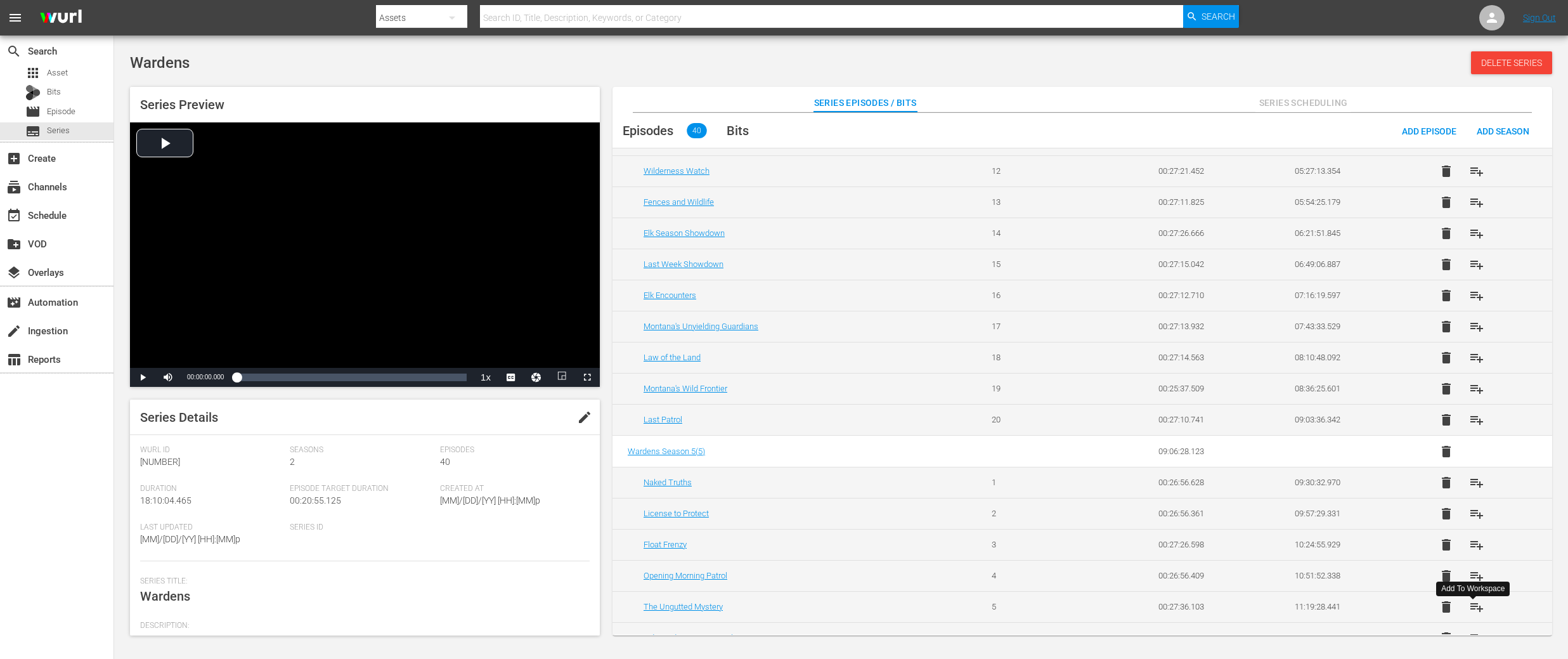 scroll, scrollTop: 433, scrollLeft: 0, axis: vertical 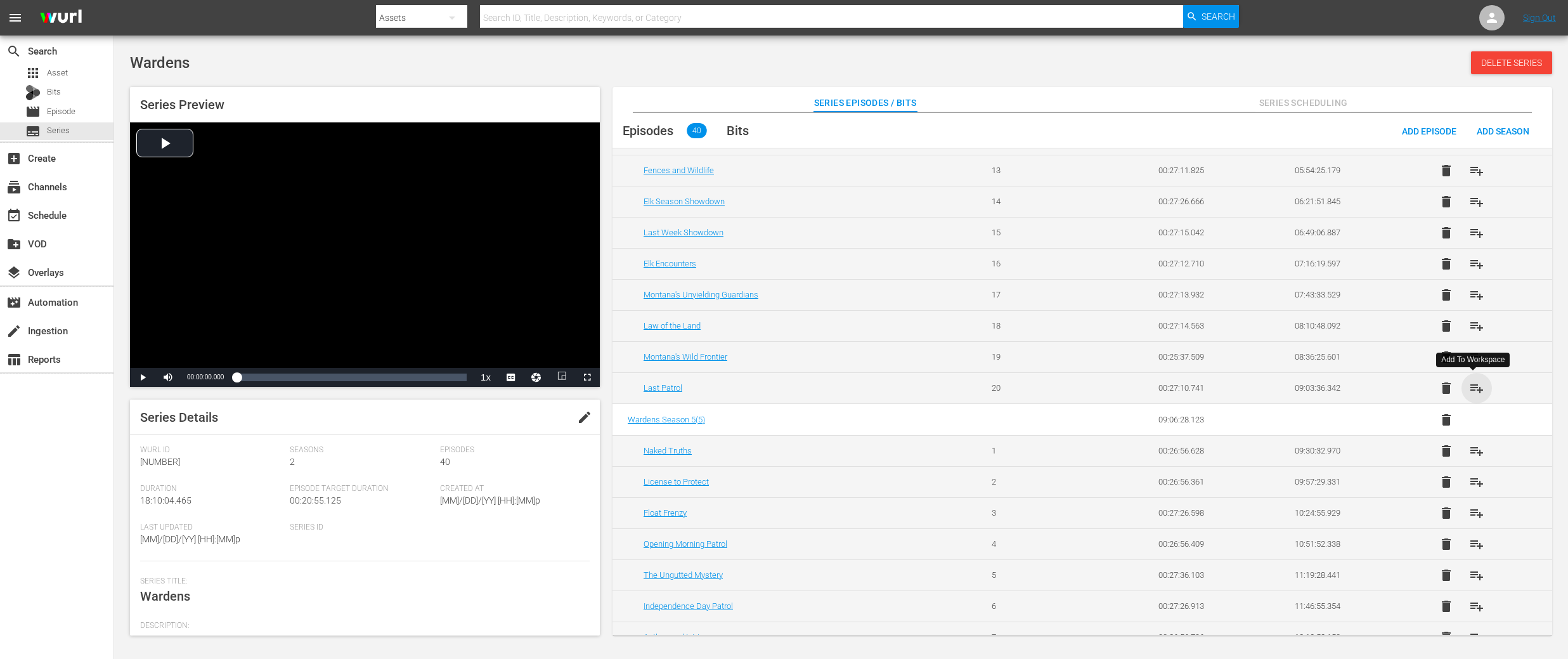 click on "playlist_add" at bounding box center [1477, 388] 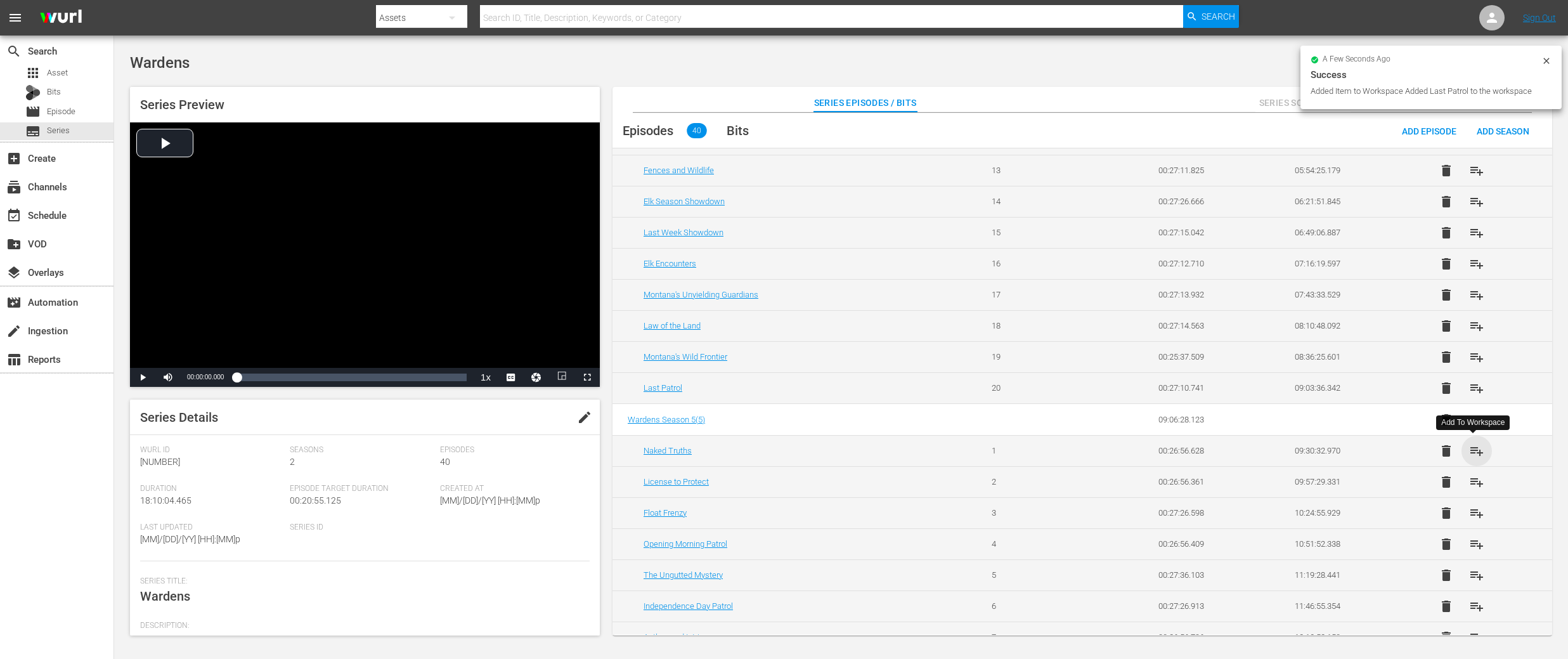 click on "playlist_add" at bounding box center [1477, 451] 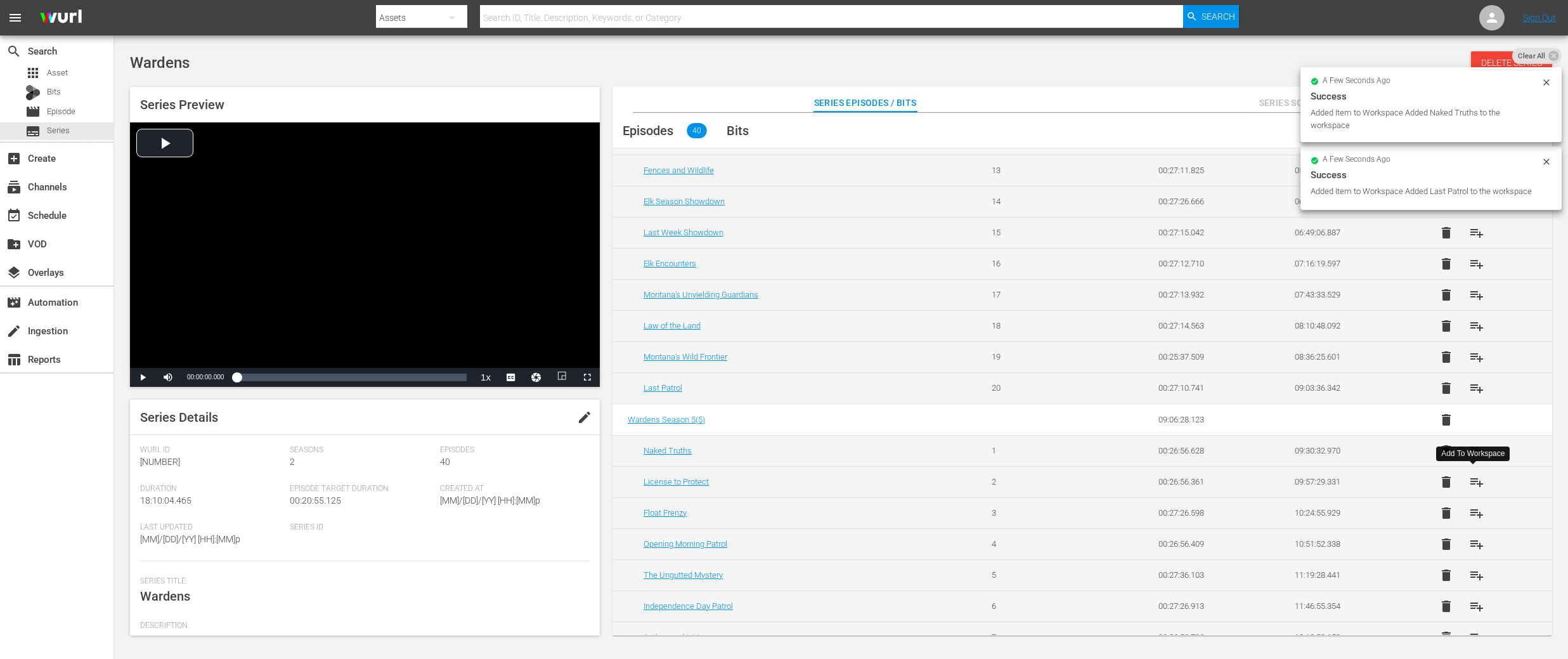 click on "playlist_add" at bounding box center (1477, 482) 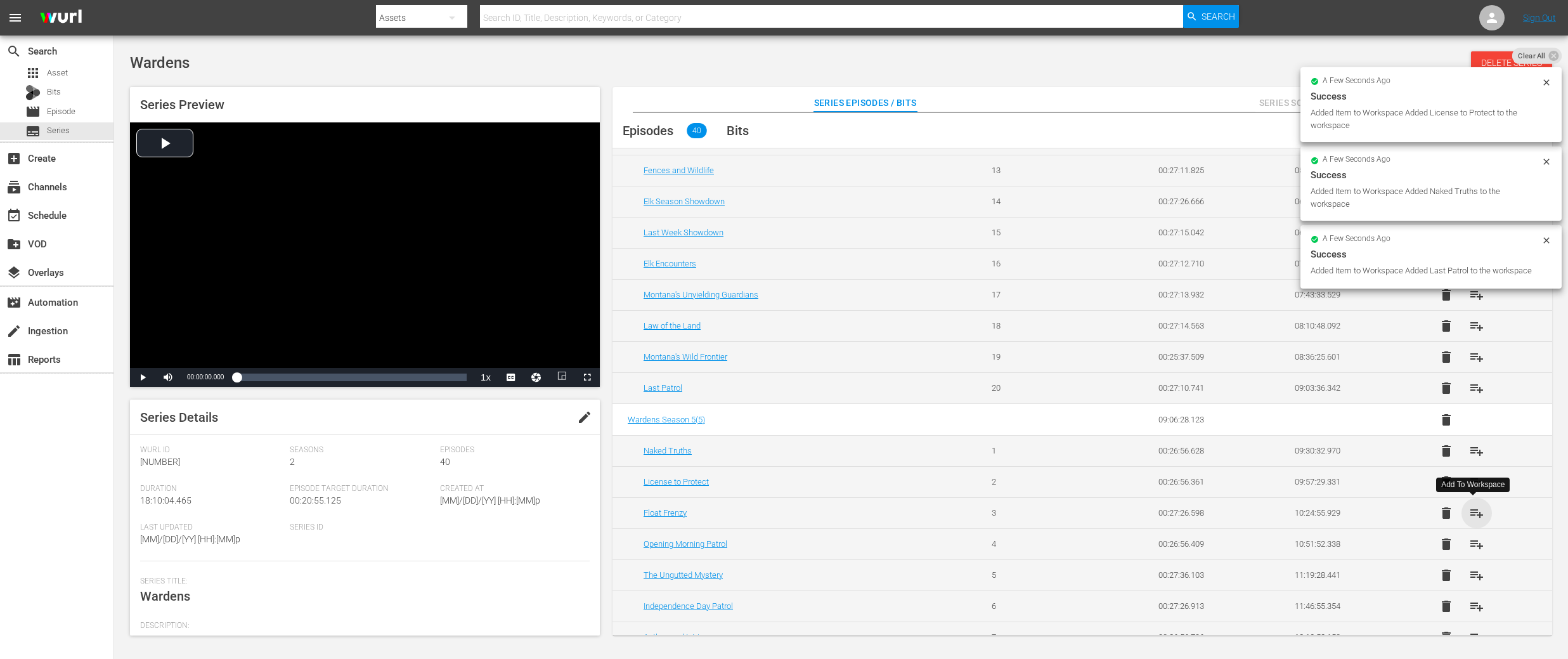 click on "playlist_add" at bounding box center [1477, 513] 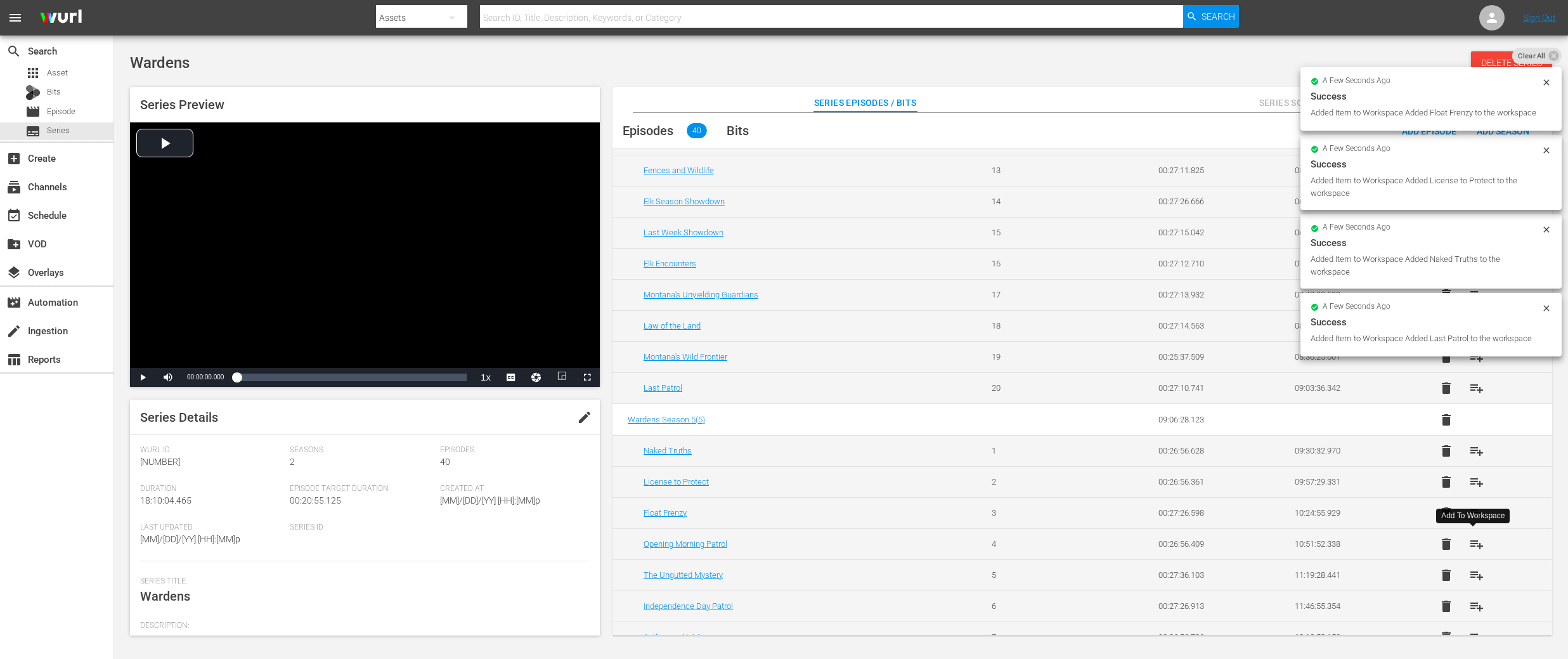 click on "playlist_add" at bounding box center [1477, 544] 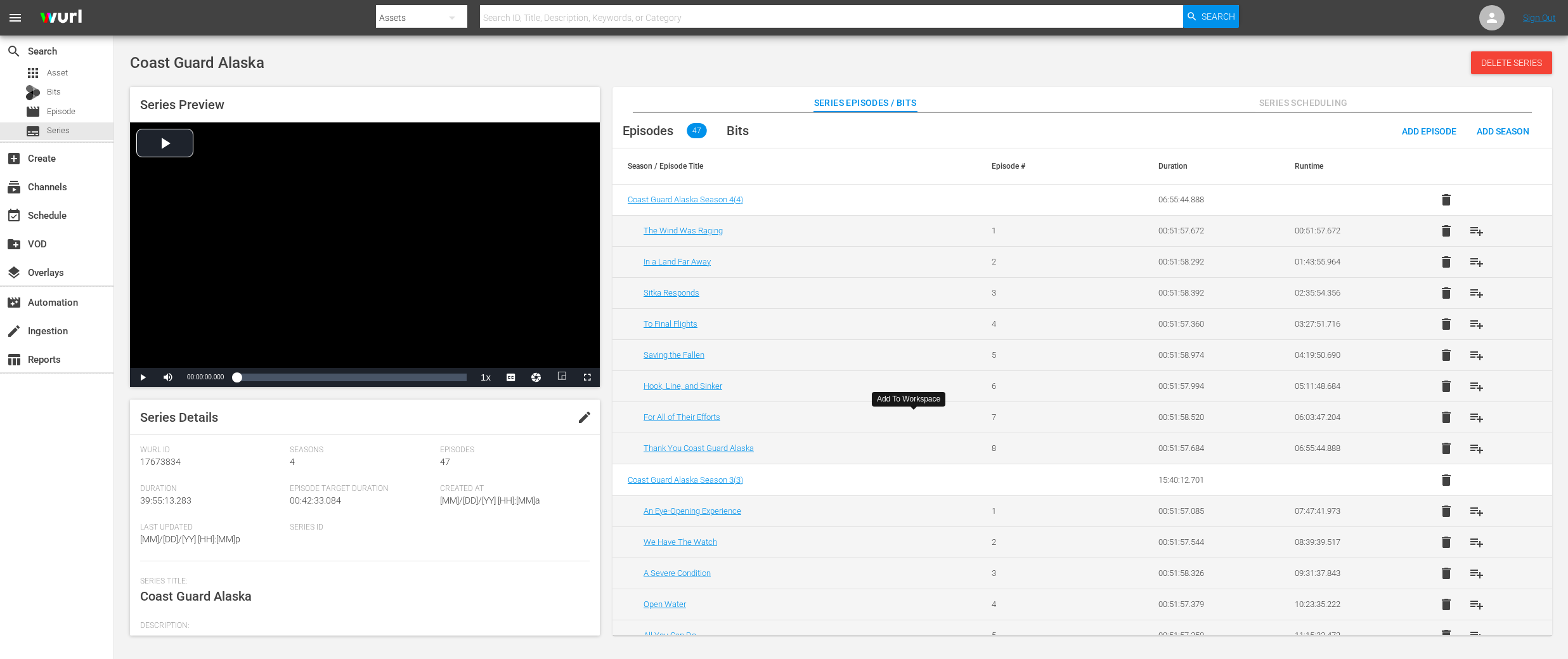 scroll, scrollTop: 0, scrollLeft: 0, axis: both 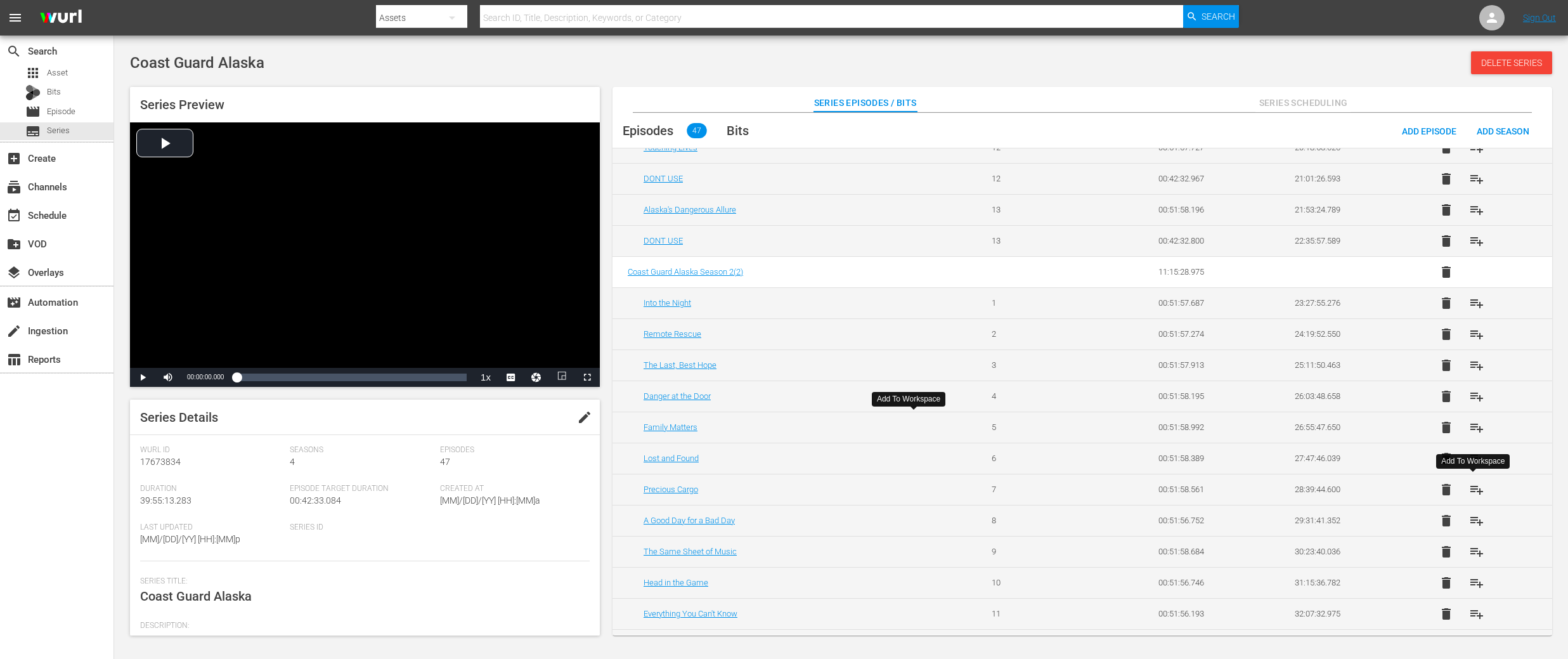 click on "playlist_add" at bounding box center (1477, 490) 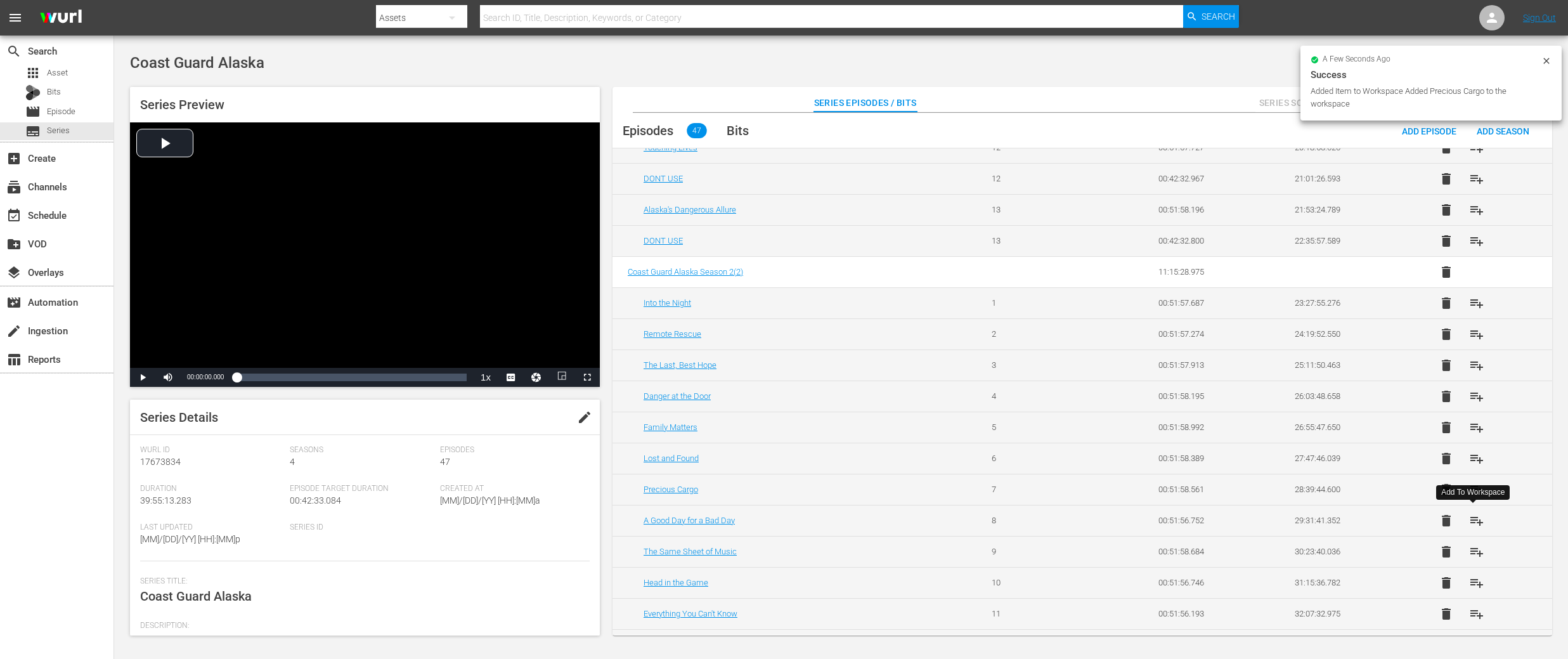 click on "playlist_add" at bounding box center (1477, 521) 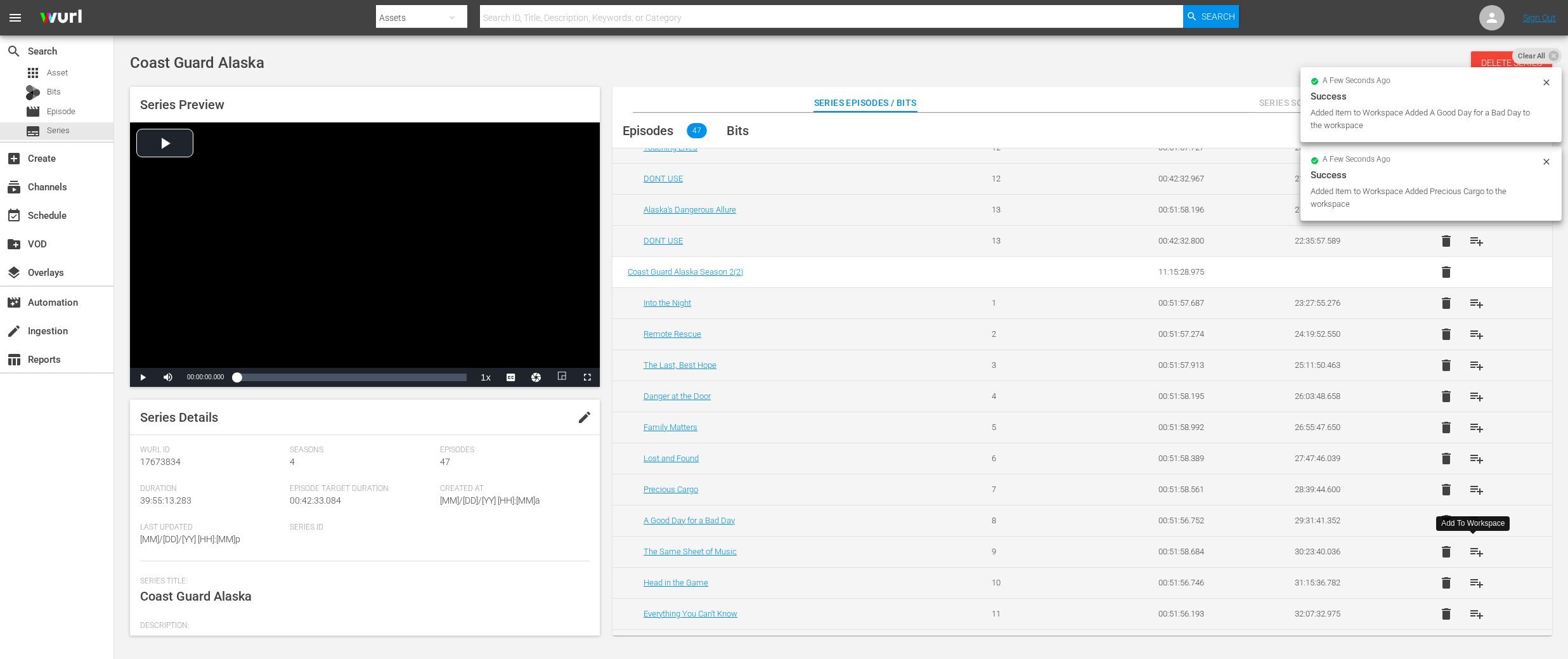click on "playlist_add" at bounding box center (1477, 552) 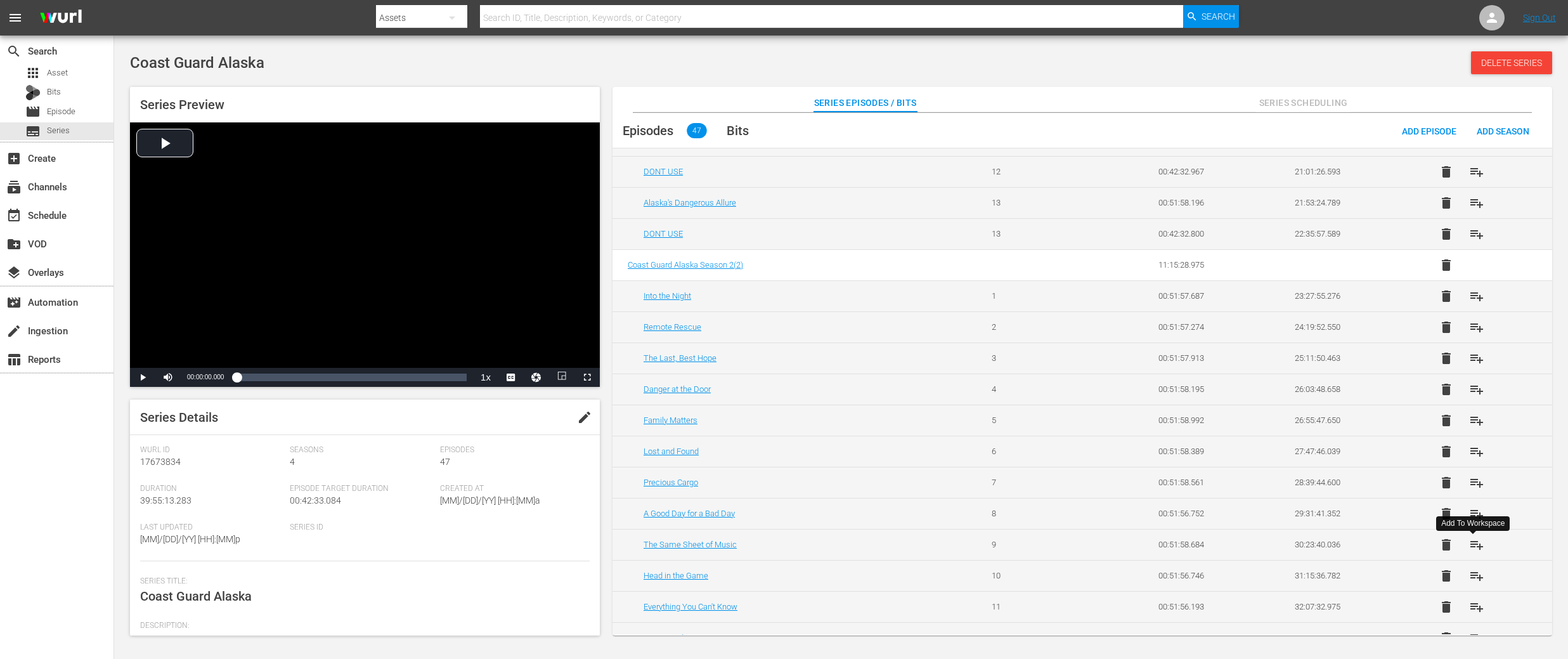 scroll, scrollTop: 837, scrollLeft: 0, axis: vertical 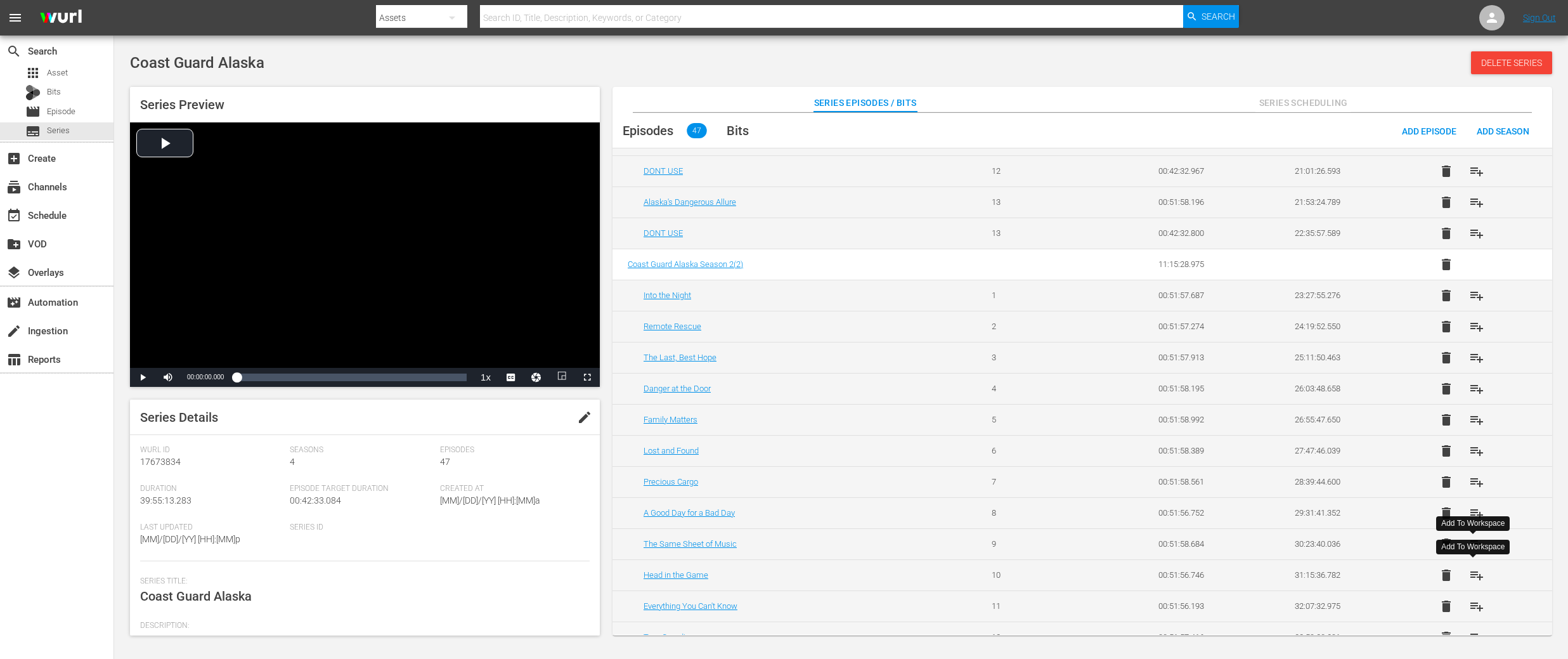 click on "playlist_add" at bounding box center (1477, 575) 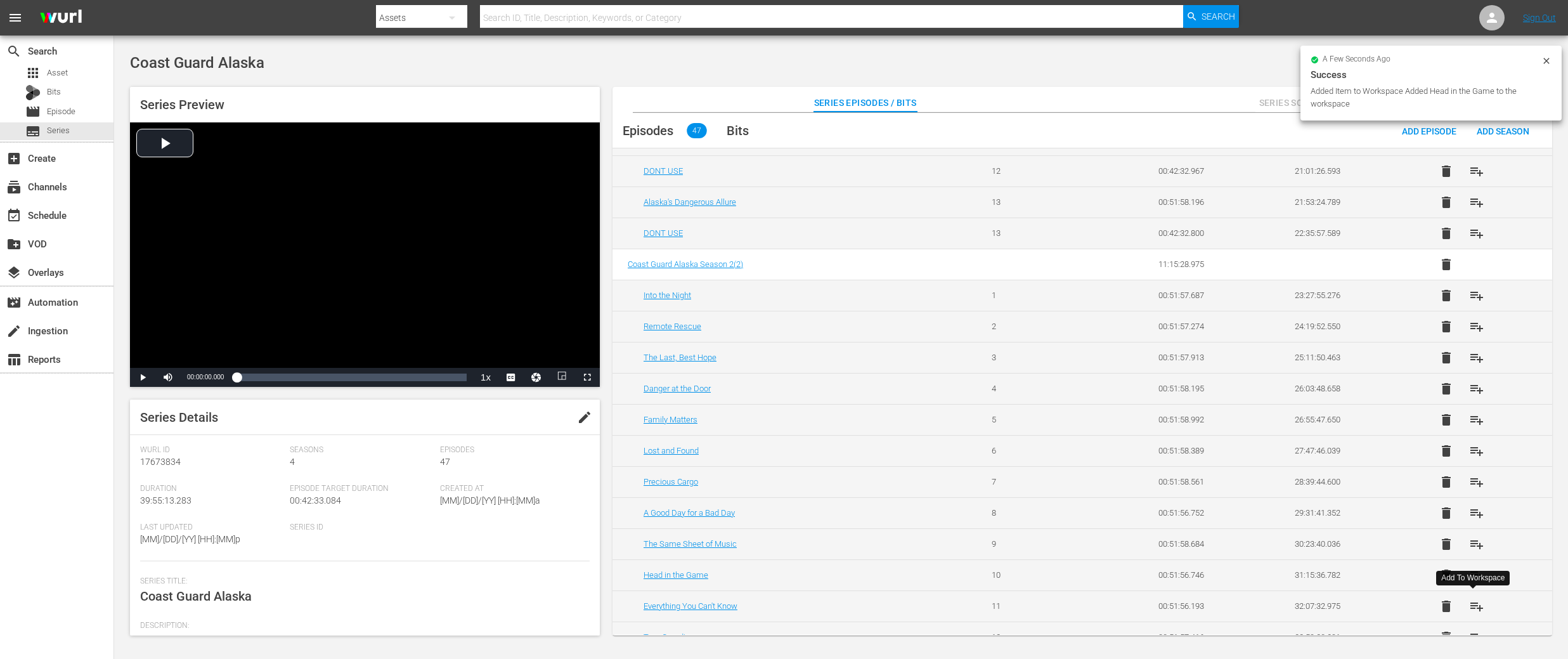 click on "playlist_add" at bounding box center [1477, 606] 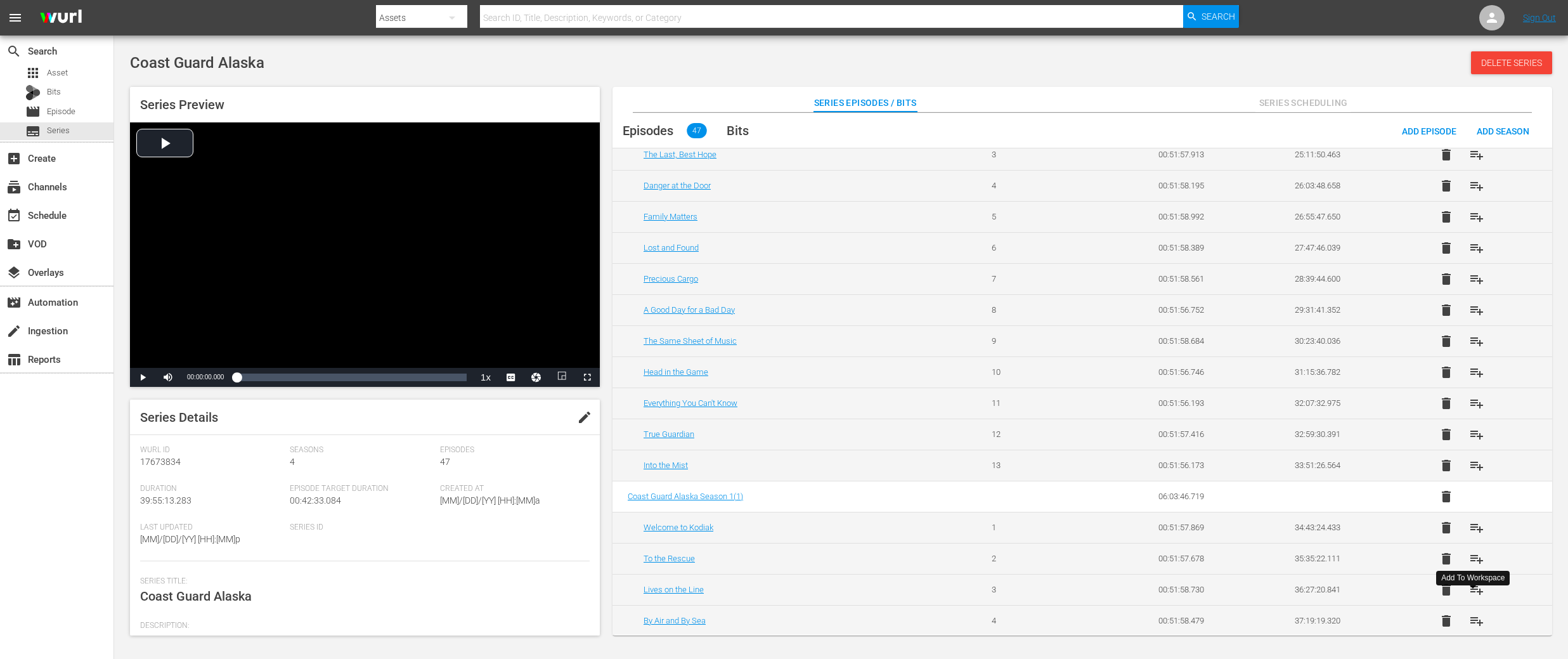 scroll, scrollTop: 1052, scrollLeft: 0, axis: vertical 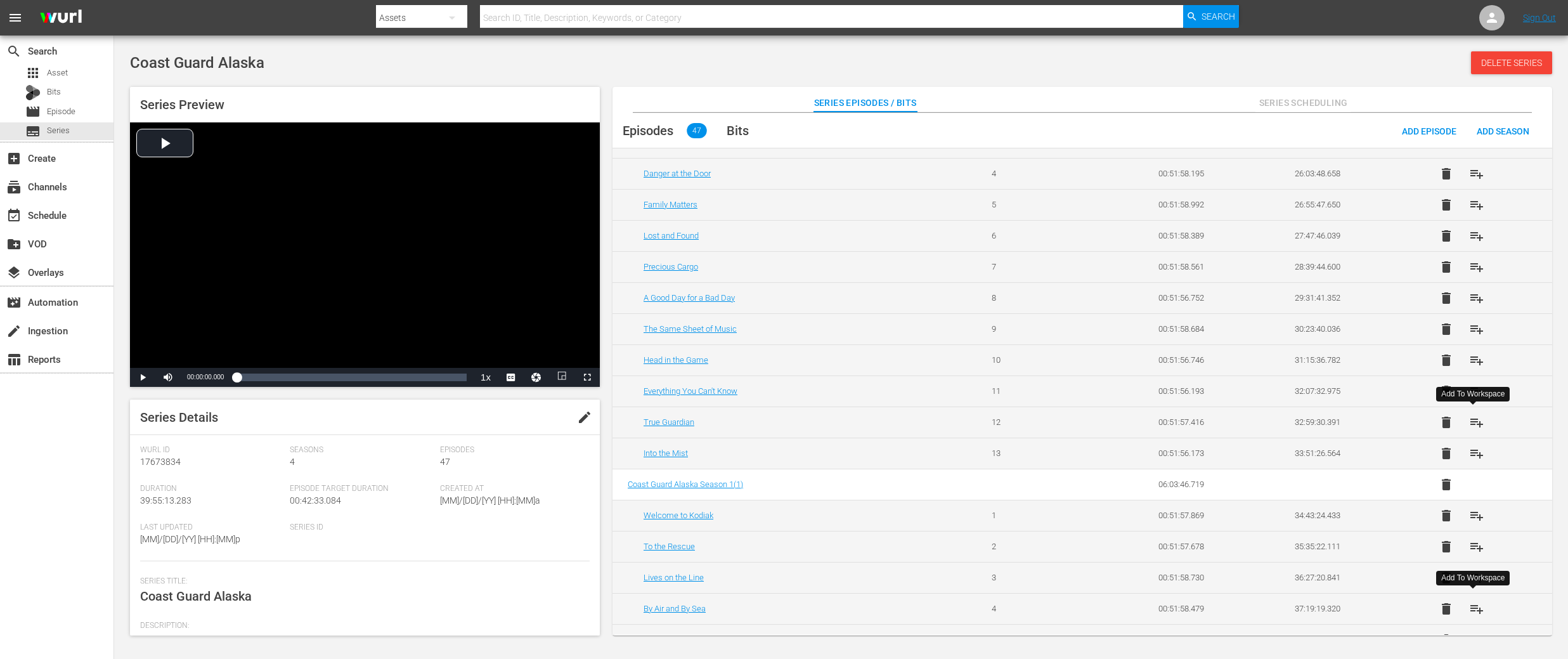 click on "playlist_add" at bounding box center [1477, 422] 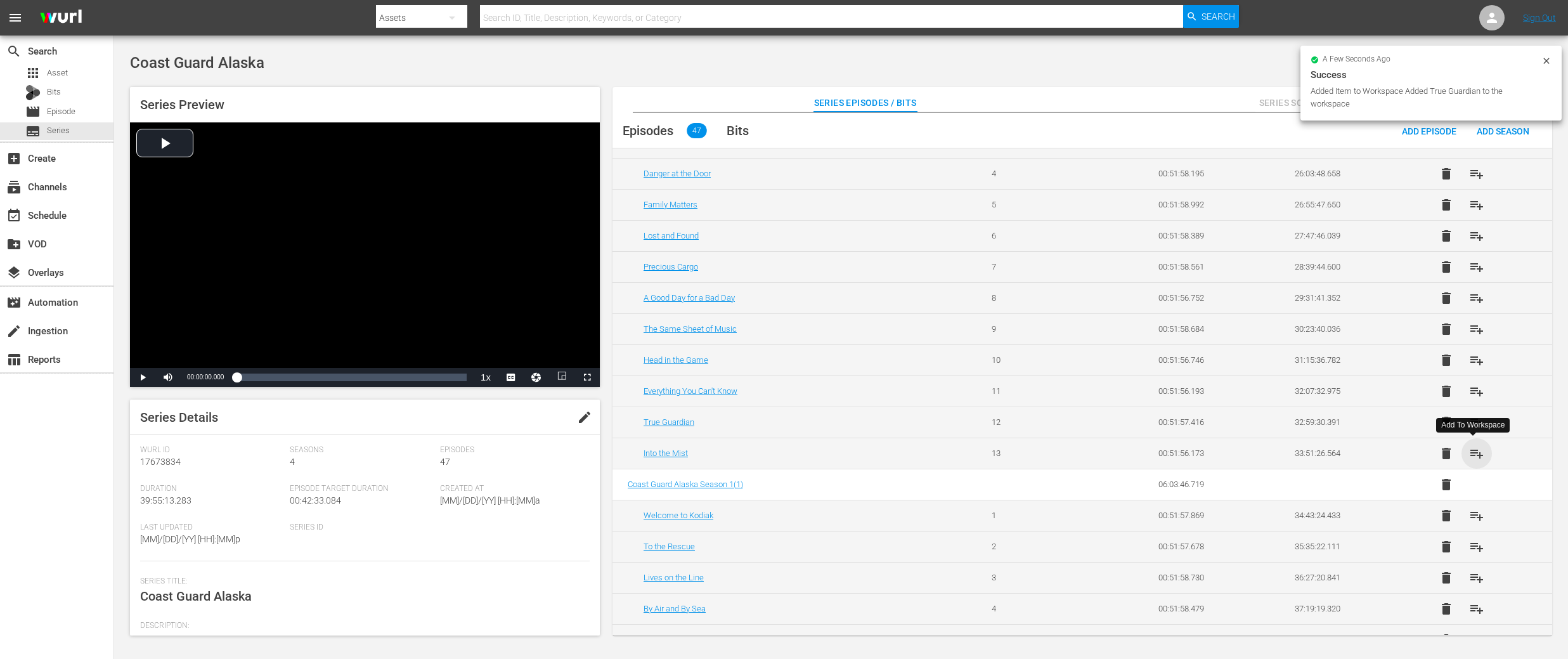 click on "playlist_add" at bounding box center (1477, 453) 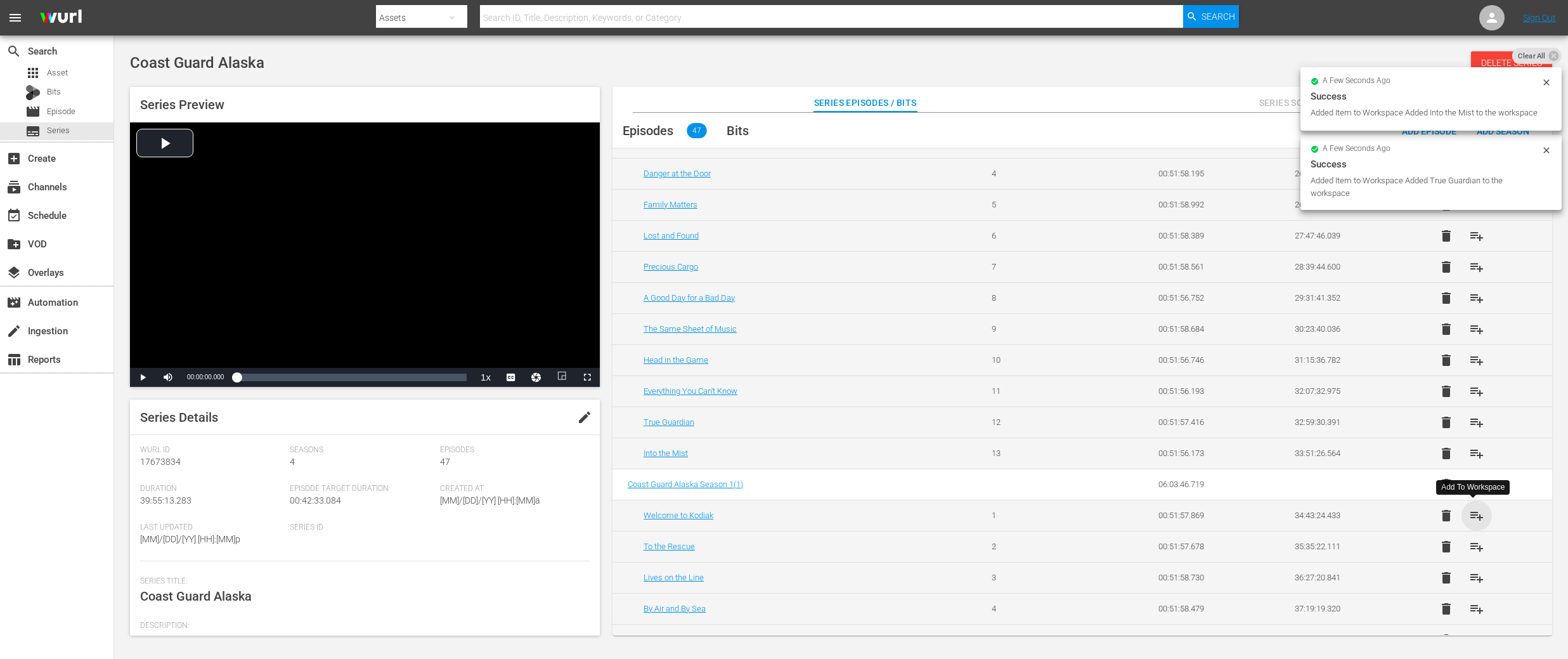 click on "playlist_add" at bounding box center [1477, 516] 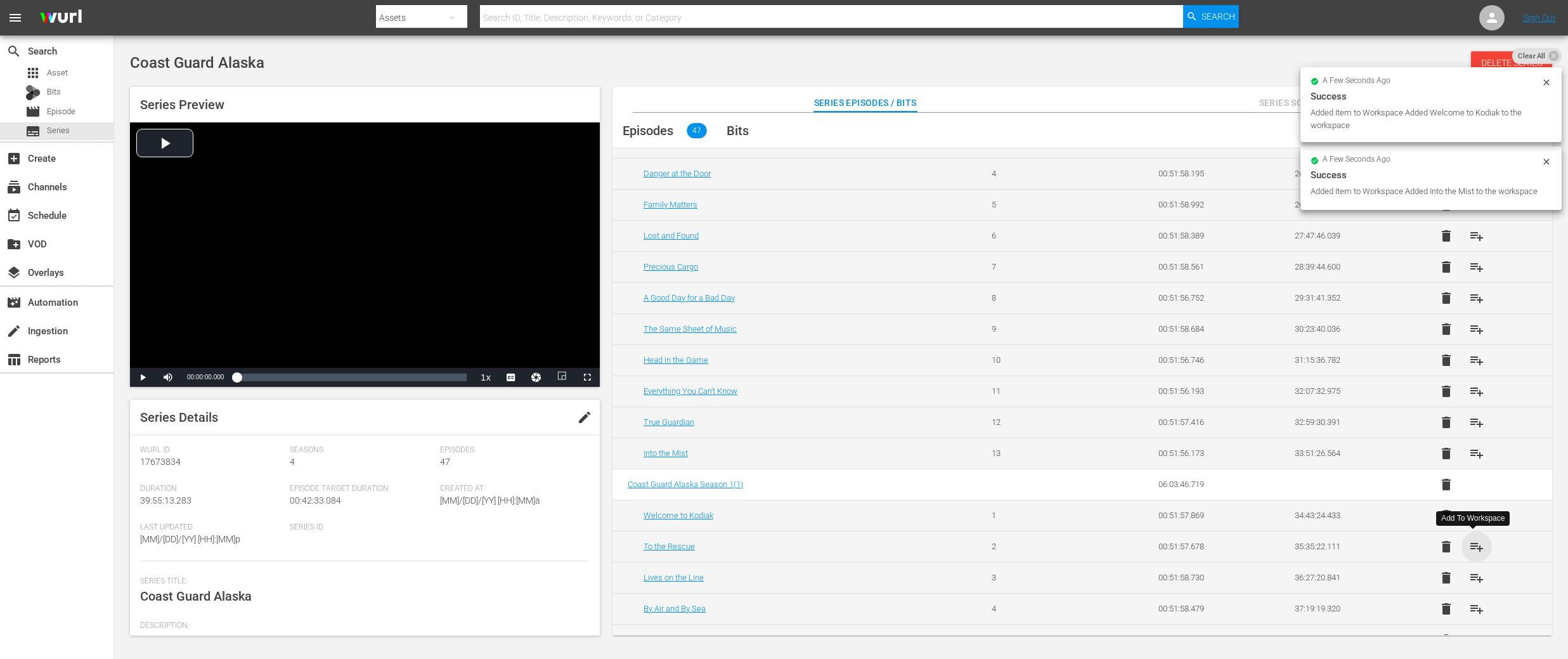 click on "playlist_add" at bounding box center (1477, 547) 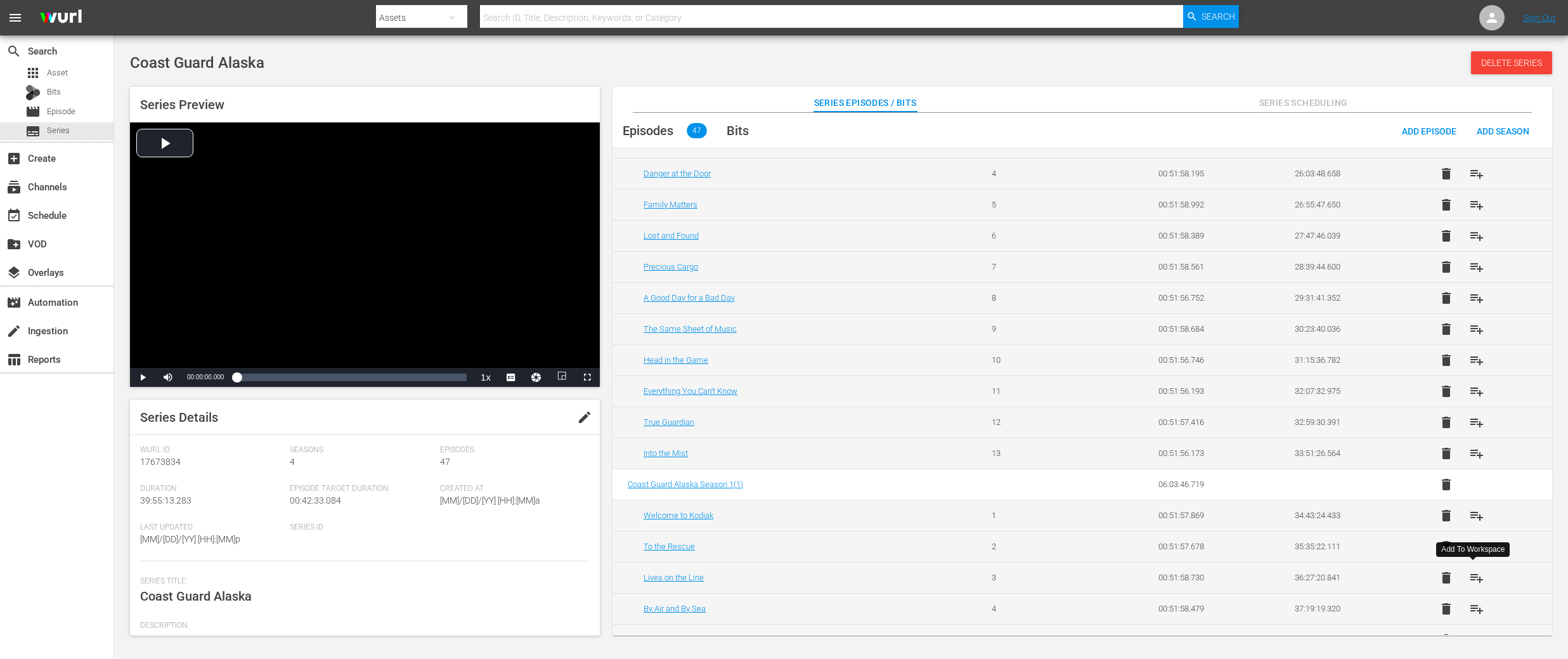 click on "playlist_add" at bounding box center [1477, 578] 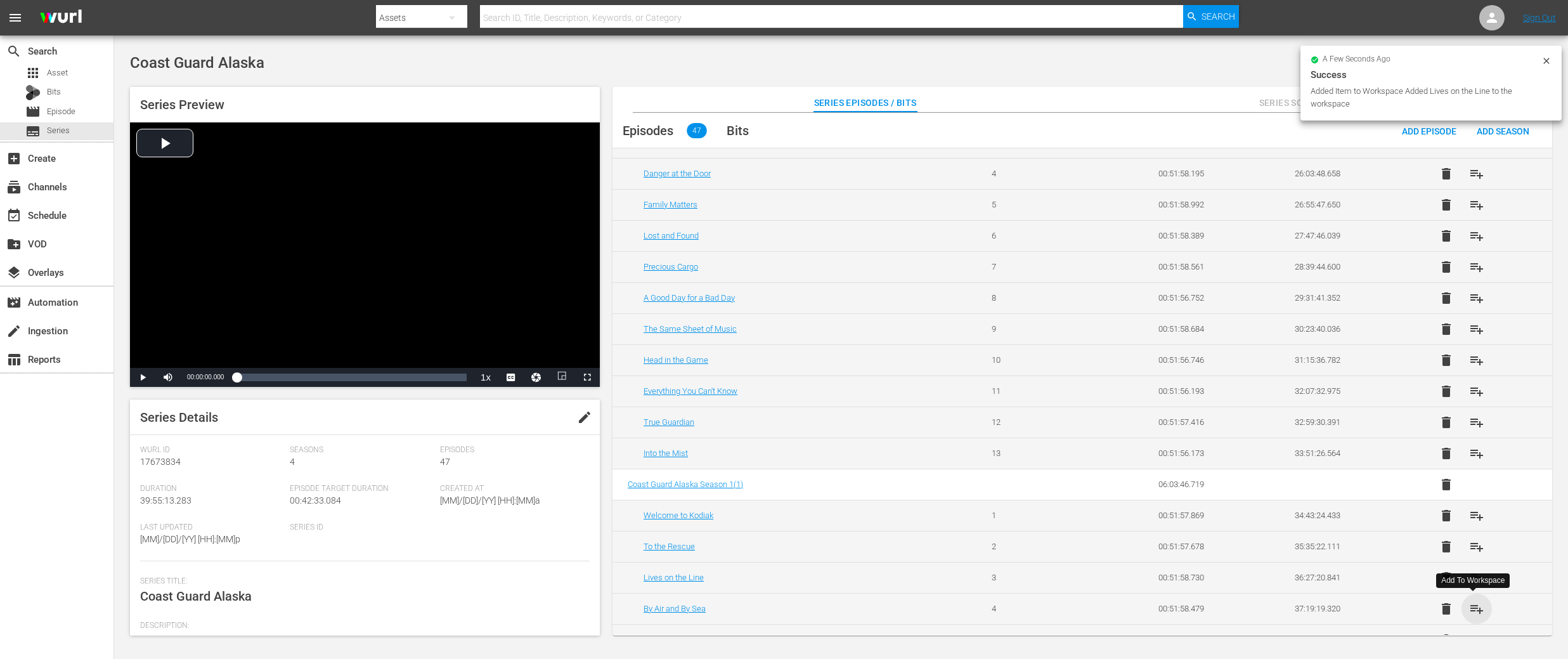 click on "playlist_add" at bounding box center [1477, 609] 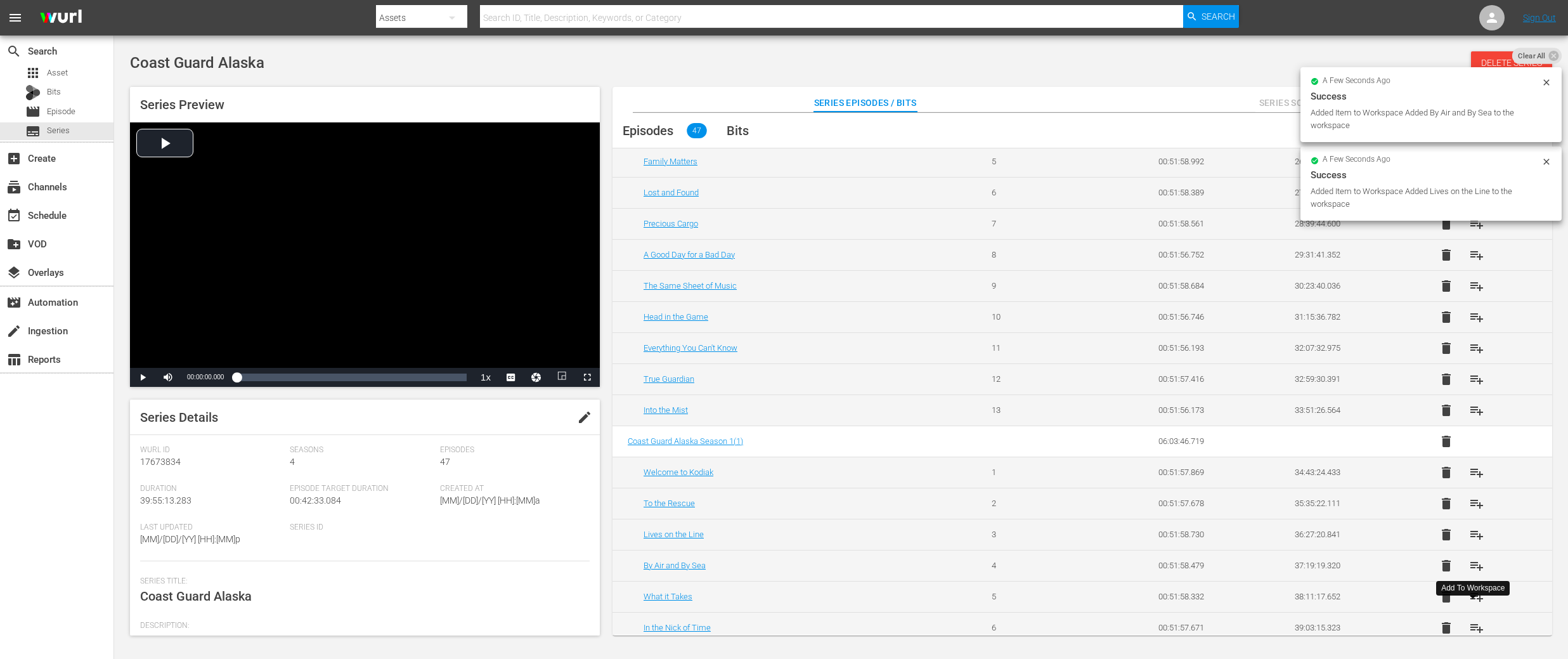 scroll, scrollTop: 1095, scrollLeft: 0, axis: vertical 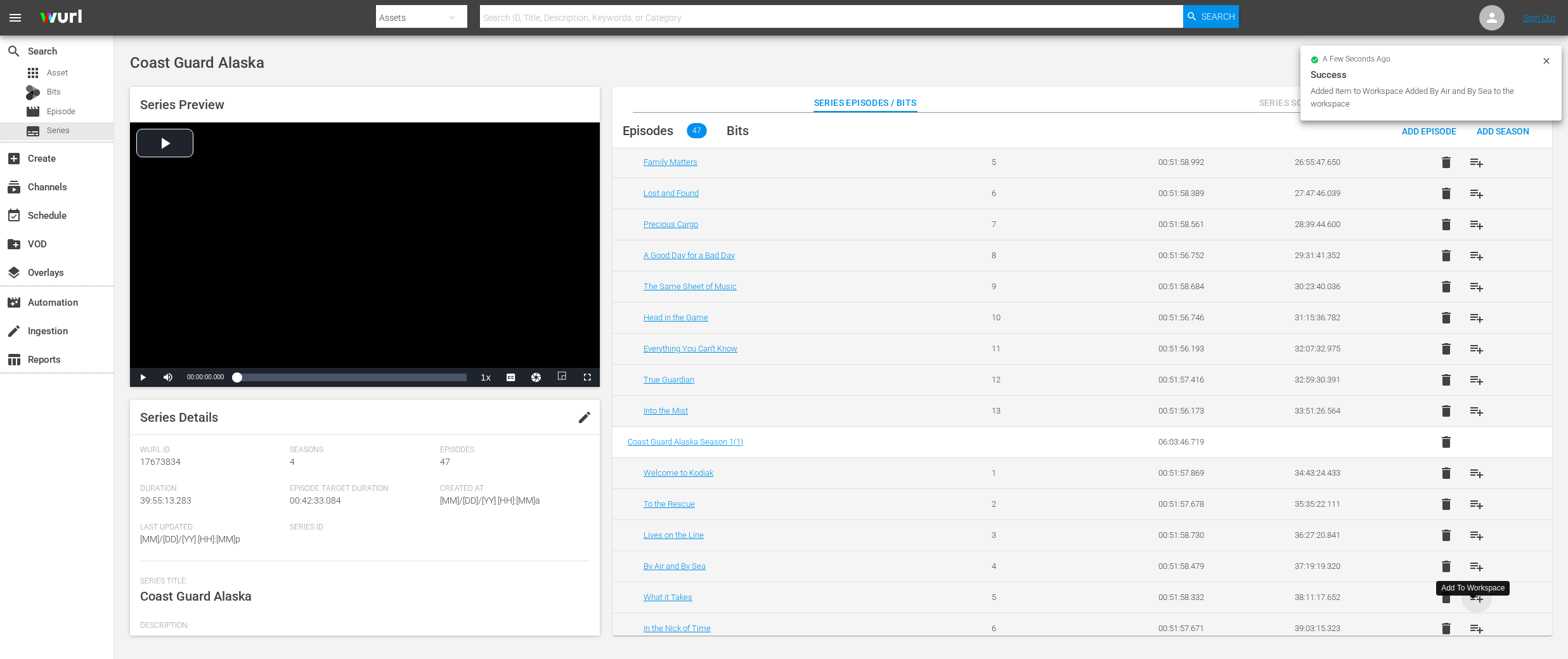 click on "playlist_add" at bounding box center (1477, 597) 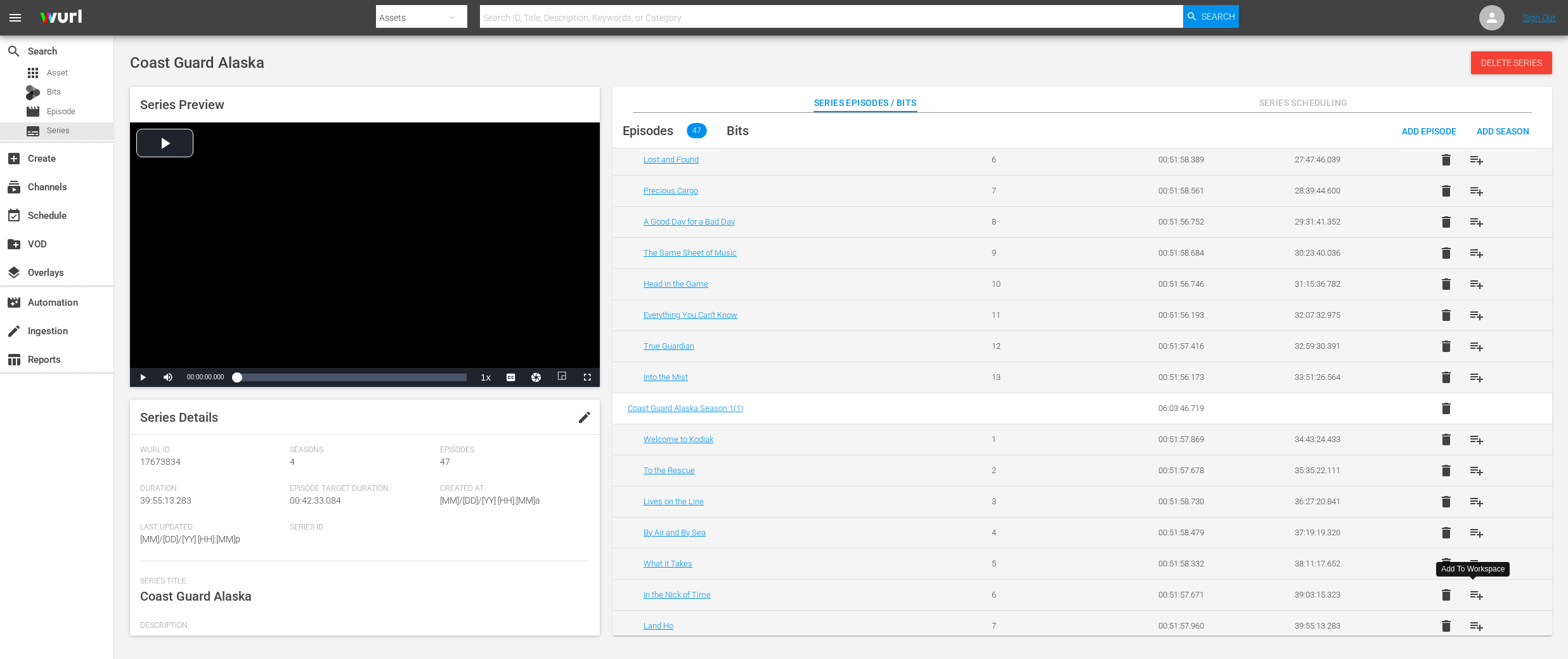 scroll, scrollTop: 1135, scrollLeft: 0, axis: vertical 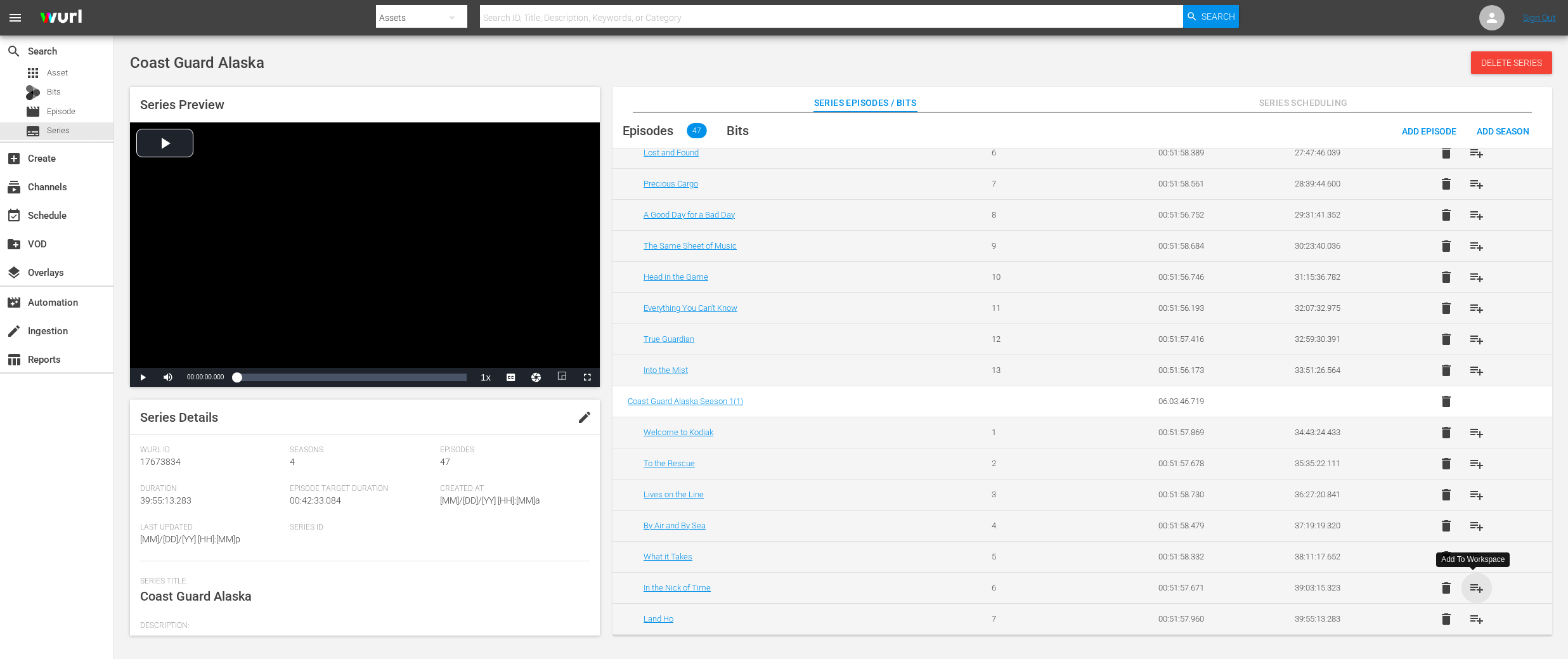 click on "playlist_add" at bounding box center (1477, 588) 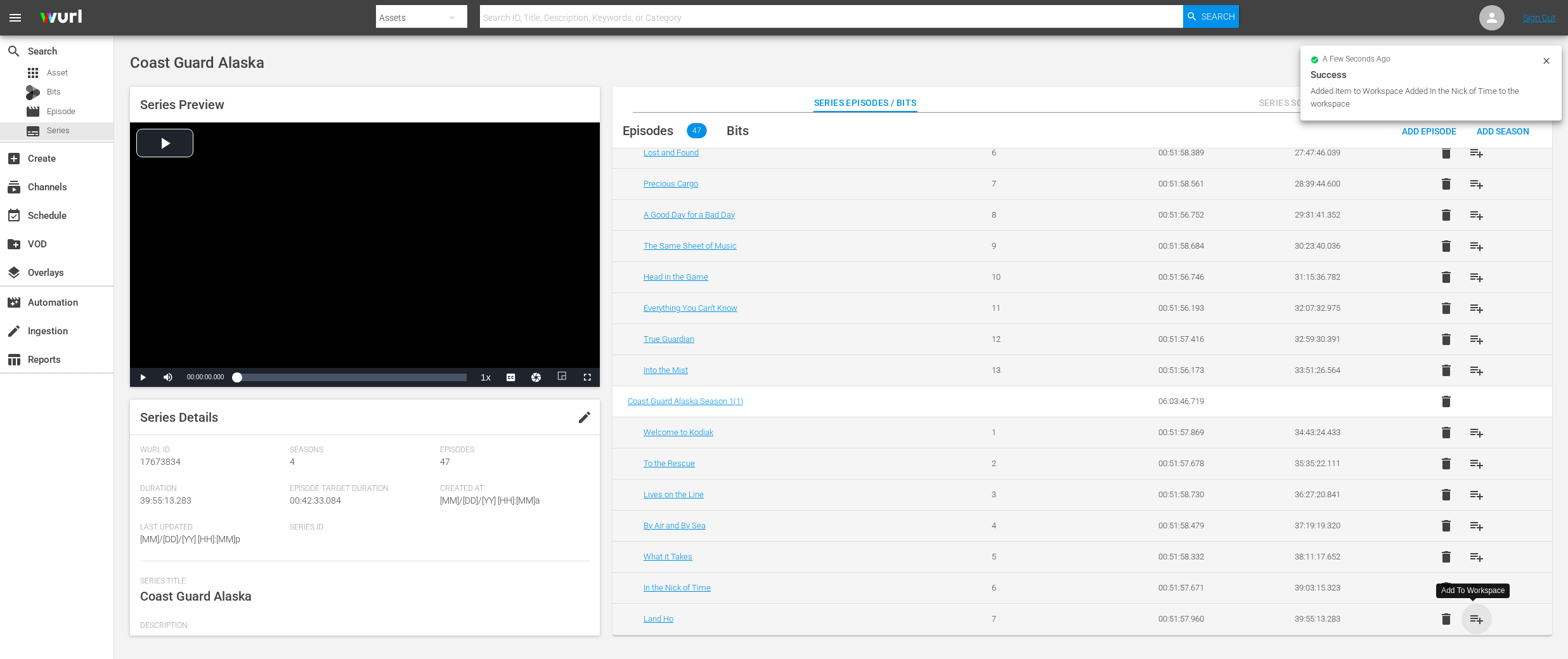 click on "playlist_add" at bounding box center [1477, 619] 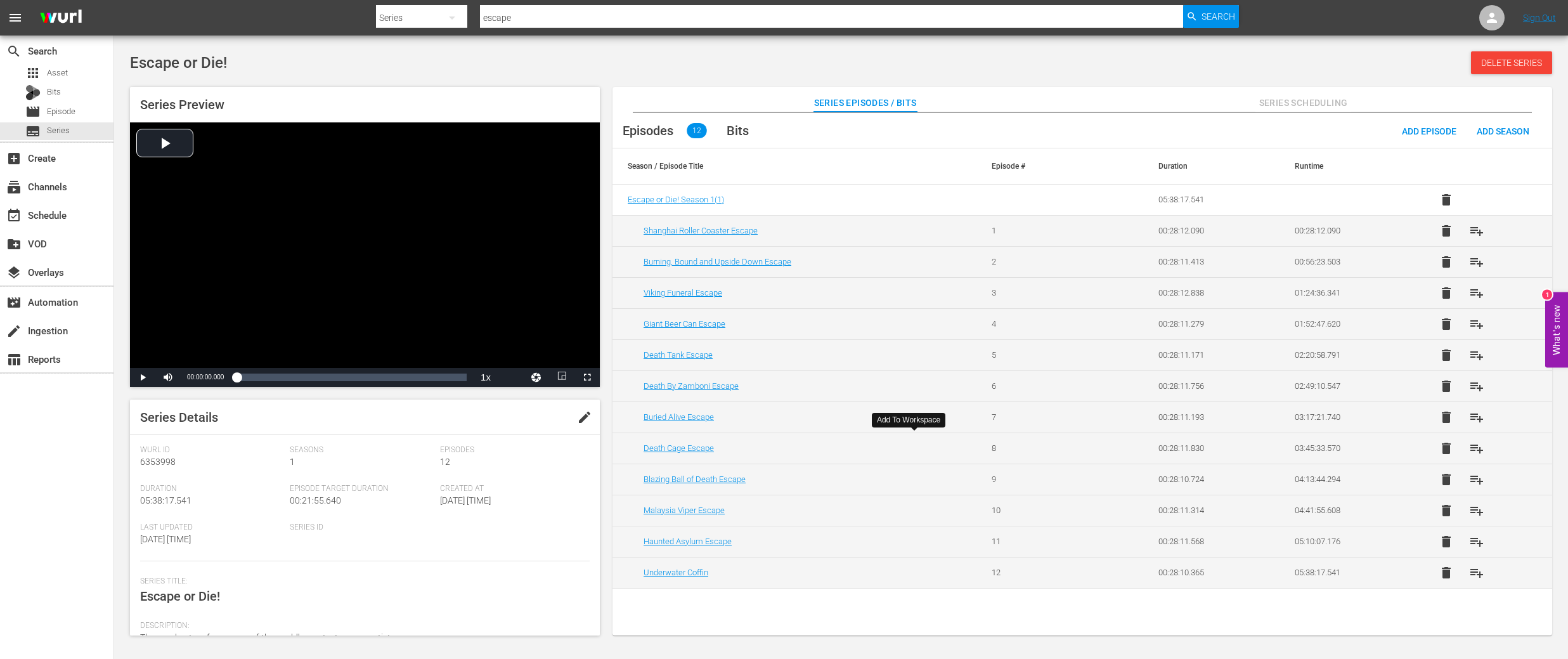 scroll, scrollTop: 0, scrollLeft: 0, axis: both 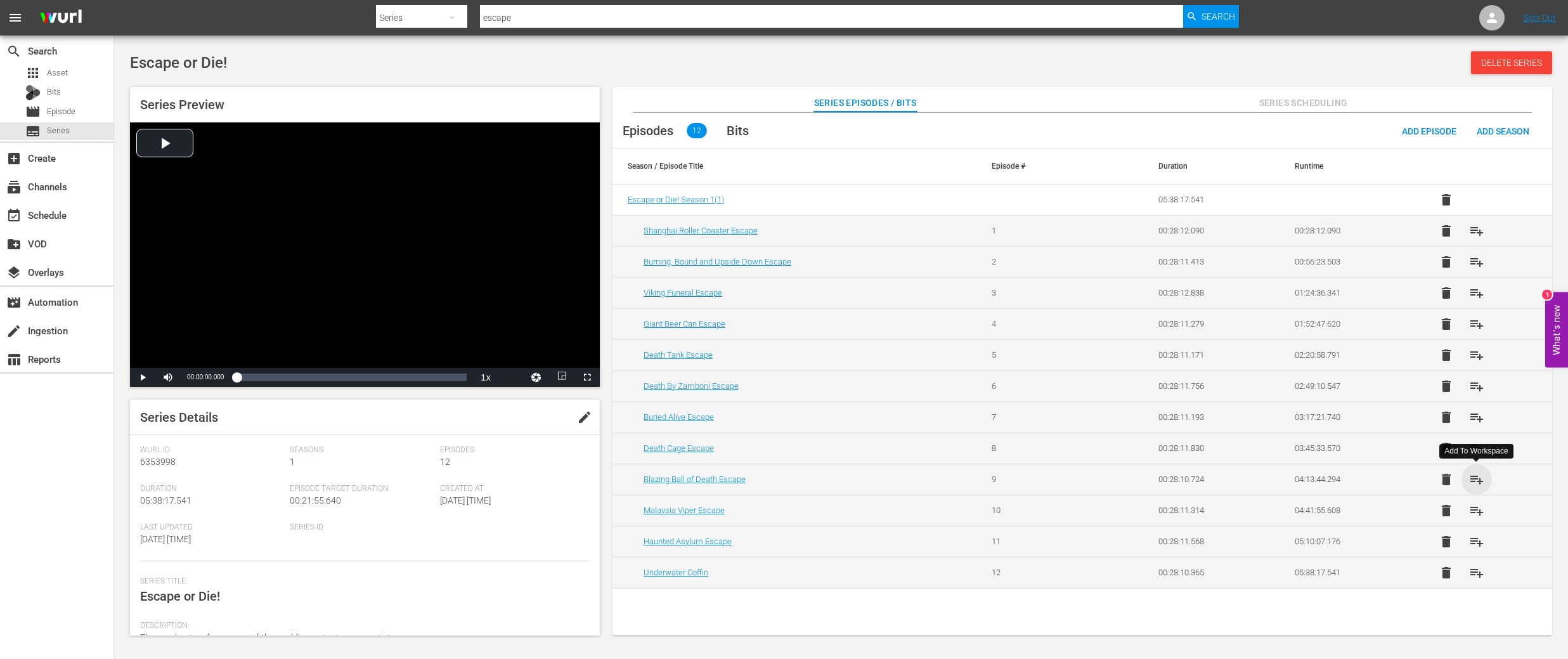 click on "playlist_add" at bounding box center (1477, 480) 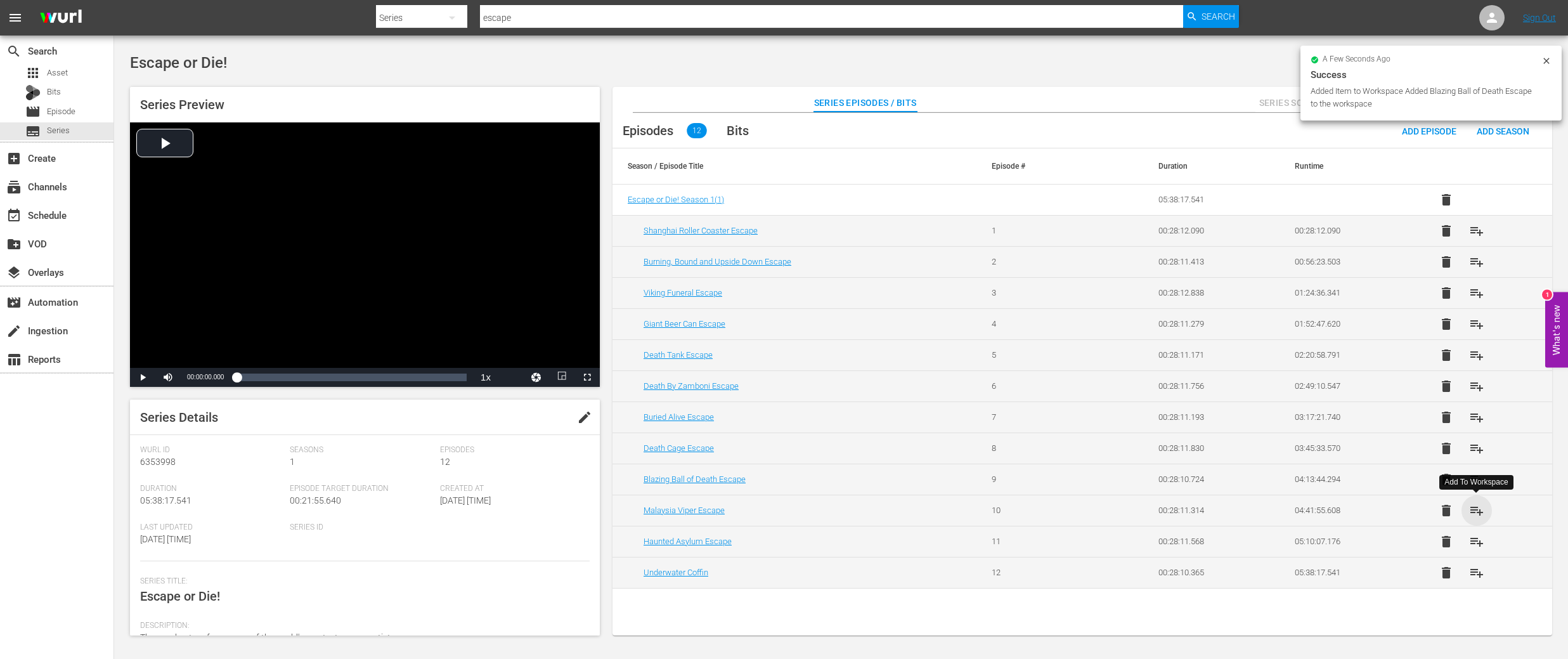 drag, startPoint x: 1482, startPoint y: 513, endPoint x: 1482, endPoint y: 521, distance: 8 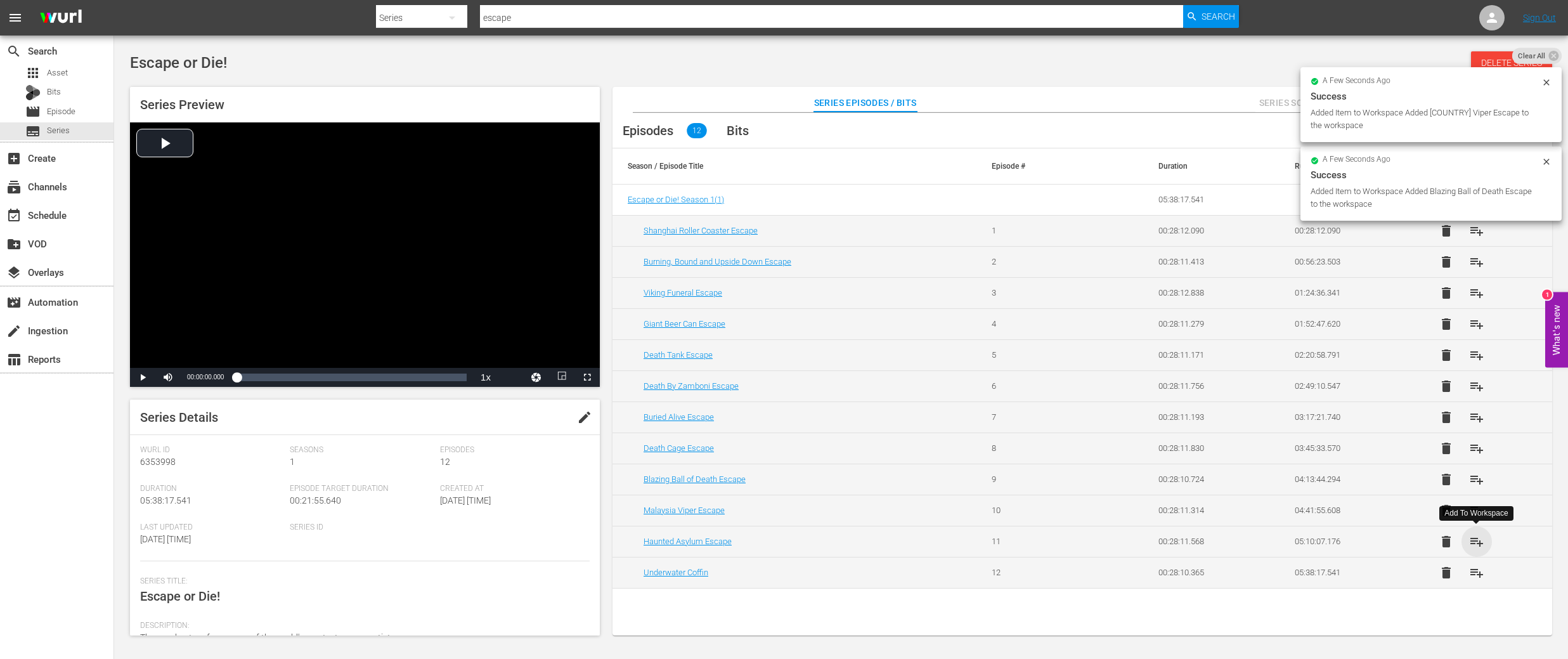 click on "playlist_add" at bounding box center [1477, 542] 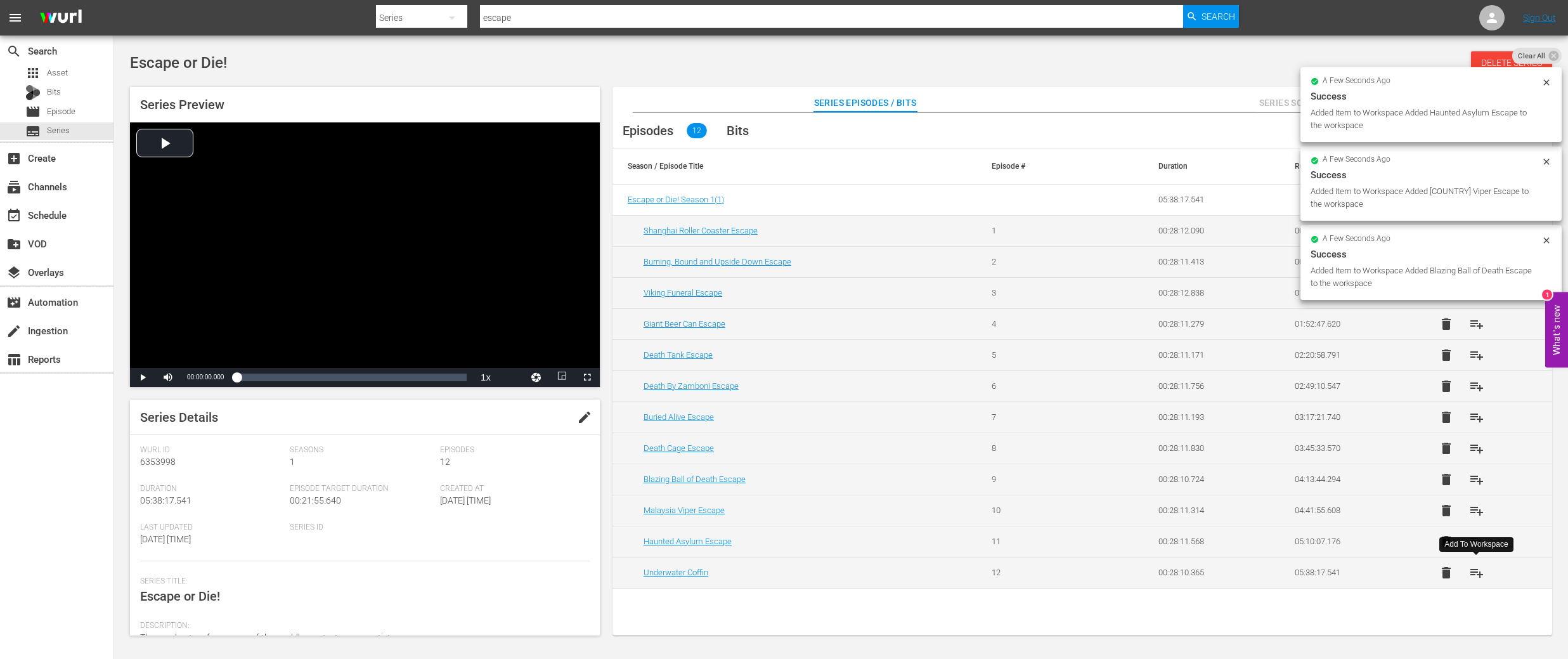 click on "playlist_add" at bounding box center (1477, 573) 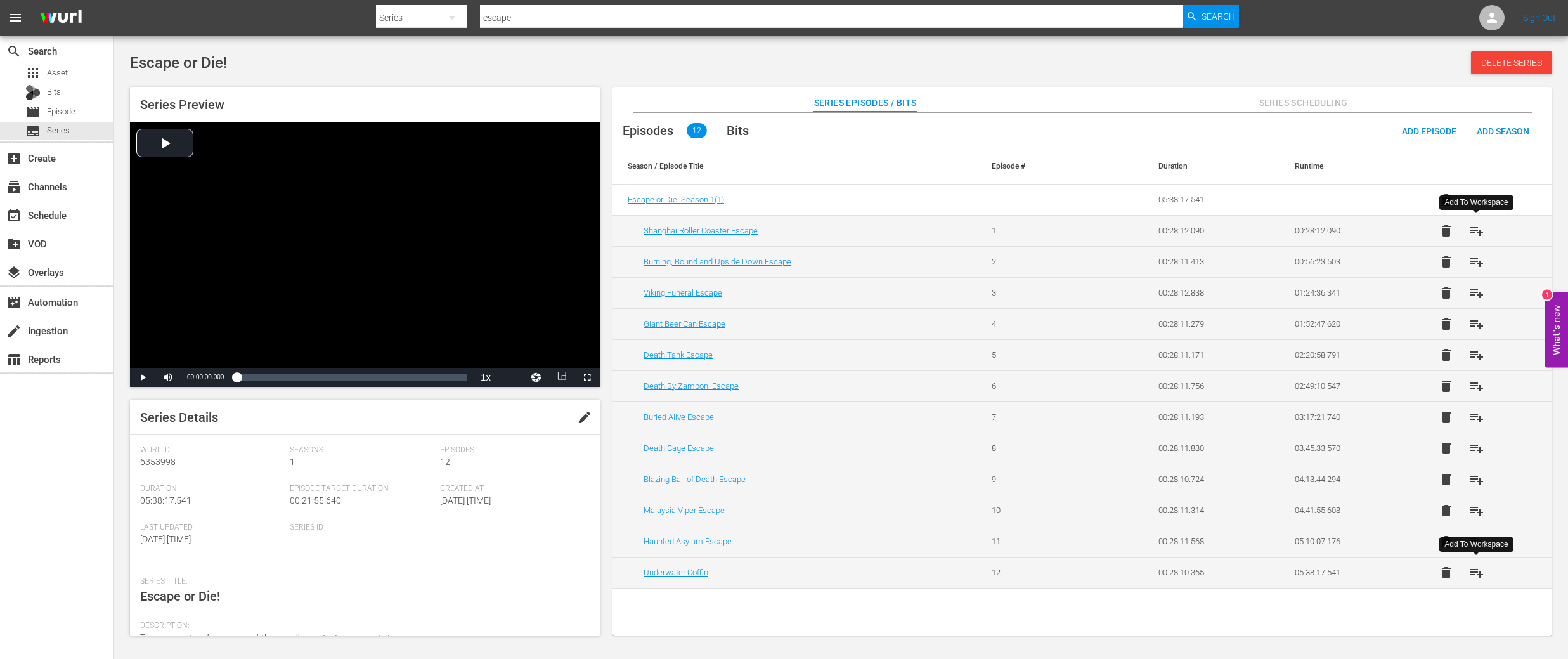 click on "playlist_add" at bounding box center (1477, 231) 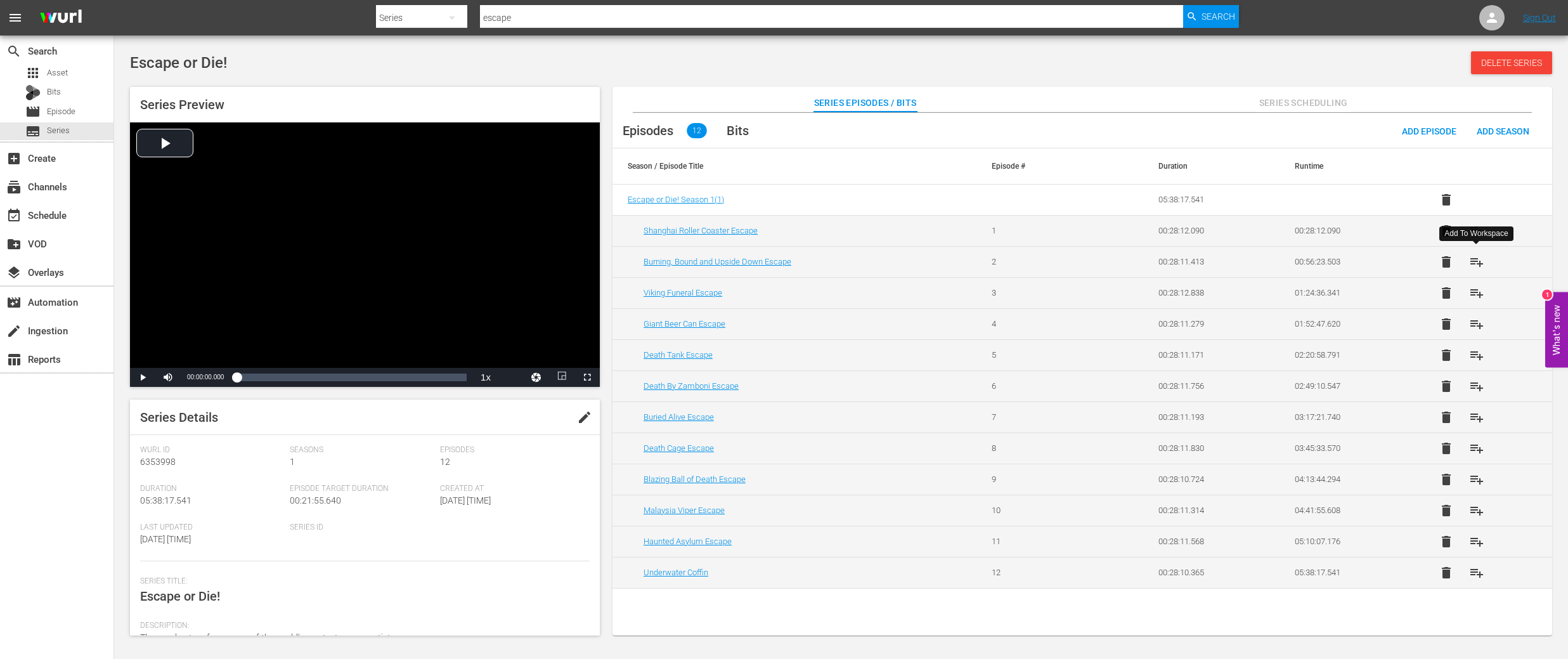 click on "playlist_add" at bounding box center (1477, 262) 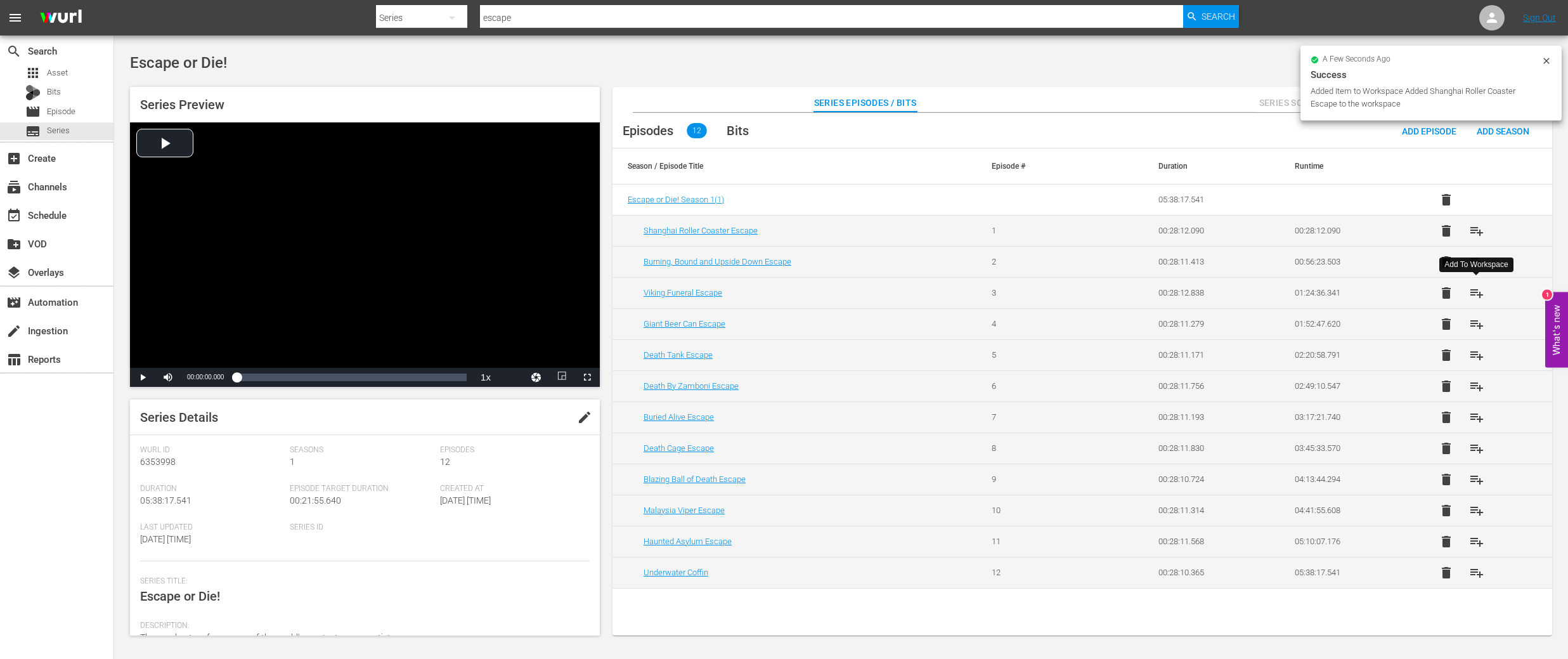 click on "playlist_add" at bounding box center [1477, 293] 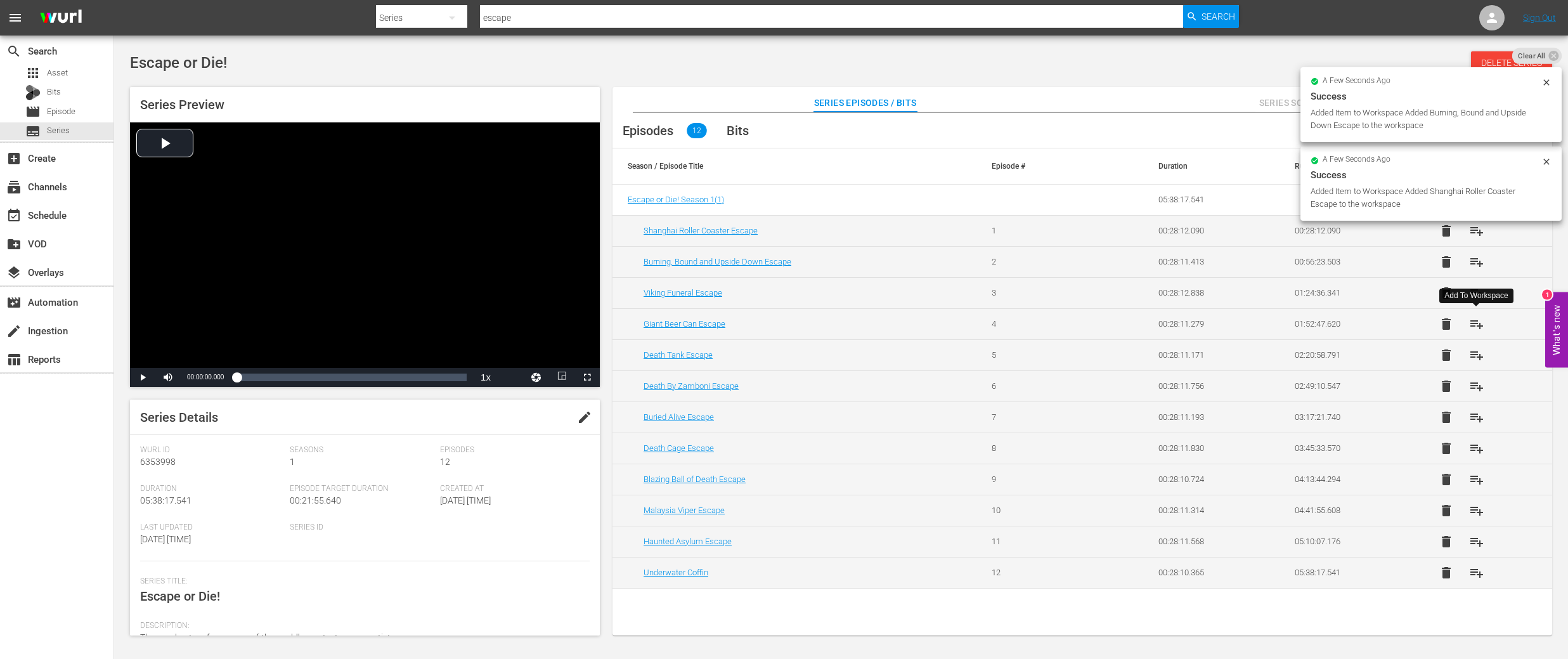 click on "playlist_add" at bounding box center (1477, 324) 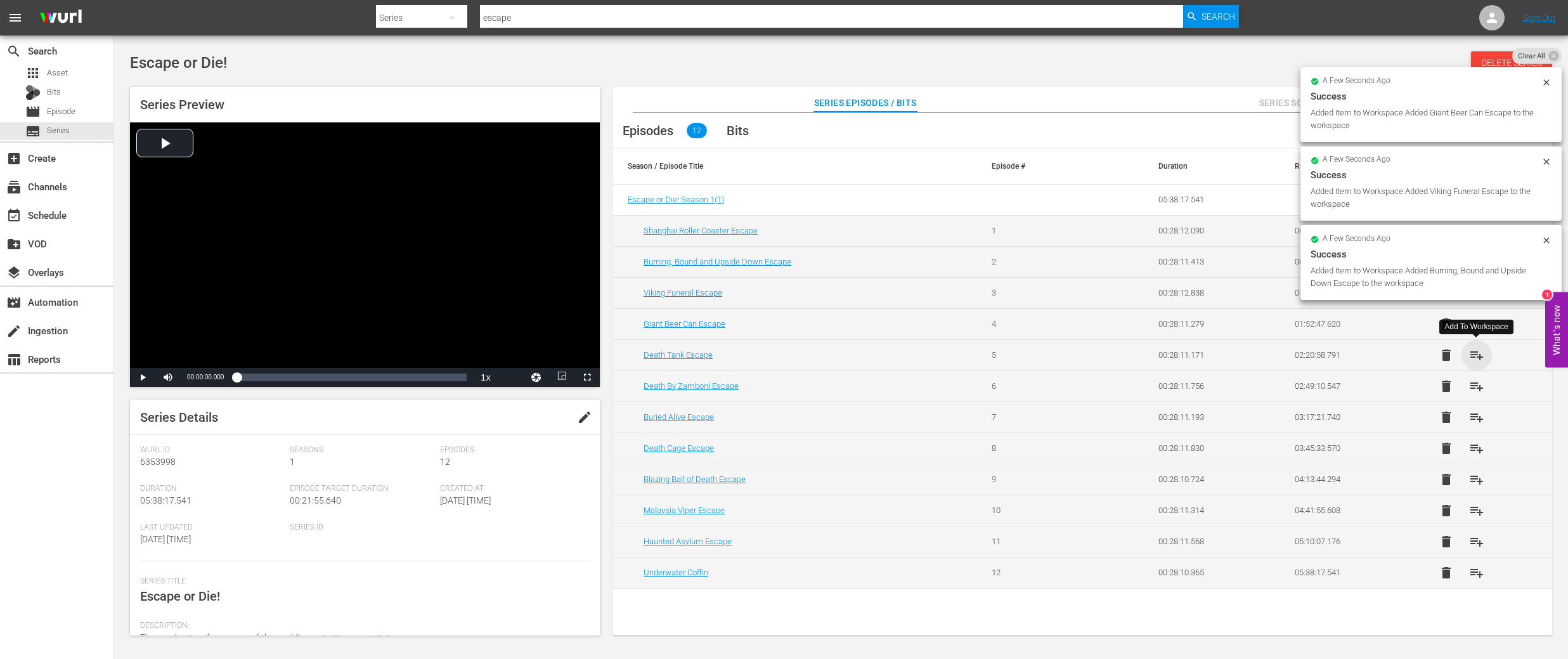 click on "playlist_add" at bounding box center (1477, 355) 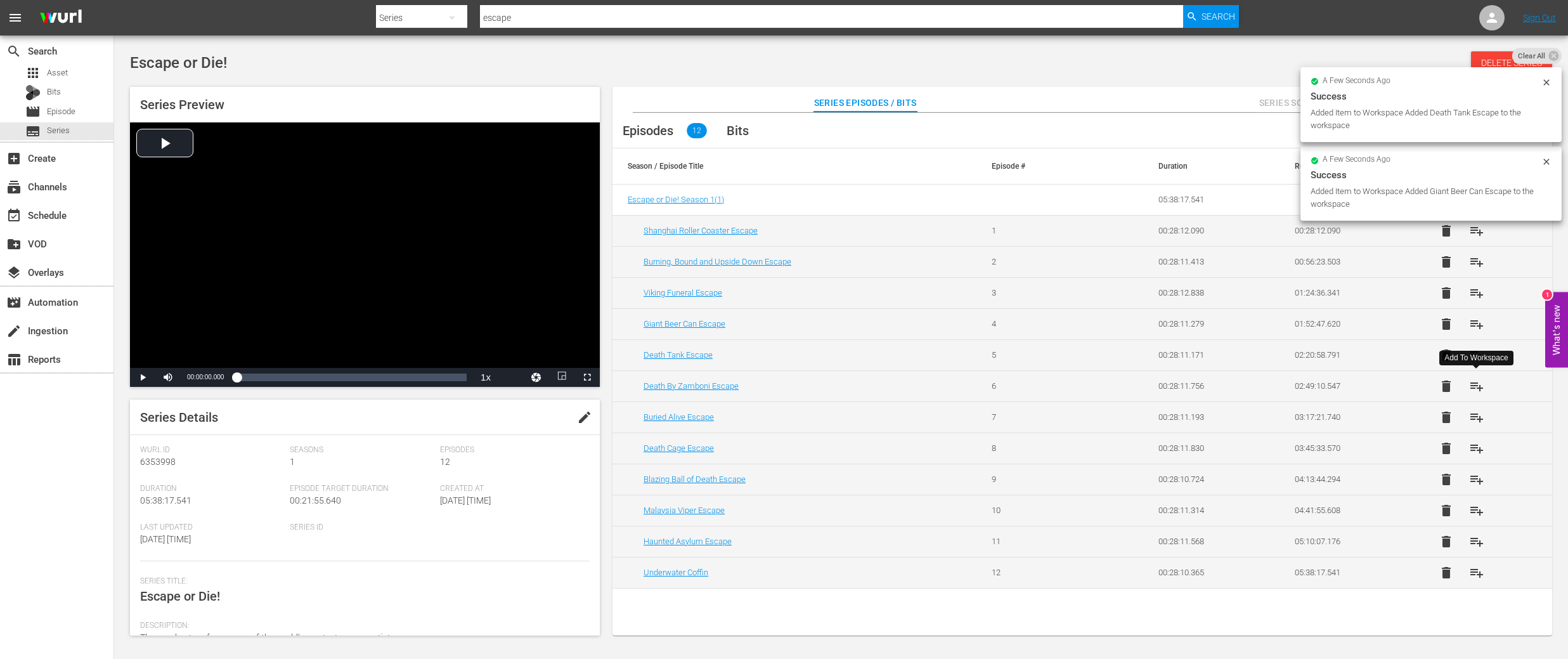 click on "playlist_add" at bounding box center [1477, 386] 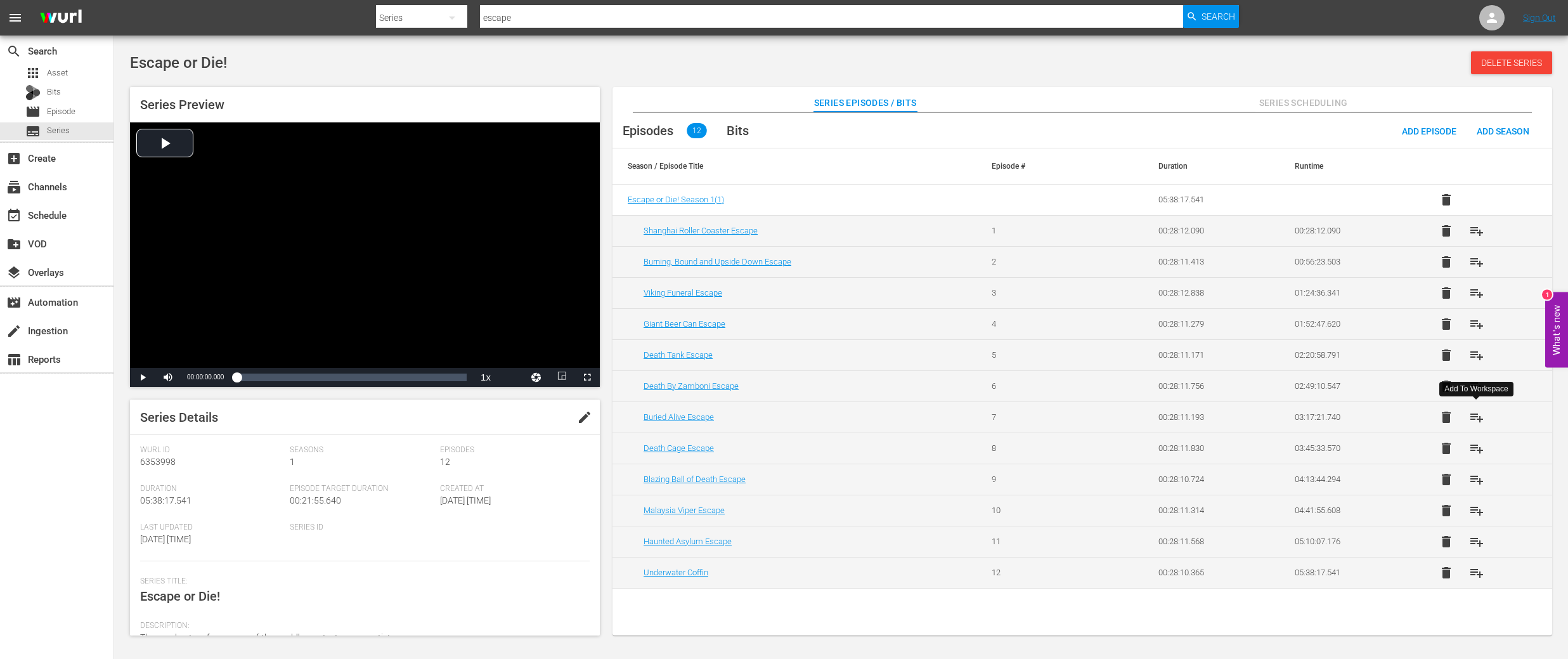 click on "playlist_add" at bounding box center [1477, 417] 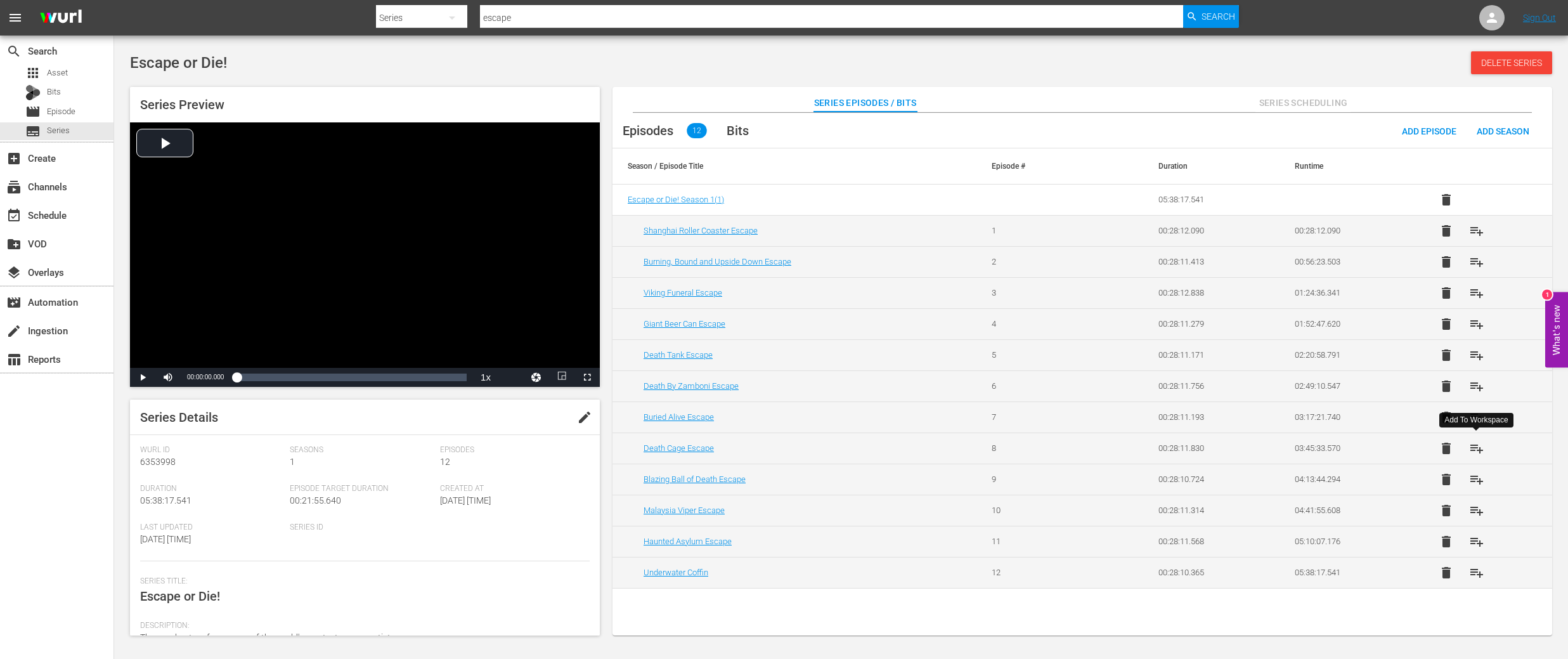 click on "playlist_add" at bounding box center [1477, 448] 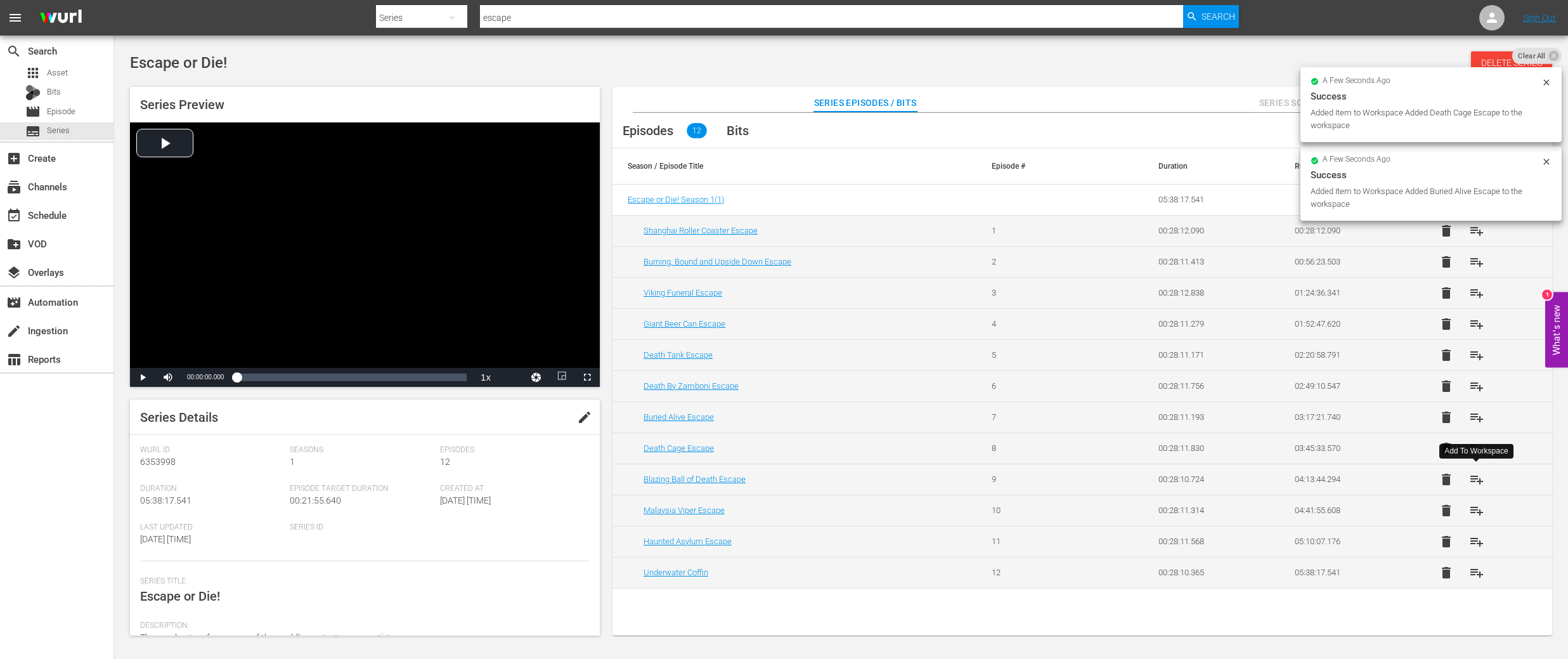 click on "playlist_add" at bounding box center (1477, 480) 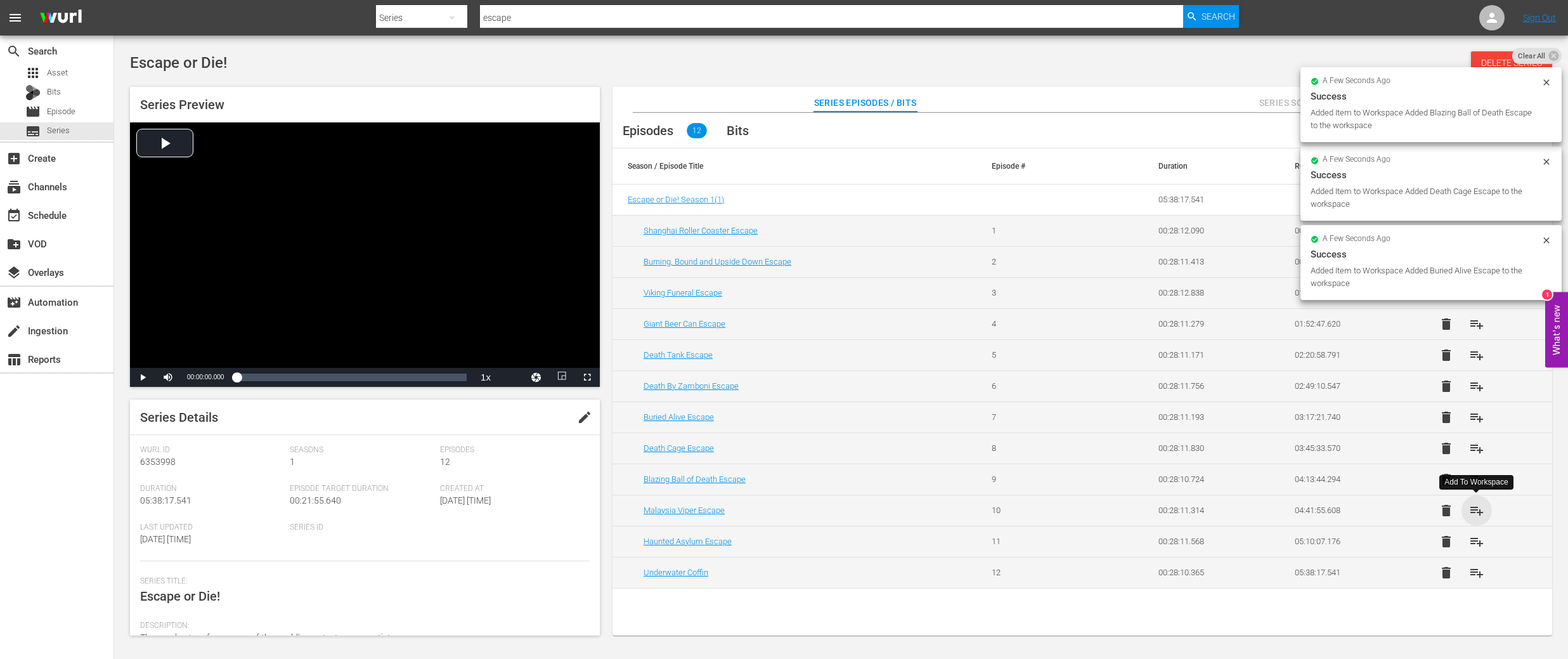 click on "playlist_add" at bounding box center [1477, 511] 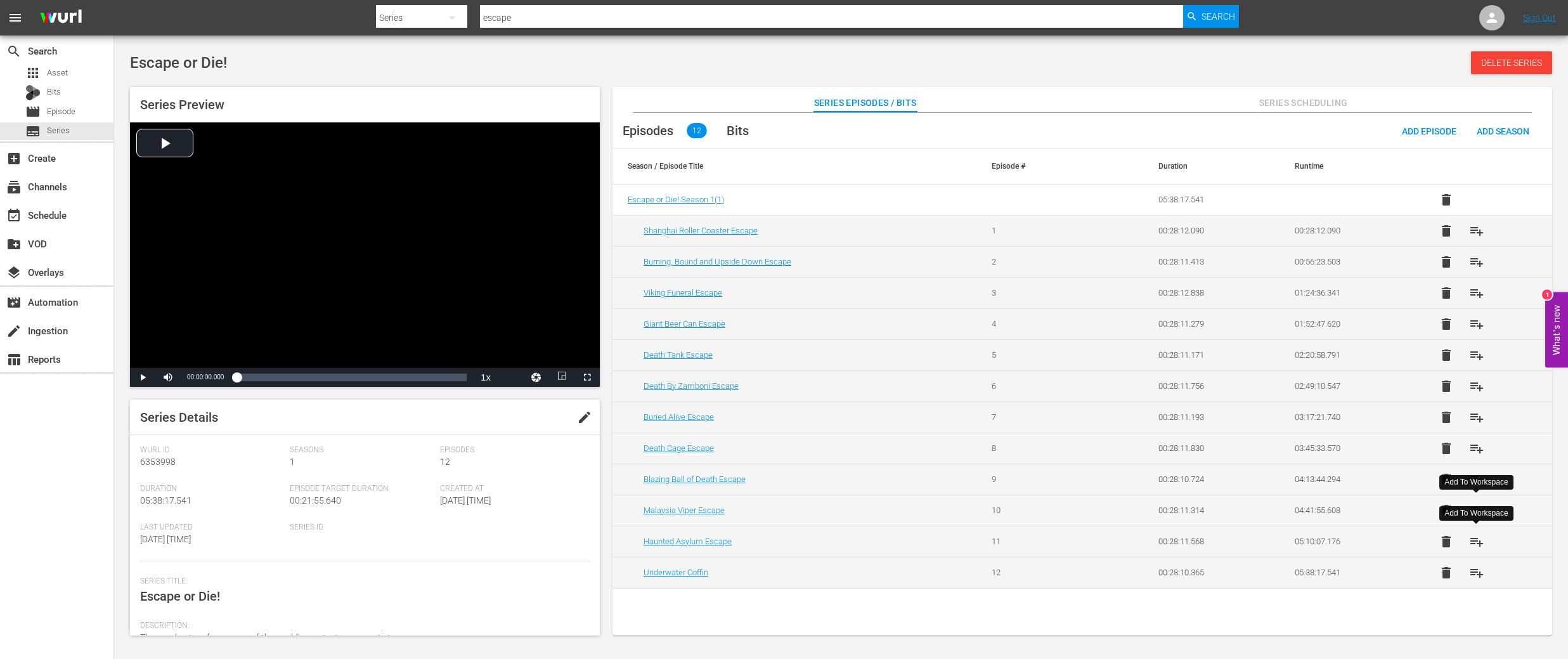 click on "playlist_add" at bounding box center [1477, 542] 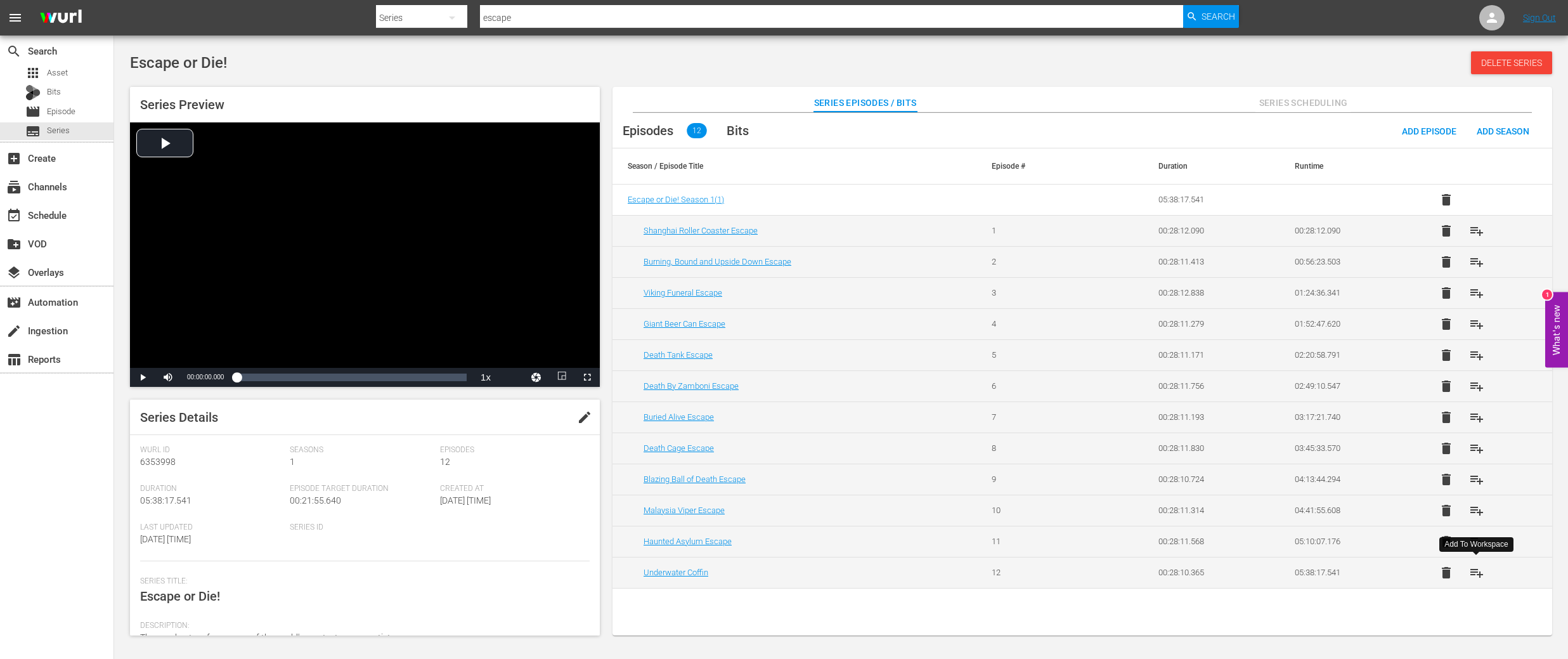 click on "playlist_add" at bounding box center [1477, 573] 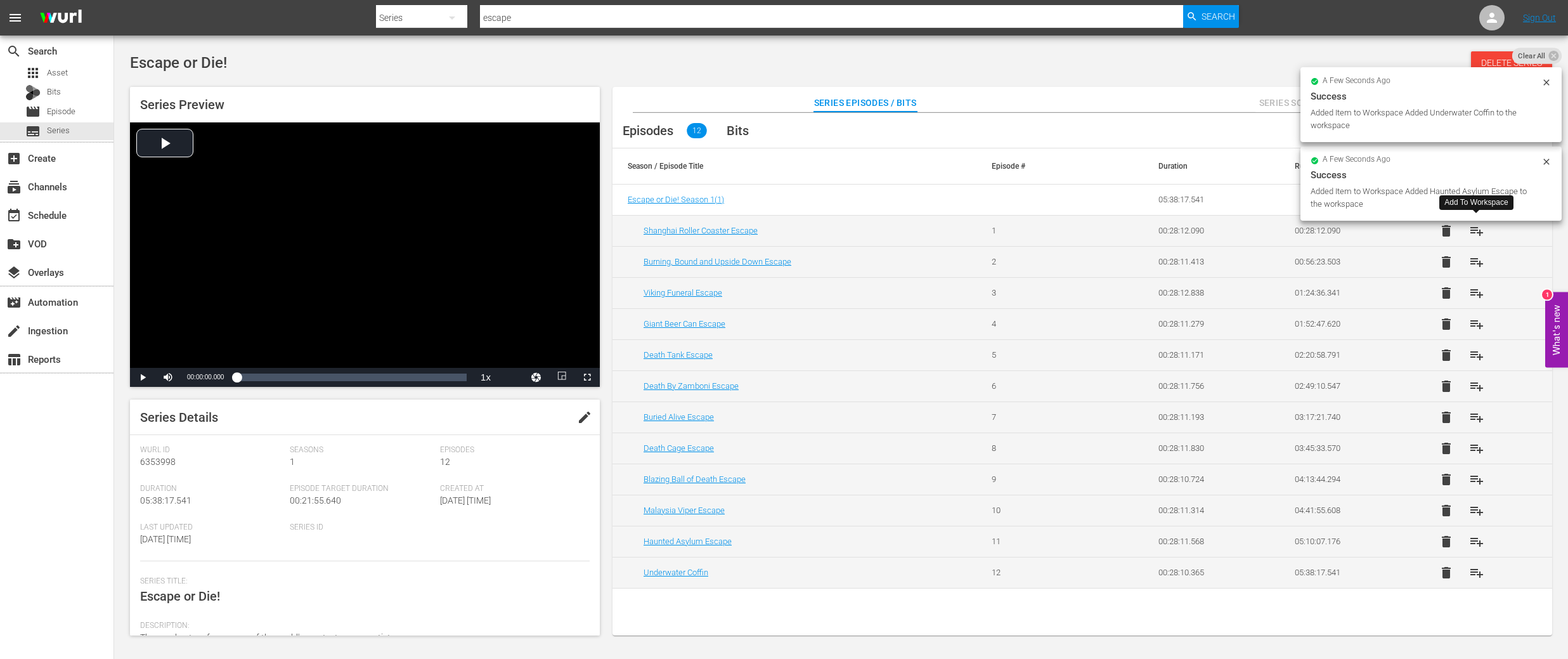 click on "playlist_add" at bounding box center [1477, 231] 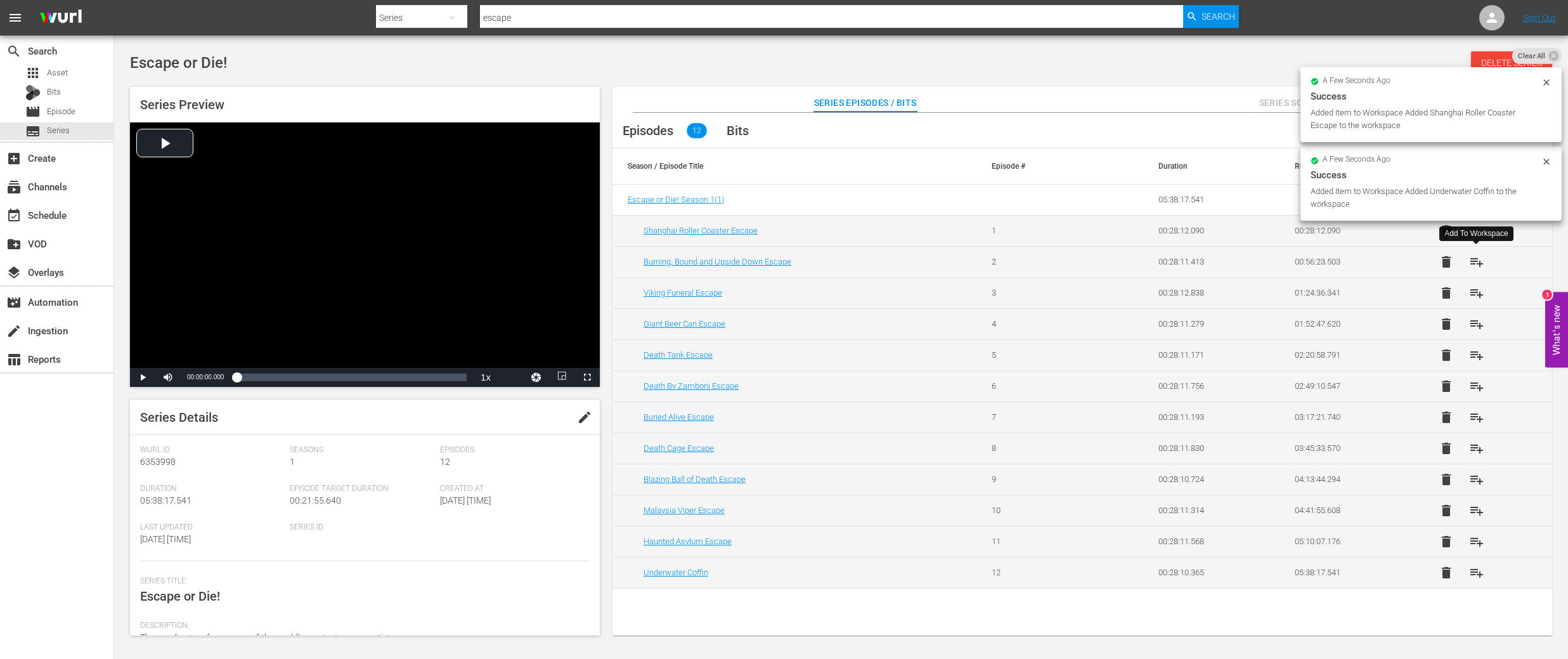 click on "playlist_add" at bounding box center [1477, 262] 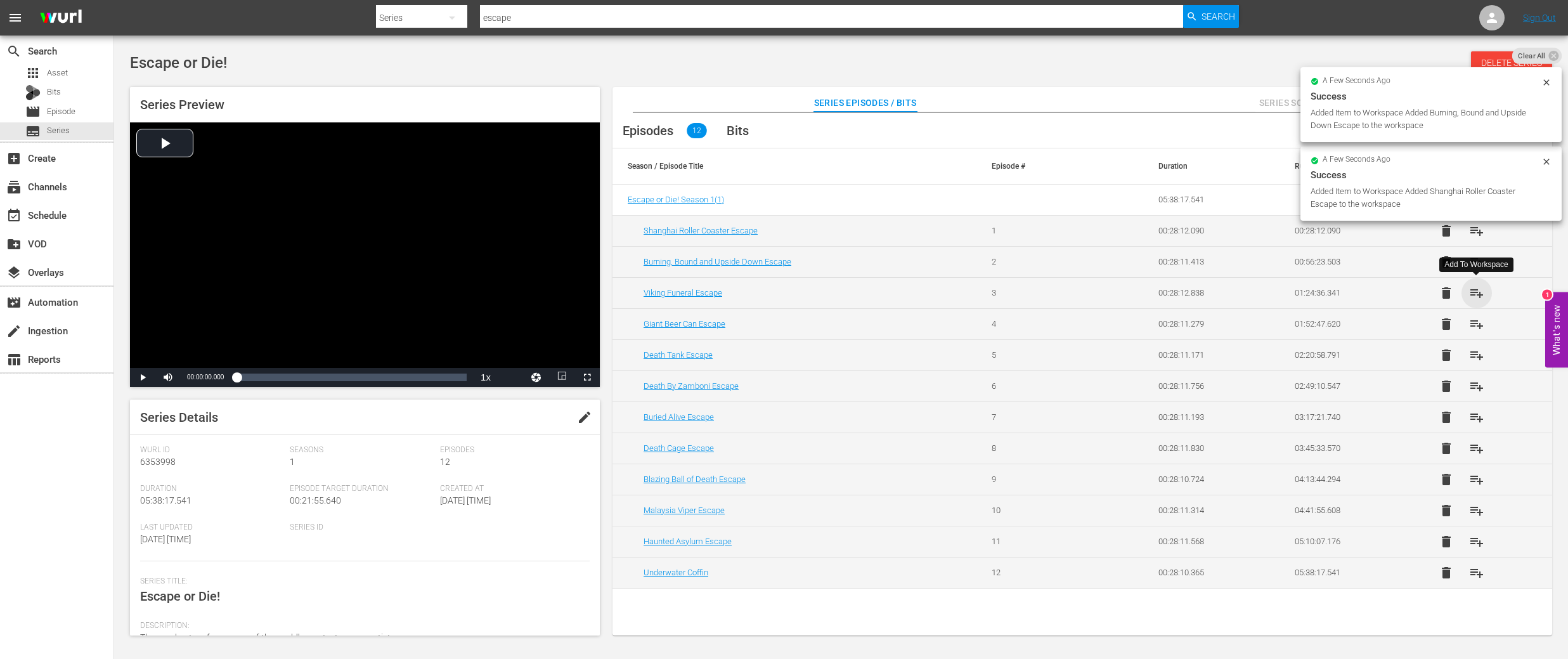 click on "playlist_add" at bounding box center (1477, 293) 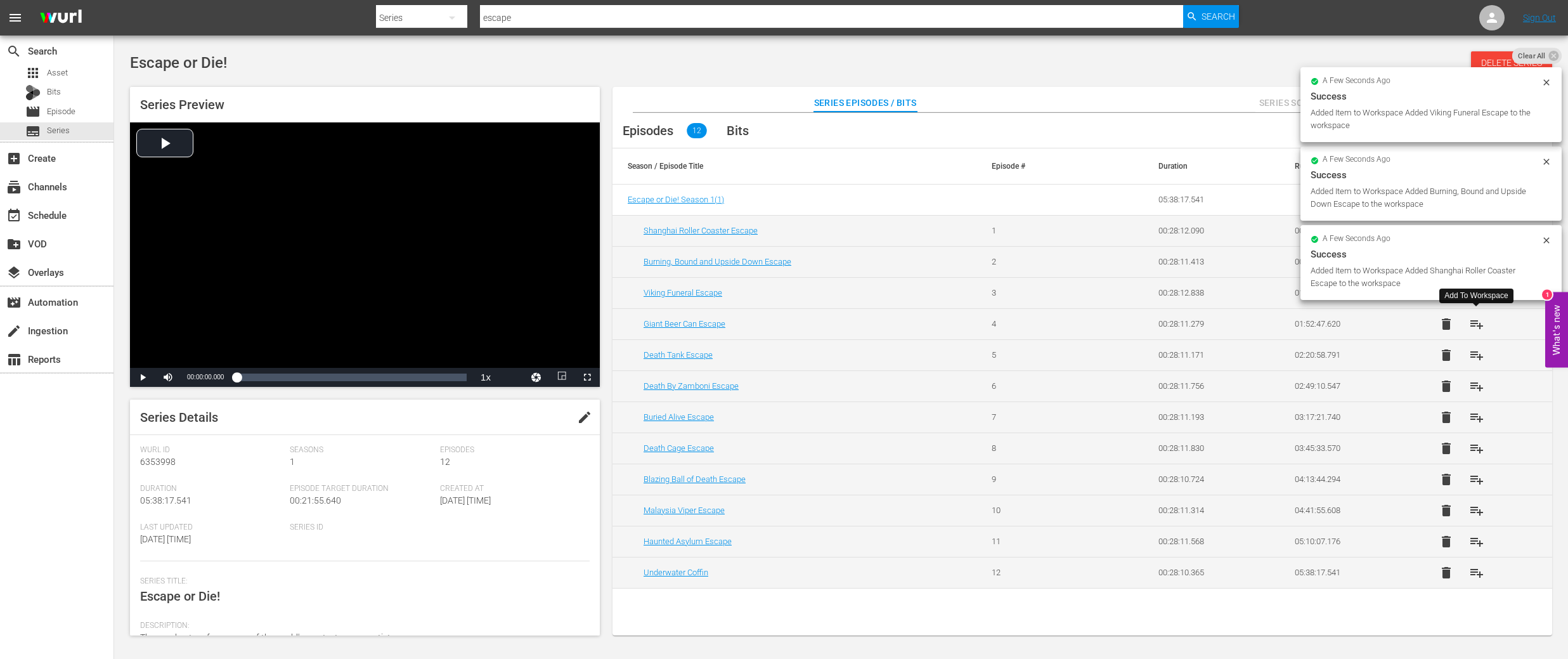 click on "playlist_add" at bounding box center [1477, 324] 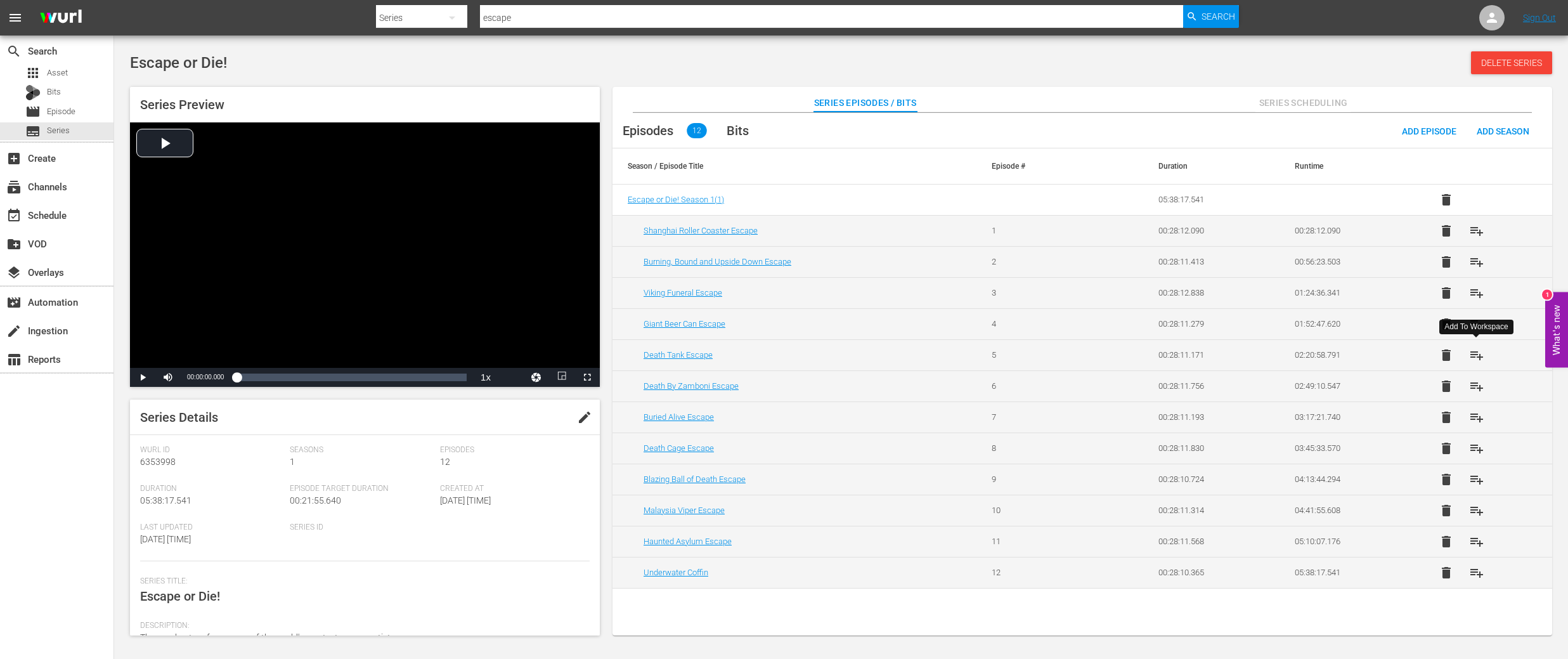 click on "playlist_add" at bounding box center [1477, 355] 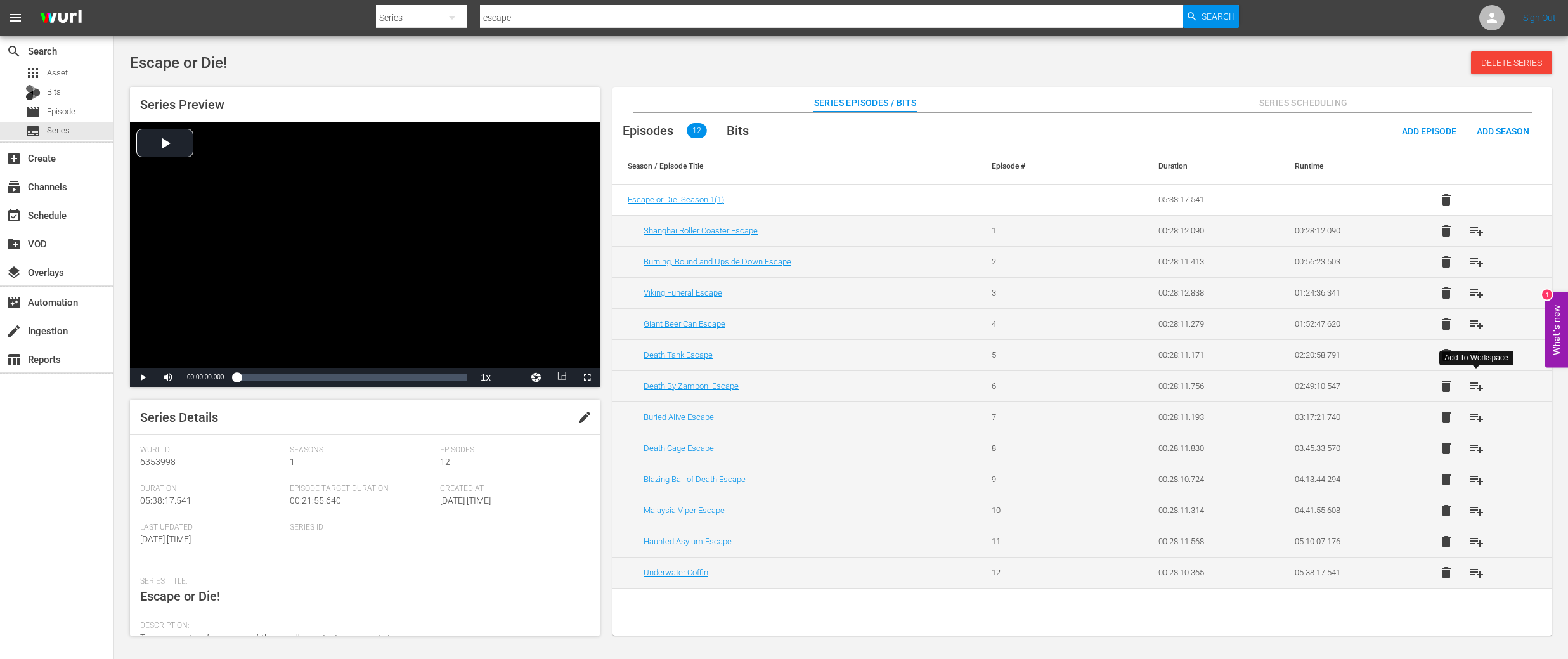 click on "playlist_add" at bounding box center [1477, 386] 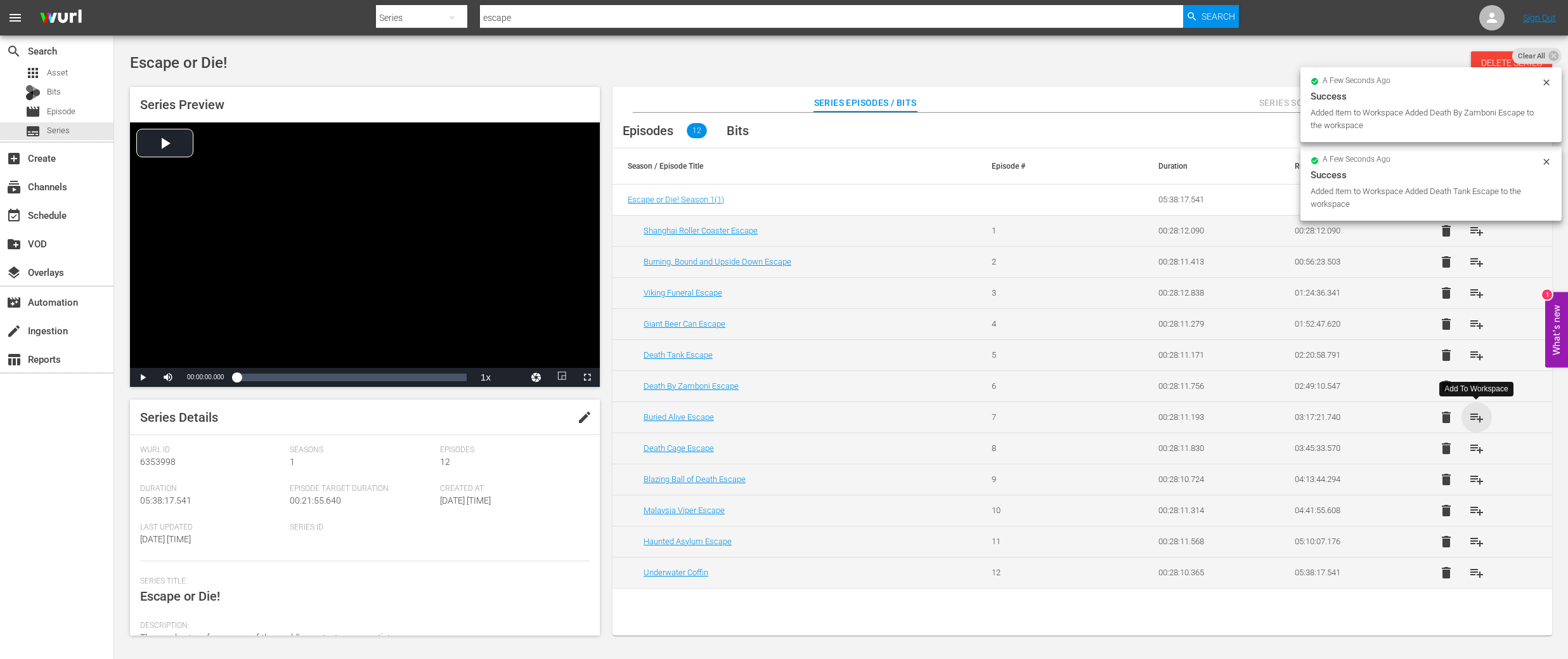 click on "playlist_add" at bounding box center (1477, 417) 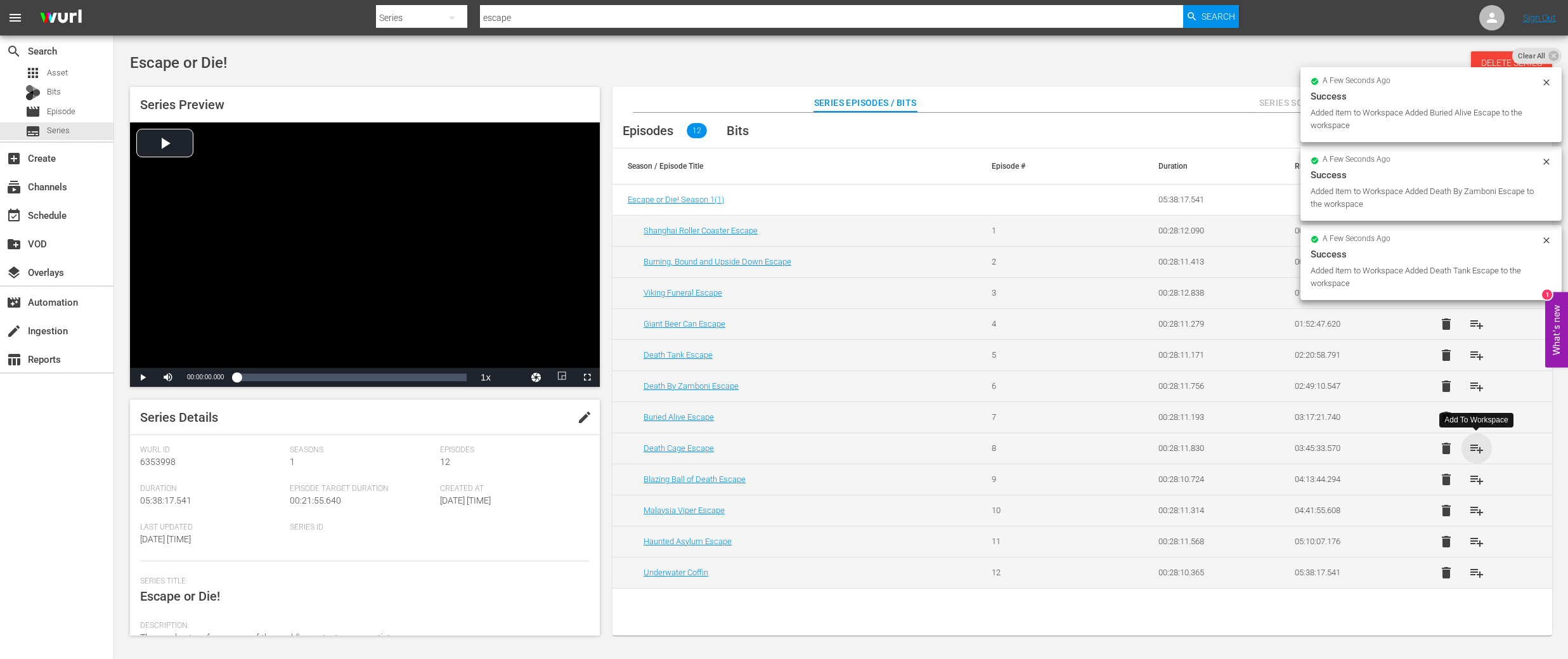 click on "playlist_add" at bounding box center (1477, 448) 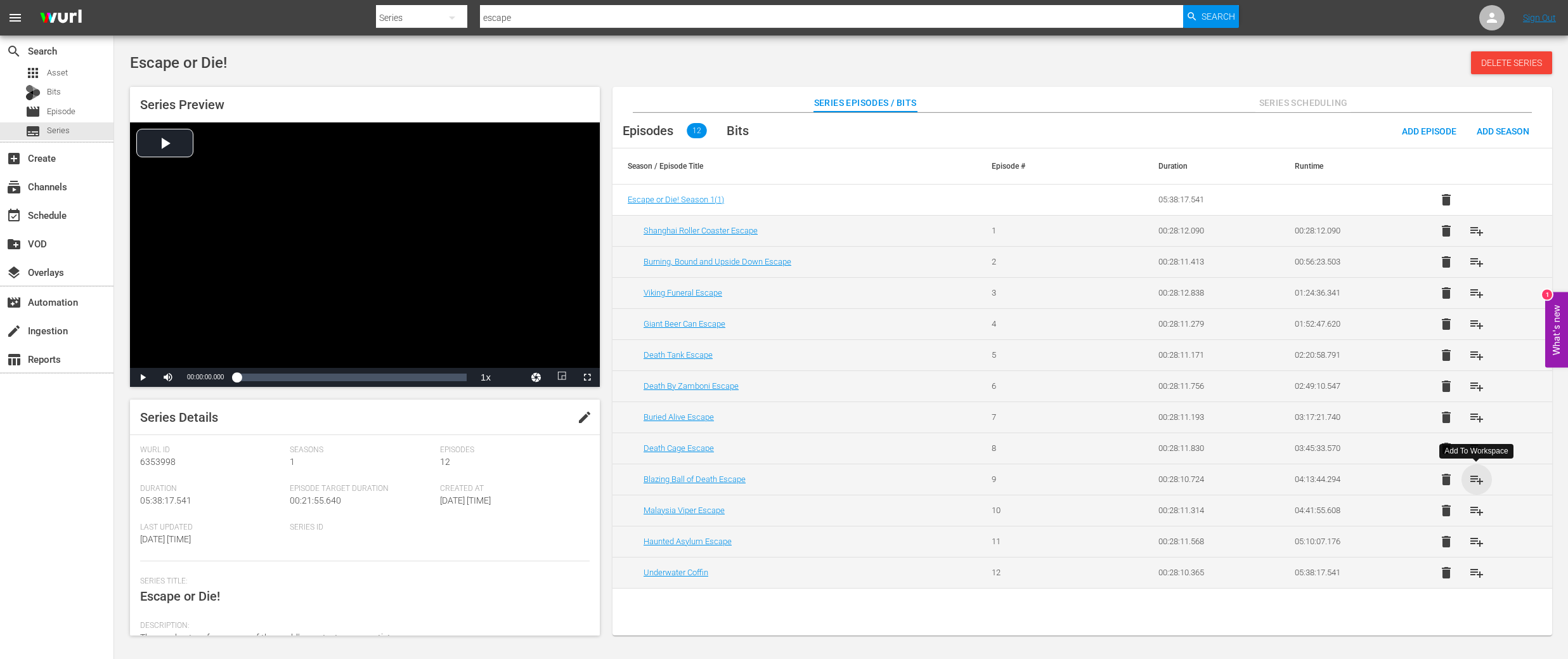 click on "playlist_add" at bounding box center (1477, 480) 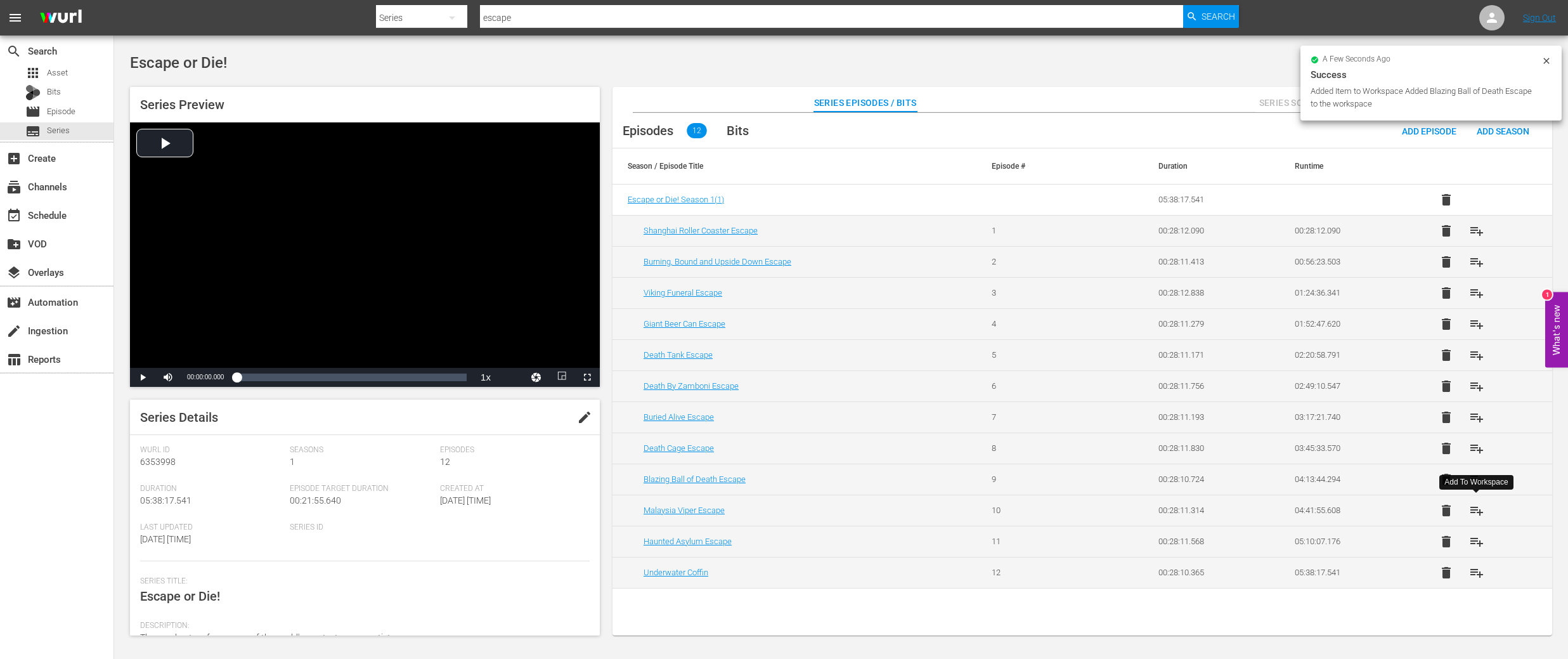 click on "playlist_add" at bounding box center (1477, 511) 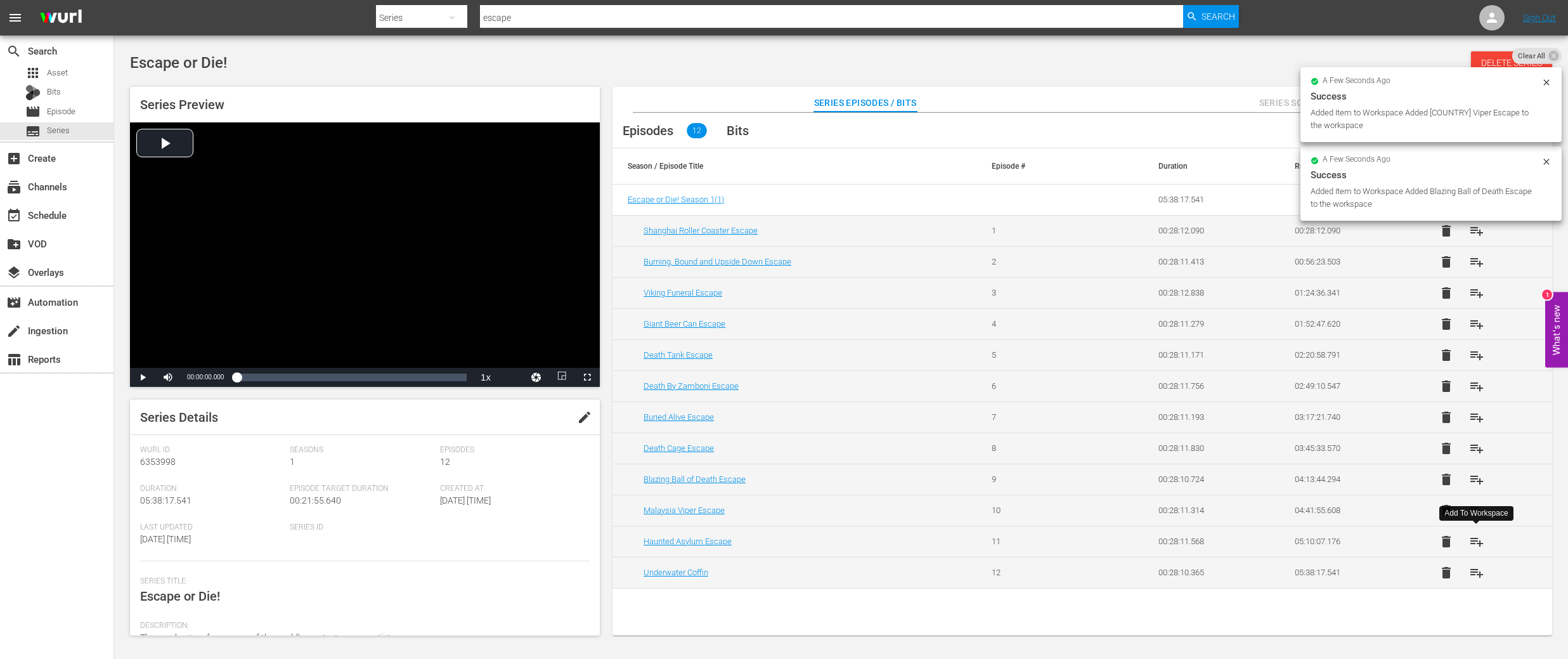 click on "playlist_add" at bounding box center (1477, 542) 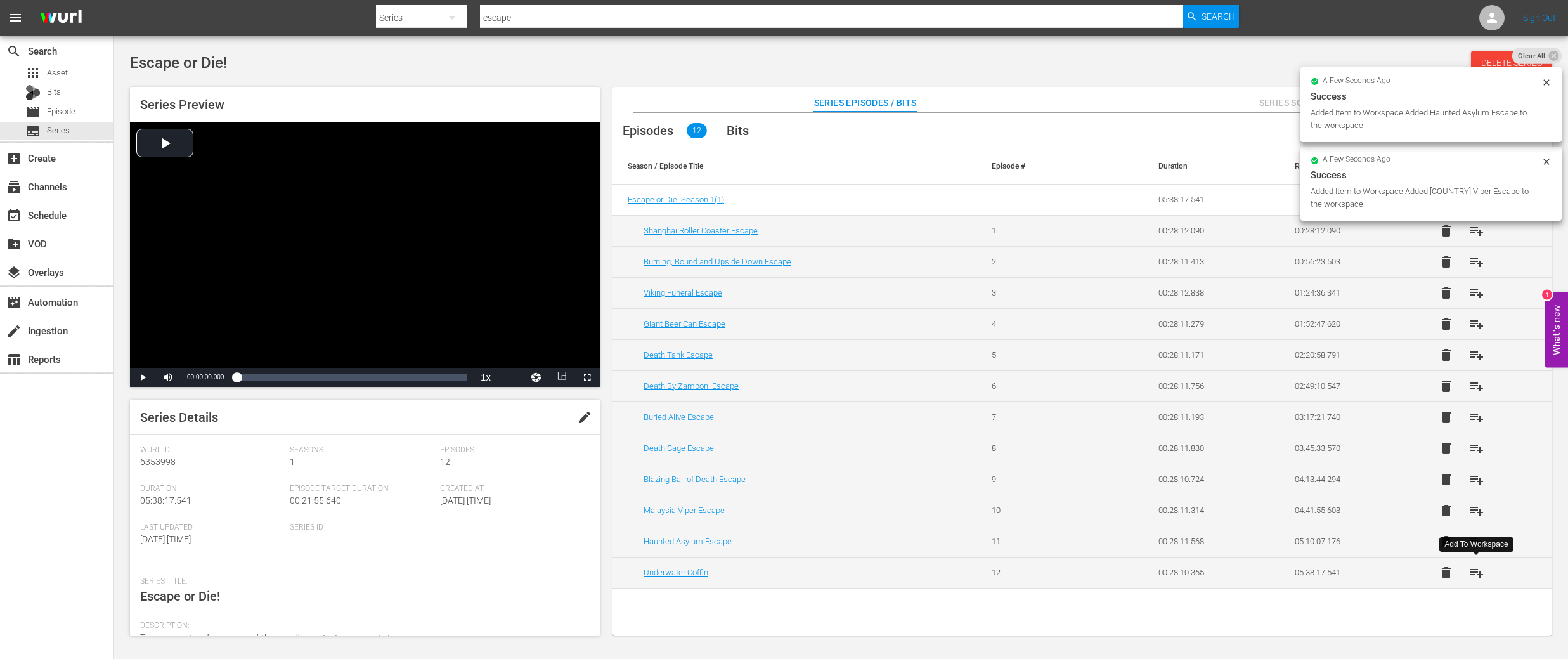 click on "playlist_add" at bounding box center (1477, 573) 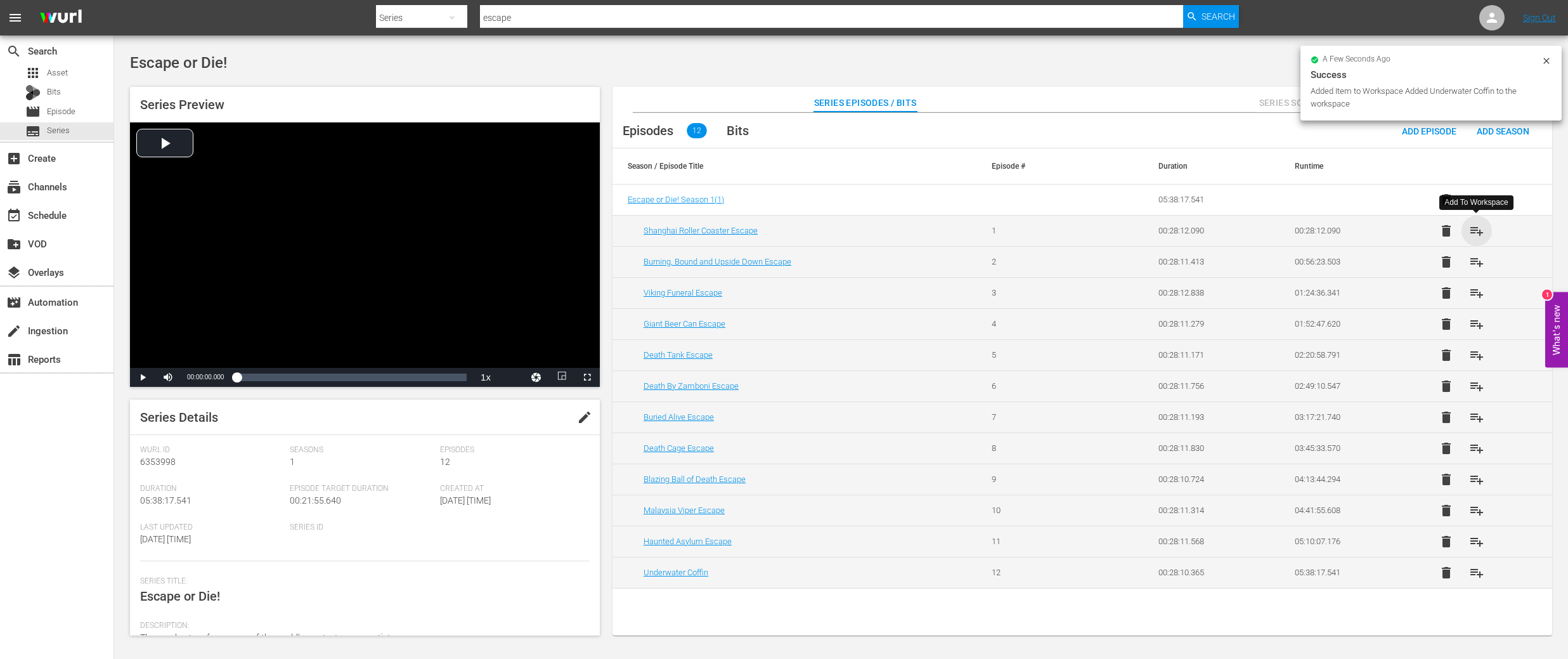 click on "playlist_add" at bounding box center (1477, 231) 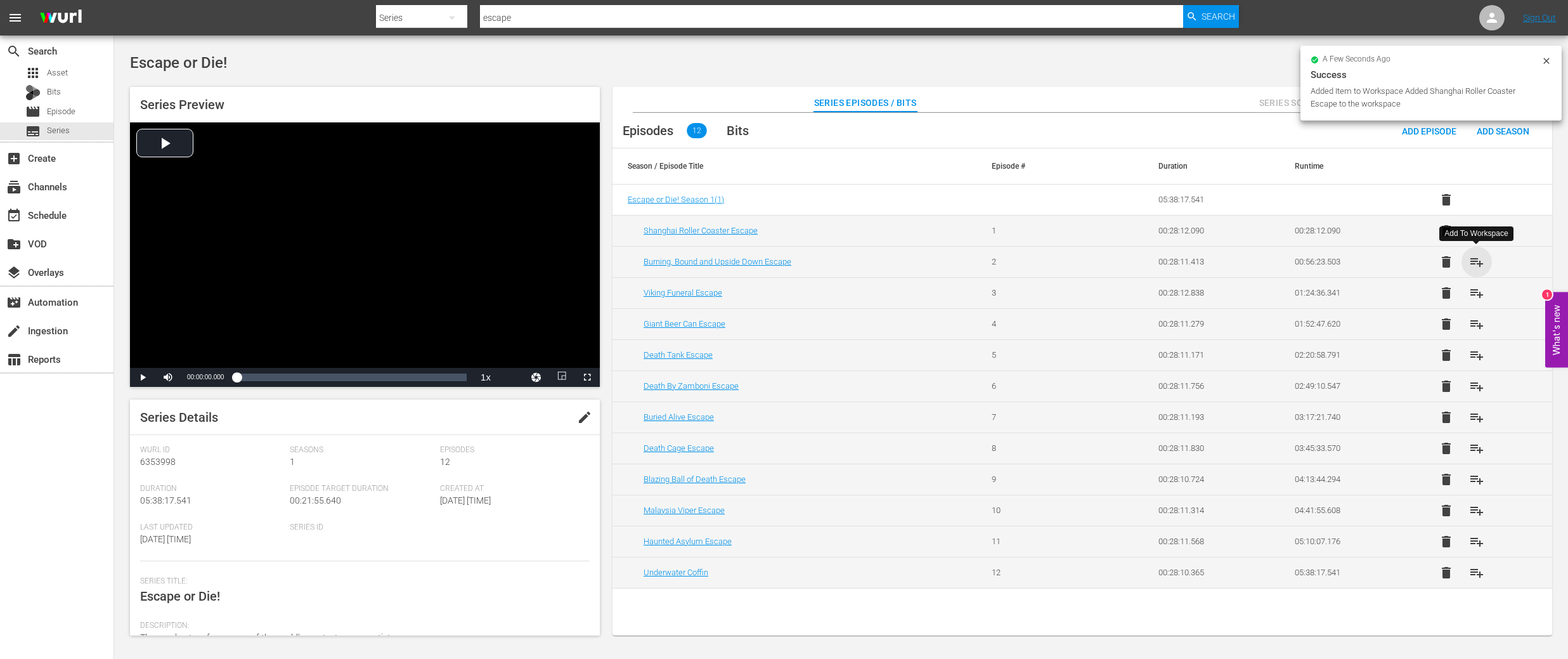 click on "playlist_add" at bounding box center [1477, 262] 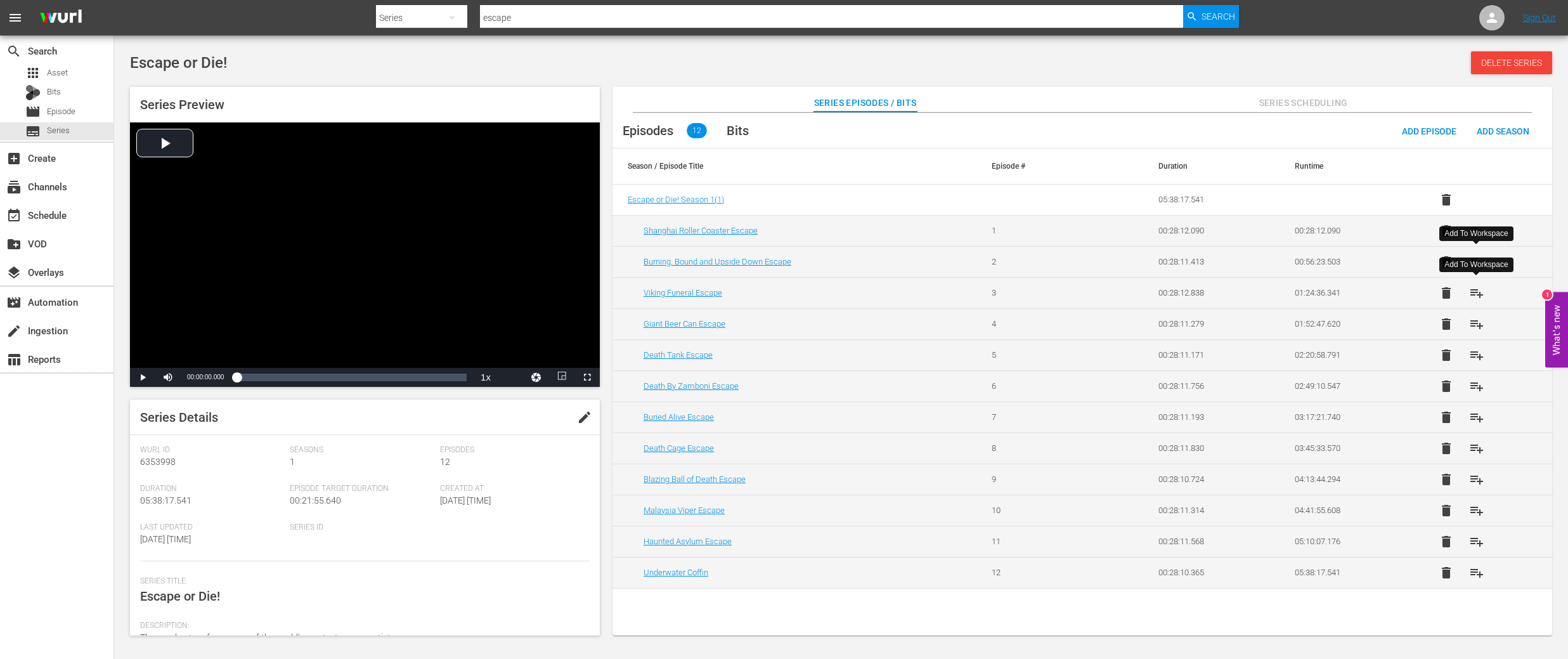 click on "playlist_add" at bounding box center [1477, 293] 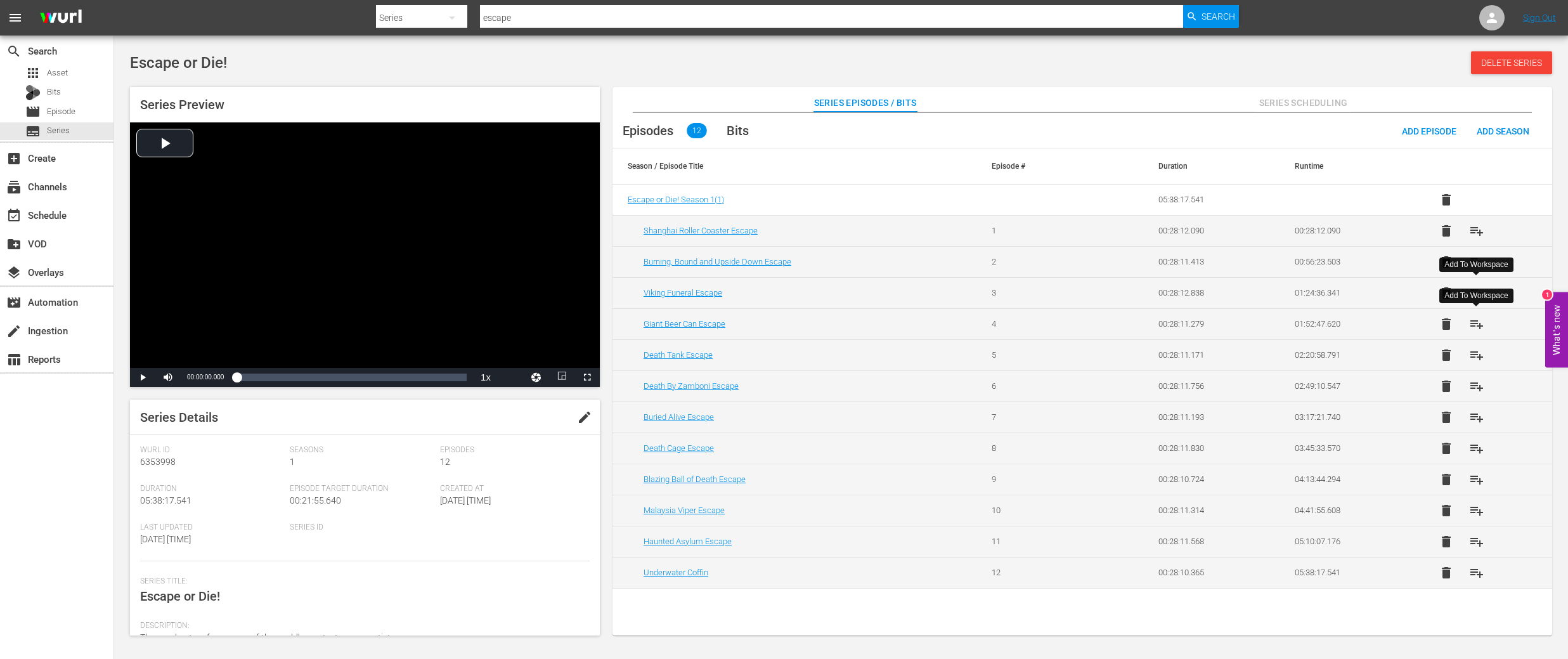 click on "playlist_add" at bounding box center [1477, 324] 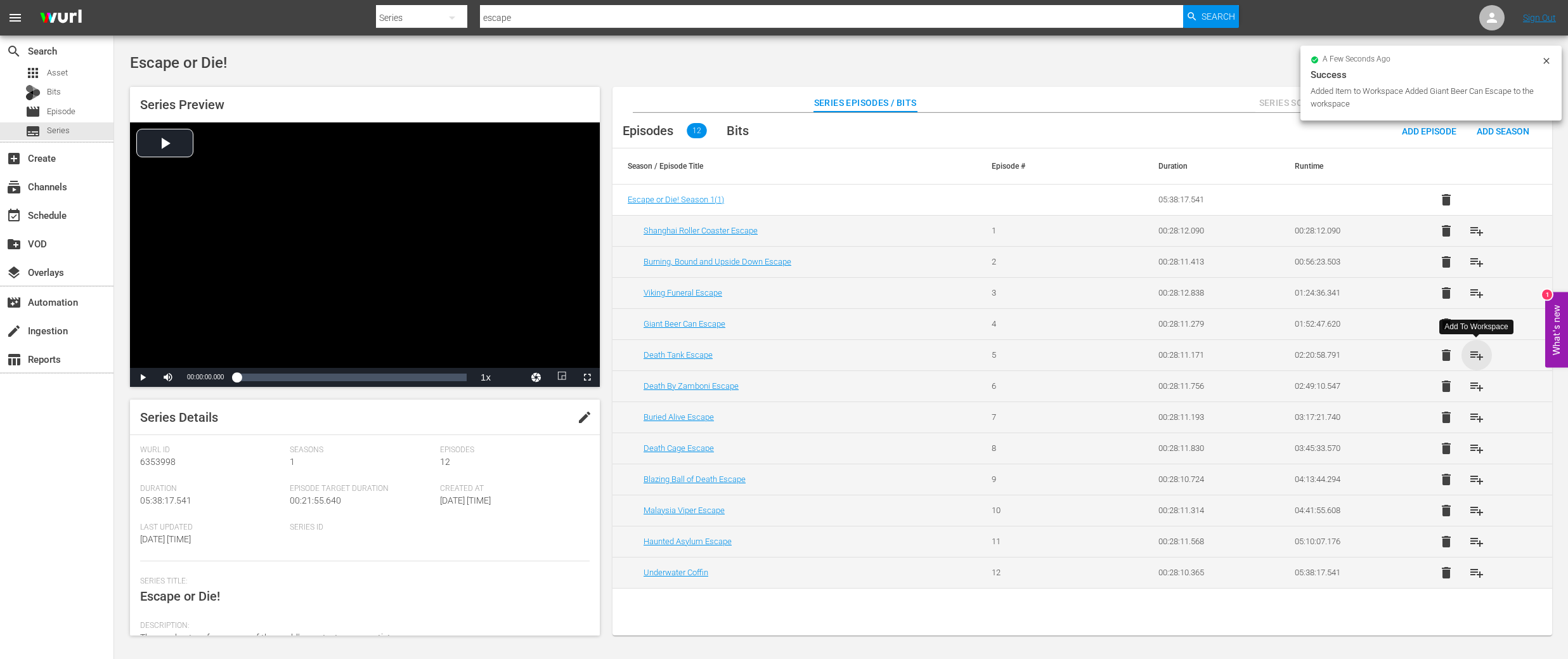 click on "playlist_add" at bounding box center (1477, 355) 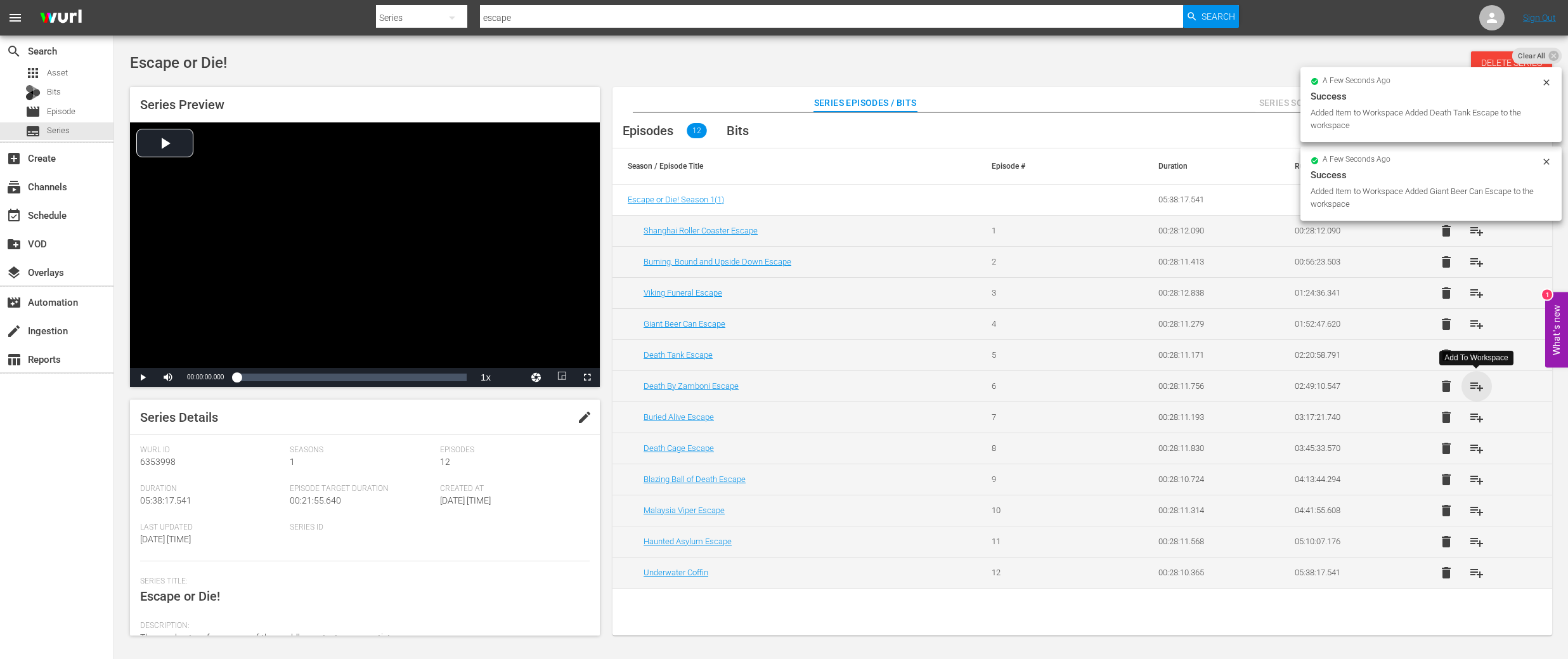 click on "playlist_add" at bounding box center [1477, 386] 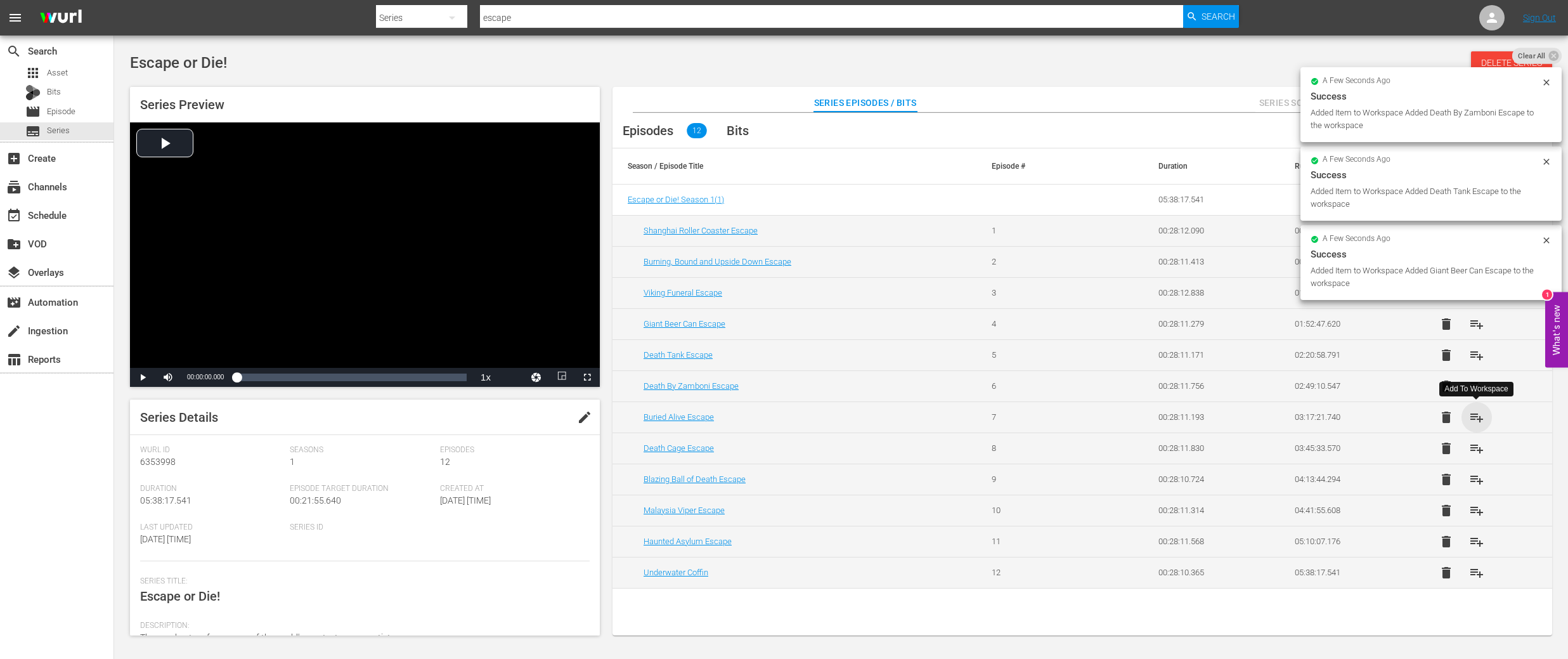 click on "playlist_add" at bounding box center [1477, 417] 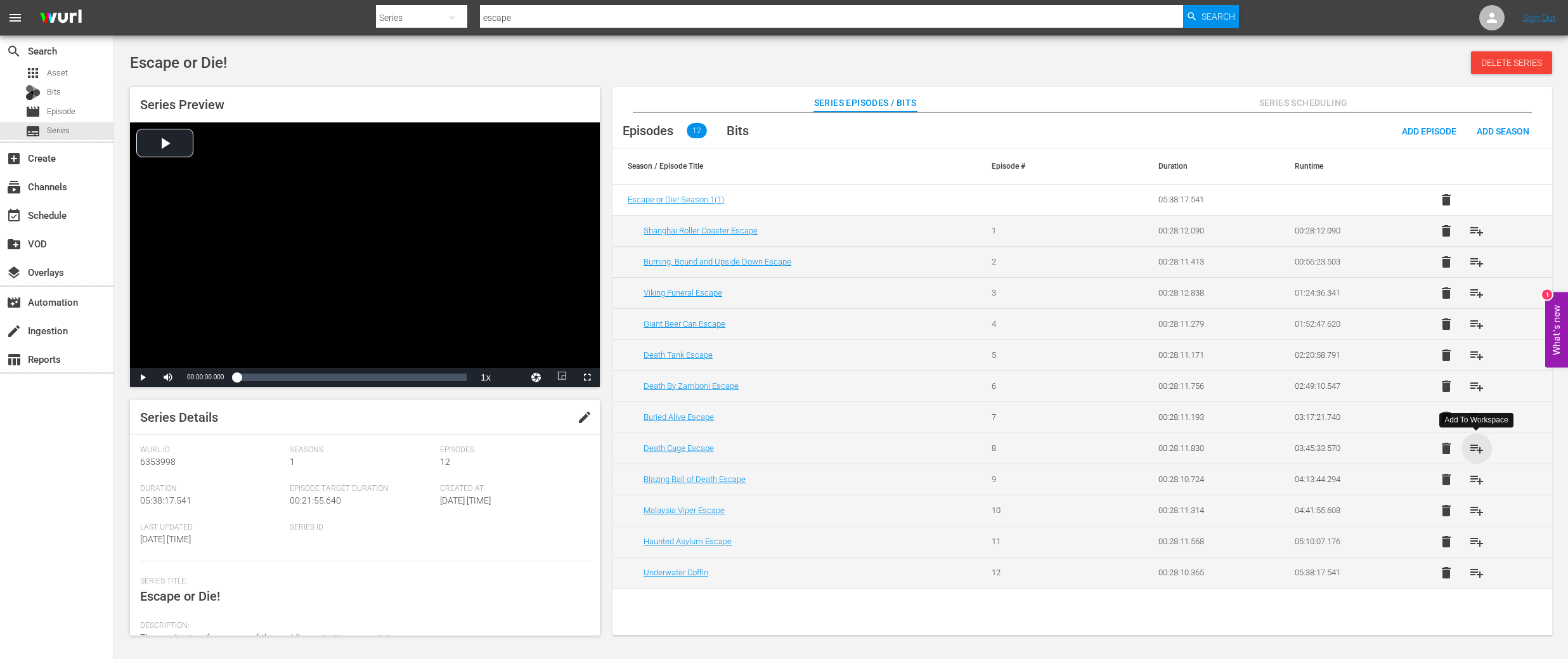click on "playlist_add" at bounding box center (1477, 448) 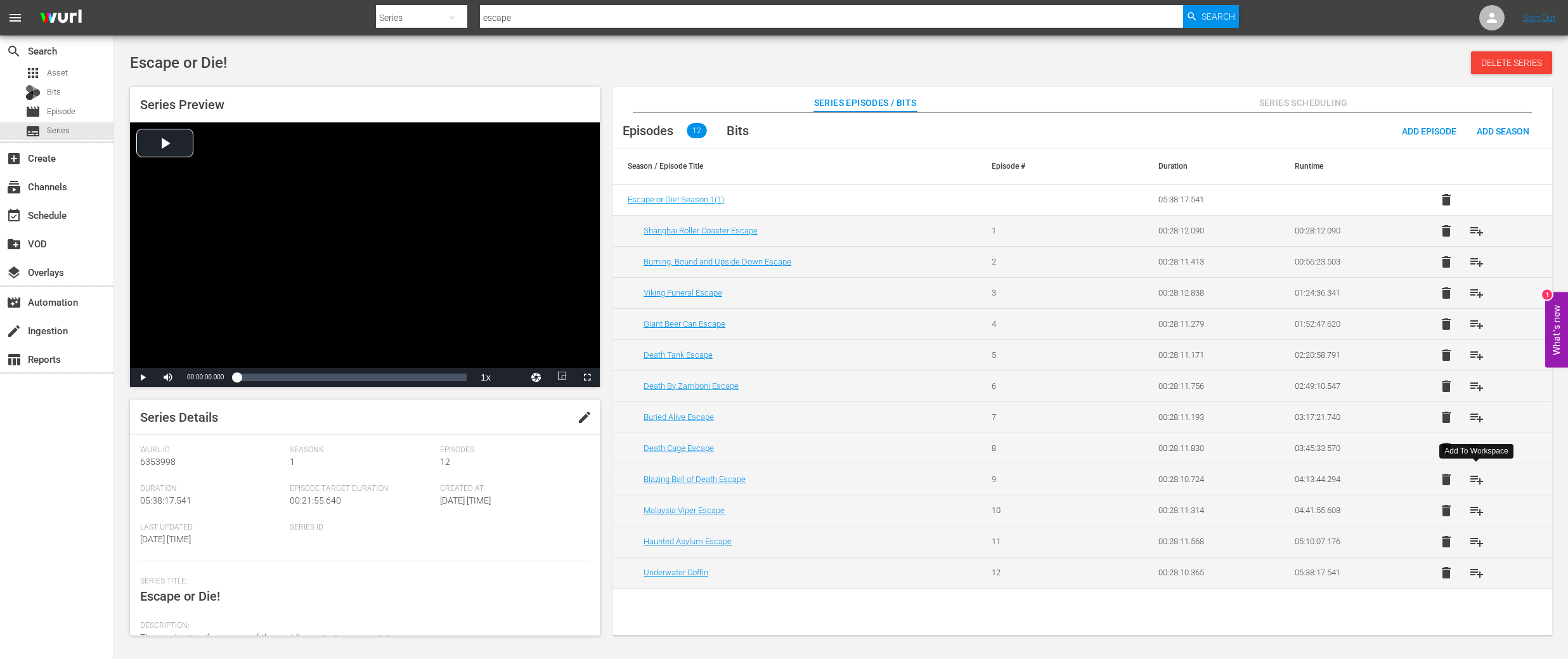 click on "playlist_add" at bounding box center (1477, 480) 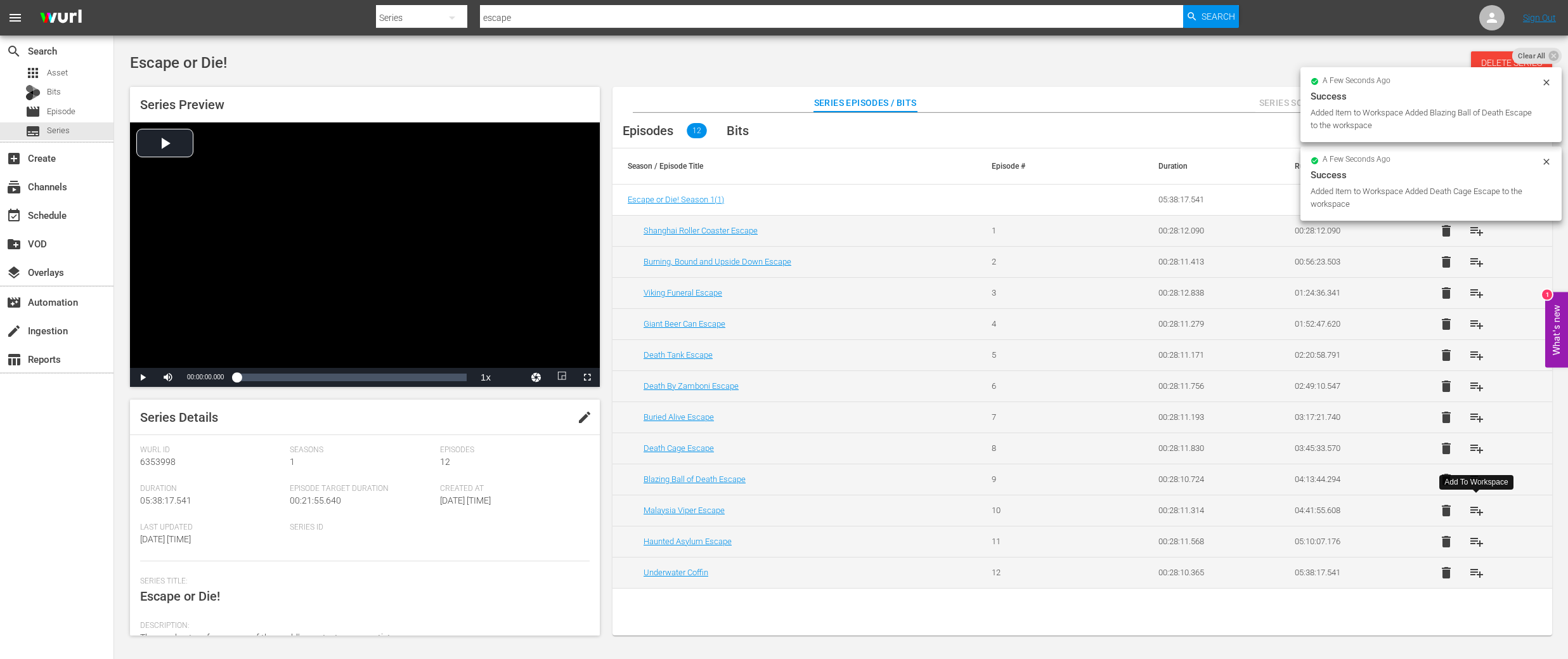 click on "playlist_add" at bounding box center [1477, 511] 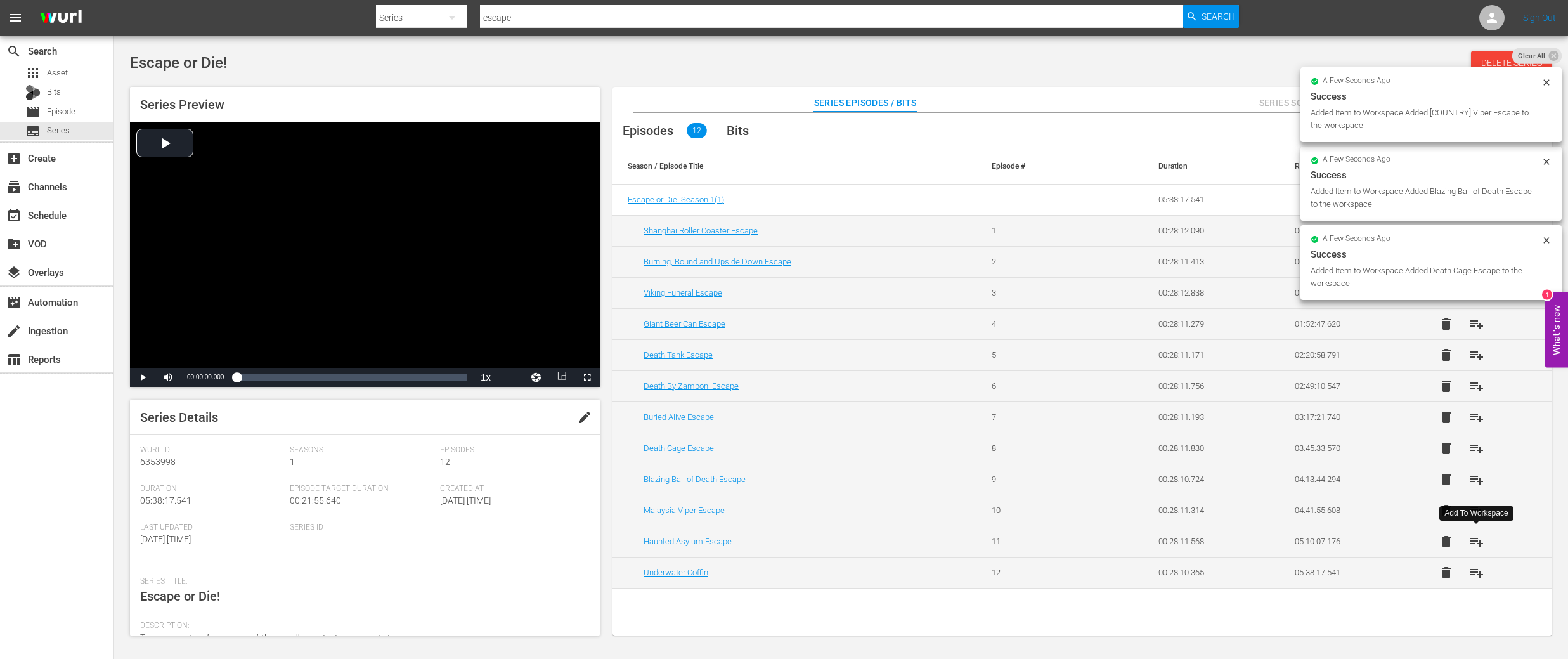 click on "playlist_add" at bounding box center [1477, 542] 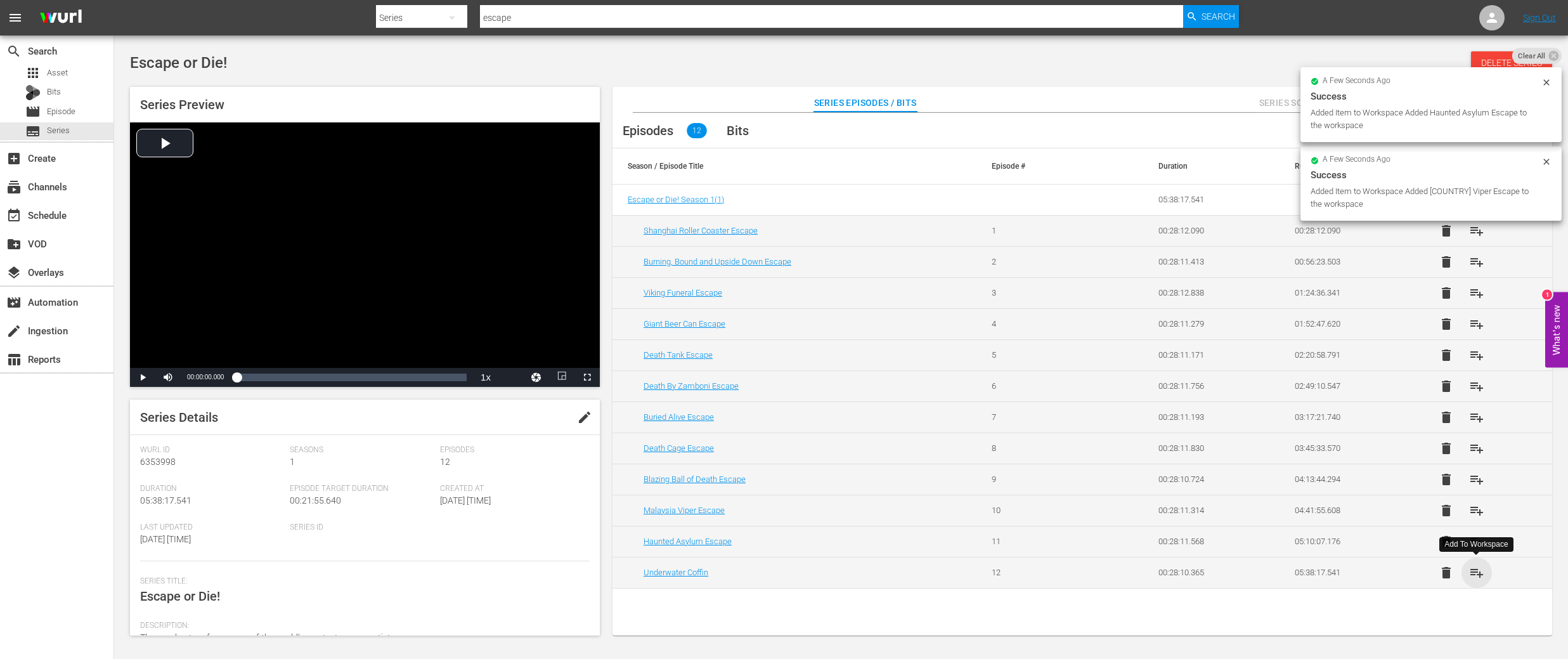 click on "playlist_add" at bounding box center [1477, 573] 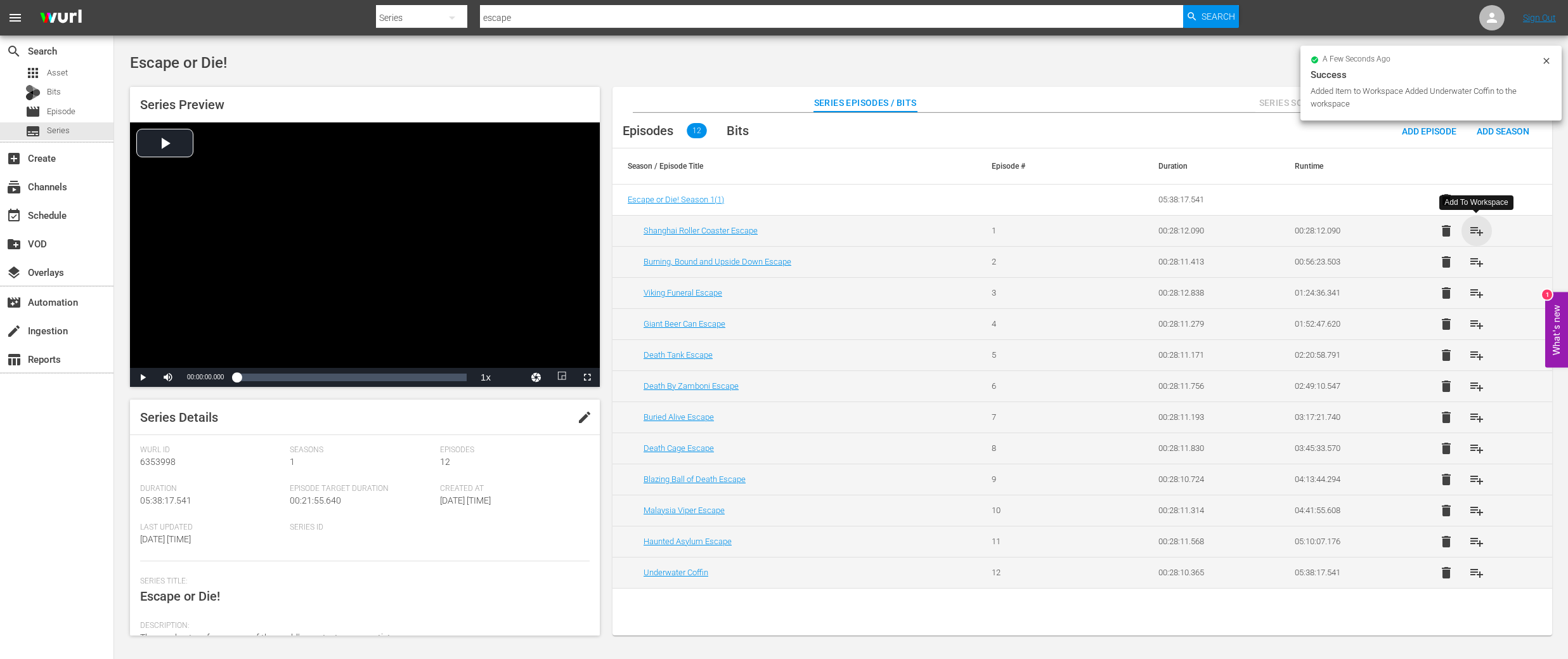 click on "playlist_add" at bounding box center [1477, 231] 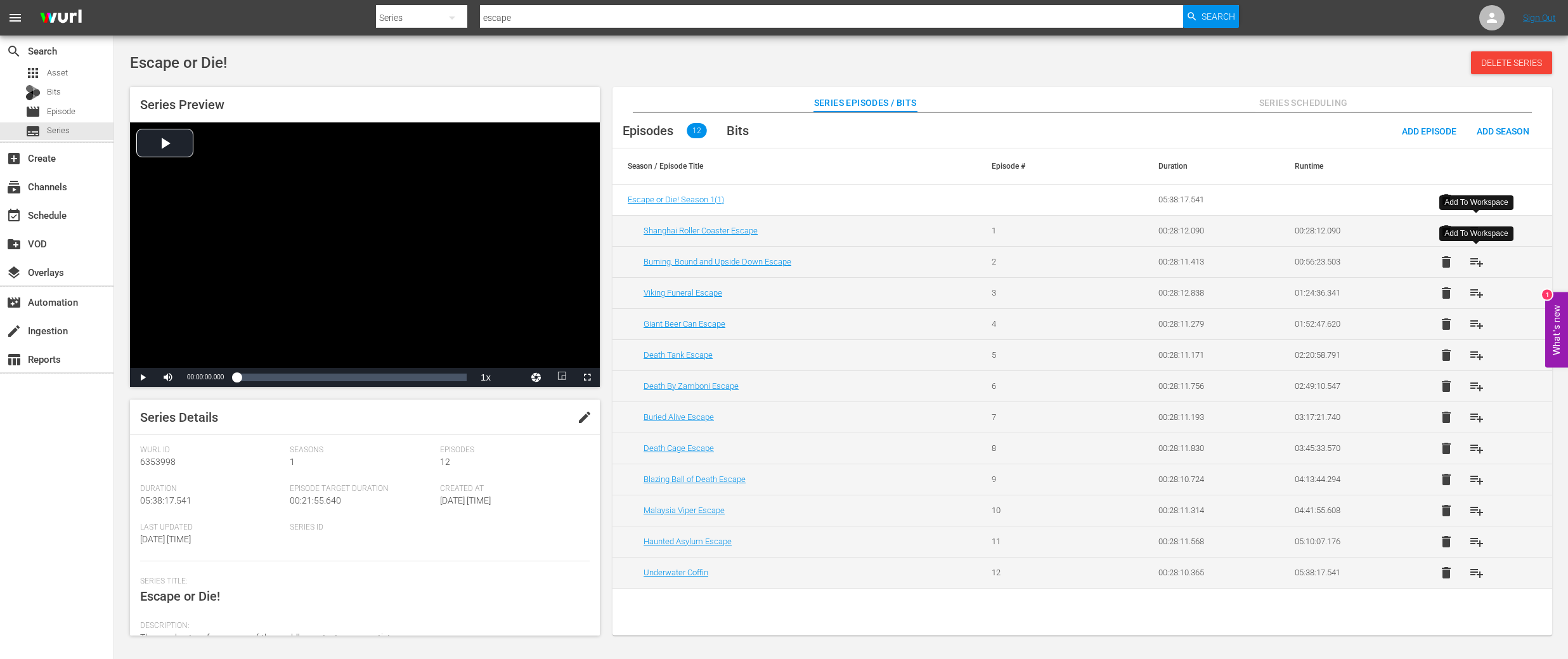 click on "playlist_add" at bounding box center [1477, 262] 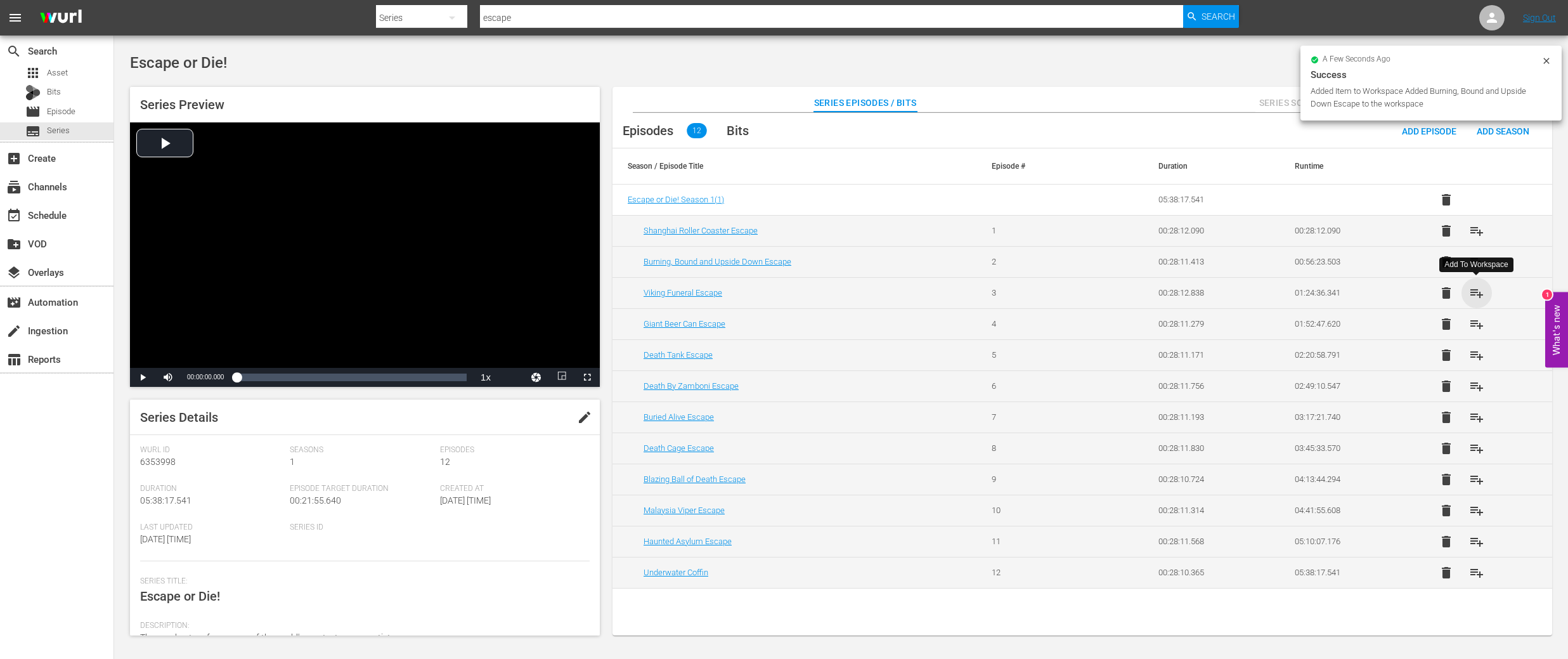 click on "playlist_add" at bounding box center [1477, 293] 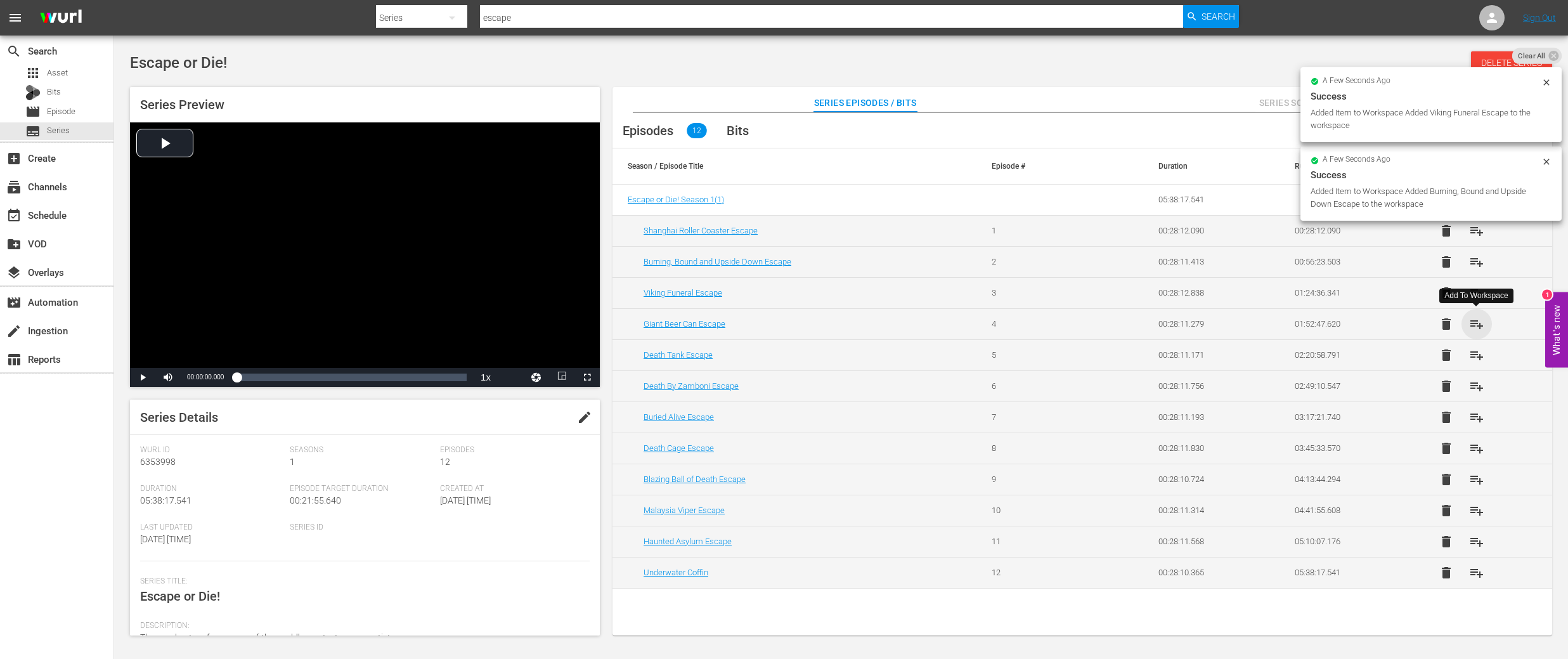 click on "playlist_add" at bounding box center [1477, 324] 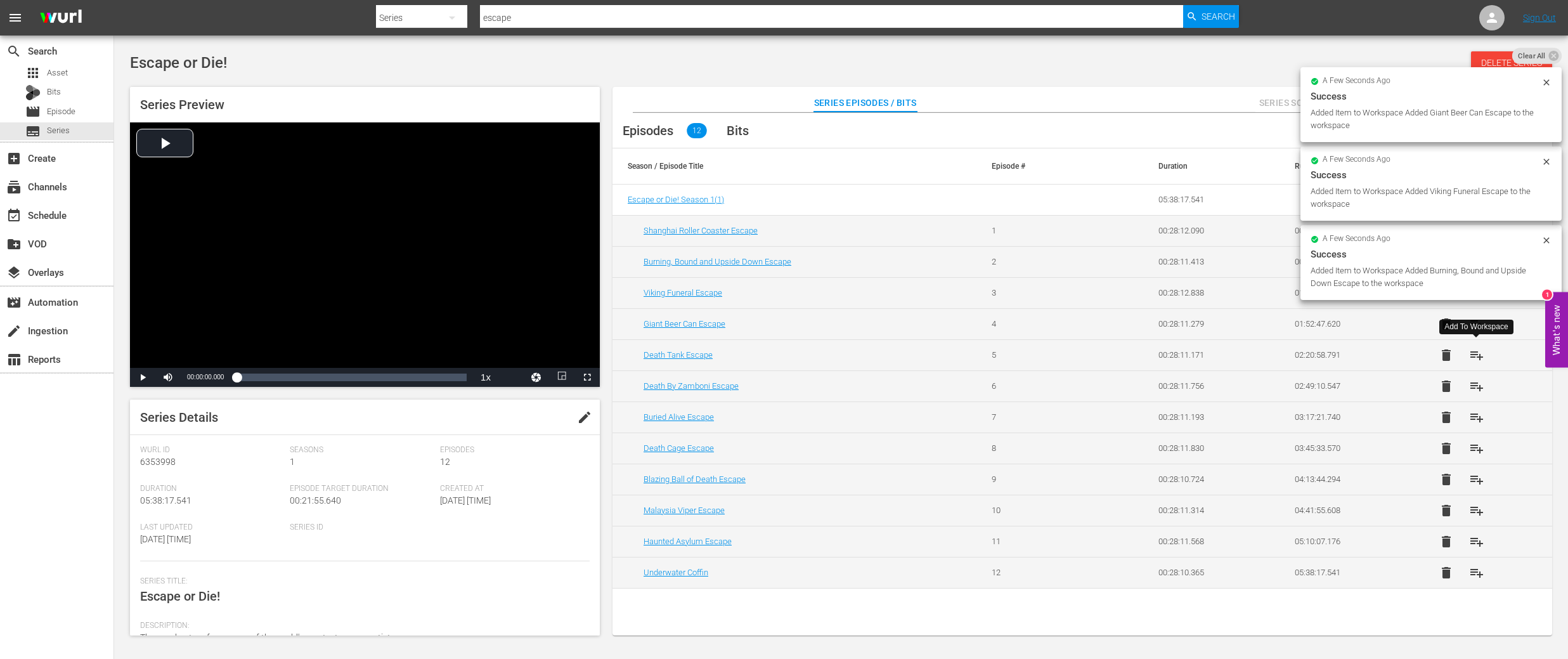click on "playlist_add" at bounding box center (1477, 355) 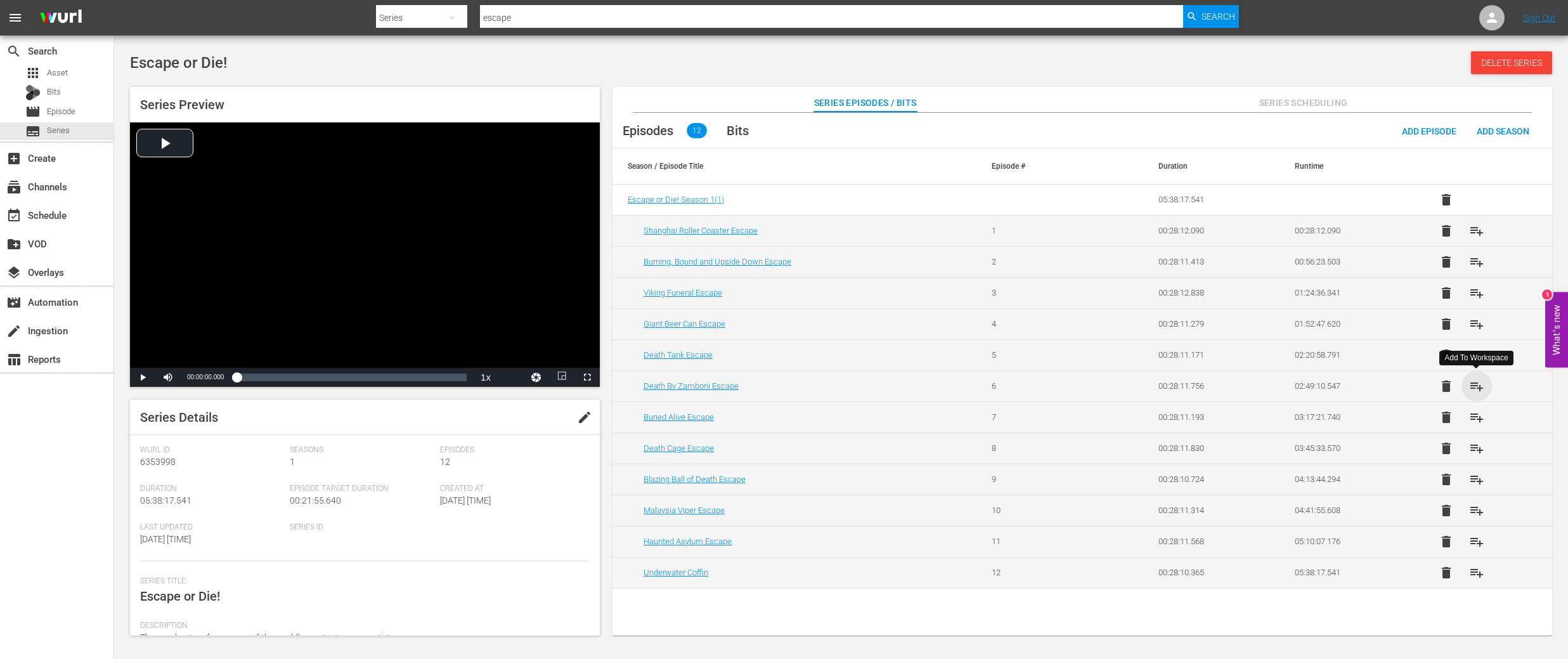 click on "playlist_add" at bounding box center (1477, 386) 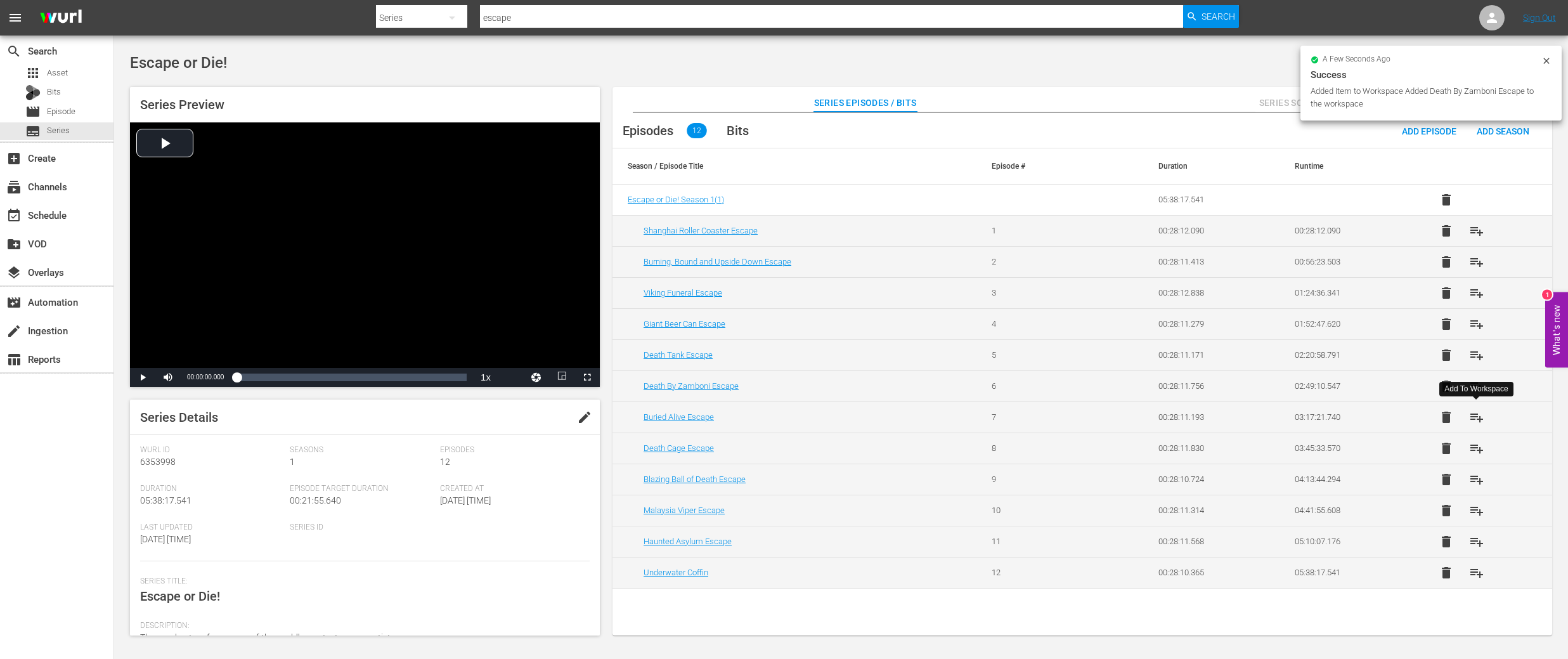 click on "playlist_add" at bounding box center [1477, 417] 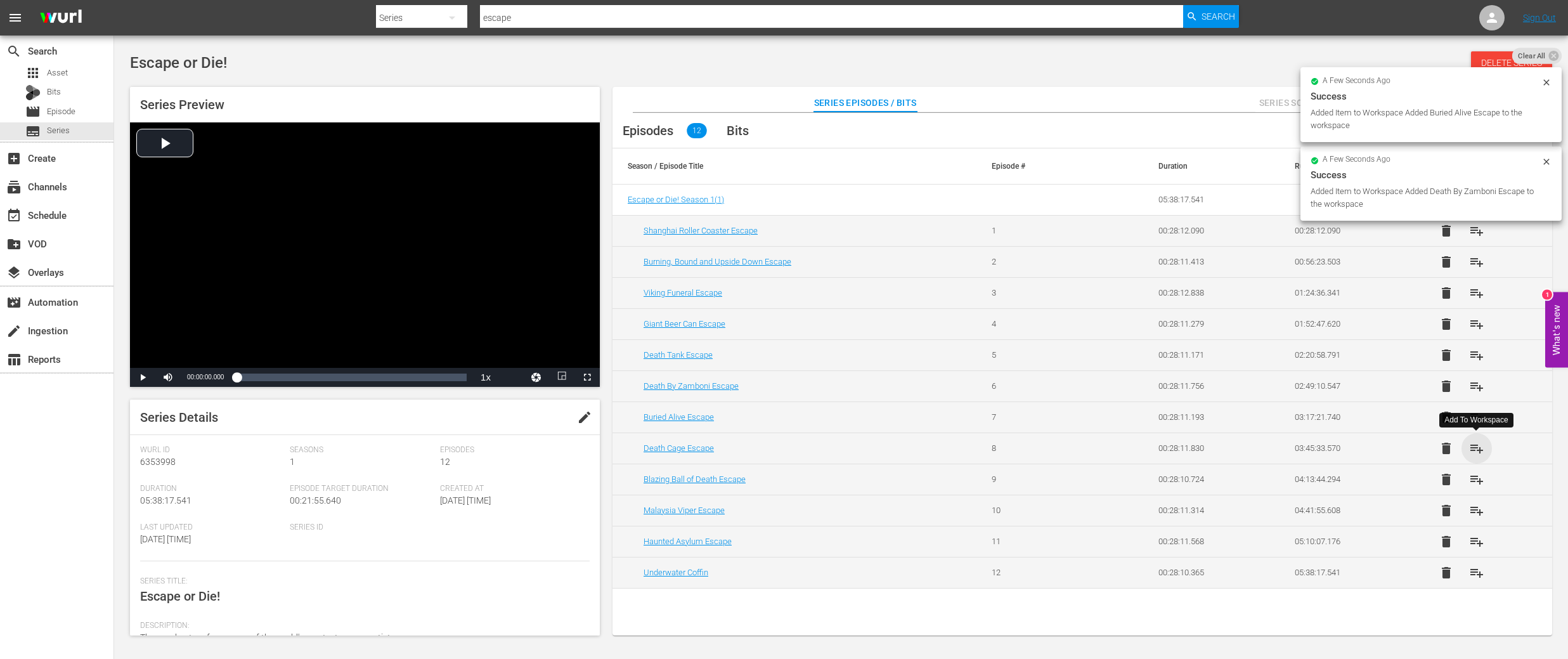 click on "playlist_add" at bounding box center (1477, 448) 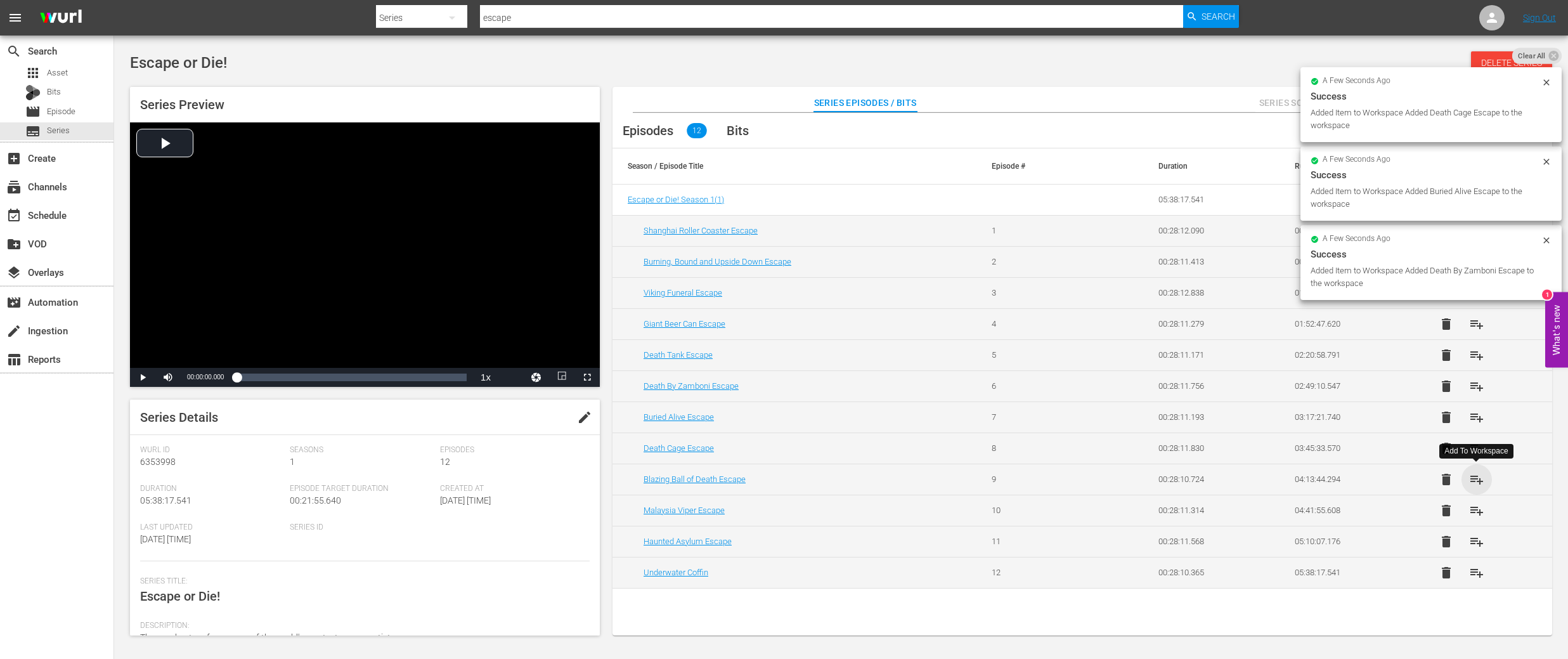 click on "playlist_add" at bounding box center (1477, 480) 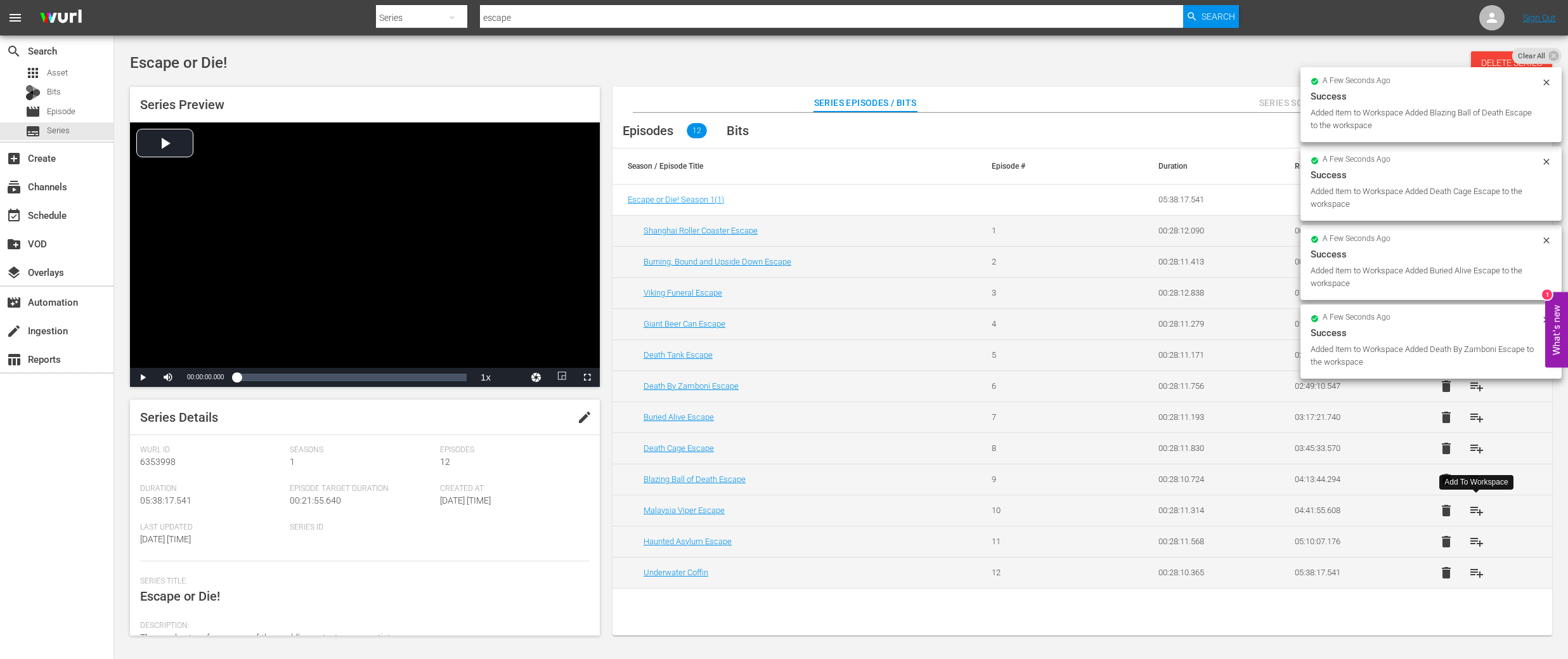 click on "playlist_add" at bounding box center [1477, 511] 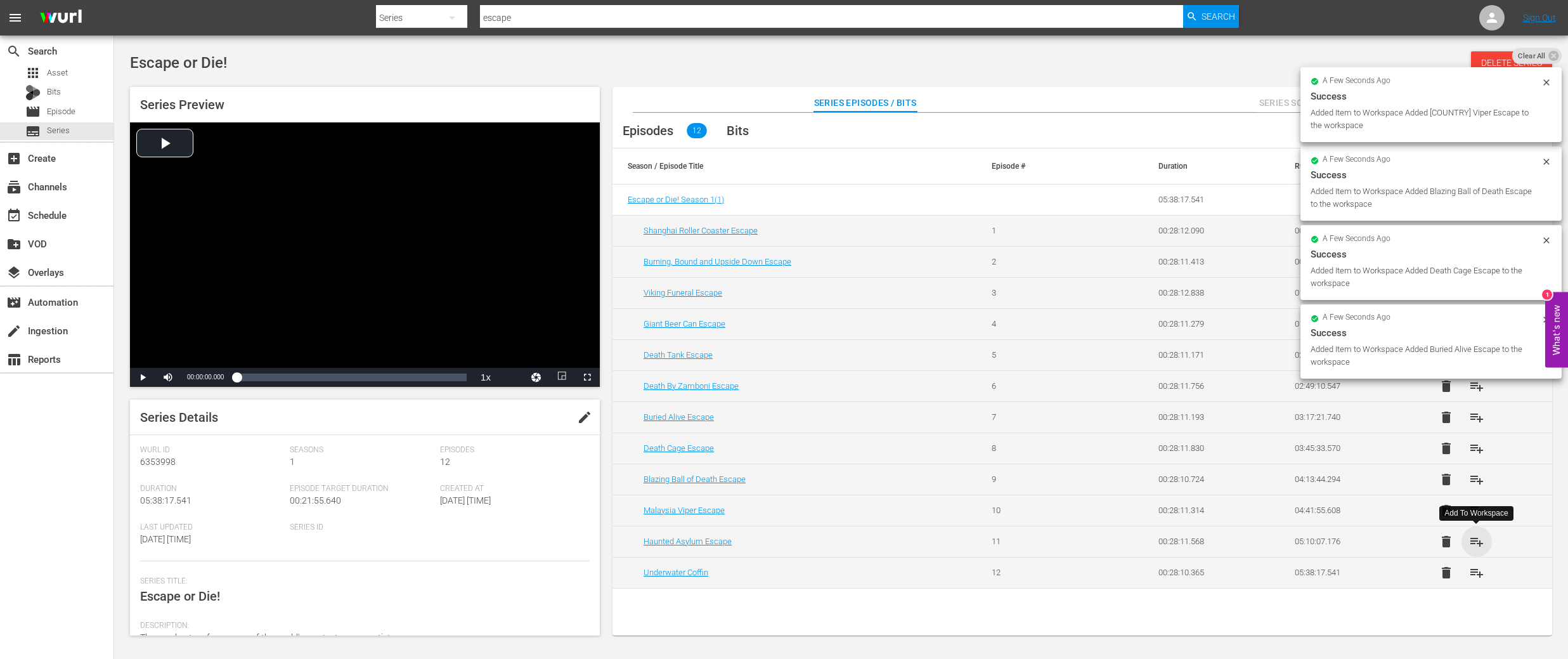 click on "playlist_add" at bounding box center [1477, 542] 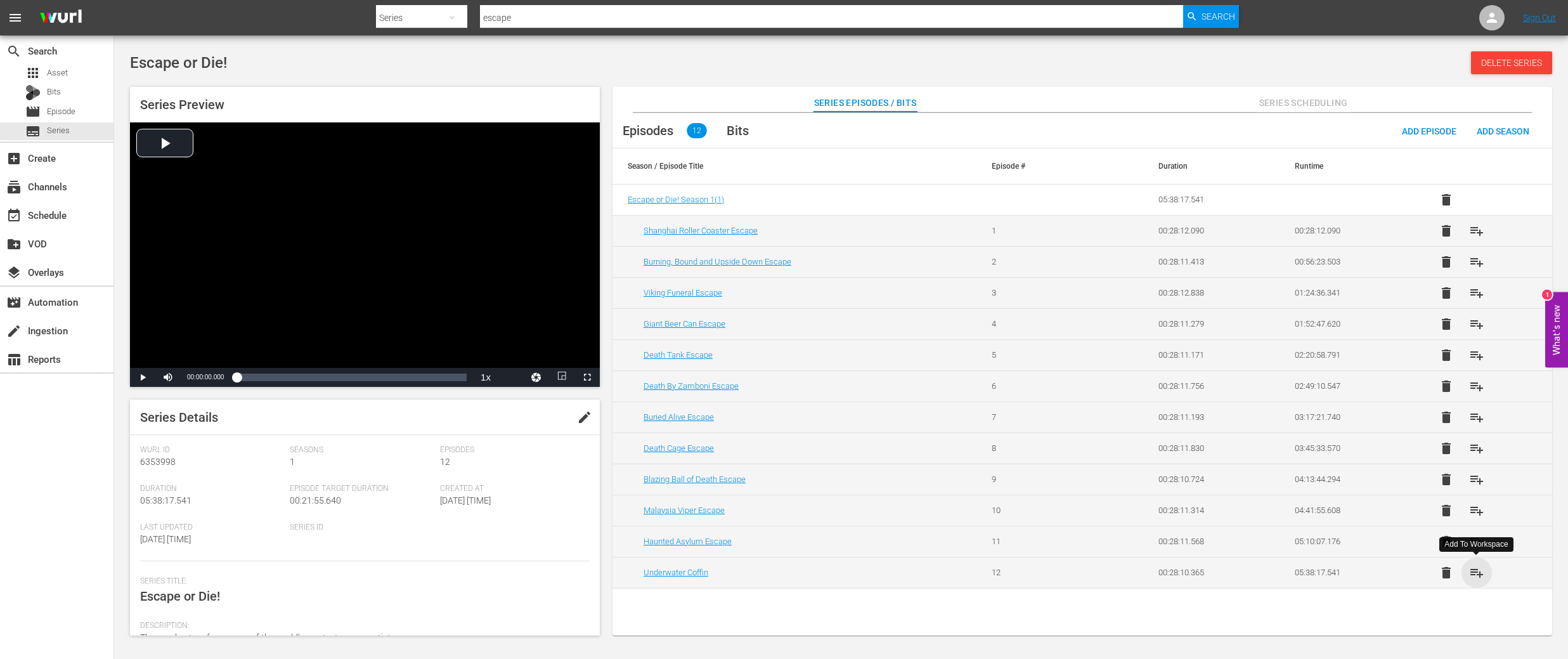 click on "playlist_add" at bounding box center [1477, 573] 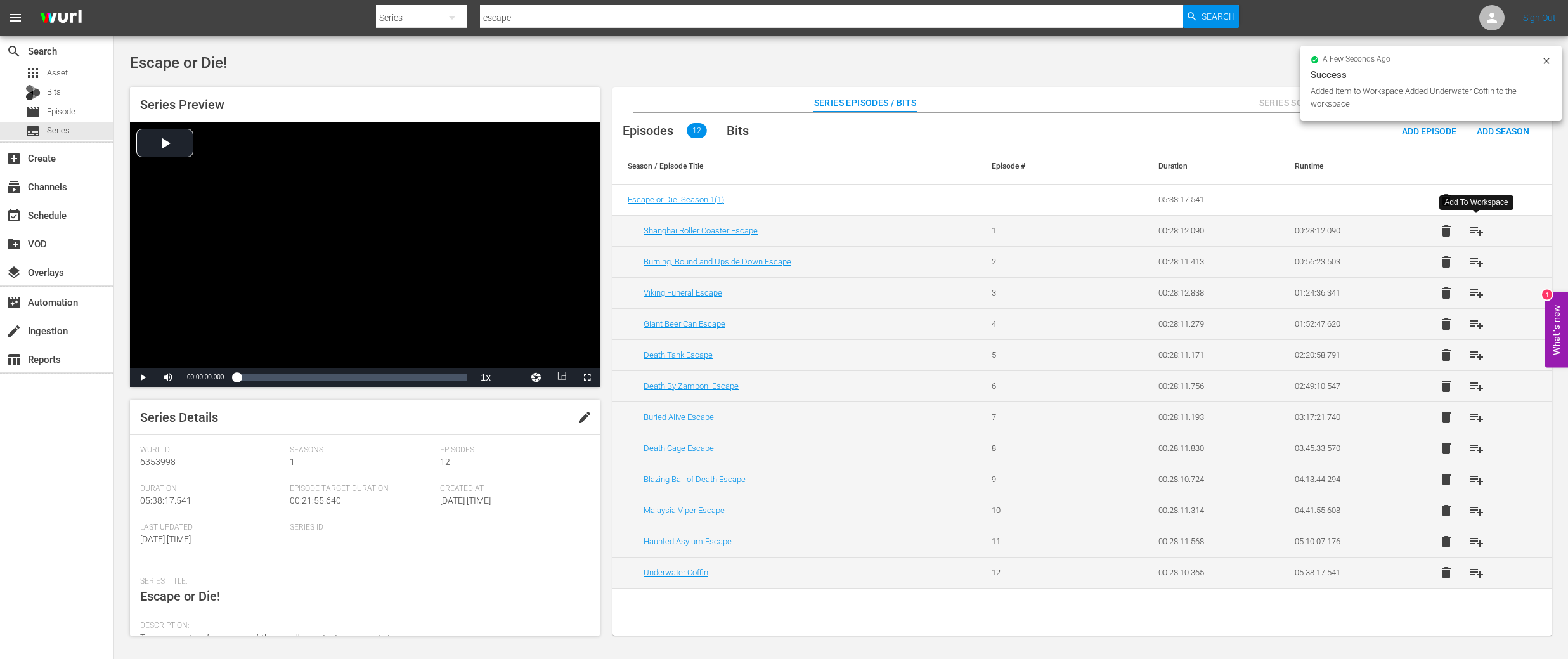 click on "playlist_add" at bounding box center [1477, 231] 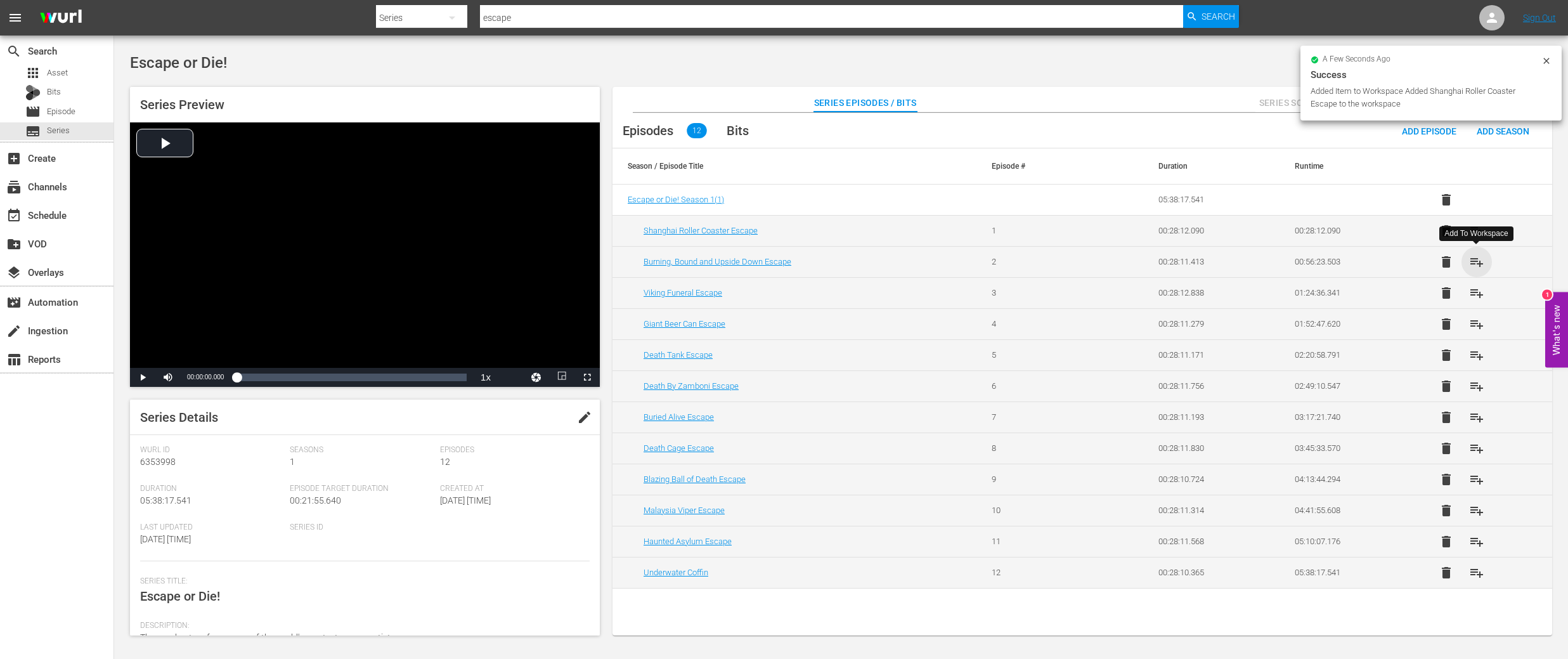 click on "playlist_add" at bounding box center (1477, 262) 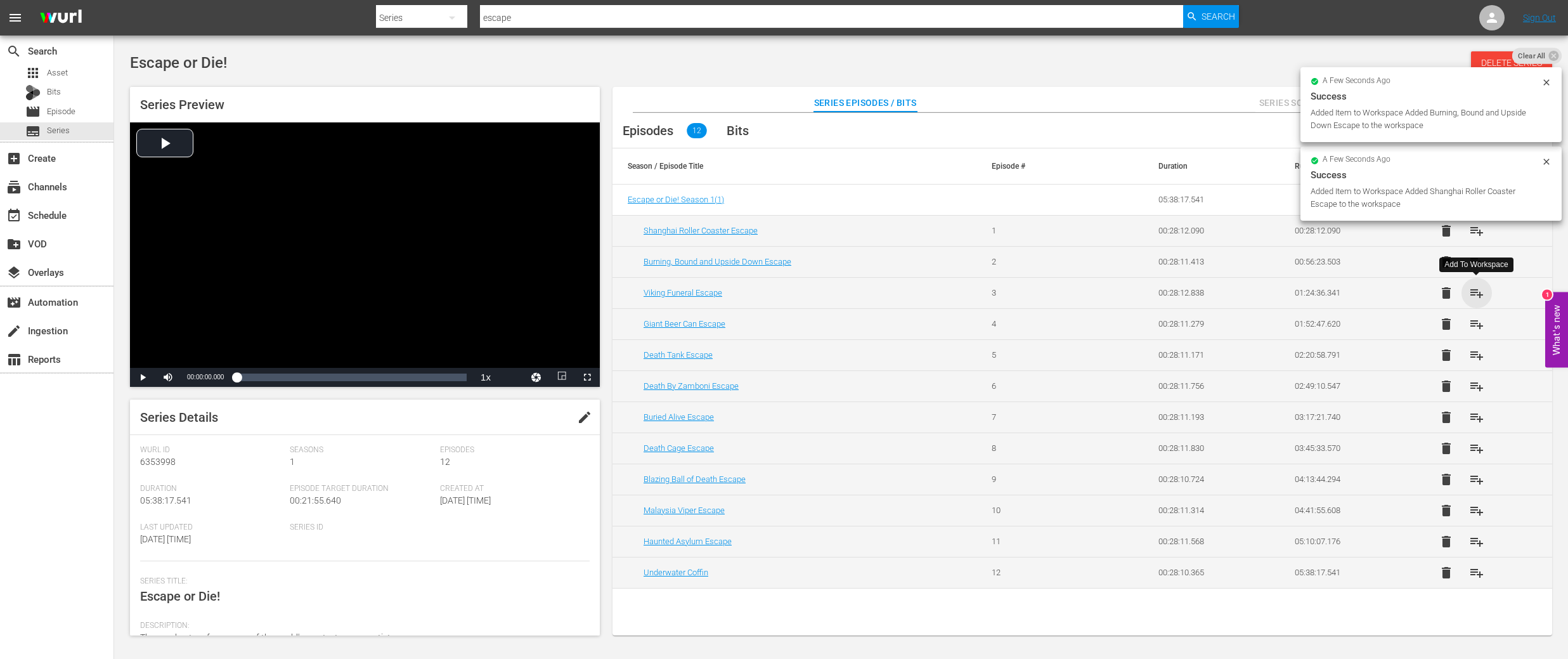 click on "playlist_add" at bounding box center [1477, 293] 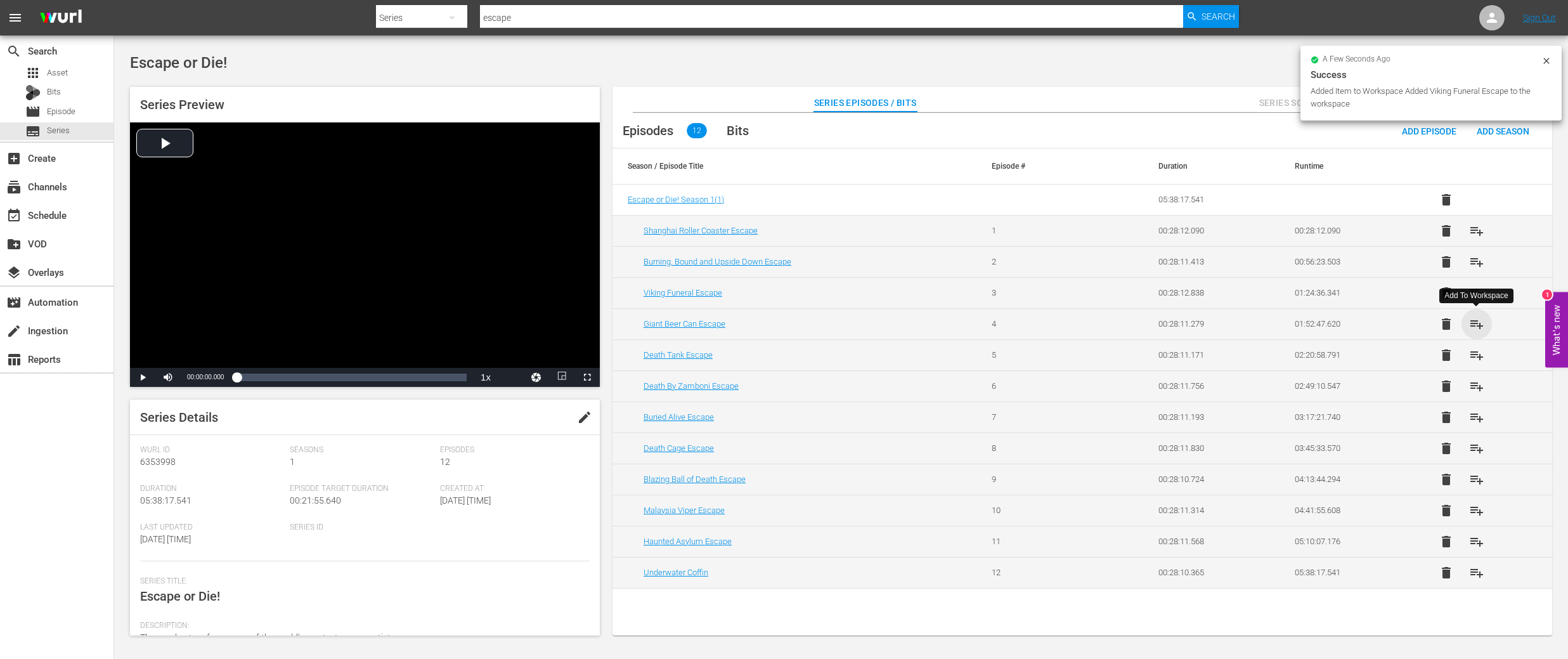 click on "playlist_add" at bounding box center [1477, 324] 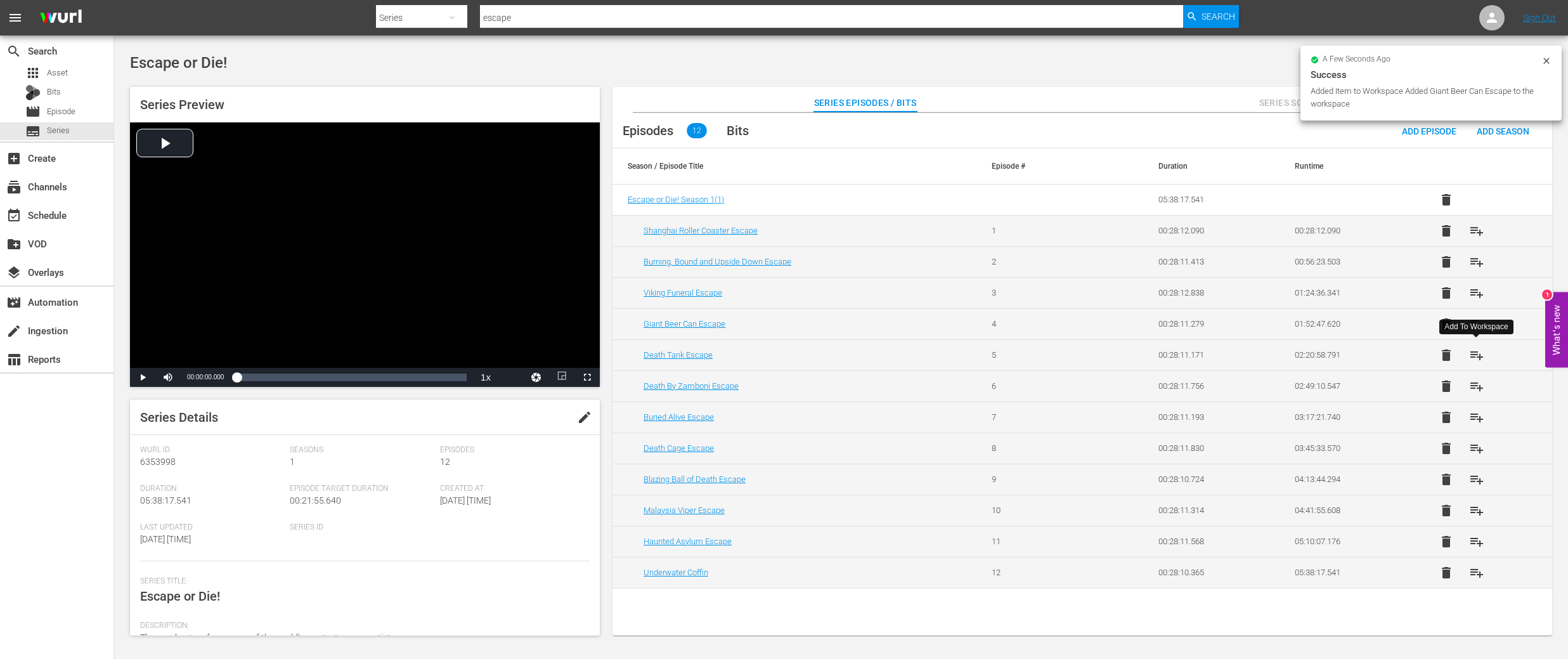 click on "playlist_add" at bounding box center [1477, 355] 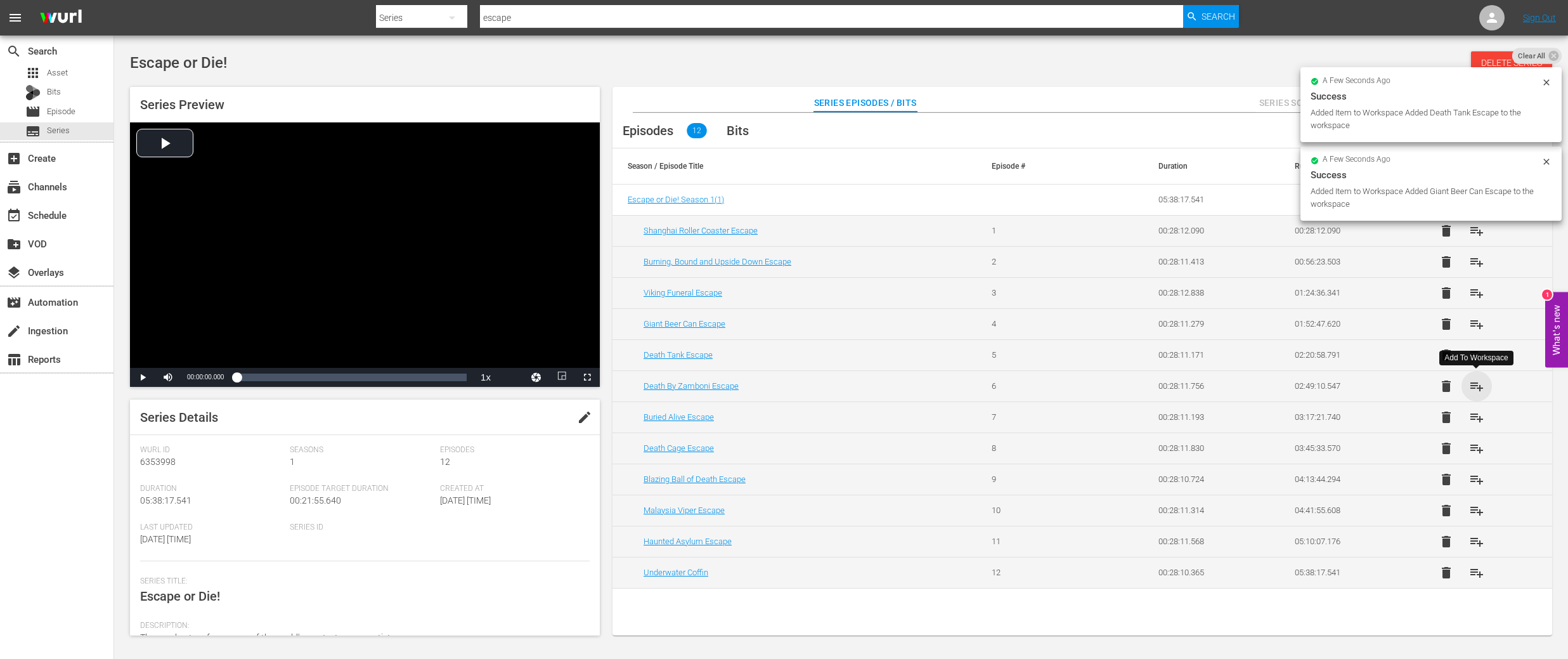 click on "playlist_add" at bounding box center [1477, 386] 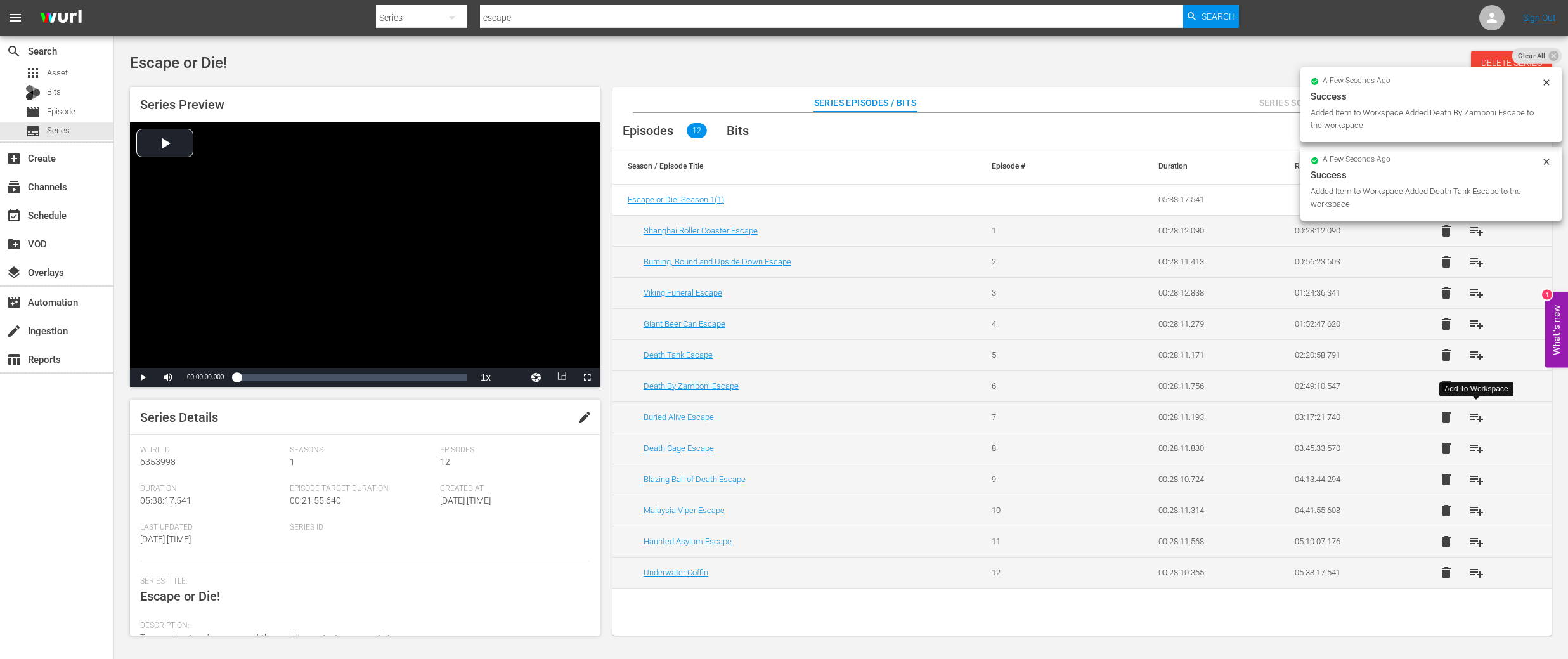 click on "playlist_add" at bounding box center [1477, 417] 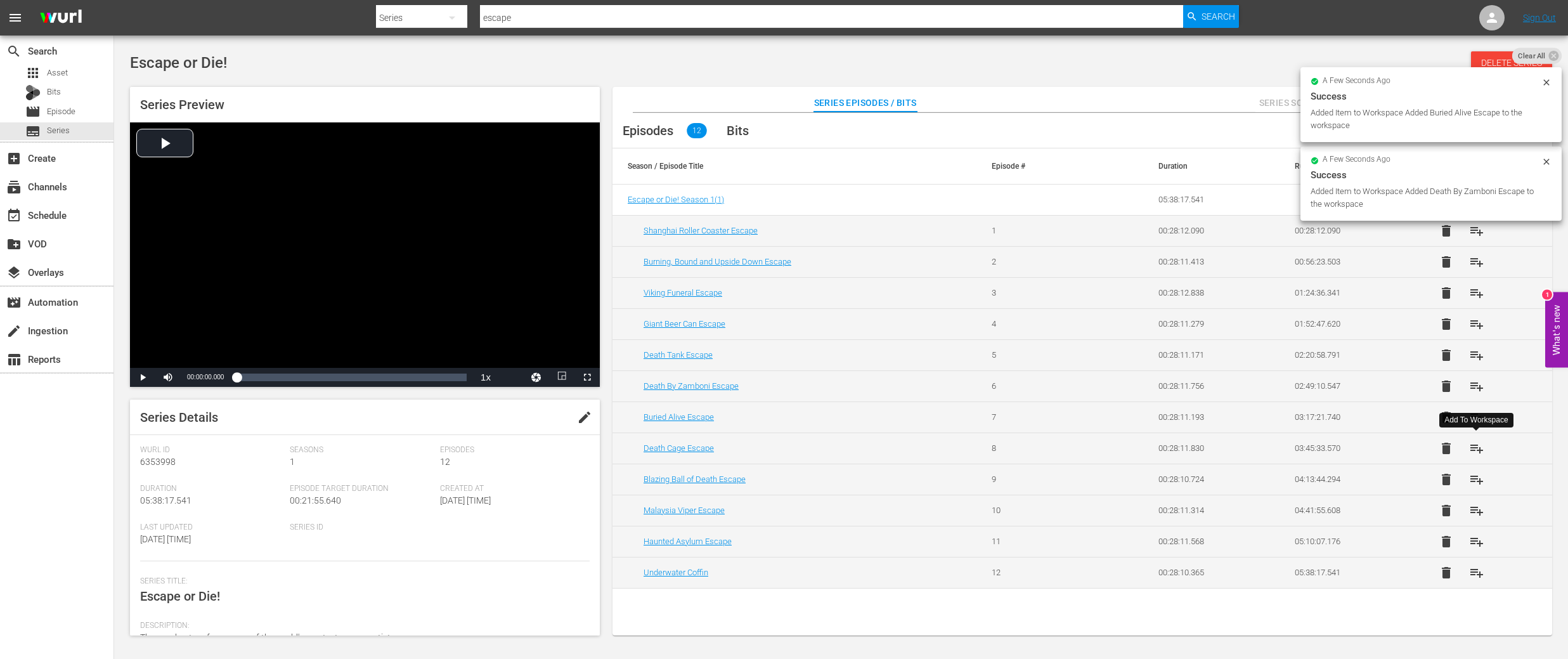 click on "playlist_add" at bounding box center [1477, 448] 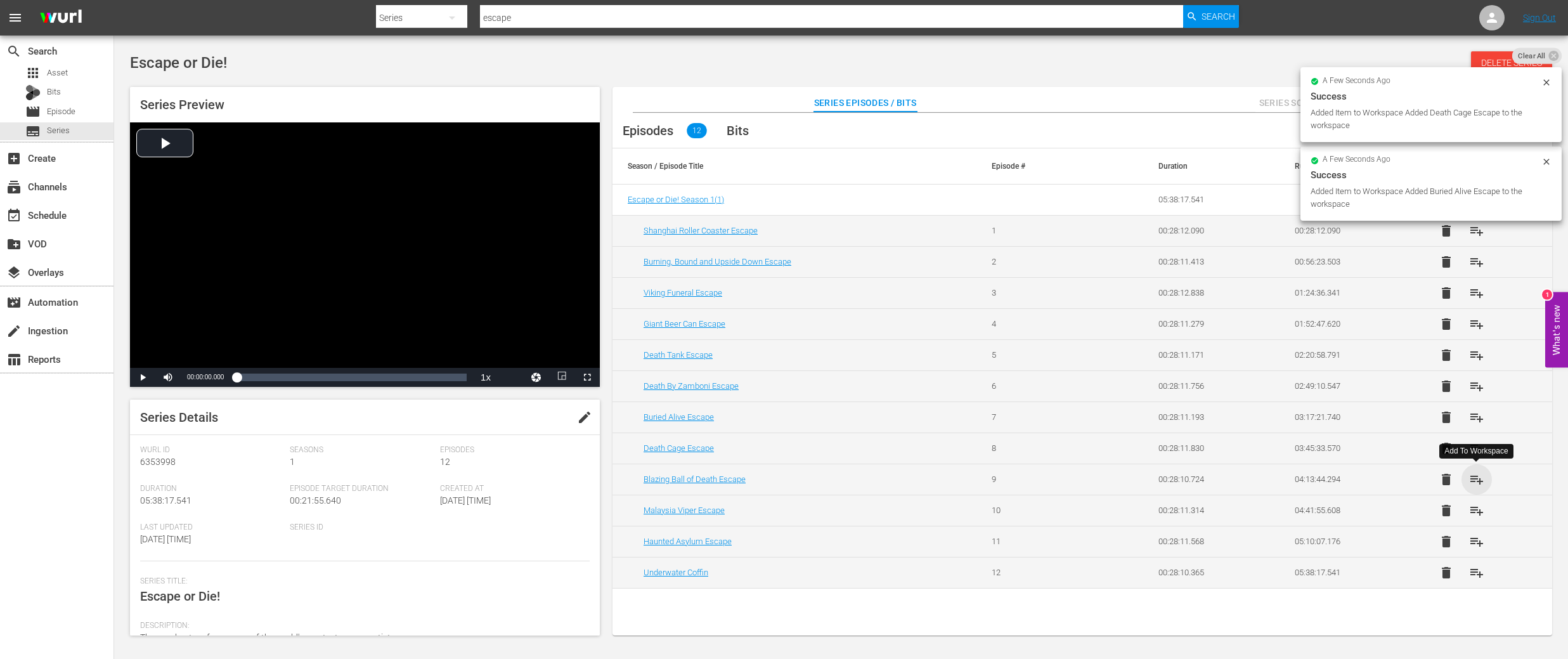 click on "playlist_add" at bounding box center (1477, 480) 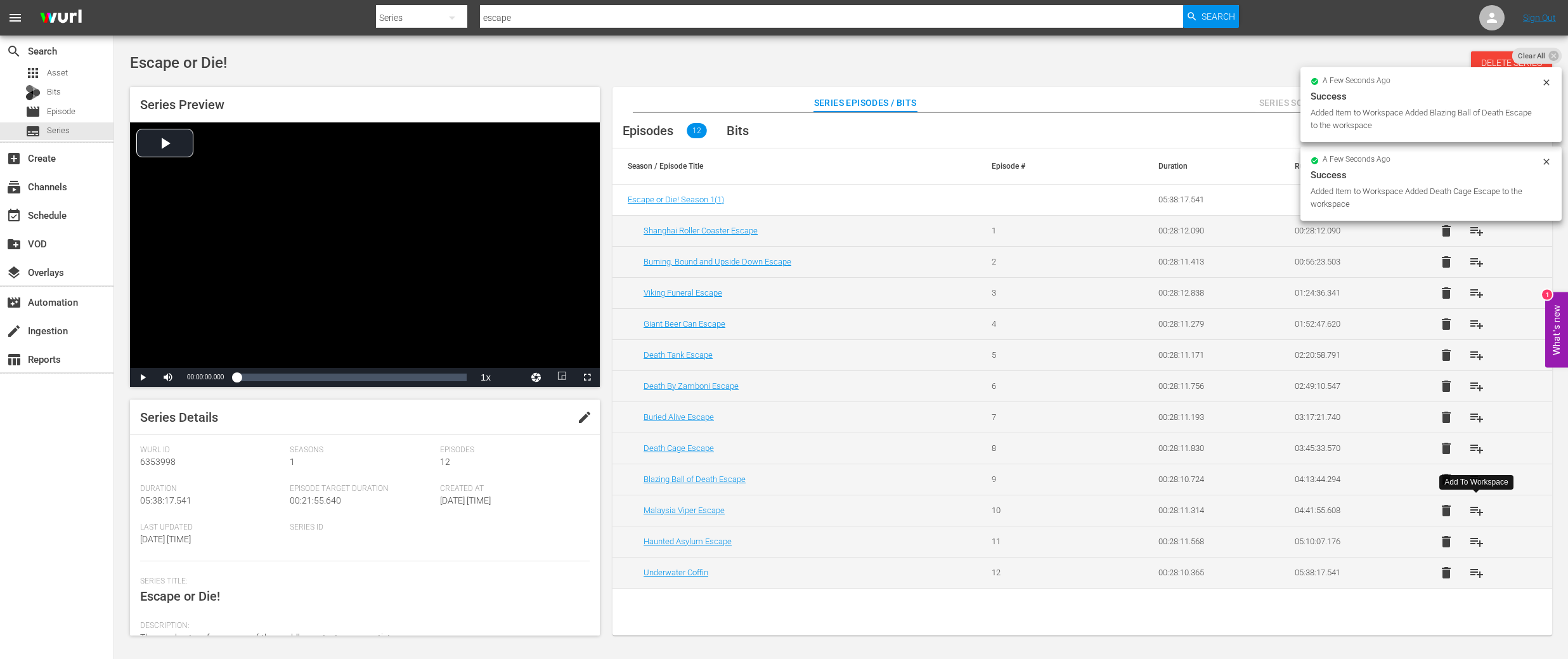 click on "playlist_add" at bounding box center (1477, 511) 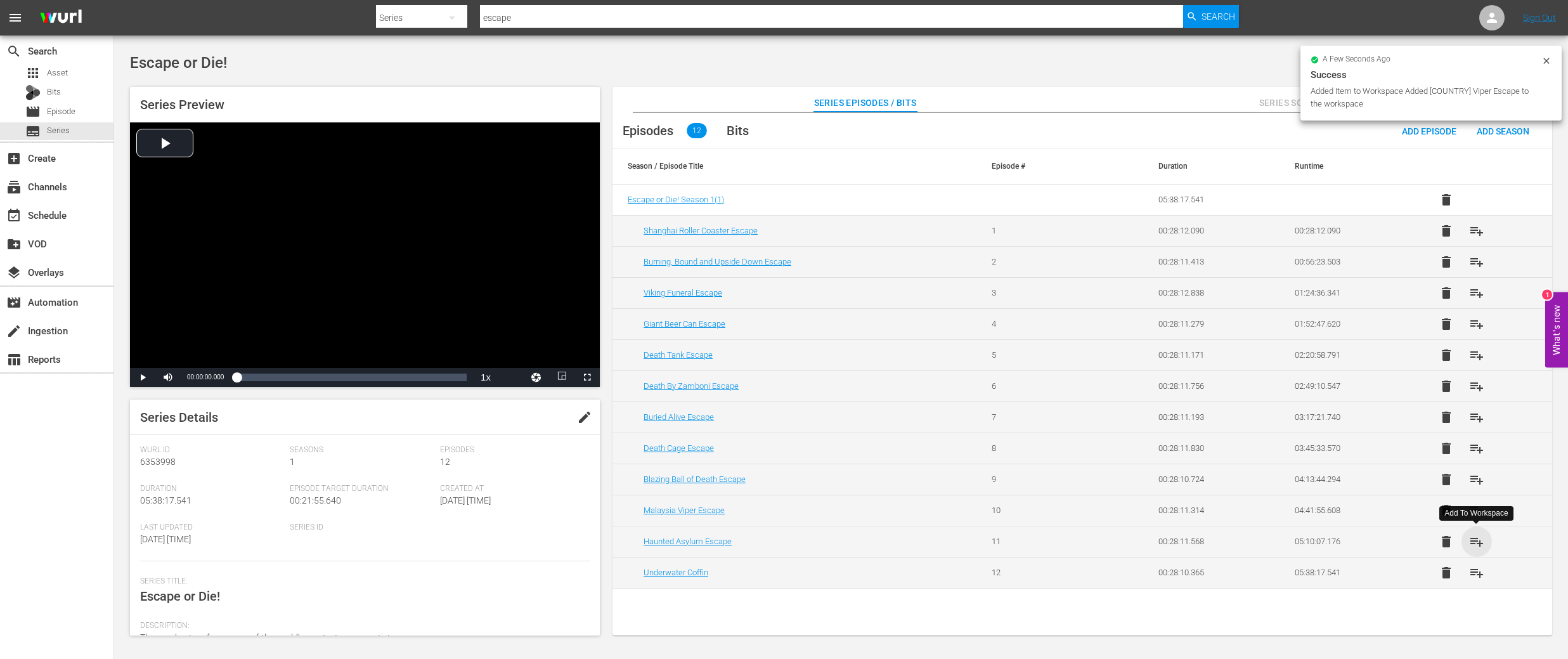 click on "playlist_add" at bounding box center (1477, 542) 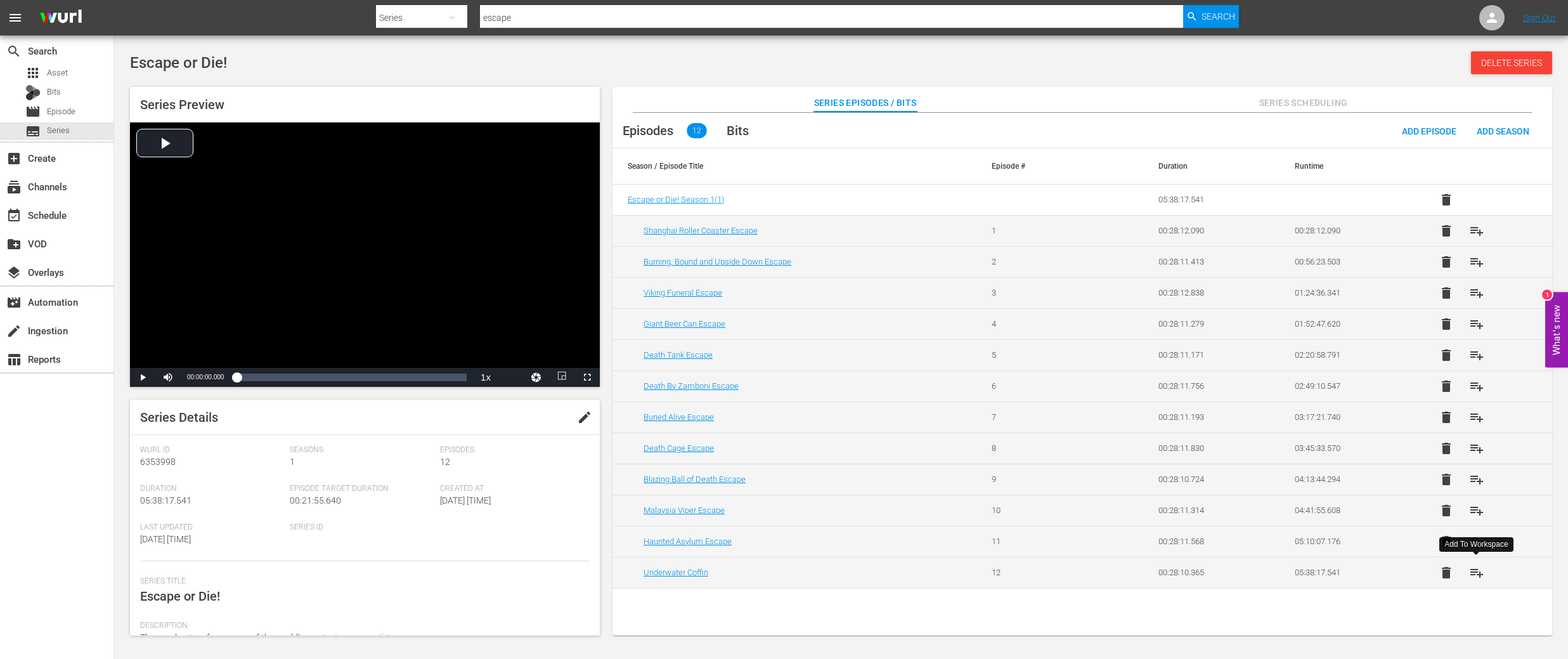 click on "playlist_add" at bounding box center [1477, 573] 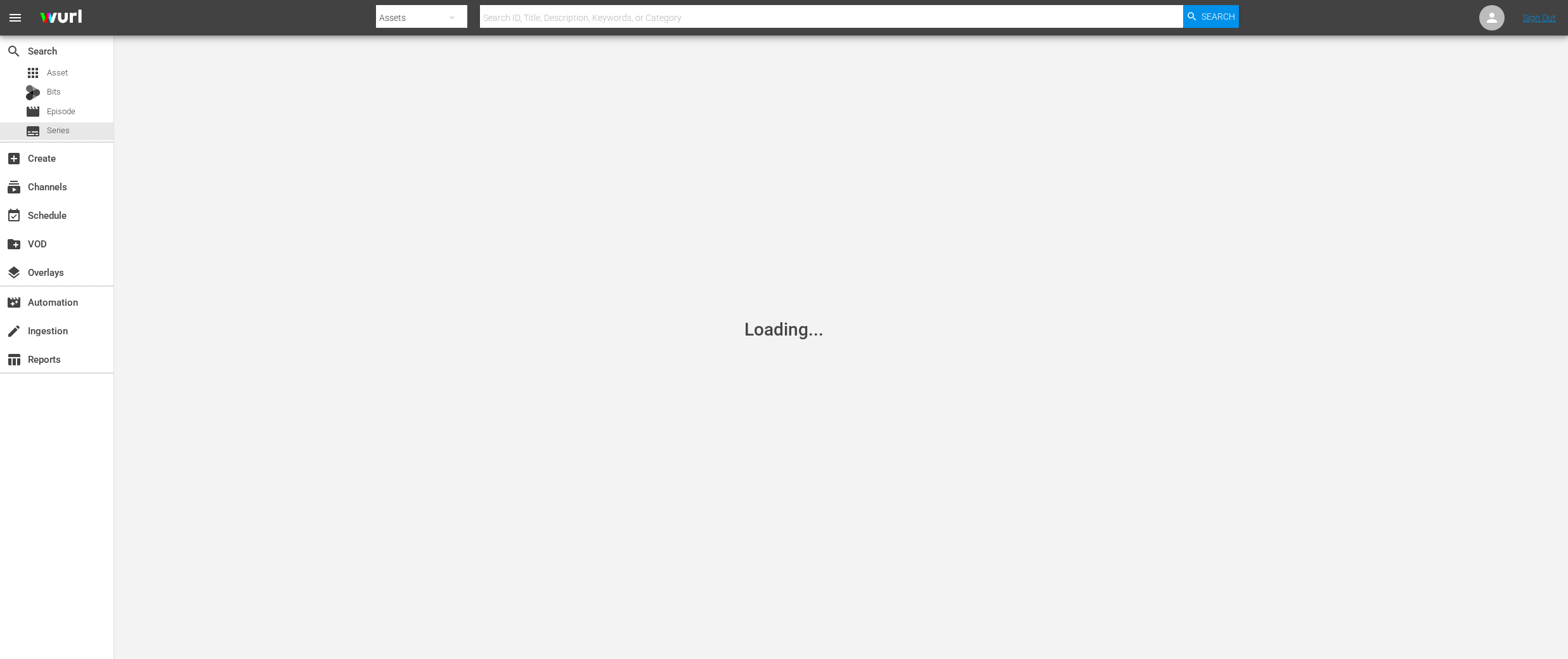 scroll, scrollTop: 0, scrollLeft: 0, axis: both 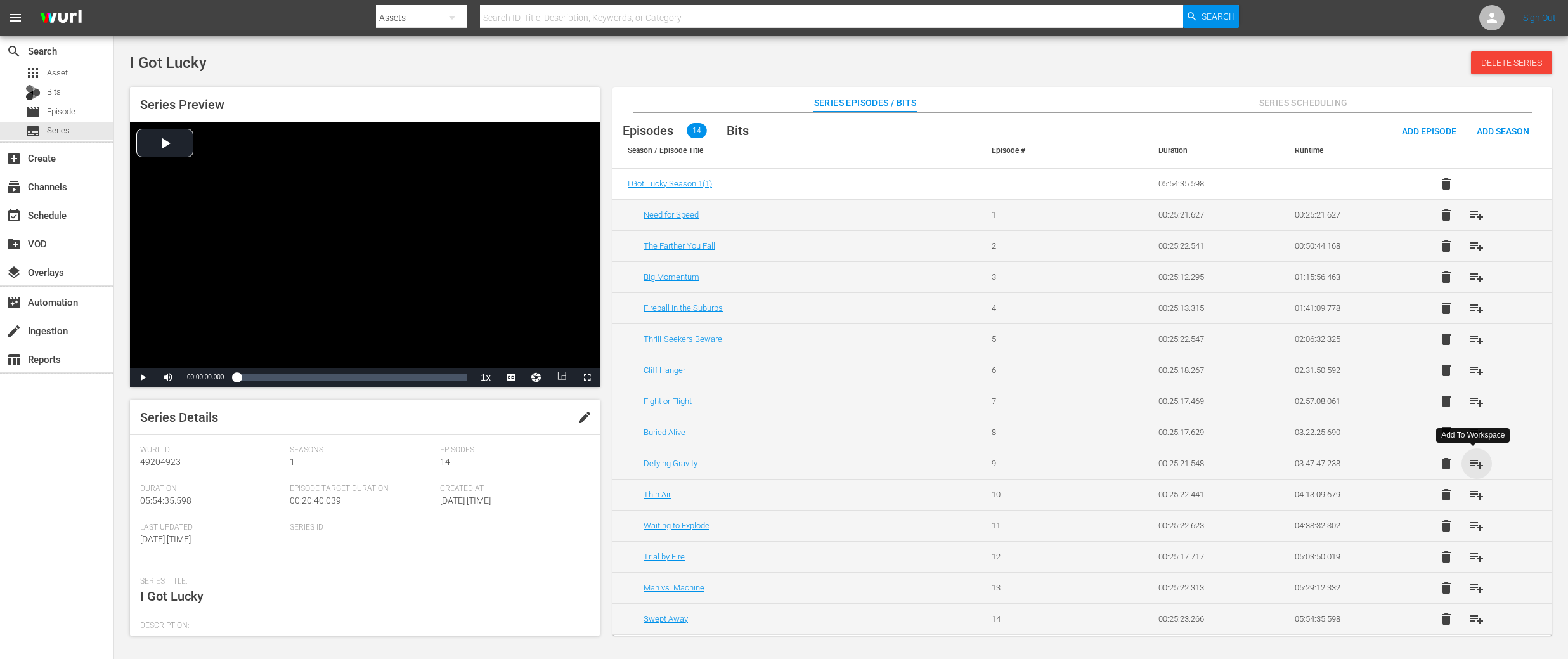 click on "playlist_add" at bounding box center (1477, 464) 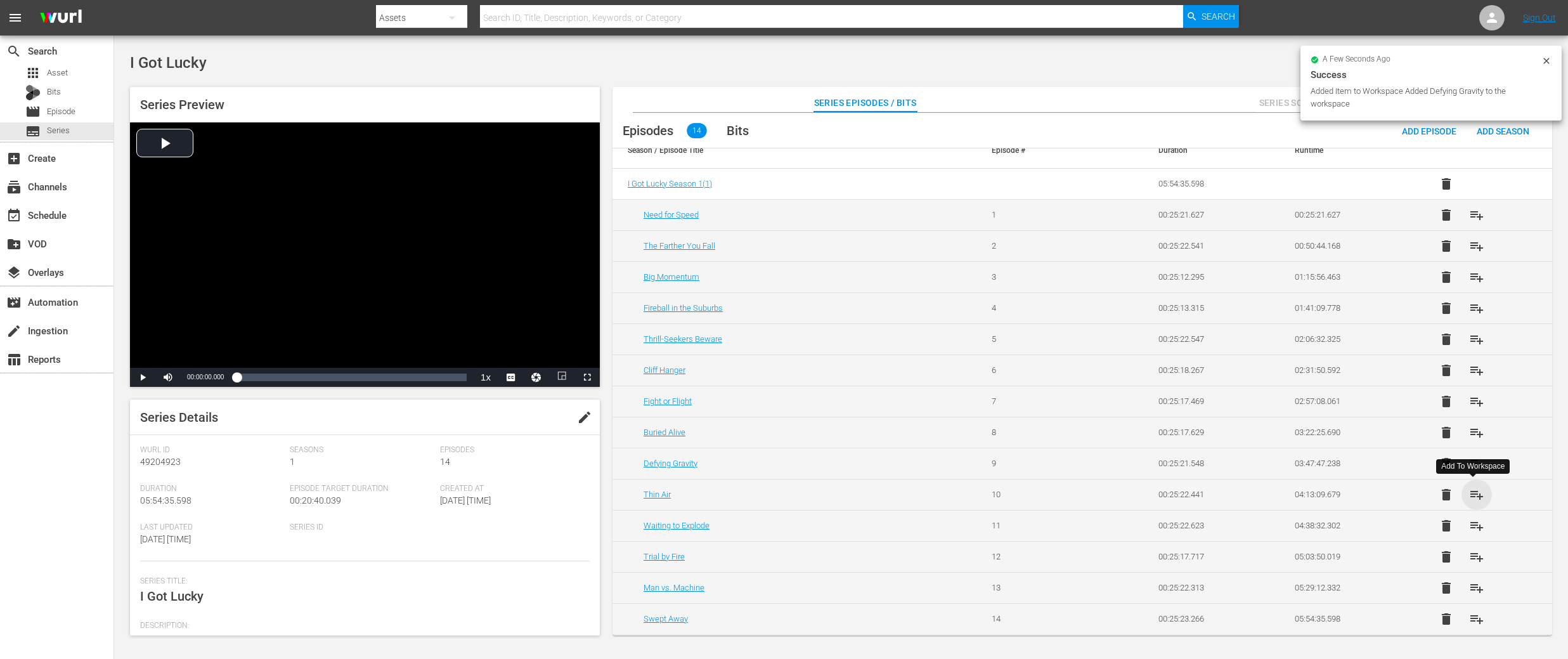 click on "playlist_add" at bounding box center [1477, 495] 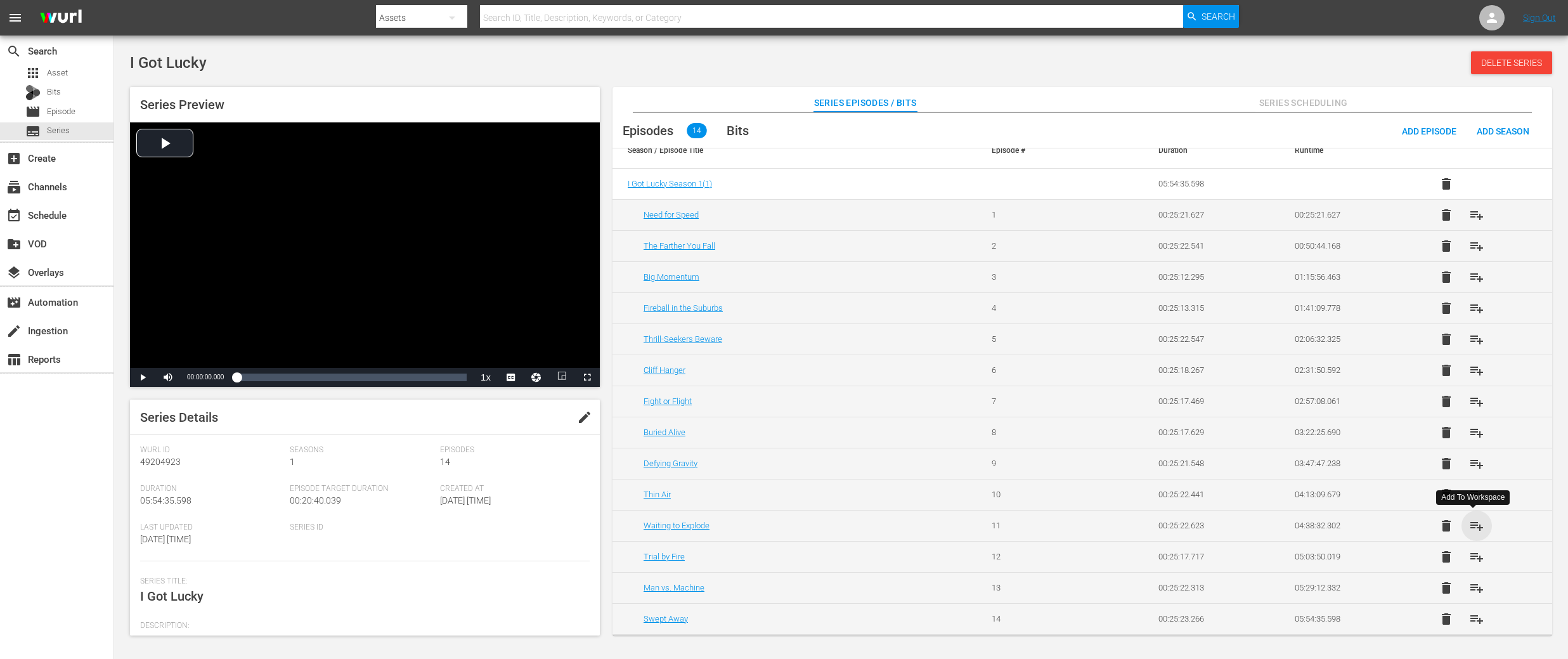 click on "playlist_add" at bounding box center [1477, 526] 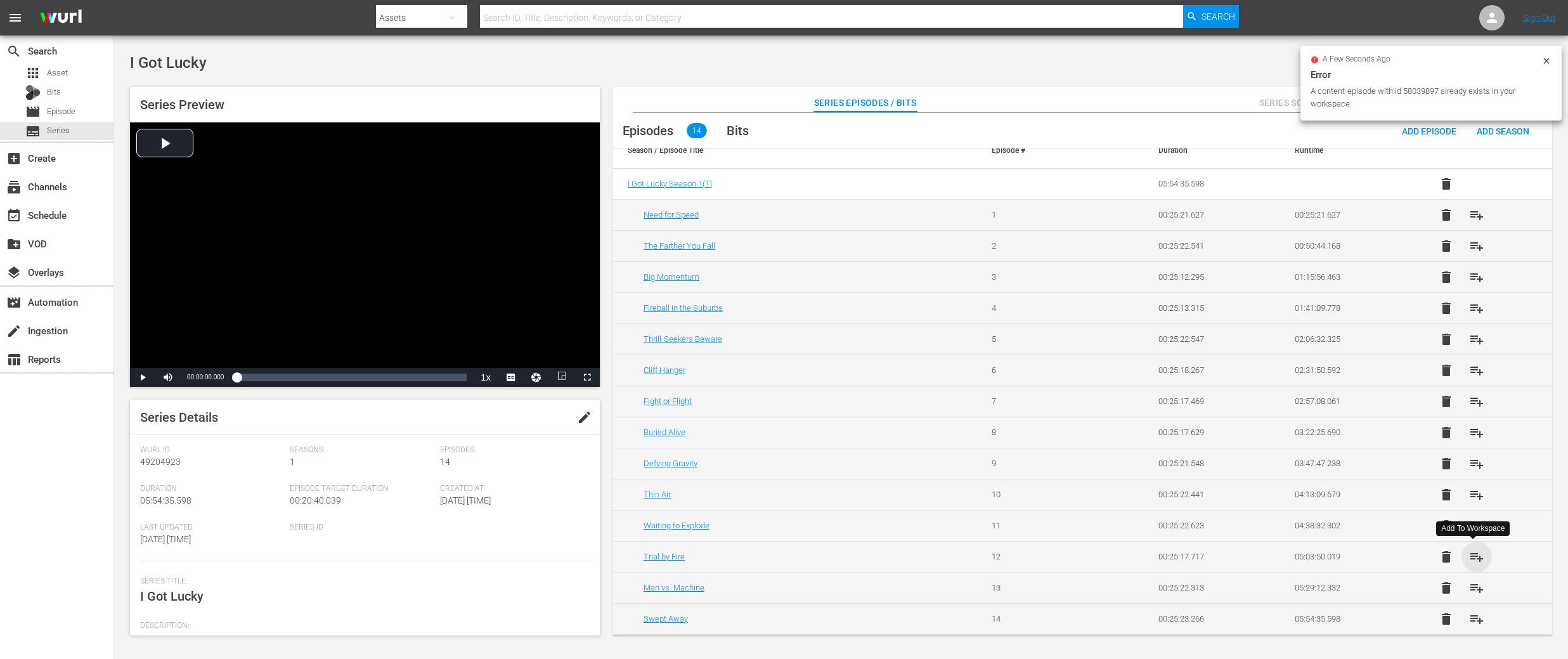 click on "playlist_add" at bounding box center [1477, 557] 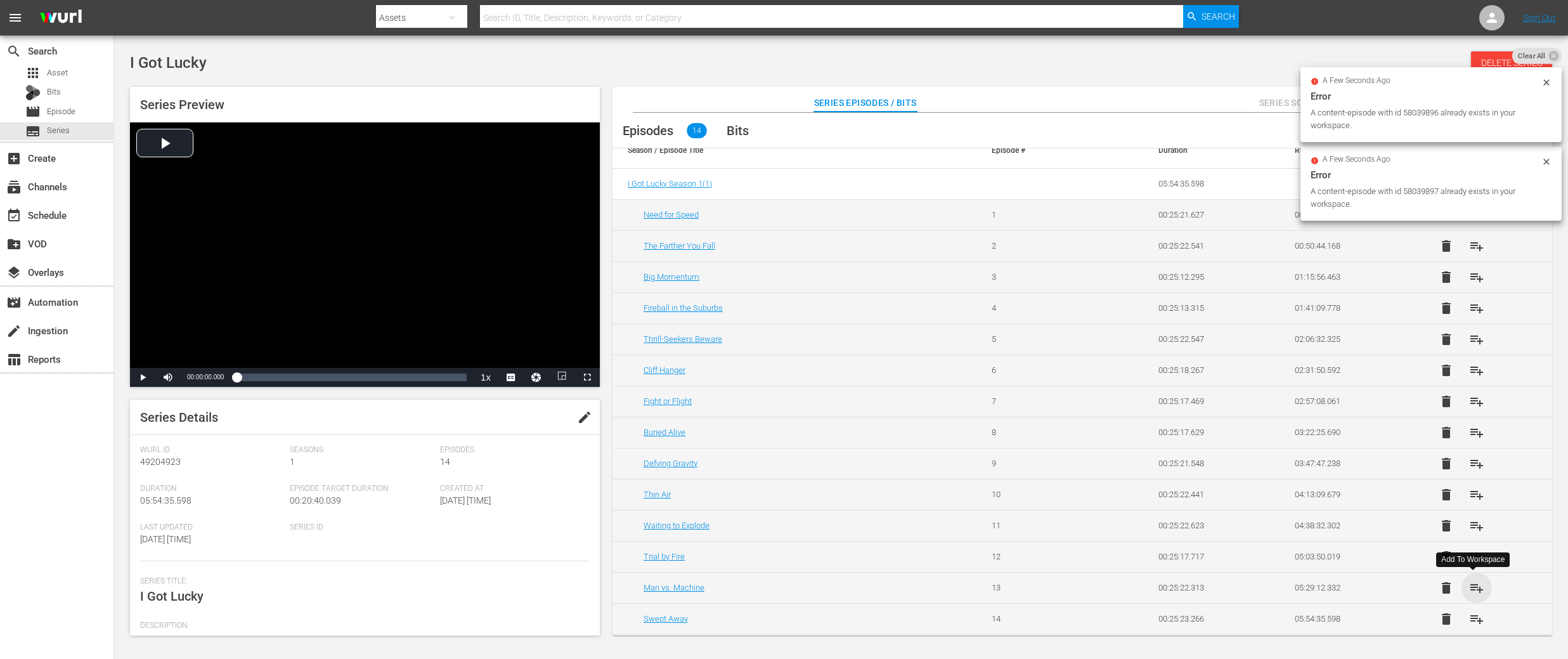 drag, startPoint x: 1473, startPoint y: 584, endPoint x: 1346, endPoint y: 510, distance: 146.98639 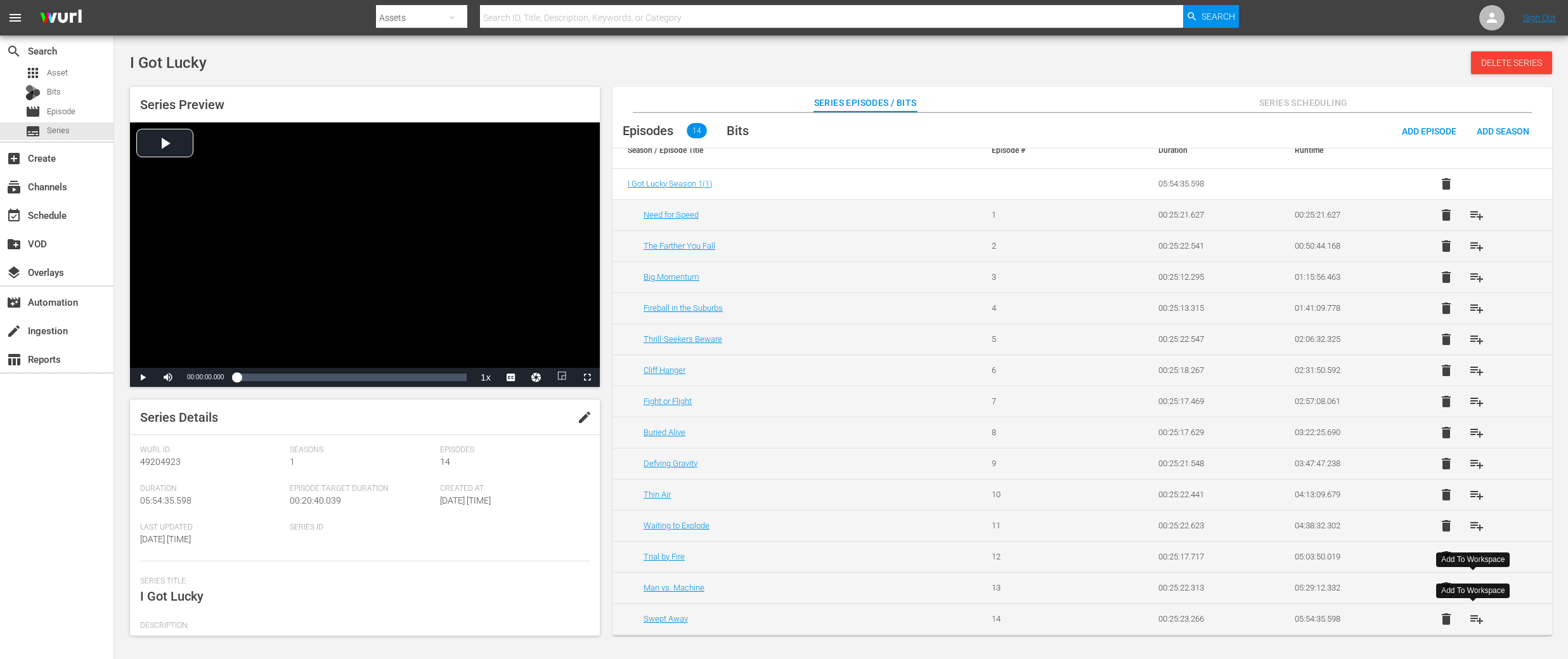 click on "playlist_add" at bounding box center (1477, 619) 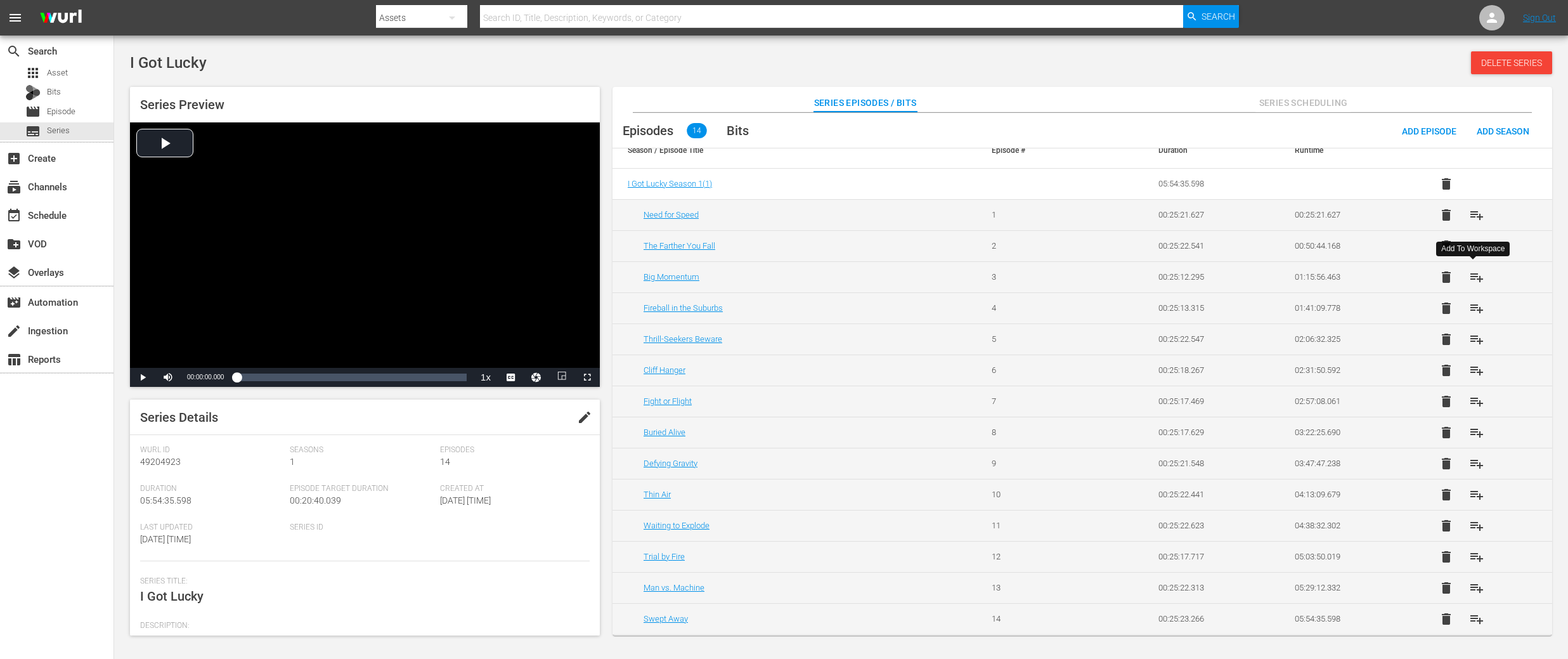 scroll, scrollTop: 0, scrollLeft: 0, axis: both 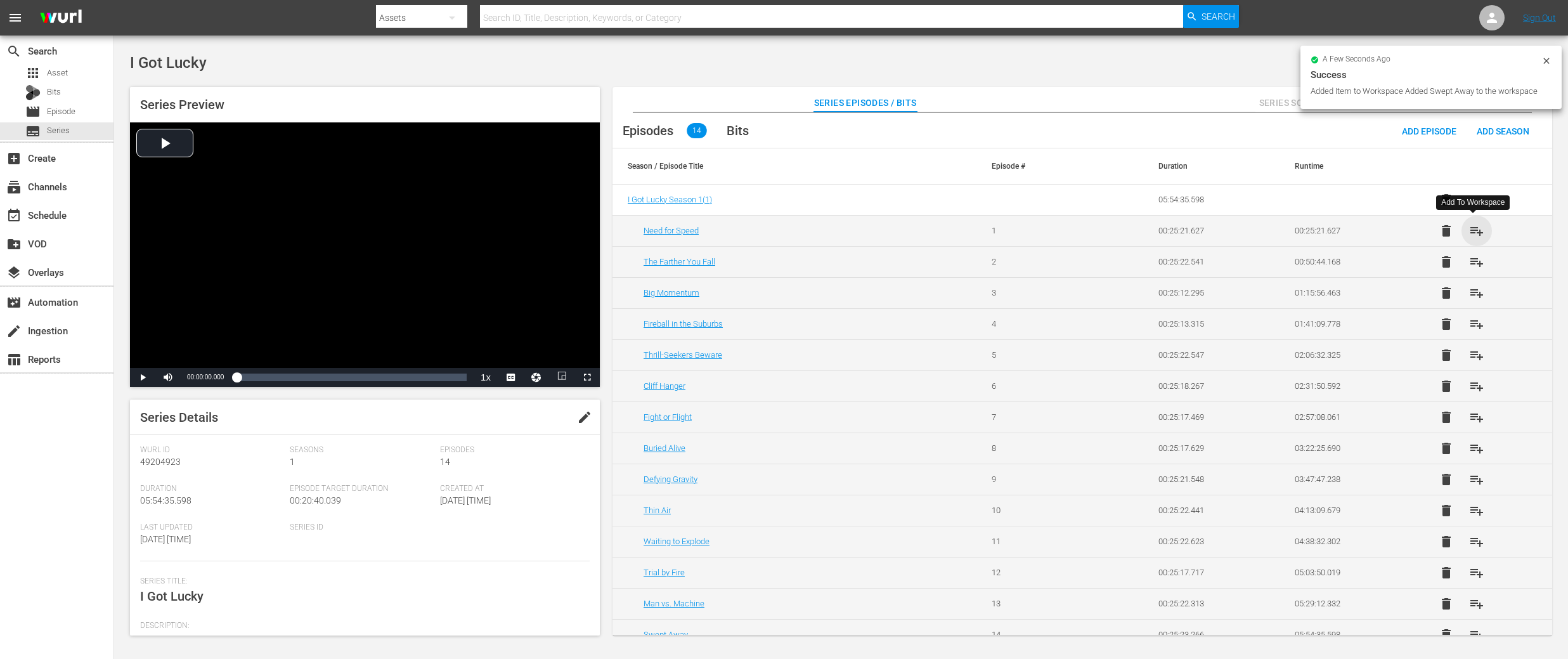 click on "playlist_add" at bounding box center (1477, 231) 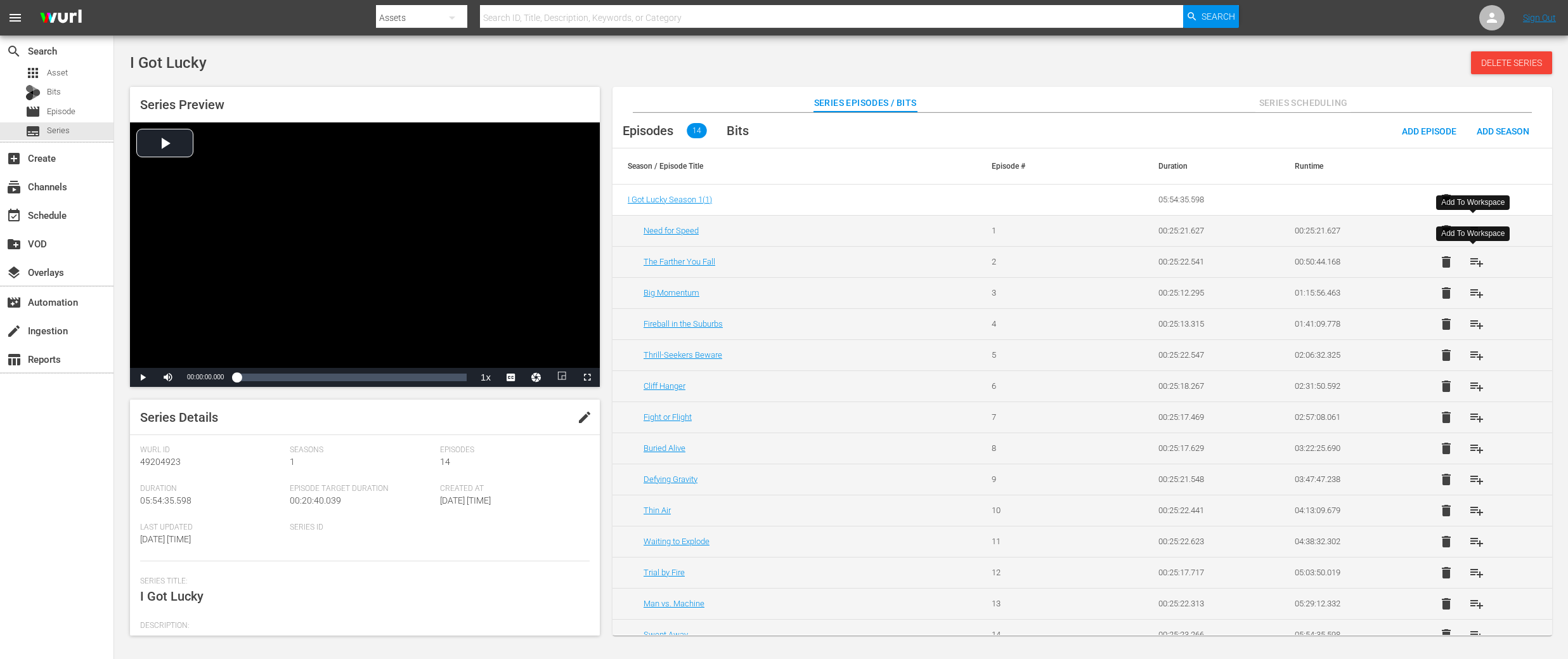 click on "playlist_add" at bounding box center (1477, 262) 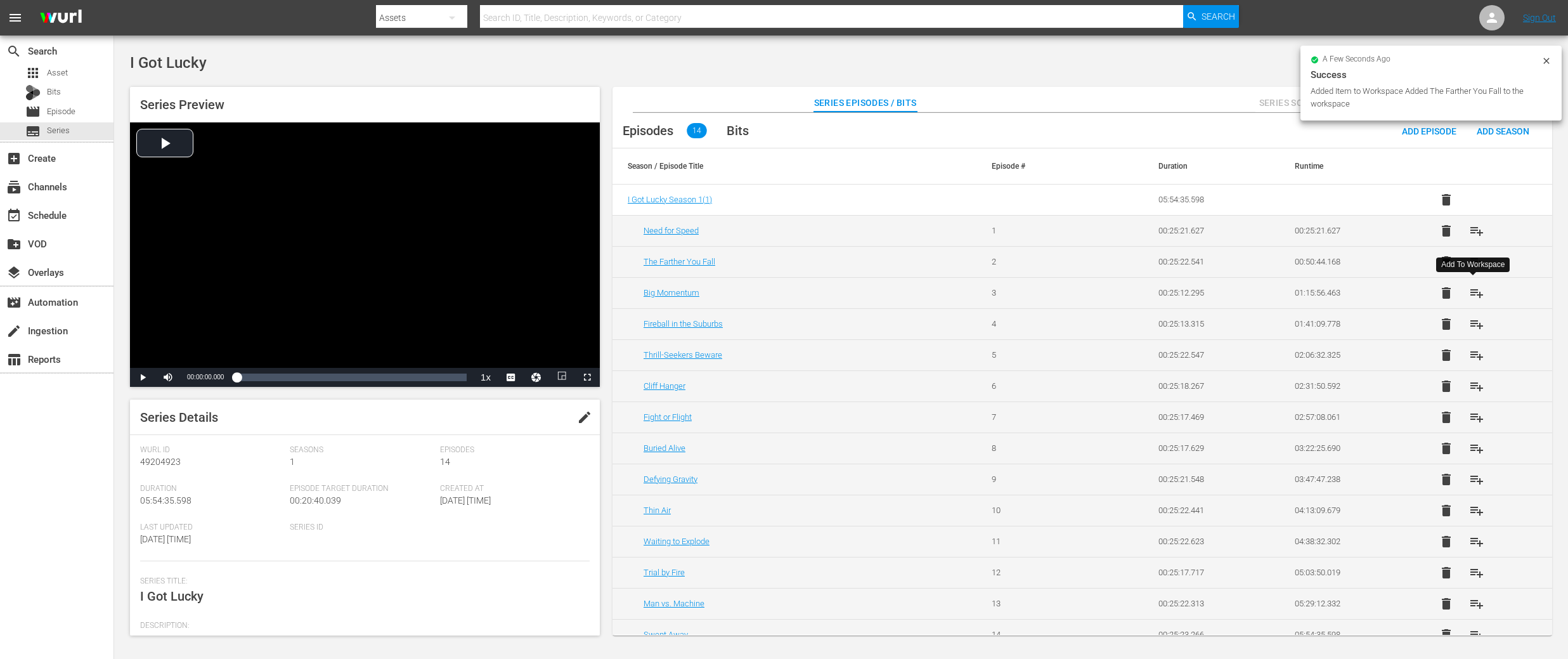 click on "playlist_add" at bounding box center (1477, 293) 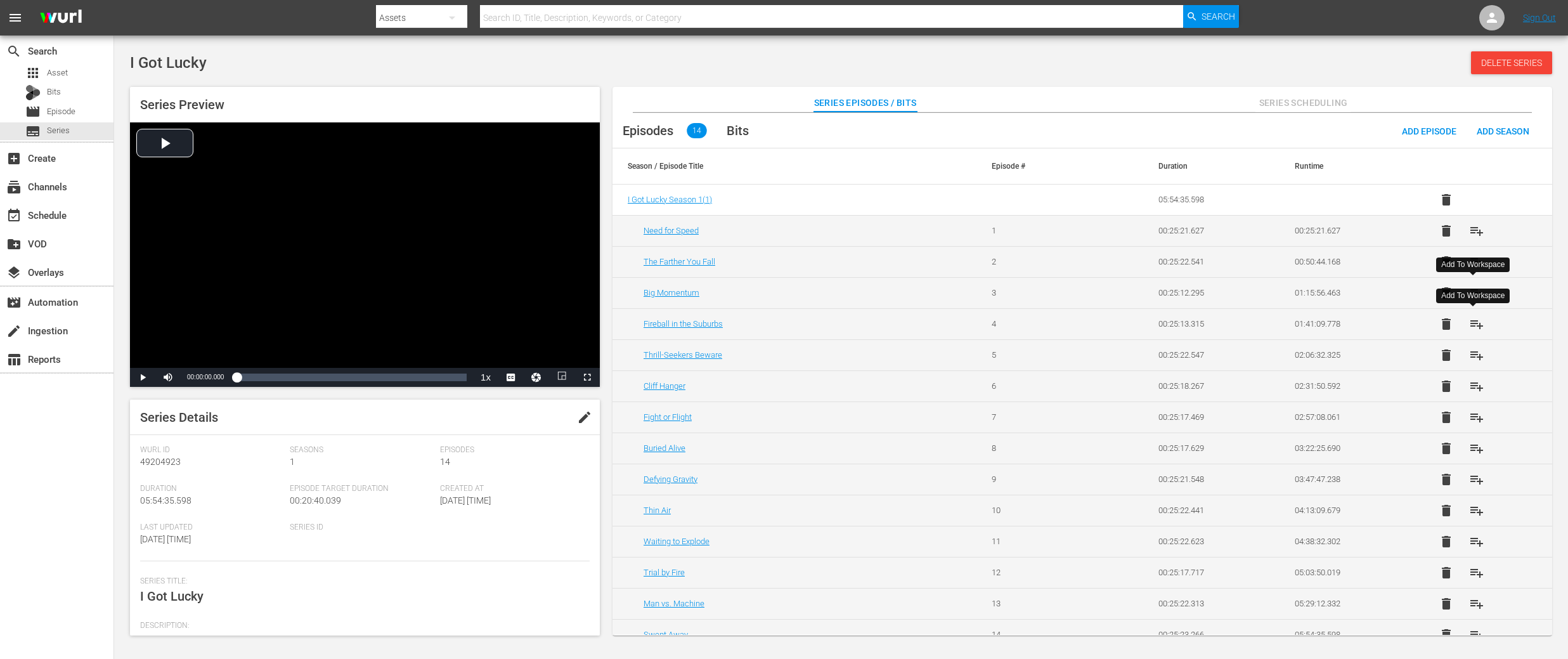 click on "playlist_add" at bounding box center [1477, 324] 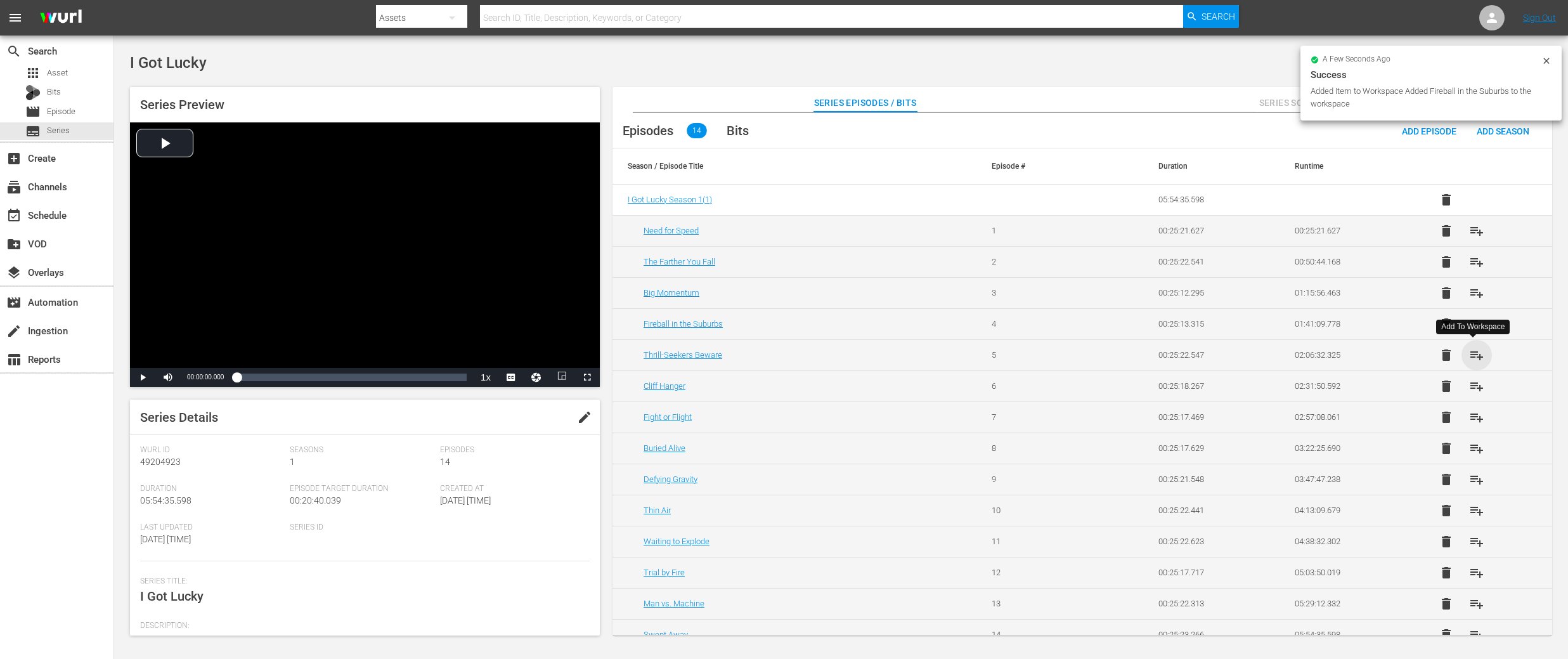 click on "playlist_add" at bounding box center (1477, 355) 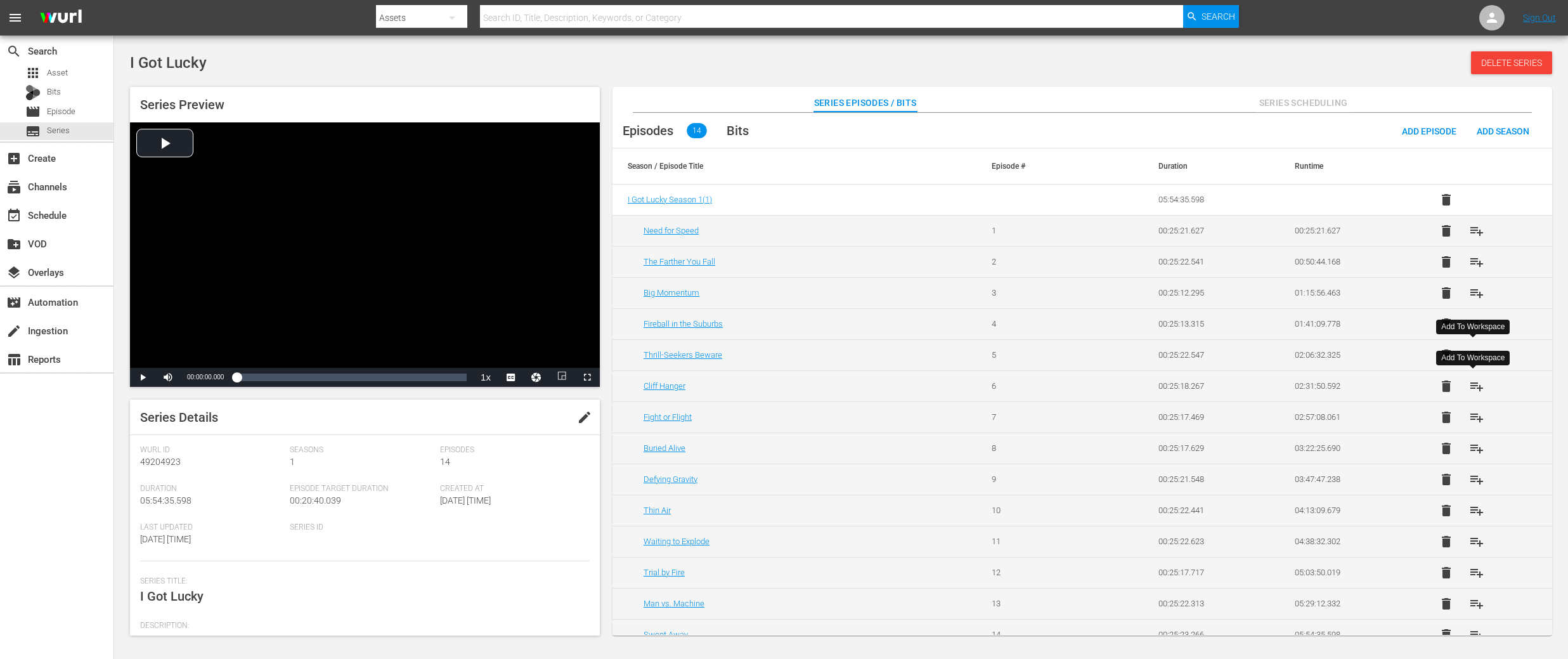 click on "playlist_add" at bounding box center [1477, 386] 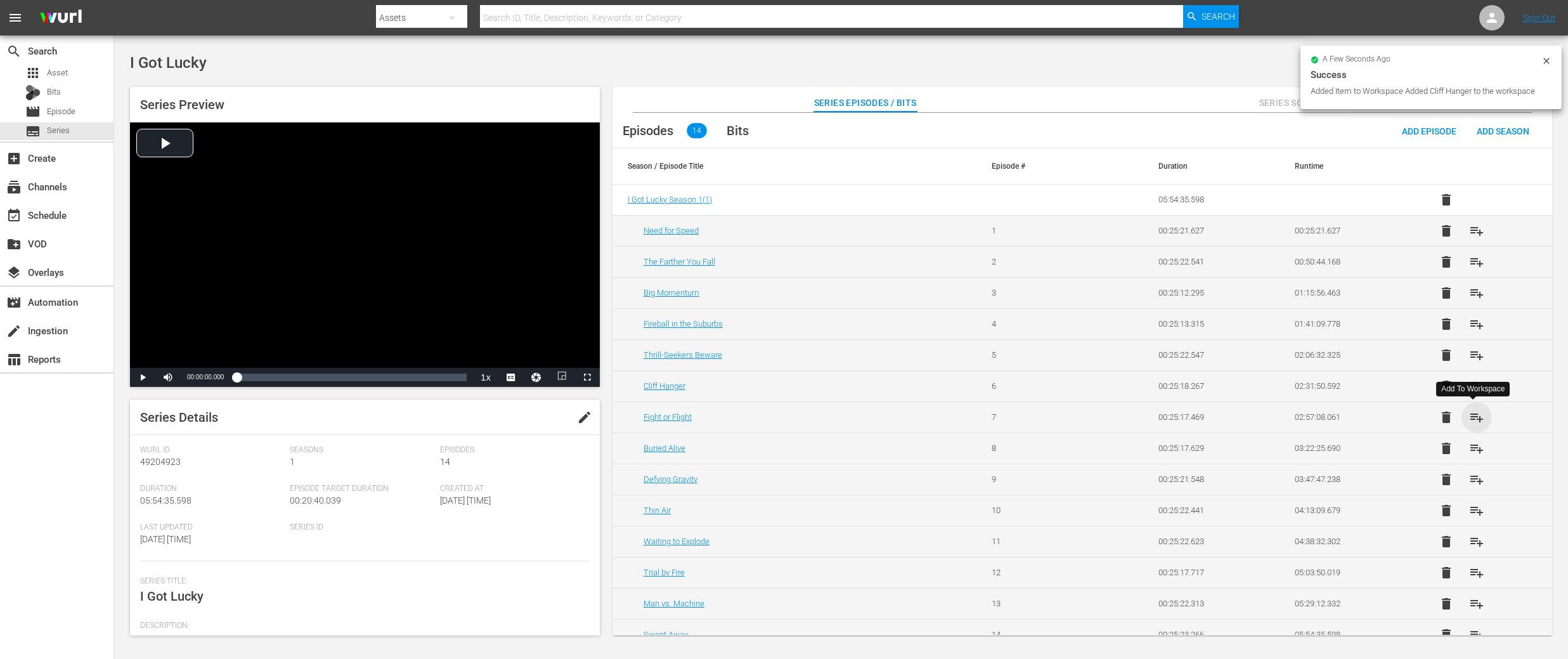 click on "playlist_add" at bounding box center [1477, 417] 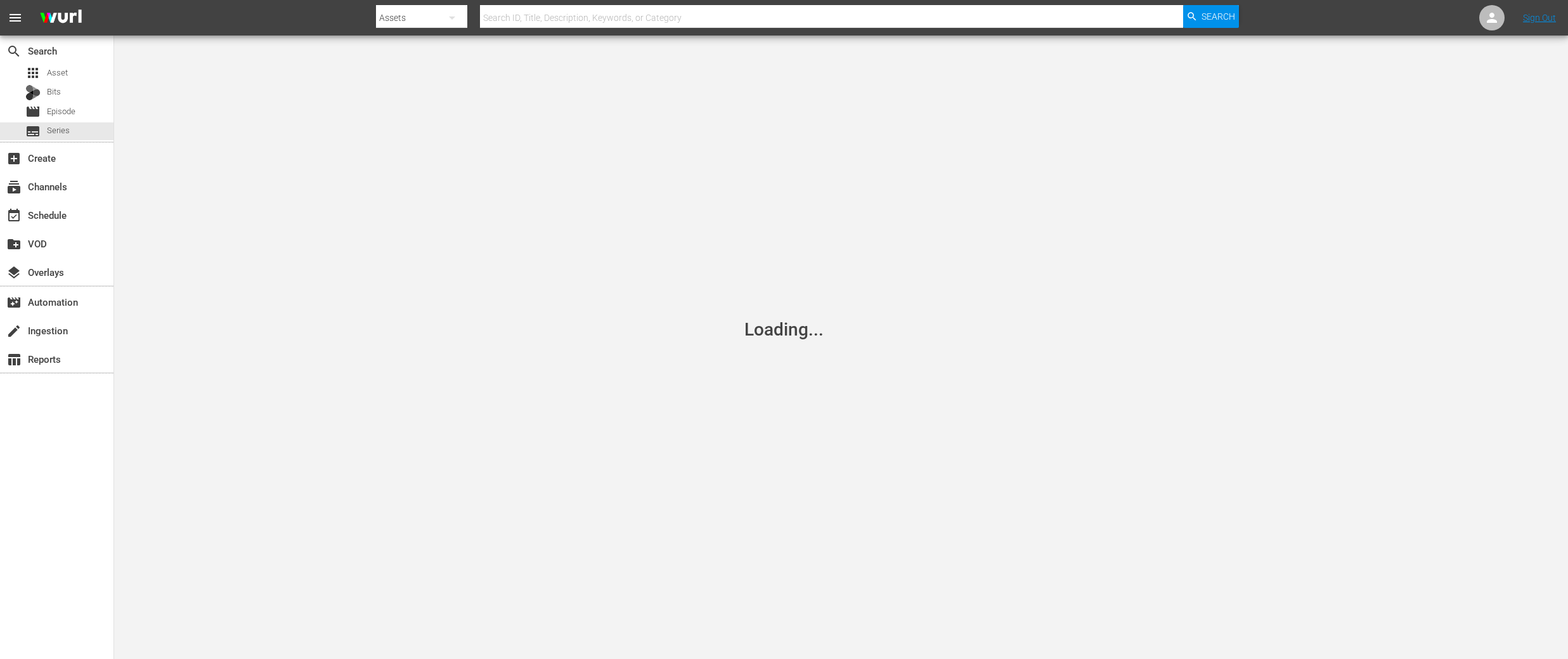 scroll, scrollTop: 0, scrollLeft: 0, axis: both 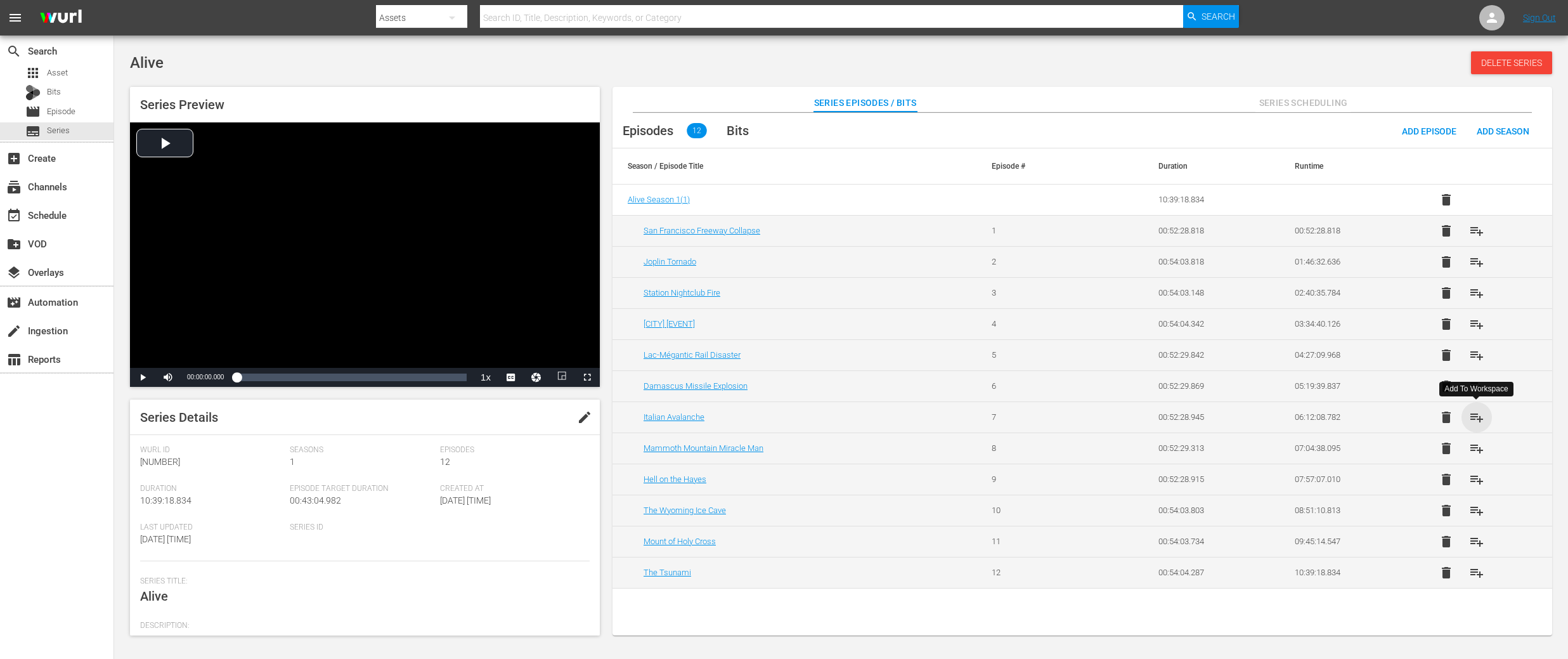 click on "playlist_add" at bounding box center [1477, 417] 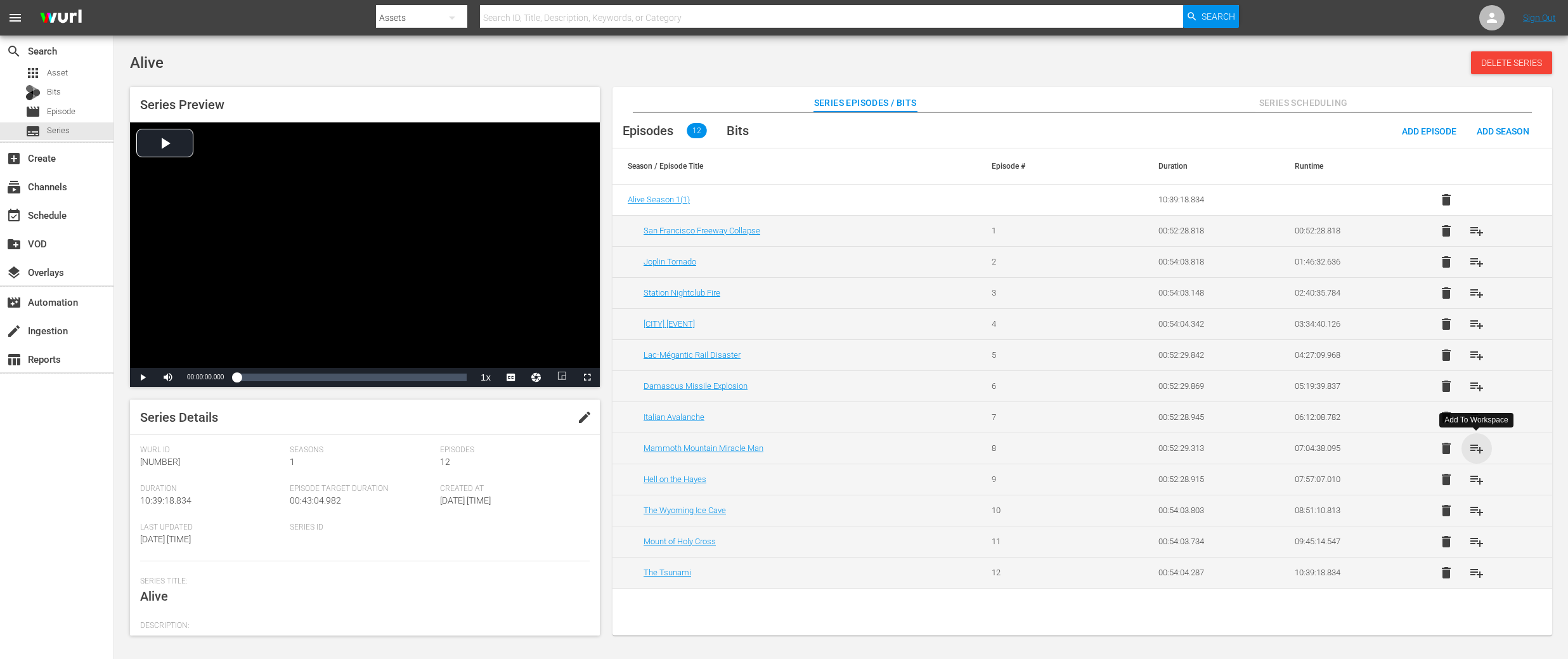 click on "playlist_add" at bounding box center [1477, 448] 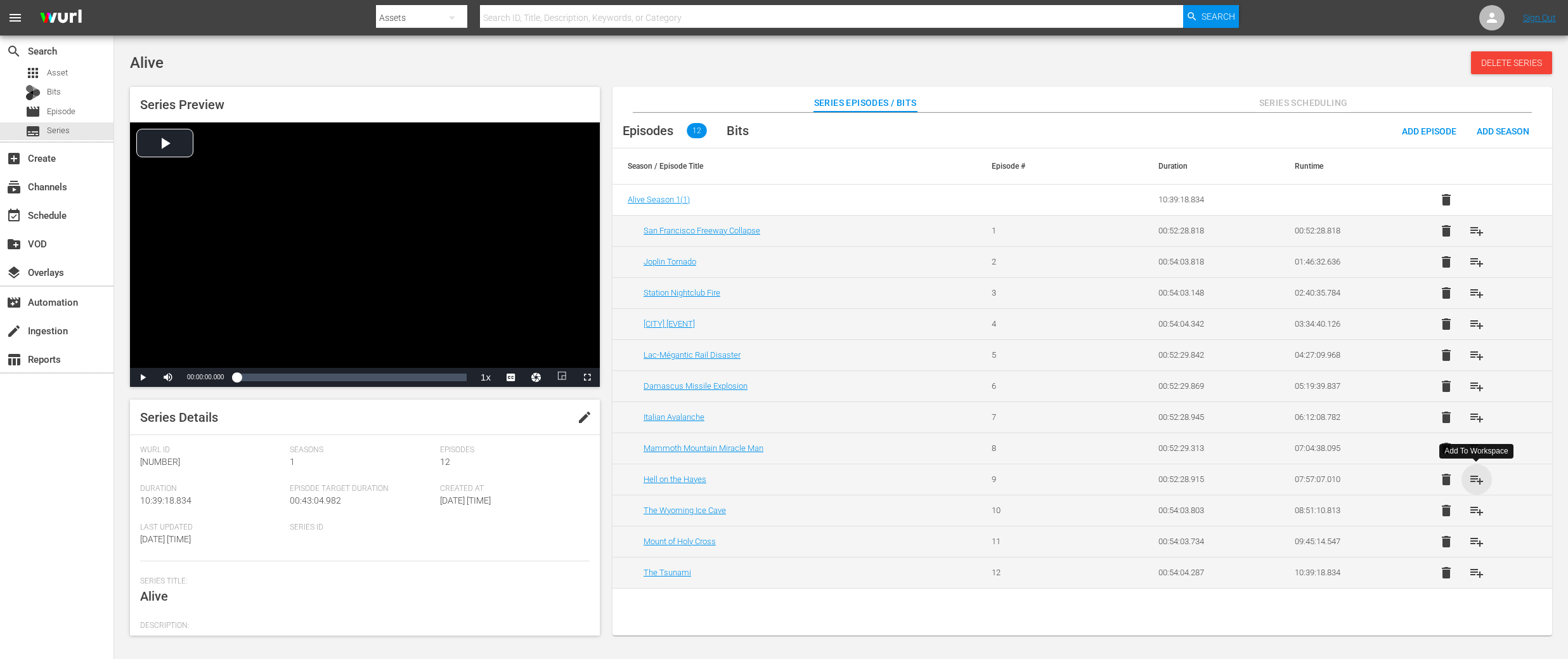 click on "playlist_add" at bounding box center (1477, 480) 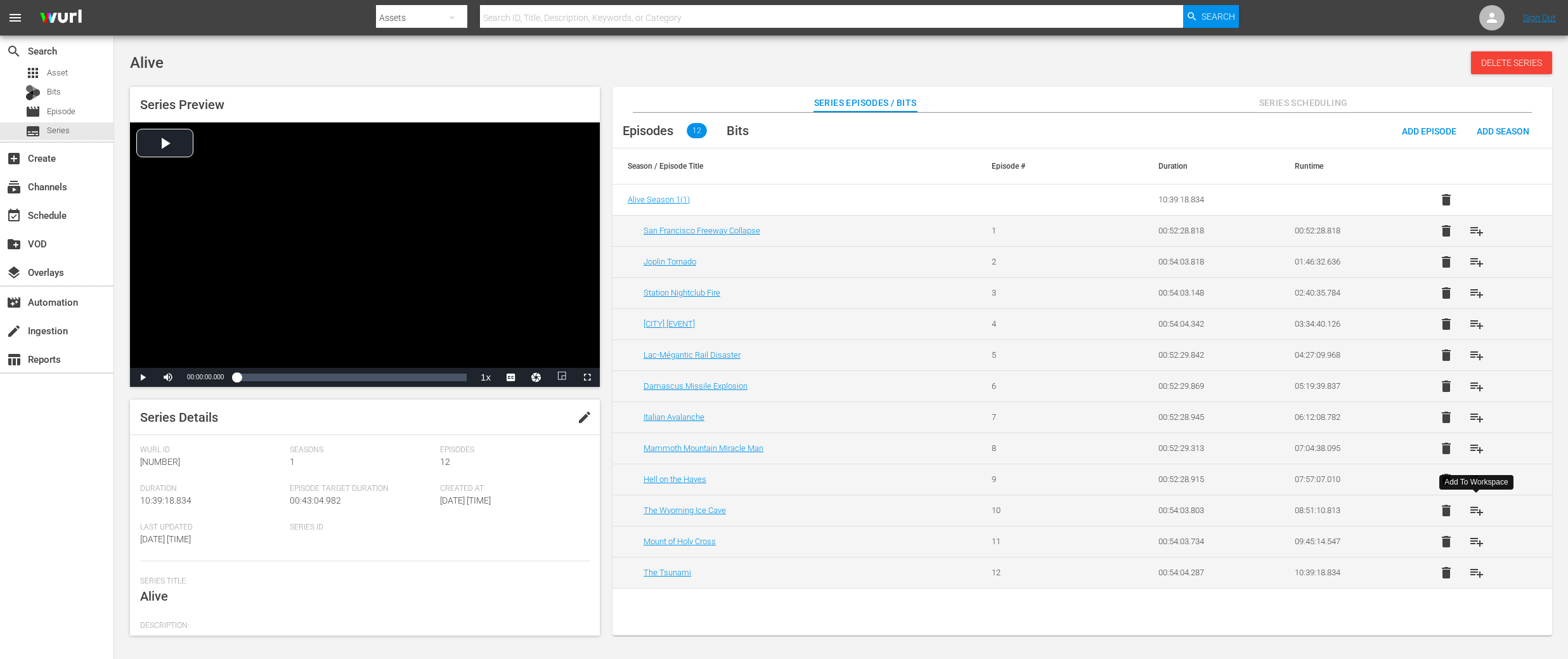 click on "playlist_add" at bounding box center [1477, 511] 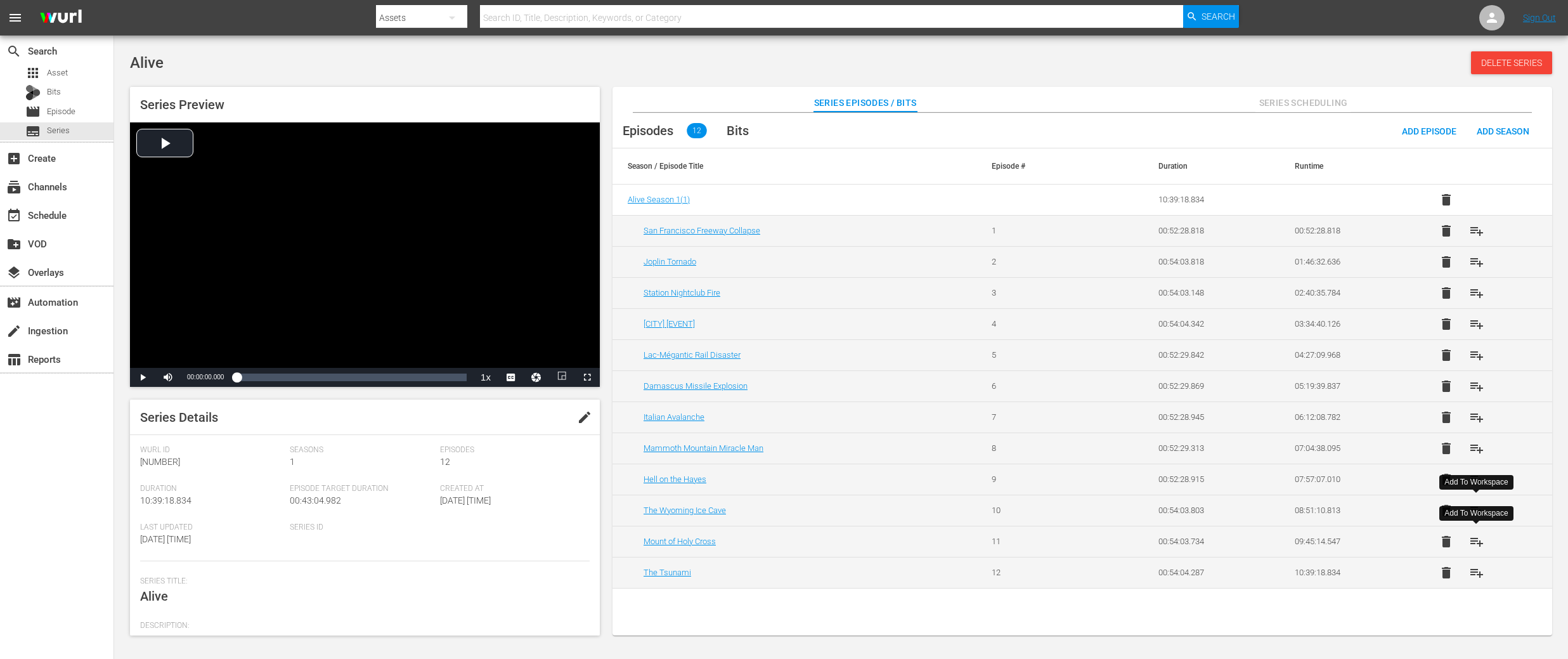 click on "playlist_add" at bounding box center (1477, 542) 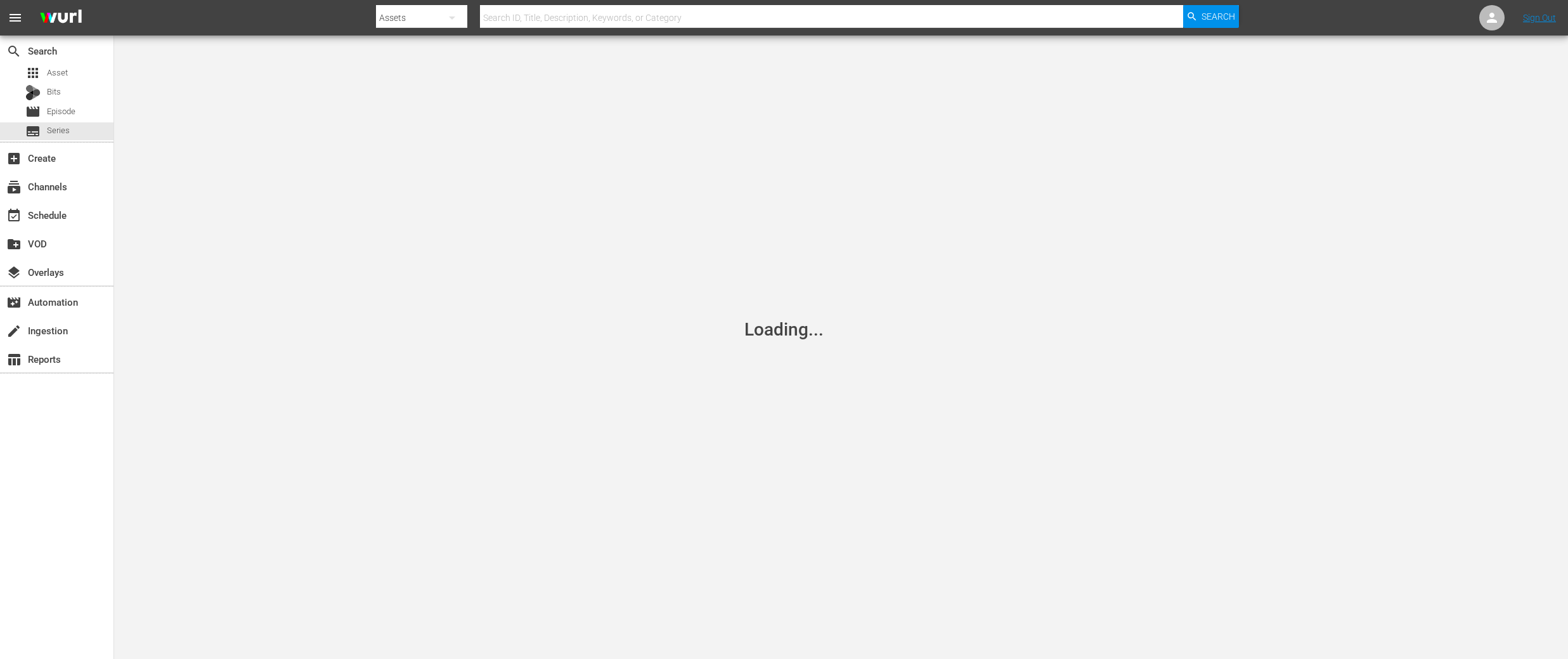 scroll, scrollTop: 0, scrollLeft: 0, axis: both 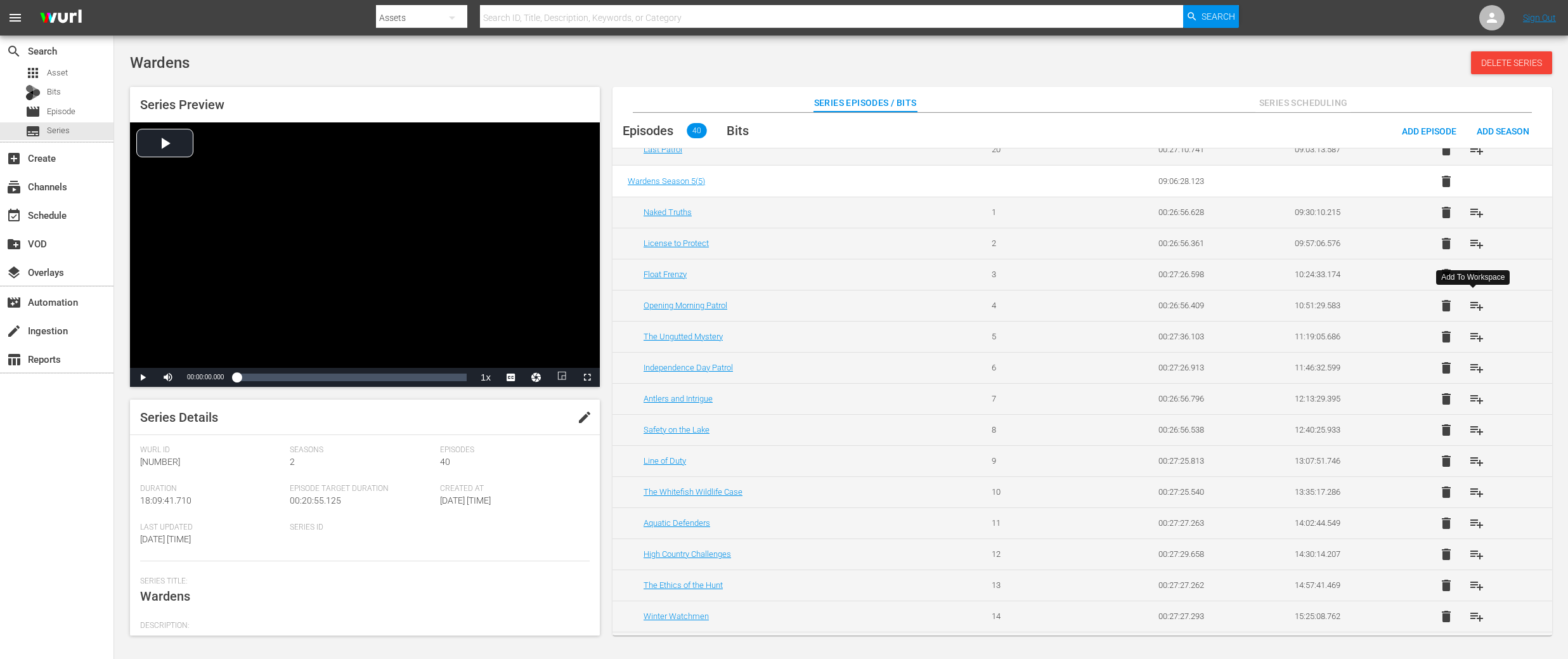 click on "playlist_add" at bounding box center (1477, 306) 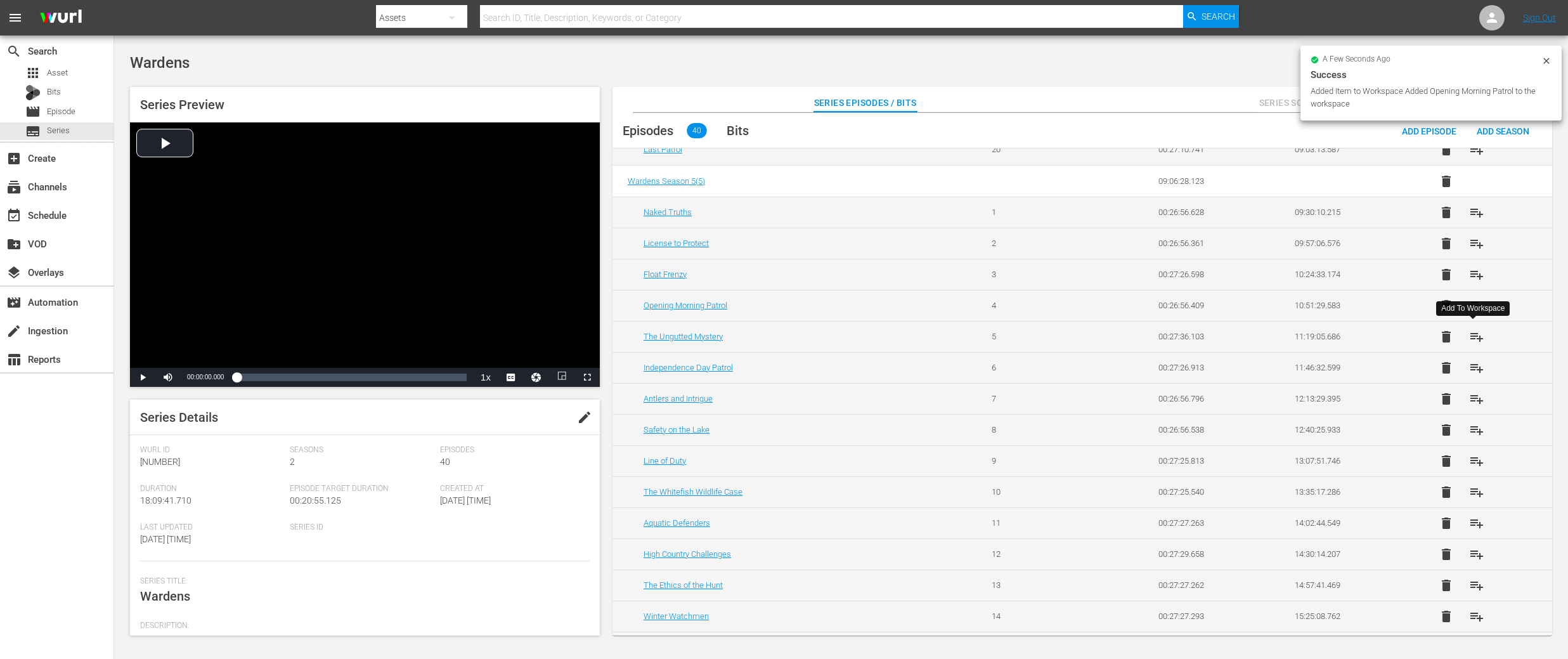 click on "playlist_add" at bounding box center [1477, 337] 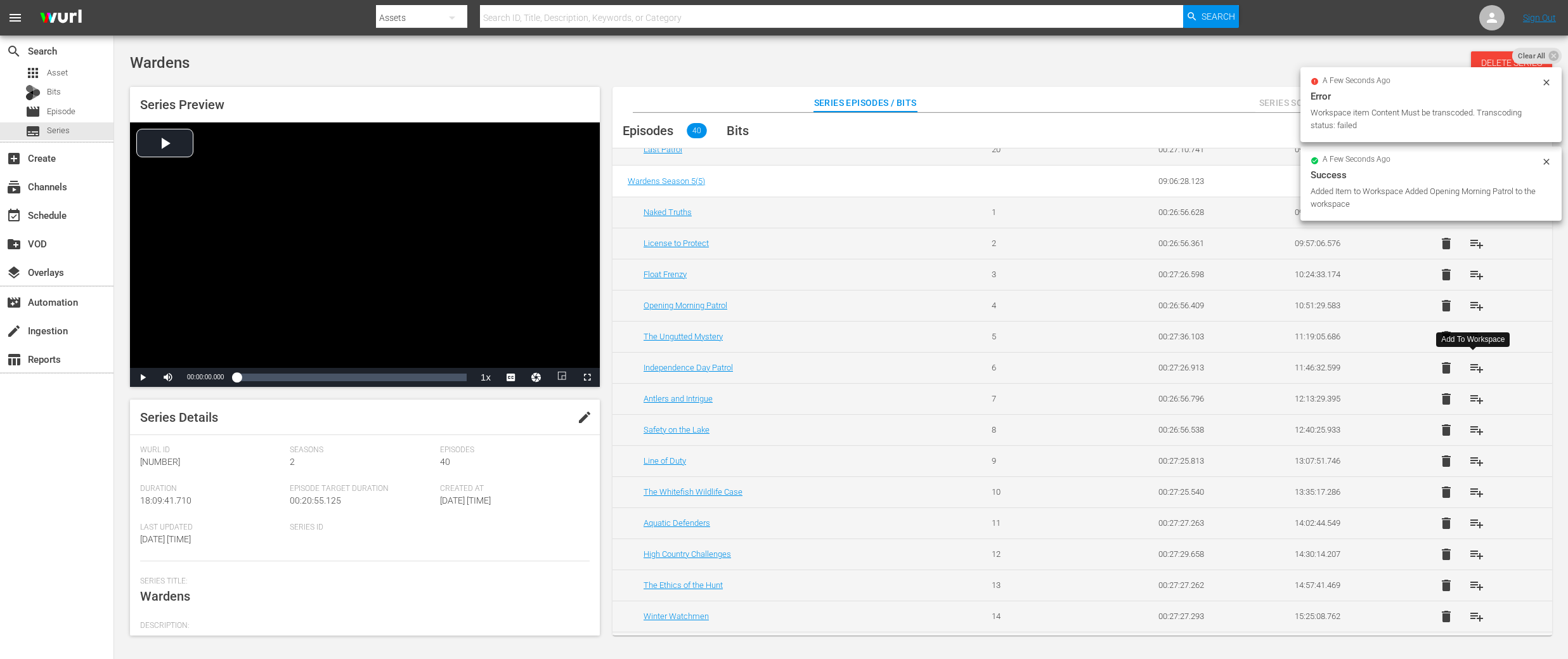 click on "playlist_add" at bounding box center [1477, 368] 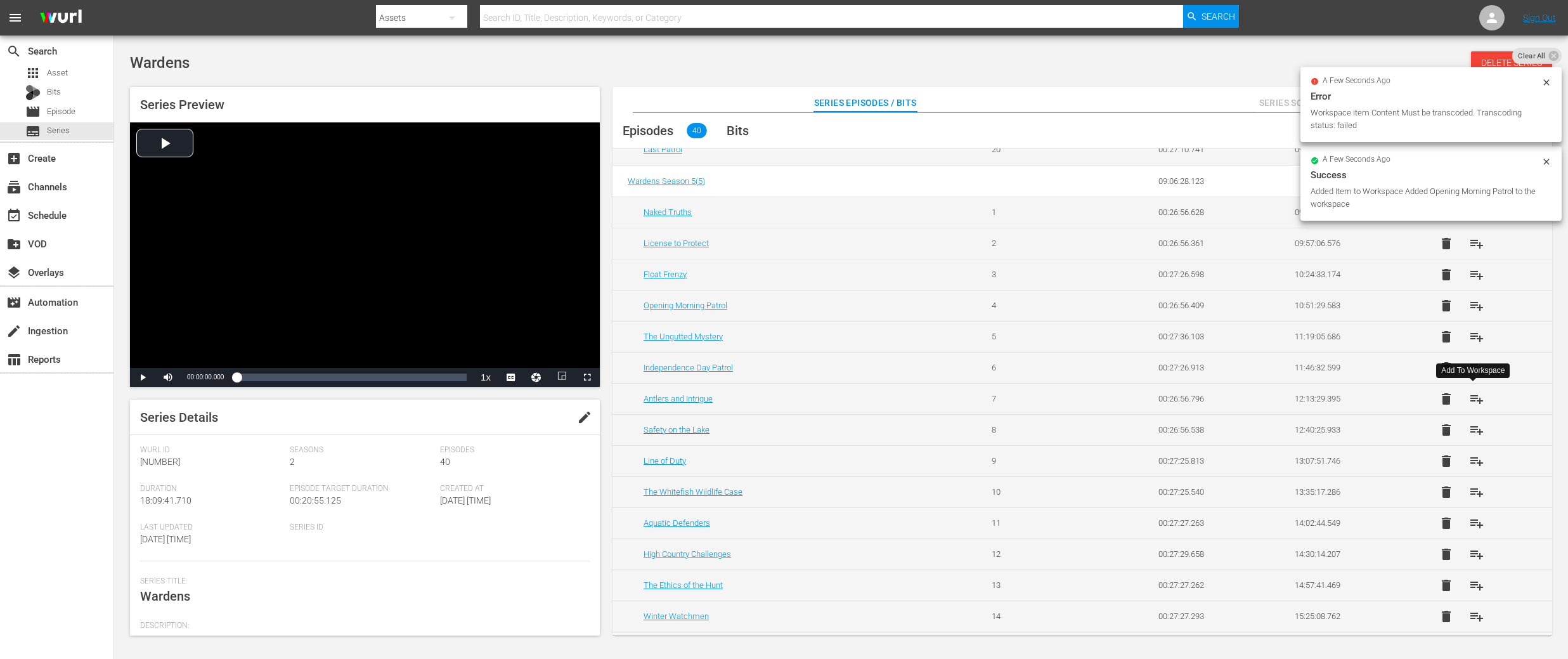 click on "playlist_add" at bounding box center (1477, 399) 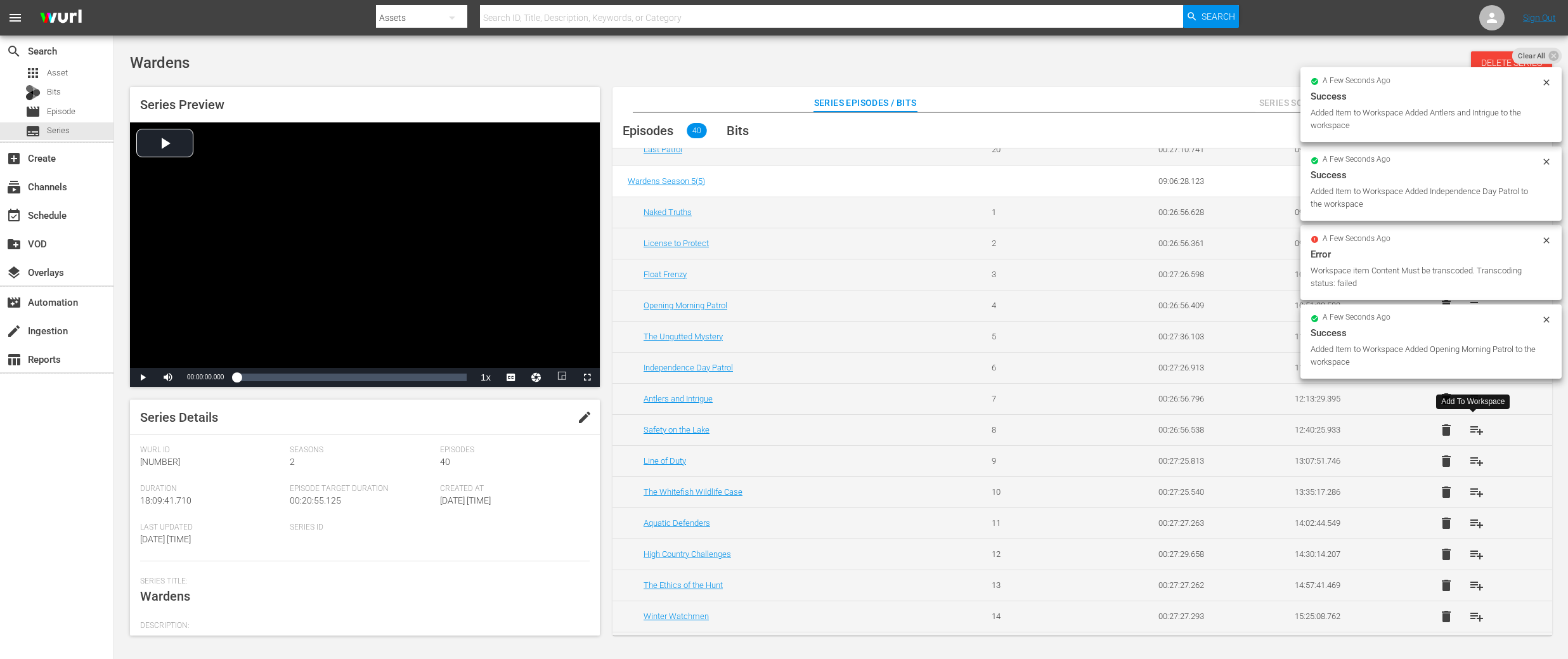 click on "playlist_add" at bounding box center [1477, 430] 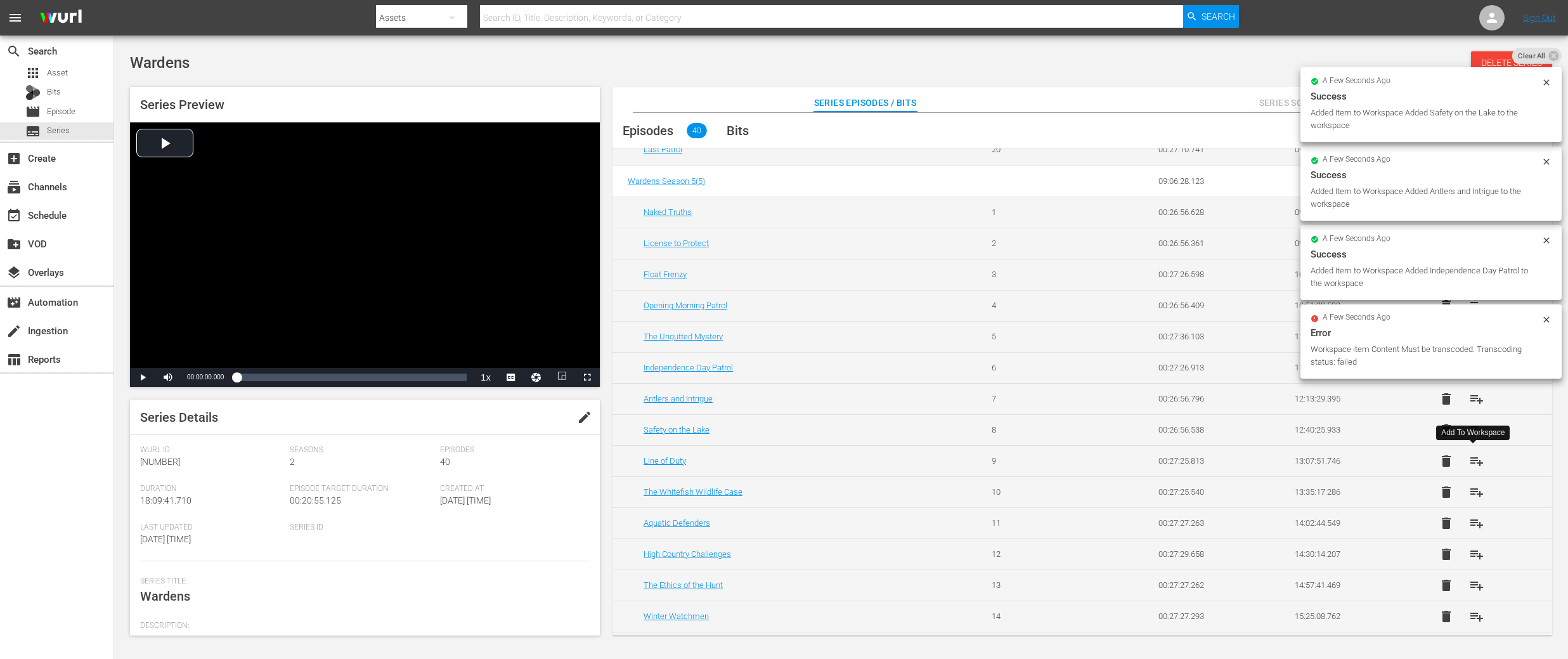 click on "playlist_add" at bounding box center [1477, 461] 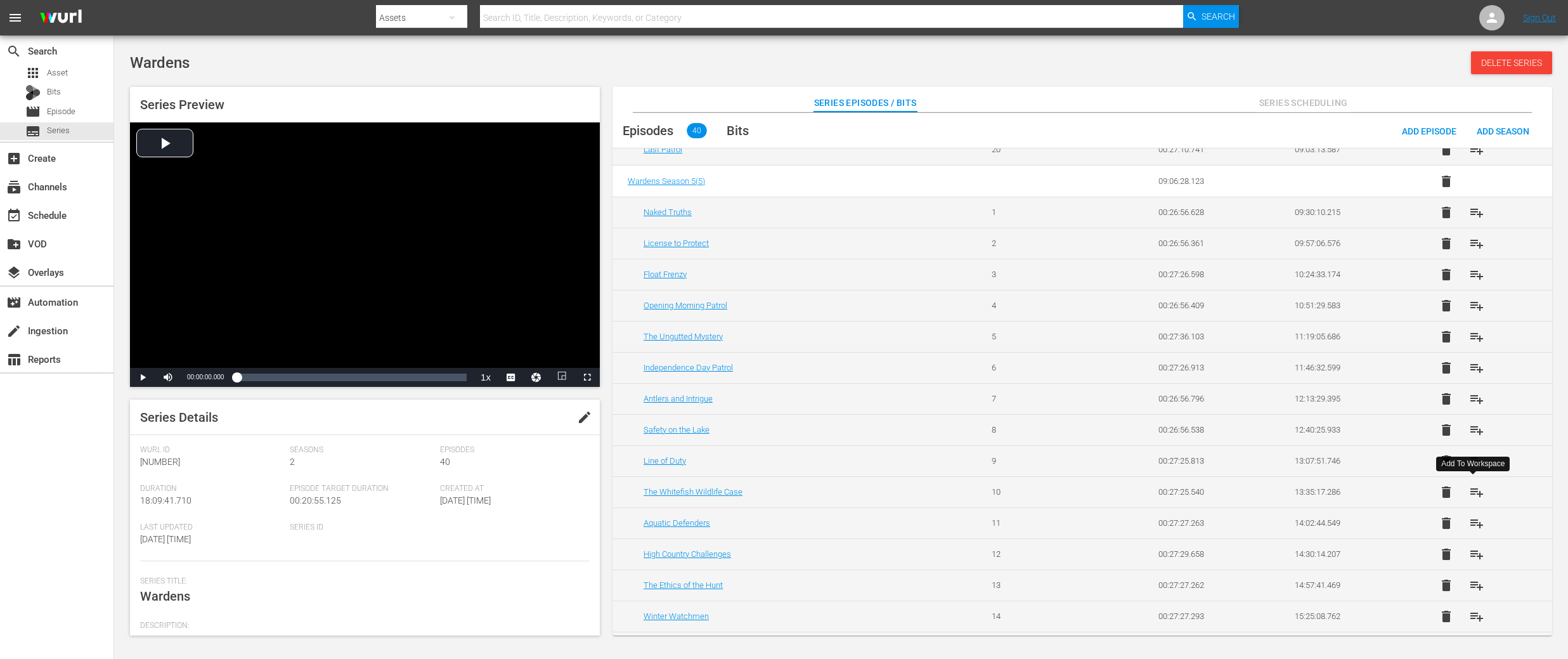 click on "playlist_add" at bounding box center [1477, 492] 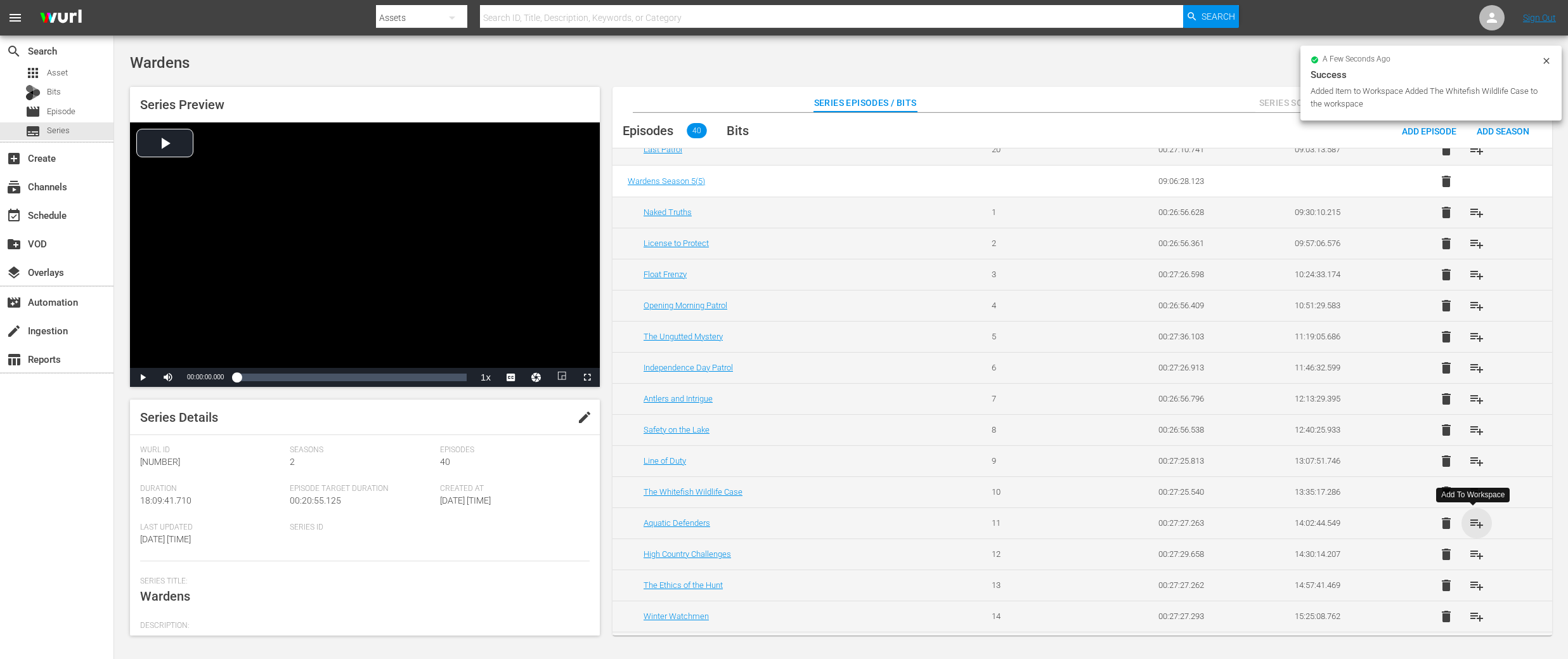 click on "playlist_add" at bounding box center [1477, 523] 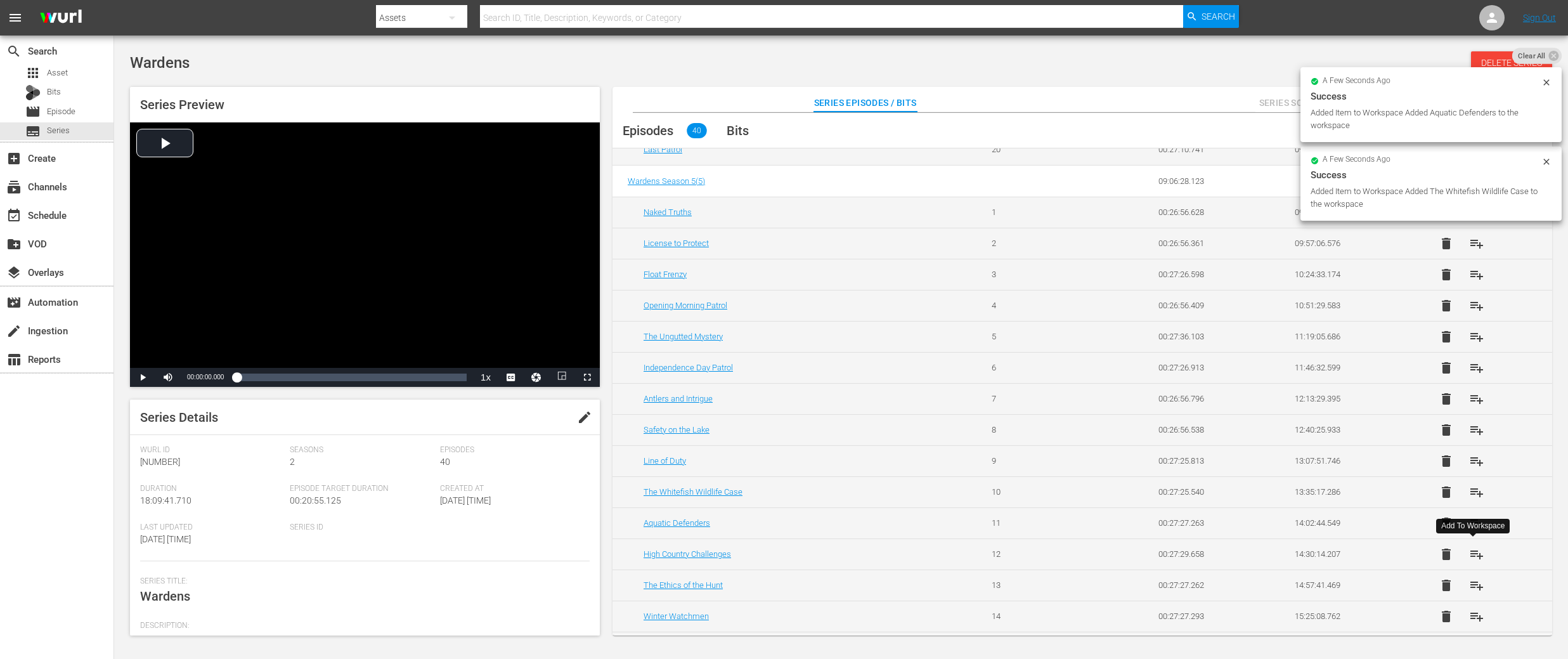 click on "playlist_add" at bounding box center [1477, 554] 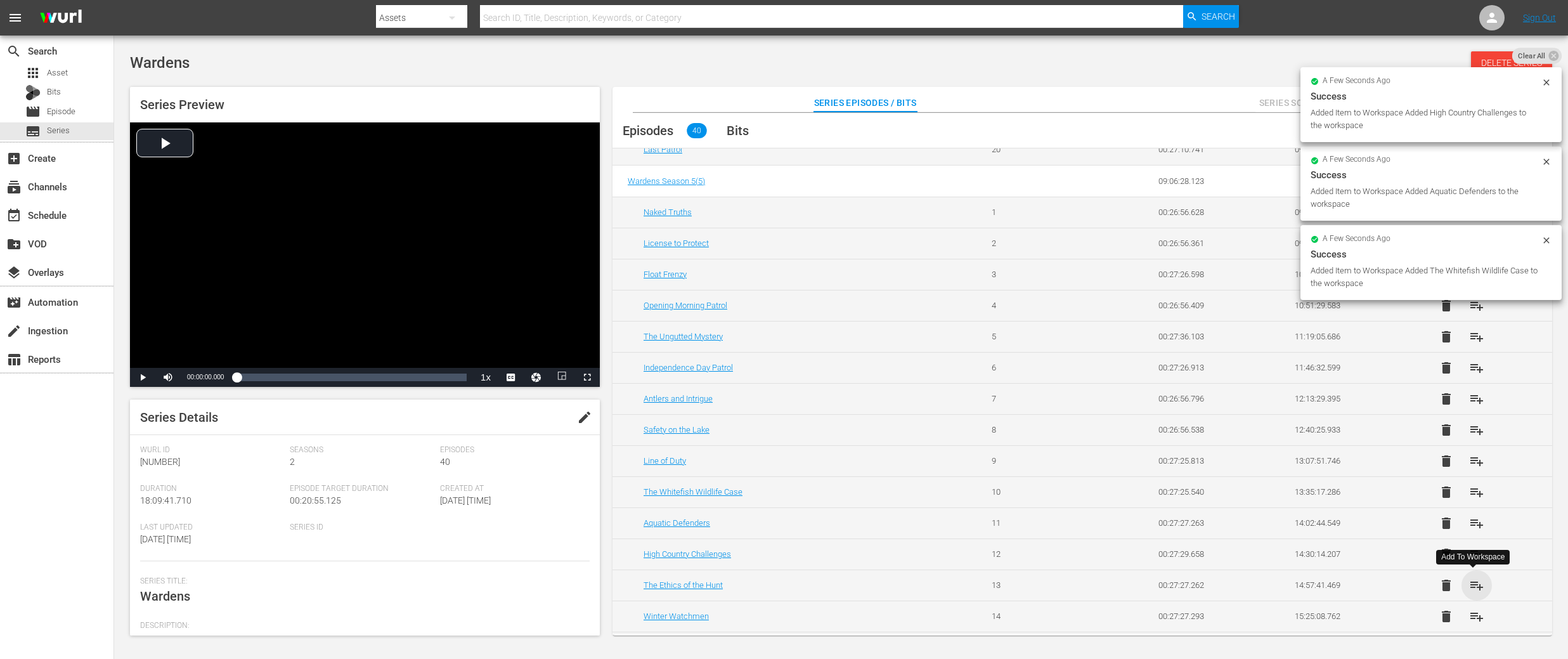 click on "playlist_add" at bounding box center [1477, 585] 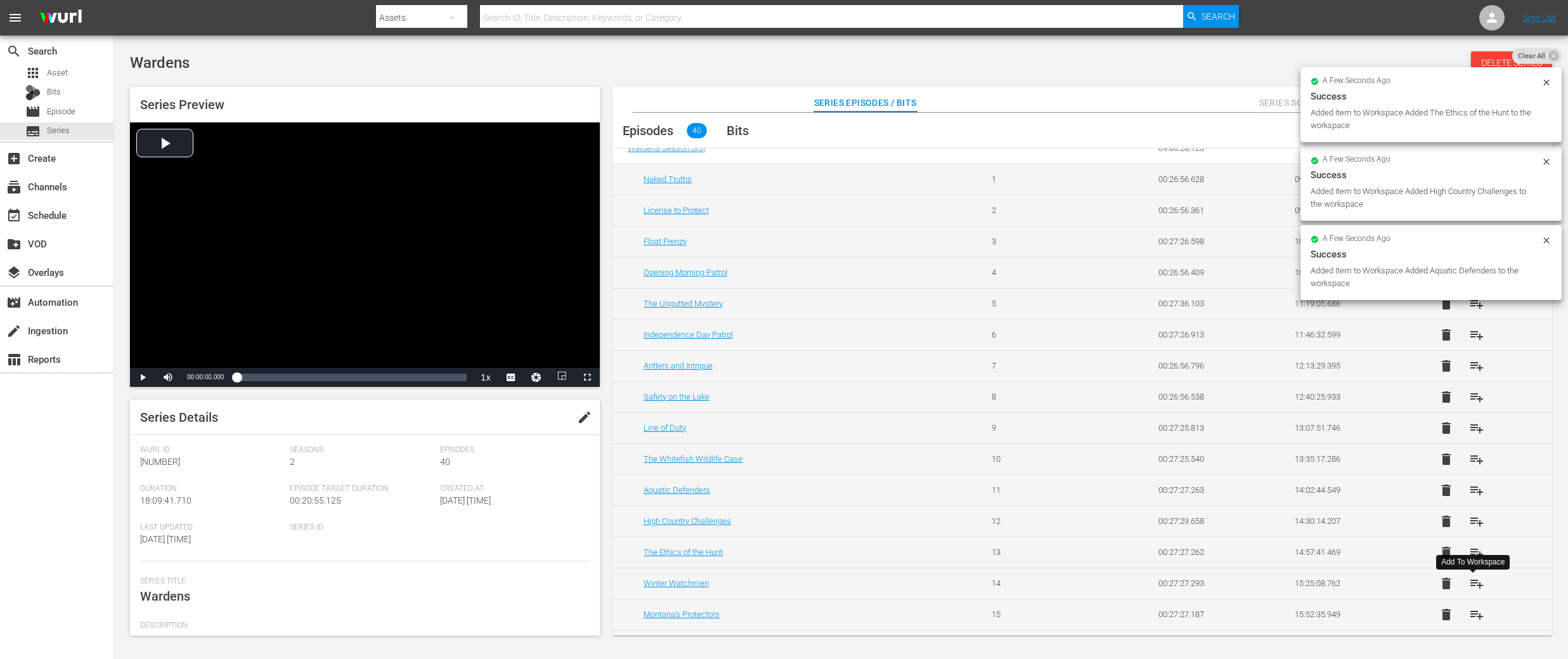 scroll, scrollTop: 715, scrollLeft: 0, axis: vertical 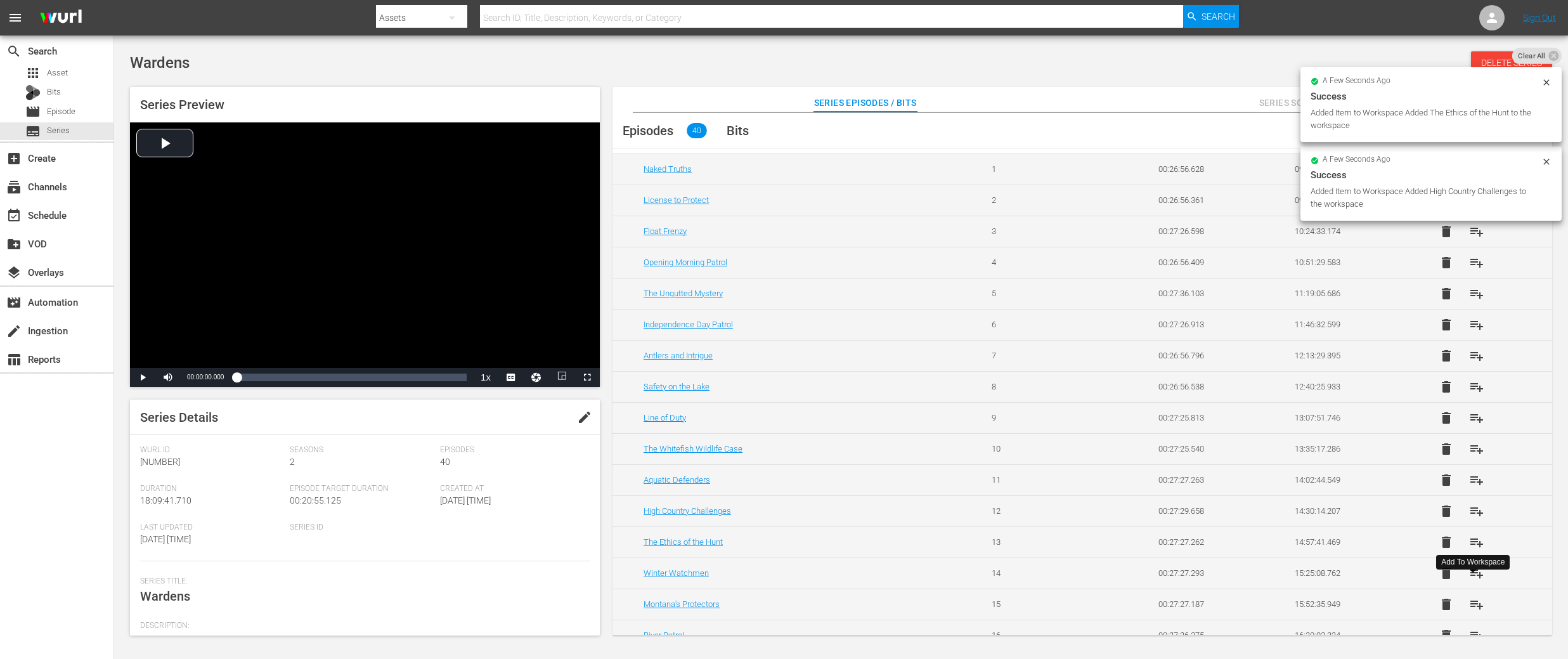 click on "playlist_add" at bounding box center [1477, 573] 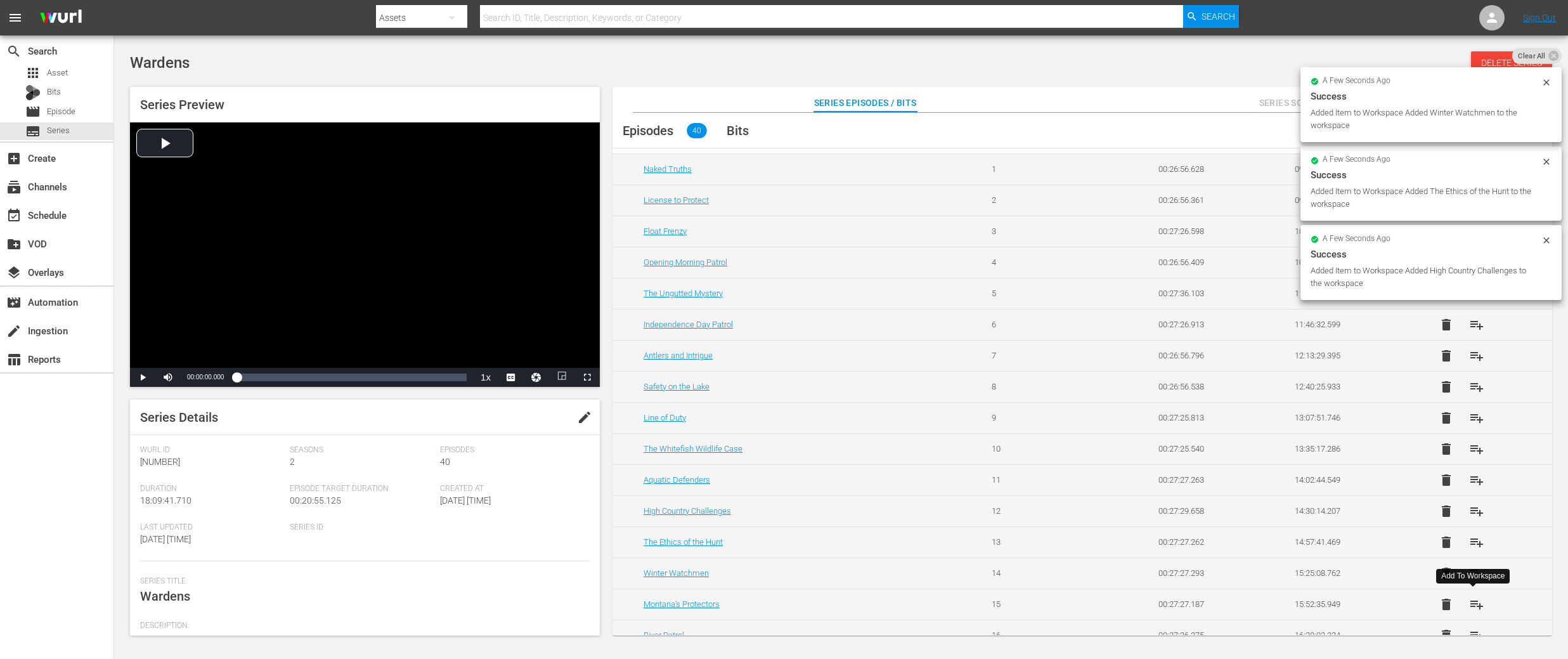 click on "playlist_add" at bounding box center (1477, 604) 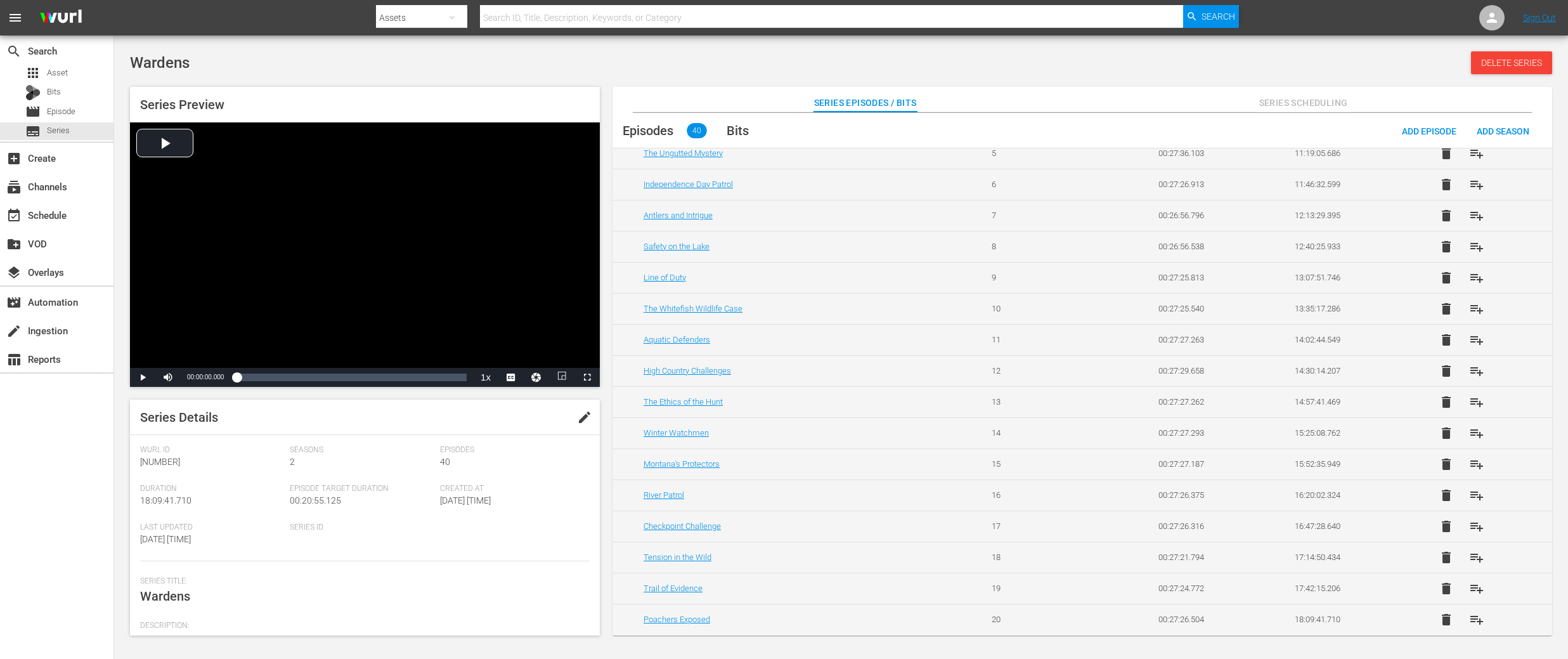 scroll, scrollTop: 856, scrollLeft: 0, axis: vertical 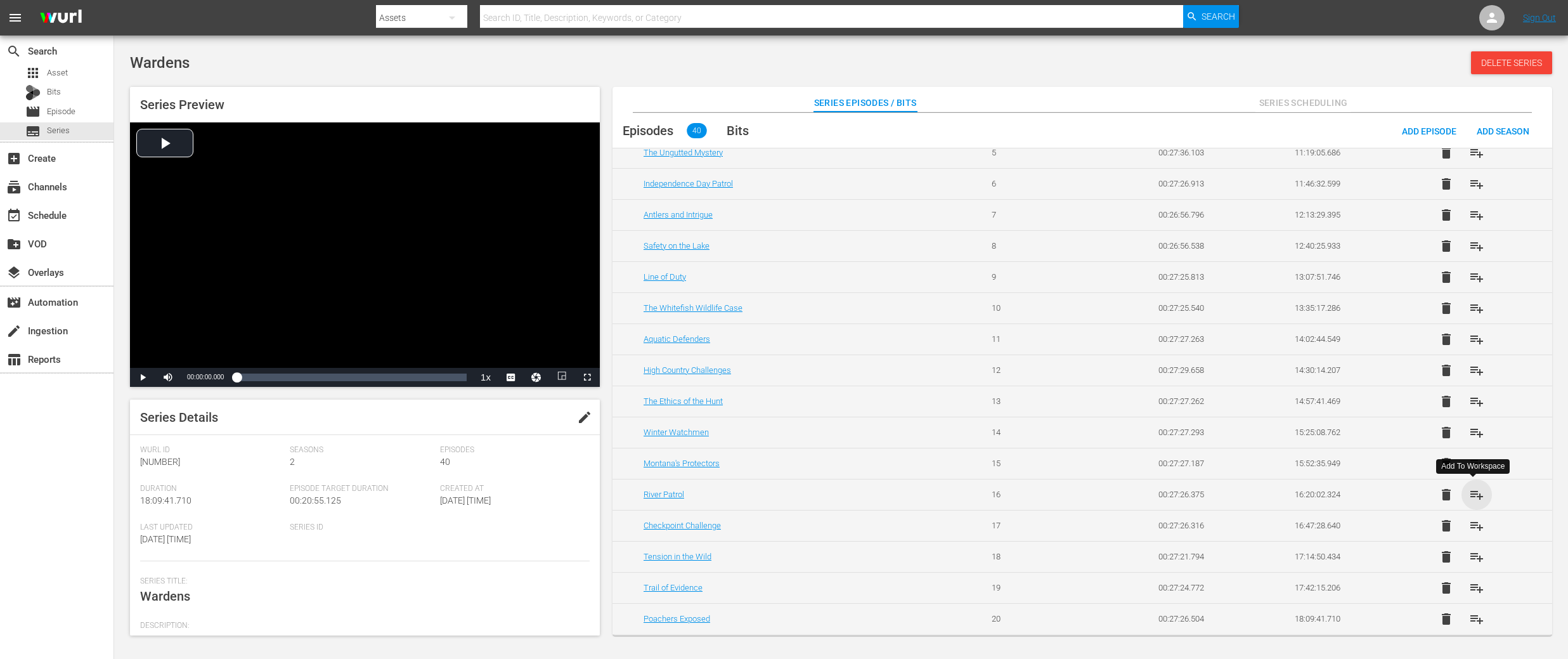 click on "playlist_add" at bounding box center [1477, 495] 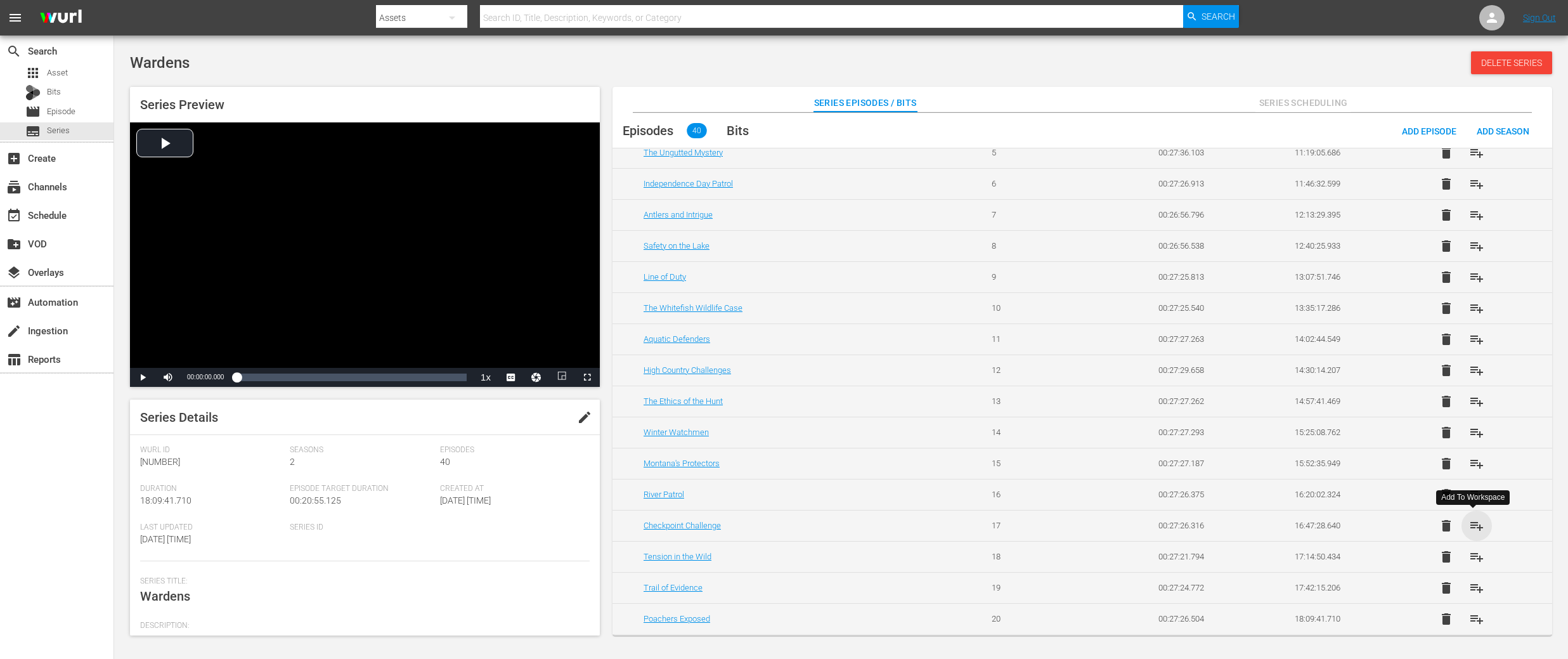 click on "playlist_add" at bounding box center [1477, 526] 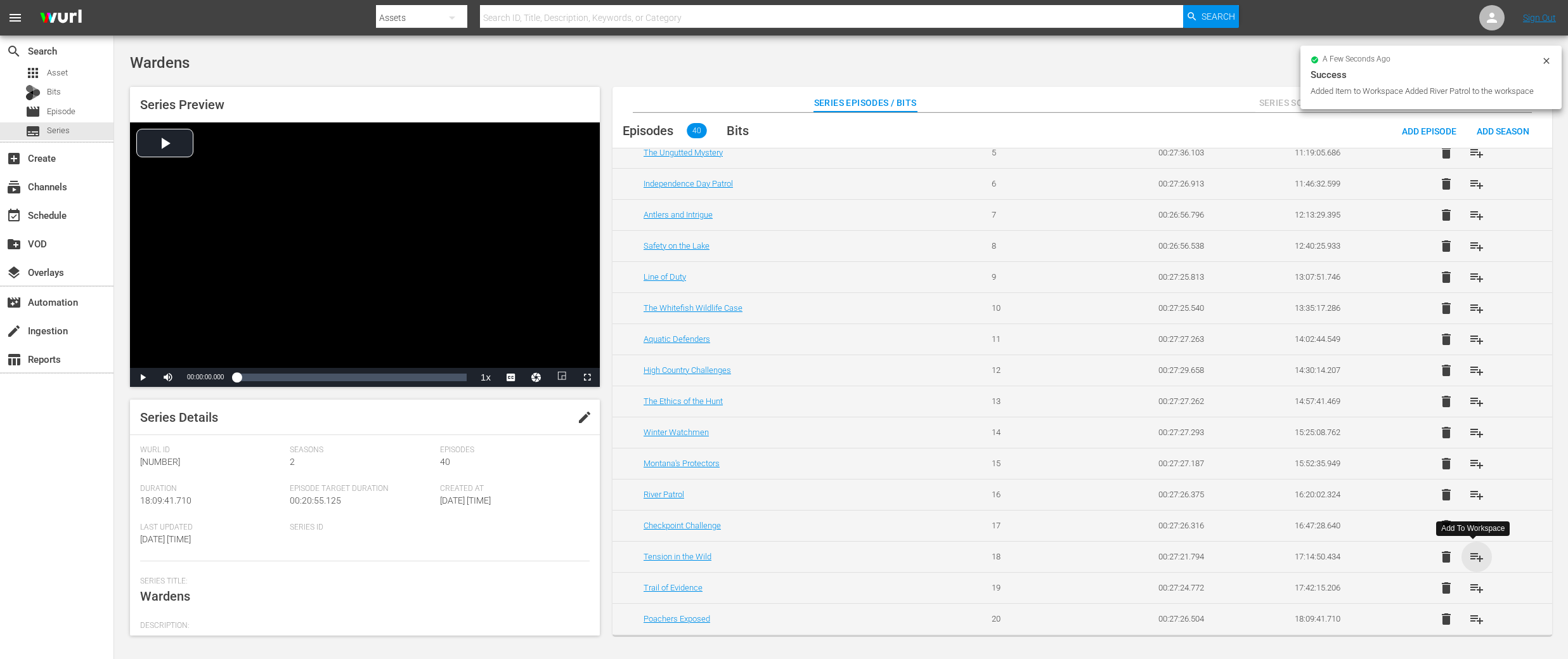 click on "playlist_add" at bounding box center [1477, 557] 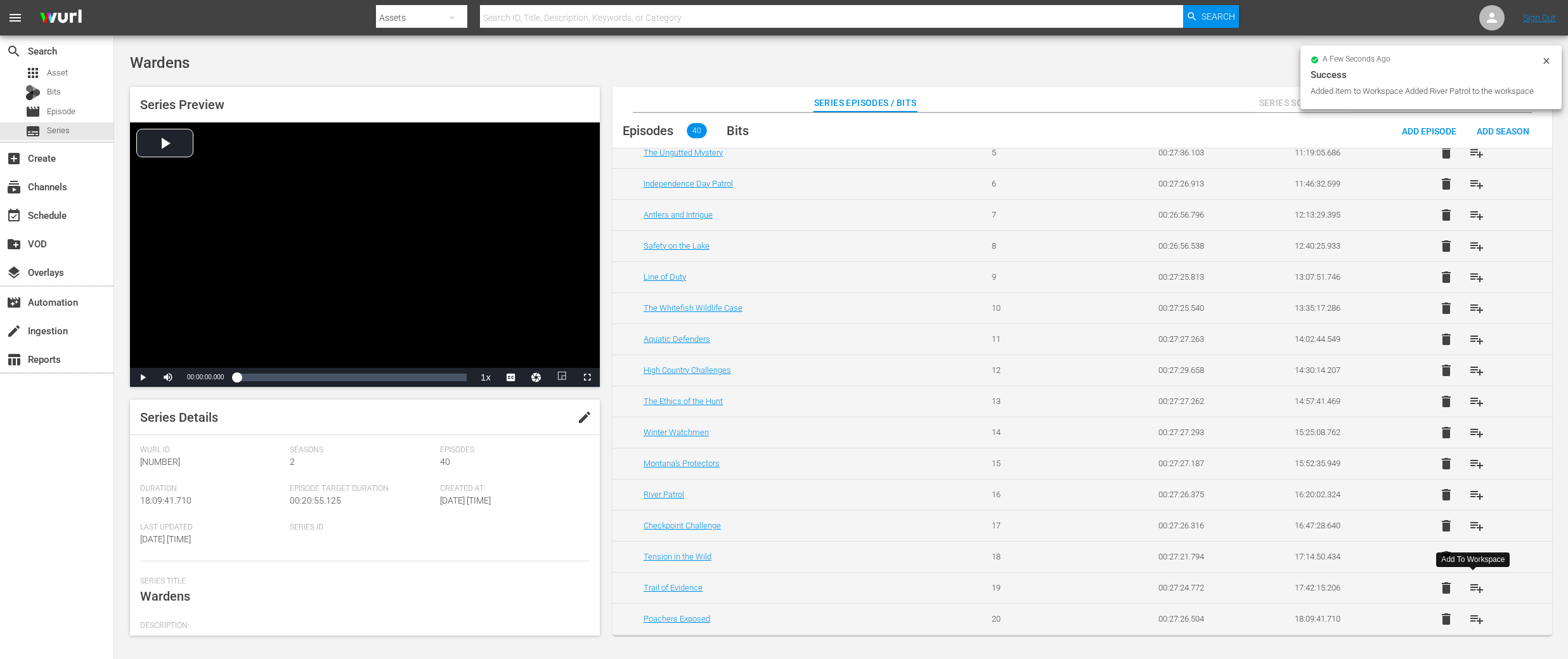 click on "playlist_add" at bounding box center (1477, 588) 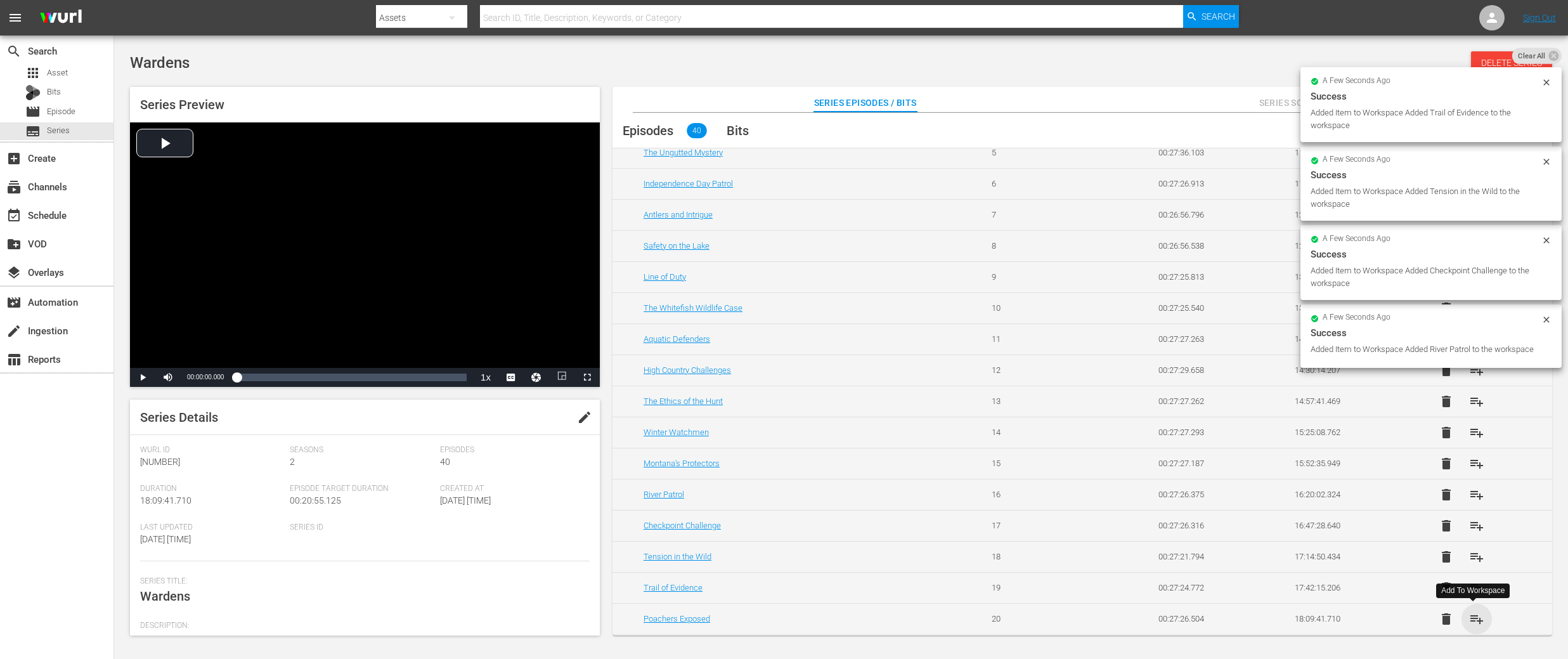 click on "playlist_add" at bounding box center (1477, 619) 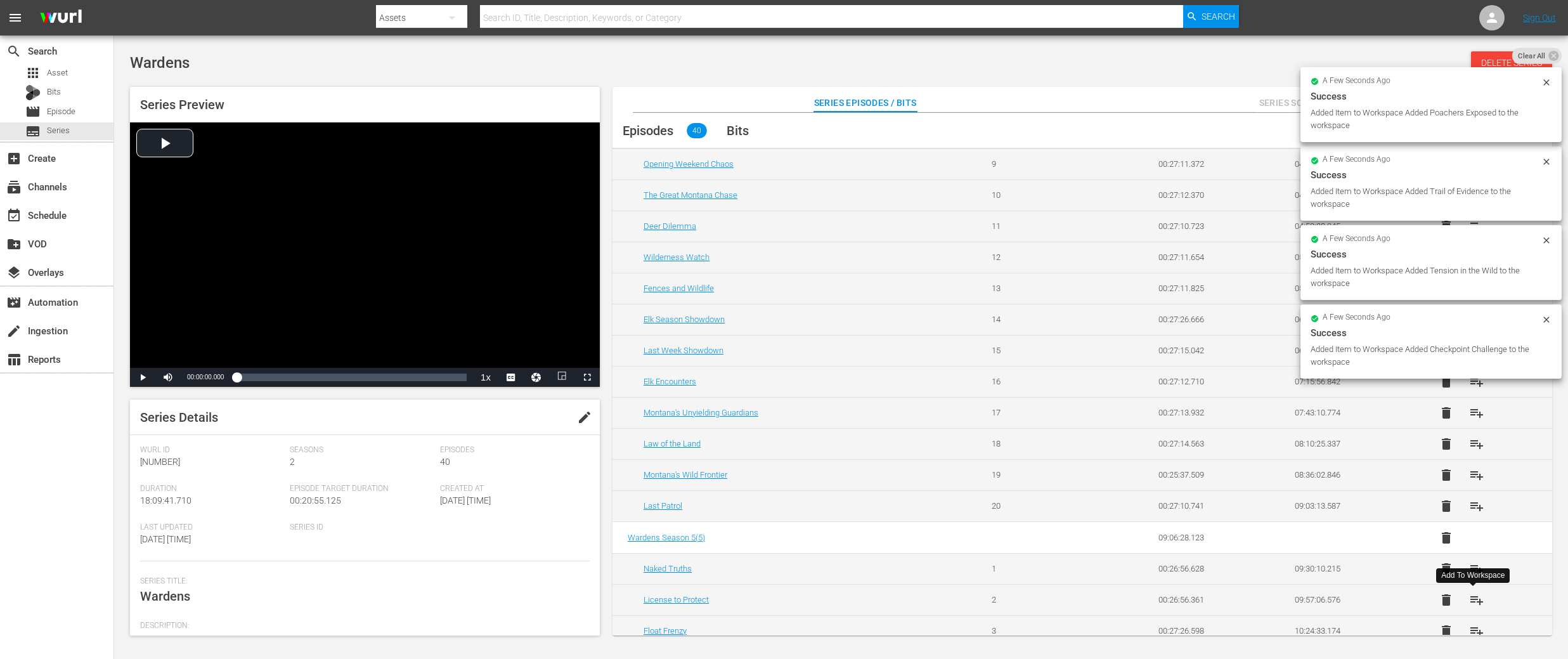 scroll, scrollTop: 0, scrollLeft: 0, axis: both 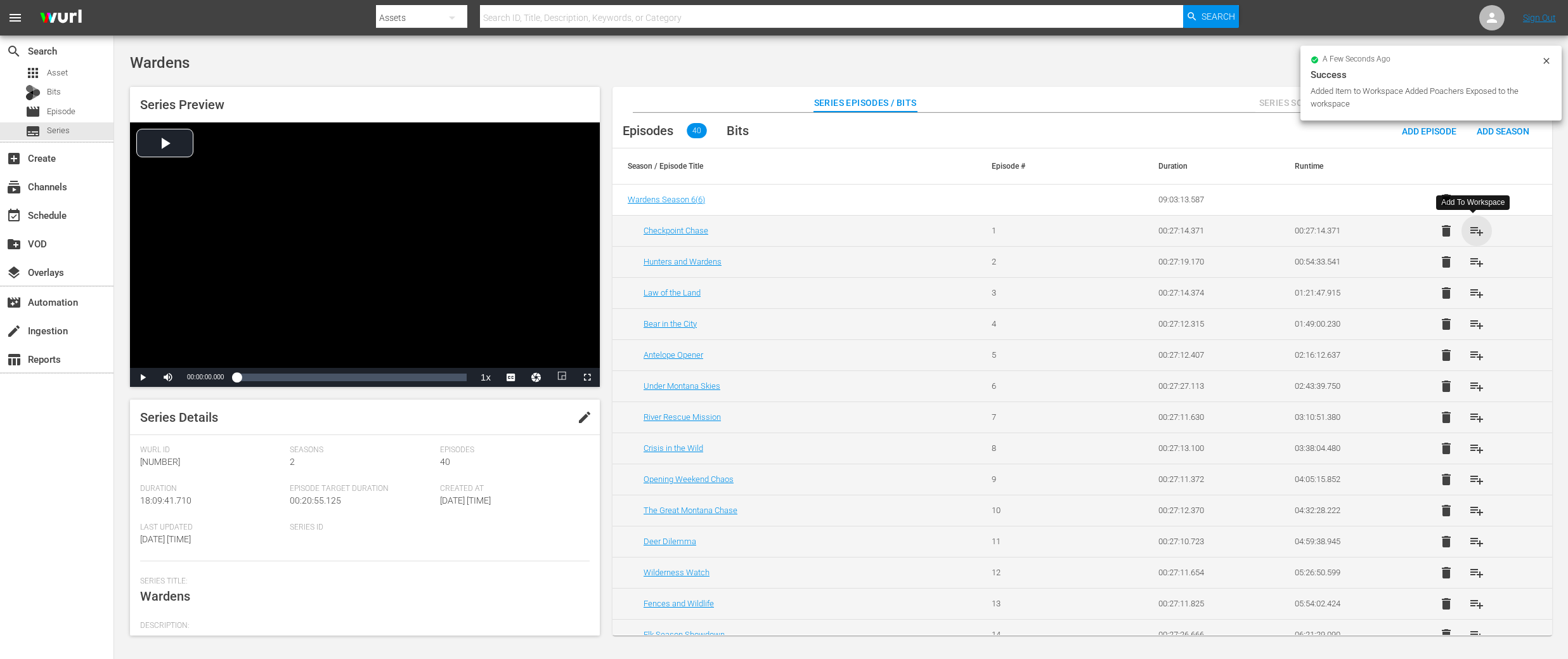 click on "playlist_add" at bounding box center (1477, 231) 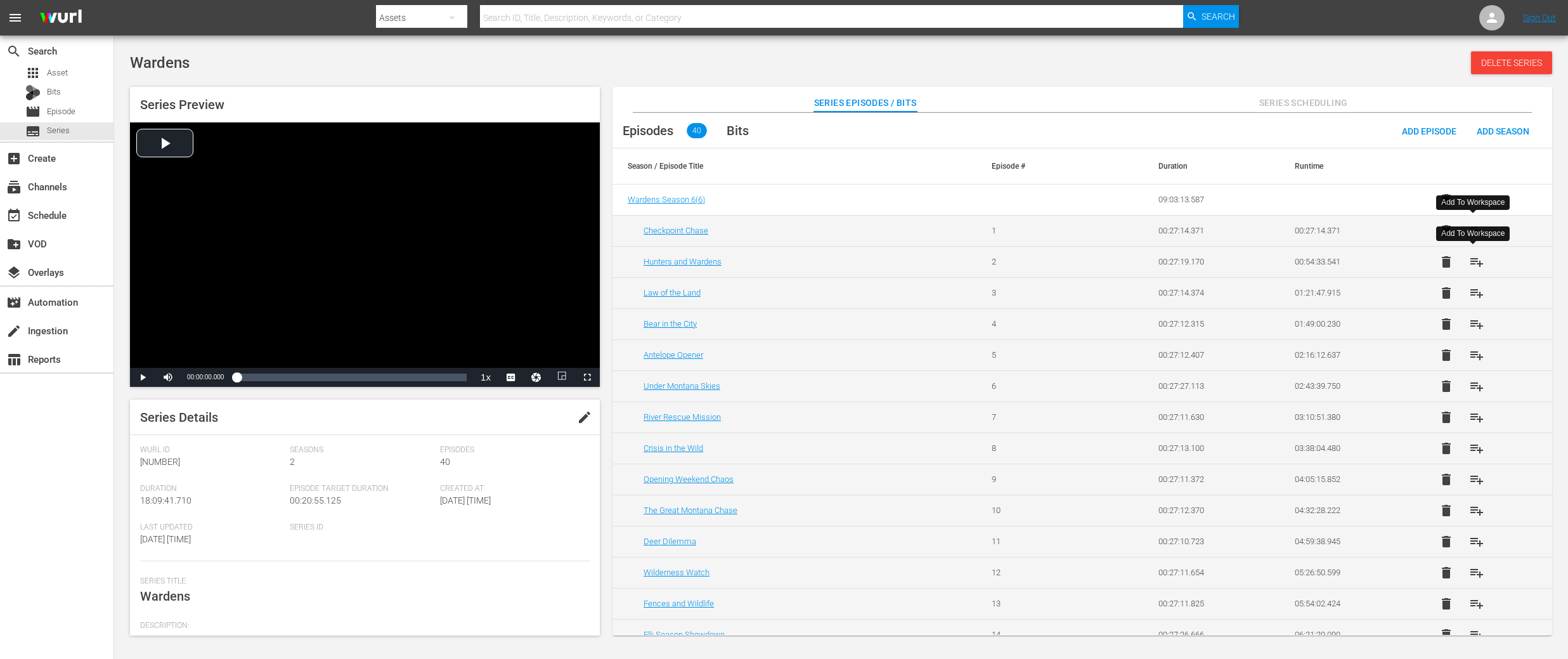 click on "playlist_add" at bounding box center (1477, 262) 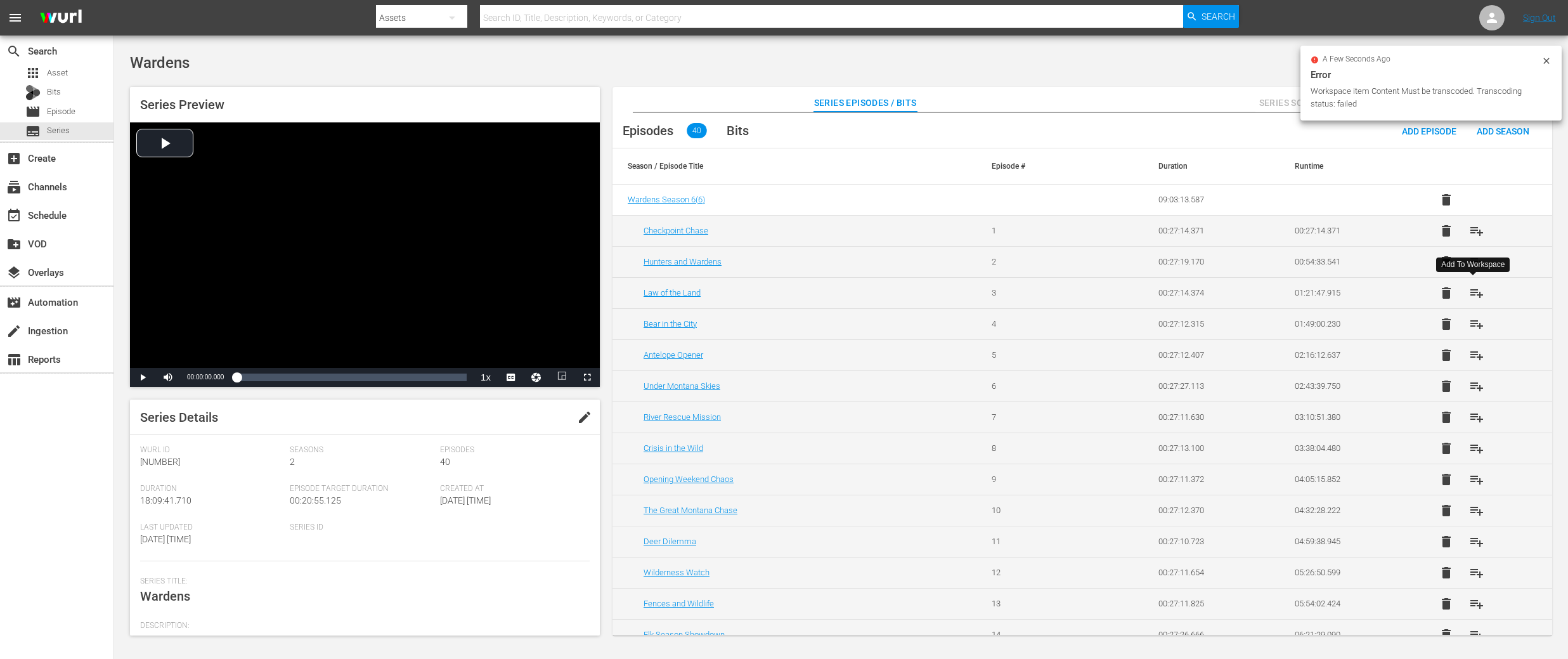 click on "playlist_add" at bounding box center [1477, 293] 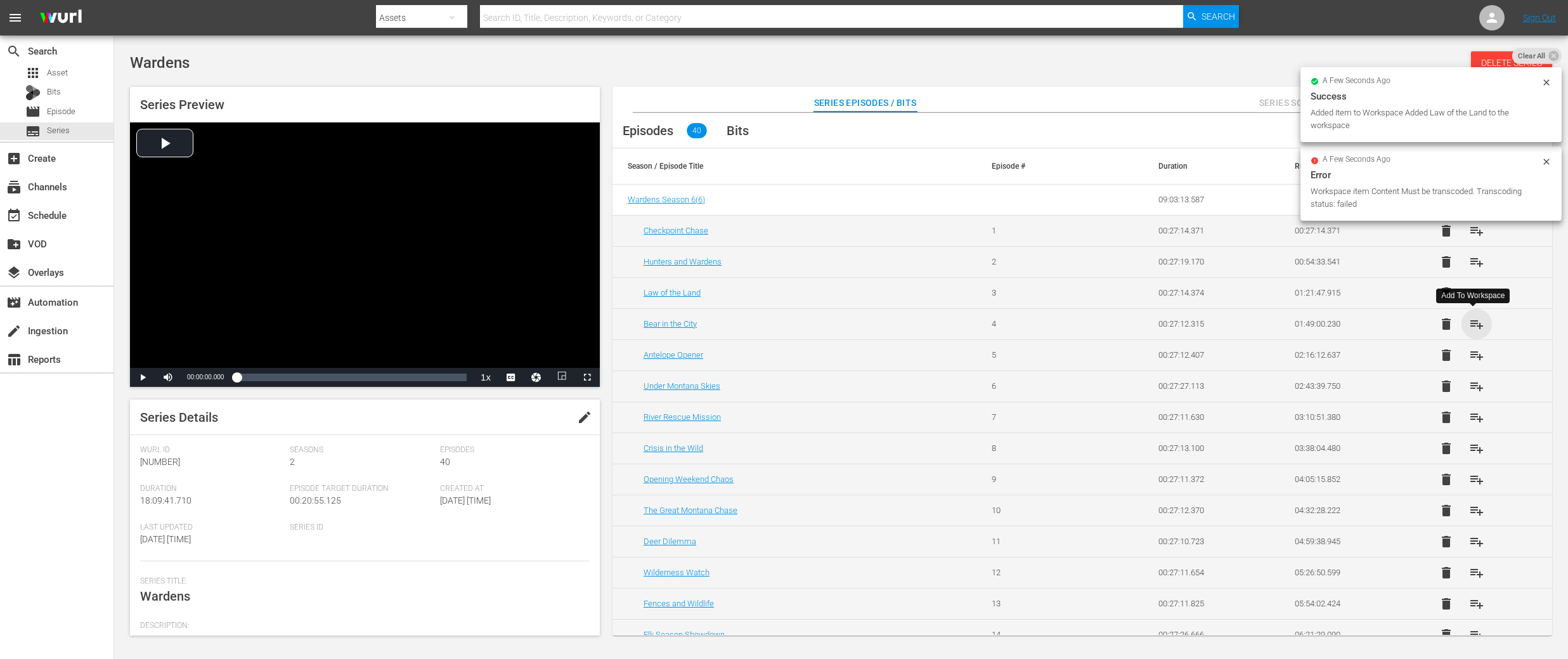 click on "playlist_add" at bounding box center (1477, 324) 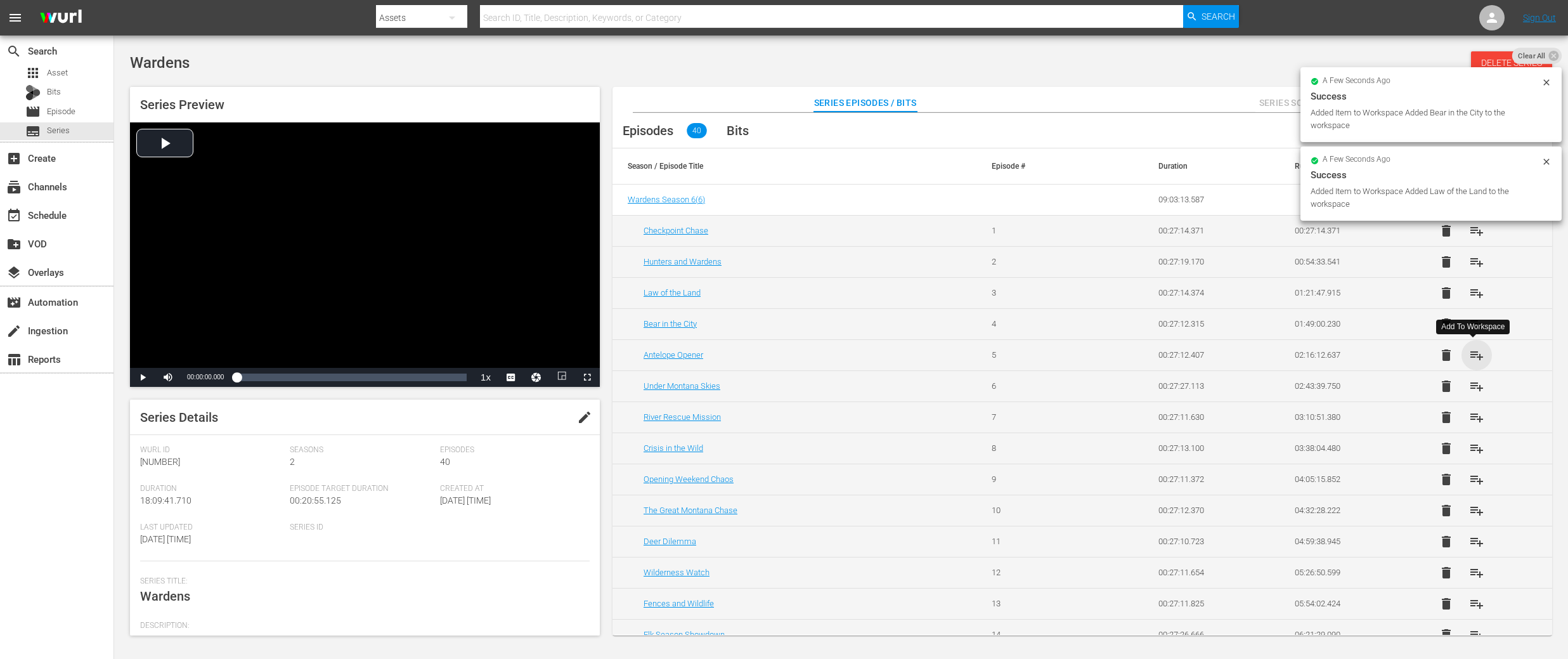 click on "playlist_add" at bounding box center (1477, 355) 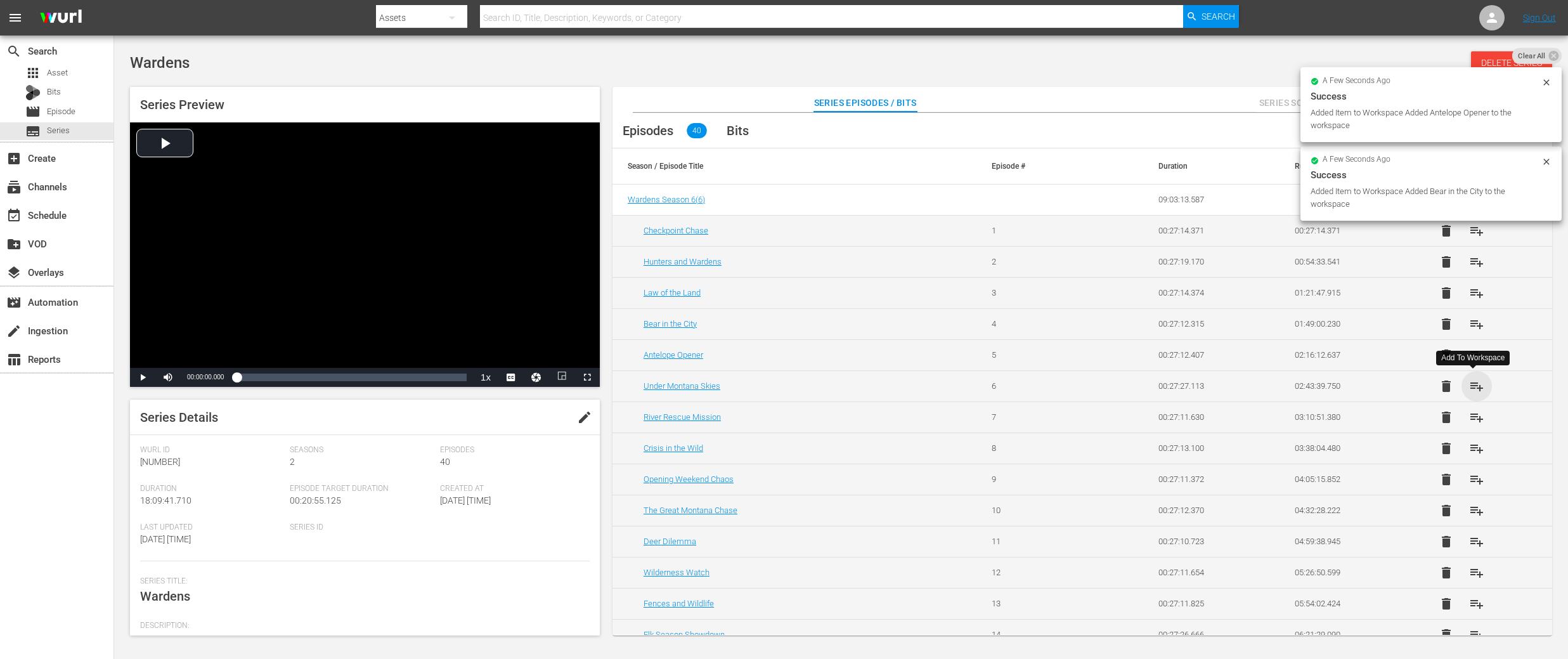 click on "playlist_add" at bounding box center (1477, 386) 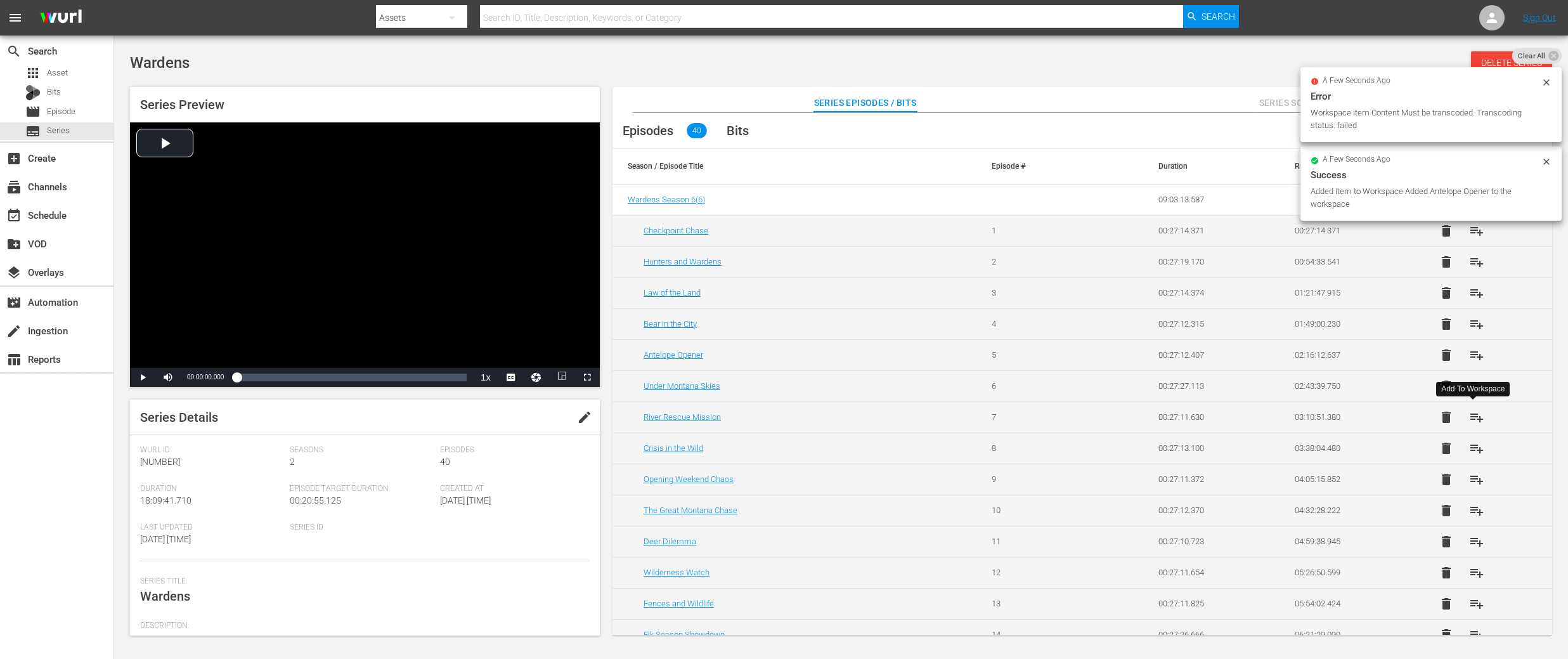 click on "playlist_add" at bounding box center (1477, 417) 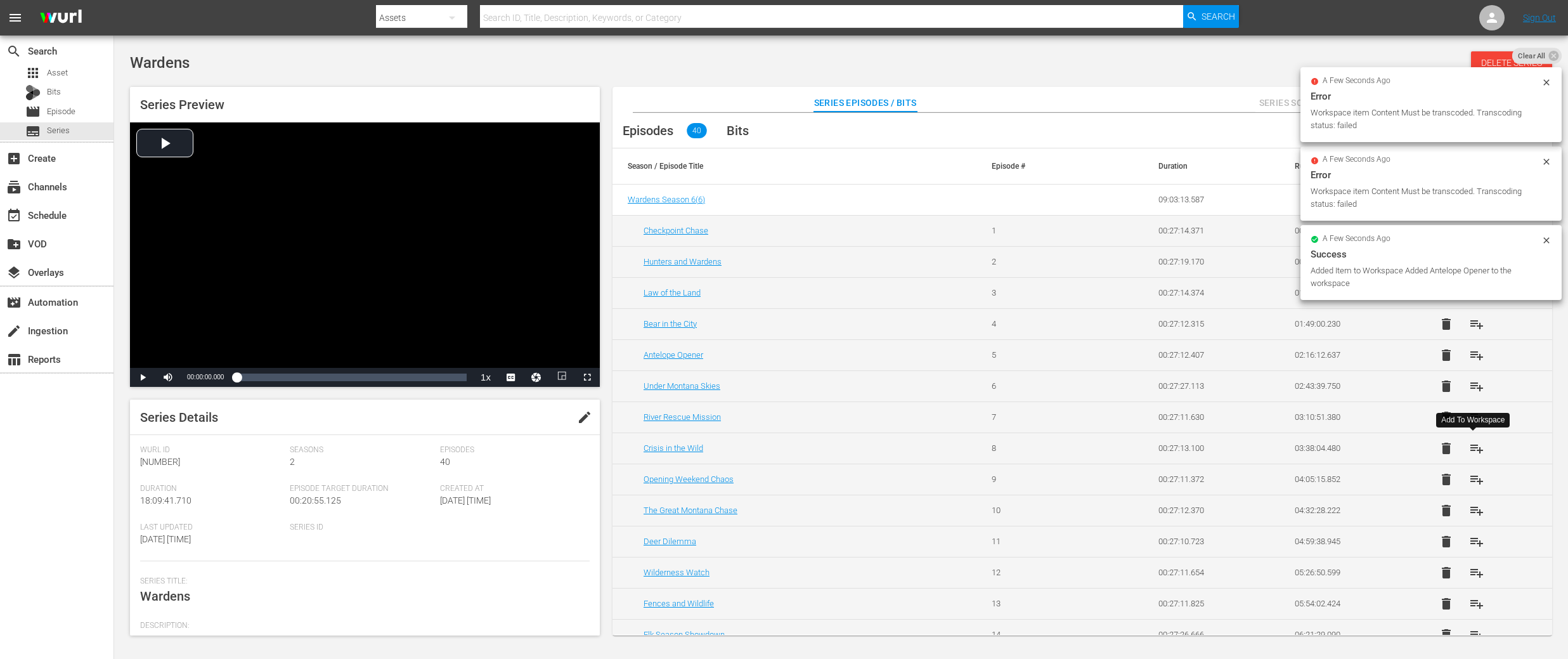click on "playlist_add" at bounding box center (1477, 448) 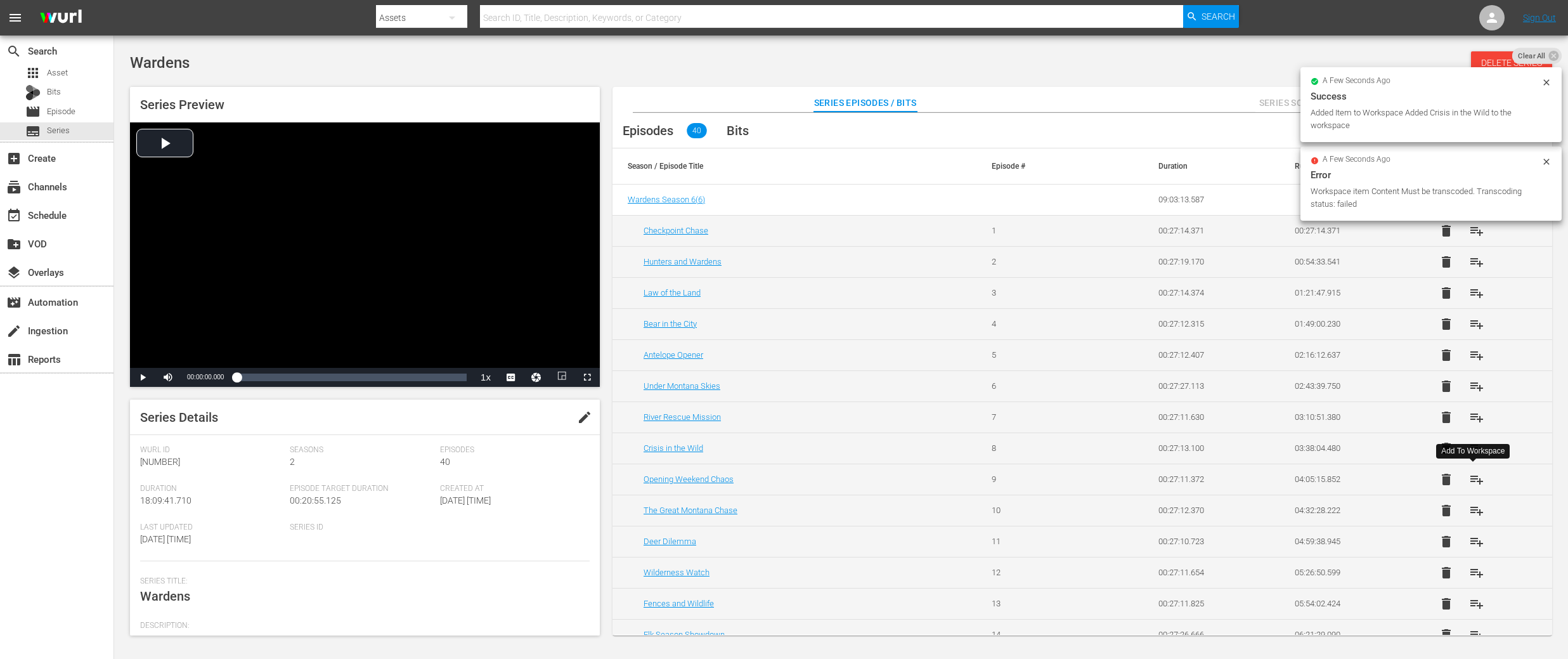drag, startPoint x: 1477, startPoint y: 482, endPoint x: 1485, endPoint y: 505, distance: 24.35159 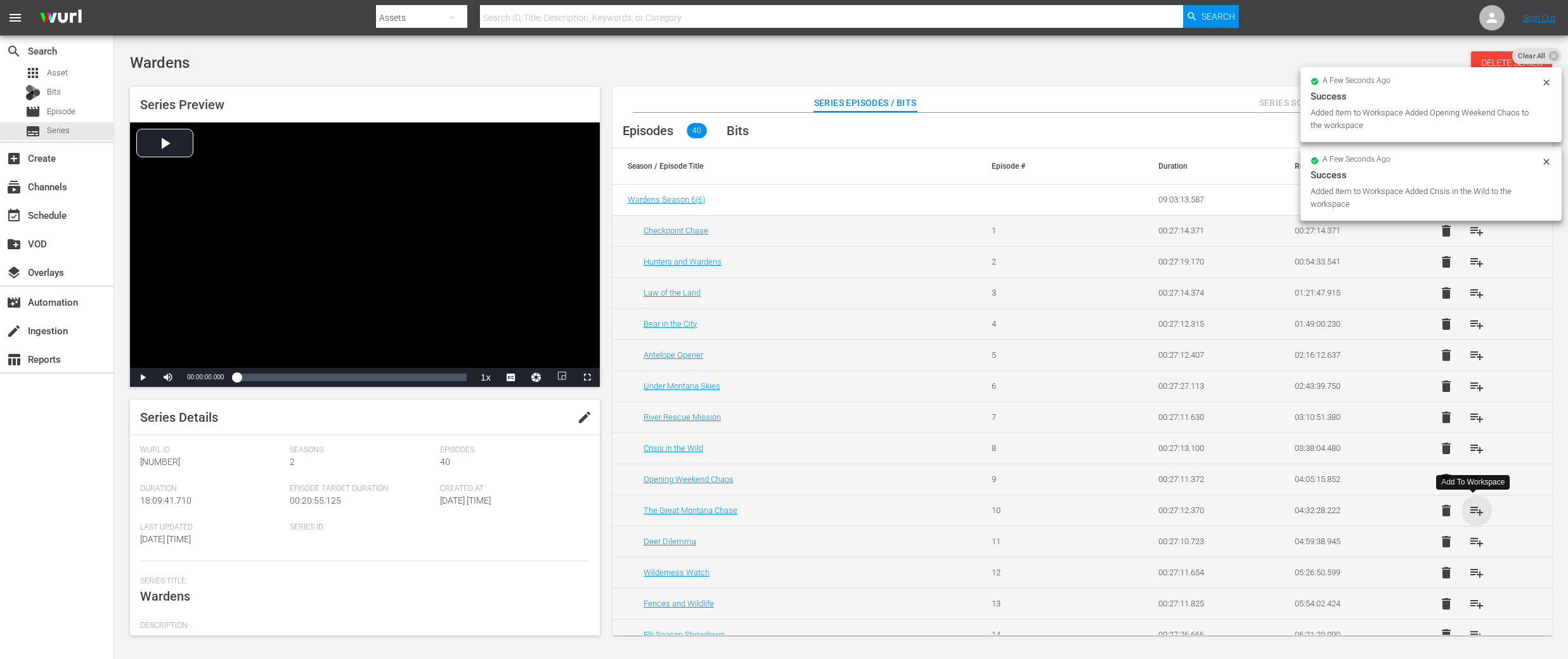 click on "playlist_add" at bounding box center [1477, 511] 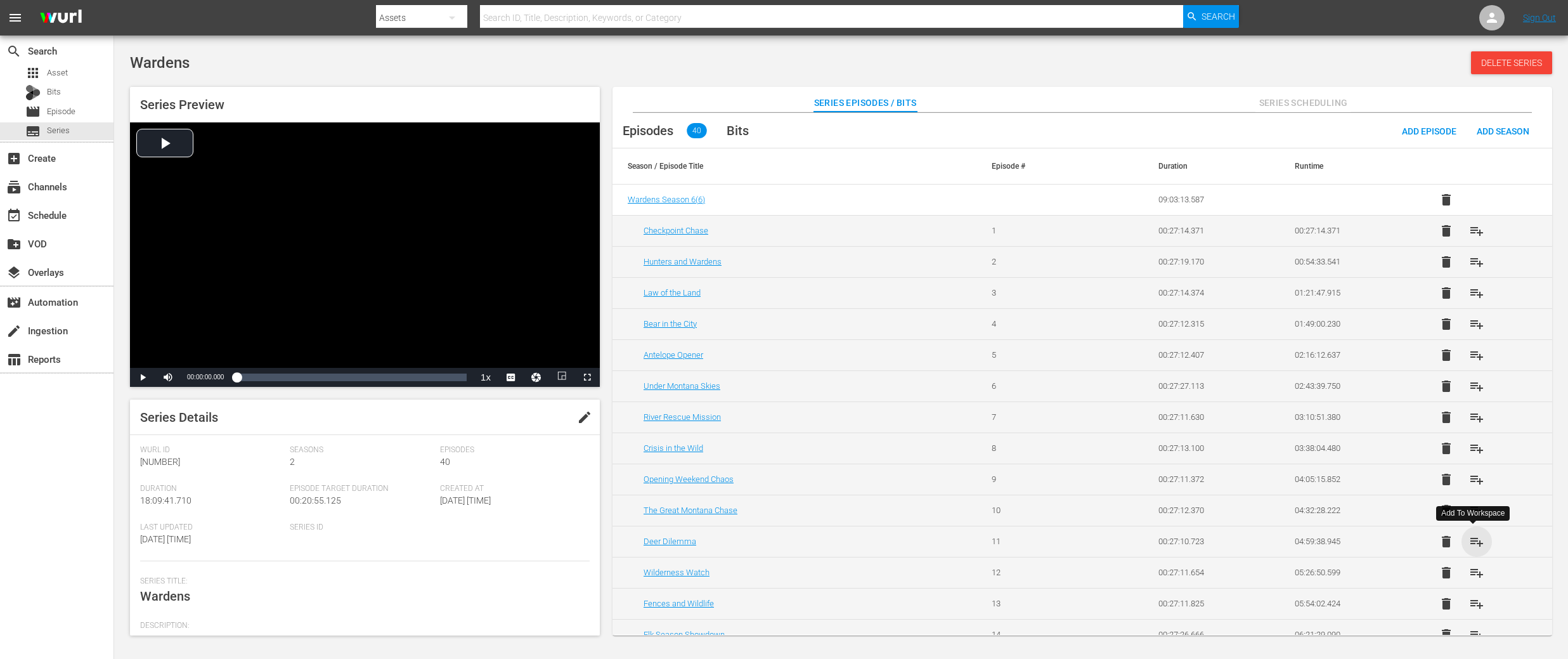 click on "playlist_add" at bounding box center [1477, 542] 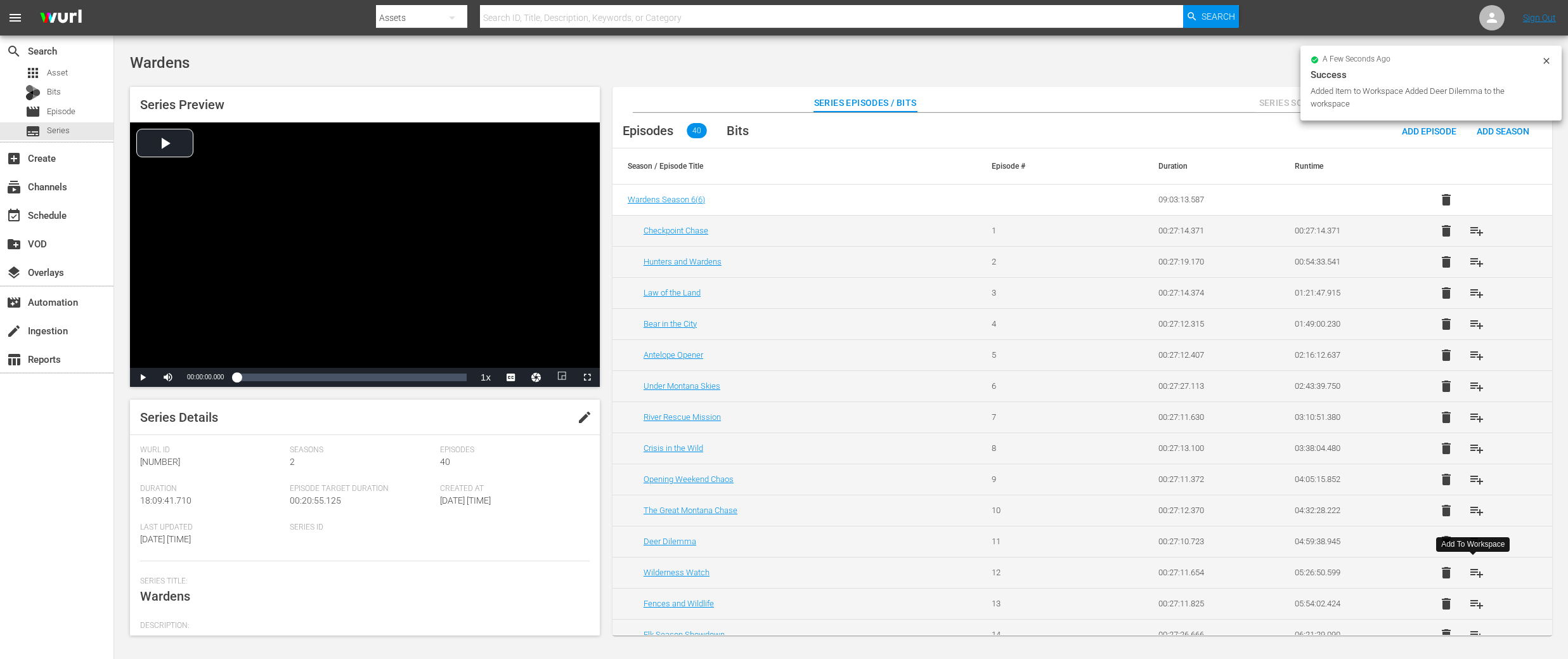 click on "playlist_add" at bounding box center (1477, 573) 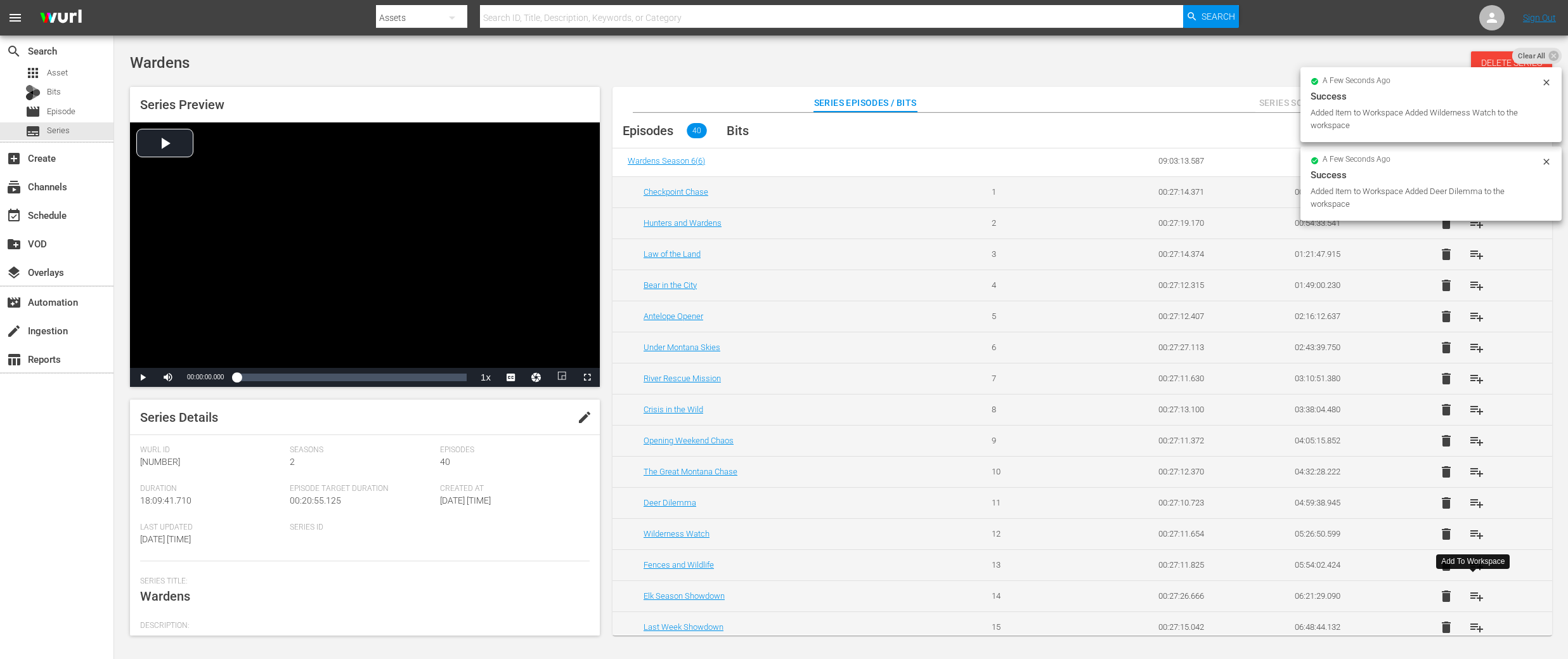 scroll, scrollTop: 45, scrollLeft: 0, axis: vertical 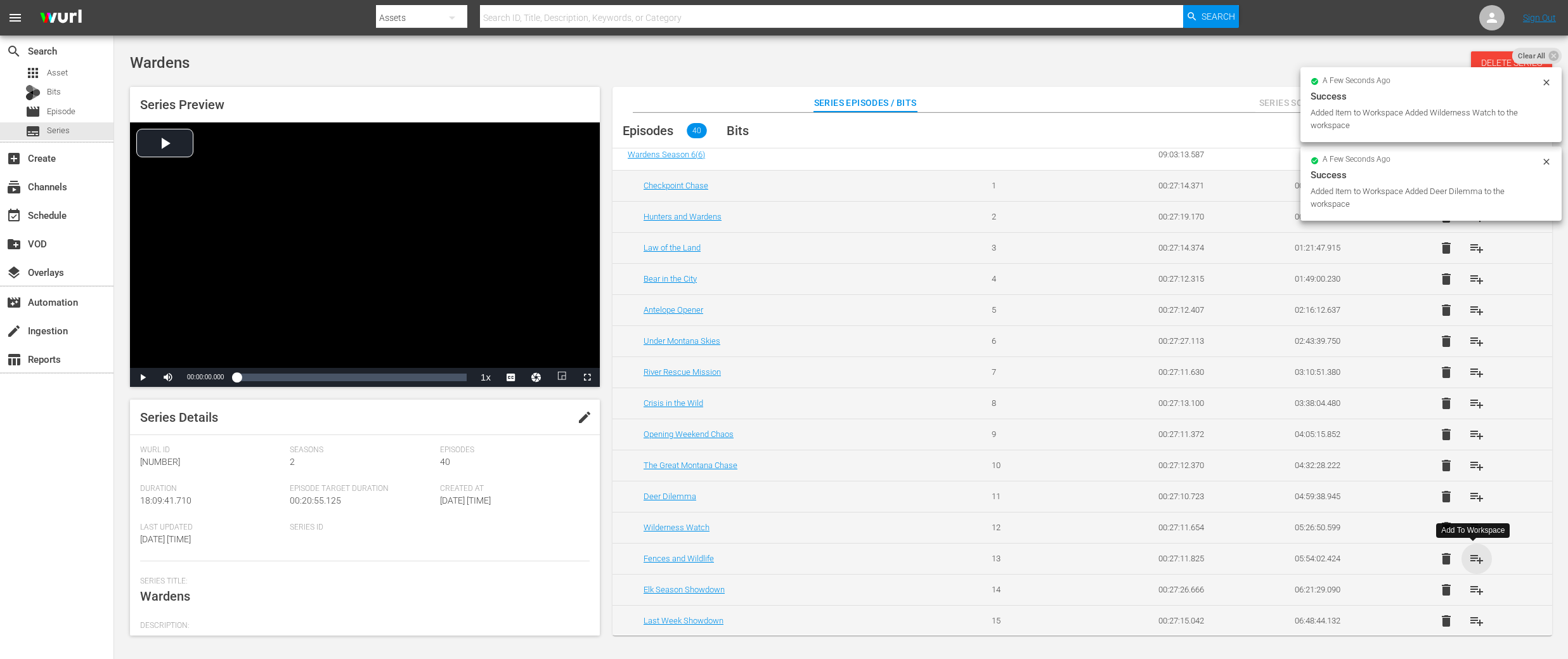 drag, startPoint x: 1475, startPoint y: 561, endPoint x: 1474, endPoint y: 568, distance: 7.07107 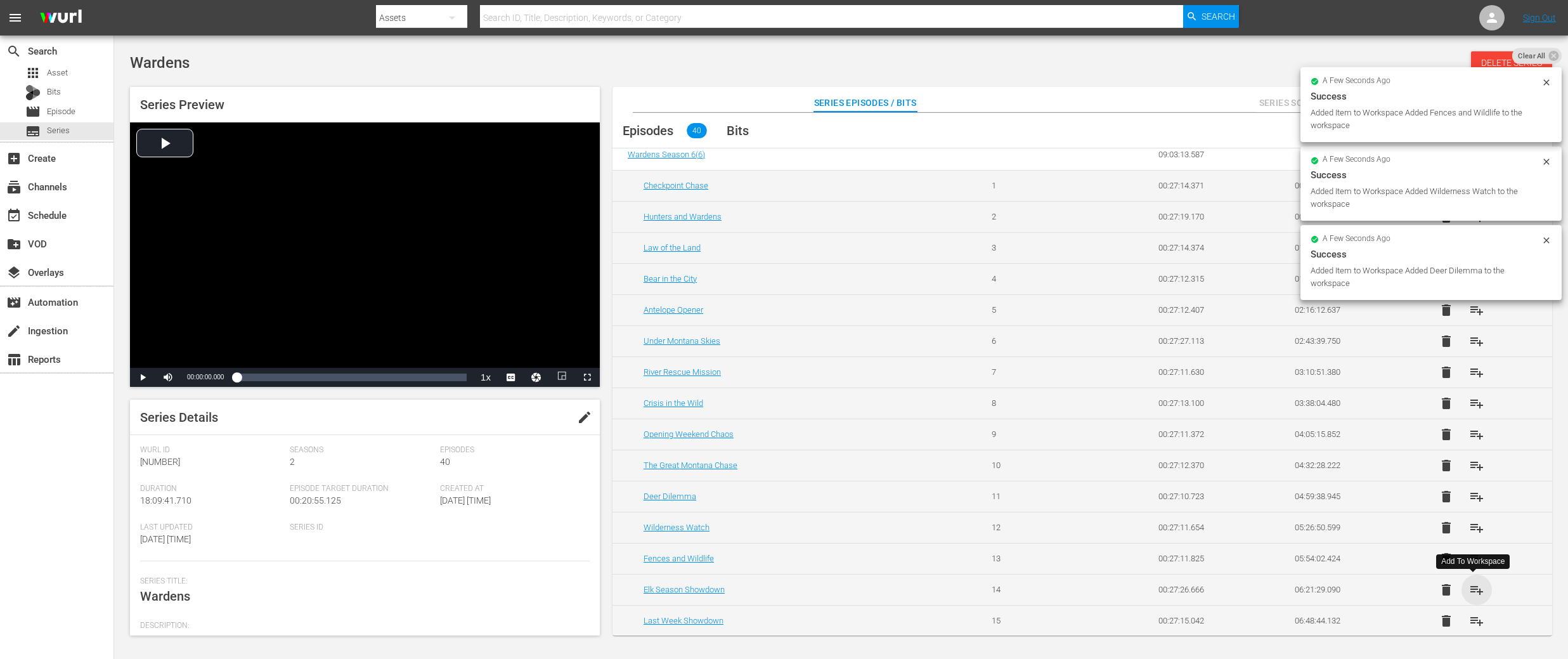 click on "playlist_add" at bounding box center (1477, 590) 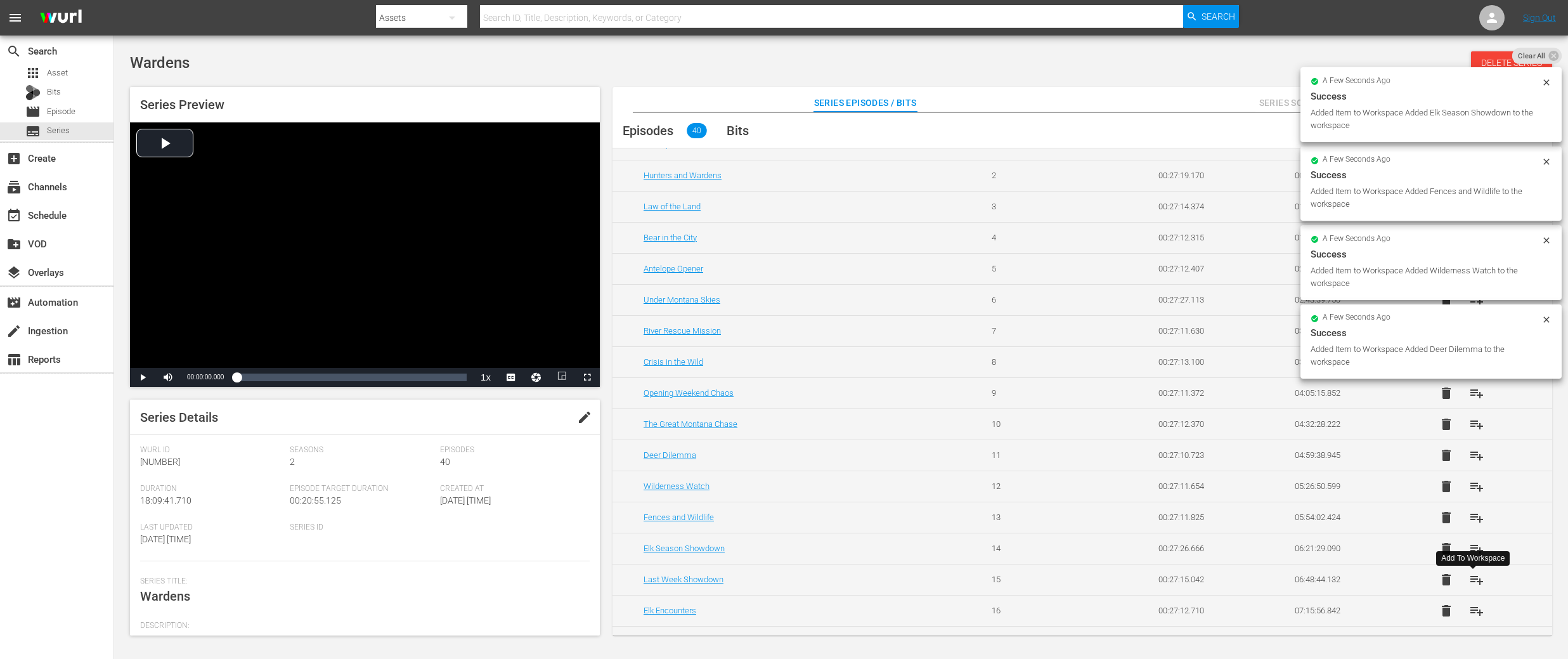 scroll, scrollTop: 111, scrollLeft: 0, axis: vertical 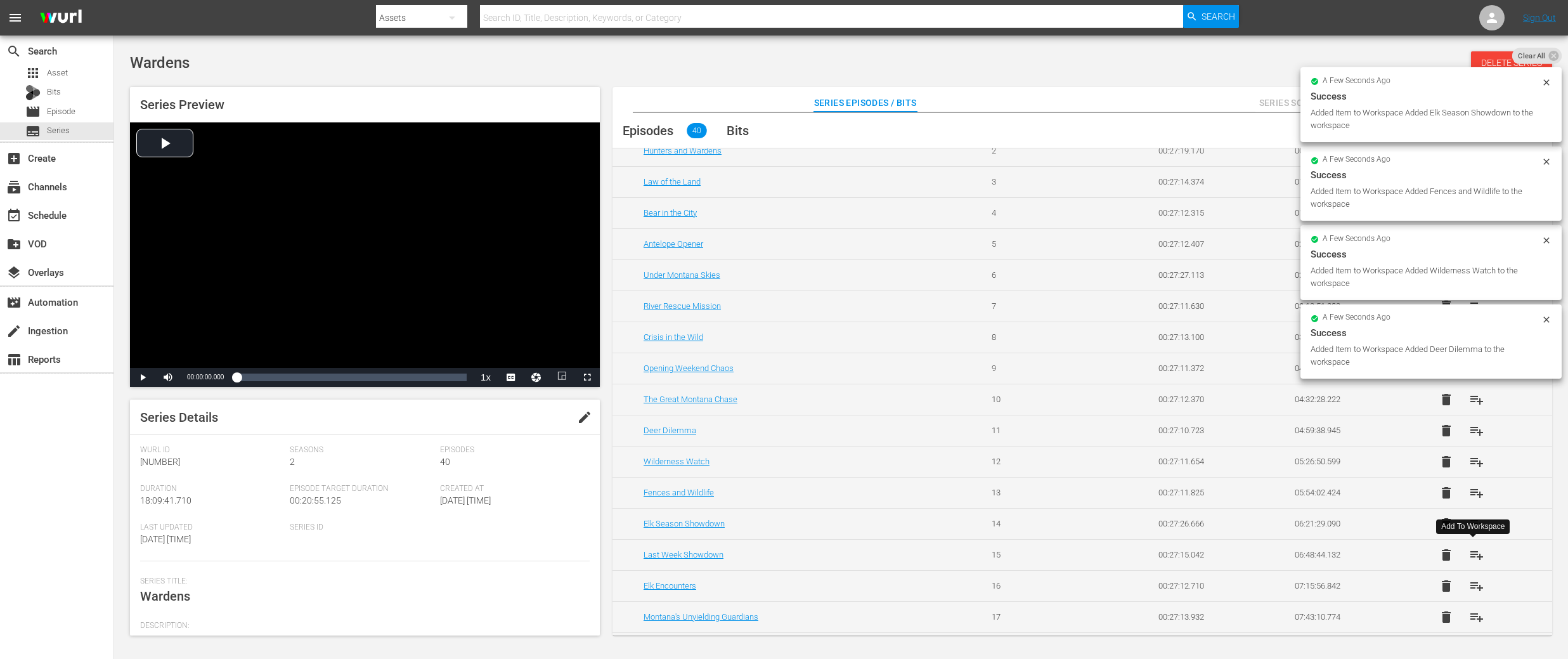 drag, startPoint x: 1472, startPoint y: 551, endPoint x: 1472, endPoint y: 563, distance: 12 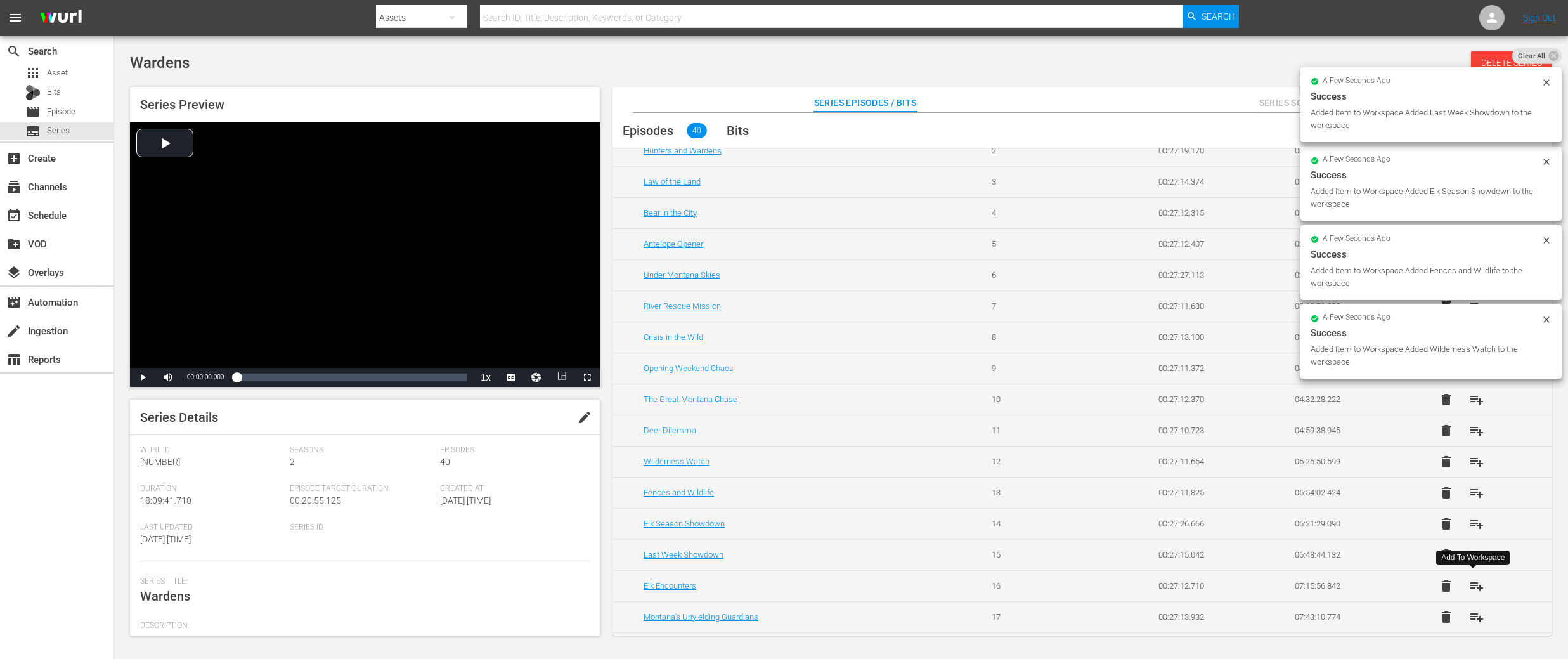 click on "playlist_add" at bounding box center (1477, 586) 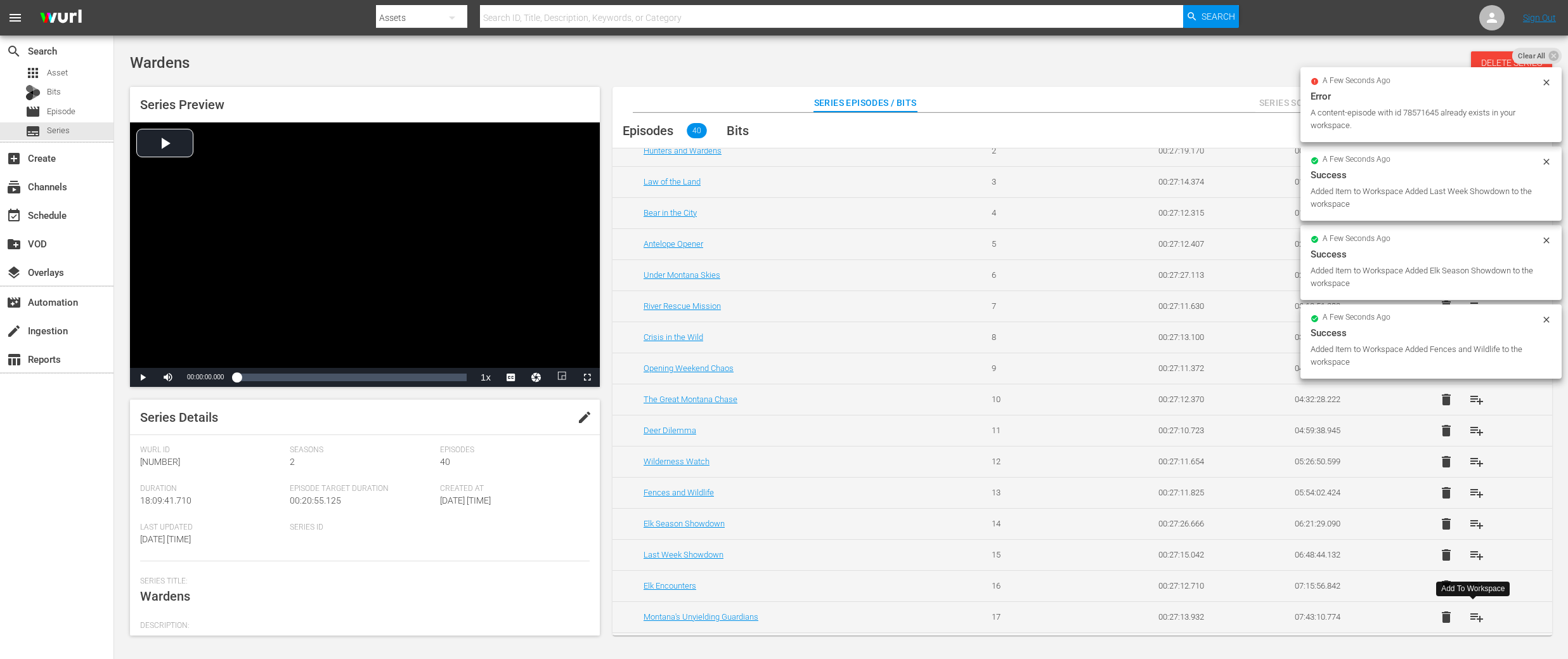 click on "playlist_add" at bounding box center [1477, 617] 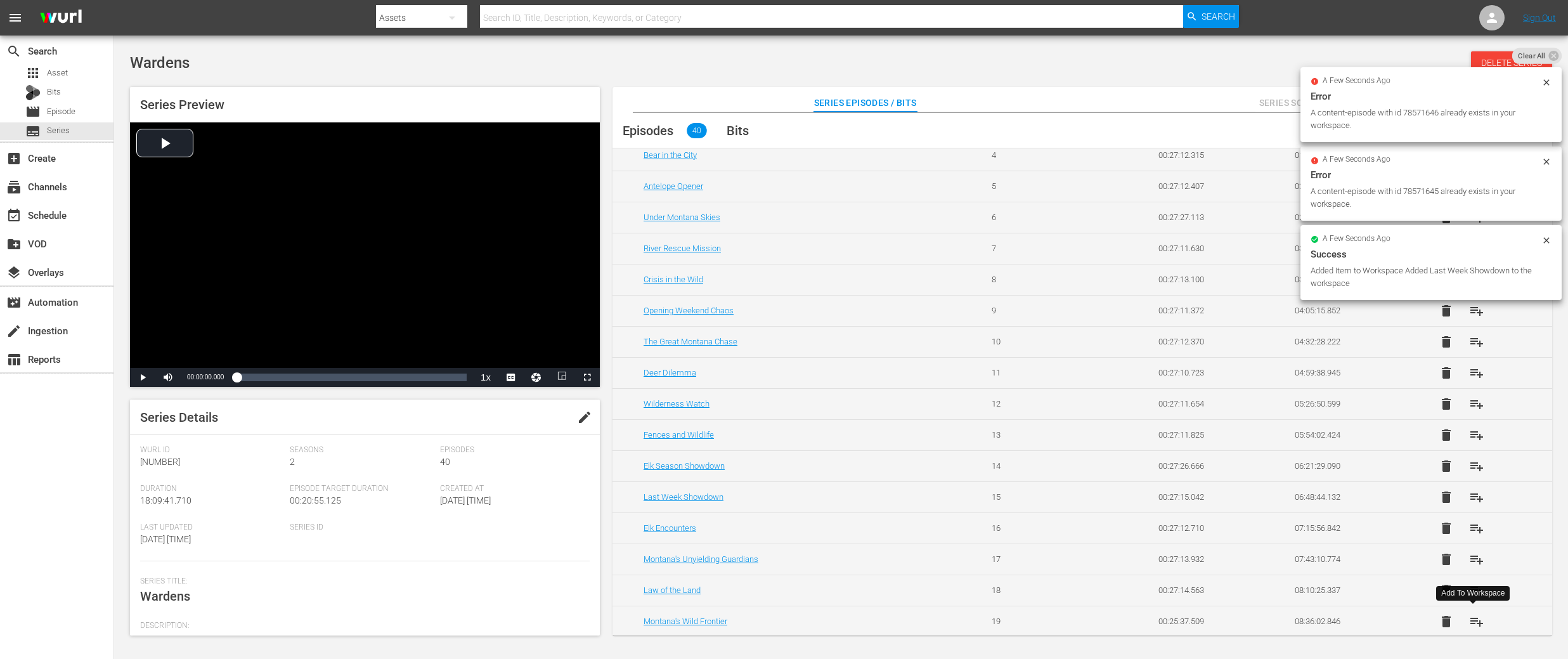 scroll, scrollTop: 168, scrollLeft: 0, axis: vertical 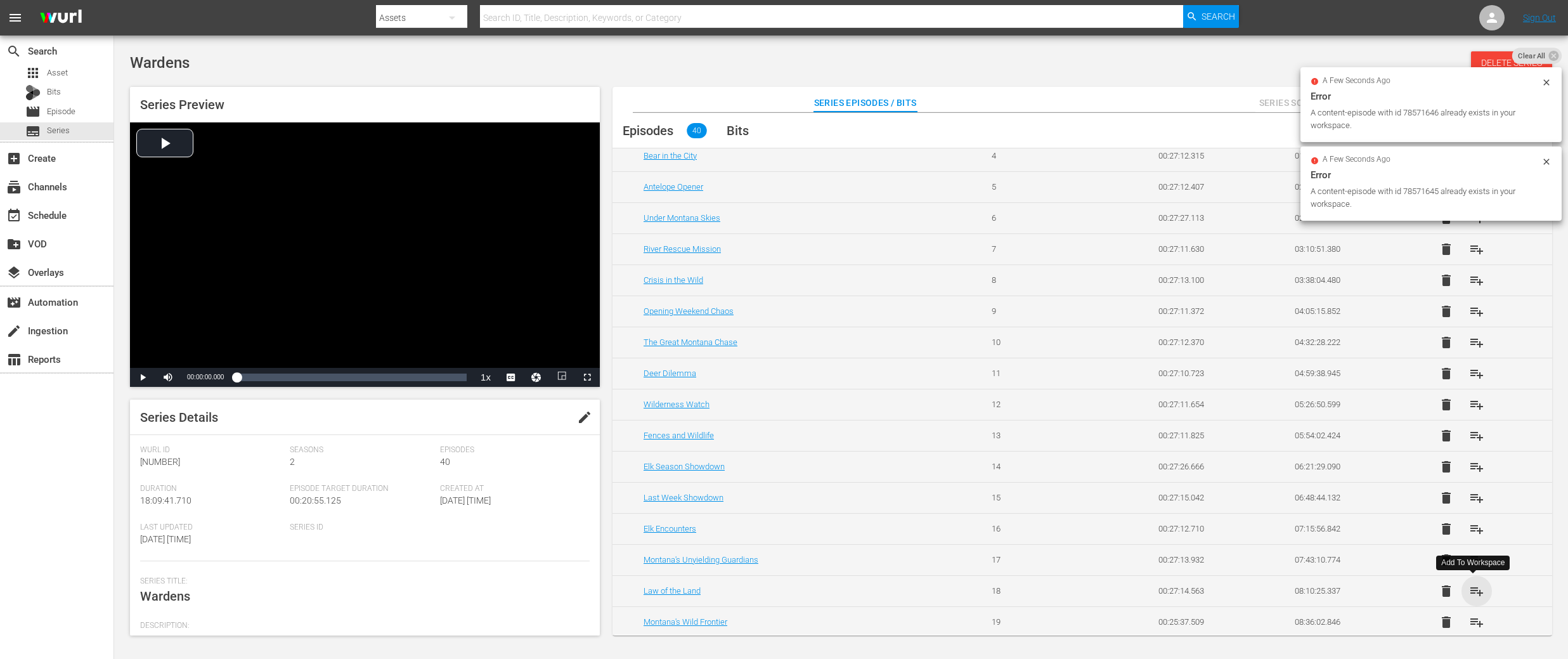 click on "playlist_add" at bounding box center (1477, 591) 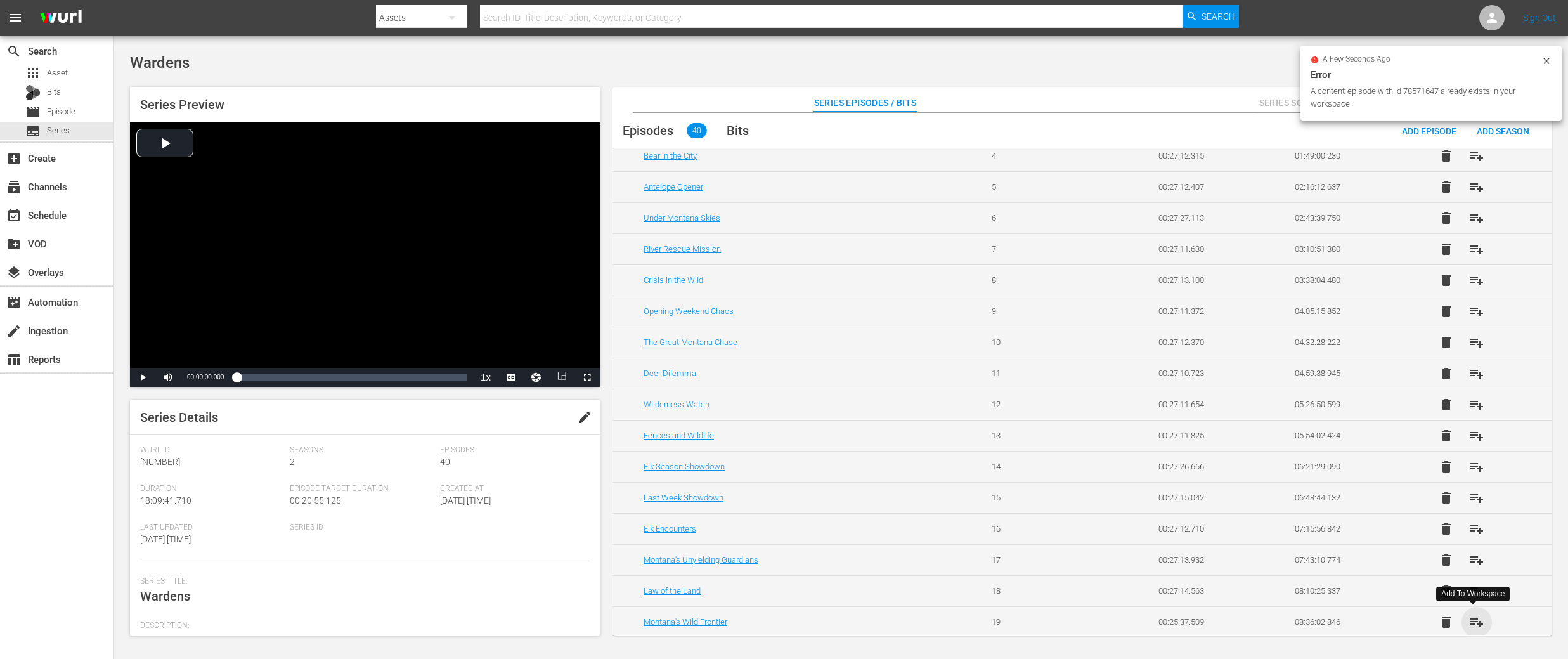 click on "playlist_add" at bounding box center [1477, 622] 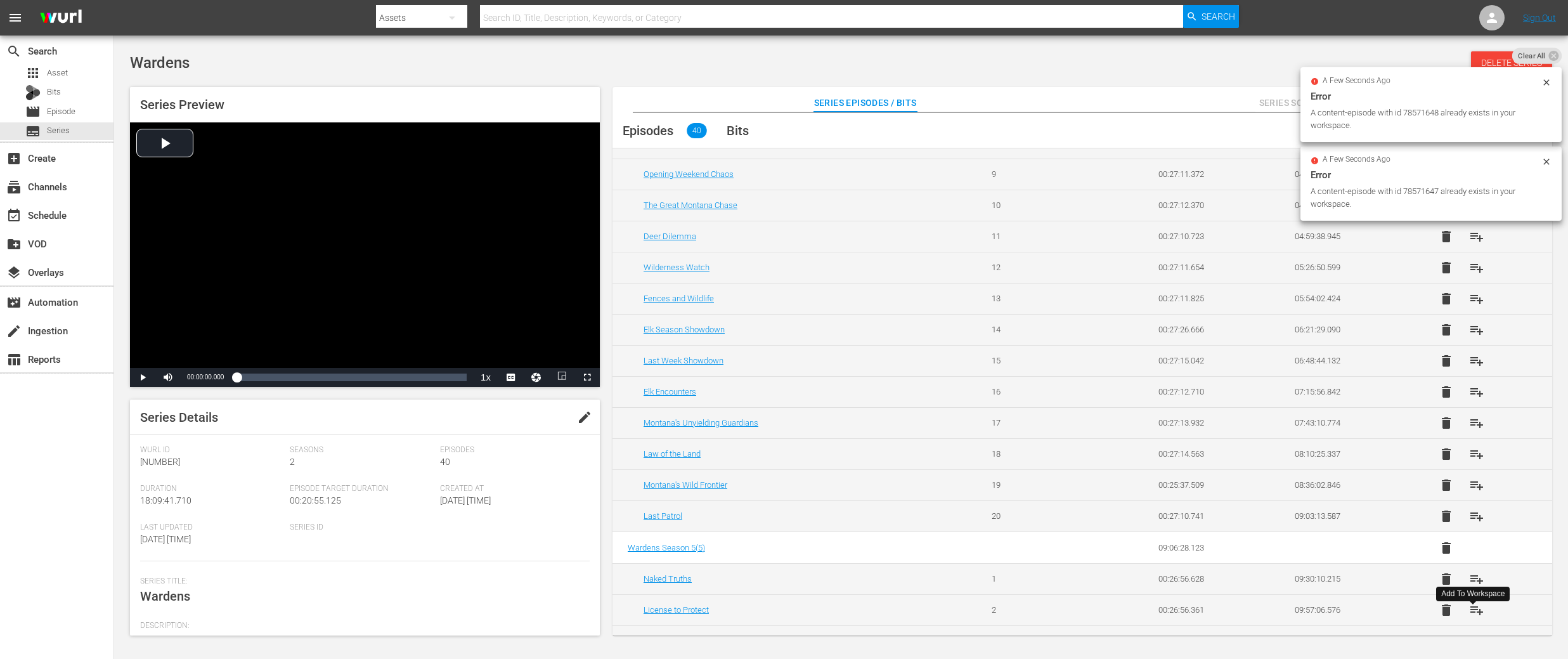 scroll, scrollTop: 308, scrollLeft: 0, axis: vertical 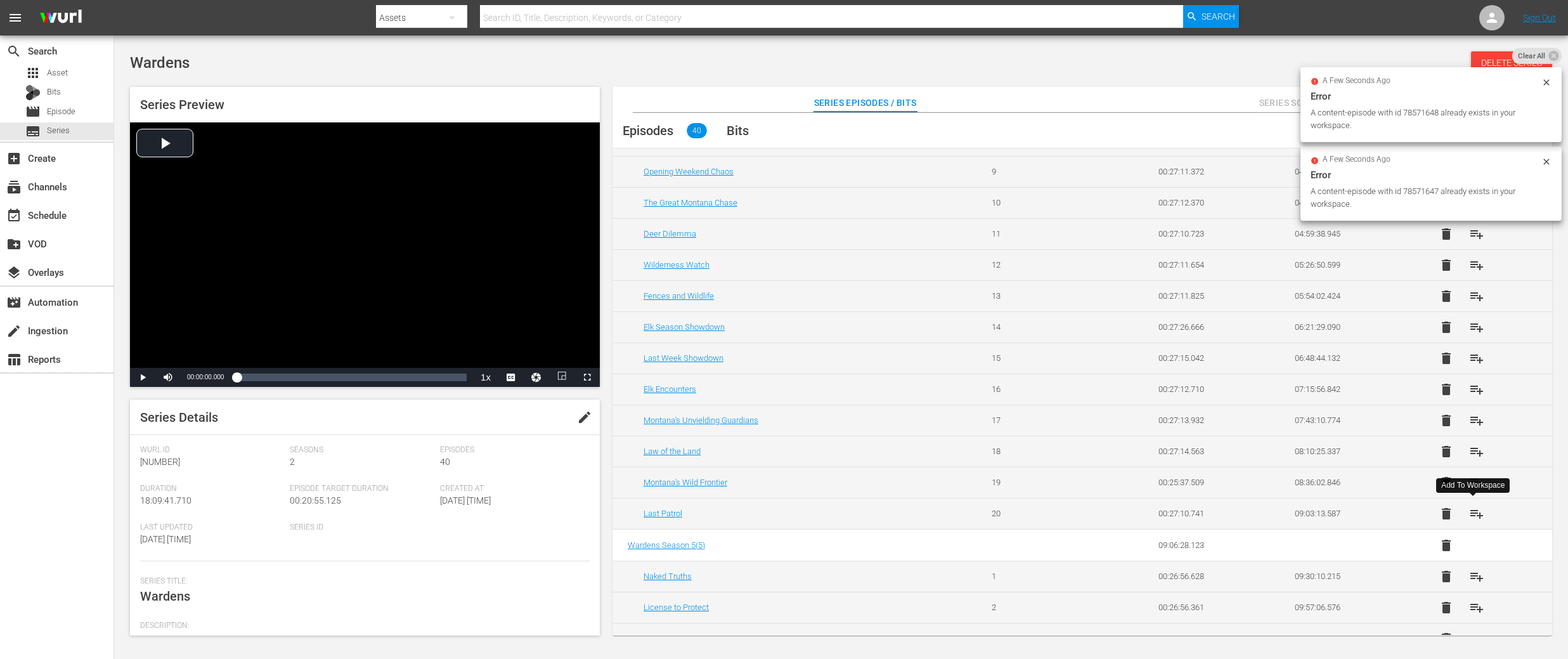 click on "playlist_add" at bounding box center [1477, 514] 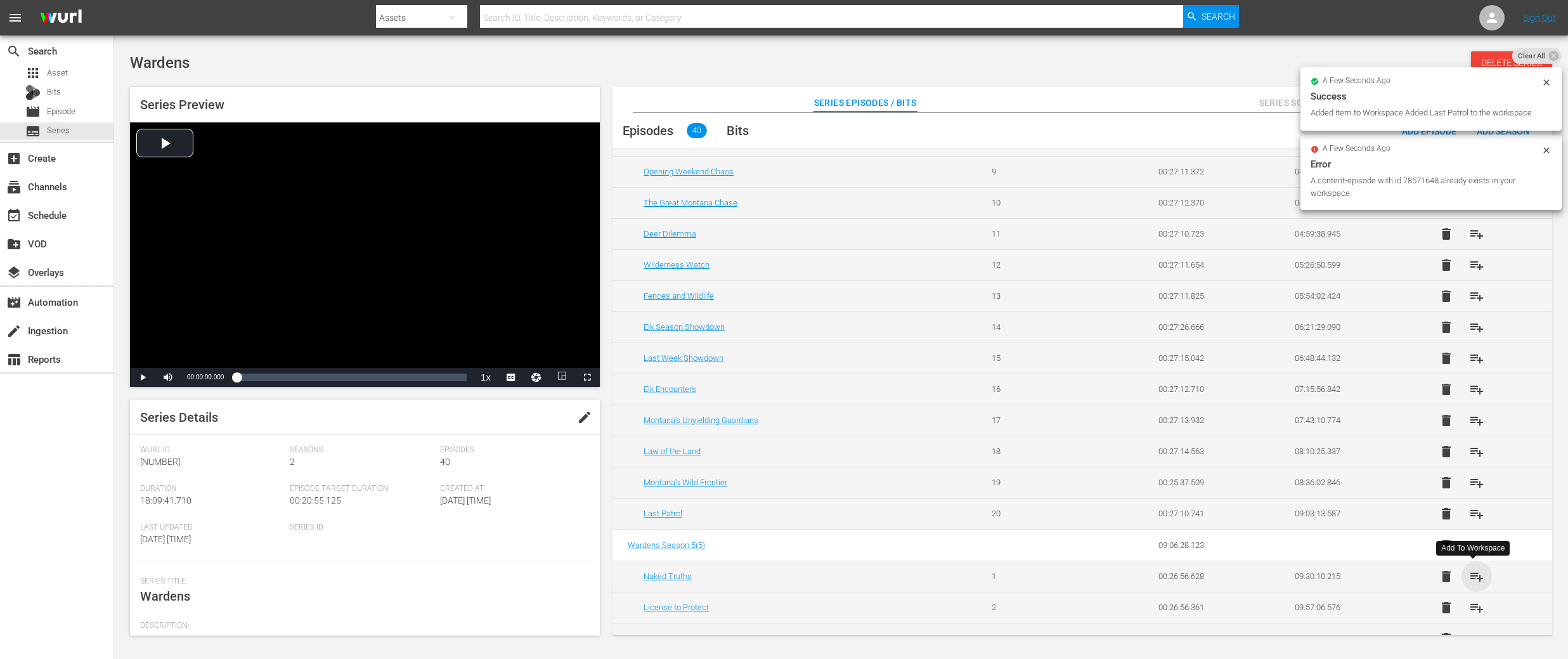 click on "playlist_add" at bounding box center [1477, 577] 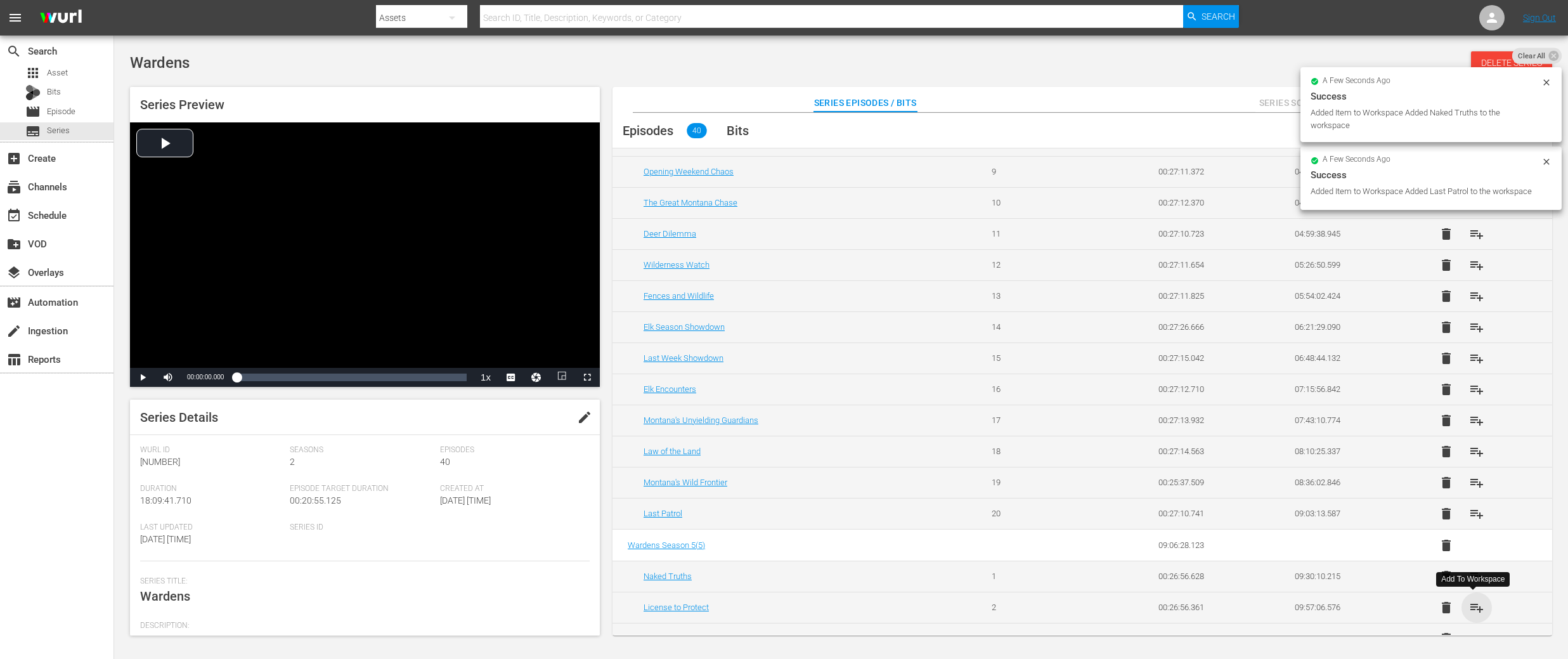 click on "playlist_add" at bounding box center (1477, 608) 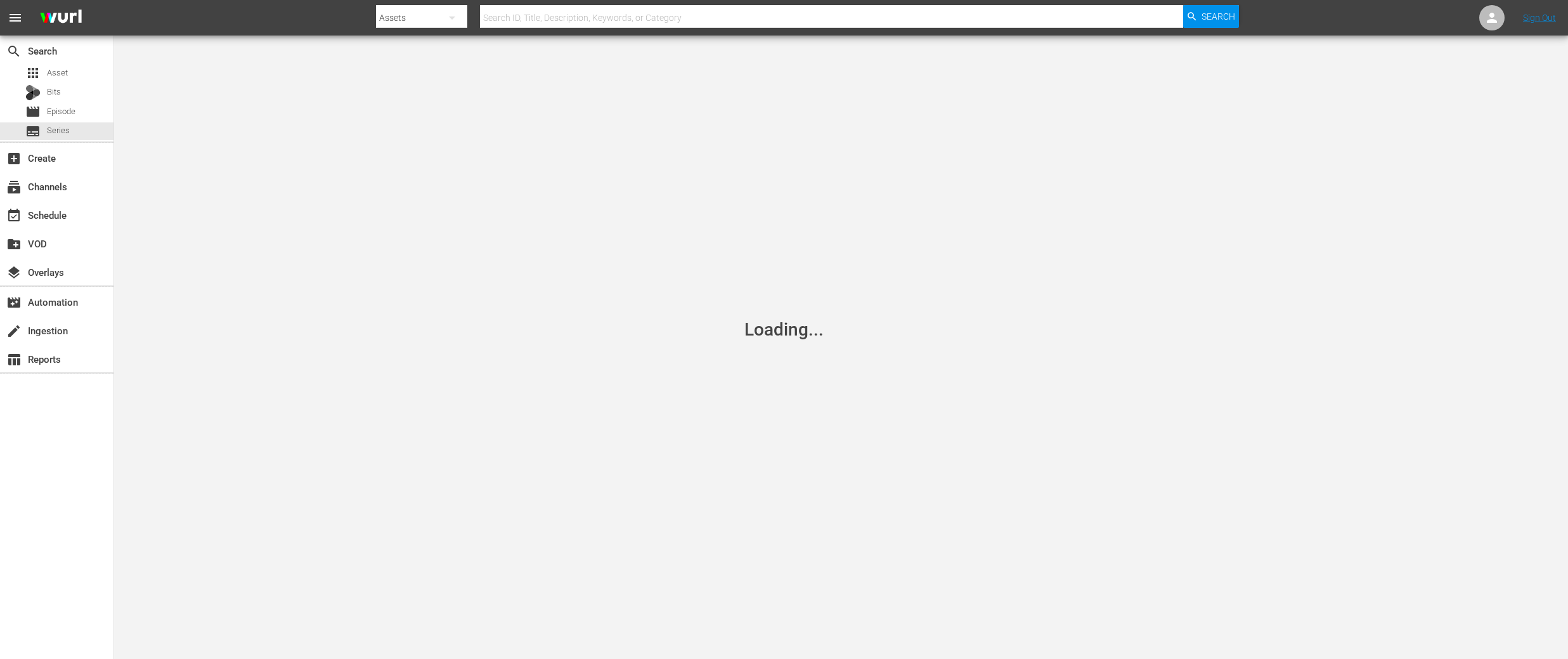 scroll, scrollTop: 0, scrollLeft: 0, axis: both 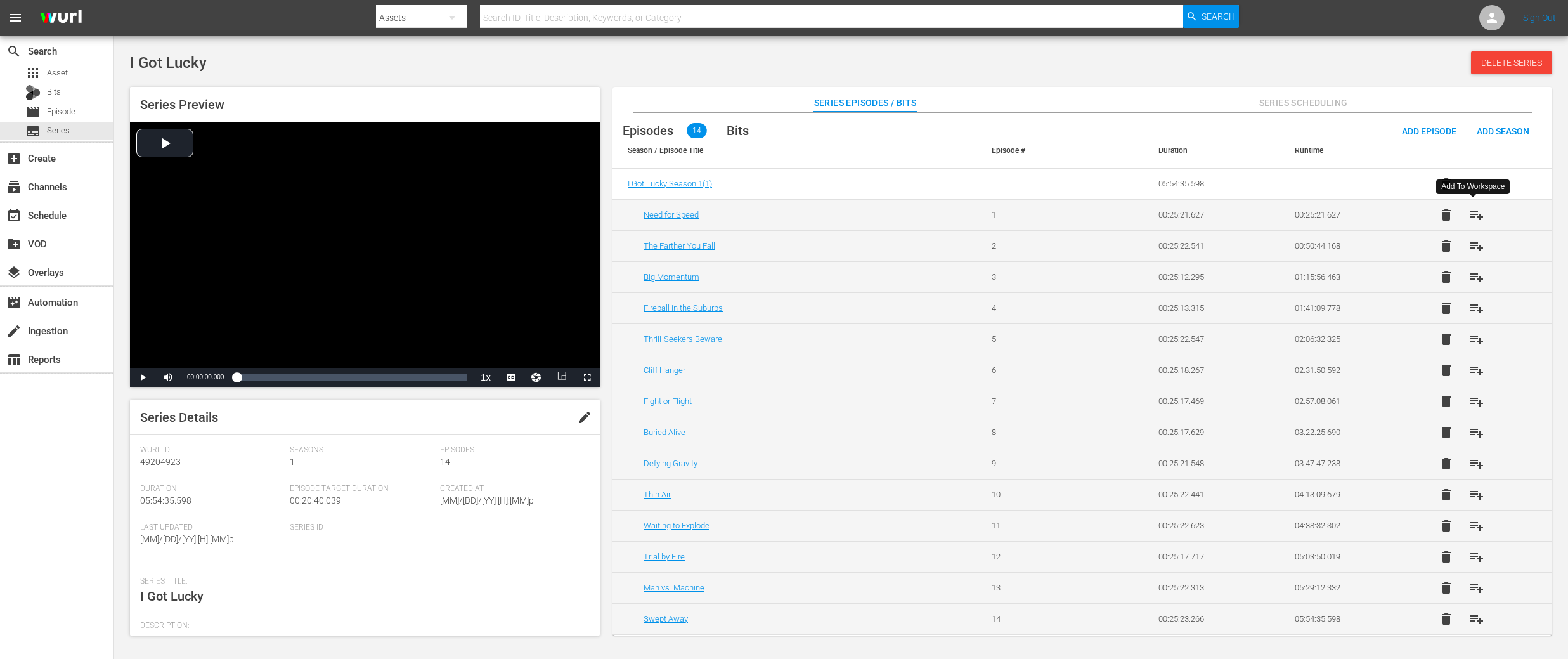 click on "playlist_add" at bounding box center [1477, 215] 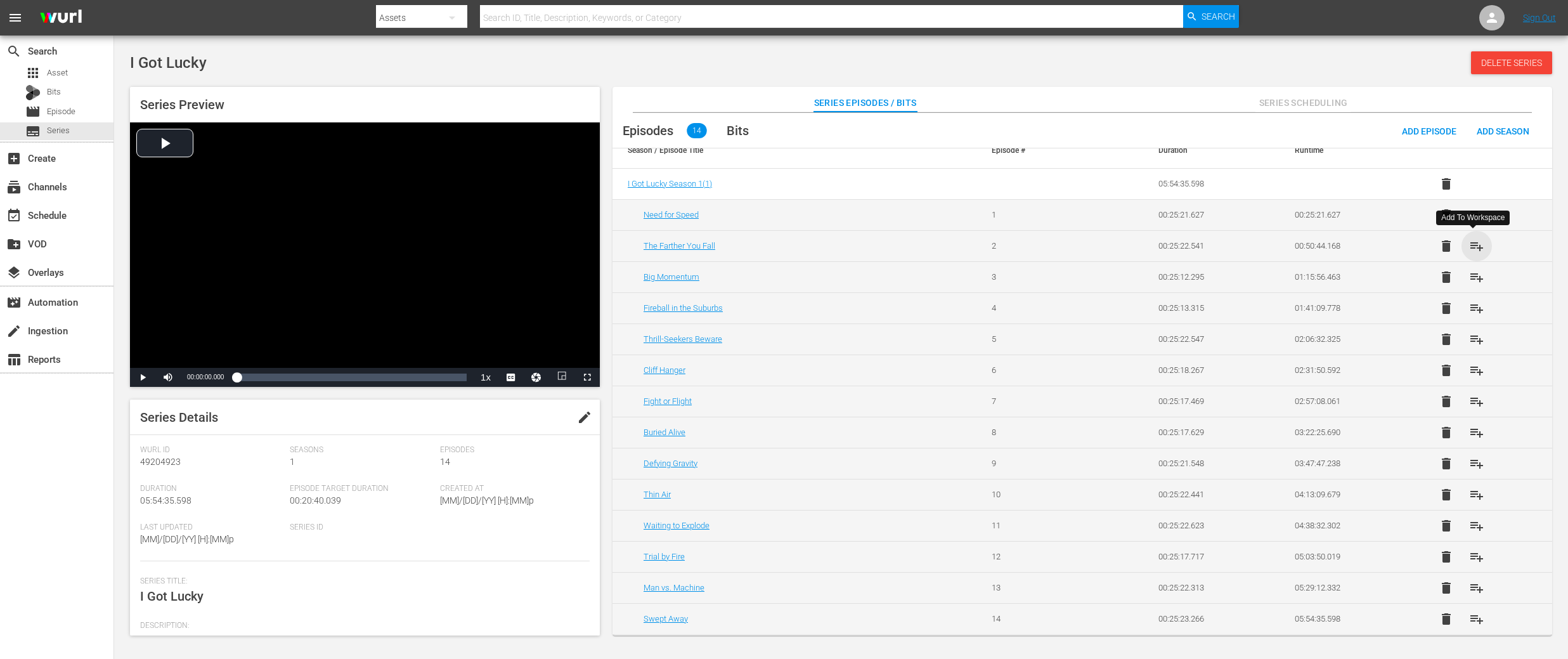 click on "playlist_add" at bounding box center (1477, 246) 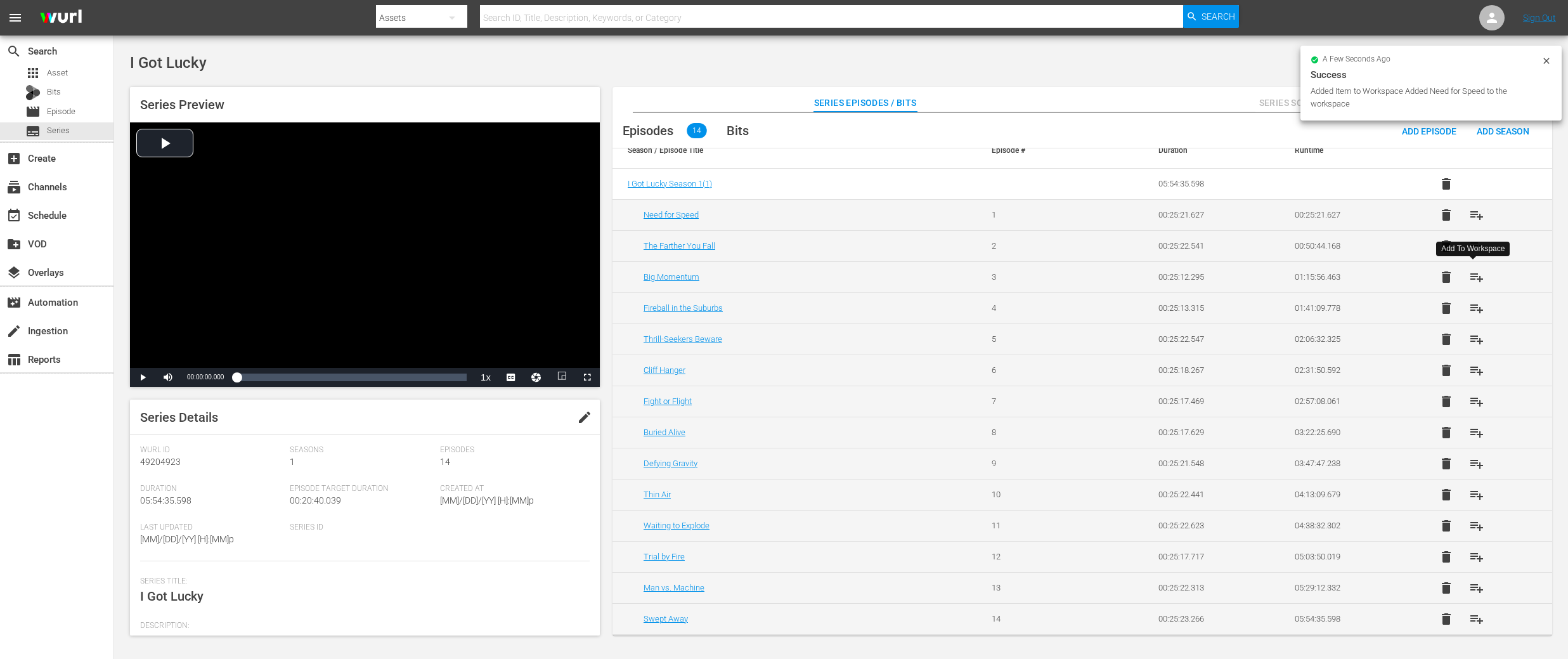 click on "playlist_add" at bounding box center (1477, 277) 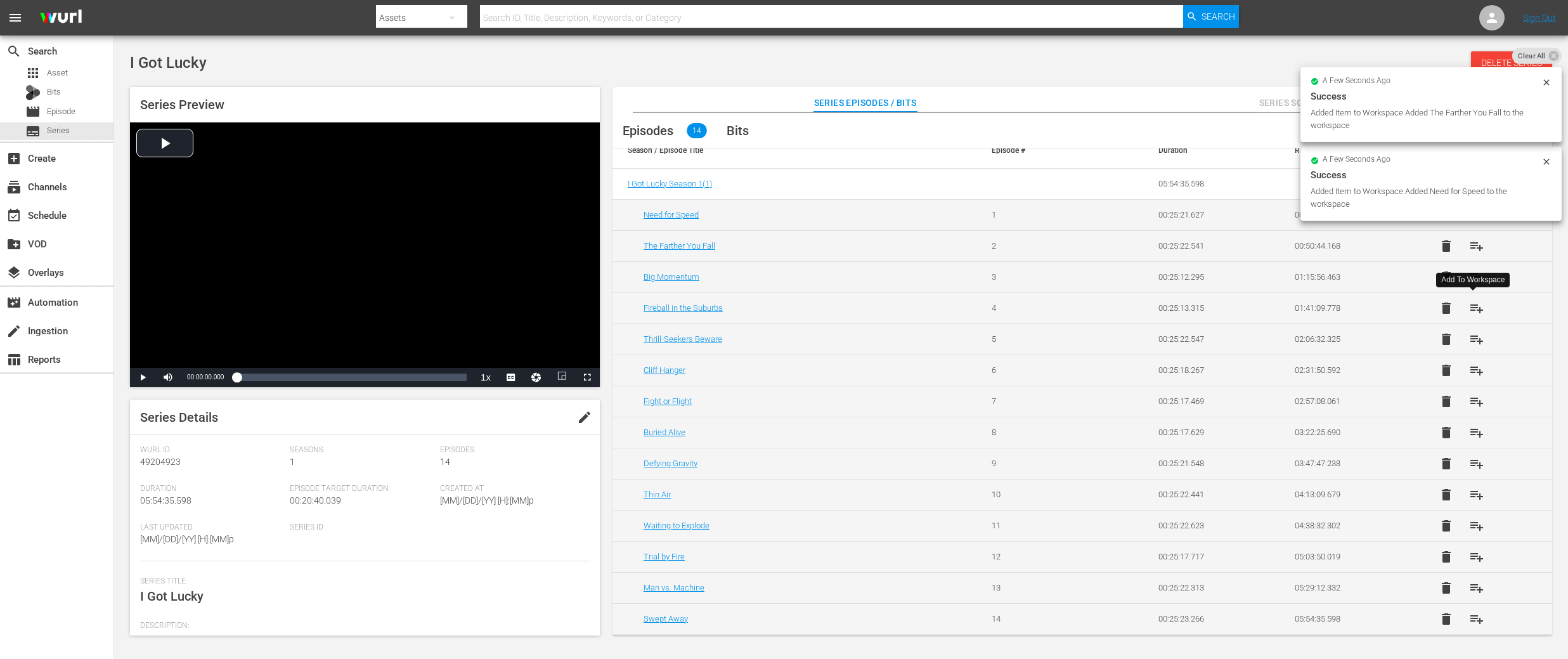 click on "playlist_add" at bounding box center (1477, 308) 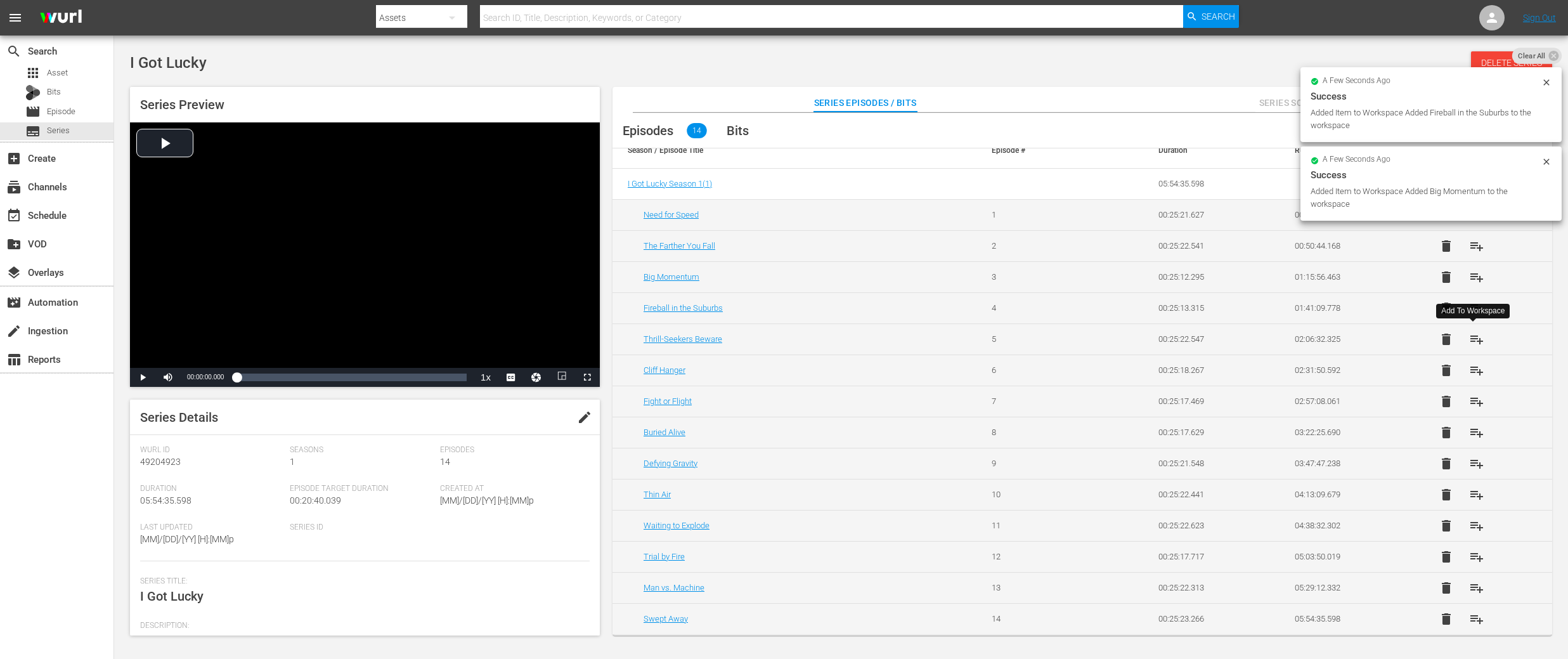 click on "playlist_add" at bounding box center (1477, 339) 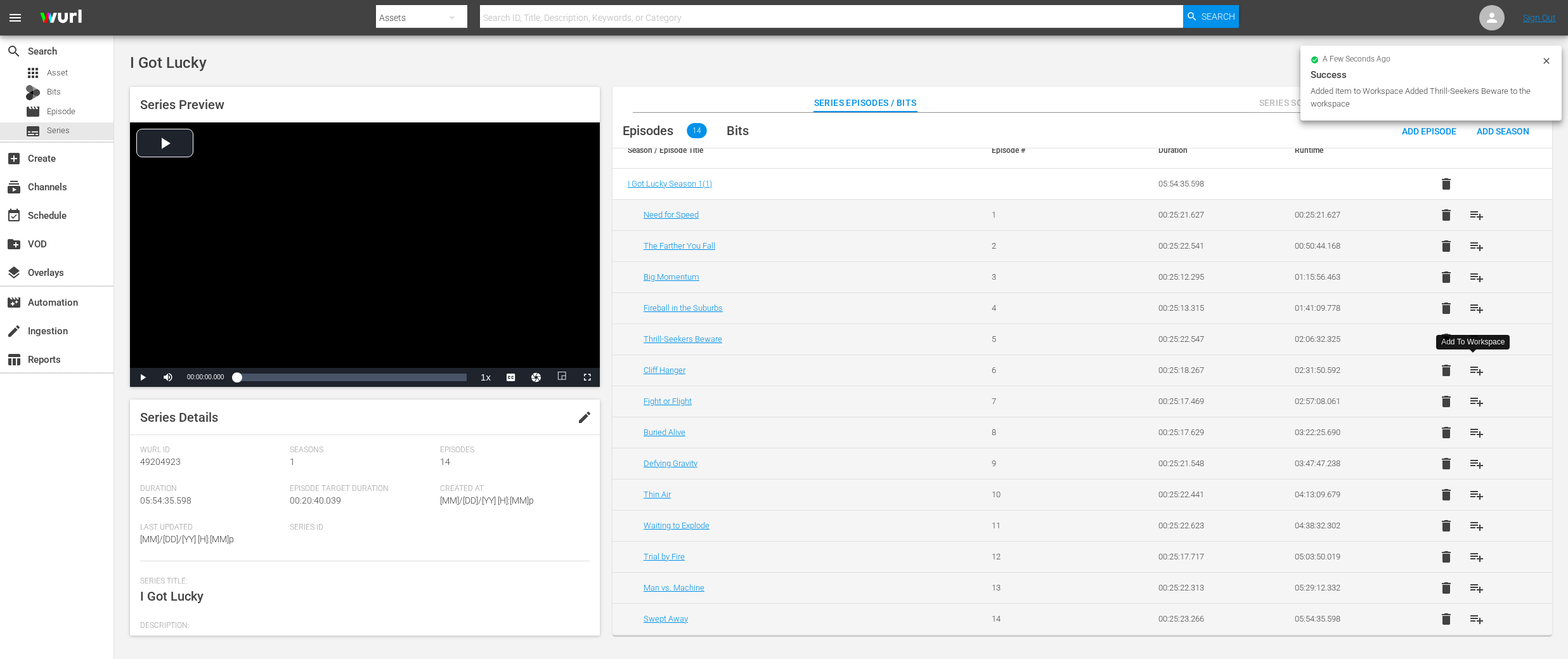 click on "playlist_add" at bounding box center (1477, 370) 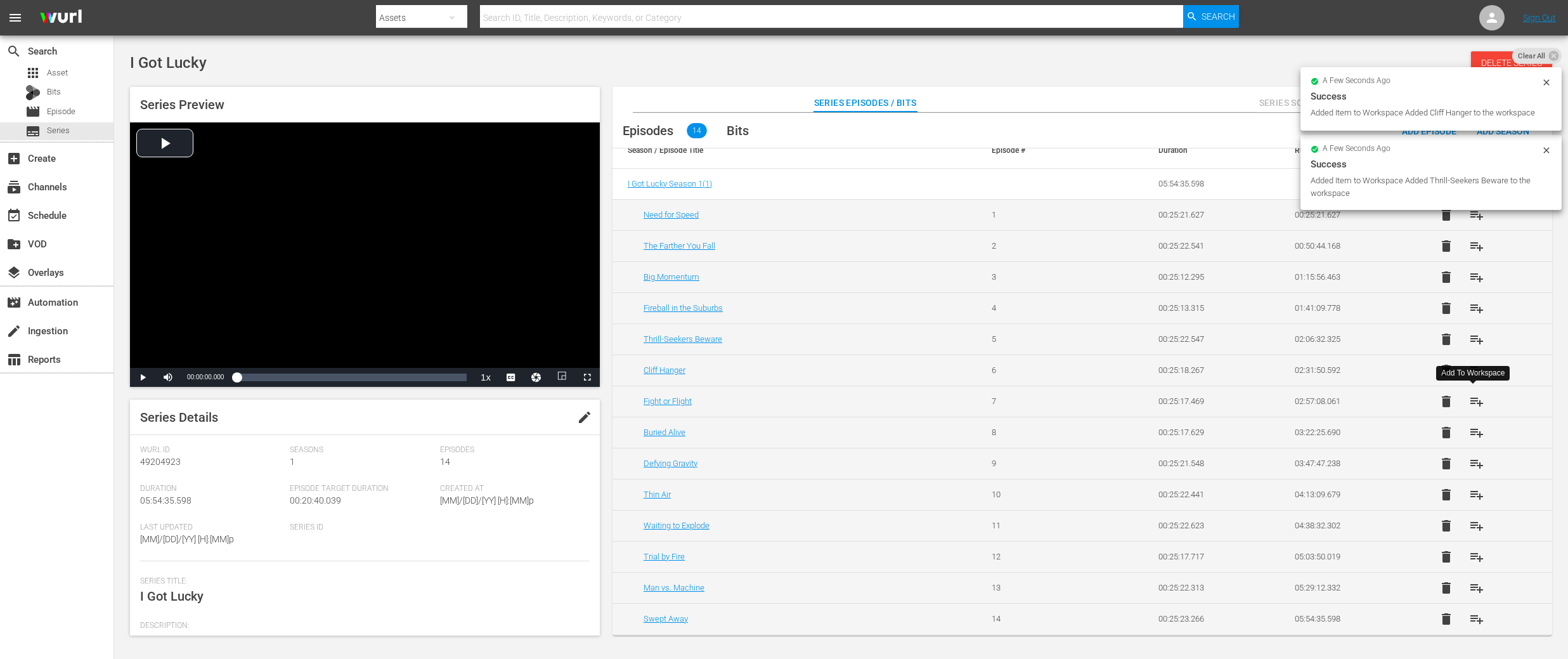 click on "playlist_add" at bounding box center [1477, 401] 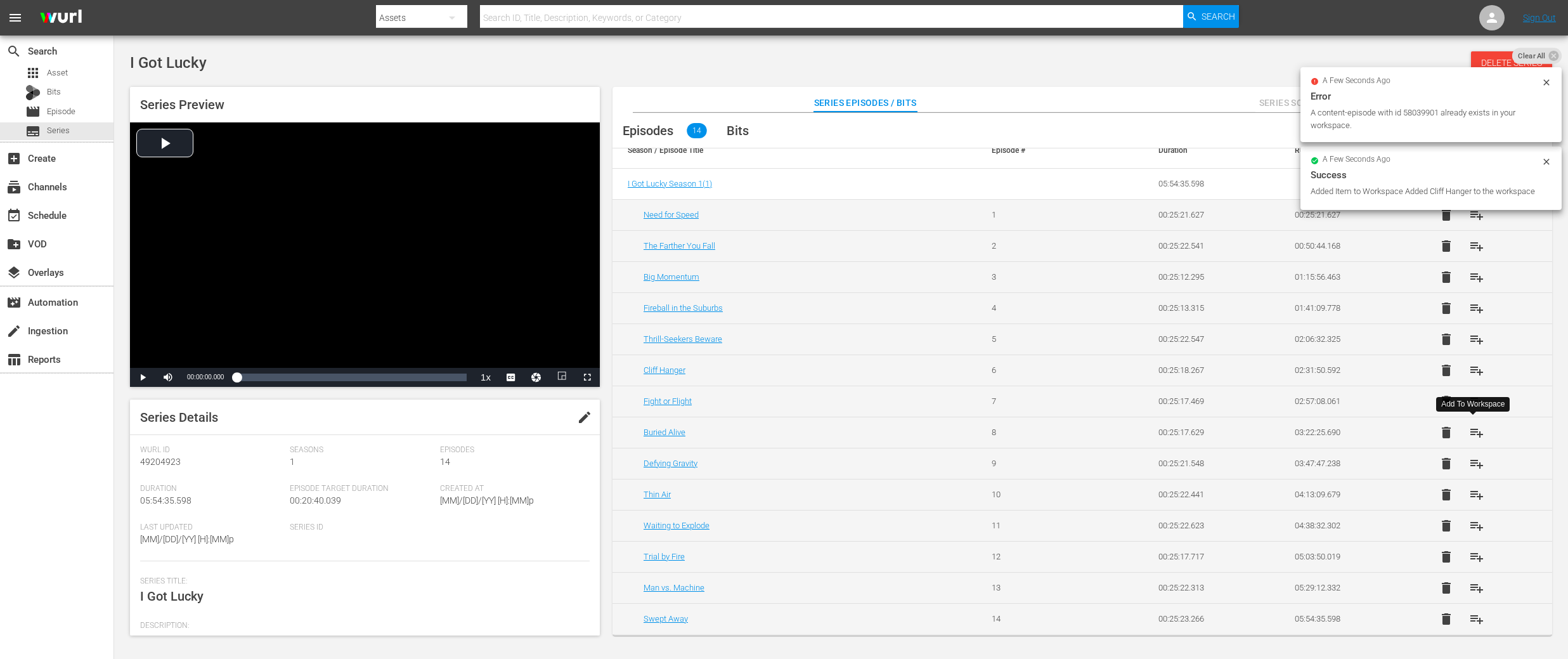 click on "playlist_add" at bounding box center (1477, 433) 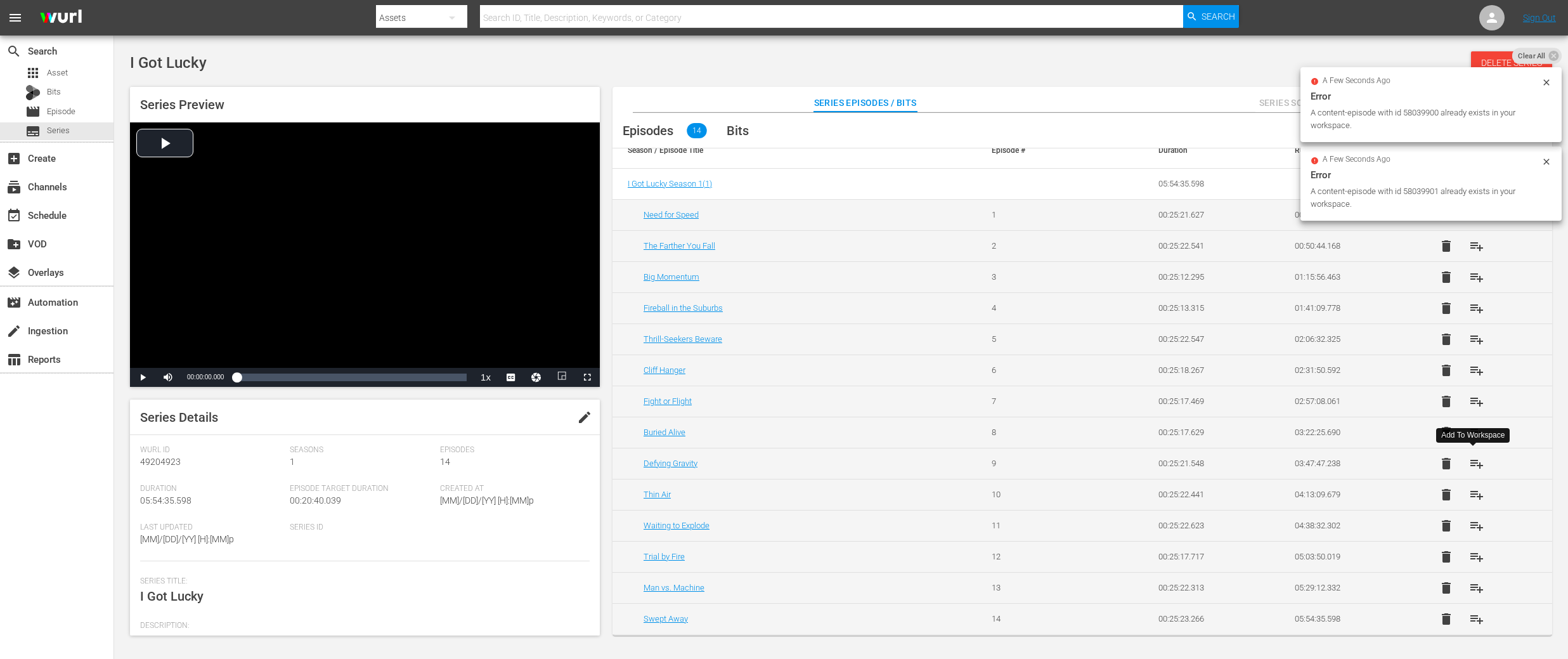 click on "playlist_add" at bounding box center (1477, 464) 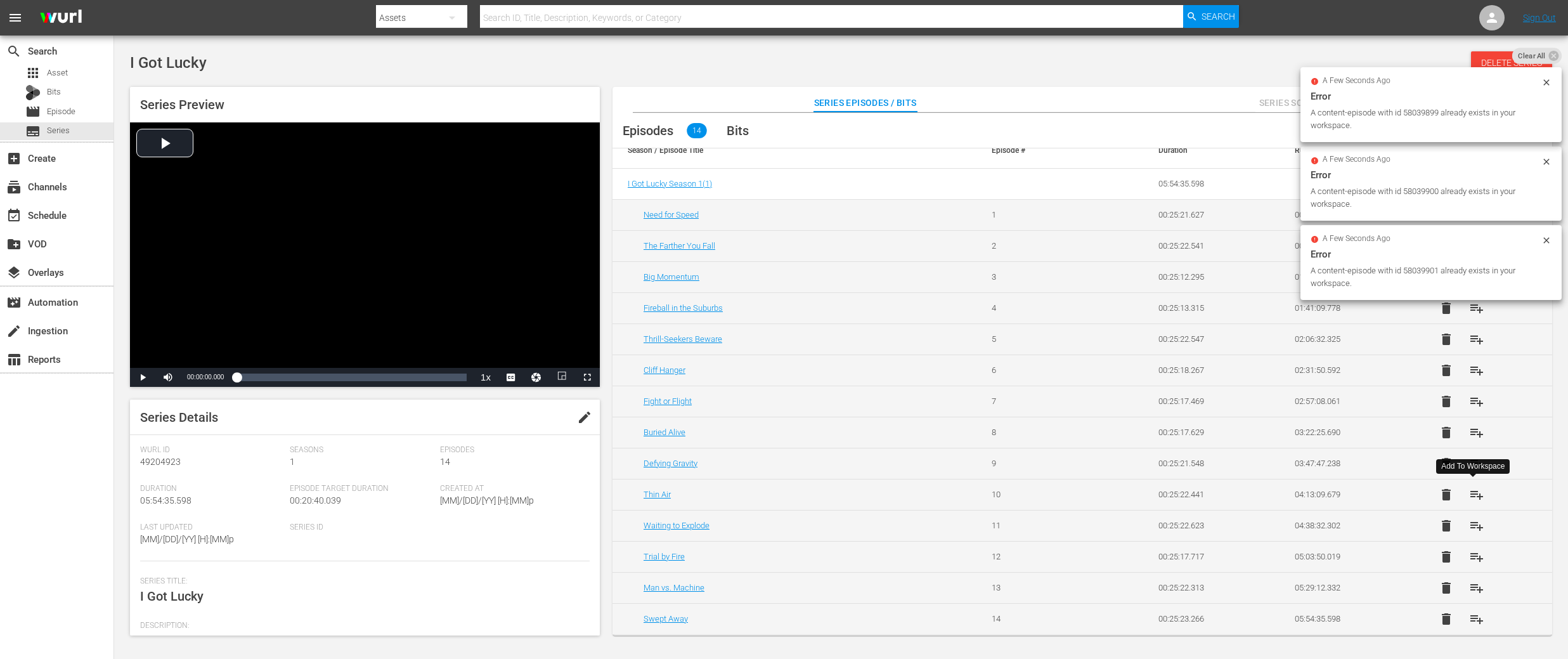click on "playlist_add" at bounding box center [1477, 495] 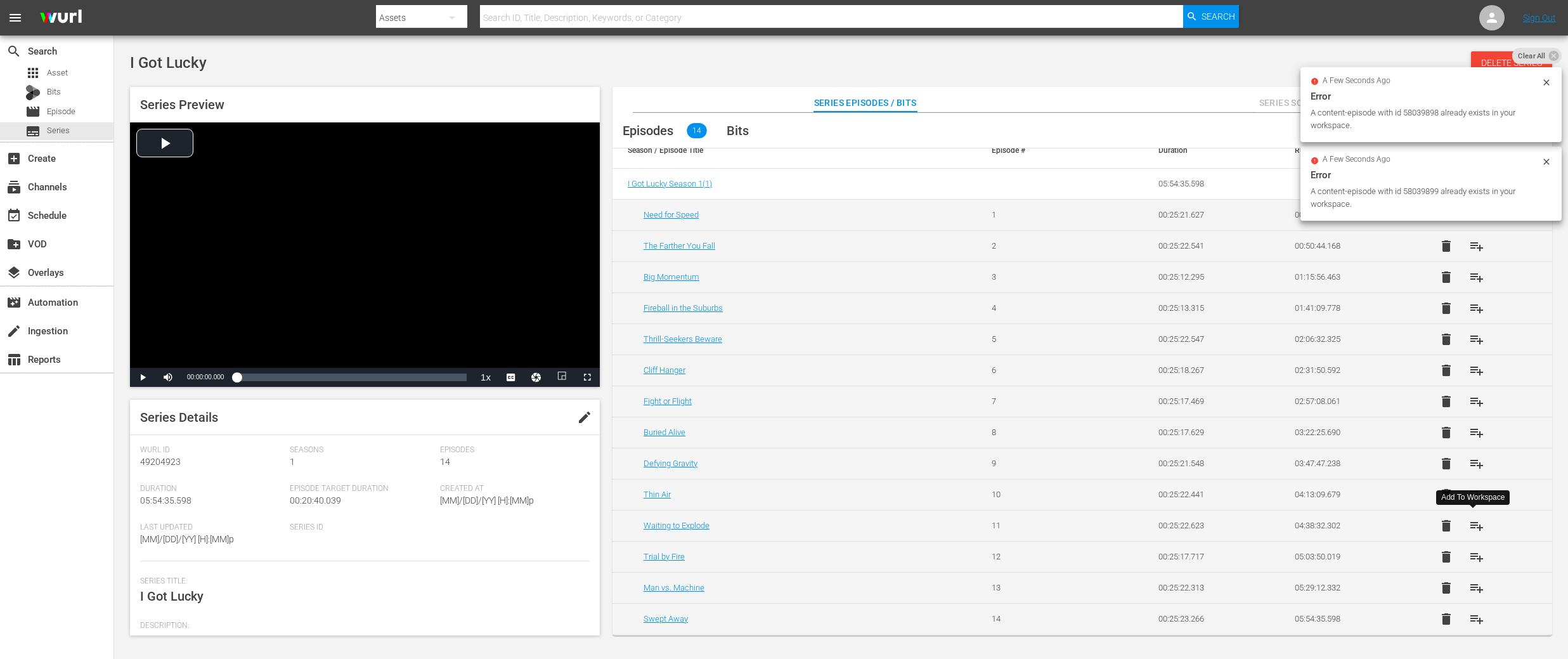 click on "playlist_add" at bounding box center (1477, 526) 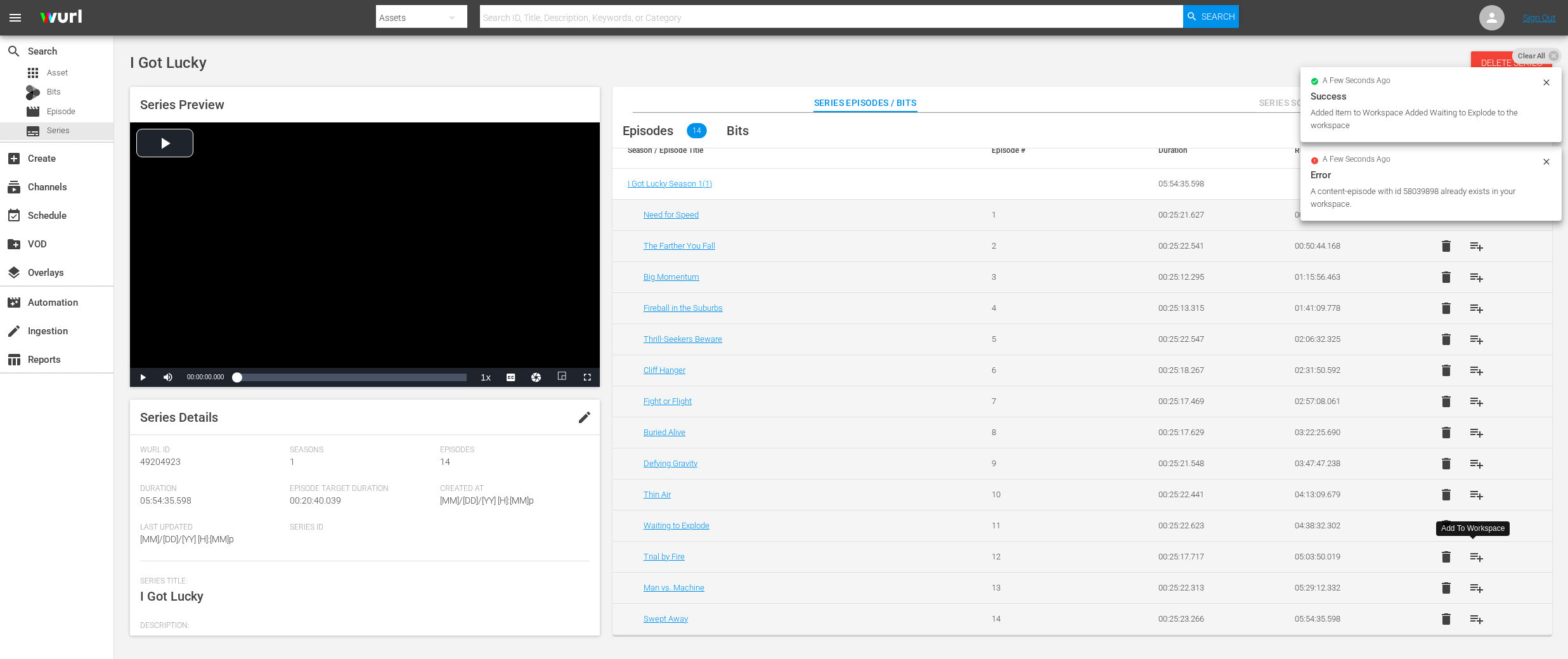 click on "playlist_add" at bounding box center [1477, 557] 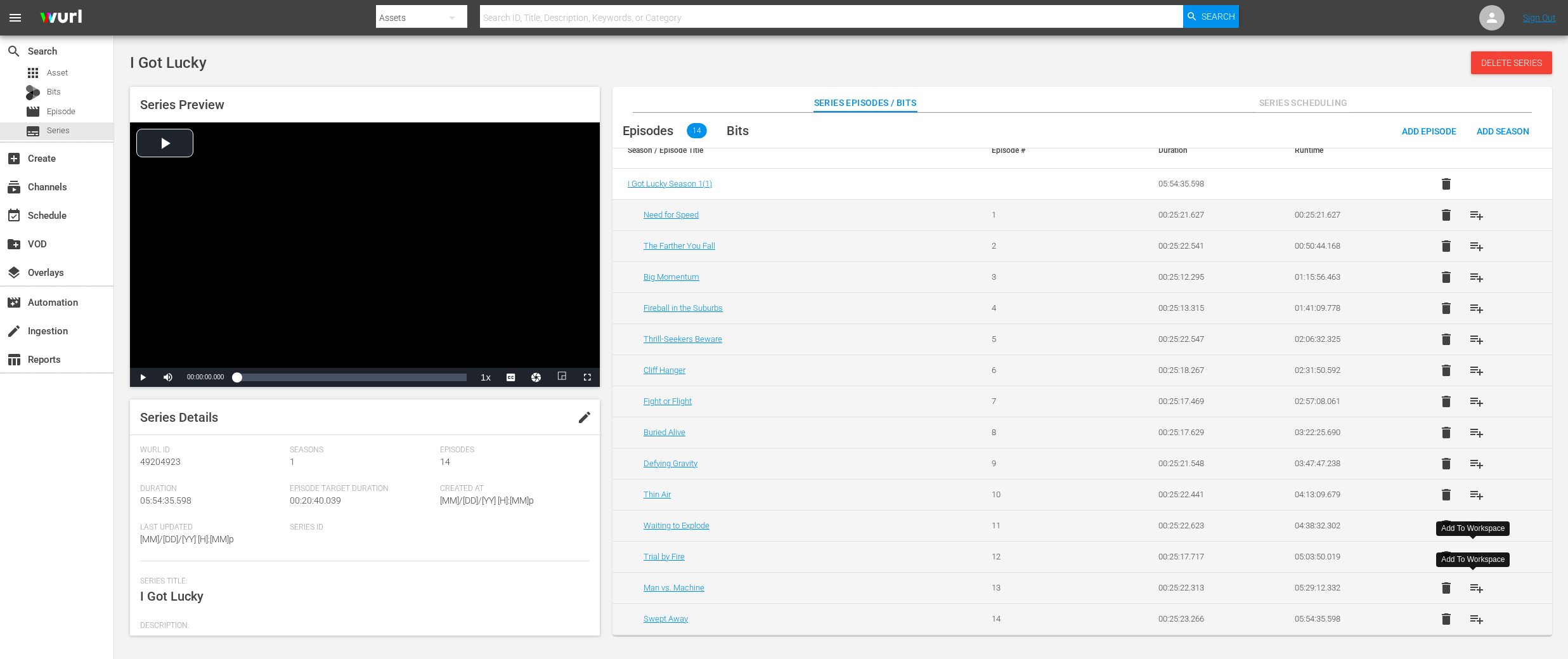 click on "playlist_add" at bounding box center (1477, 588) 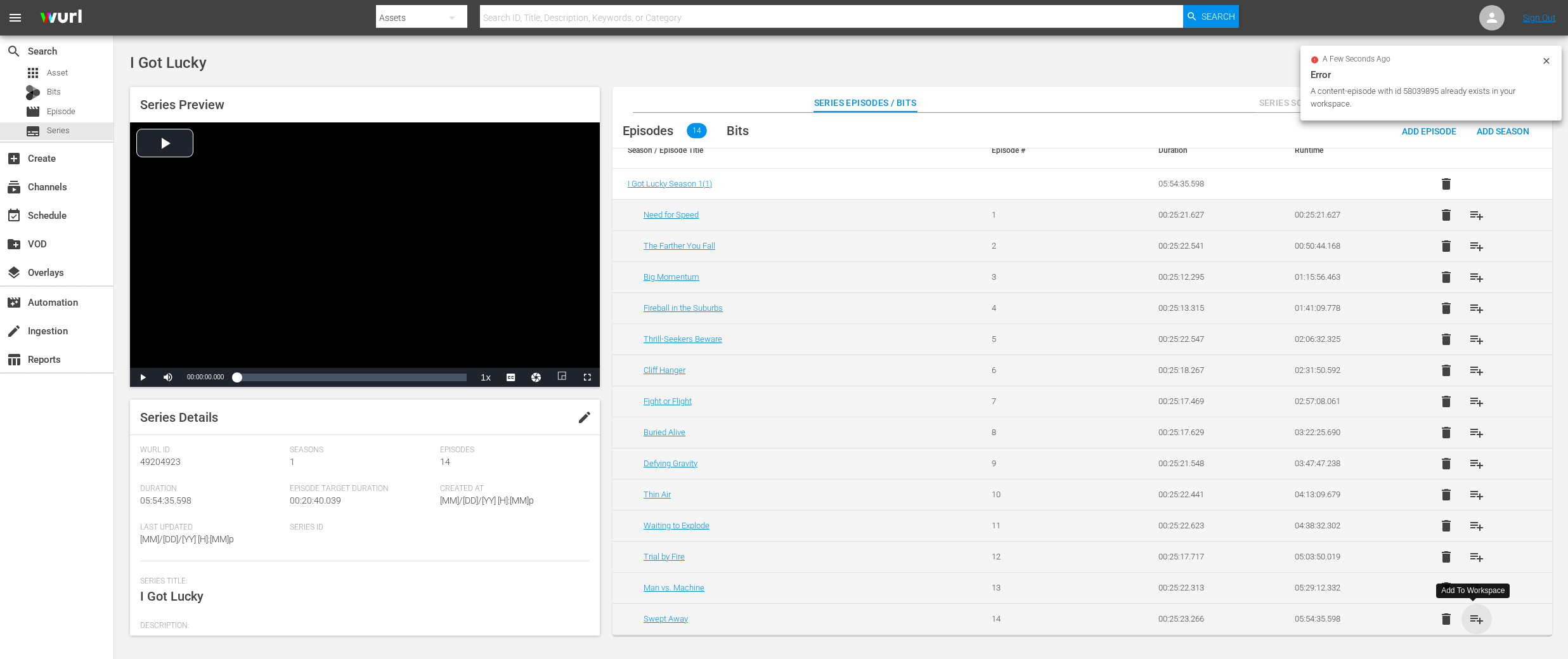 click on "playlist_add" at bounding box center (1477, 619) 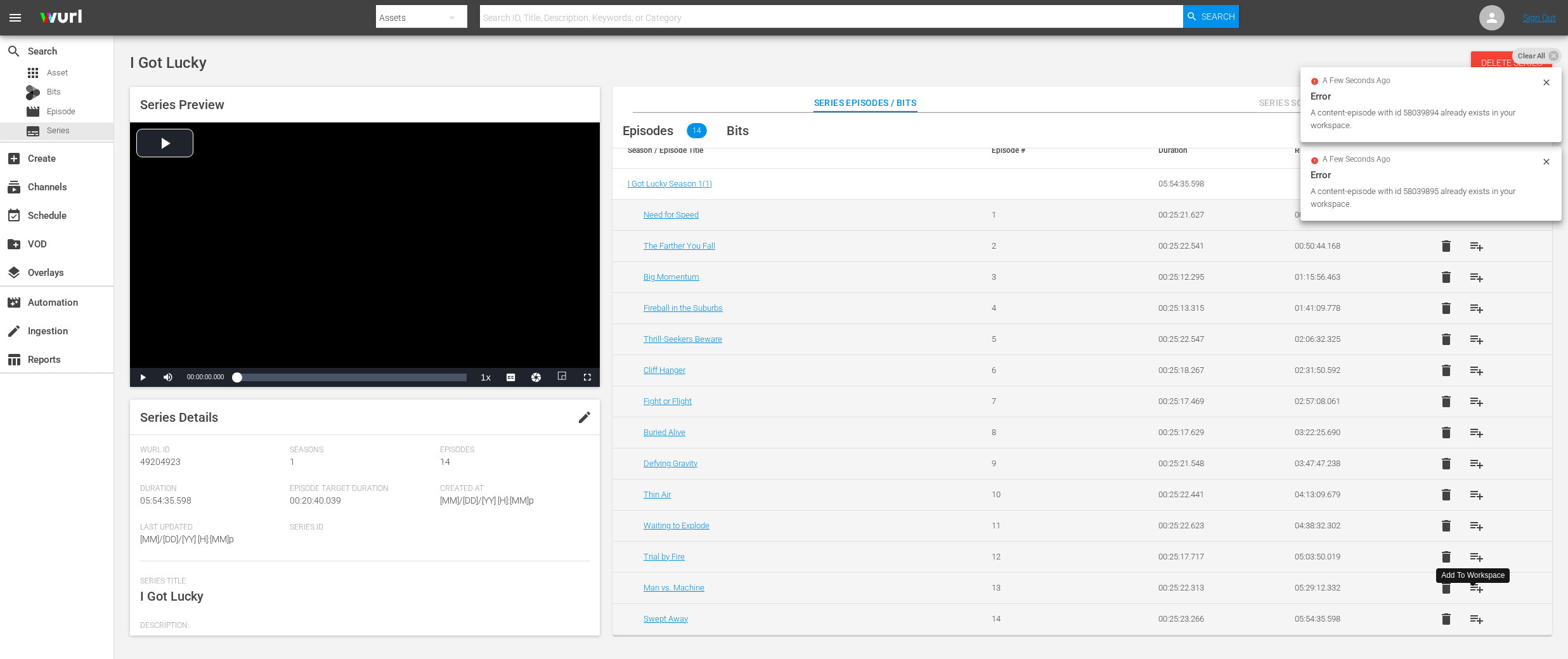 scroll, scrollTop: 0, scrollLeft: 0, axis: both 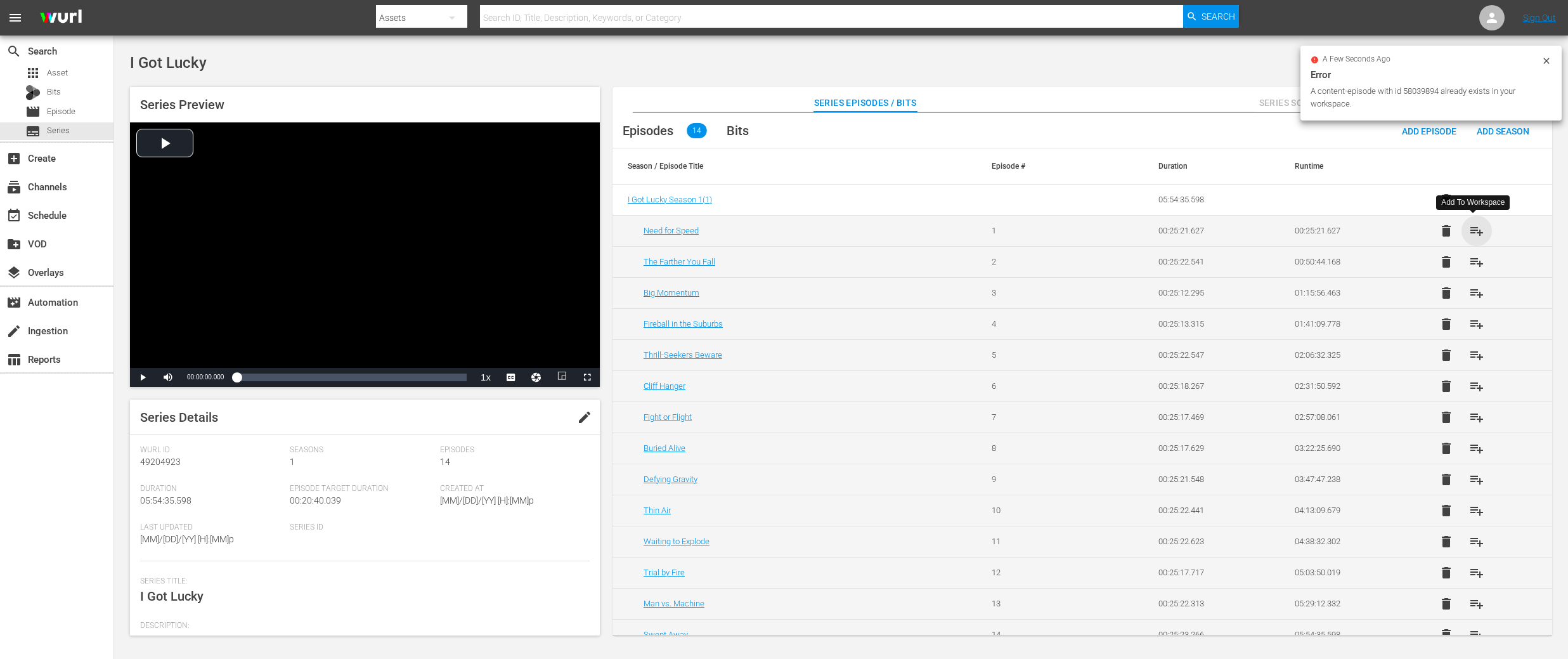 click on "playlist_add" at bounding box center [1477, 231] 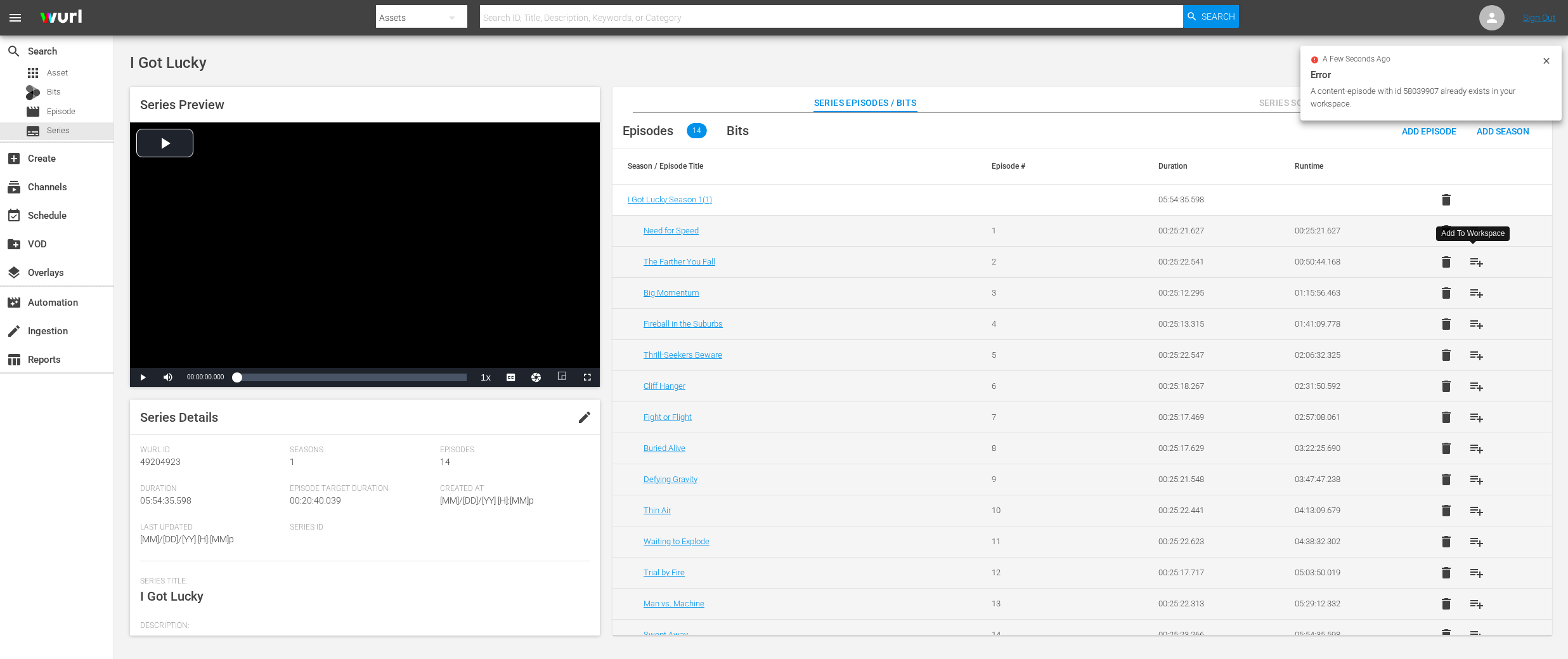 click on "playlist_add" at bounding box center (1477, 262) 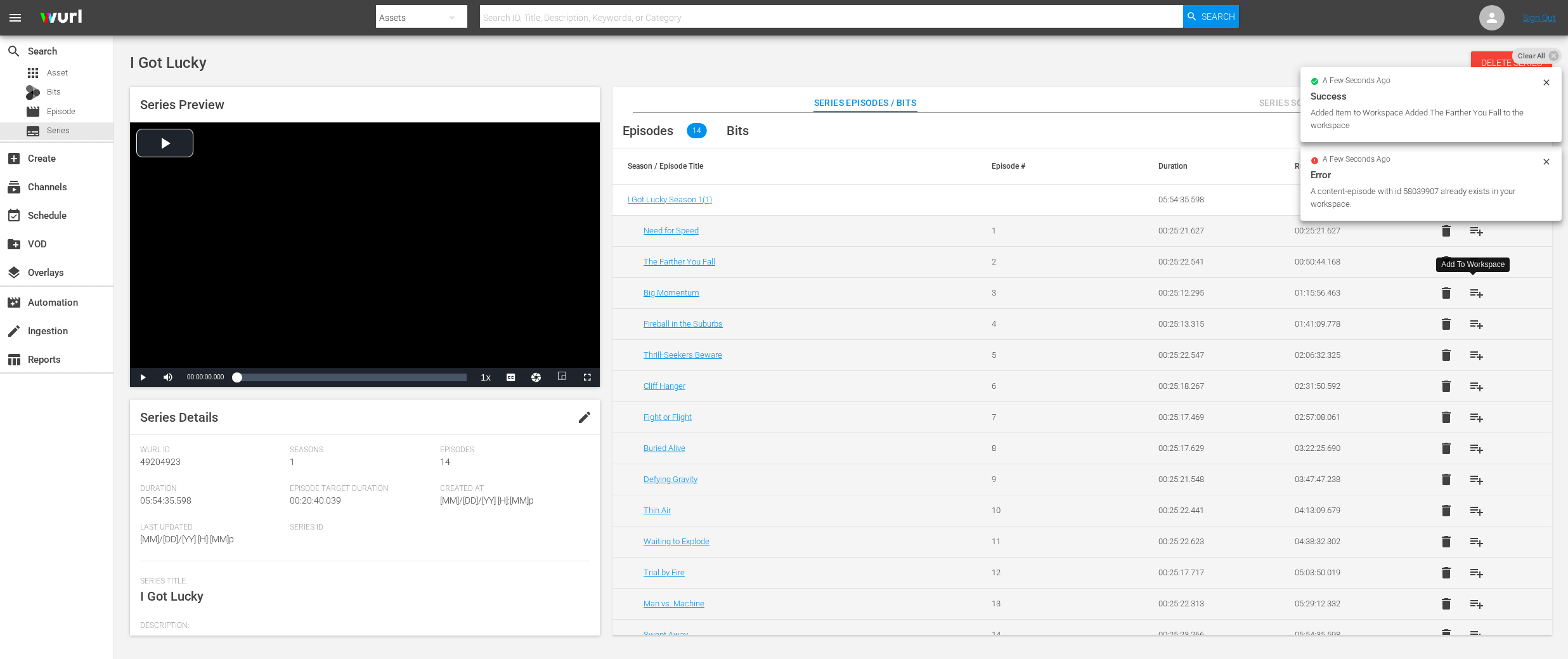click on "playlist_add" at bounding box center [1477, 293] 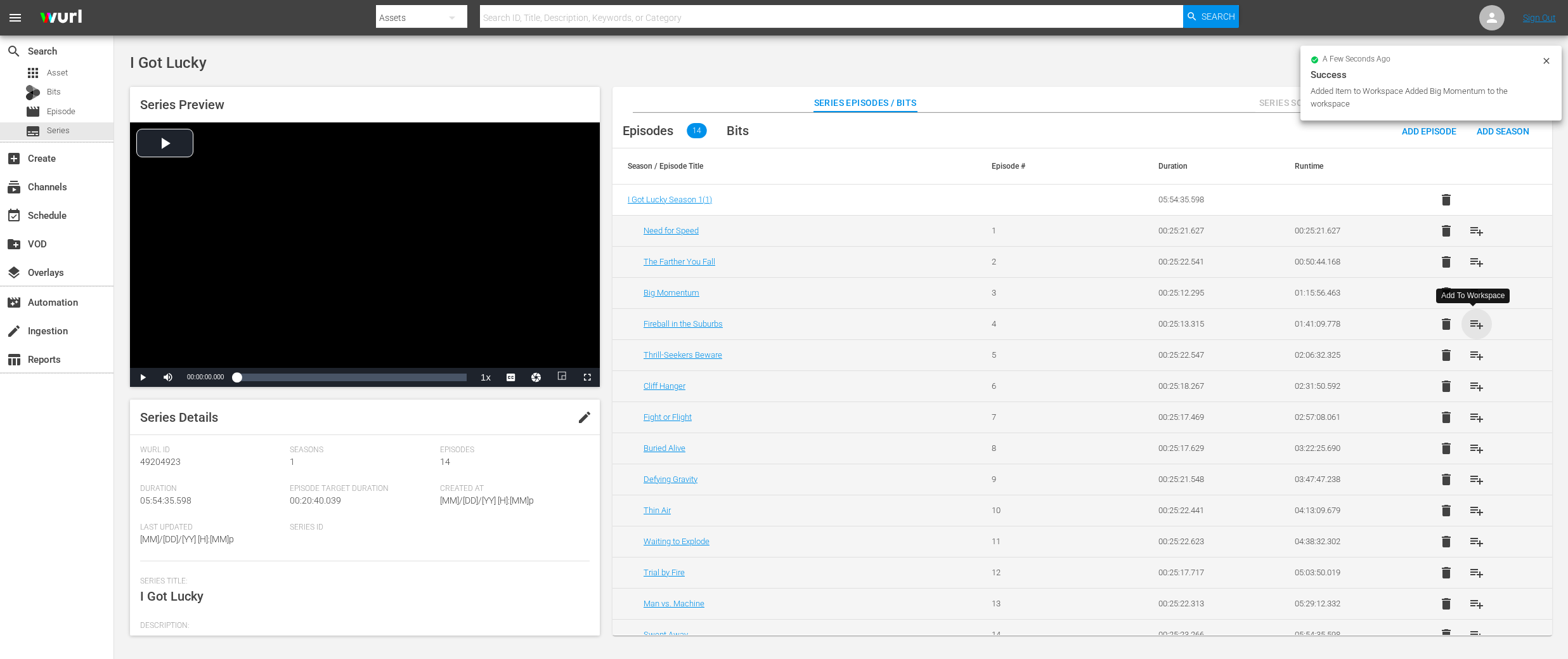 click on "playlist_add" at bounding box center (1477, 324) 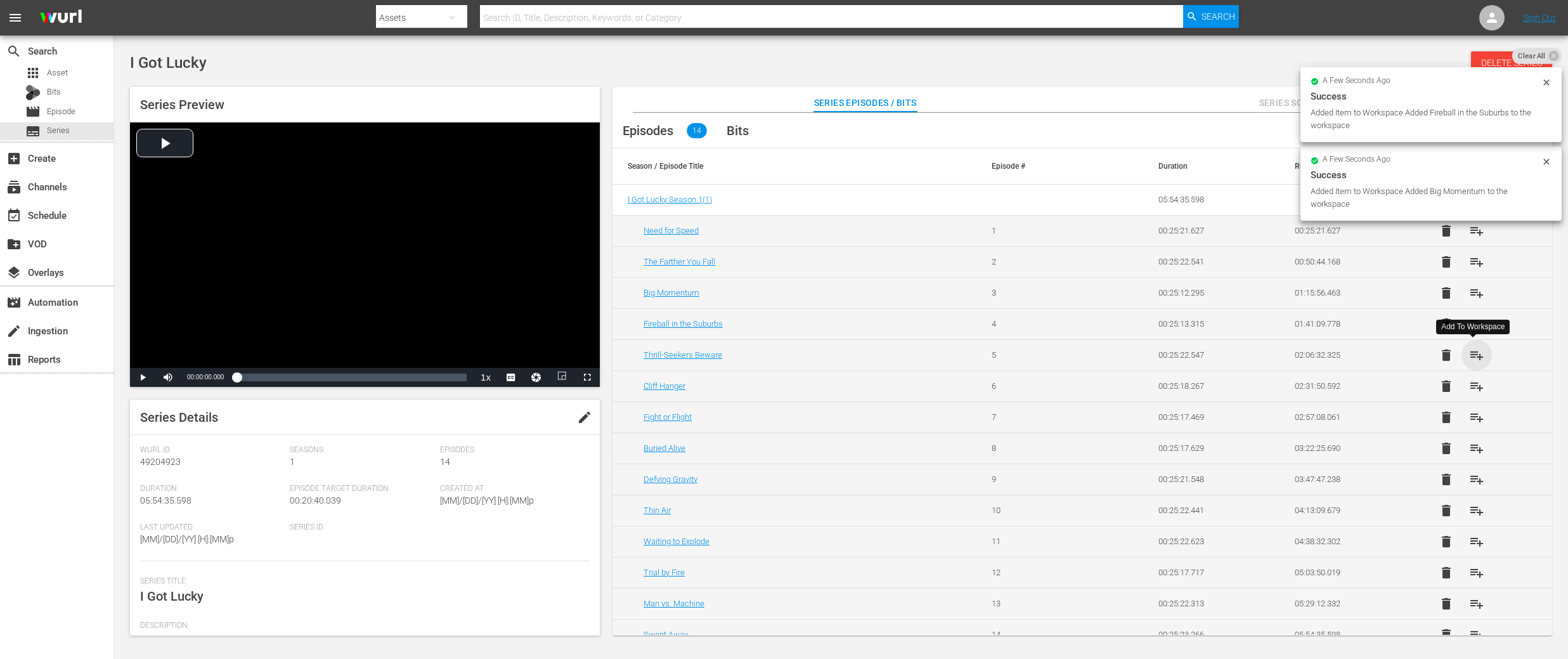 click on "playlist_add" at bounding box center [1477, 355] 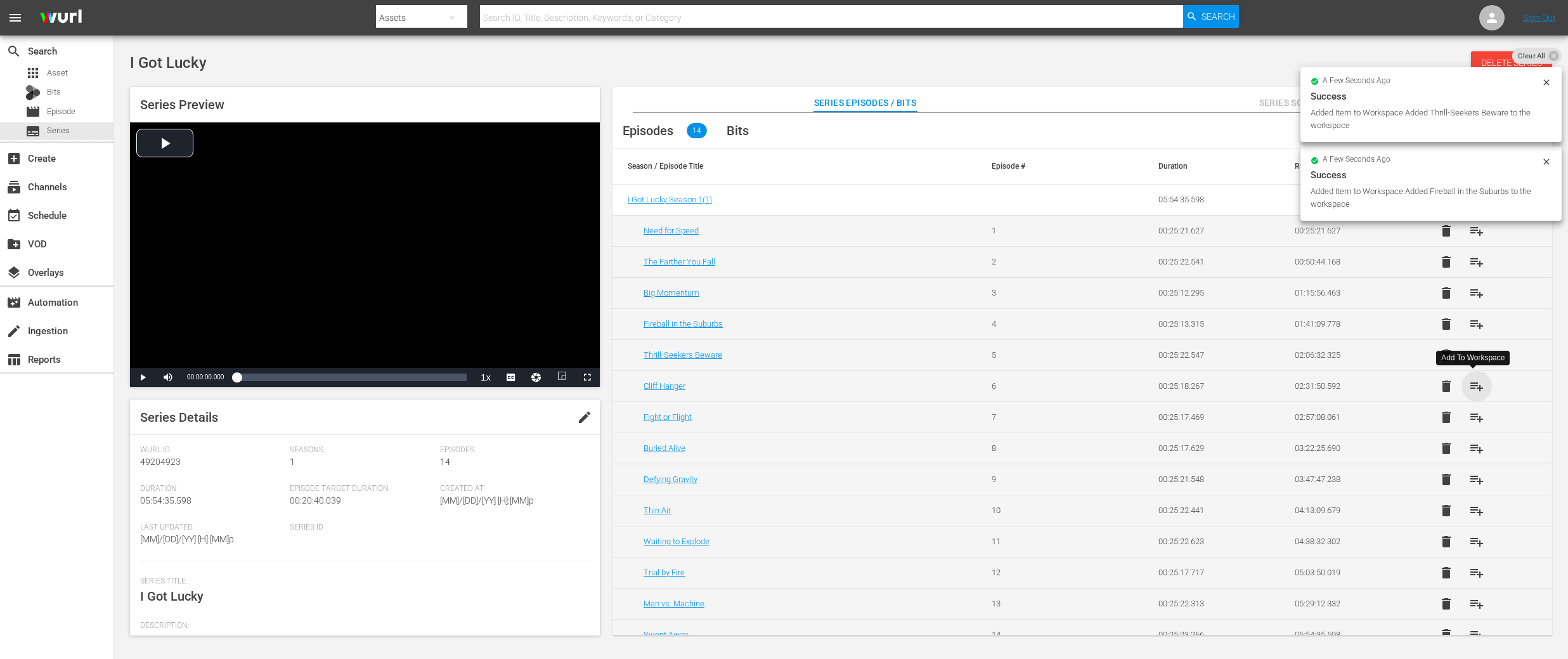 click on "playlist_add" at bounding box center (1477, 386) 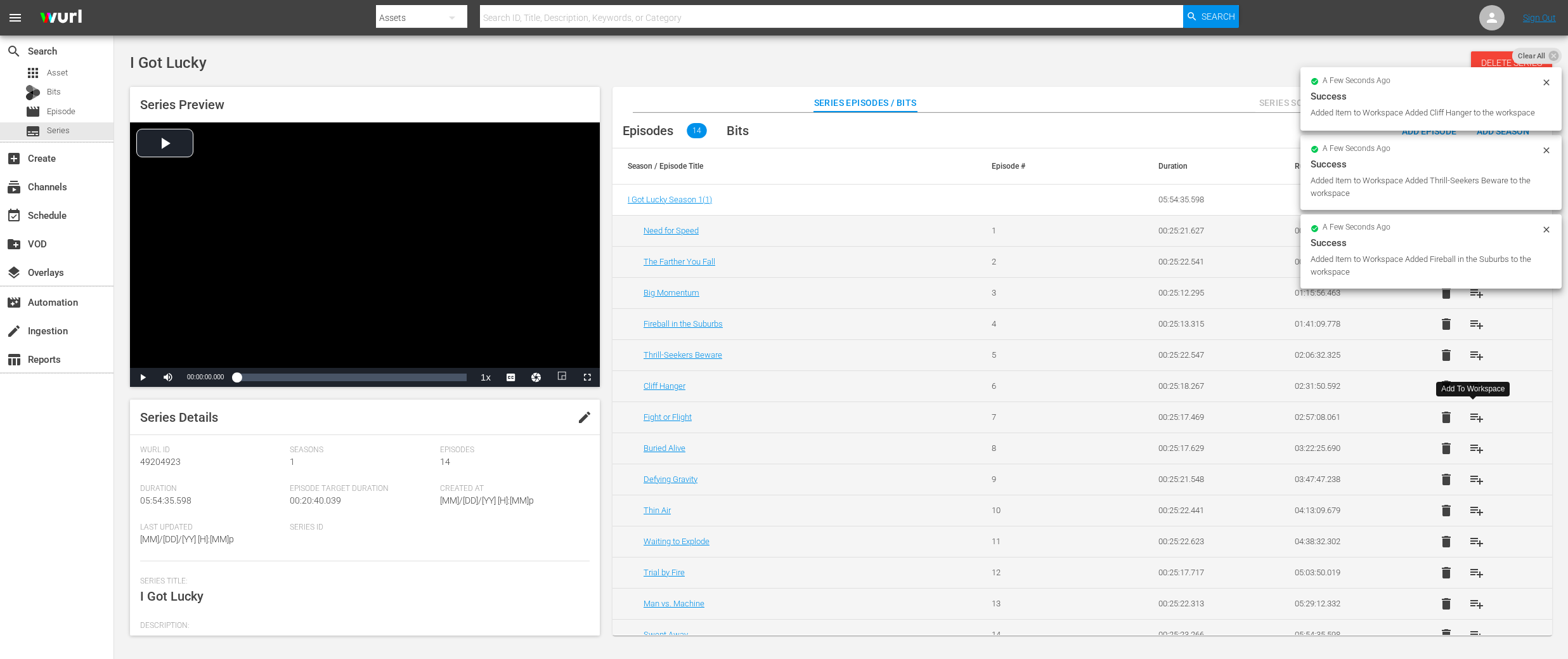 click on "playlist_add" at bounding box center [1477, 417] 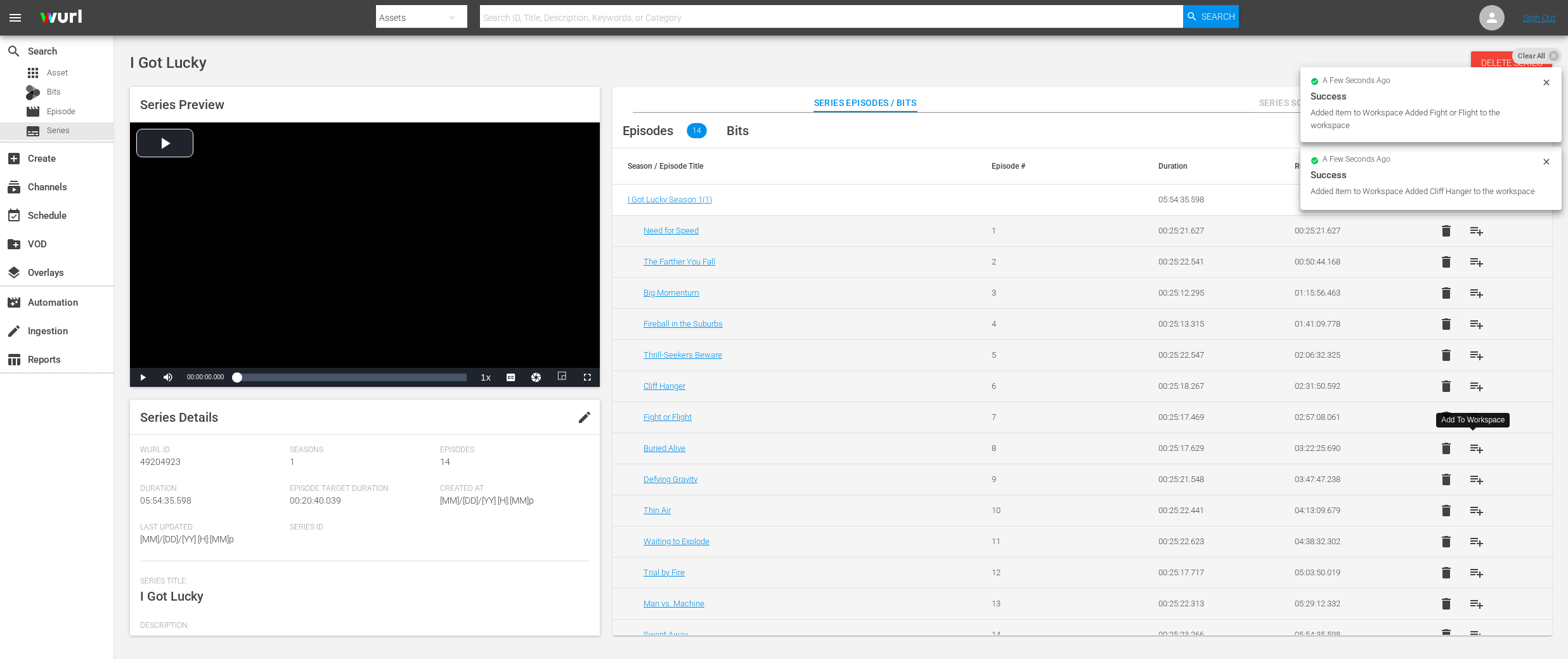click on "playlist_add" at bounding box center [1477, 448] 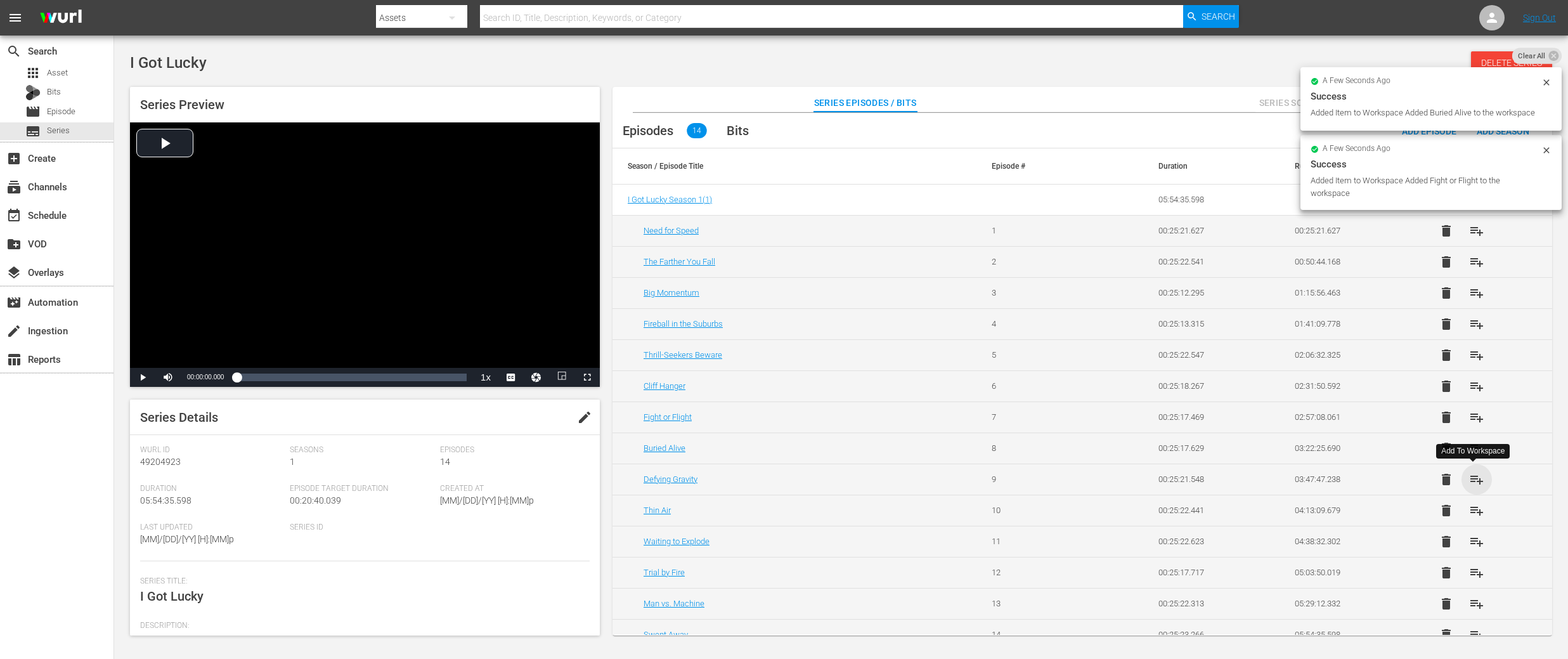 click on "playlist_add" at bounding box center [1477, 480] 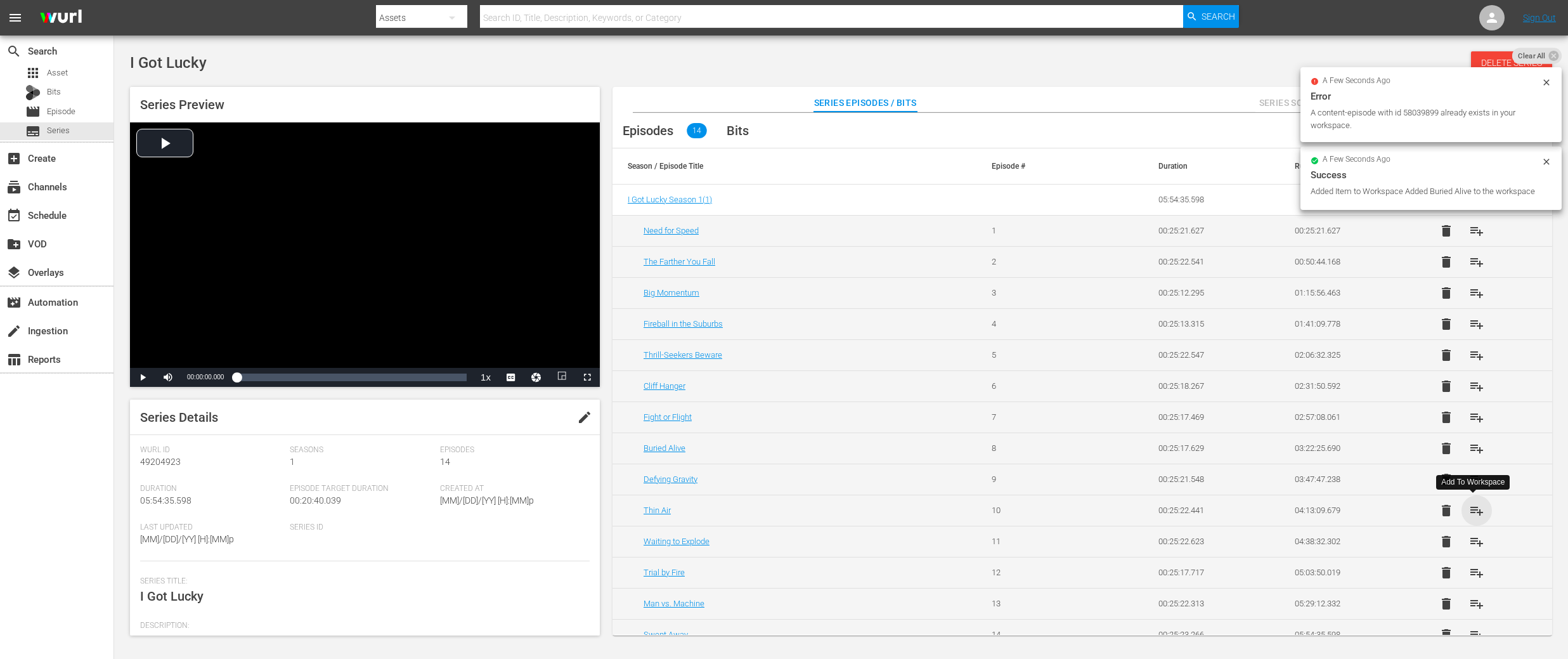 click on "playlist_add" at bounding box center (1477, 511) 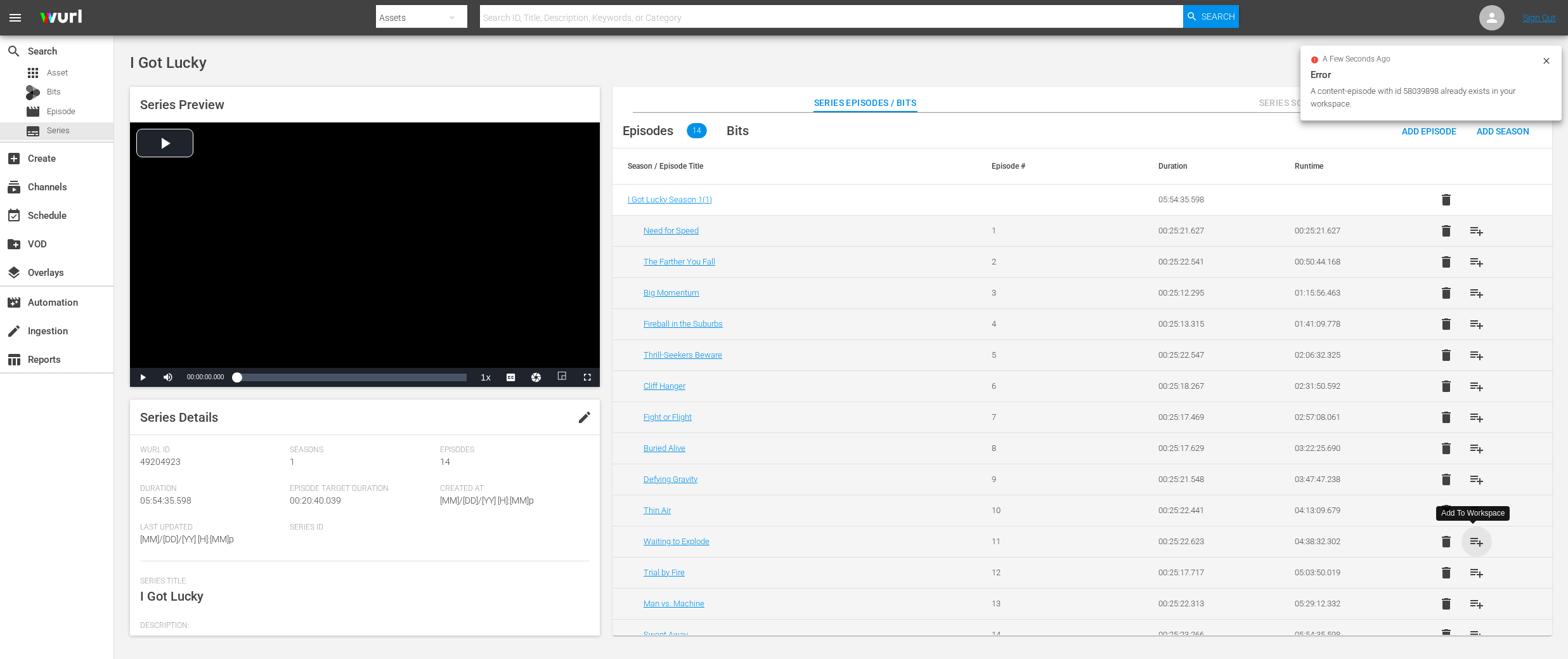 click on "playlist_add" at bounding box center (1477, 542) 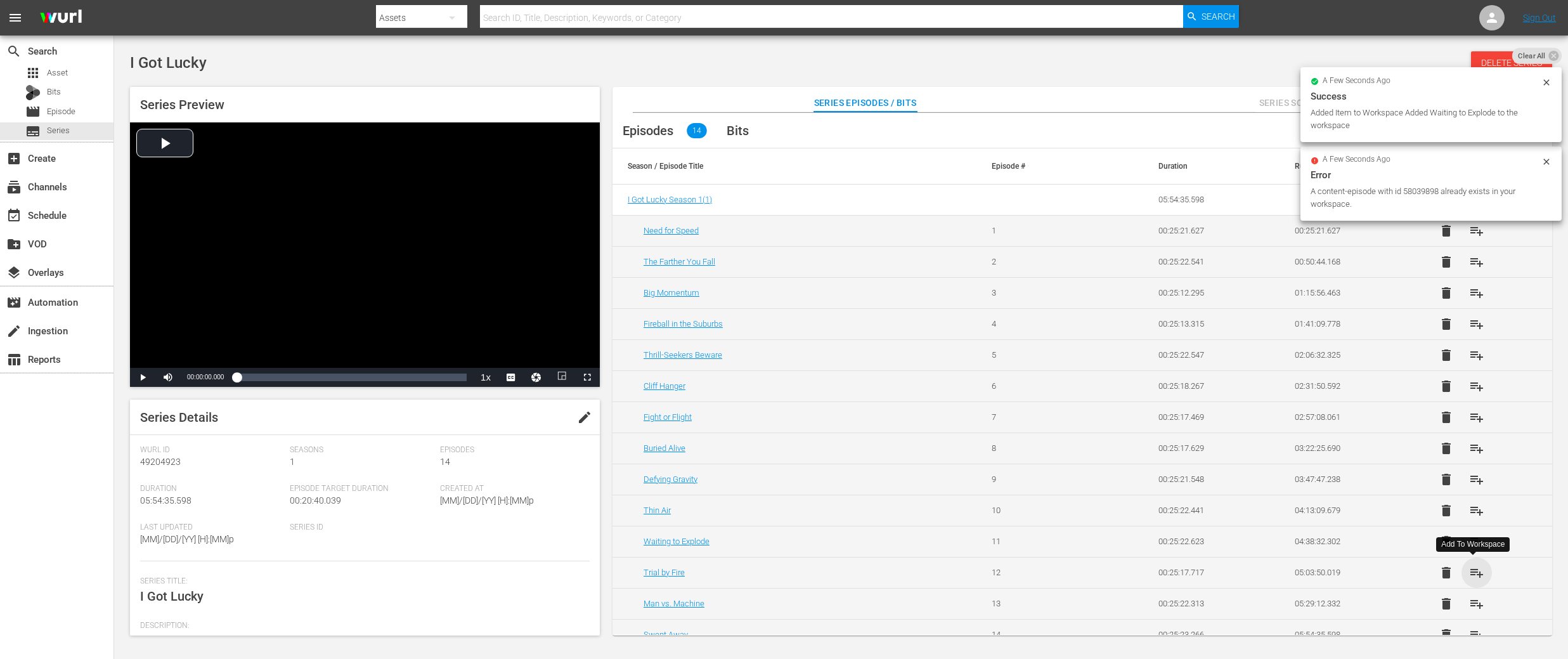 click on "playlist_add" at bounding box center [1477, 573] 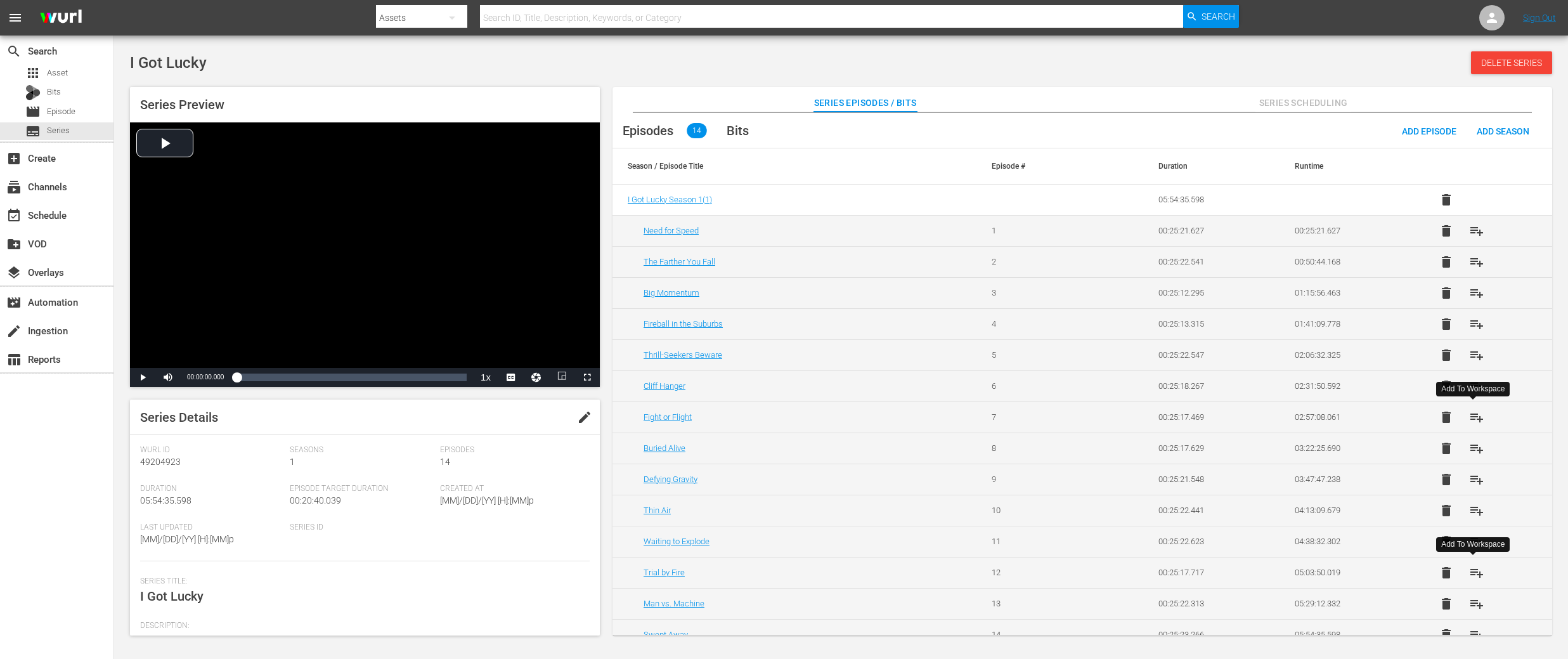 scroll, scrollTop: 16, scrollLeft: 0, axis: vertical 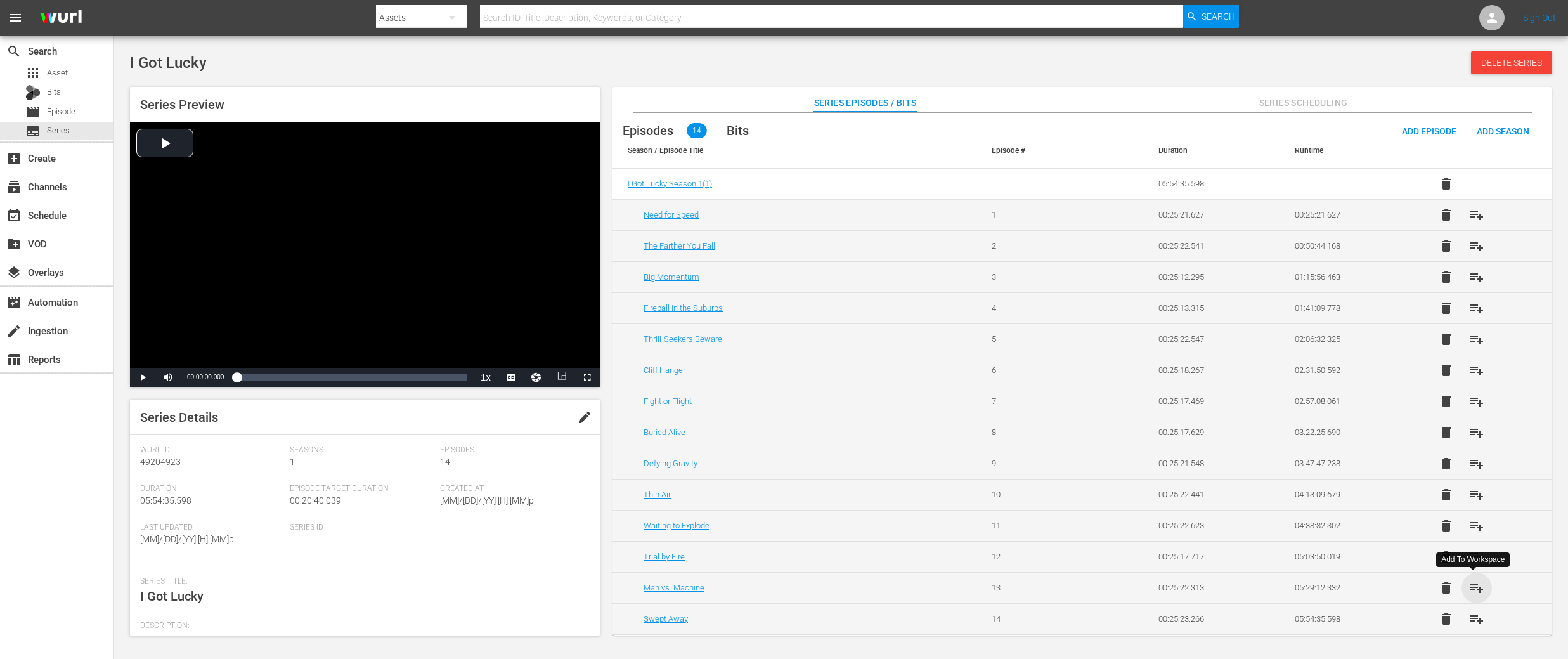 click on "playlist_add" at bounding box center [1477, 588] 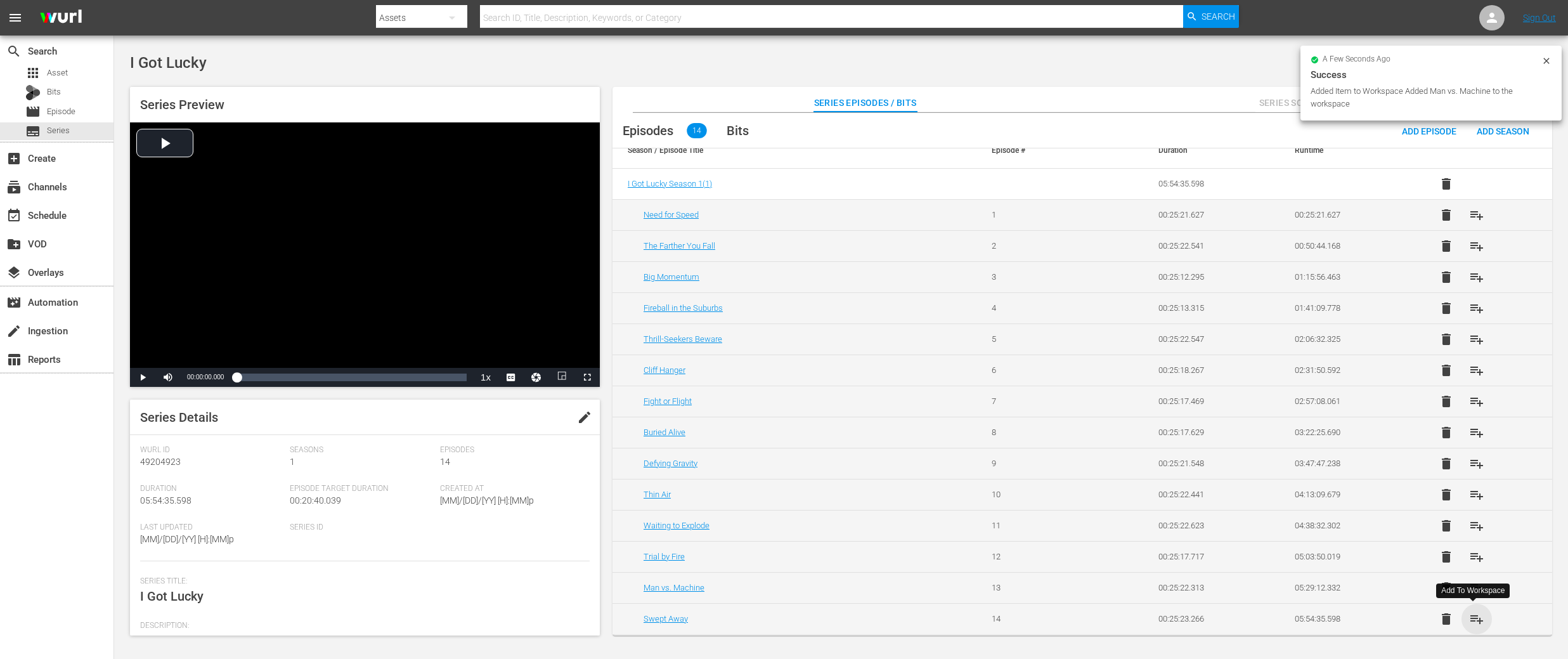 click on "playlist_add" at bounding box center [1477, 619] 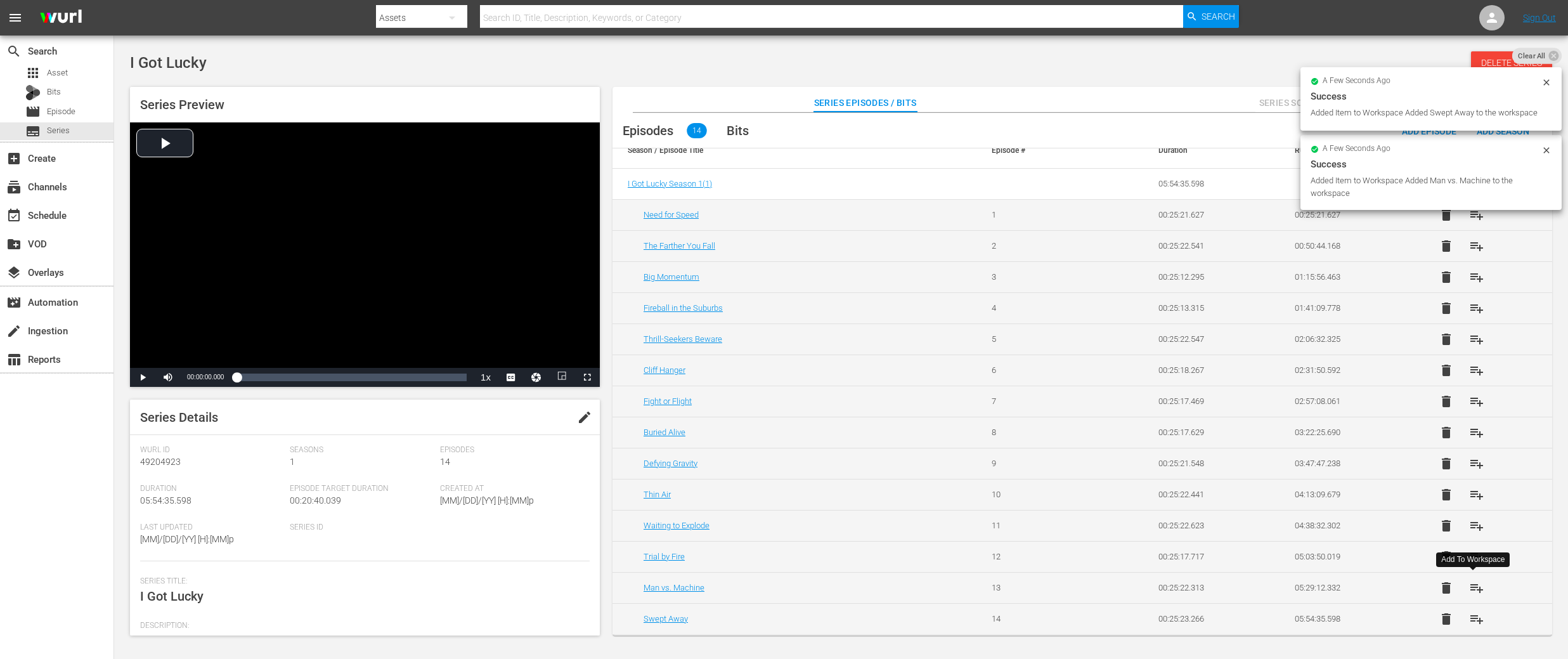 scroll, scrollTop: 0, scrollLeft: 0, axis: both 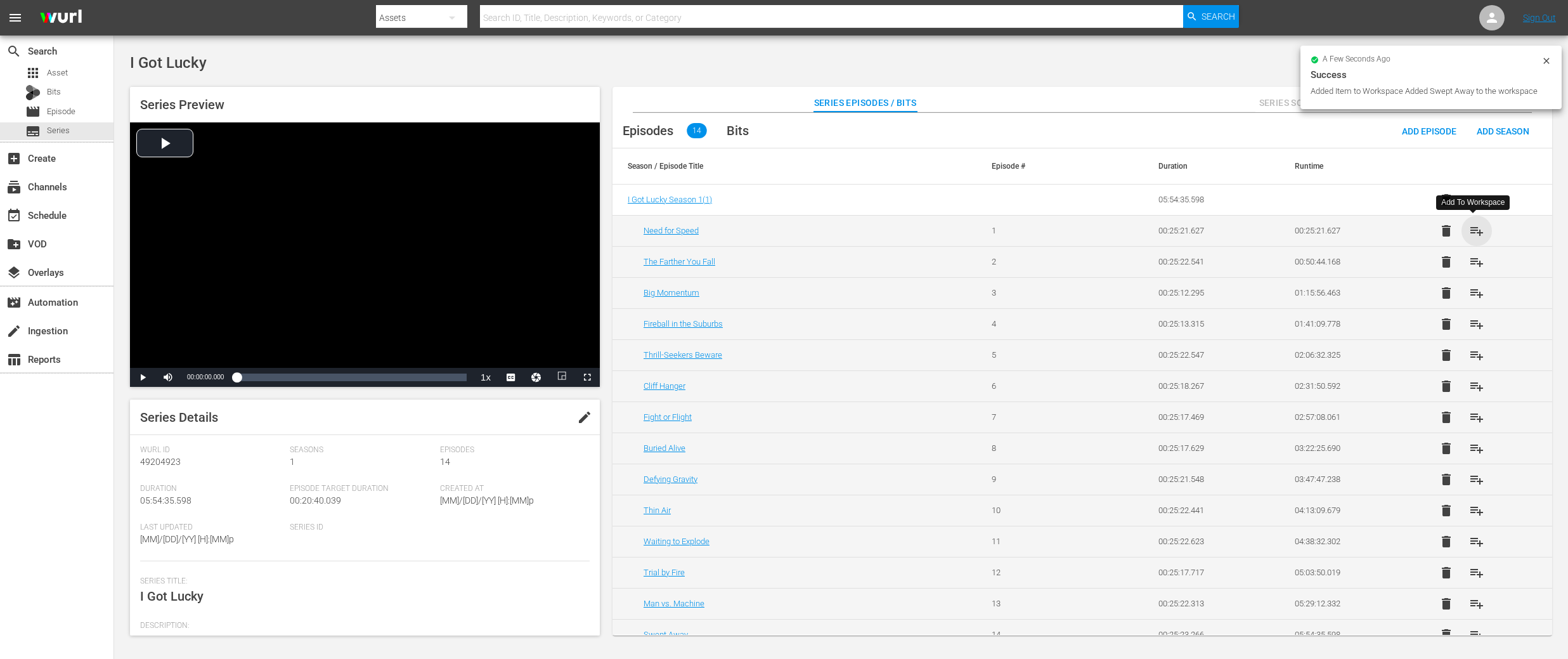 click on "playlist_add" at bounding box center [1477, 231] 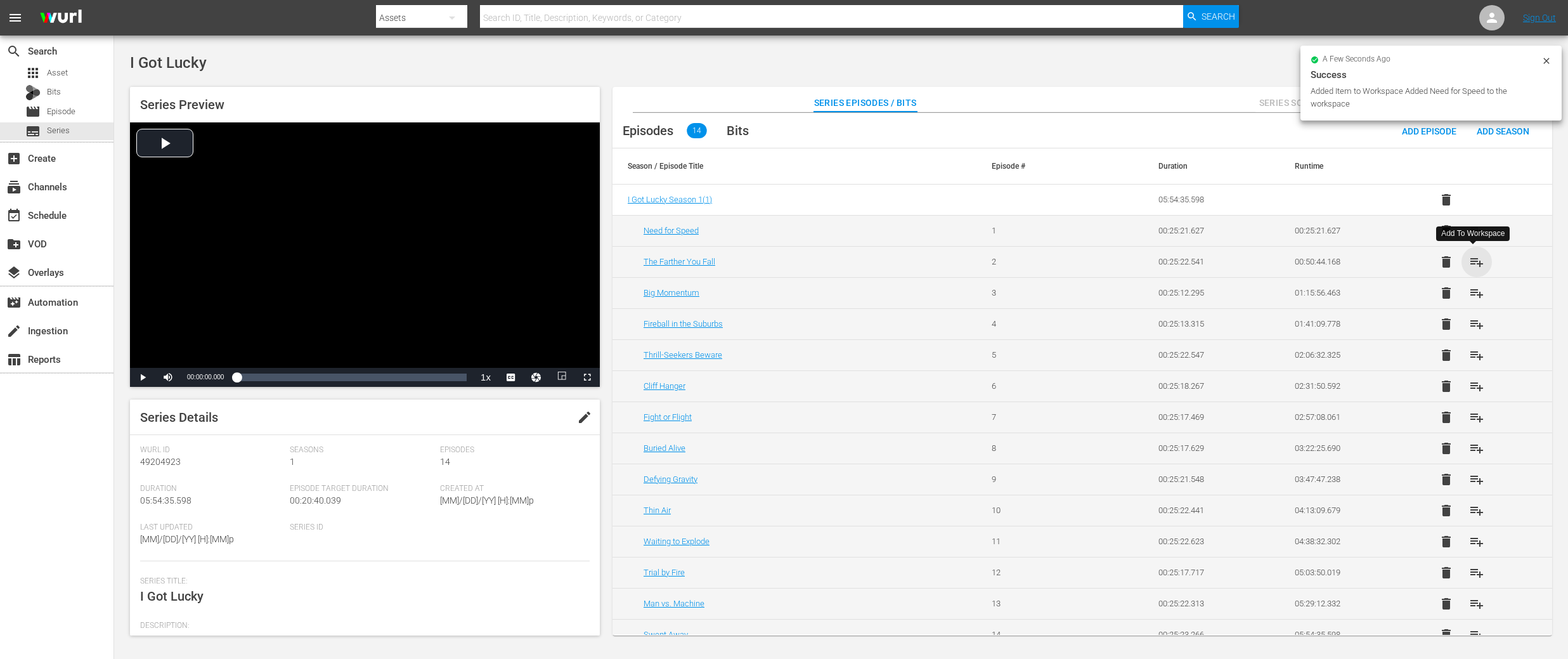 click on "playlist_add" at bounding box center (1477, 262) 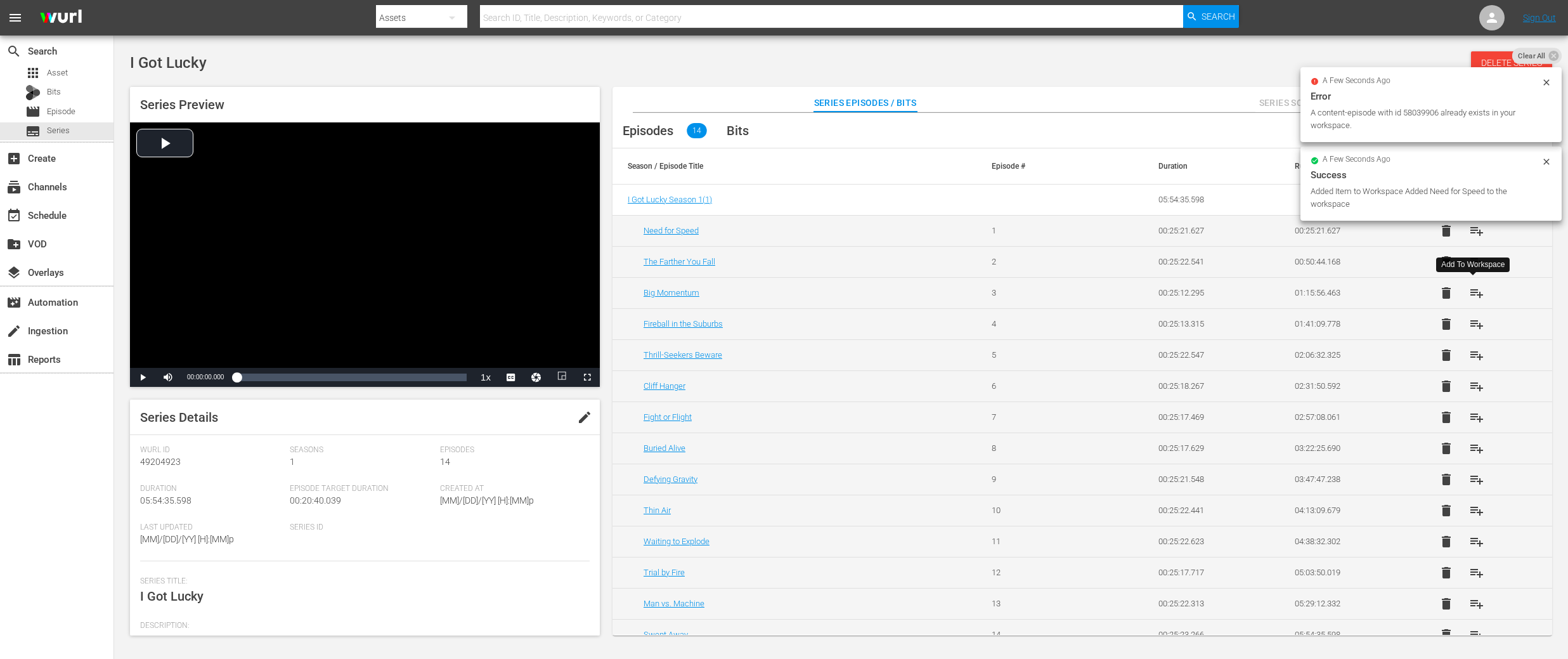 click on "playlist_add" at bounding box center (1477, 293) 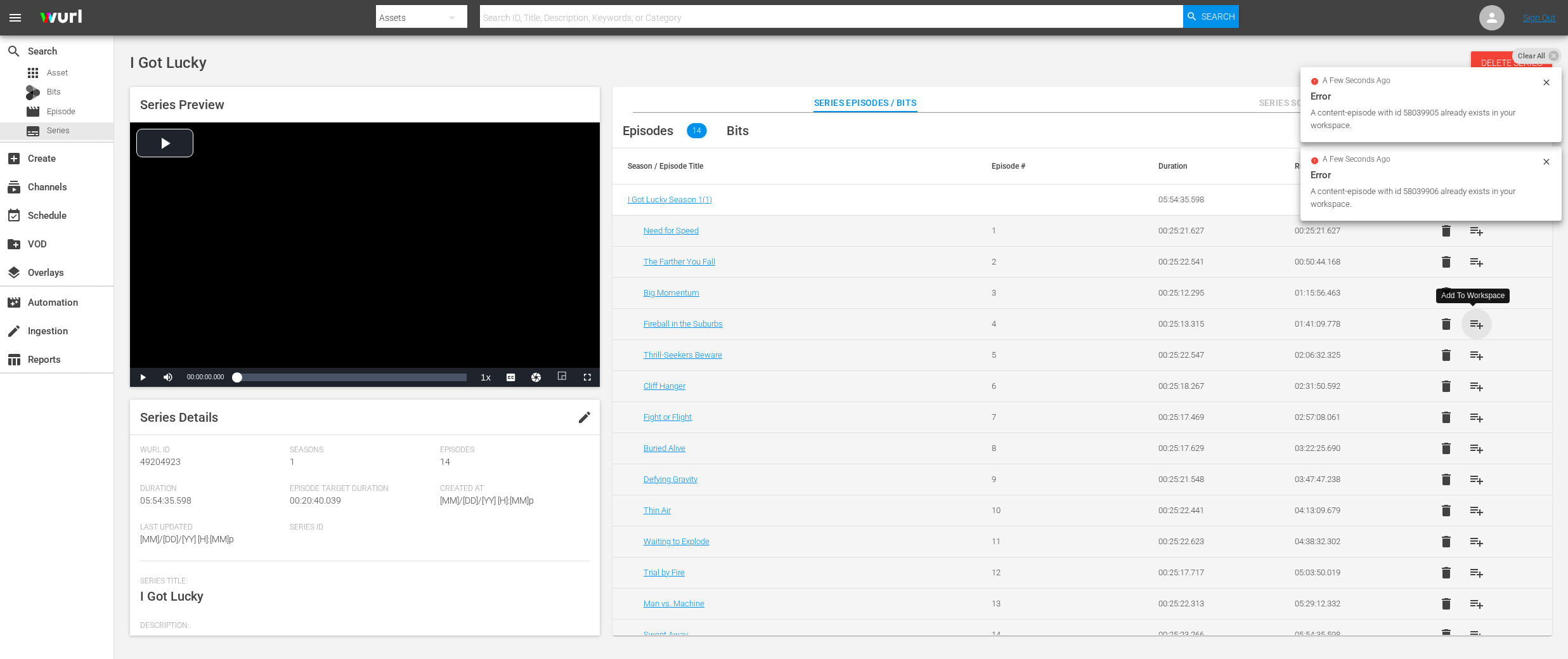 click on "playlist_add" at bounding box center [1477, 324] 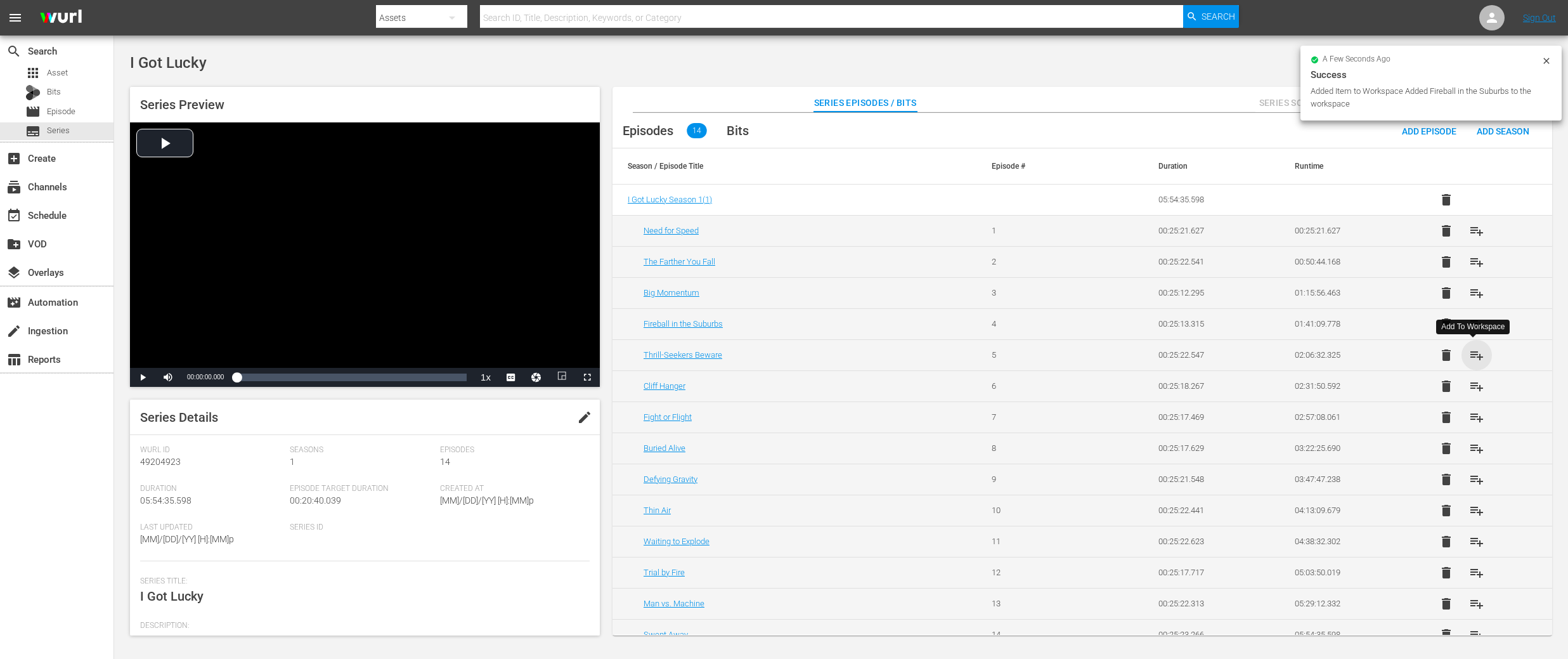 click on "playlist_add" at bounding box center (1477, 355) 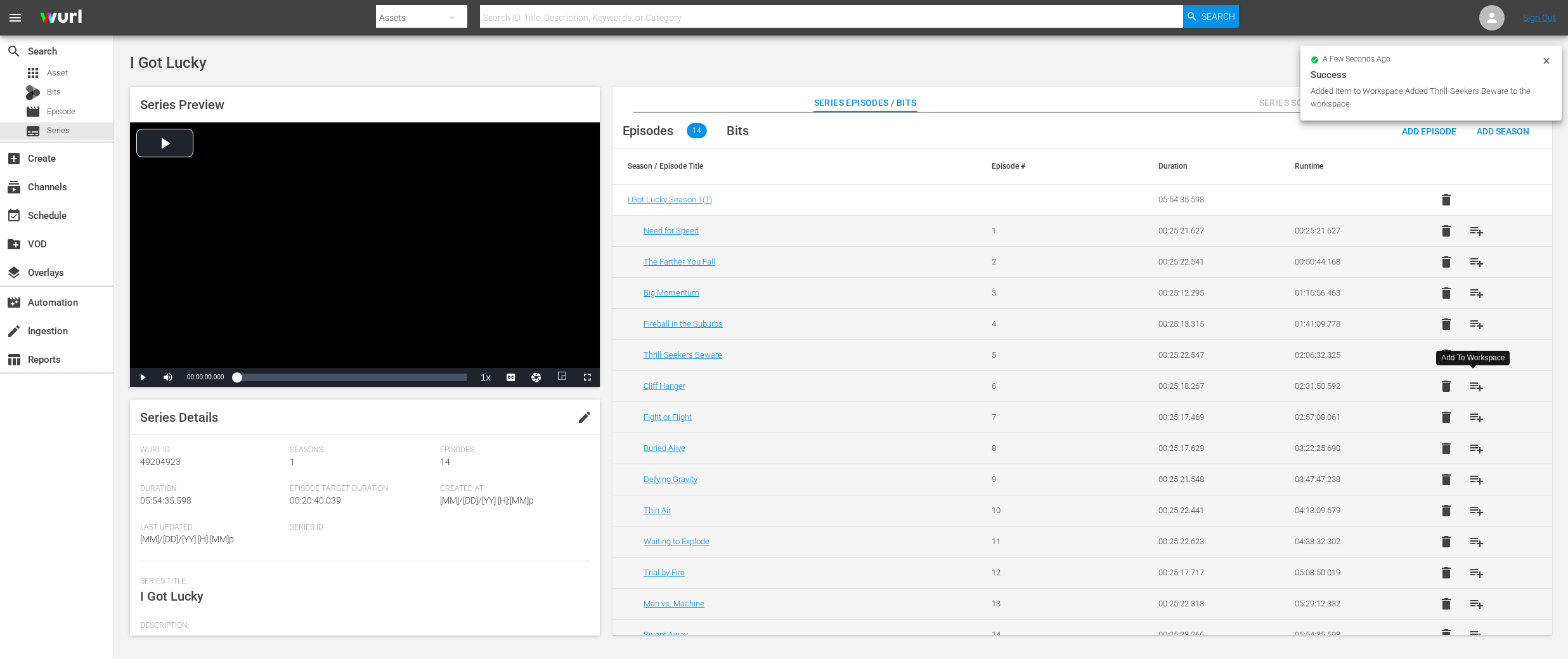 click on "playlist_add" at bounding box center [1477, 386] 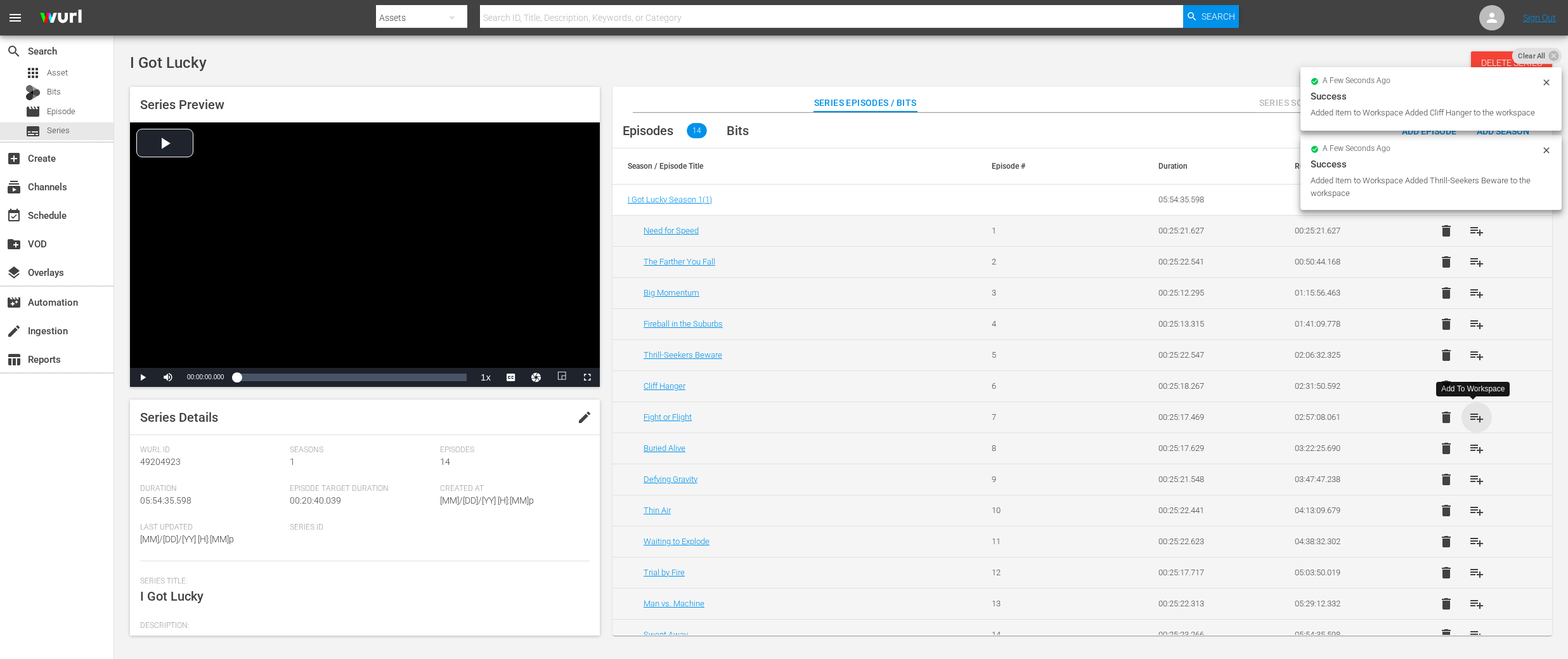 click on "playlist_add" at bounding box center (1477, 417) 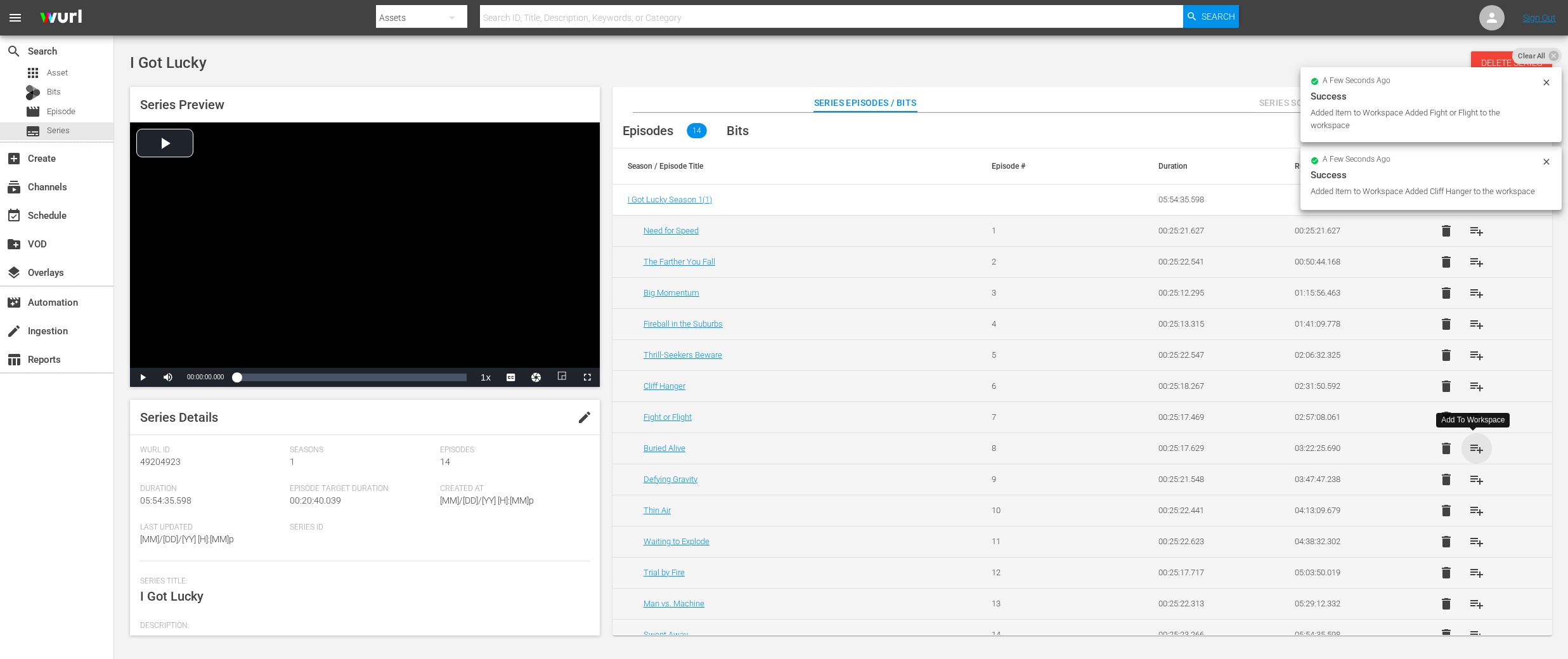 click on "playlist_add" at bounding box center (1477, 448) 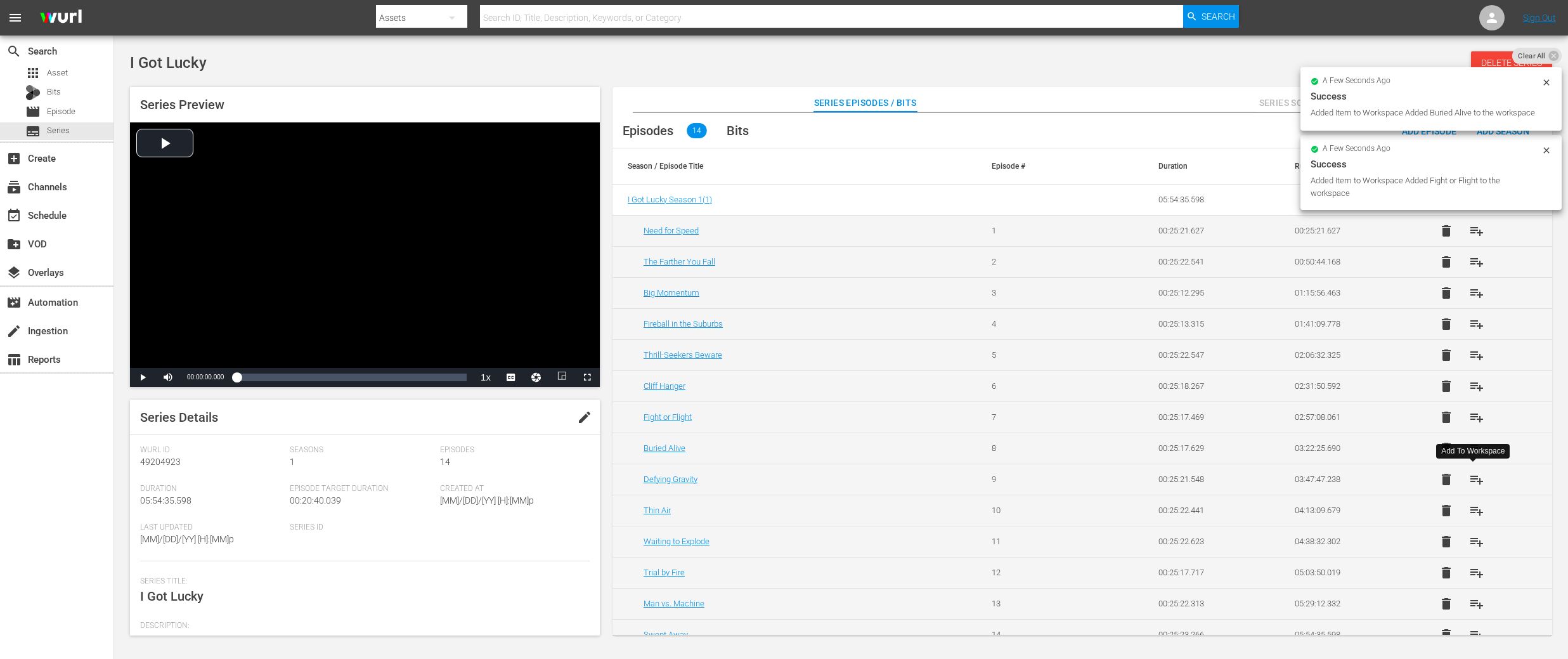 click on "playlist_add" at bounding box center [1477, 480] 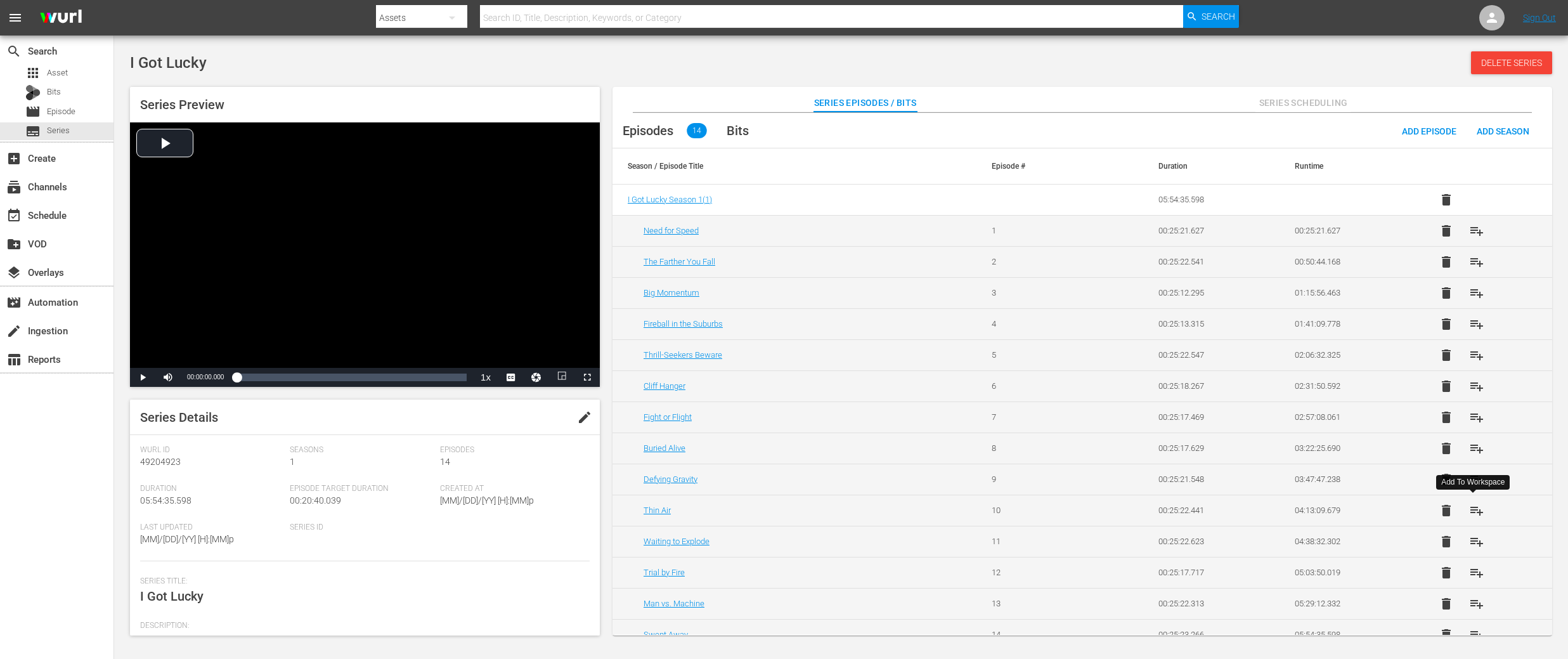 click on "playlist_add" at bounding box center (1477, 511) 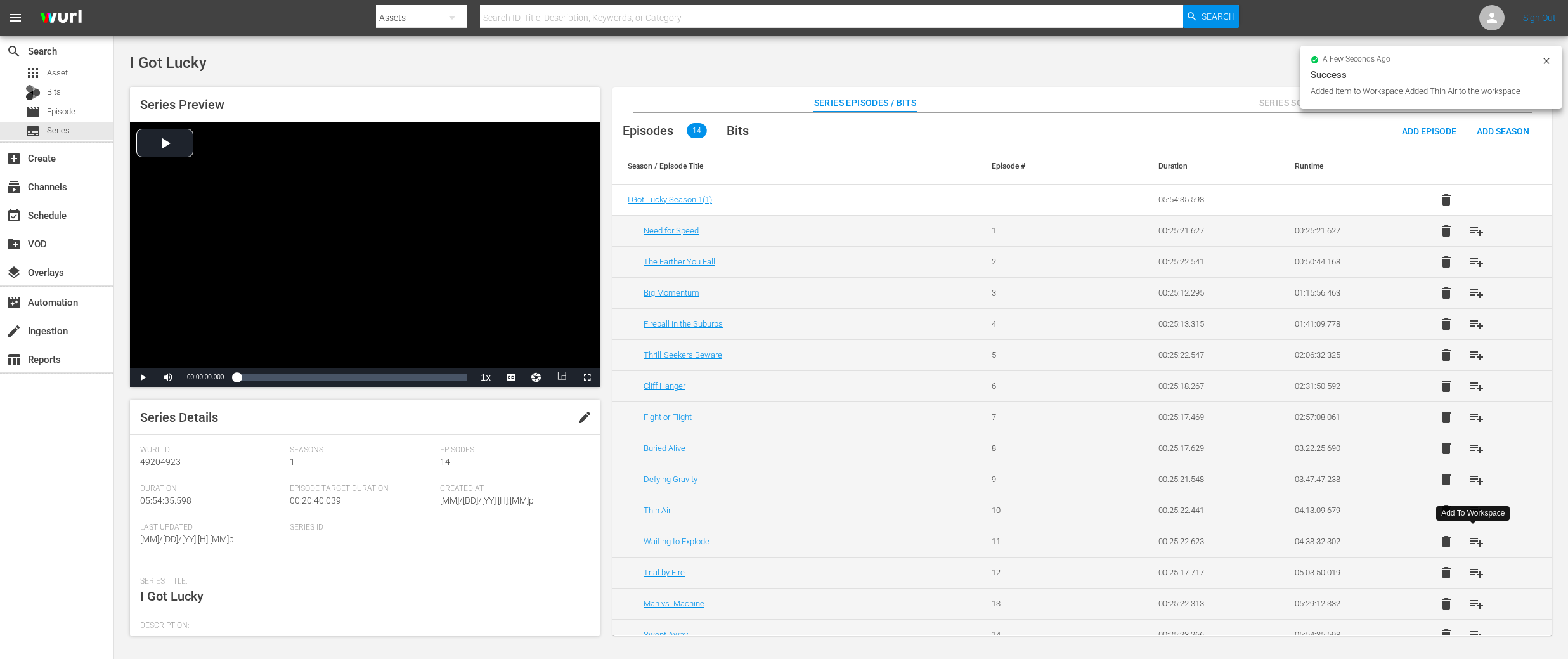 click on "playlist_add" at bounding box center (1477, 542) 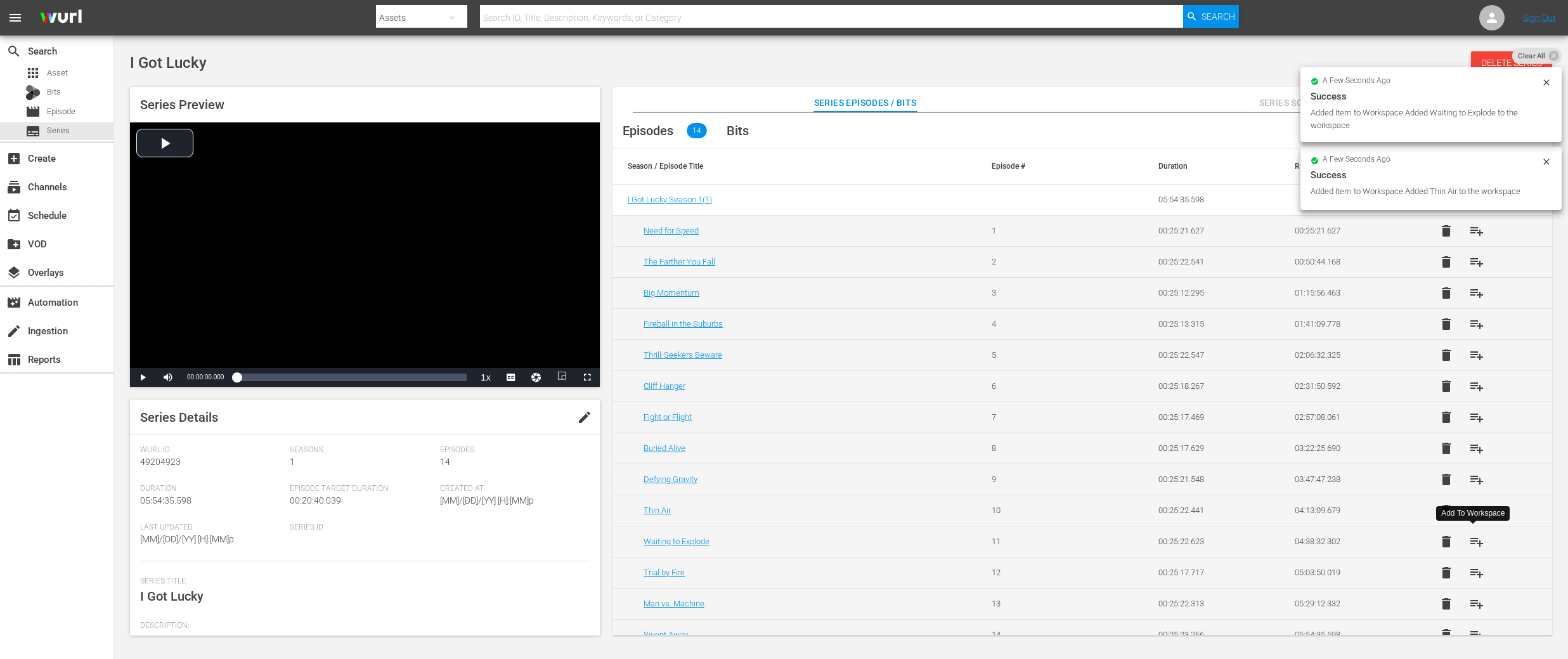 scroll, scrollTop: 16, scrollLeft: 0, axis: vertical 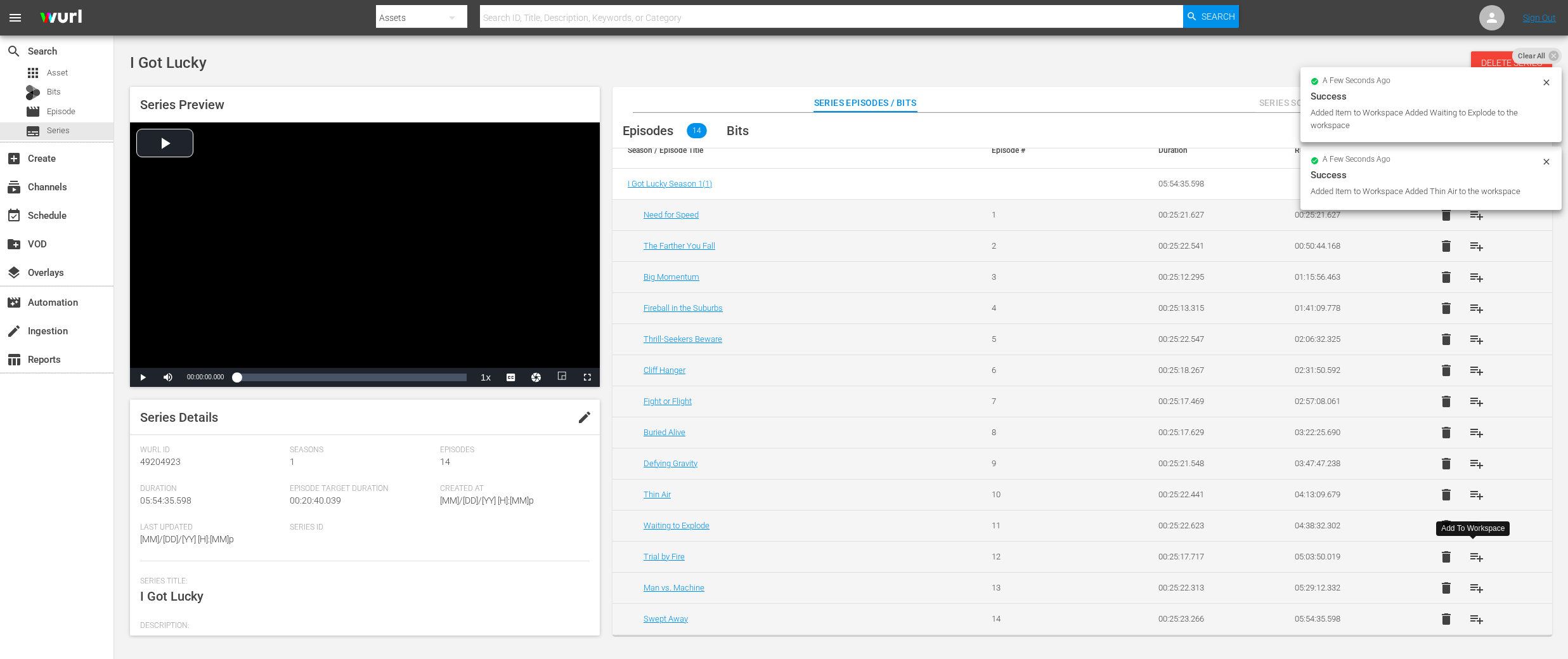 click on "playlist_add" at bounding box center [1477, 557] 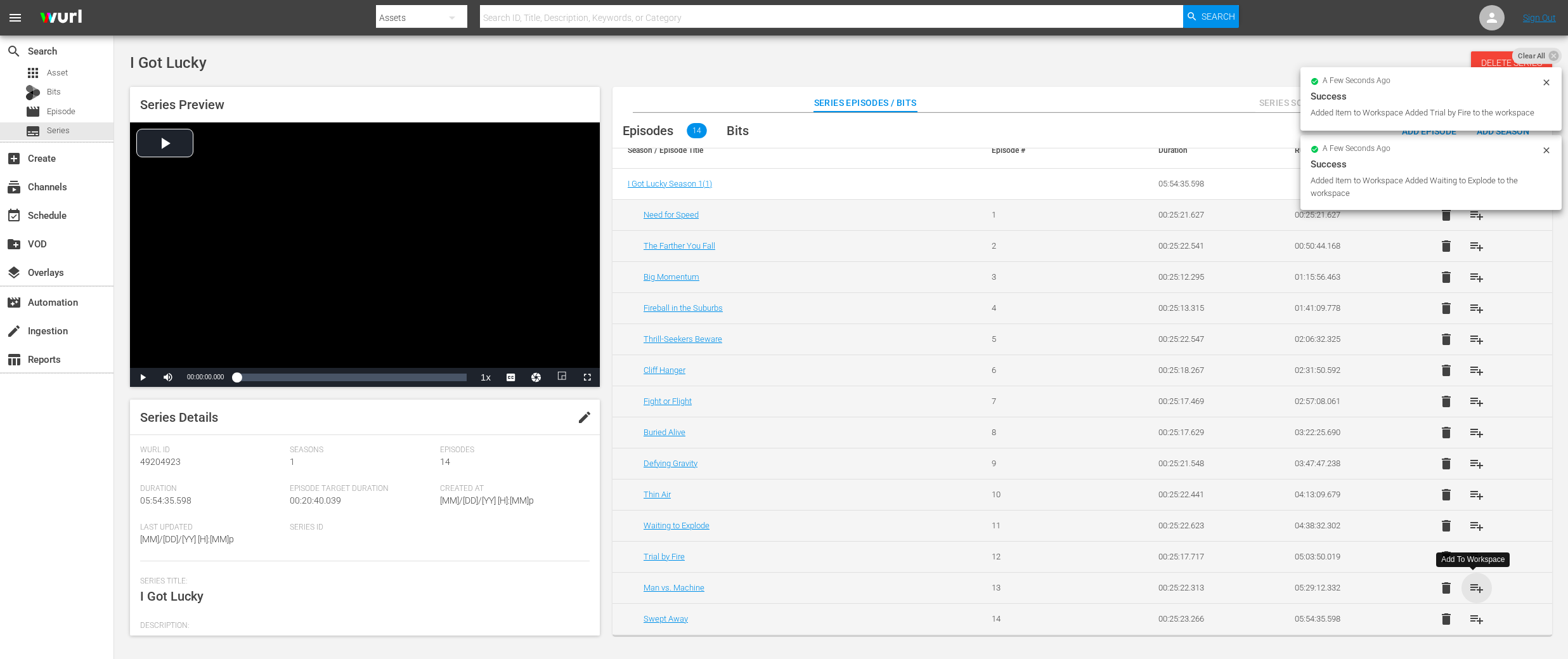 click on "playlist_add" at bounding box center (1477, 588) 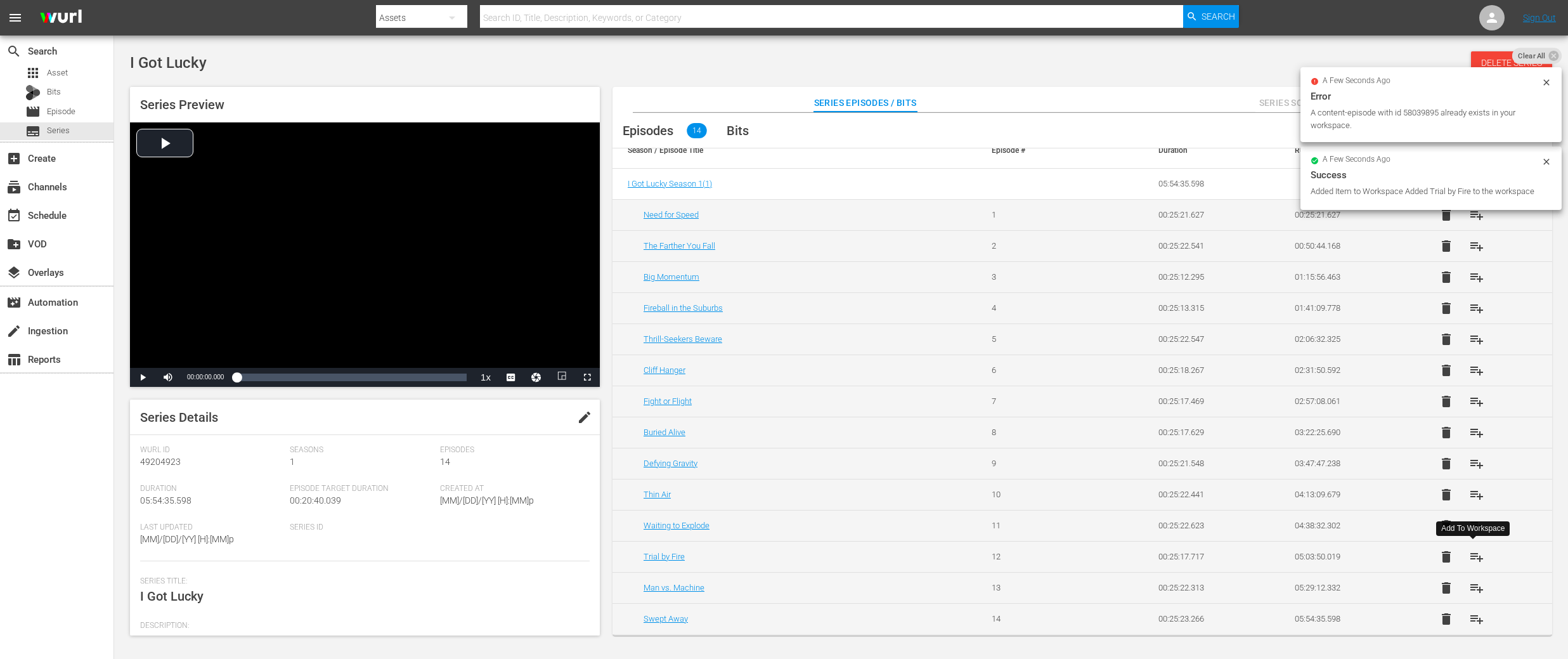 scroll, scrollTop: 0, scrollLeft: 0, axis: both 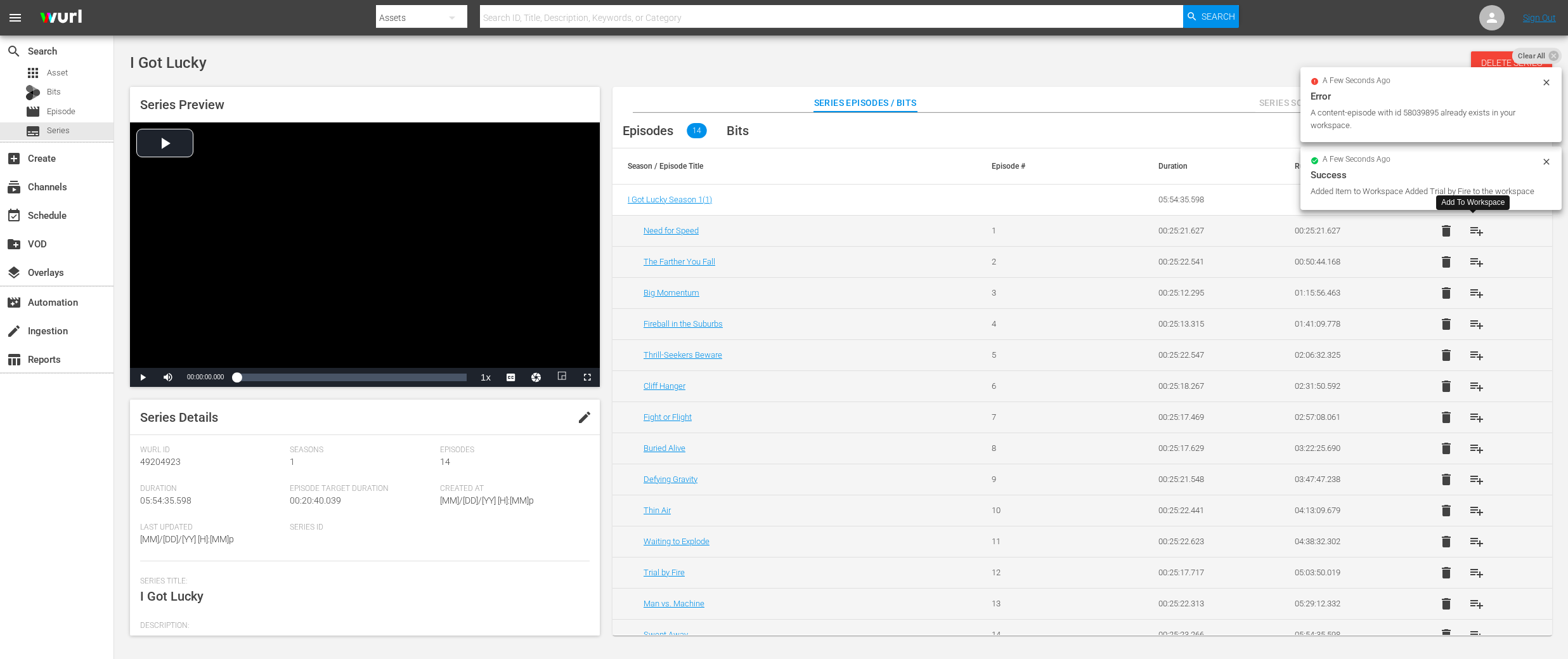 click on "playlist_add" at bounding box center [1477, 231] 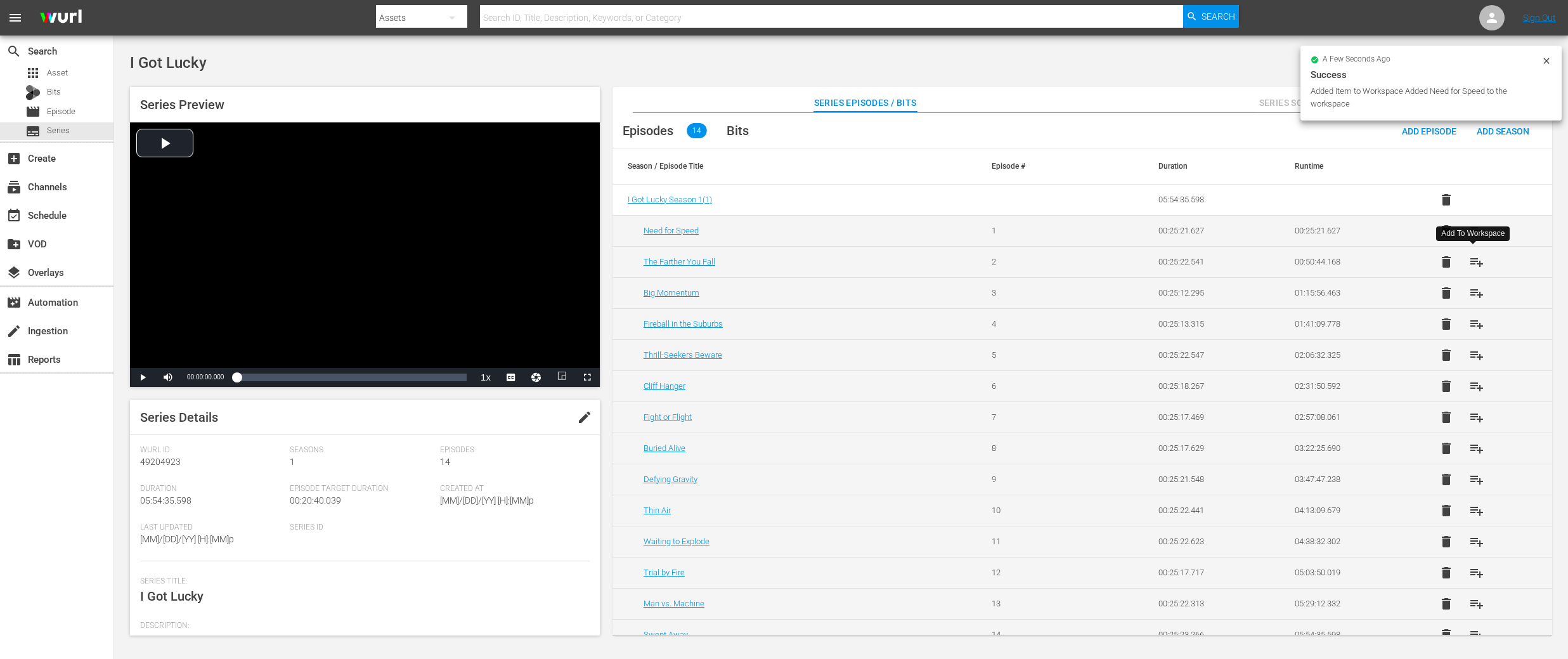 click on "playlist_add" at bounding box center [1477, 262] 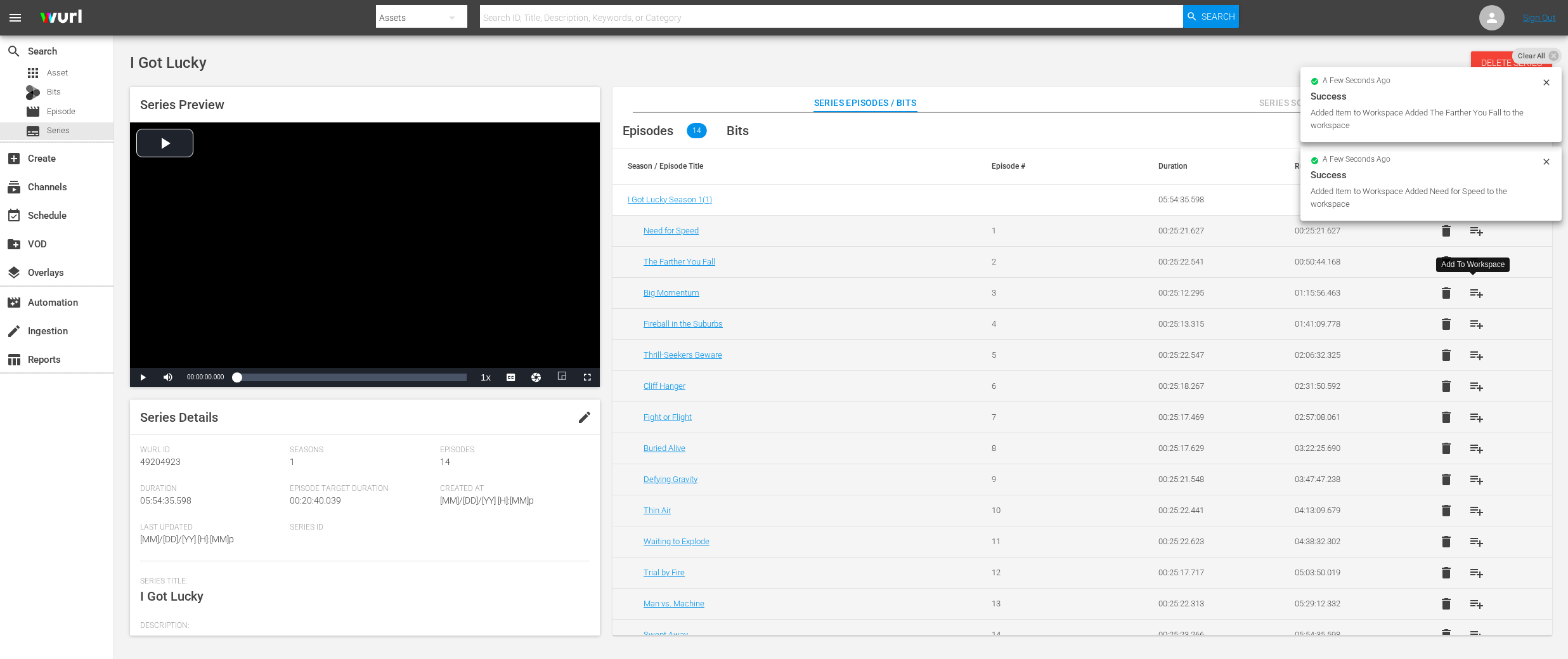 click on "playlist_add" at bounding box center (1477, 293) 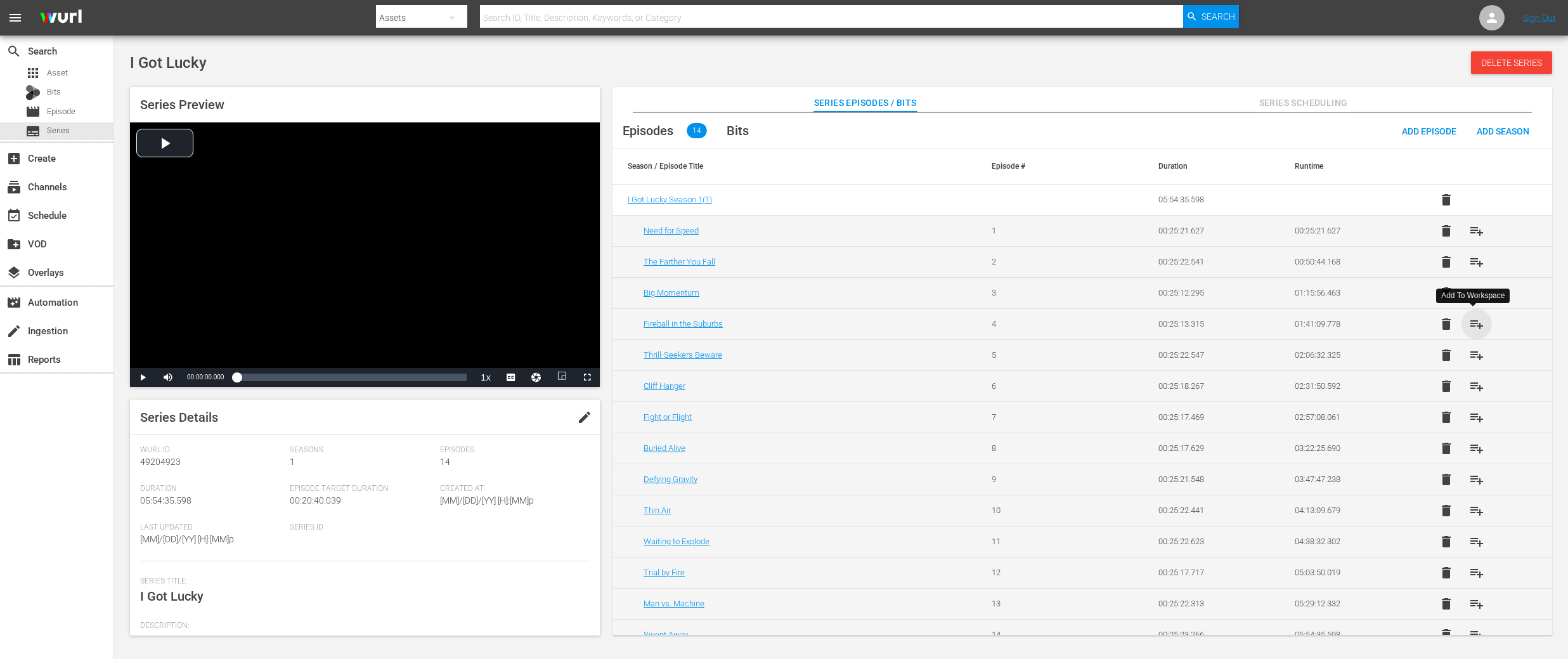 click on "playlist_add" at bounding box center [1477, 324] 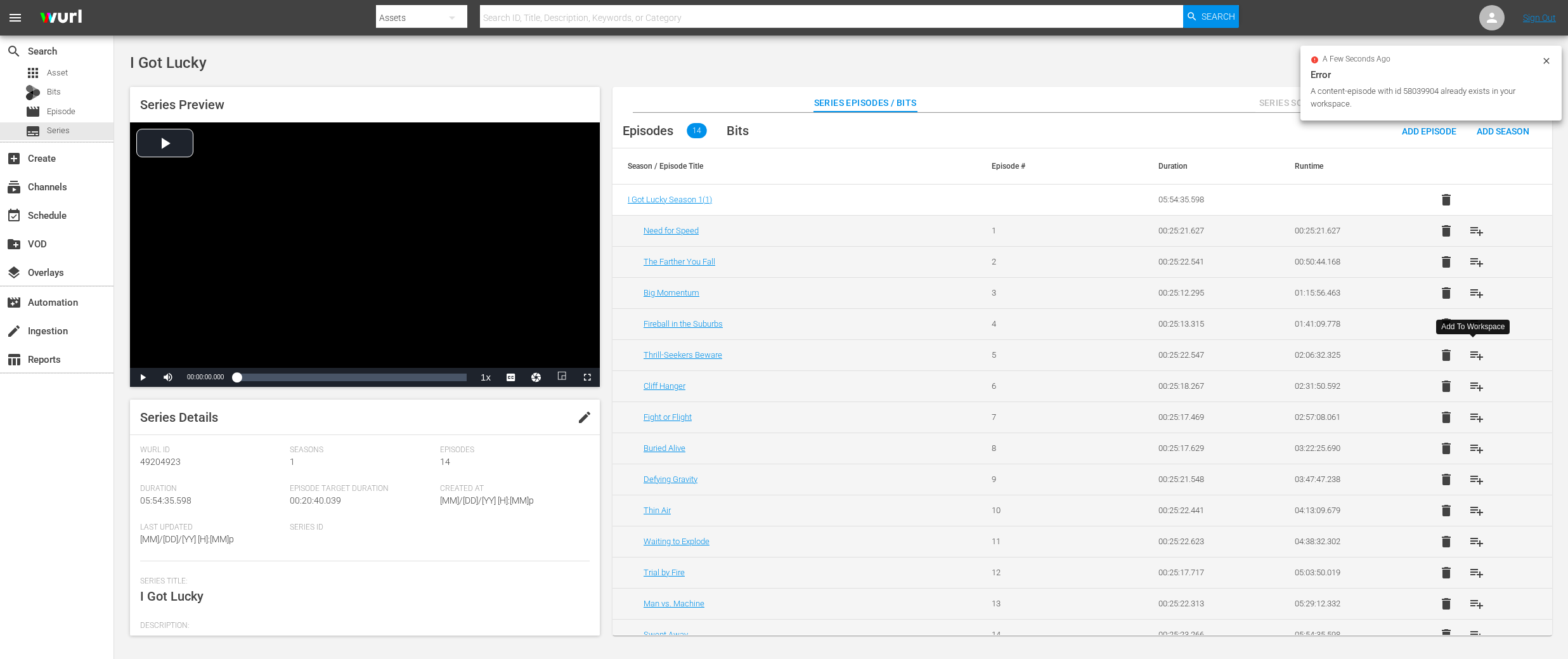 click on "playlist_add" at bounding box center (1477, 355) 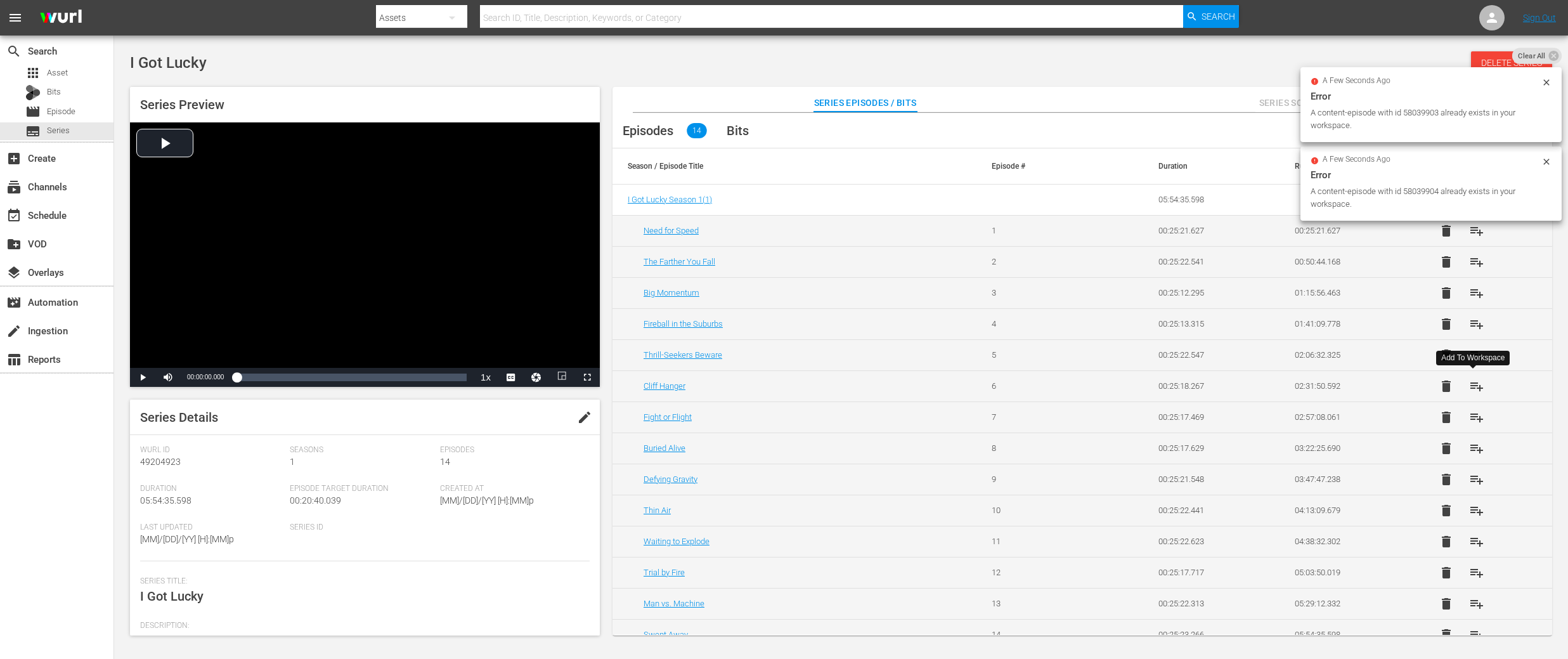 click on "playlist_add" at bounding box center (1477, 386) 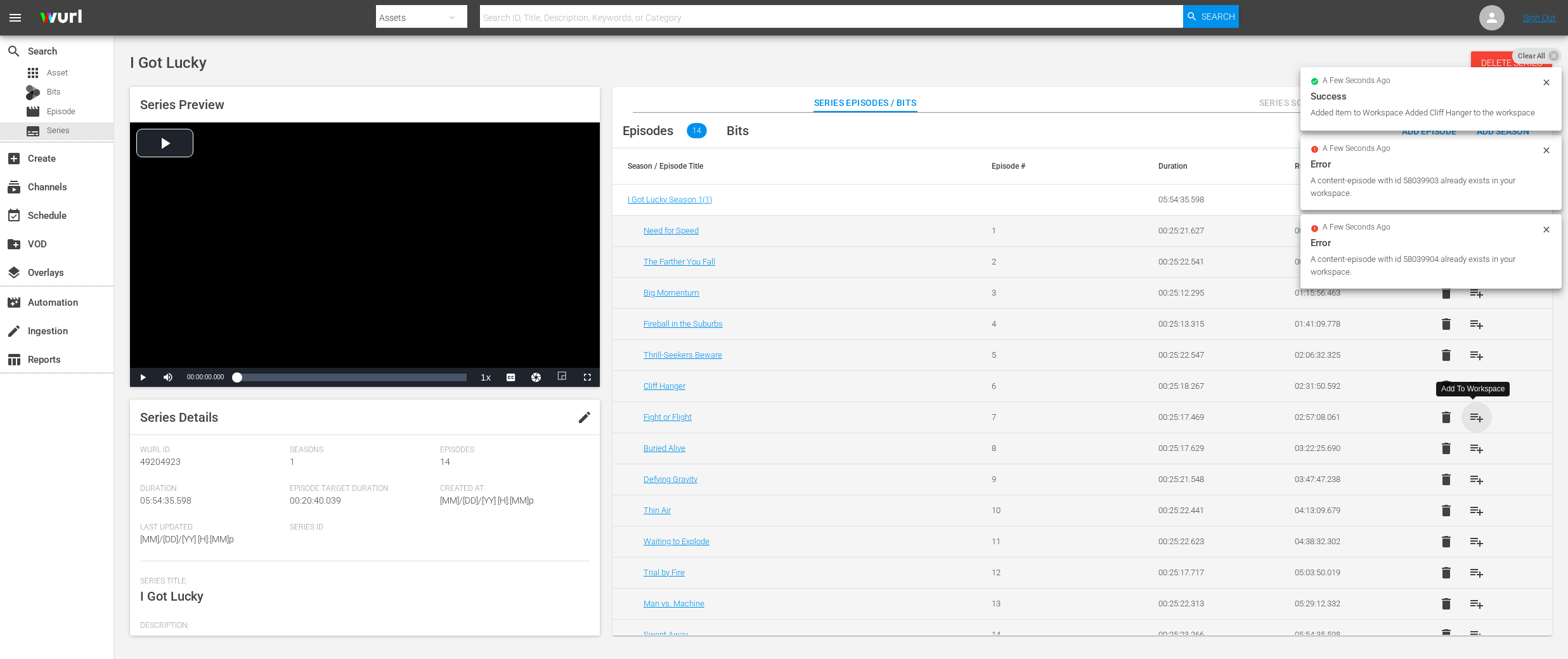 click on "playlist_add" at bounding box center (1477, 417) 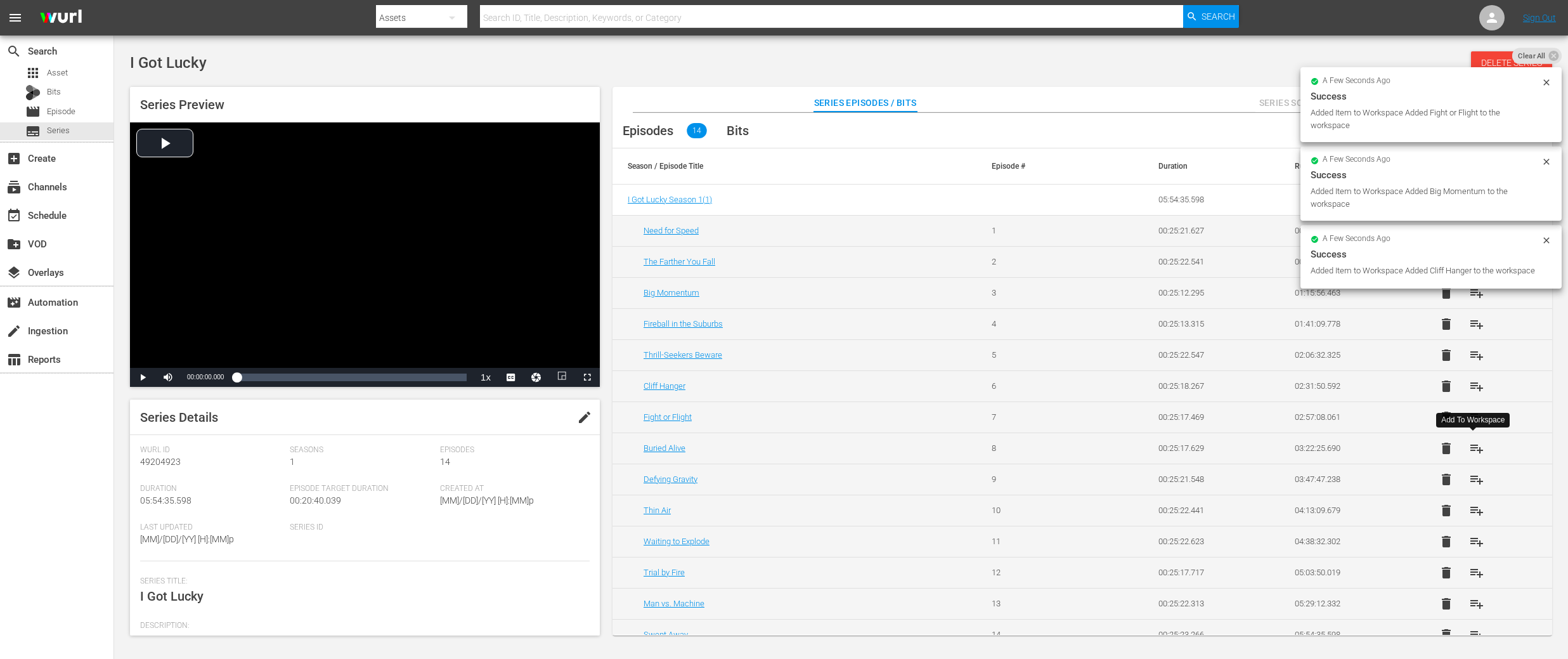 click on "playlist_add" at bounding box center (1477, 448) 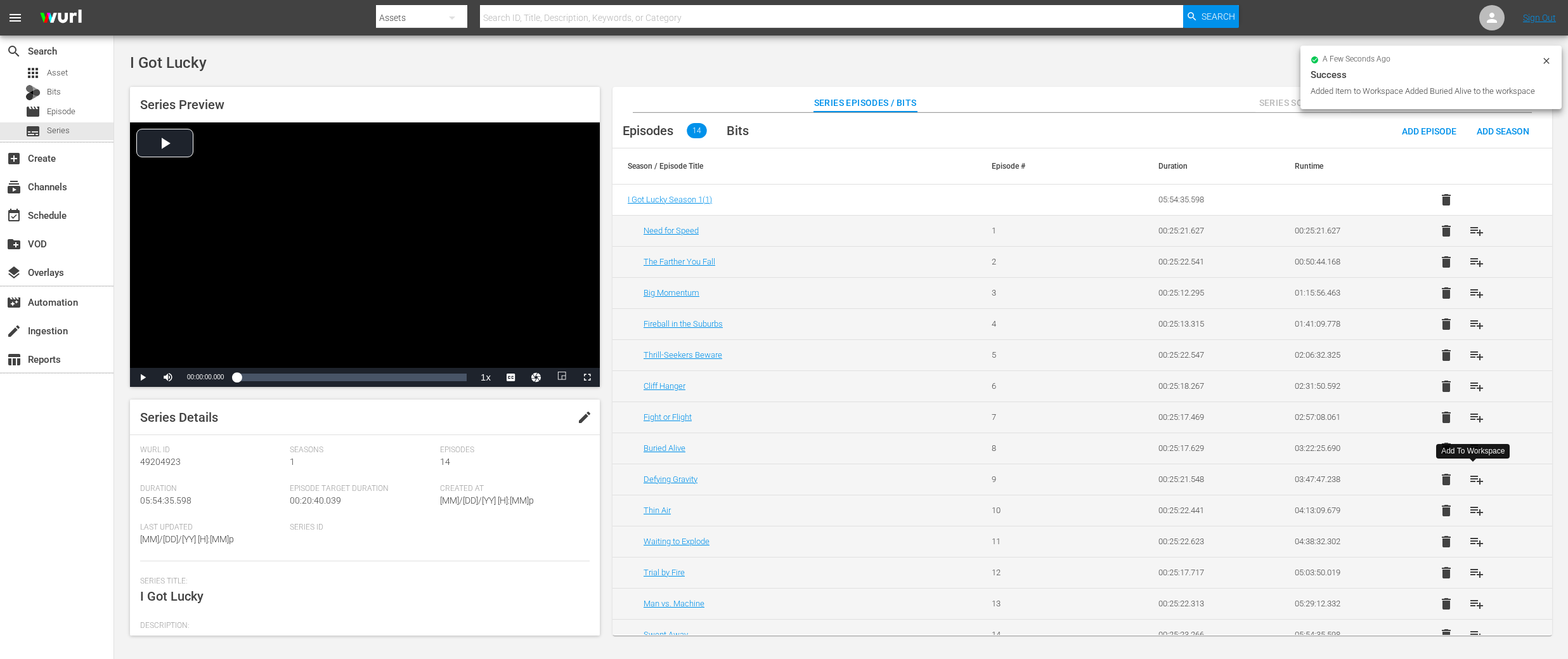 click on "playlist_add" at bounding box center [1477, 480] 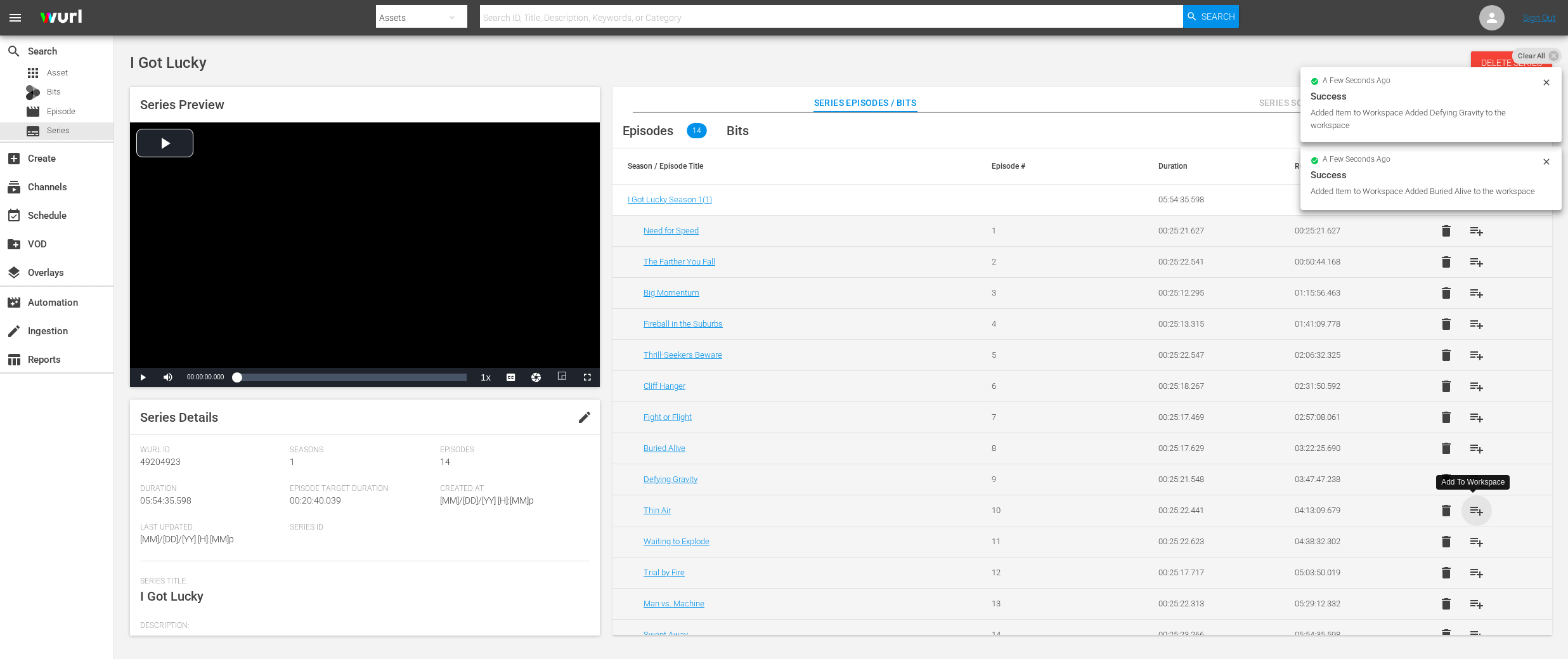 click on "playlist_add" at bounding box center (1477, 511) 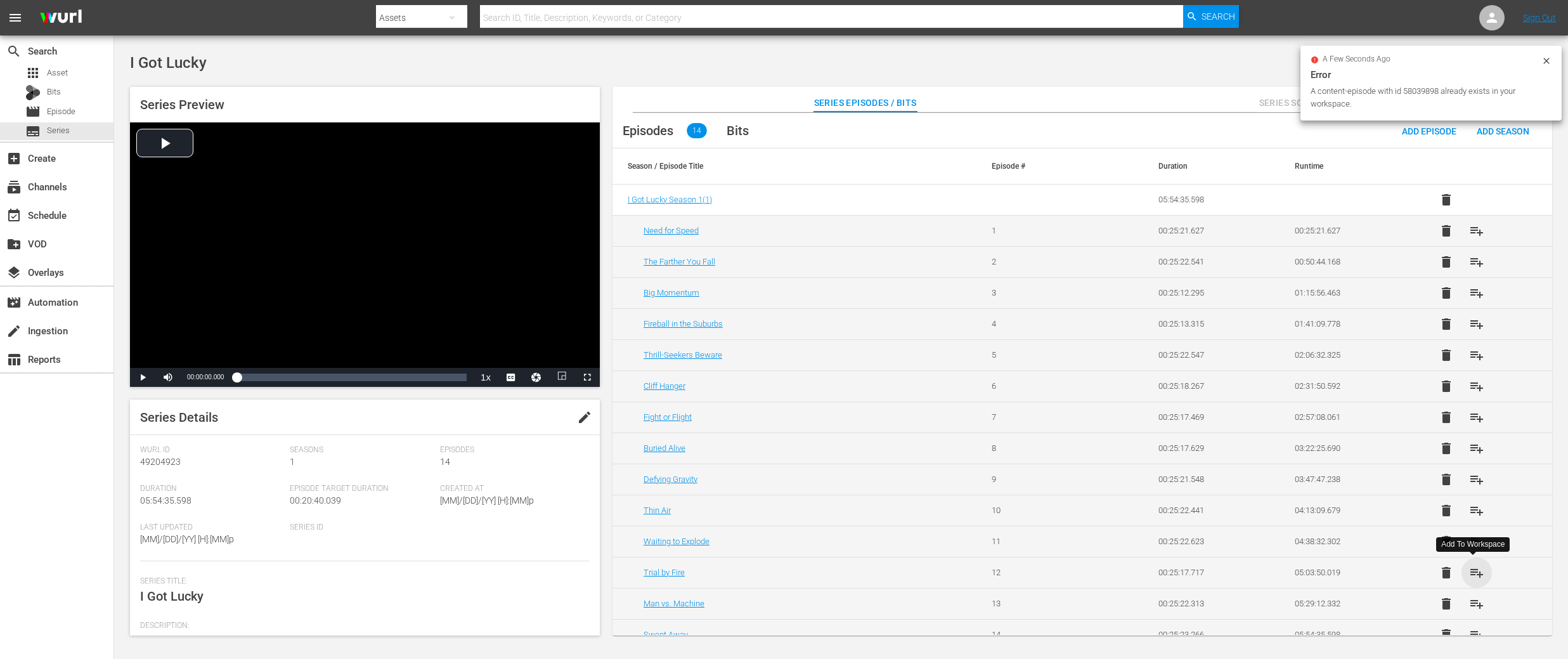 click on "playlist_add" at bounding box center (1477, 573) 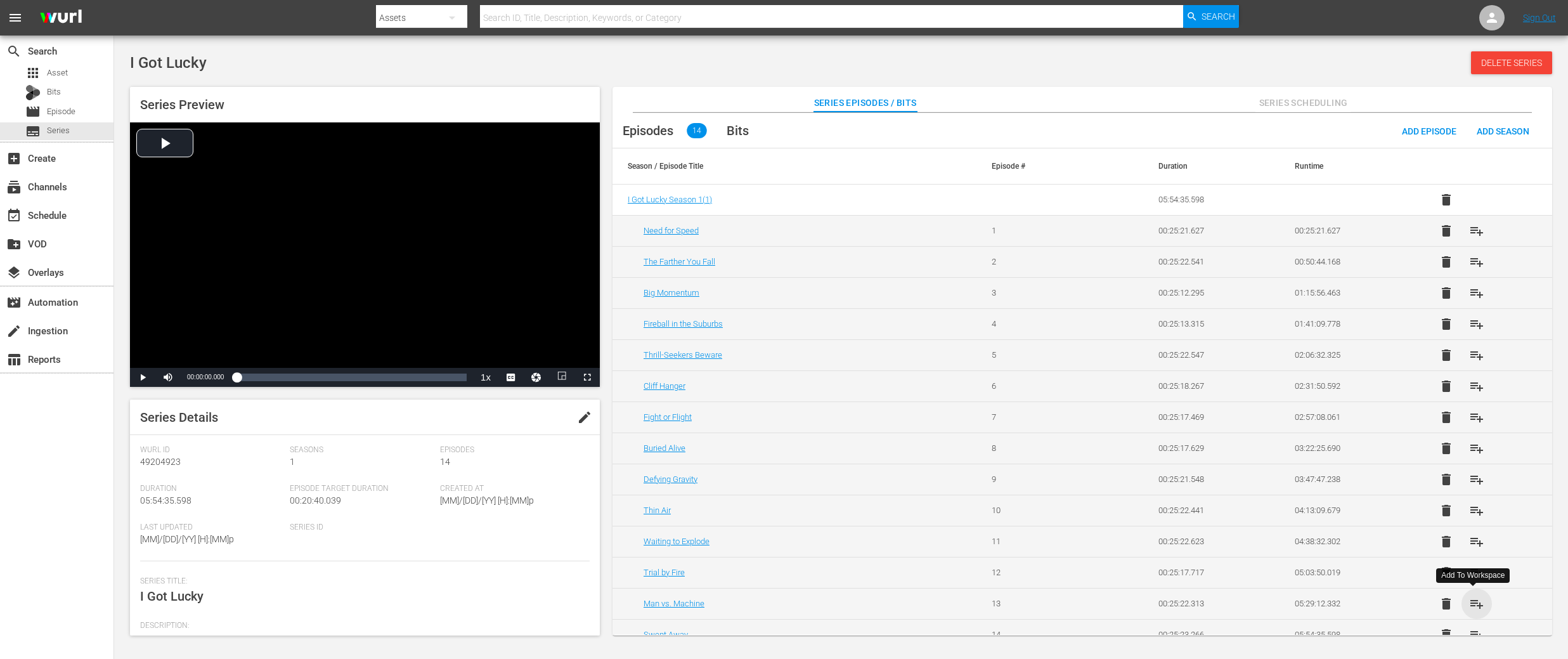 click on "playlist_add" at bounding box center (1477, 604) 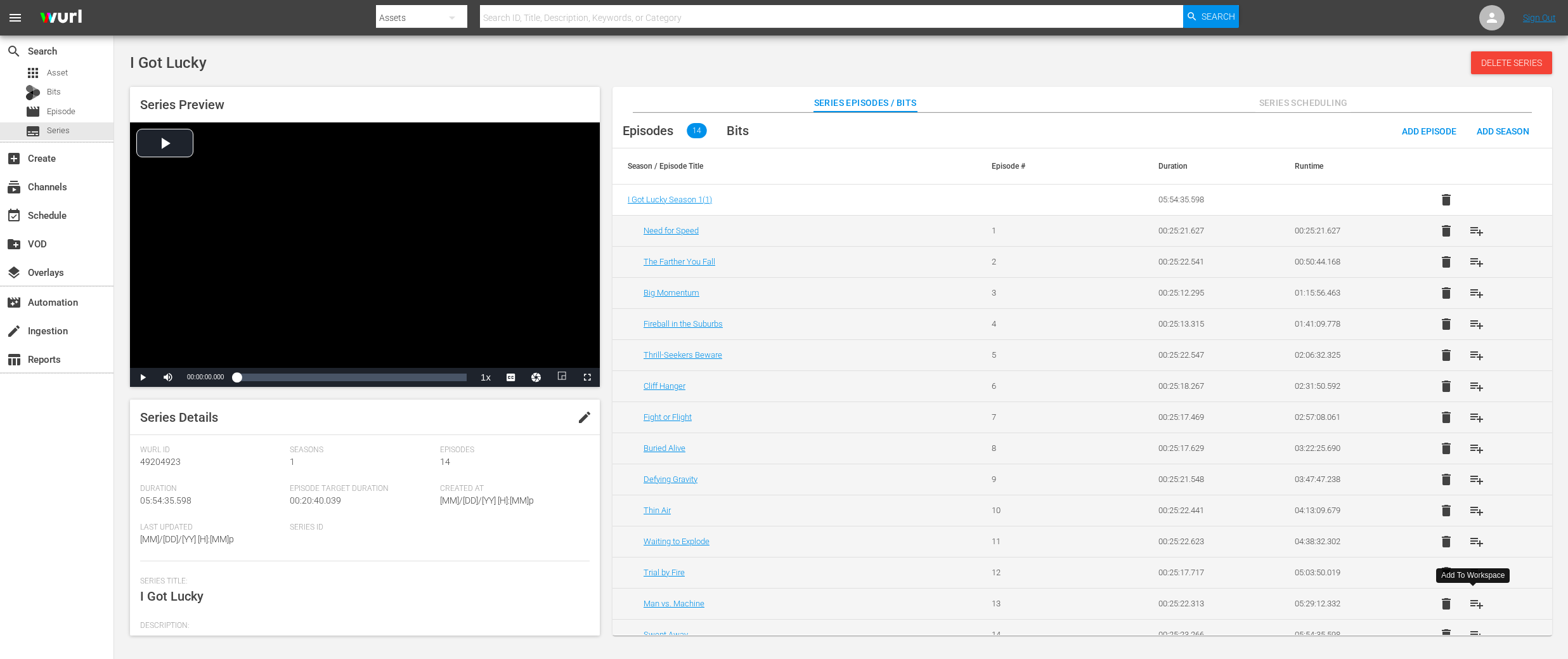 scroll, scrollTop: 16, scrollLeft: 0, axis: vertical 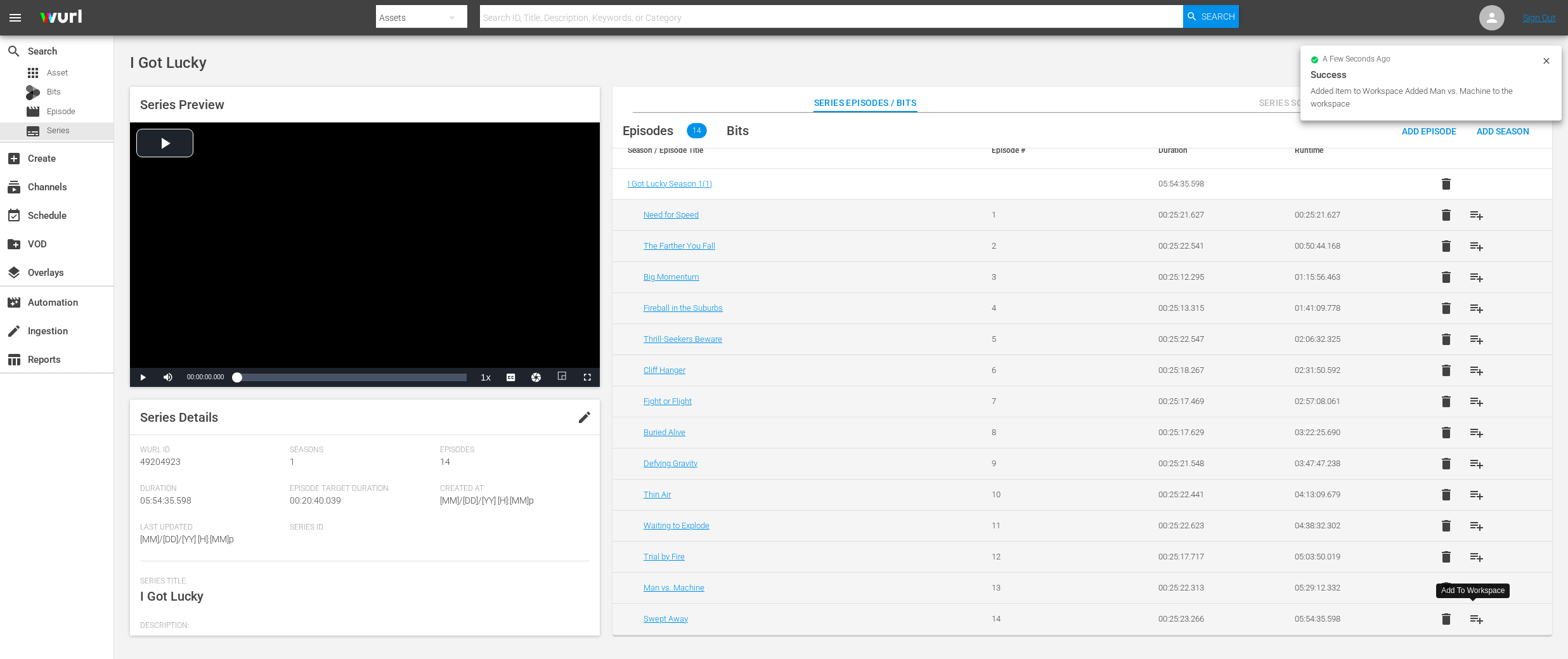 click on "playlist_add" at bounding box center (1477, 619) 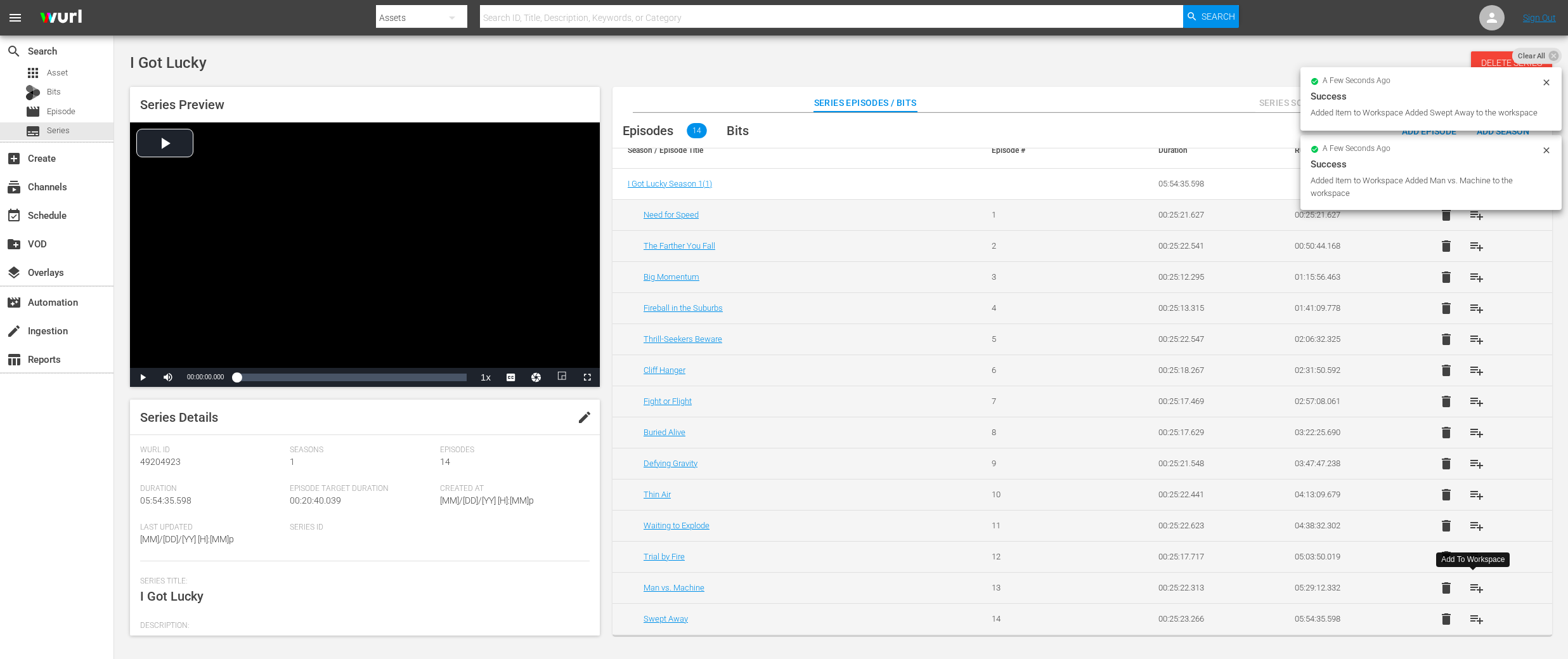 scroll, scrollTop: 0, scrollLeft: 0, axis: both 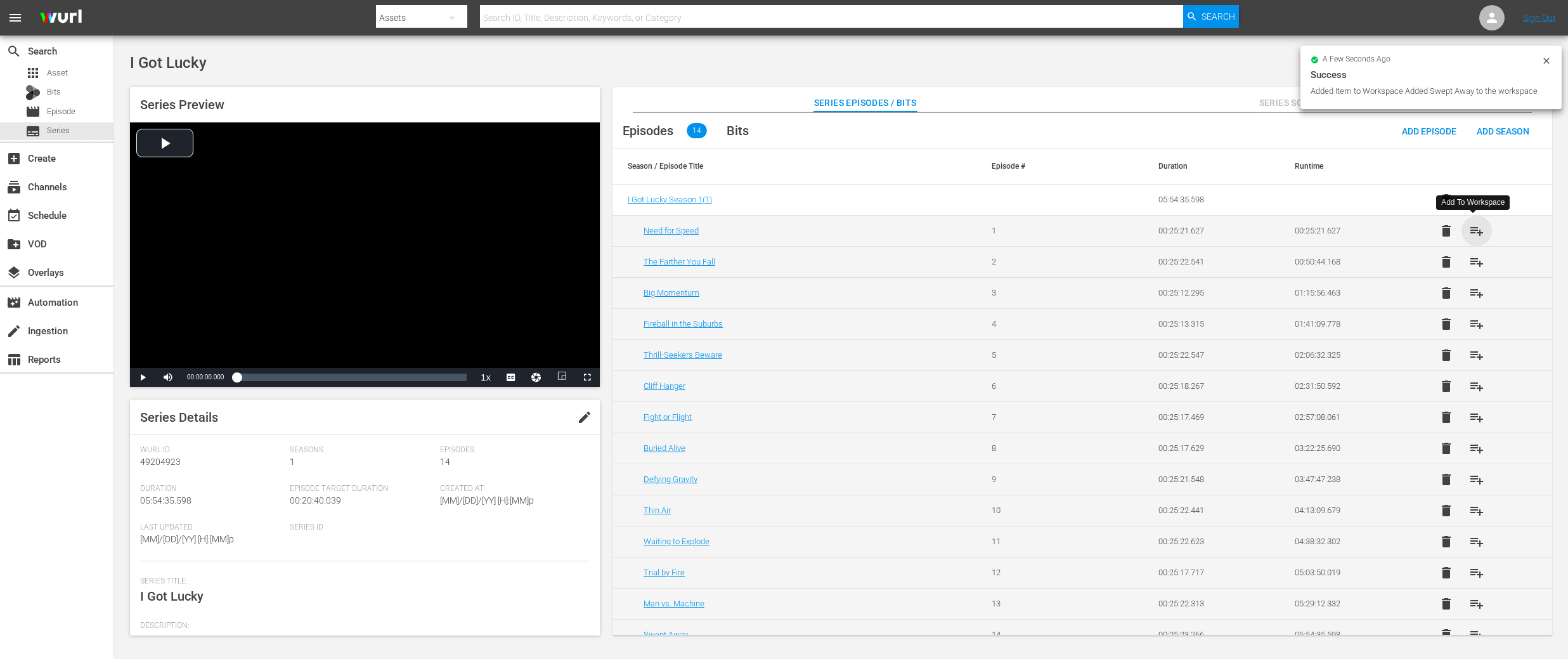 drag, startPoint x: 1476, startPoint y: 235, endPoint x: 1473, endPoint y: 257, distance: 22.2036 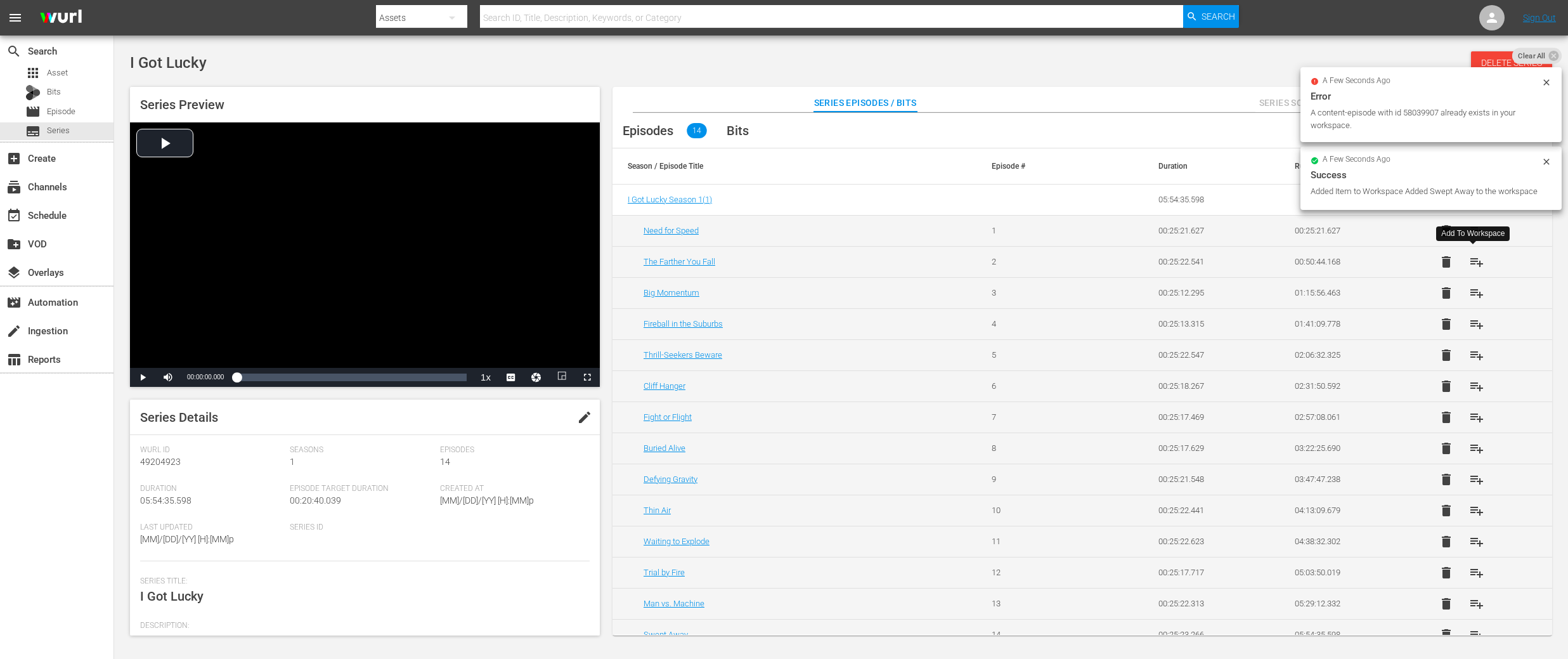 click on "playlist_add" at bounding box center [1477, 262] 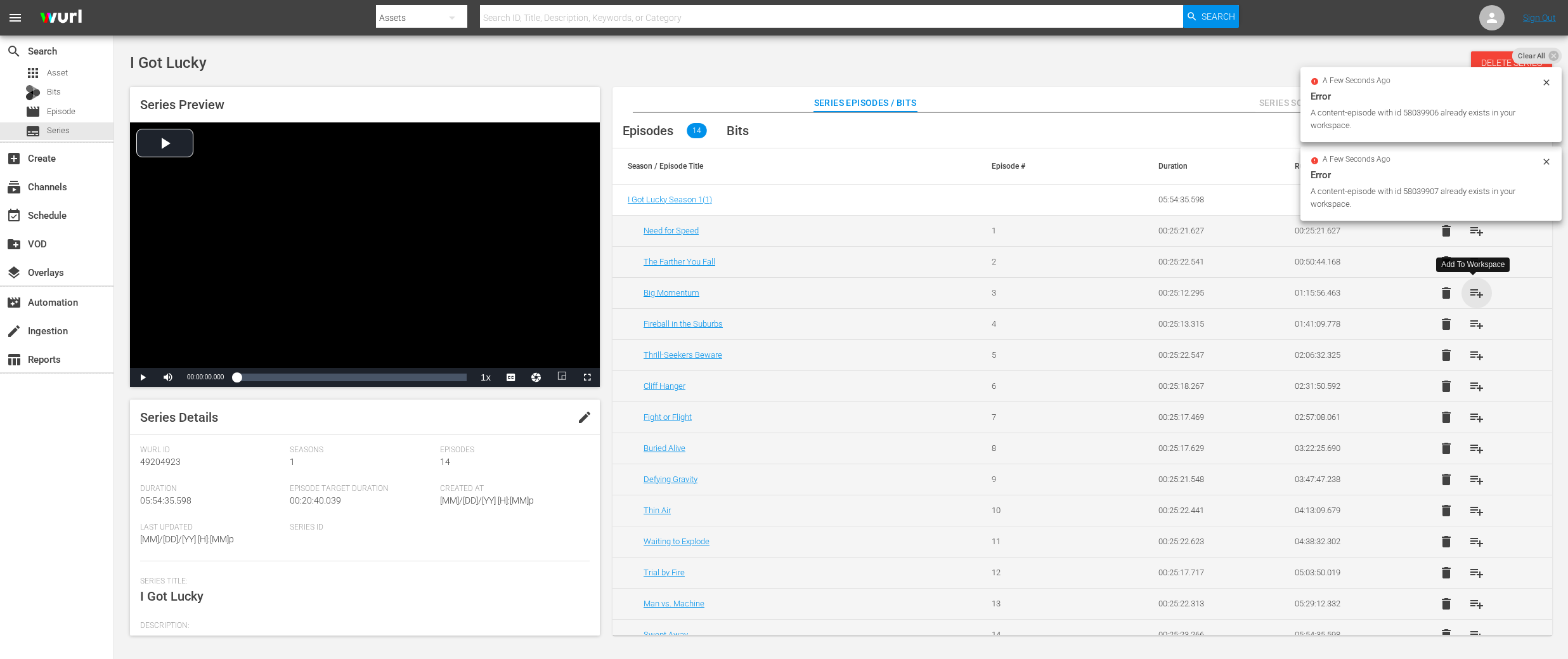 click on "playlist_add" at bounding box center [1477, 293] 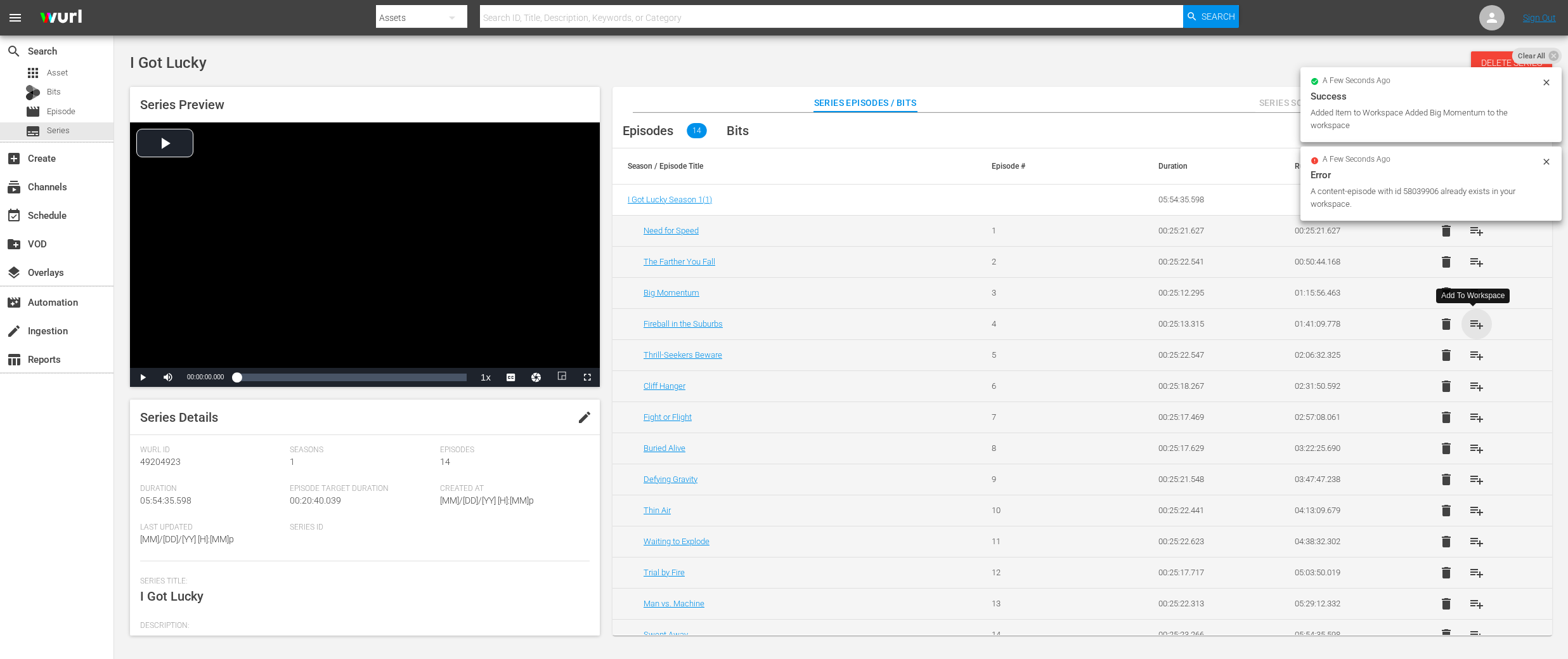 click on "playlist_add" at bounding box center [1477, 324] 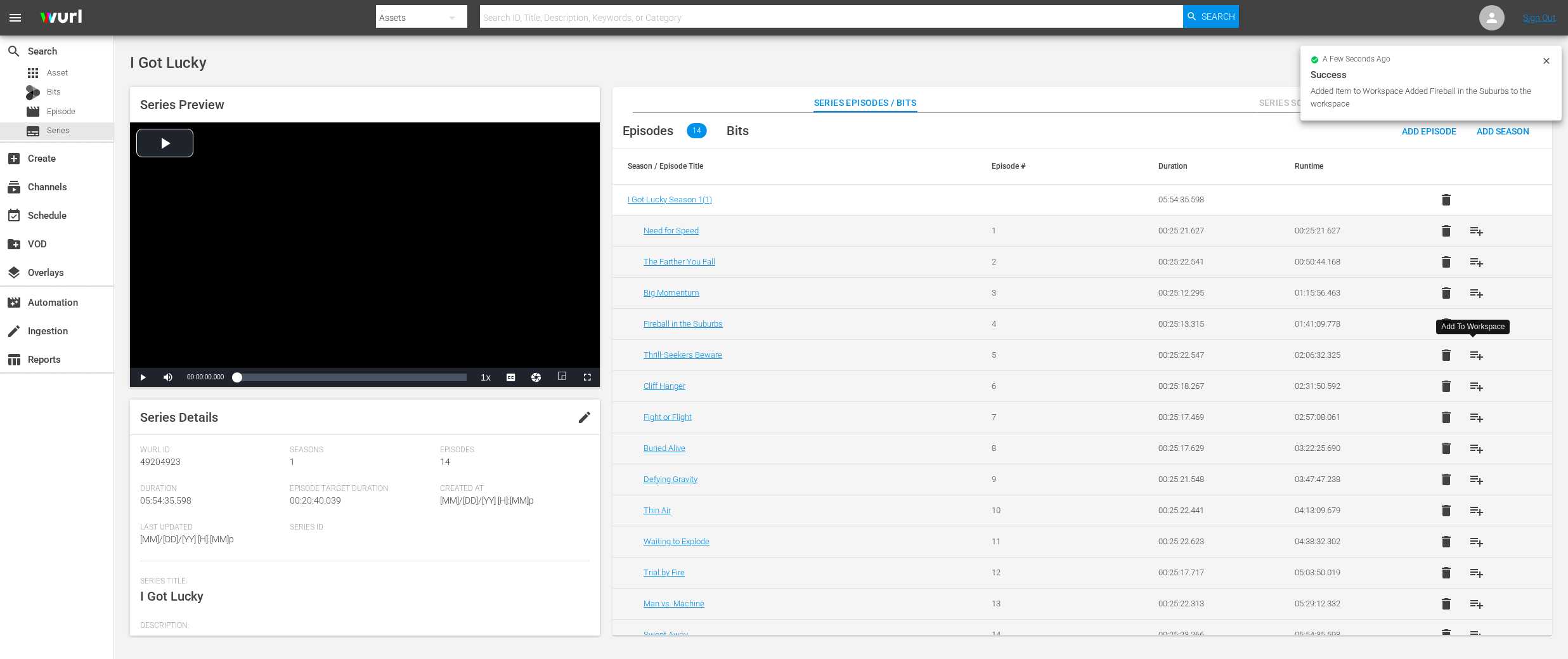 click on "playlist_add" at bounding box center (1477, 355) 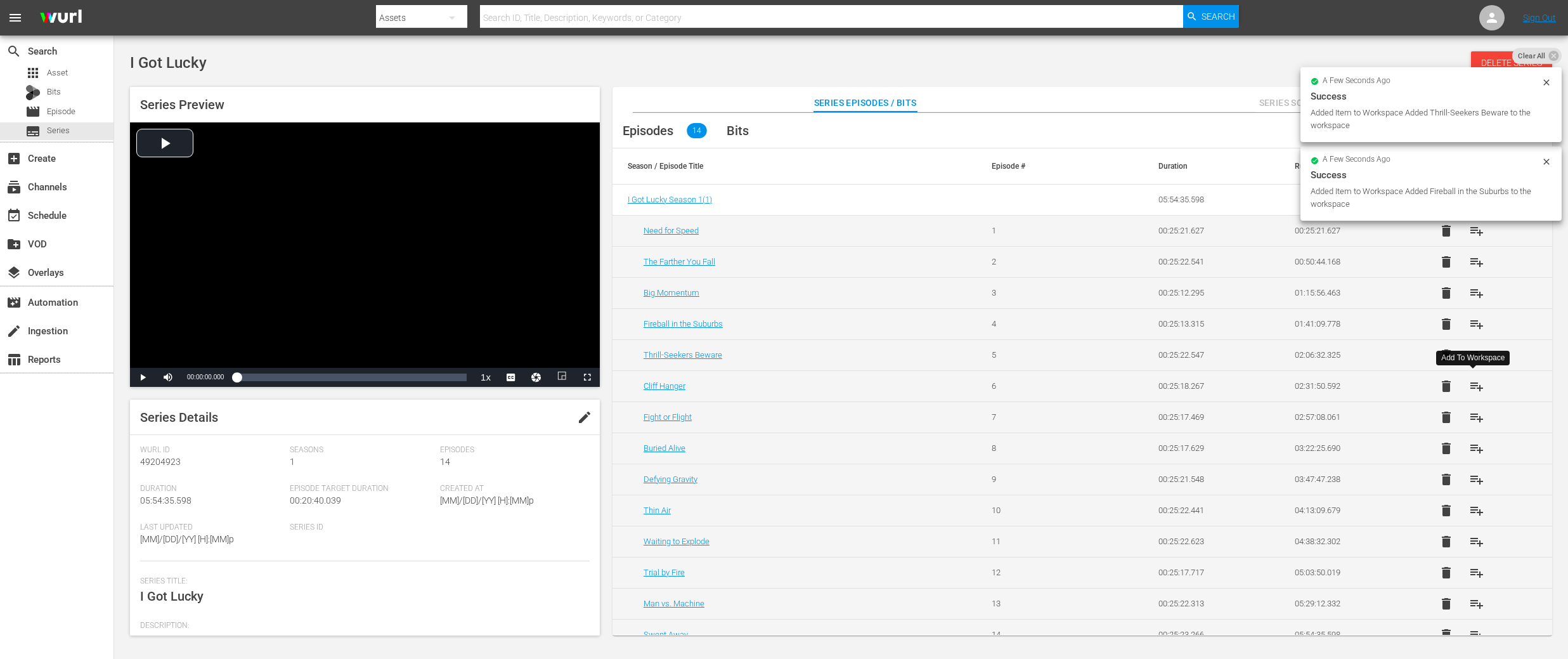 click on "playlist_add" at bounding box center (1477, 386) 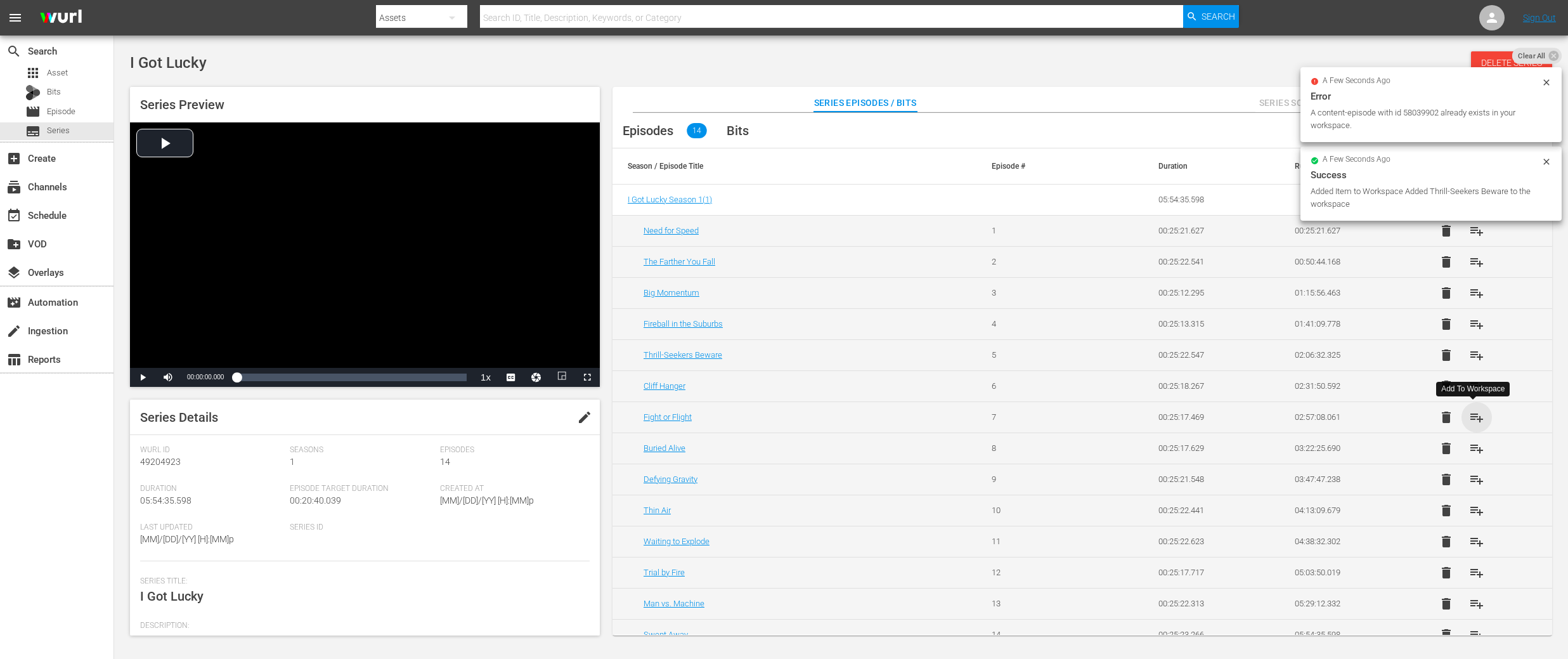 click on "playlist_add" at bounding box center (1477, 417) 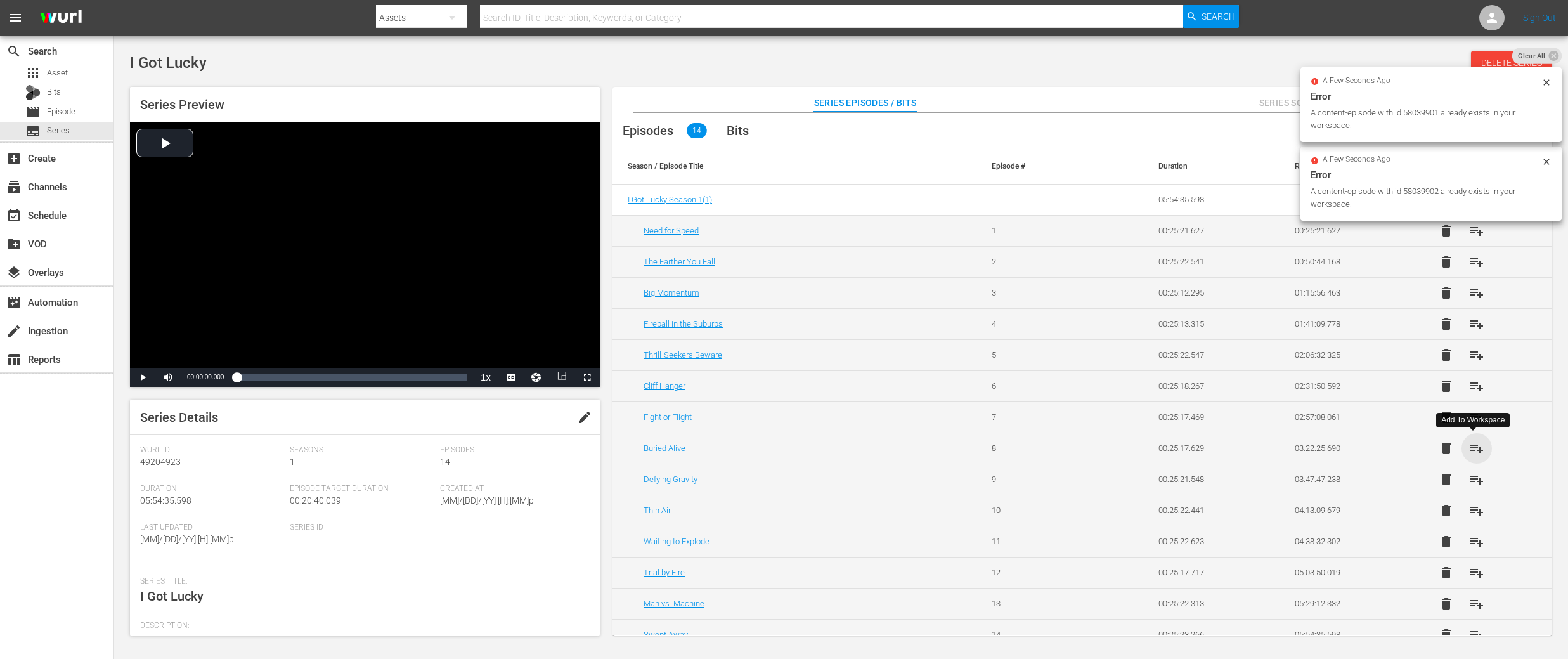 click on "playlist_add" at bounding box center [1477, 448] 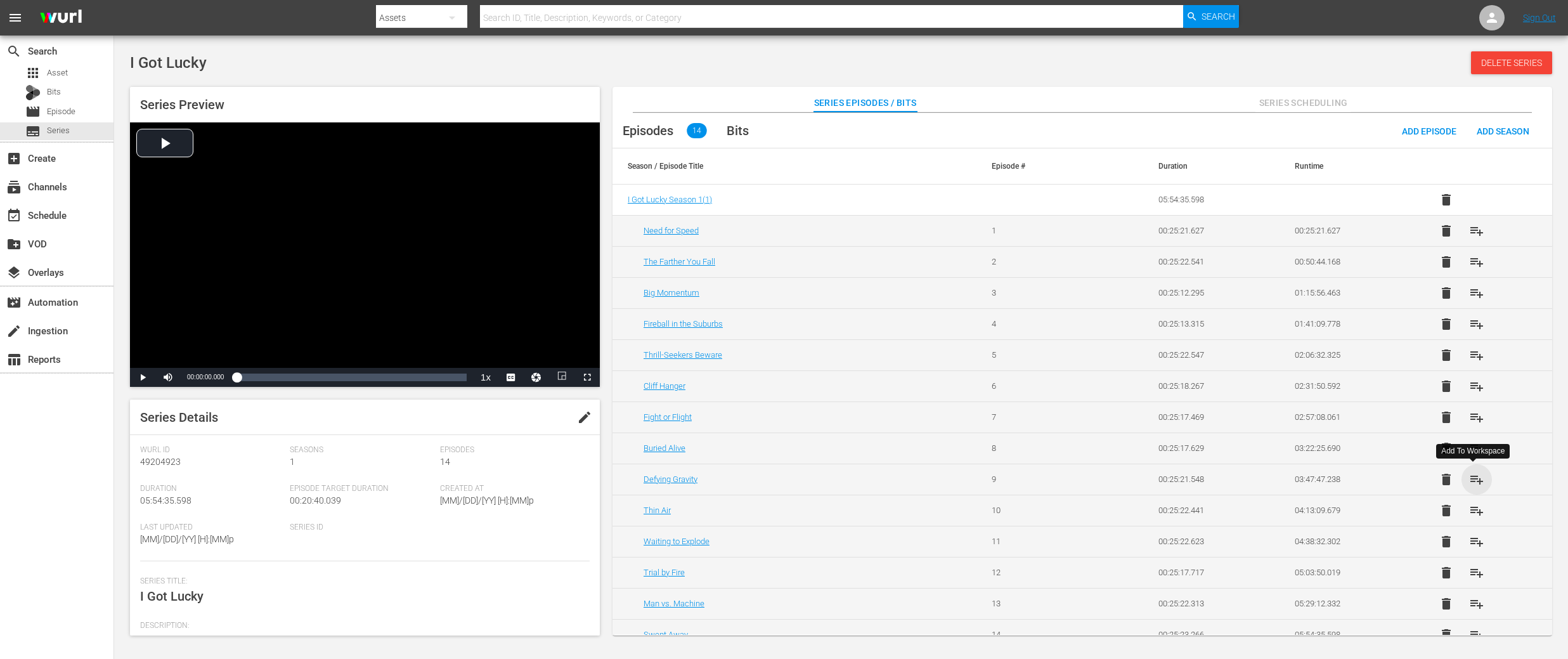 click on "playlist_add" at bounding box center (1477, 480) 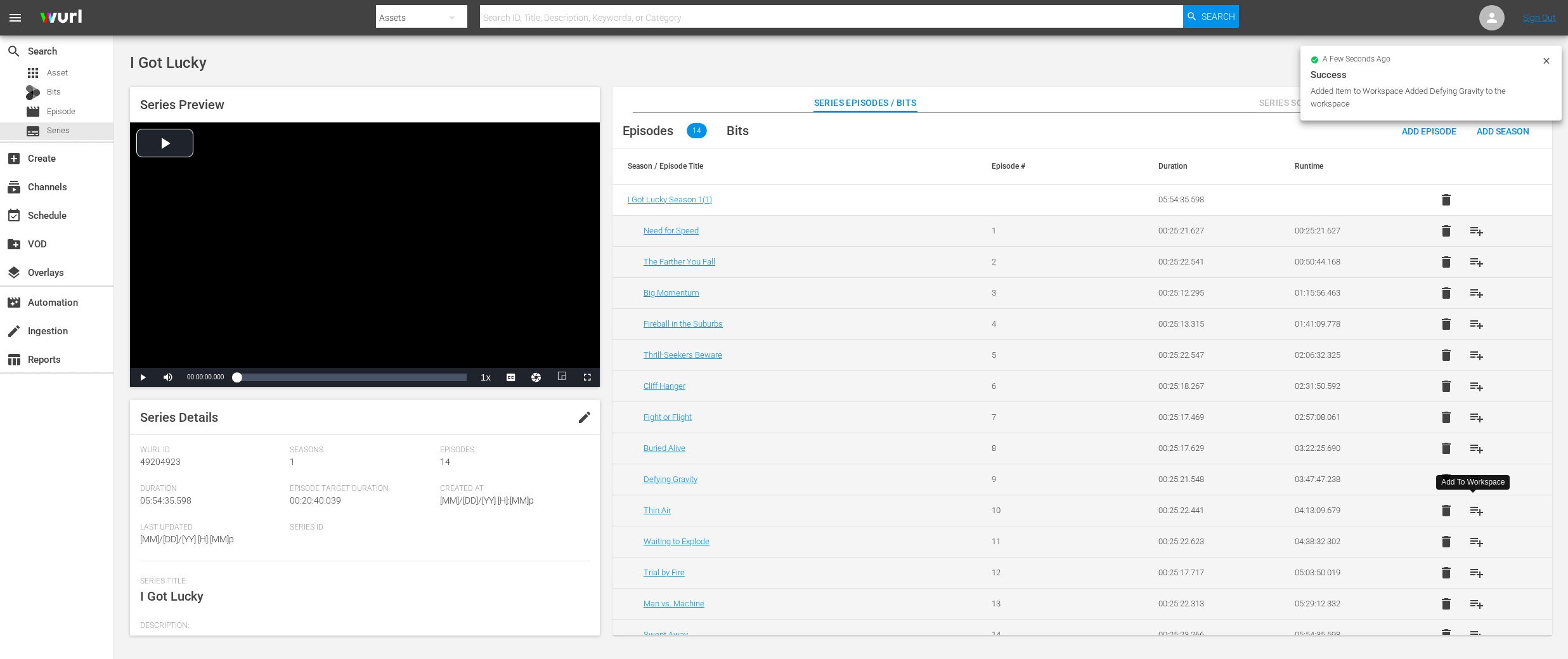 click on "playlist_add" at bounding box center [1477, 511] 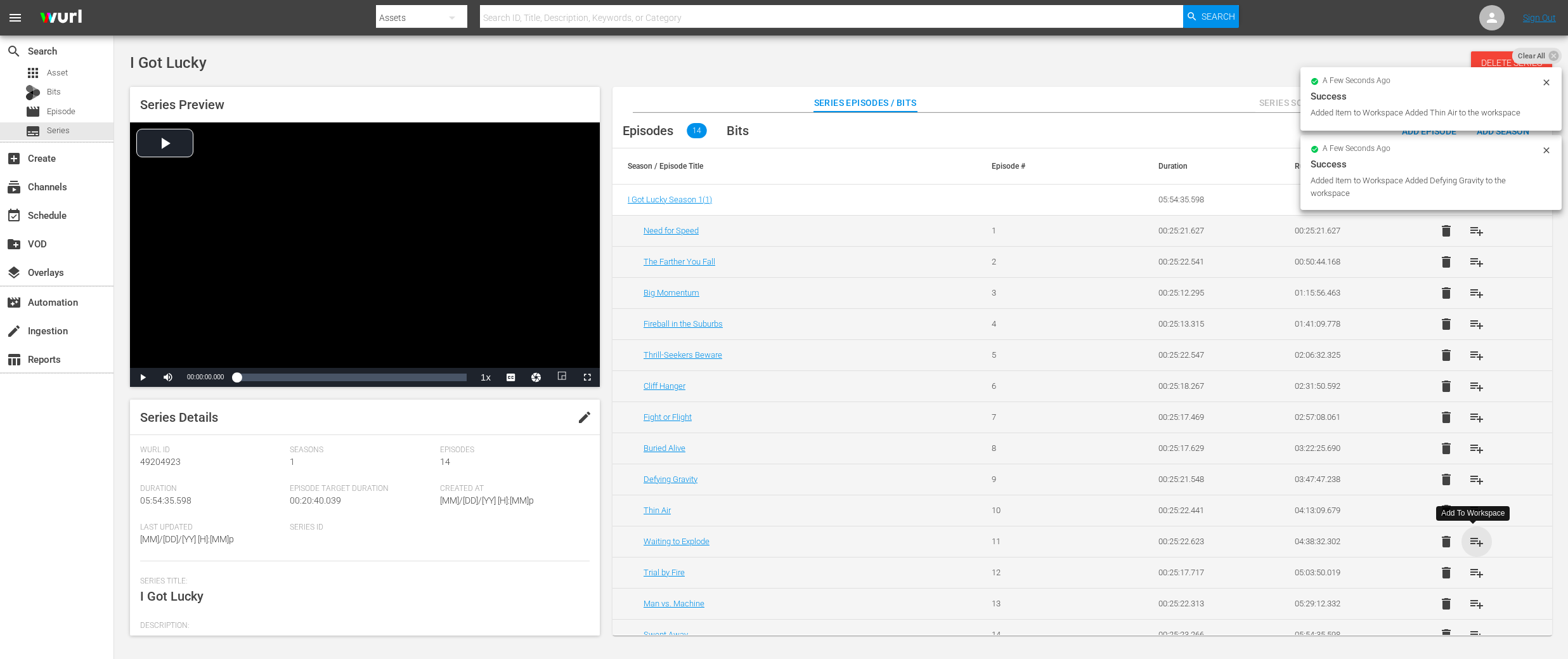 click on "playlist_add" at bounding box center (1477, 542) 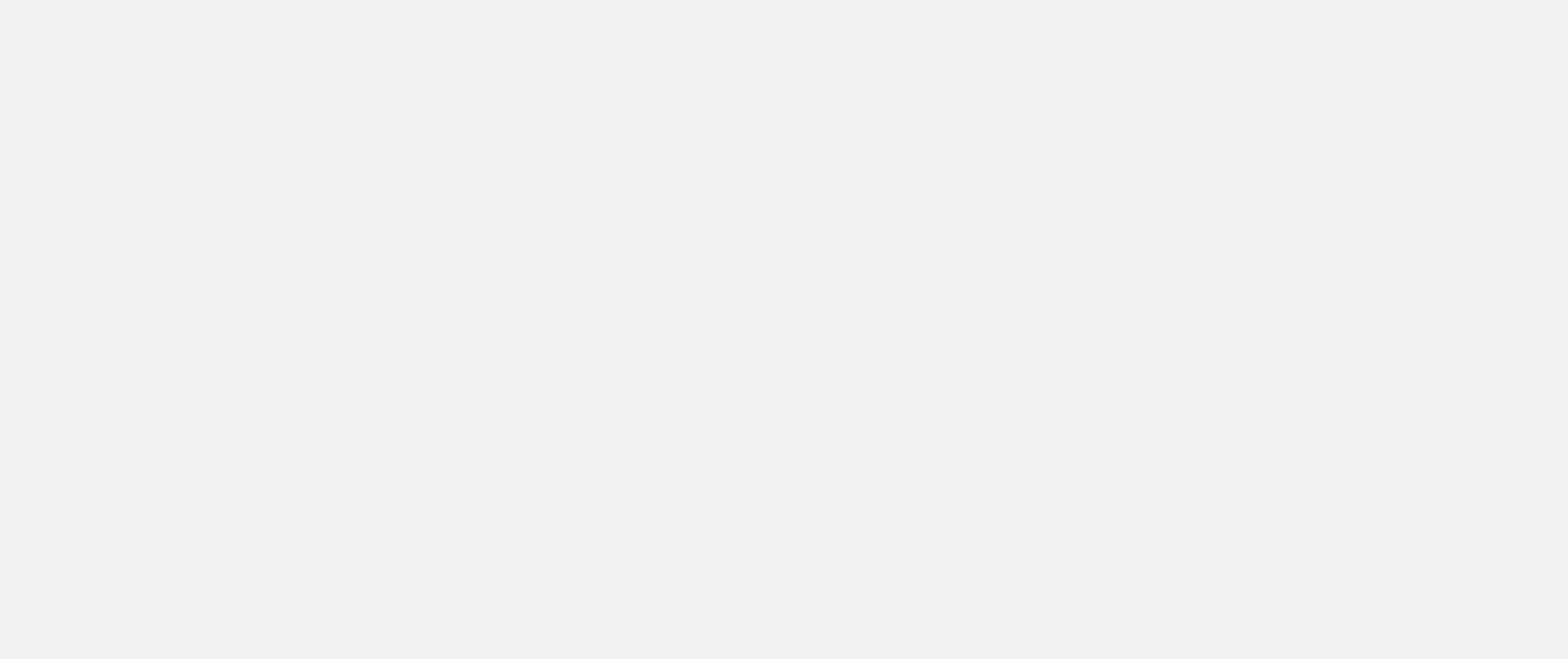 scroll, scrollTop: 0, scrollLeft: 0, axis: both 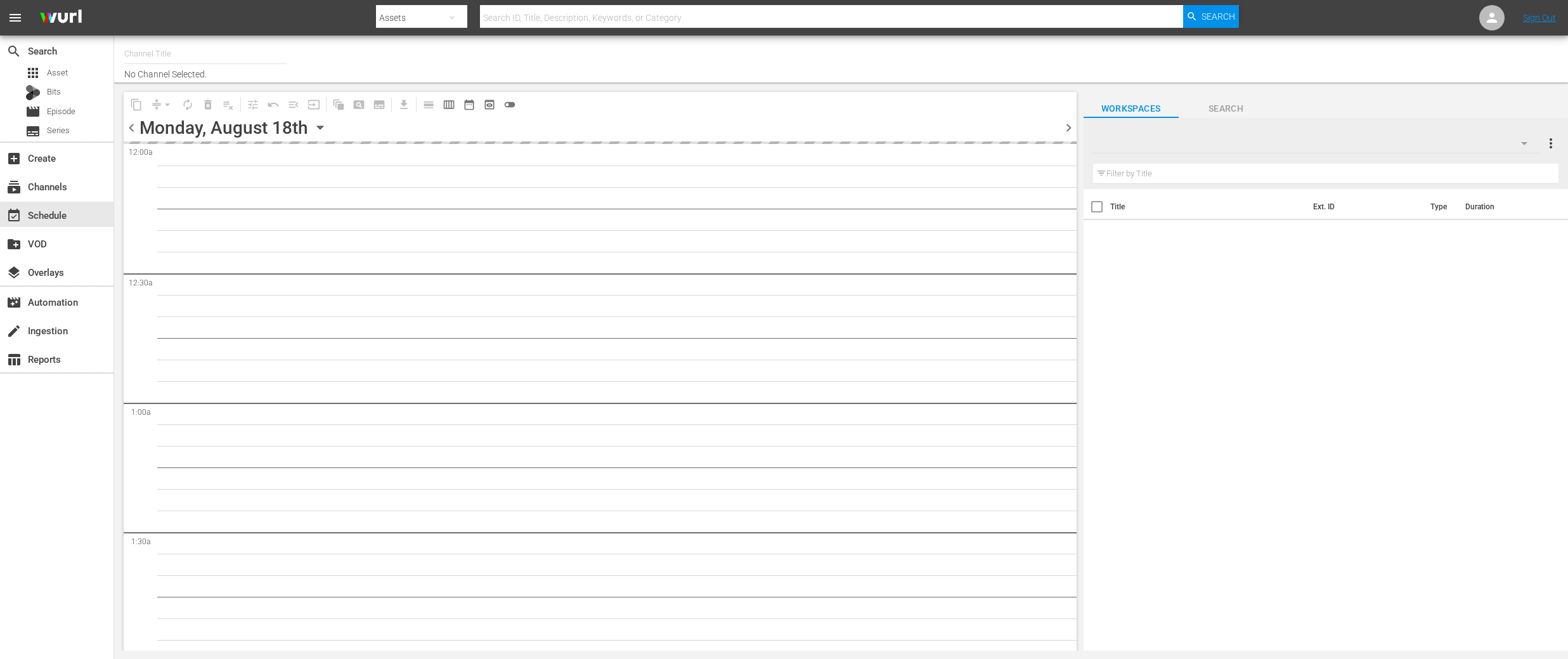type on "DangerTV (161)" 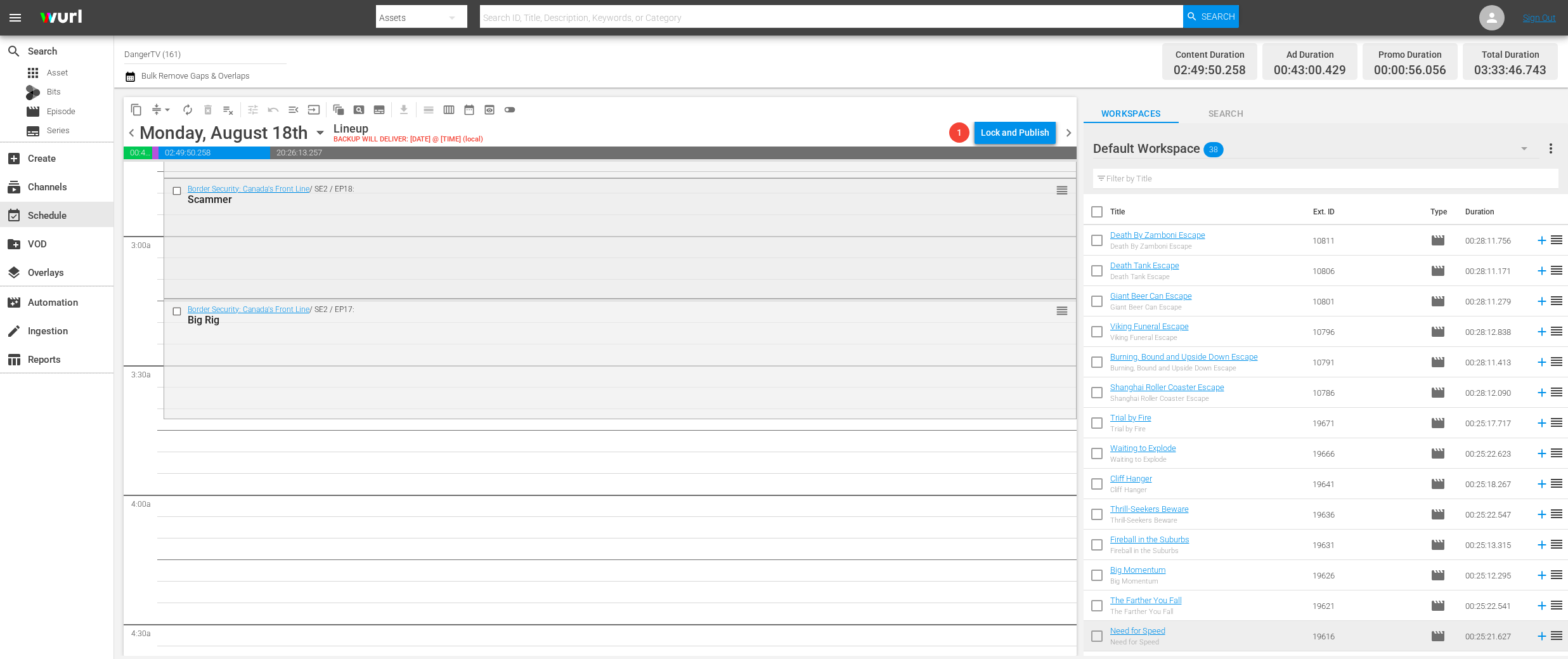scroll, scrollTop: 786, scrollLeft: 0, axis: vertical 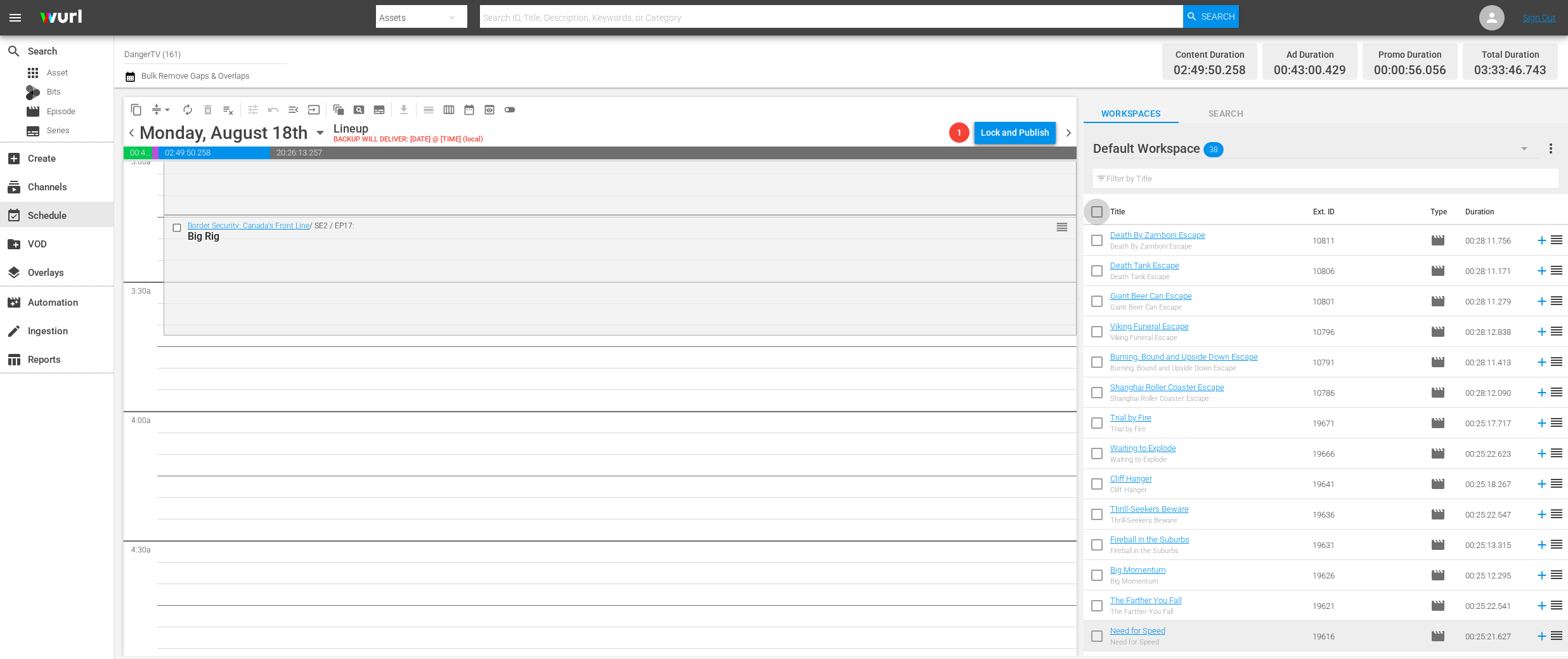 click at bounding box center [1097, 214] 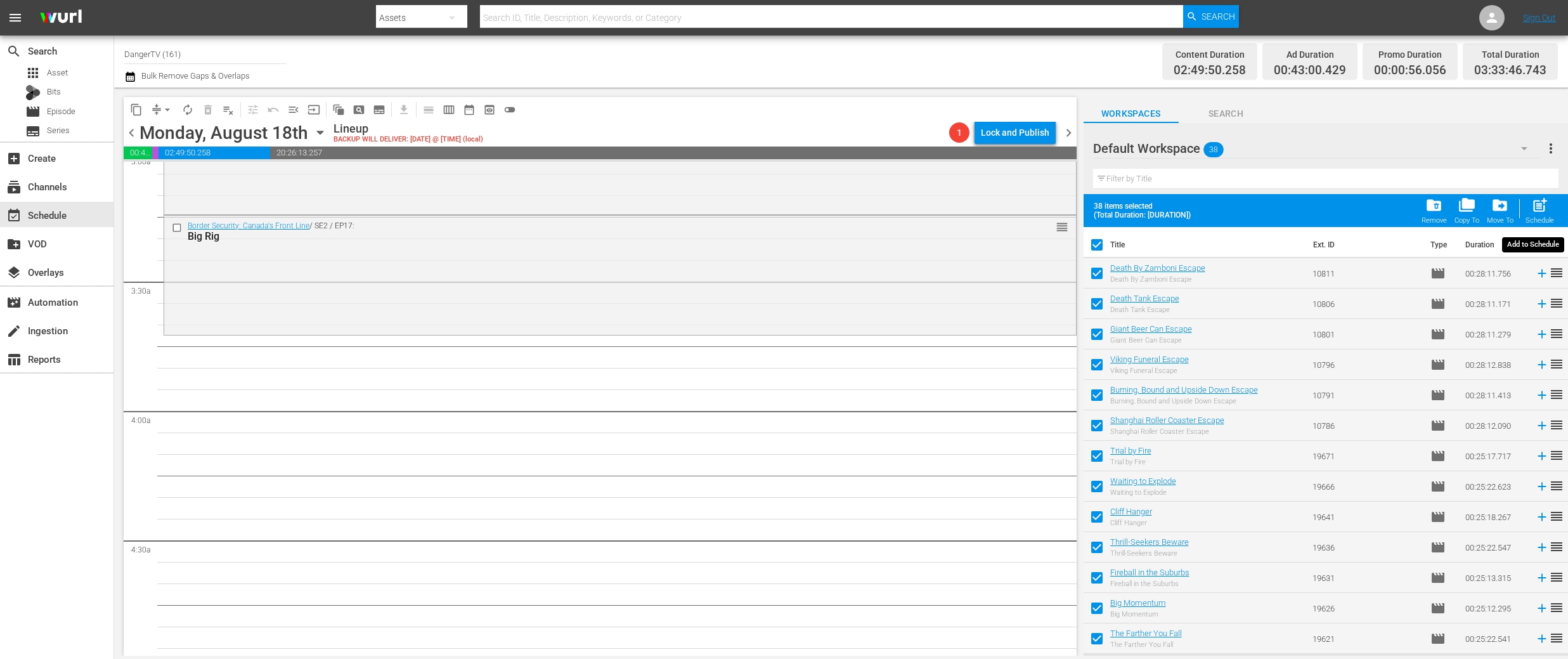 click on "post_add" at bounding box center (1539, 205) 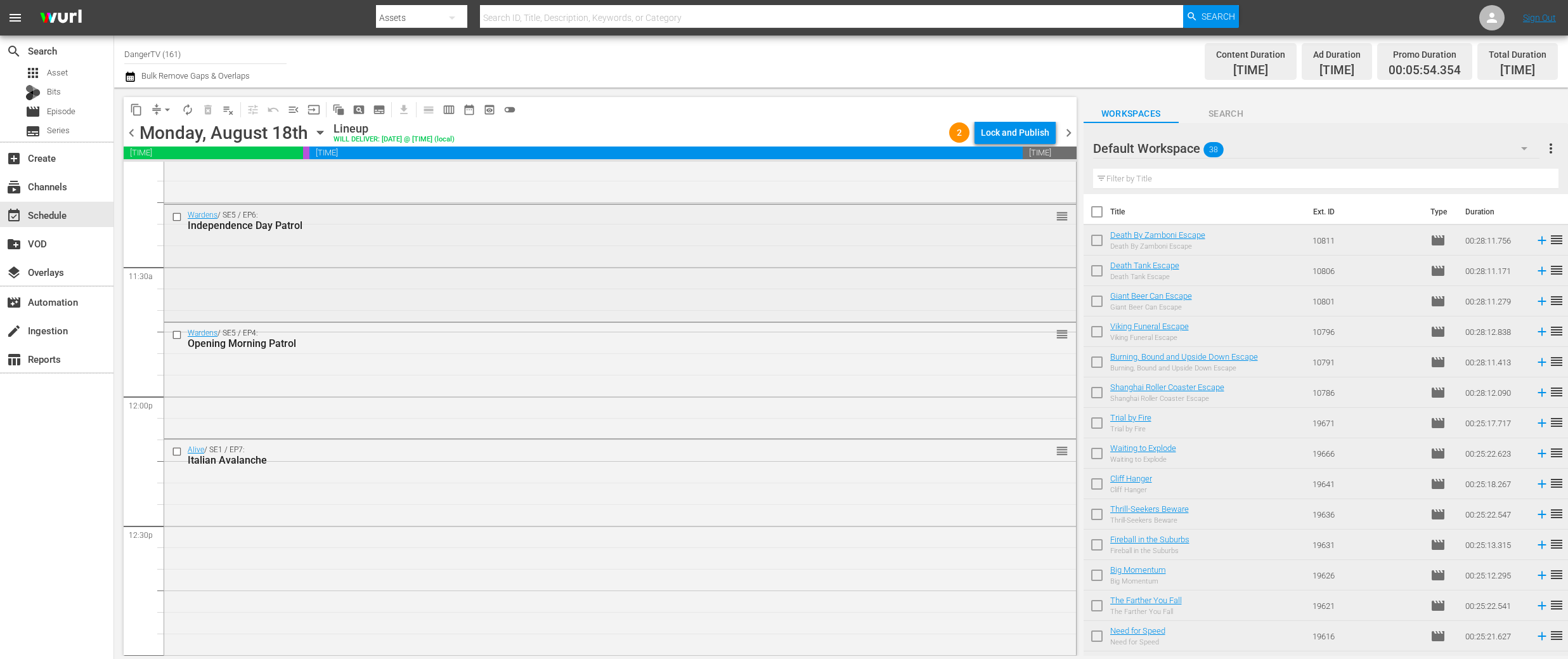 scroll, scrollTop: 2870, scrollLeft: 0, axis: vertical 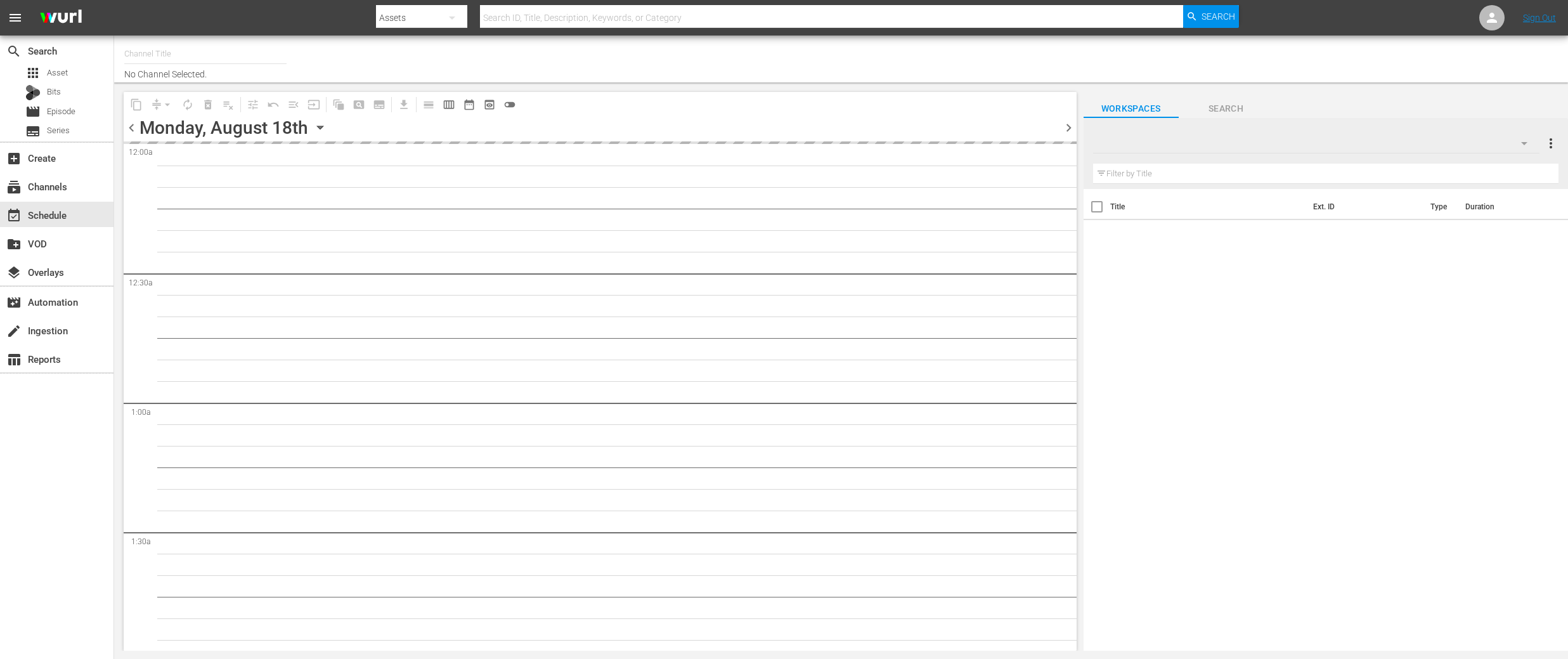 type on "DangerTV (161)" 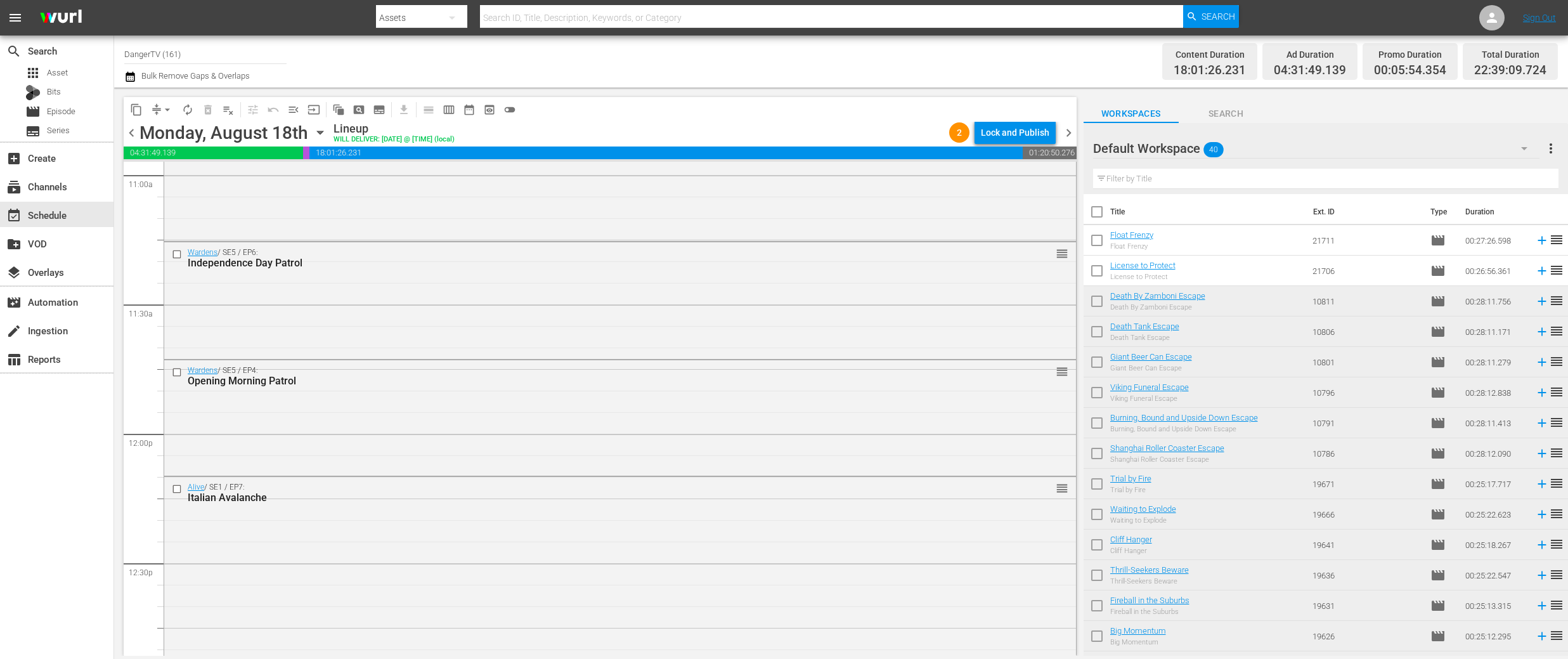 scroll, scrollTop: 2832, scrollLeft: 0, axis: vertical 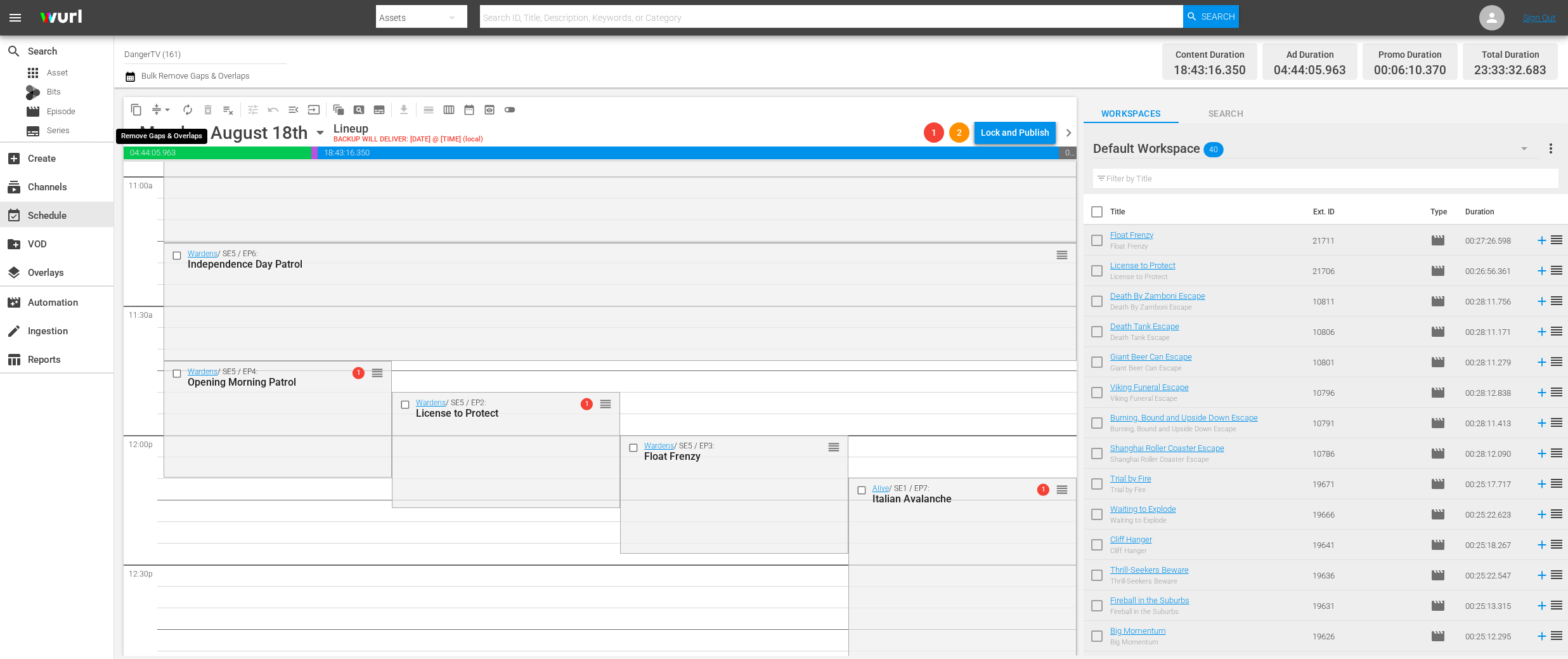 click on "arrow_drop_down" at bounding box center (167, 110) 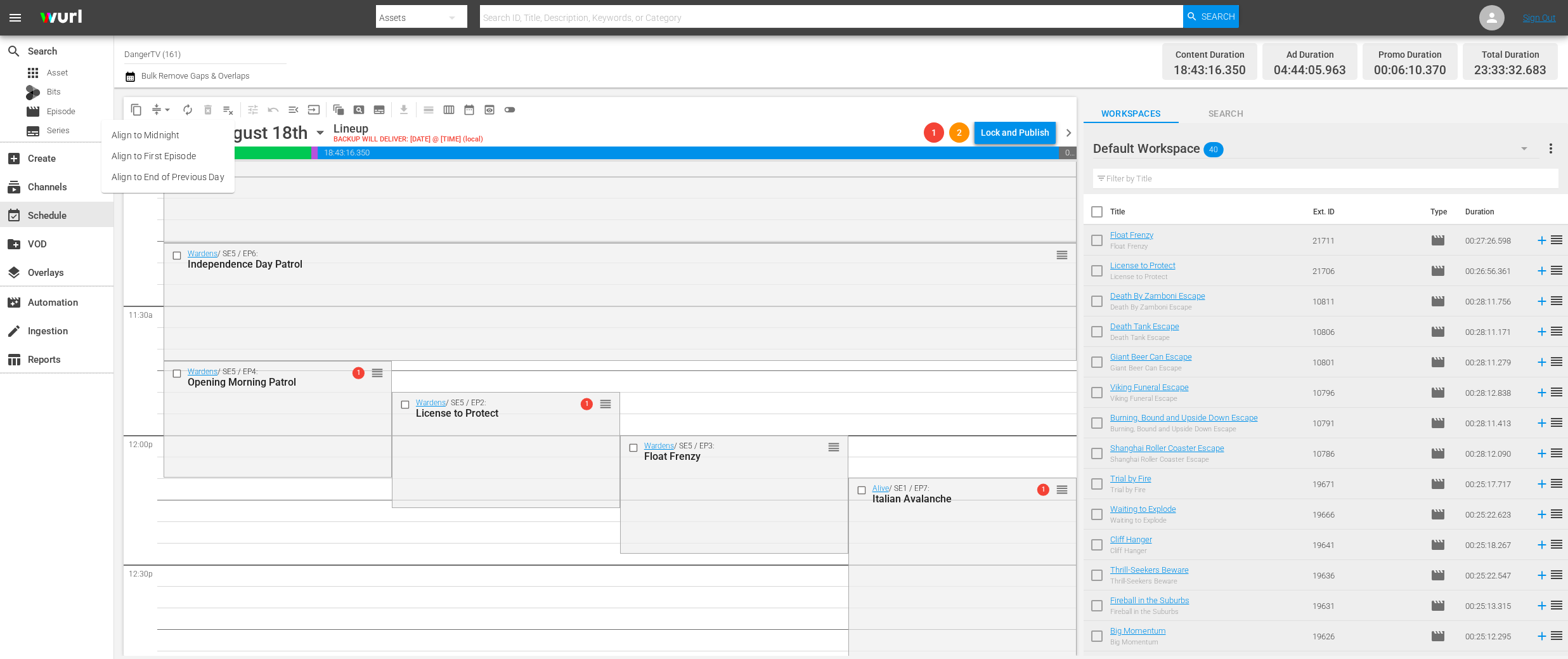 click on "Align to End of Previous Day" at bounding box center [168, 177] 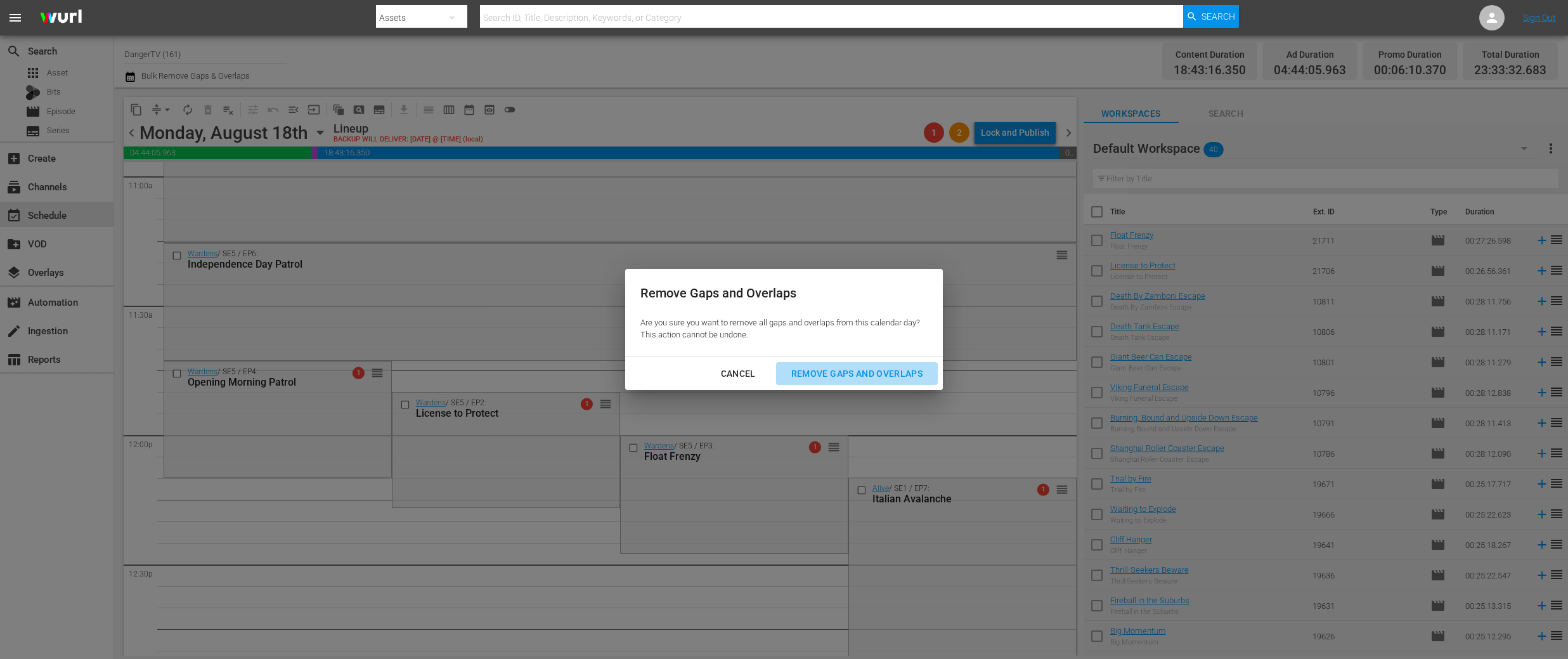 click on "Remove Gaps and Overlaps" at bounding box center [857, 374] 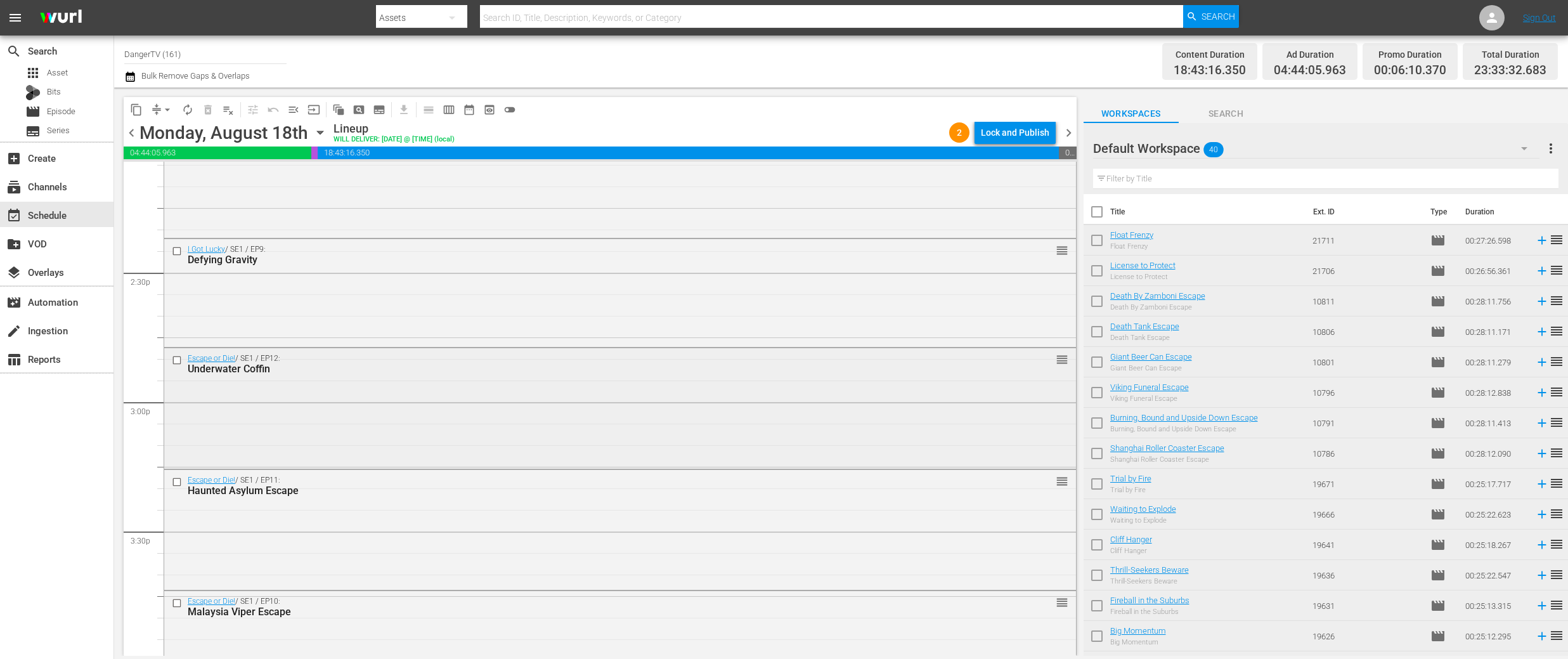 scroll, scrollTop: 3638, scrollLeft: 0, axis: vertical 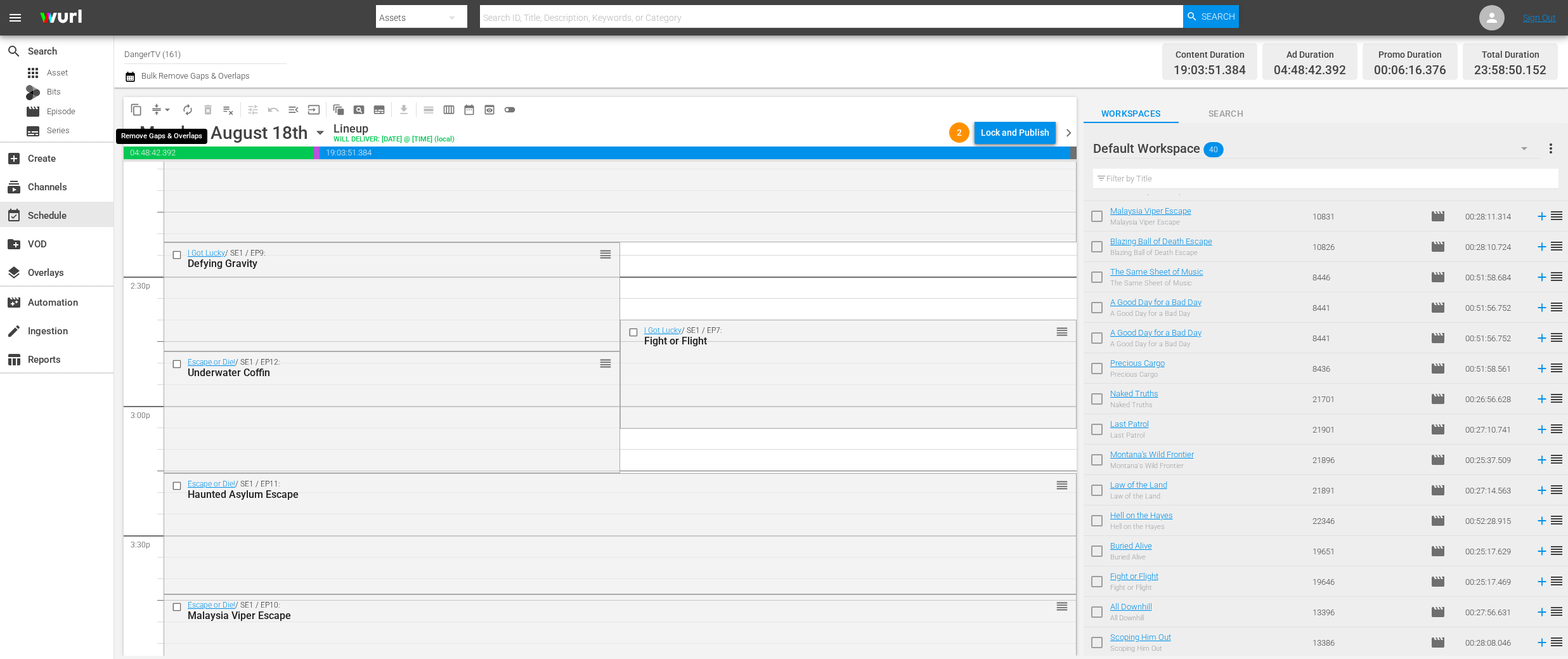 click on "arrow_drop_down" at bounding box center [167, 110] 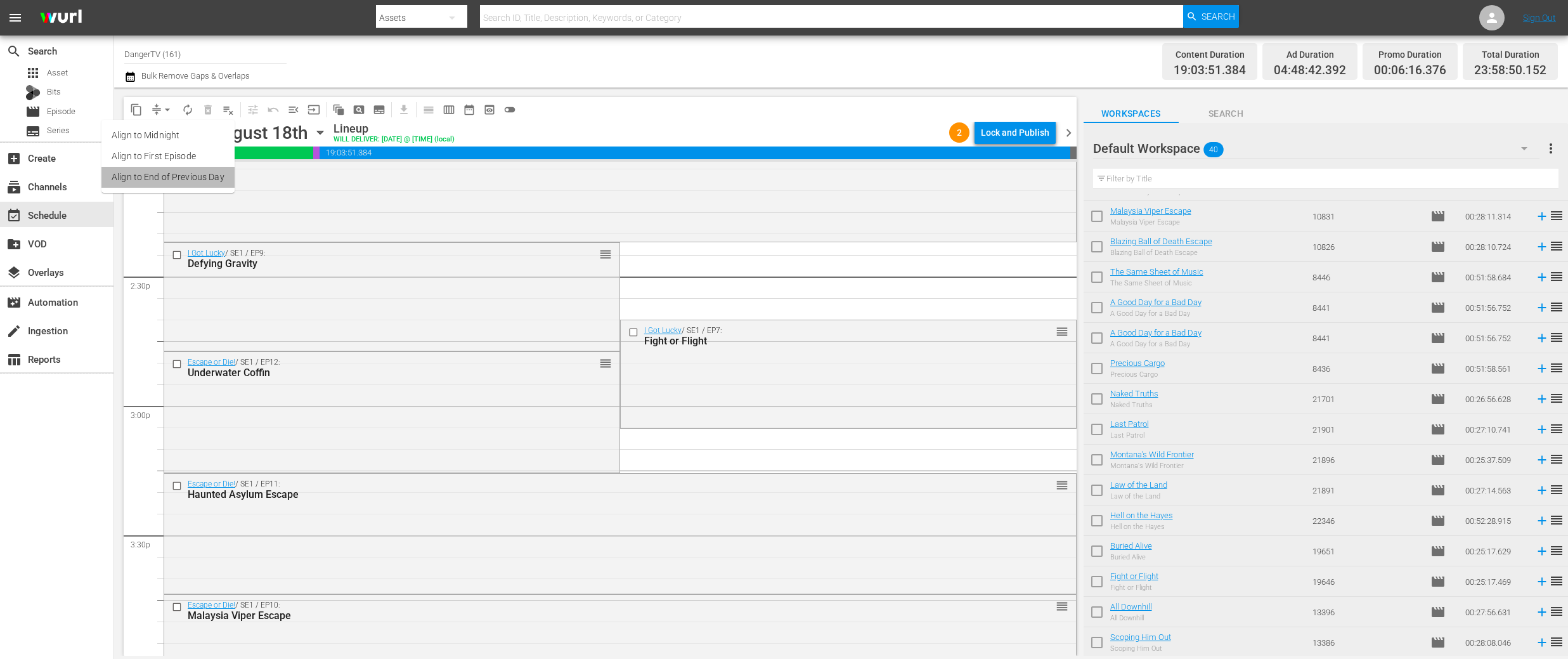 click on "Align to End of Previous Day" at bounding box center [168, 177] 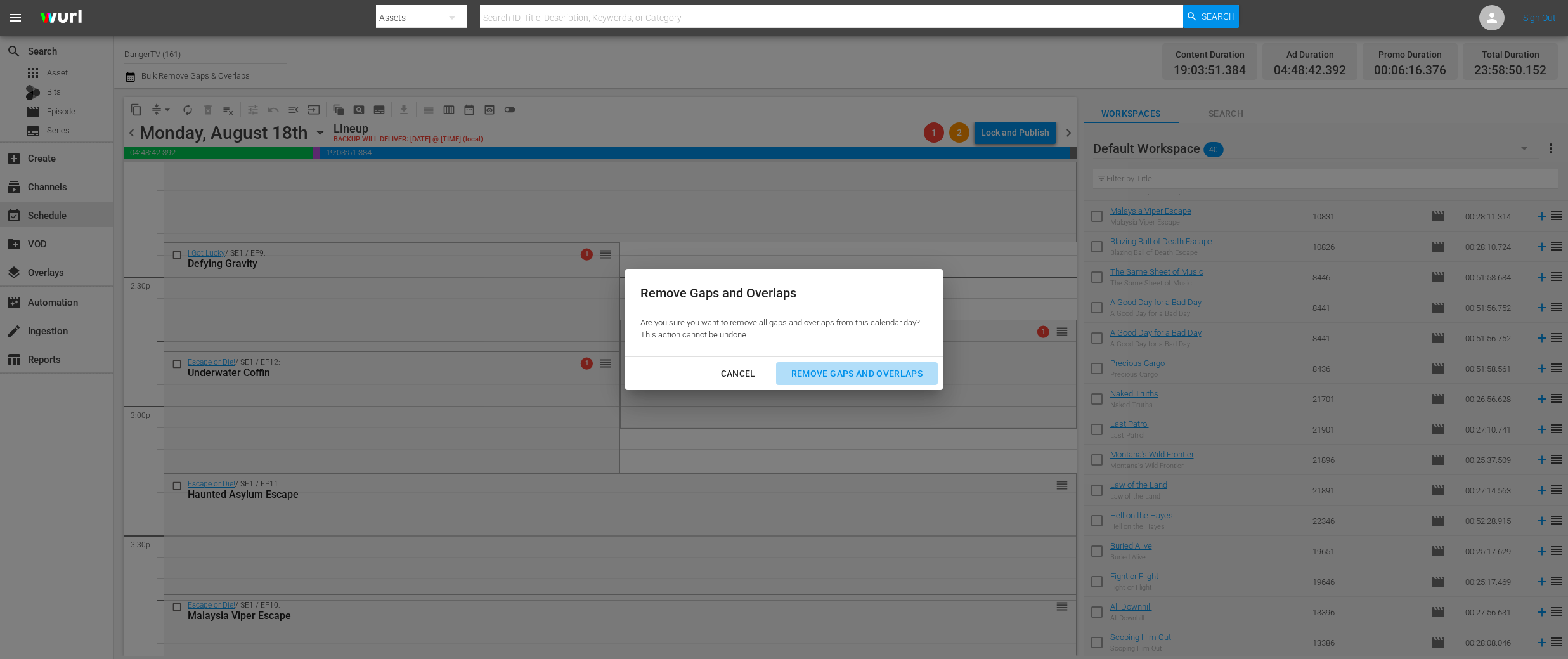click on "Remove Gaps and Overlaps" at bounding box center [857, 374] 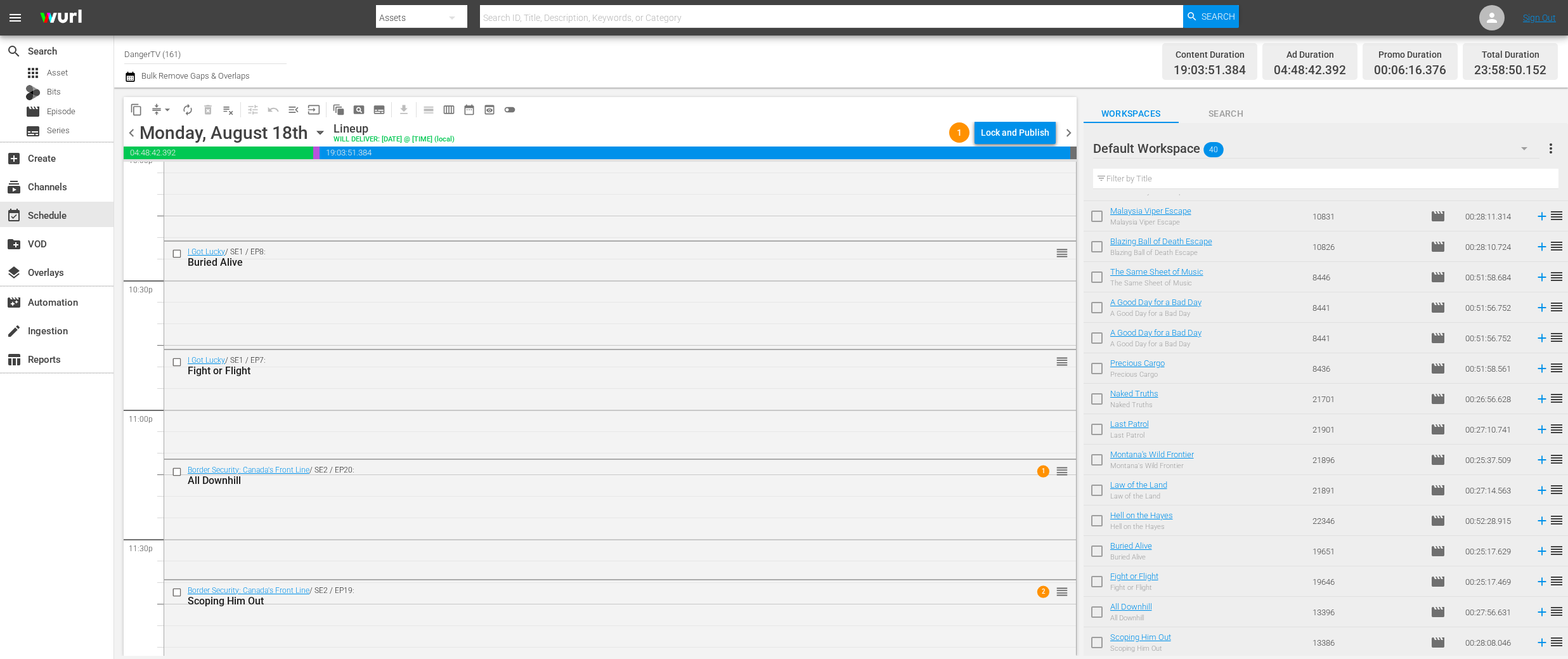 scroll, scrollTop: 5749, scrollLeft: 0, axis: vertical 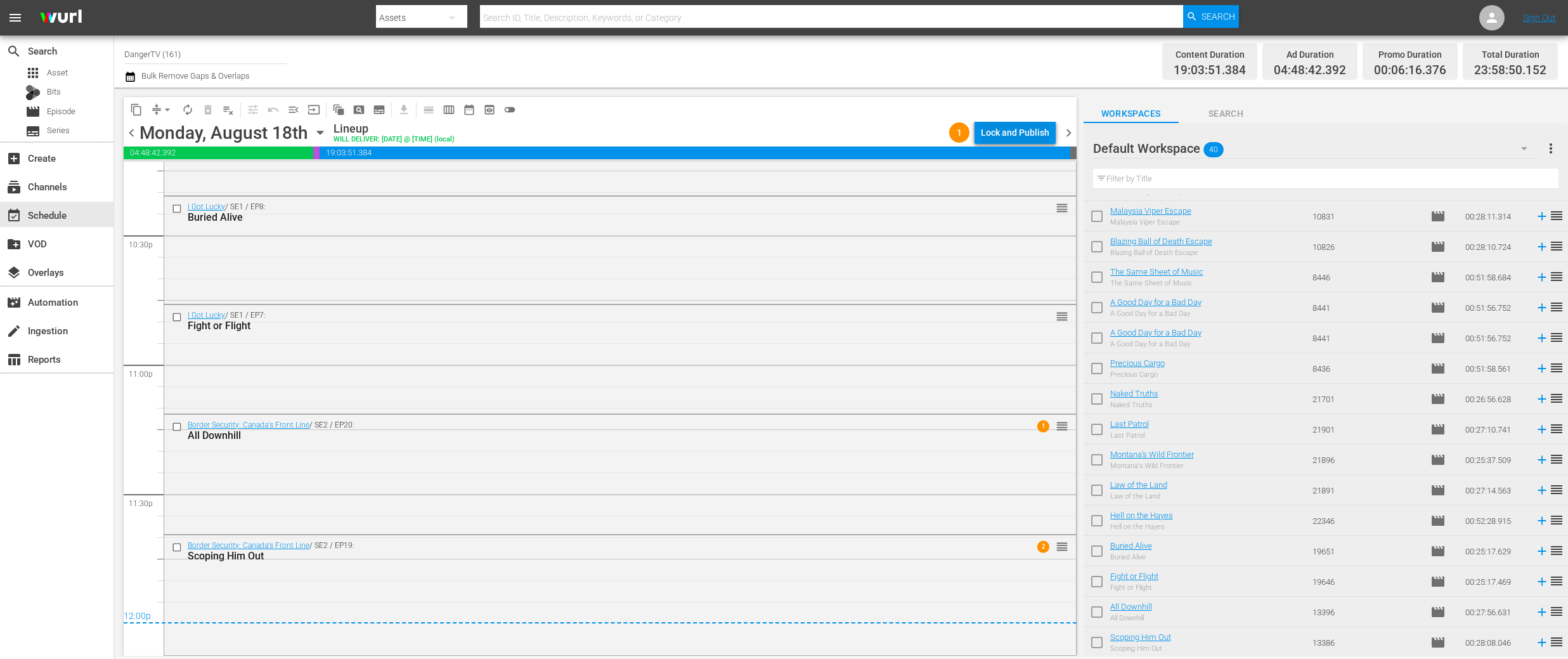 click on "Lock and Publish" at bounding box center (1015, 133) 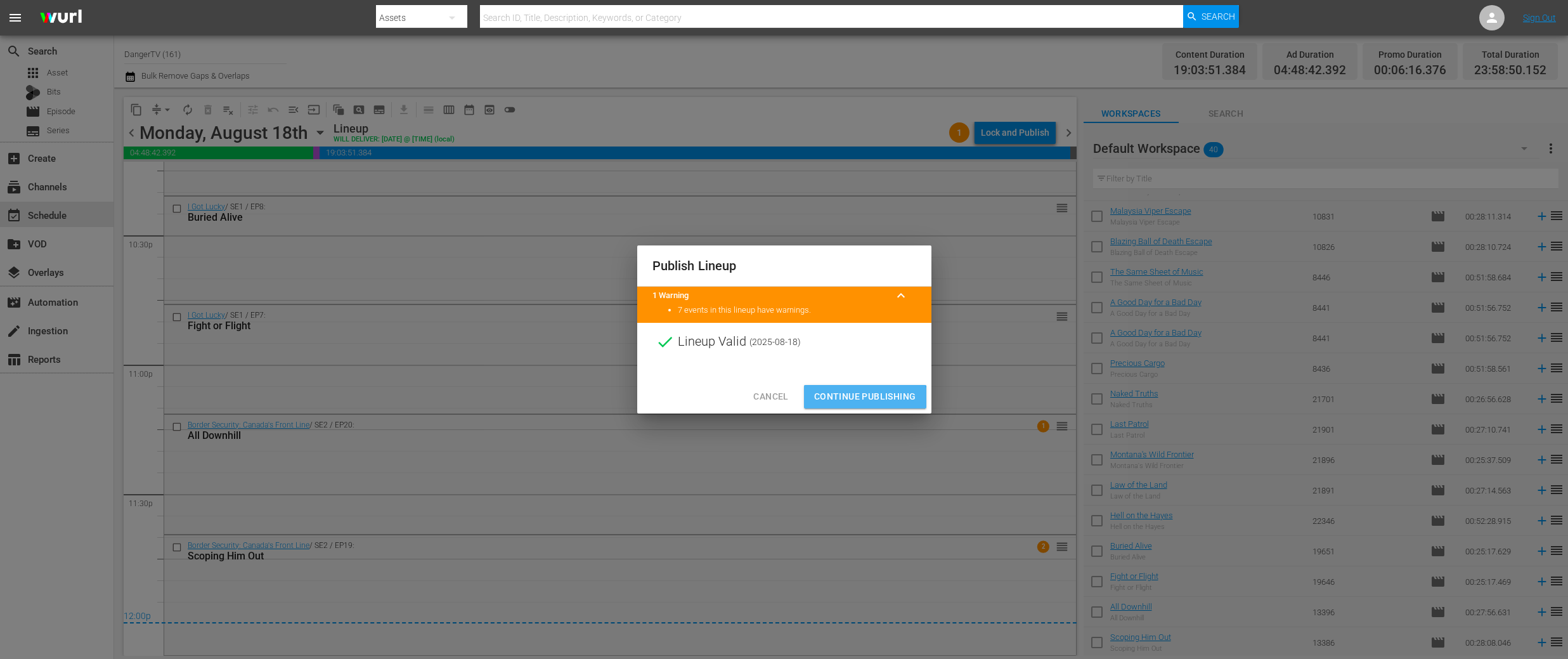 click on "Continue Publishing" at bounding box center (865, 396) 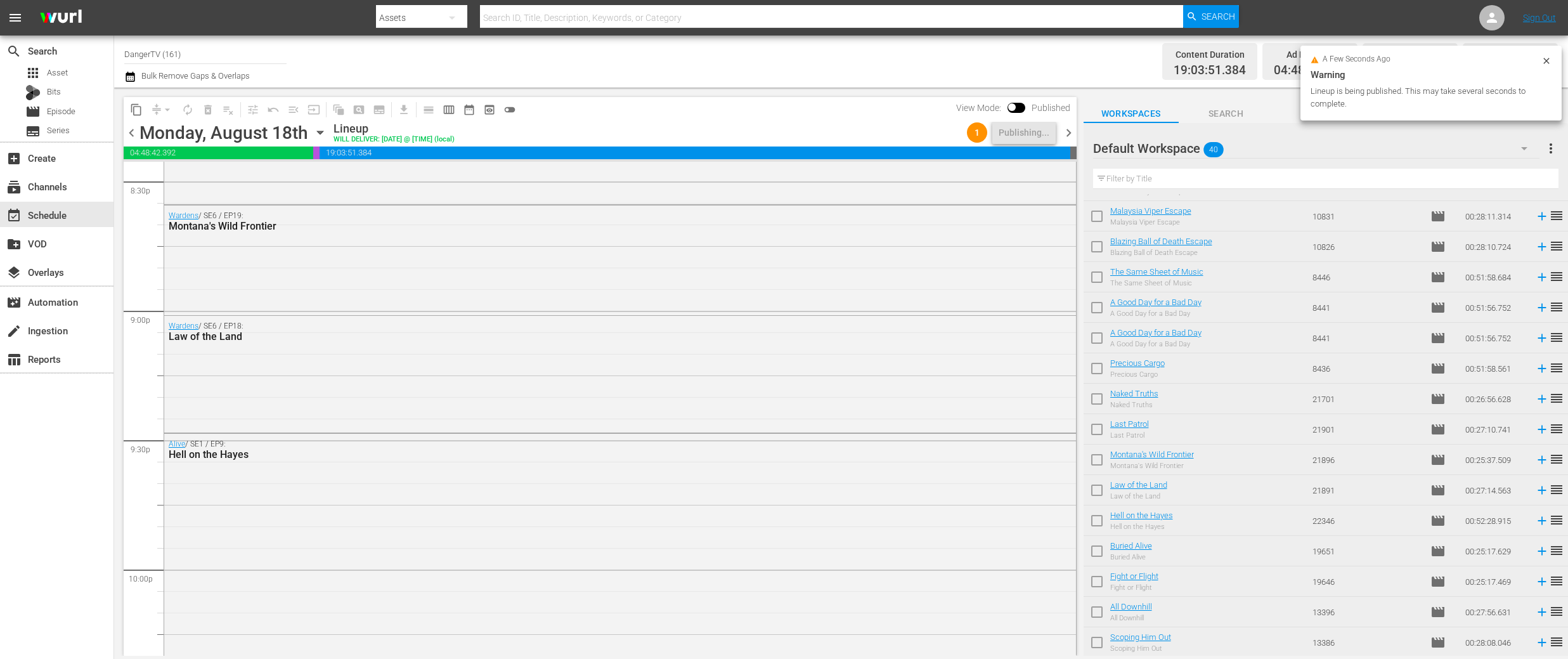 scroll, scrollTop: 5283, scrollLeft: 0, axis: vertical 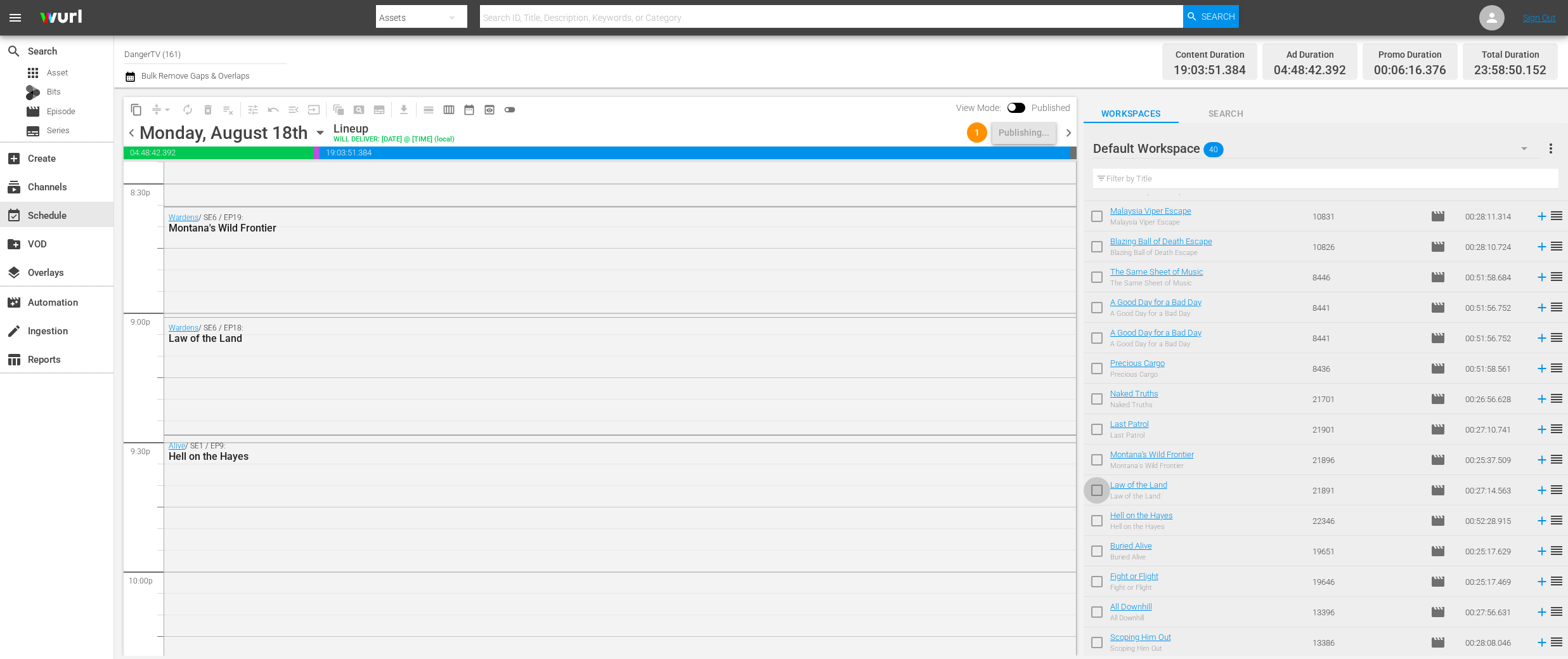 click at bounding box center (1097, 493) 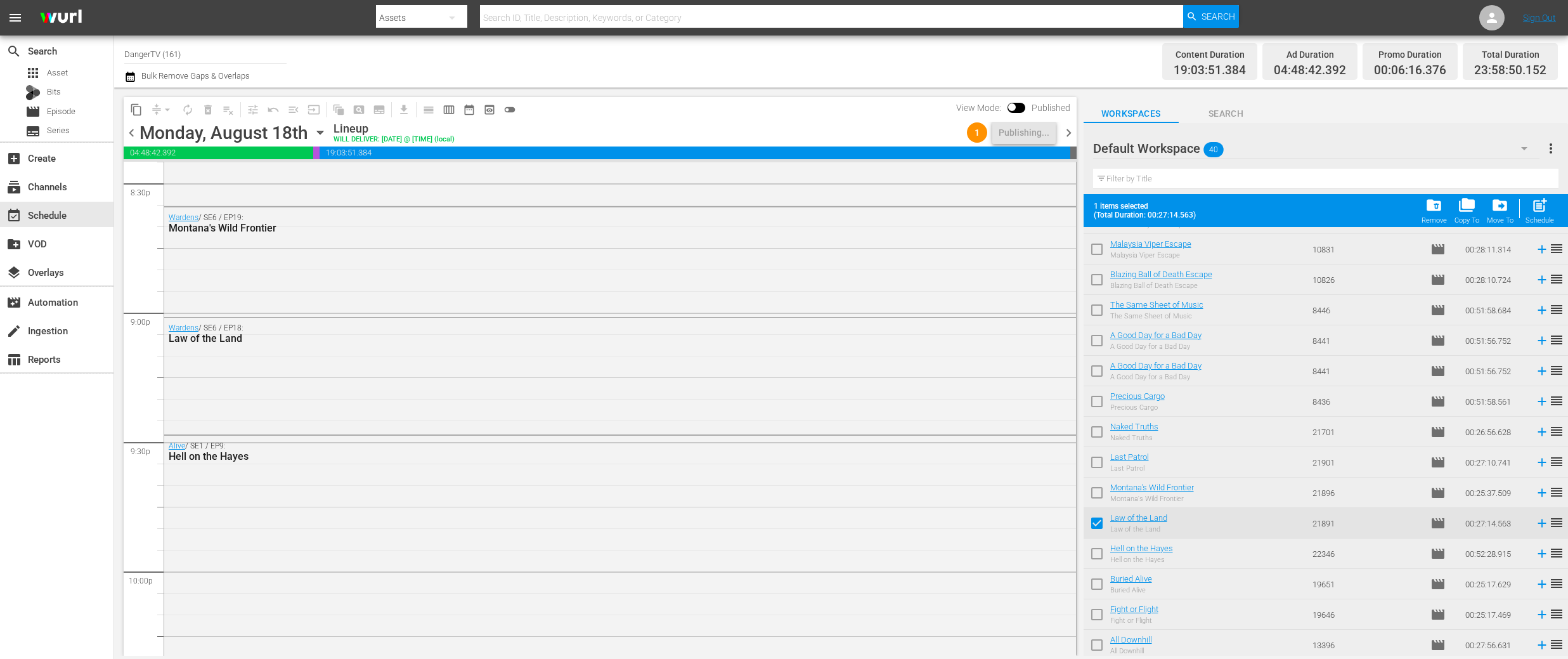scroll, scrollTop: 849, scrollLeft: 0, axis: vertical 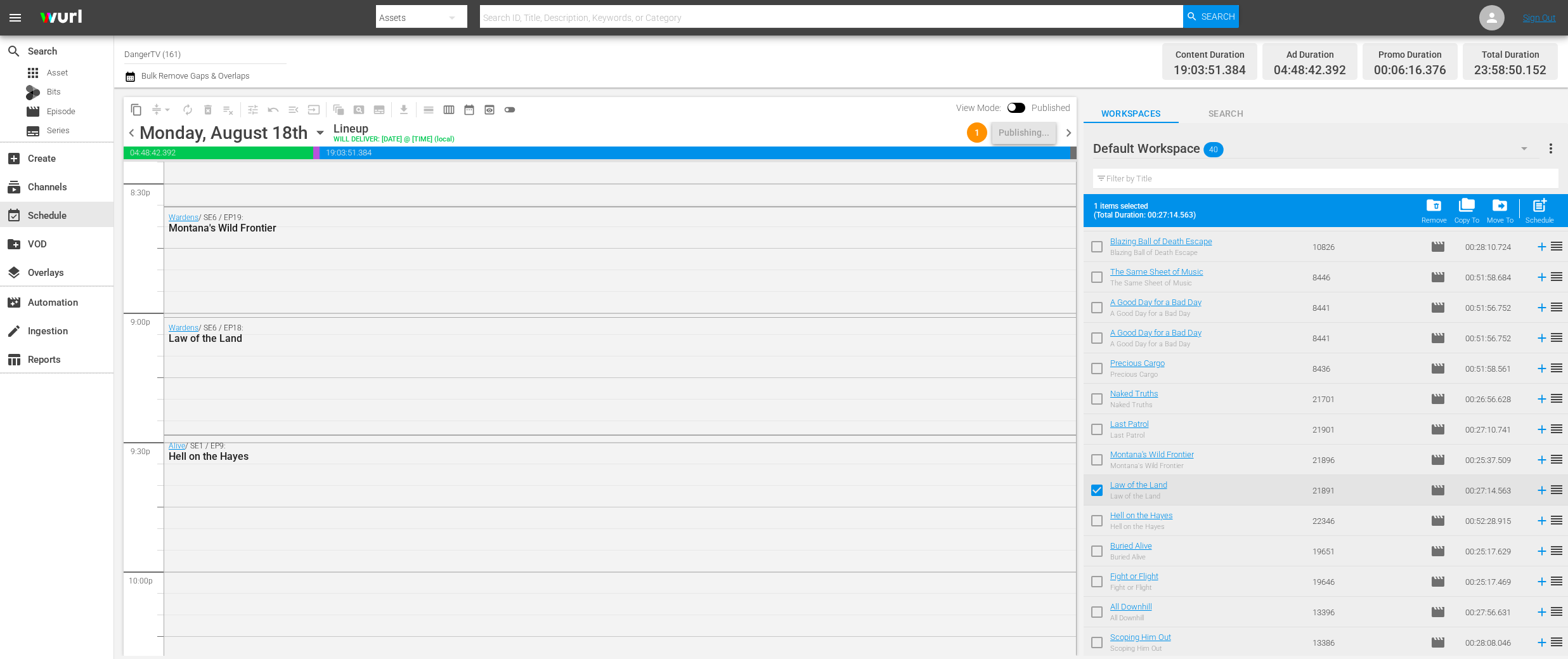 click at bounding box center (1097, 523) 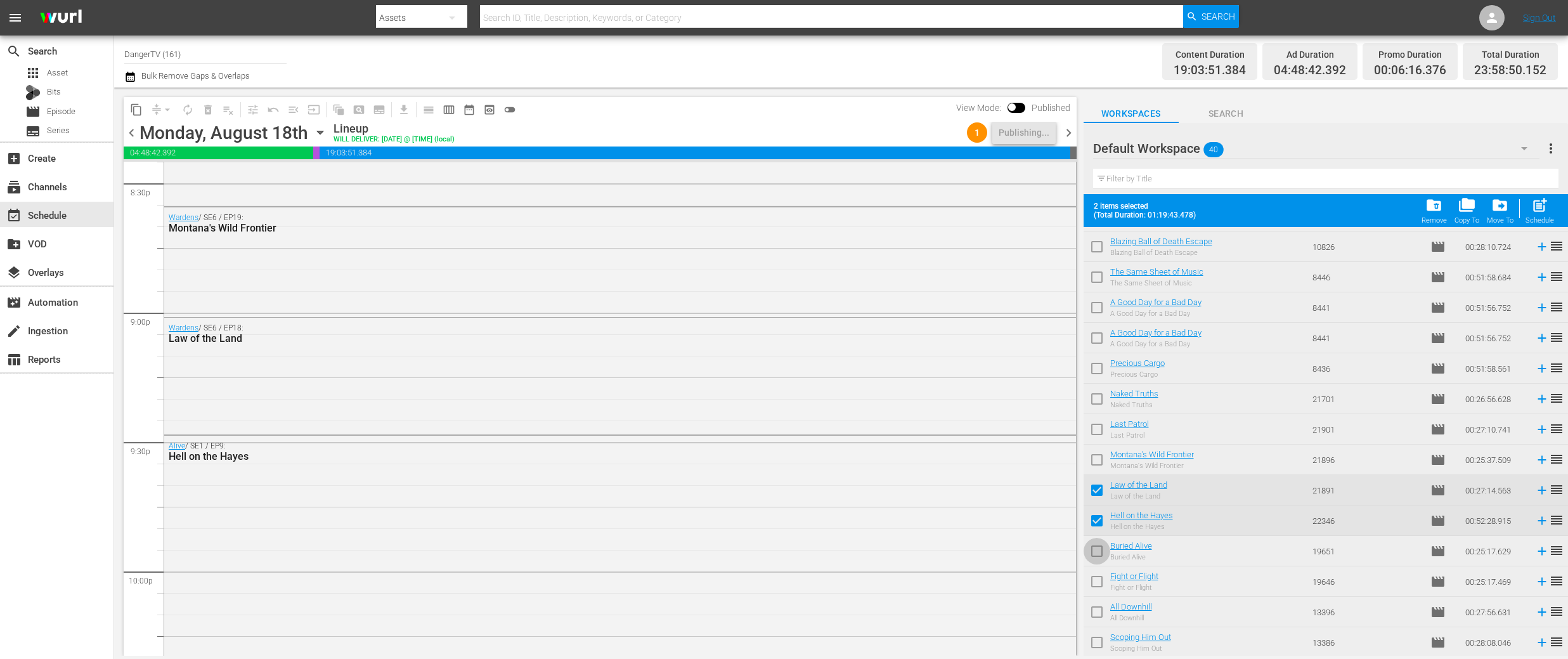 click at bounding box center (1097, 554) 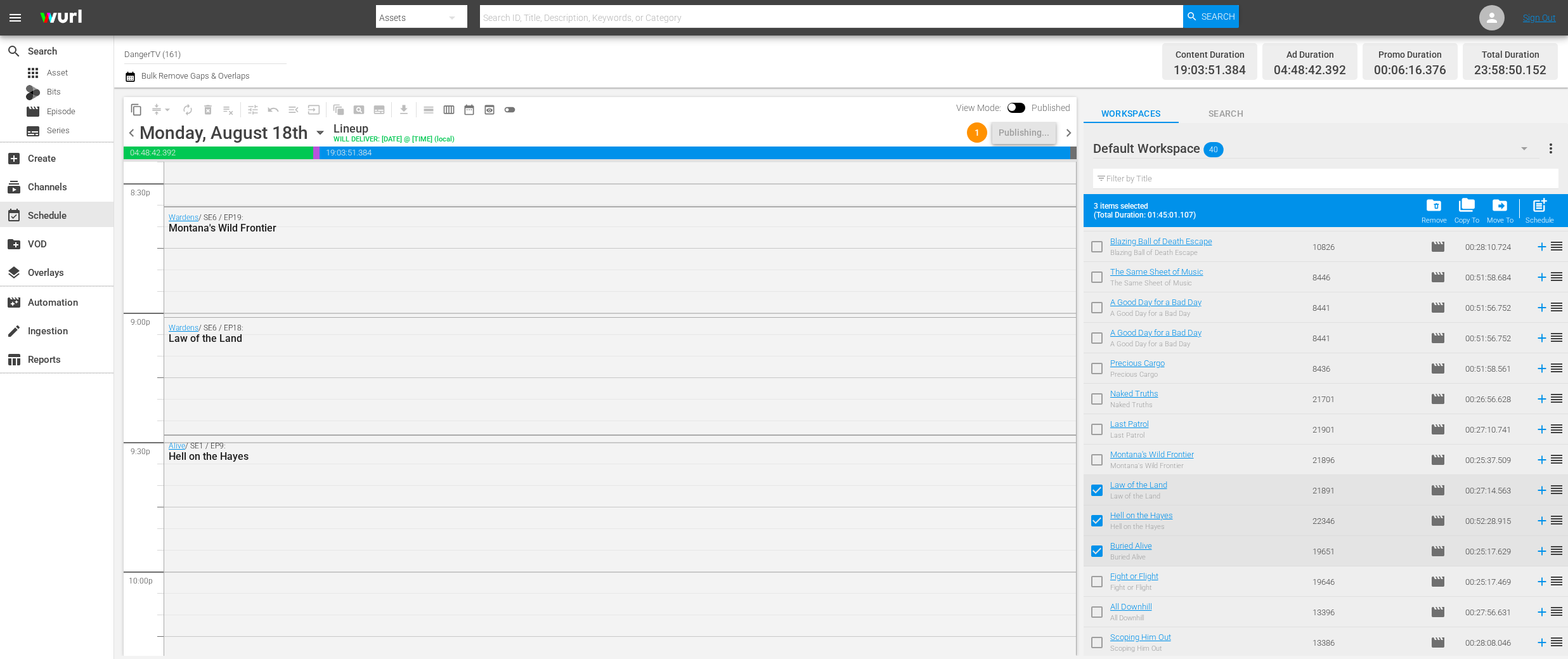 click at bounding box center (1097, 584) 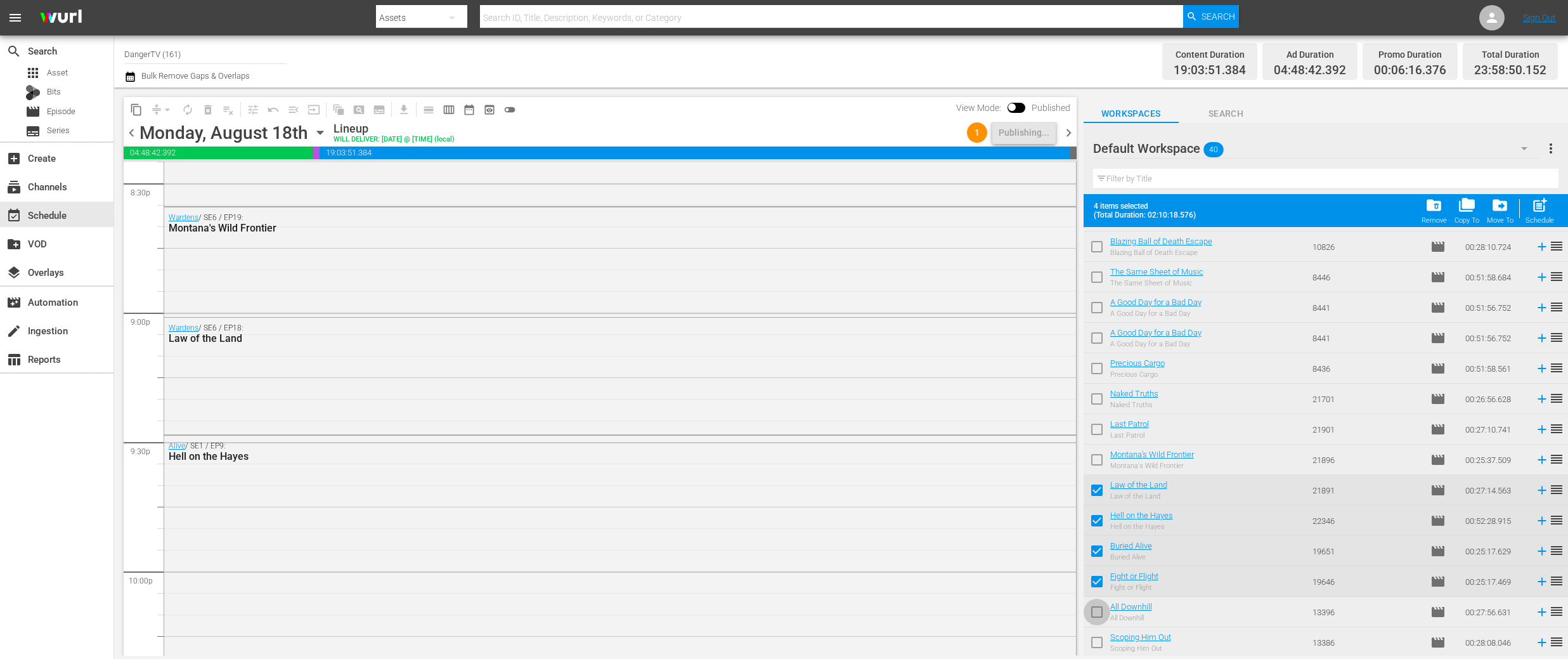 click at bounding box center [1097, 615] 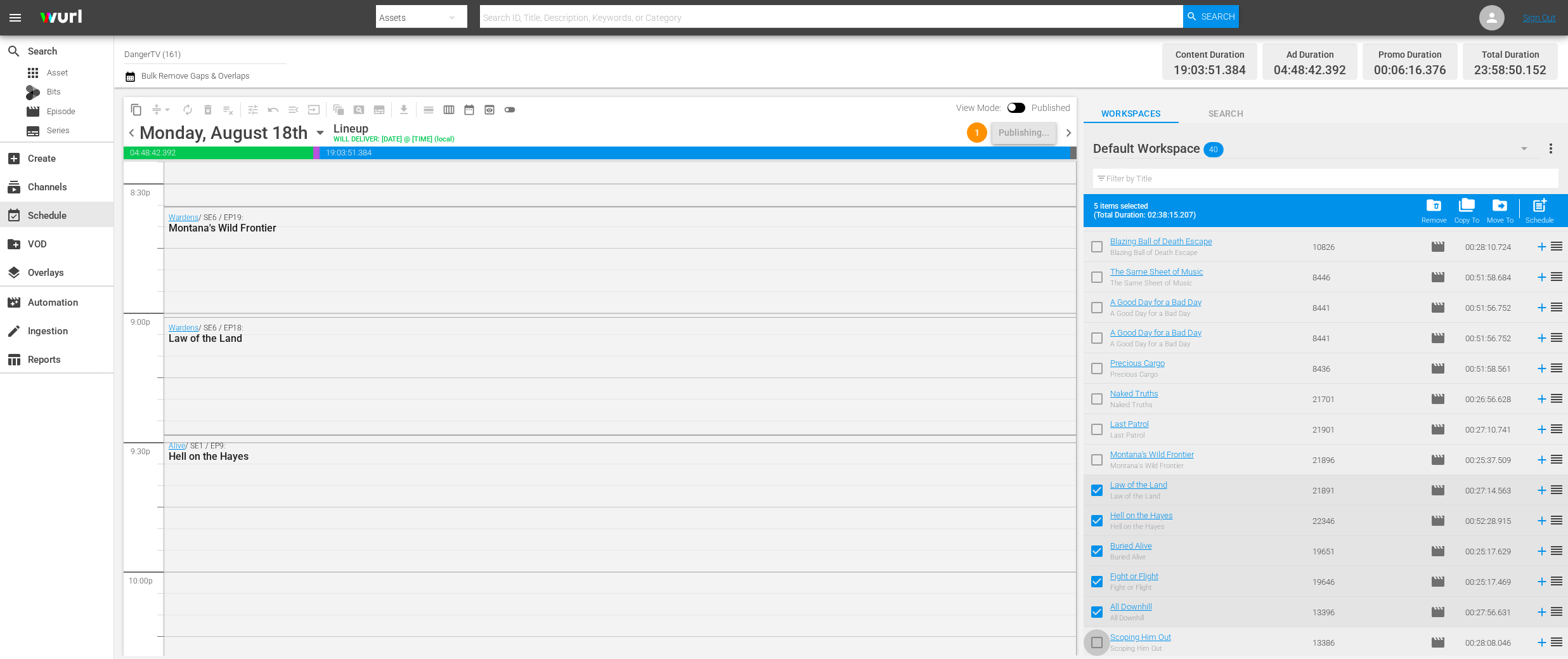 click at bounding box center (1097, 645) 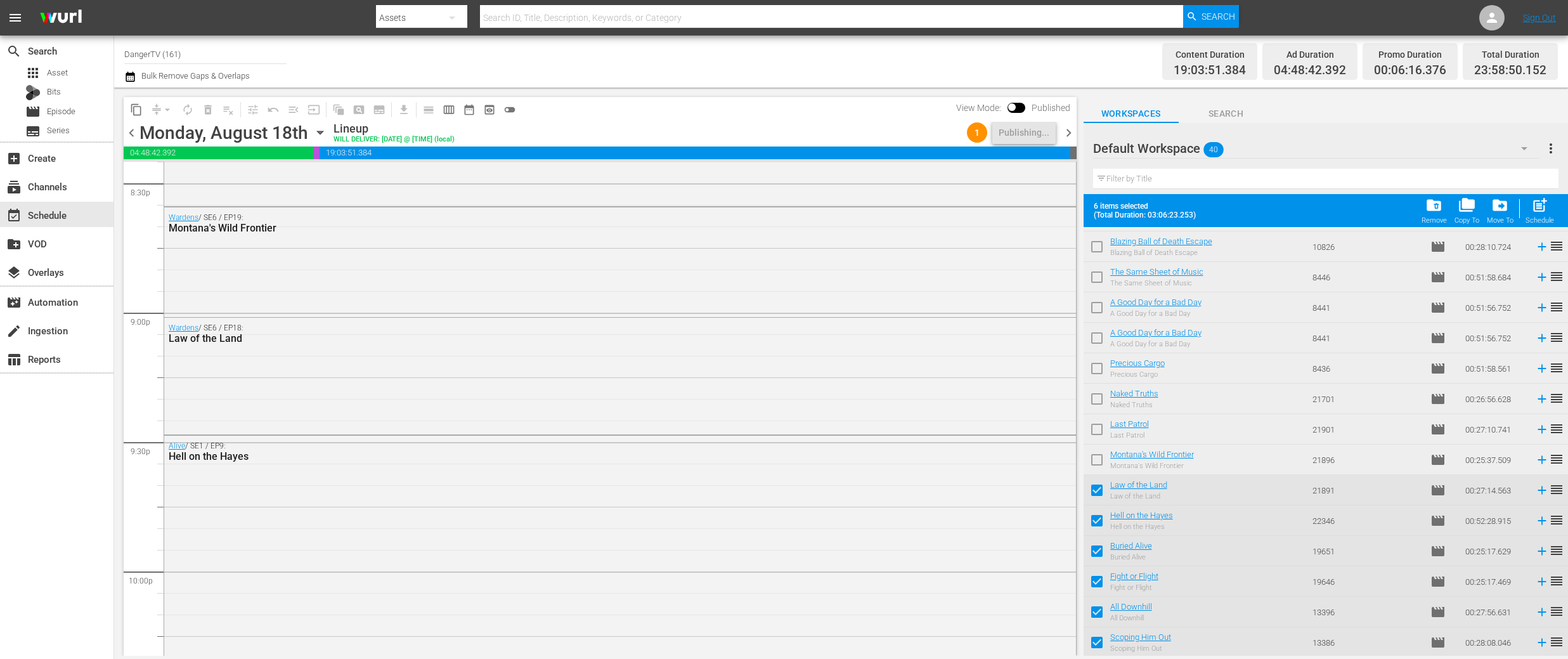 click on "chevron_right" at bounding box center [1068, 133] 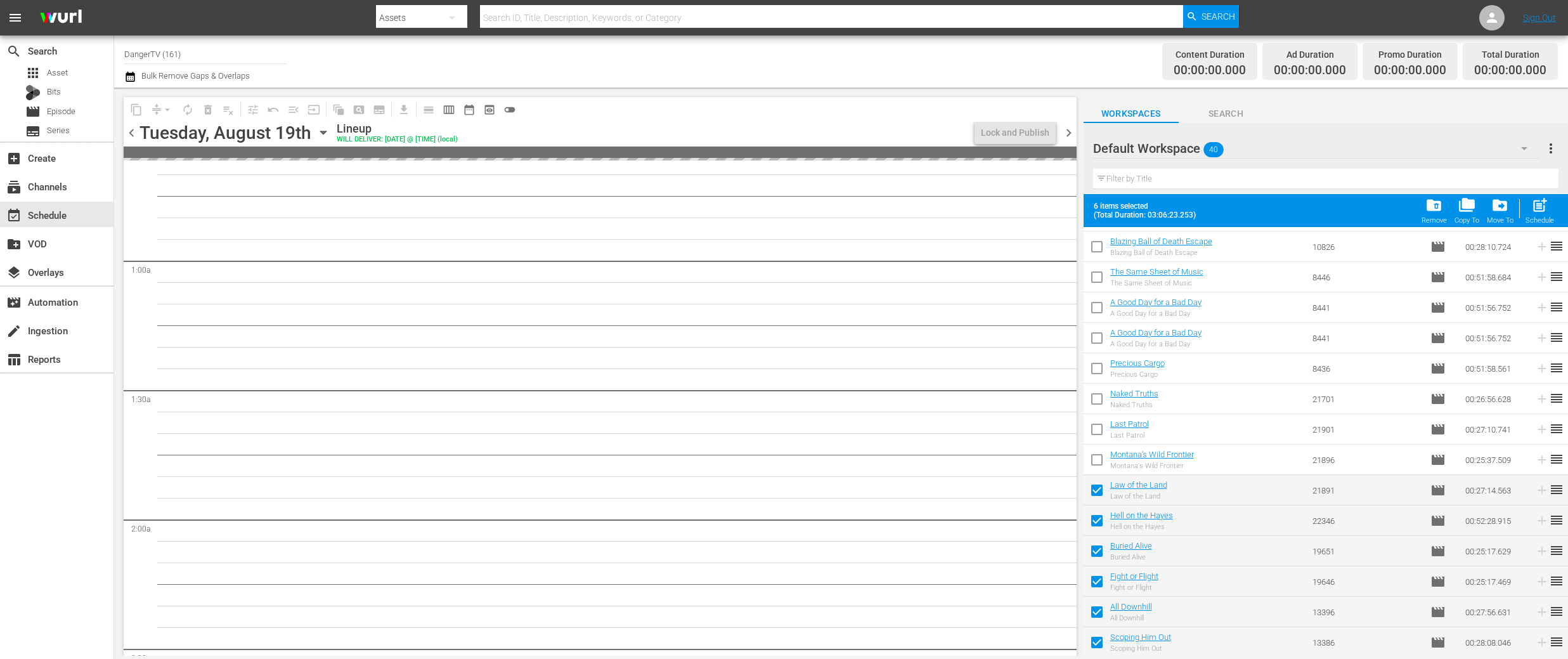 scroll, scrollTop: 0, scrollLeft: 0, axis: both 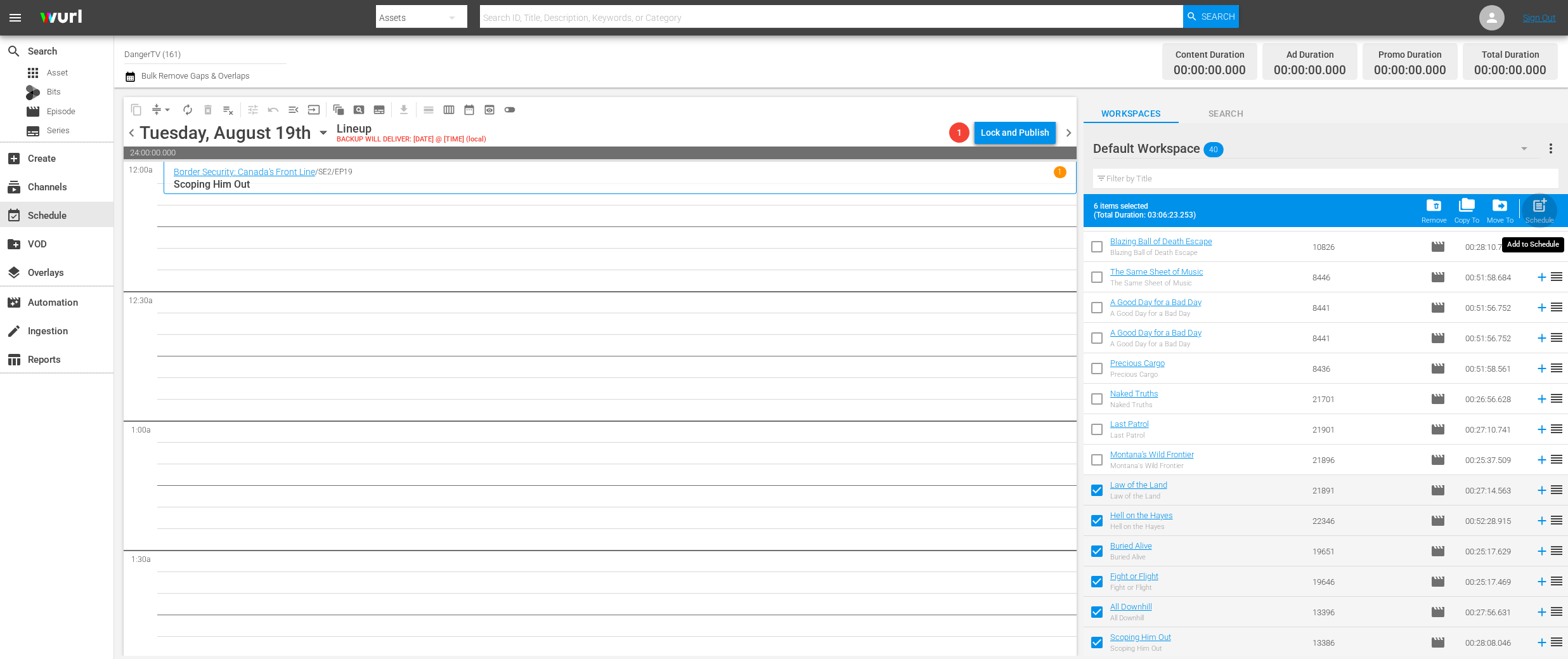 click on "post_add" at bounding box center (1539, 205) 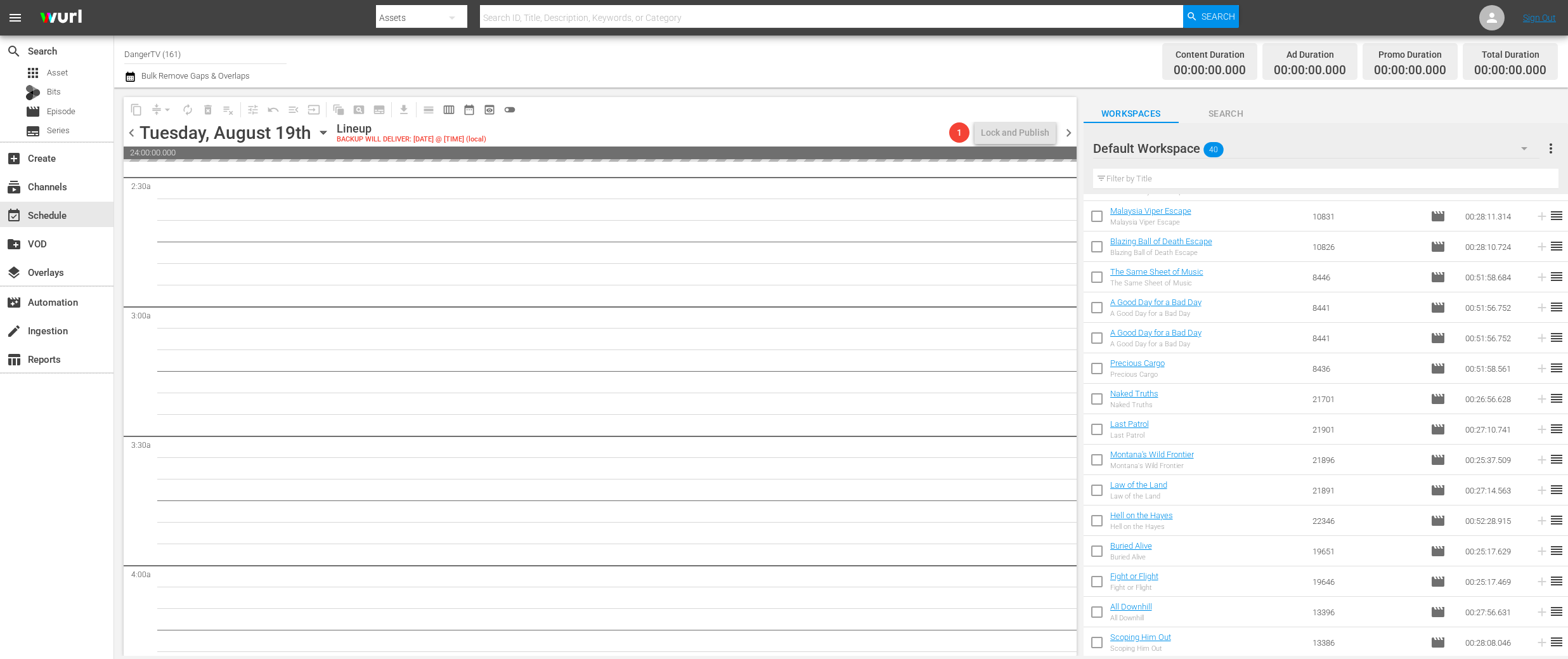 scroll, scrollTop: 633, scrollLeft: 0, axis: vertical 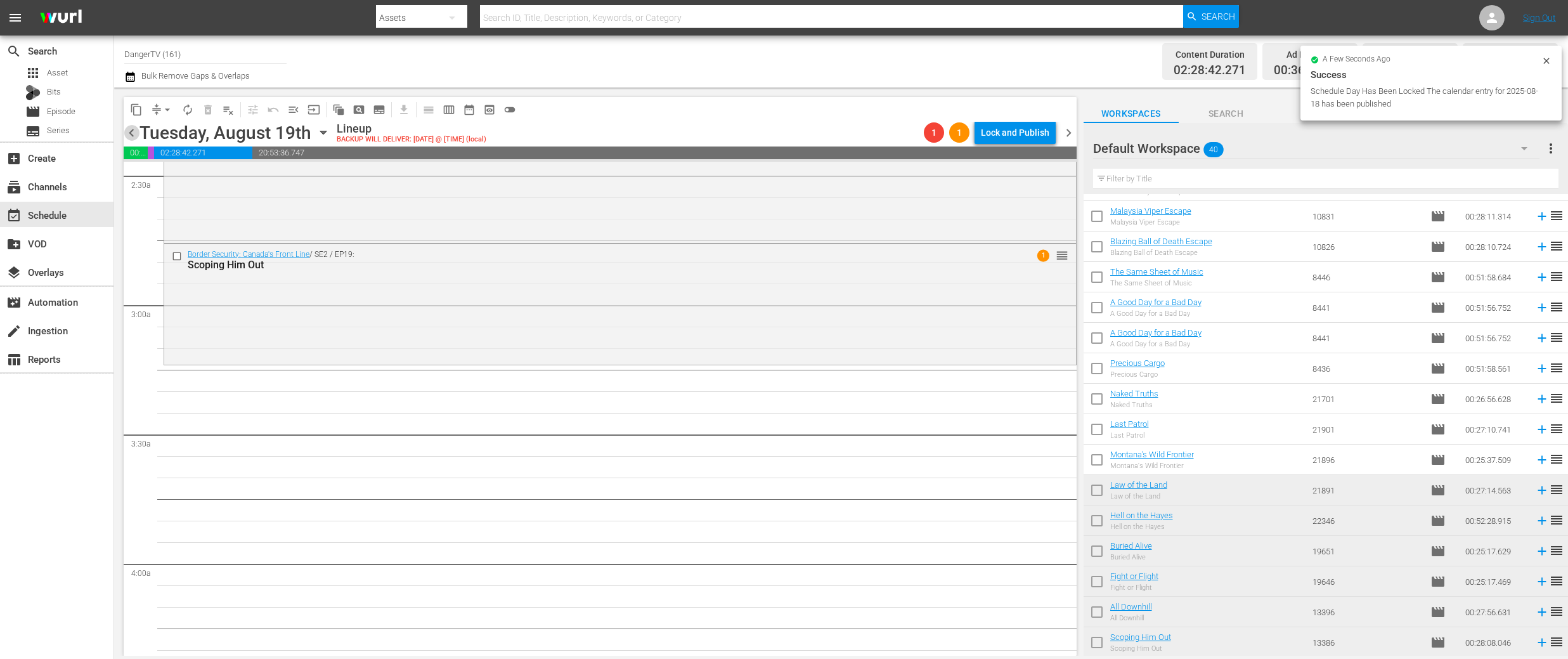 click on "chevron_left" at bounding box center (131, 133) 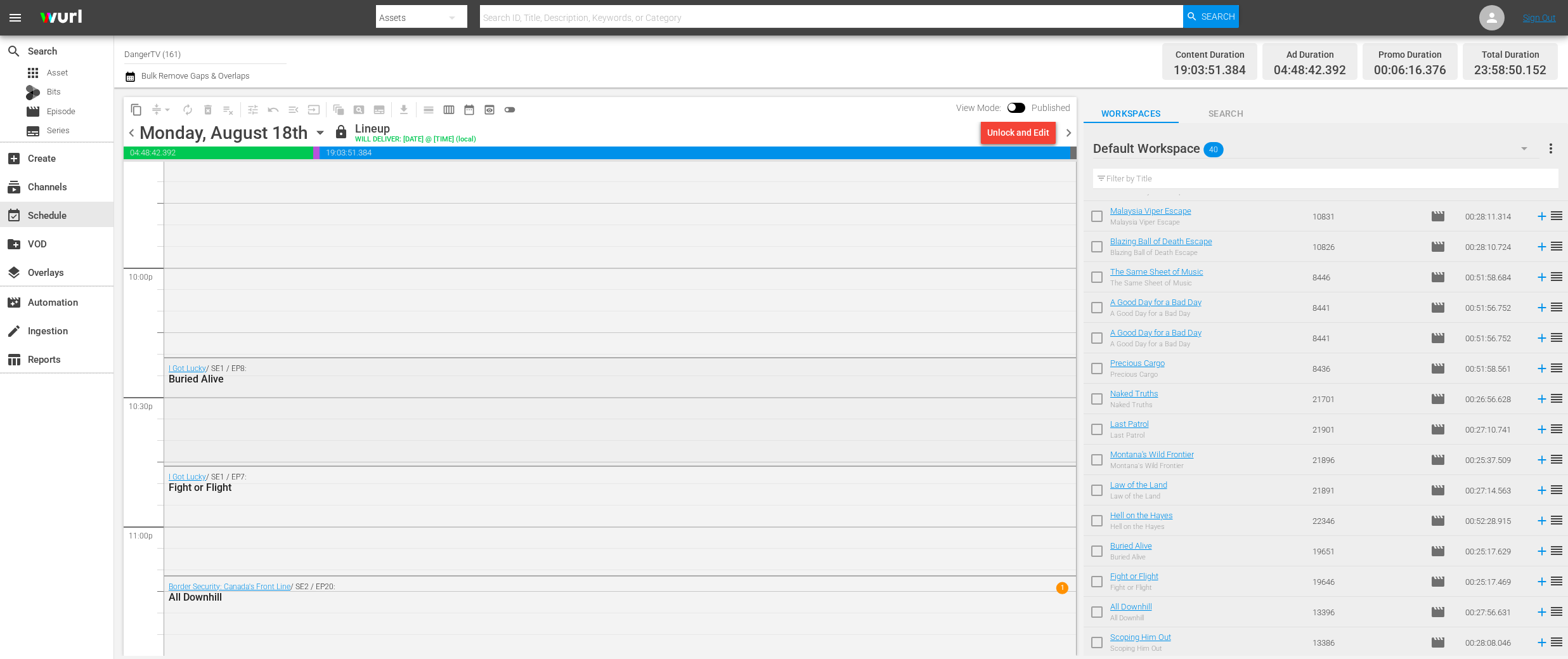 scroll, scrollTop: 5749, scrollLeft: 0, axis: vertical 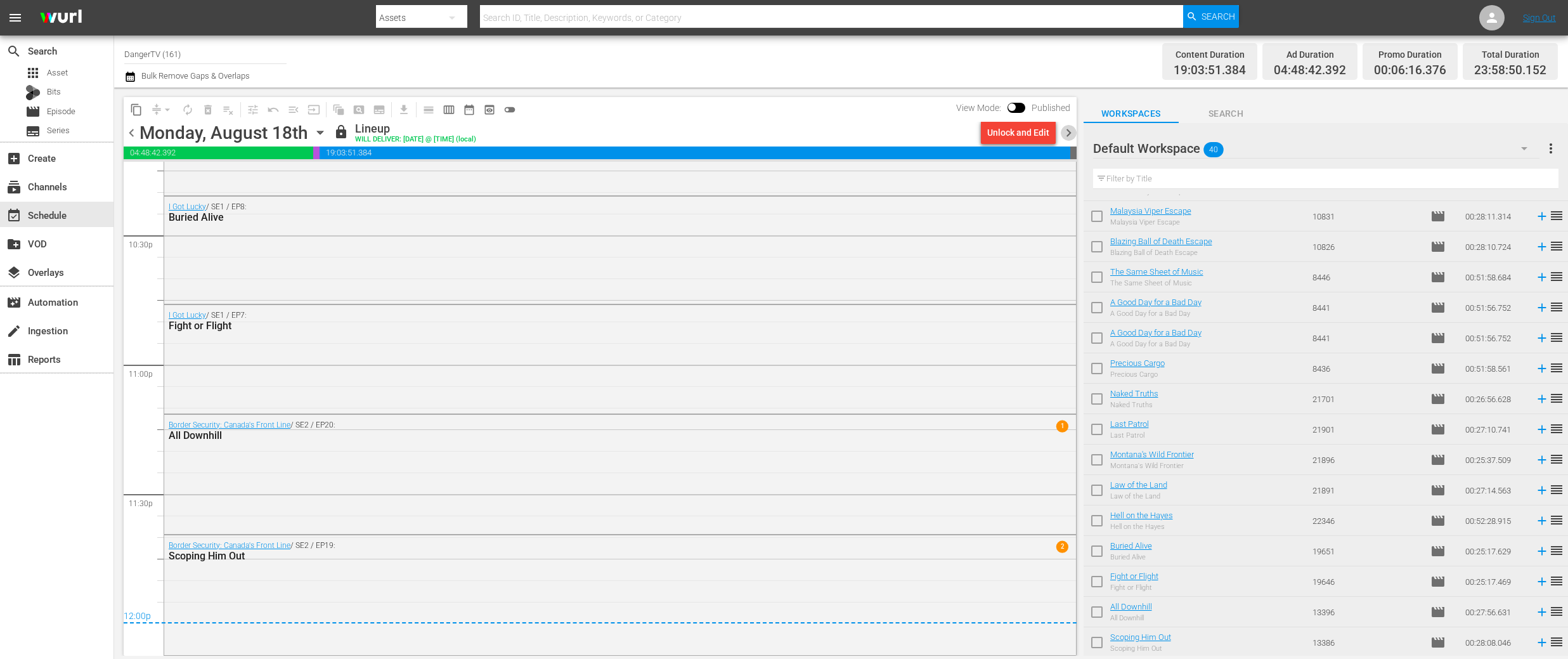 click on "chevron_right" at bounding box center [1068, 133] 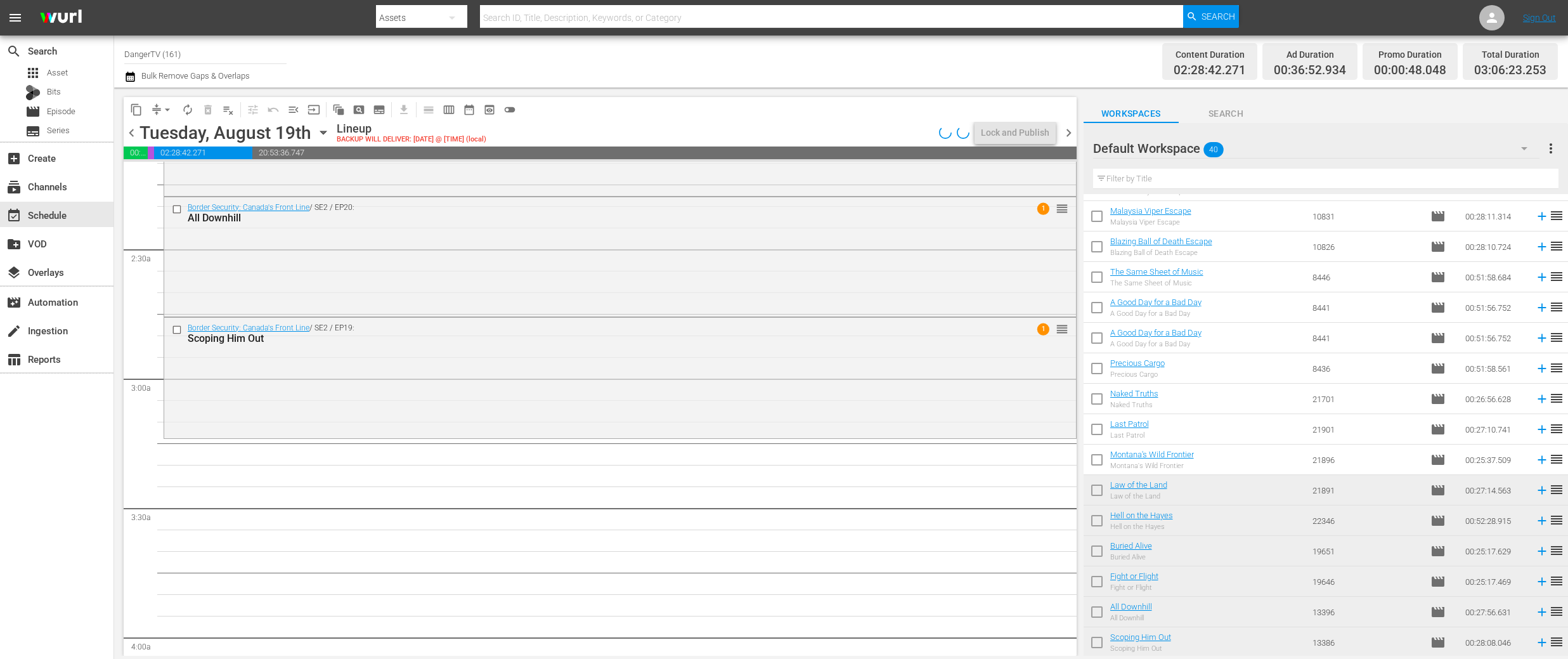 scroll, scrollTop: 572, scrollLeft: 0, axis: vertical 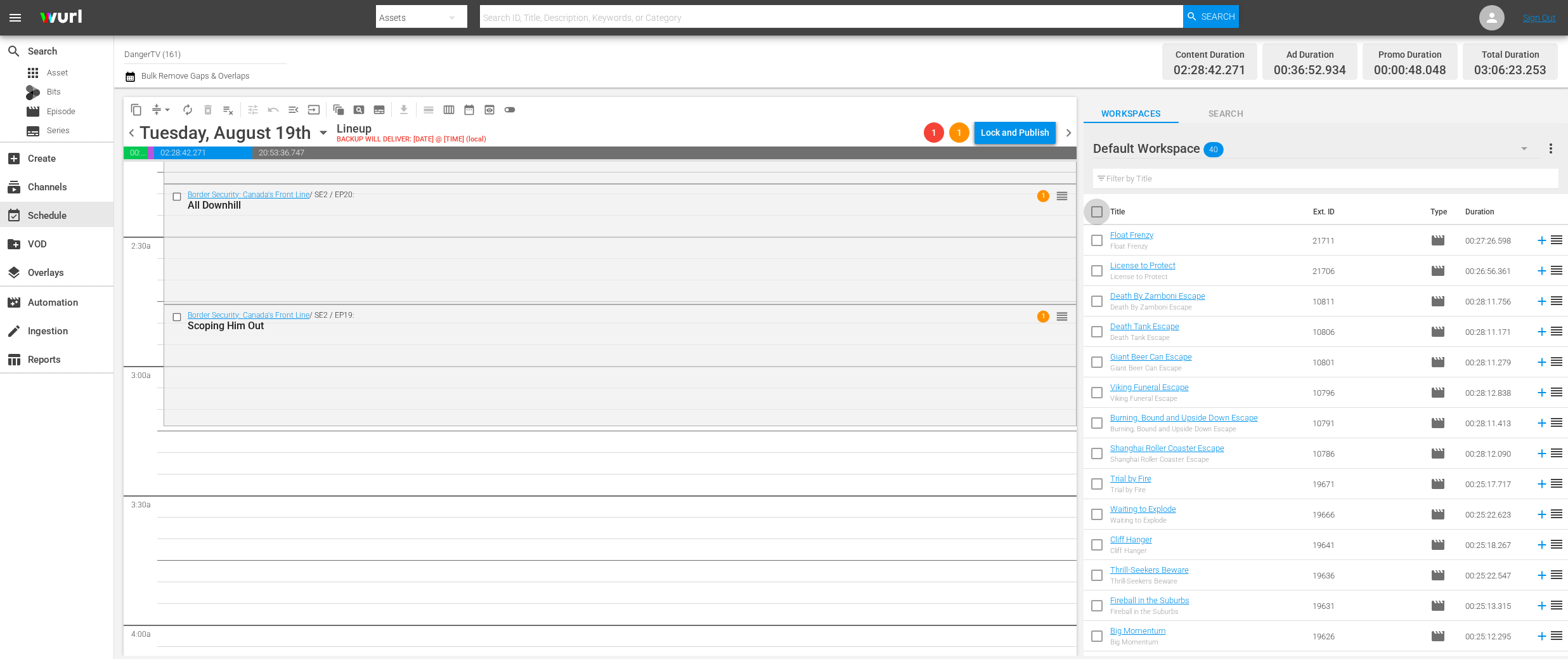 click at bounding box center [1097, 214] 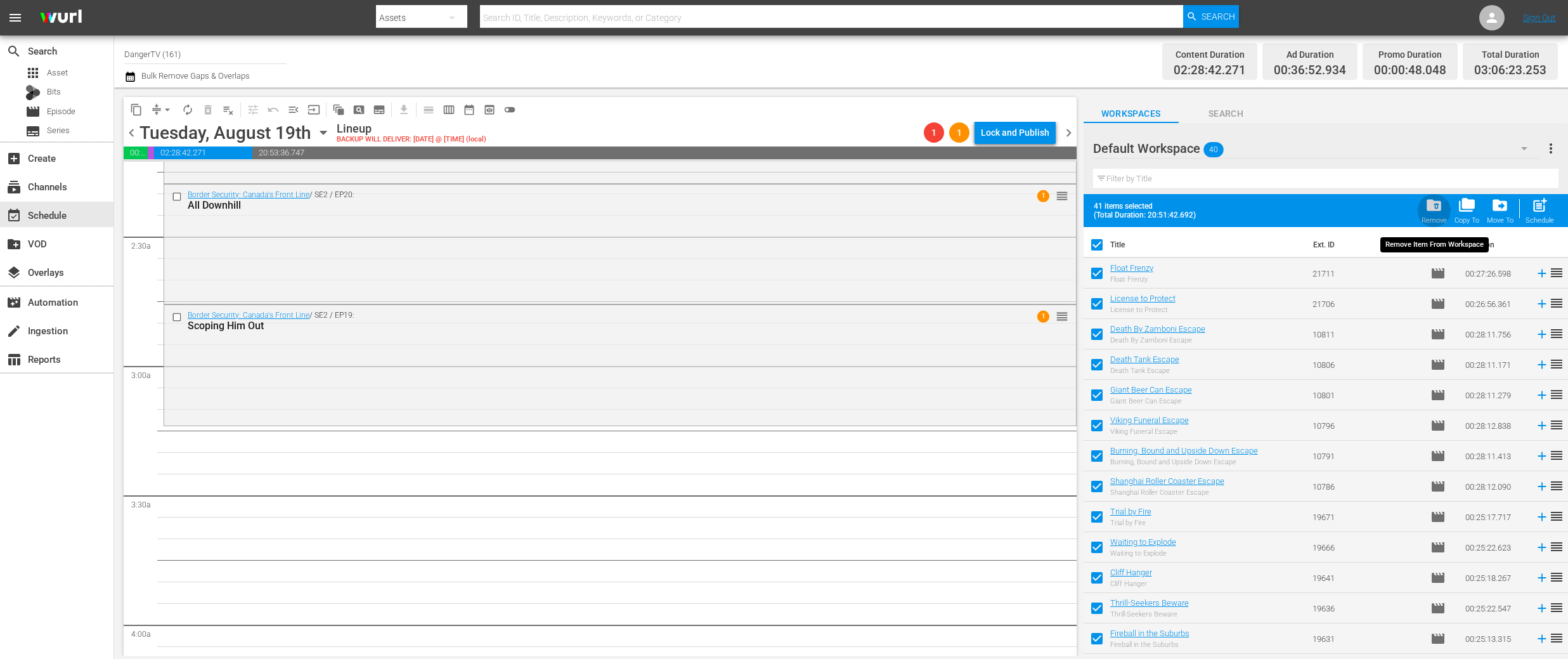 click on "folder_delete" at bounding box center [1434, 205] 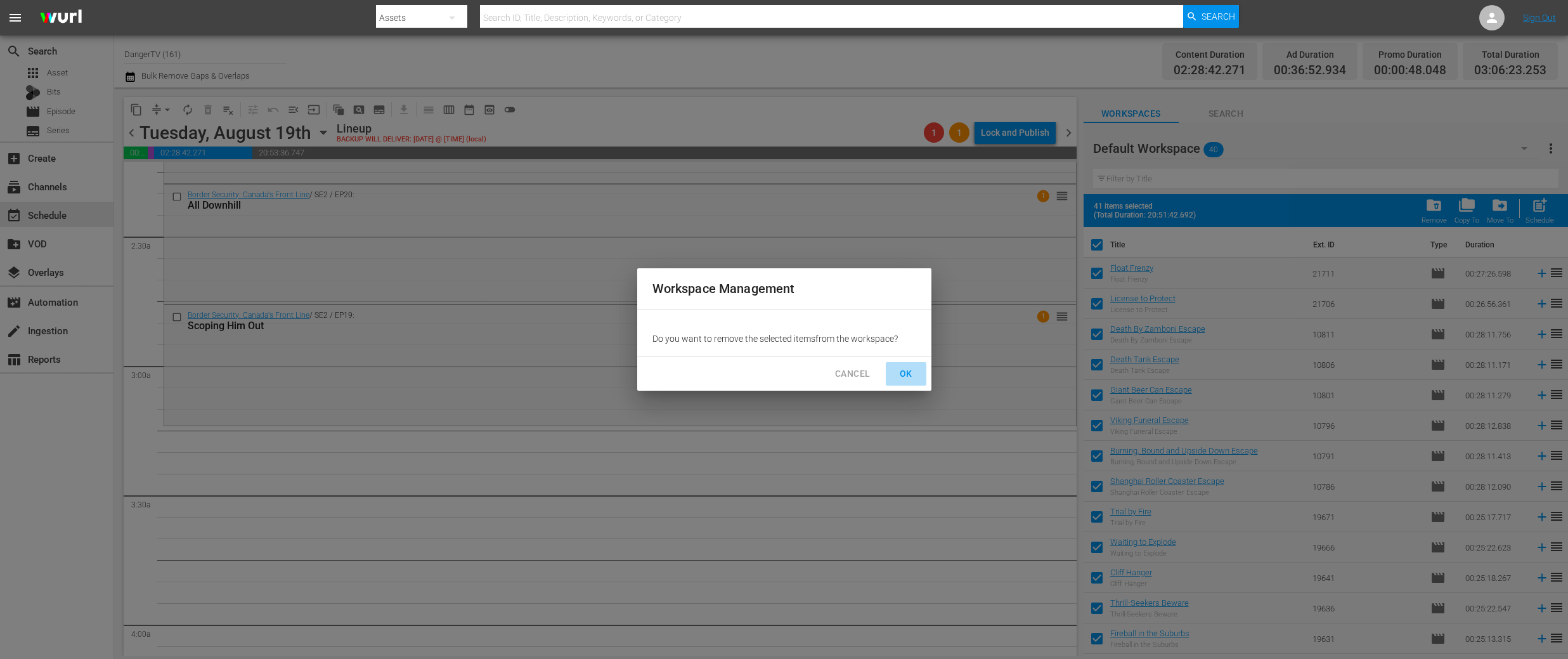 click on "OK" at bounding box center [906, 374] 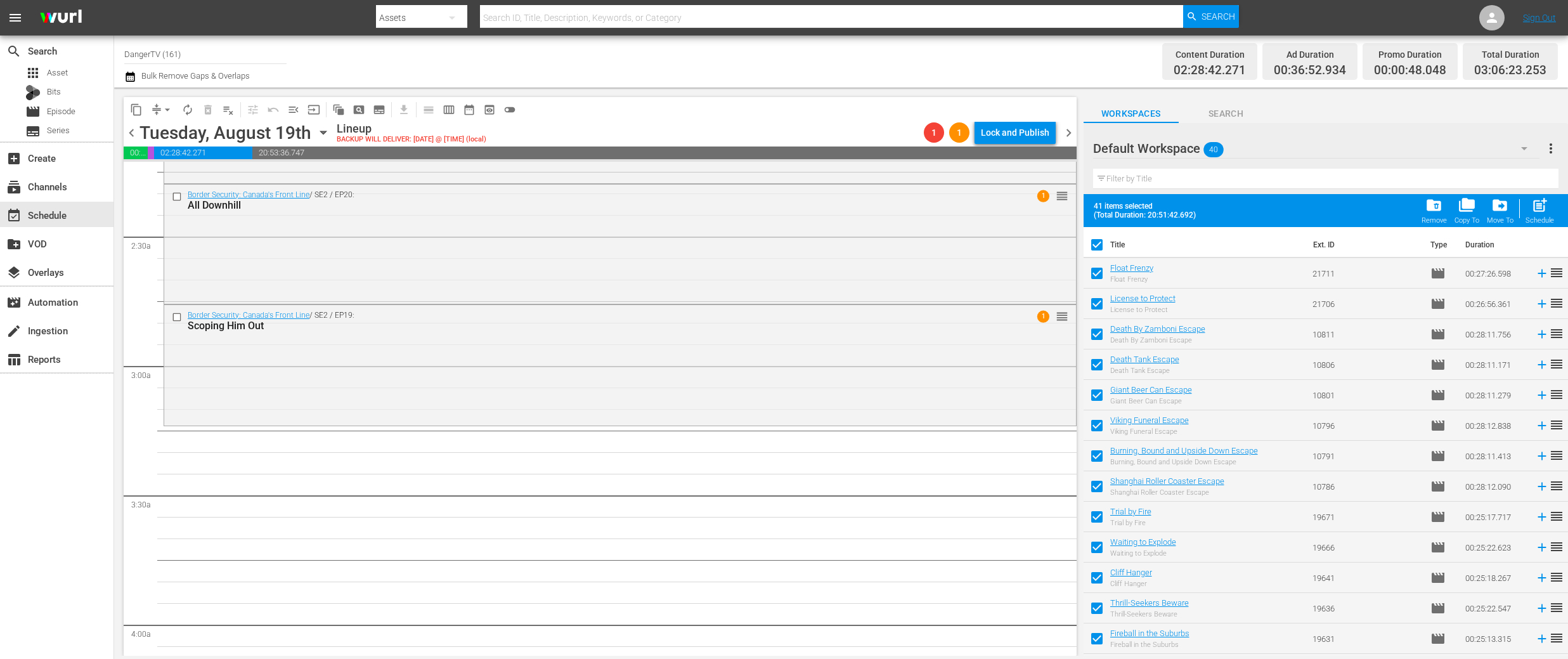 checkbox on "false" 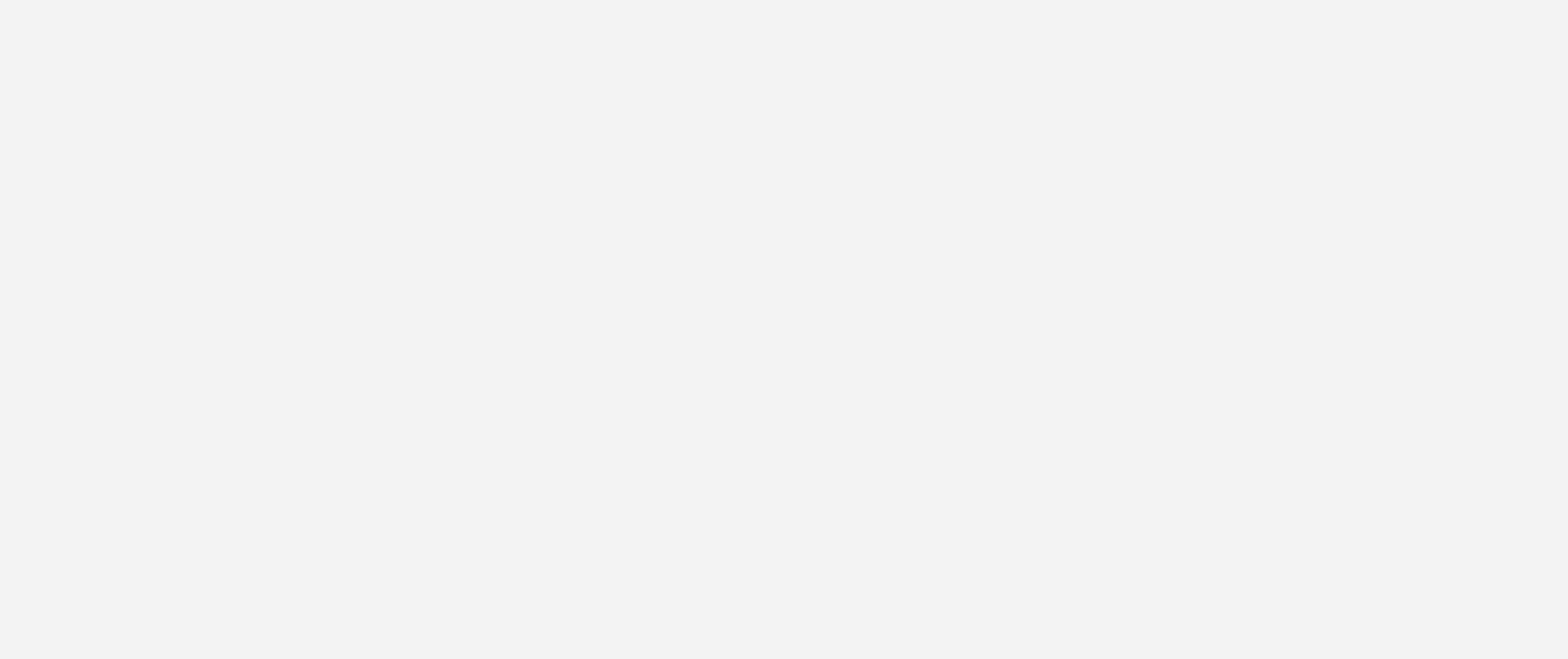 scroll, scrollTop: 0, scrollLeft: 0, axis: both 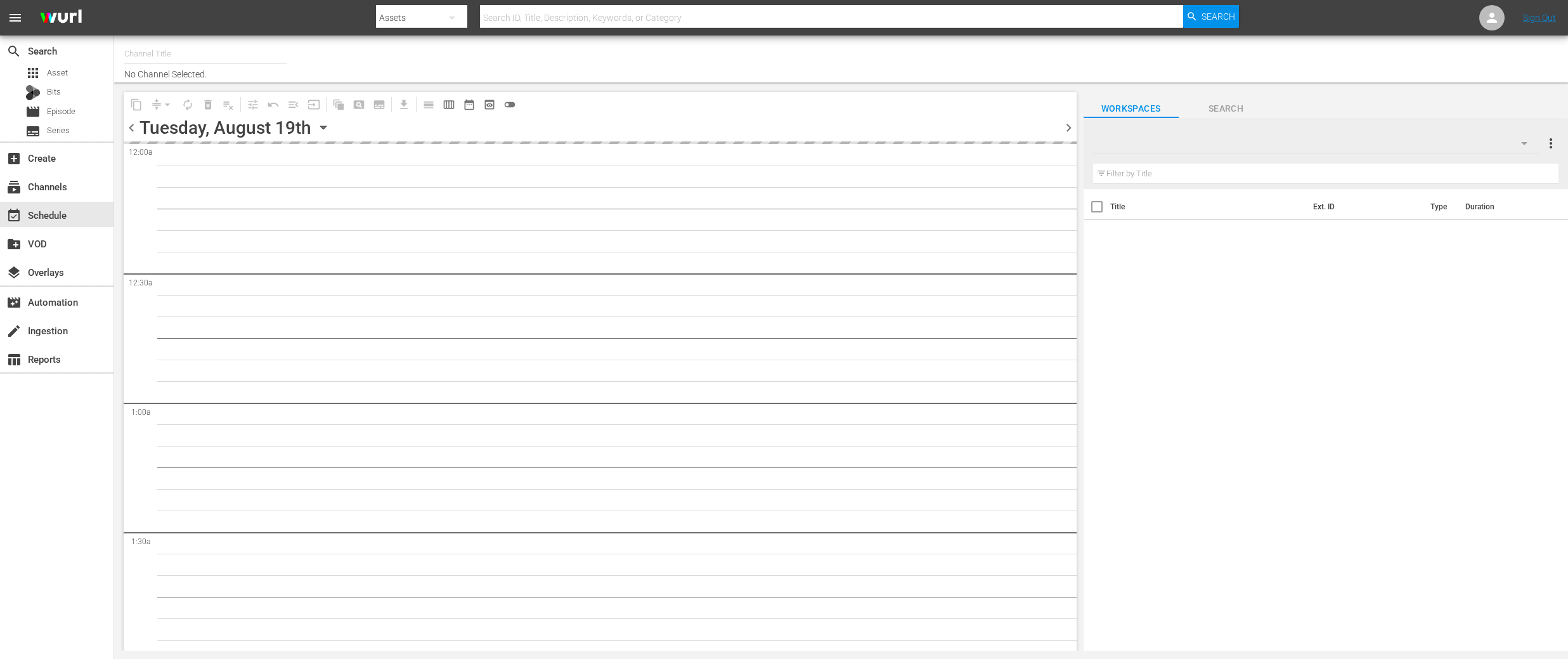 type on "DangerTV (161)" 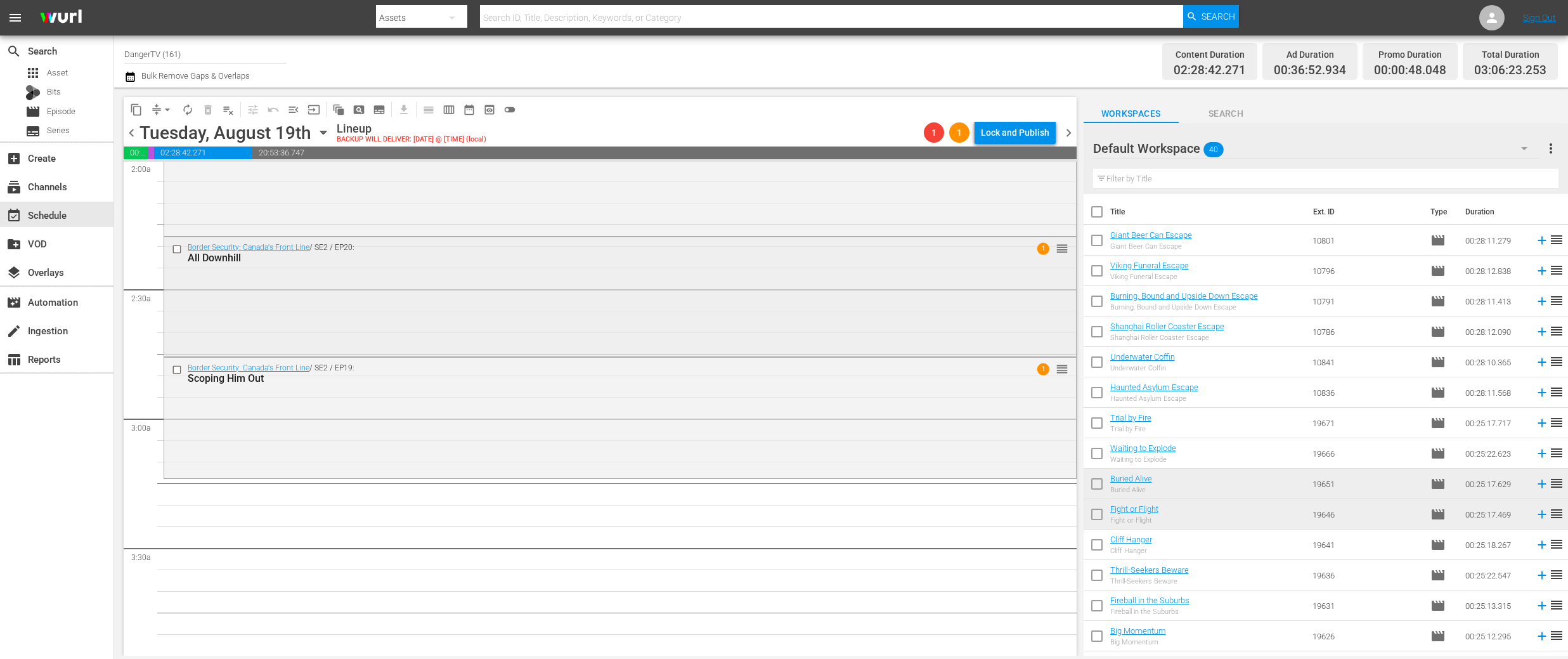 scroll, scrollTop: 618, scrollLeft: 0, axis: vertical 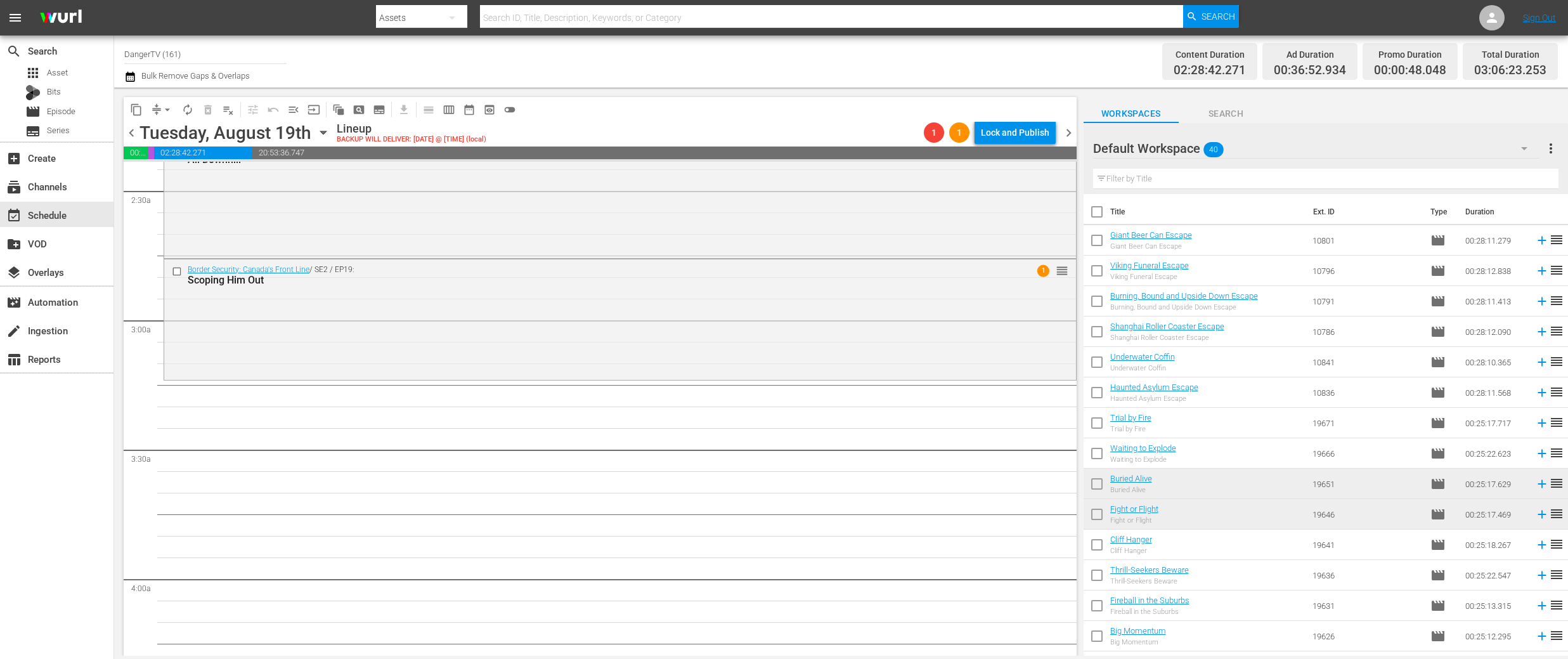 click at bounding box center [1097, 214] 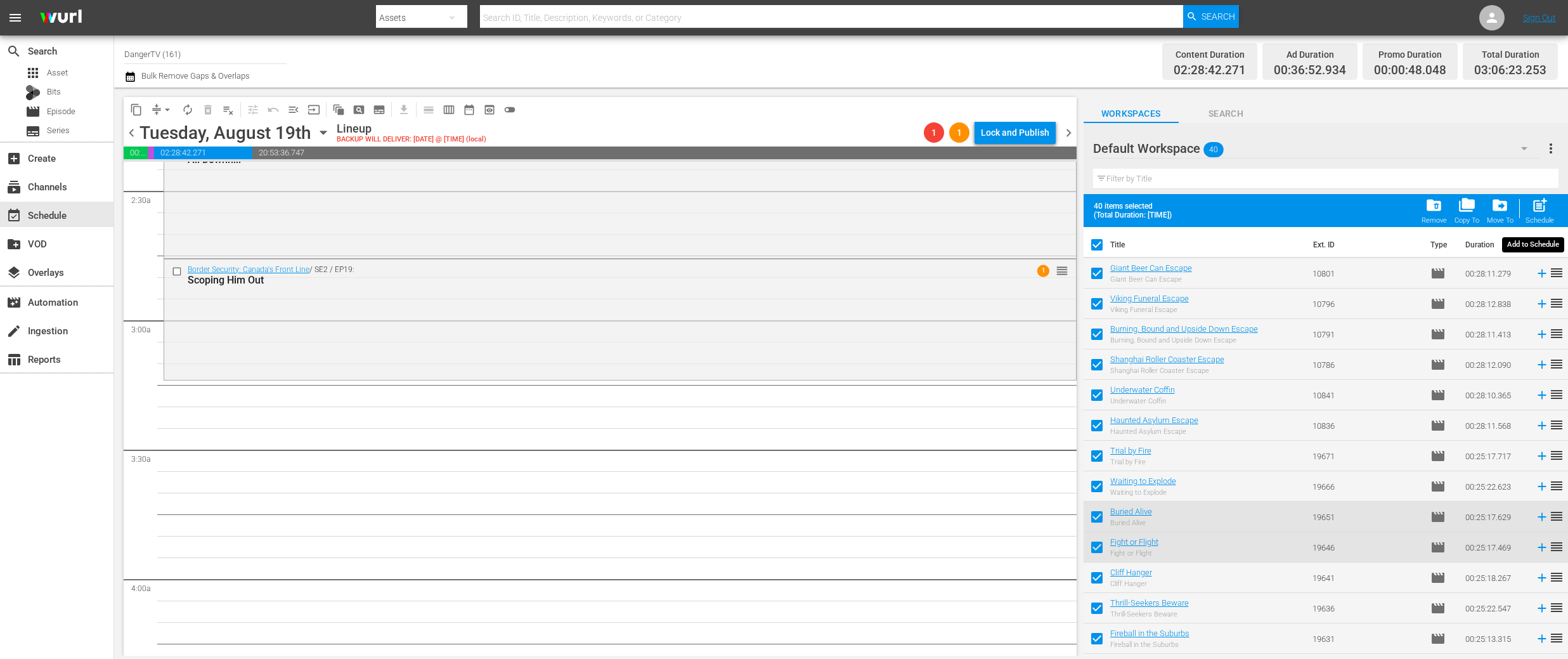 click on "post_add" at bounding box center (1539, 205) 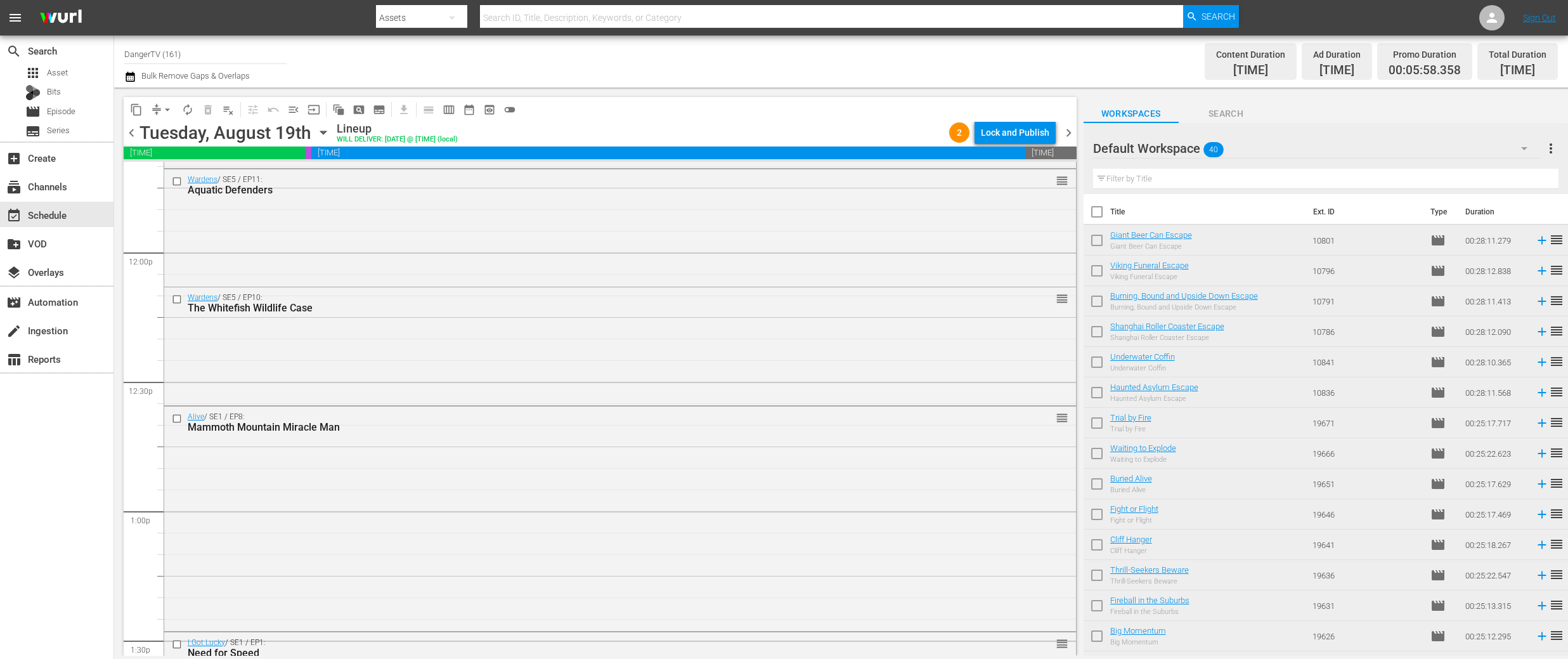 scroll, scrollTop: 3015, scrollLeft: 0, axis: vertical 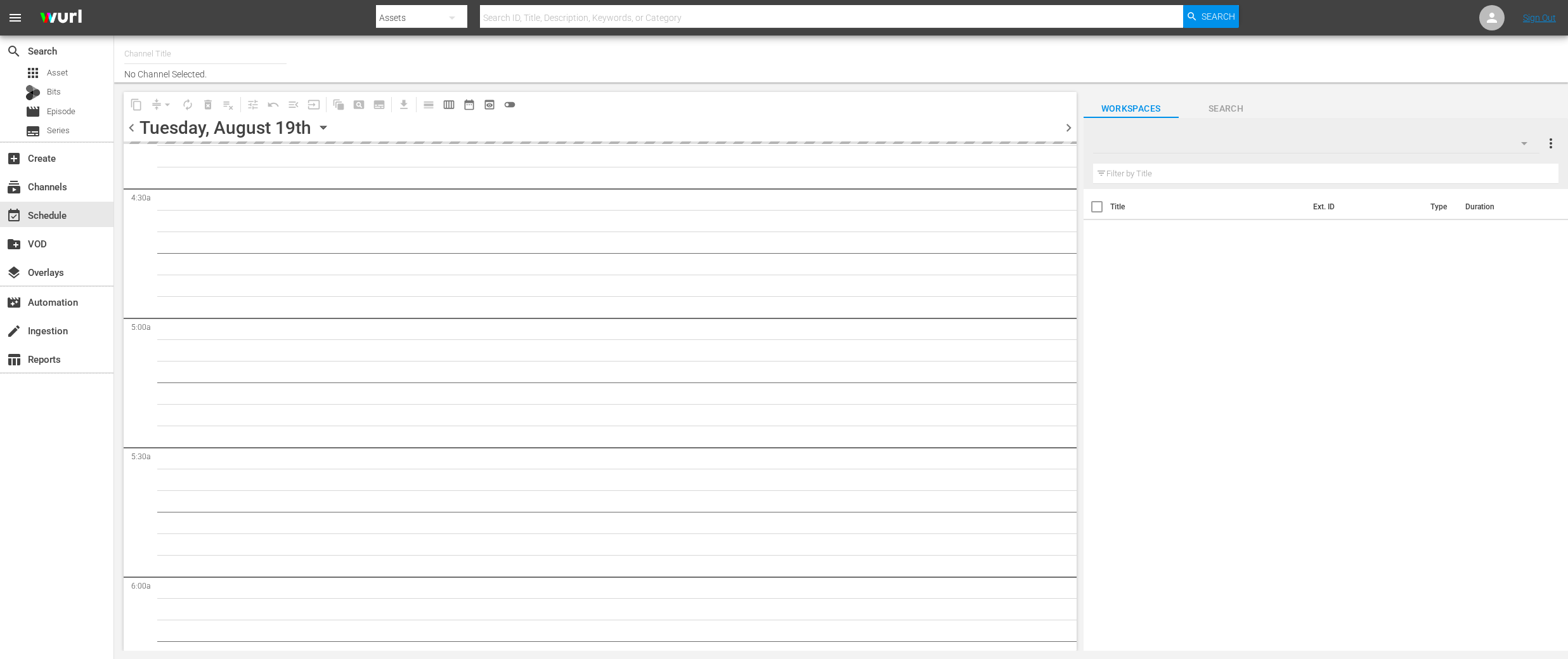 type on "DangerTV (161)" 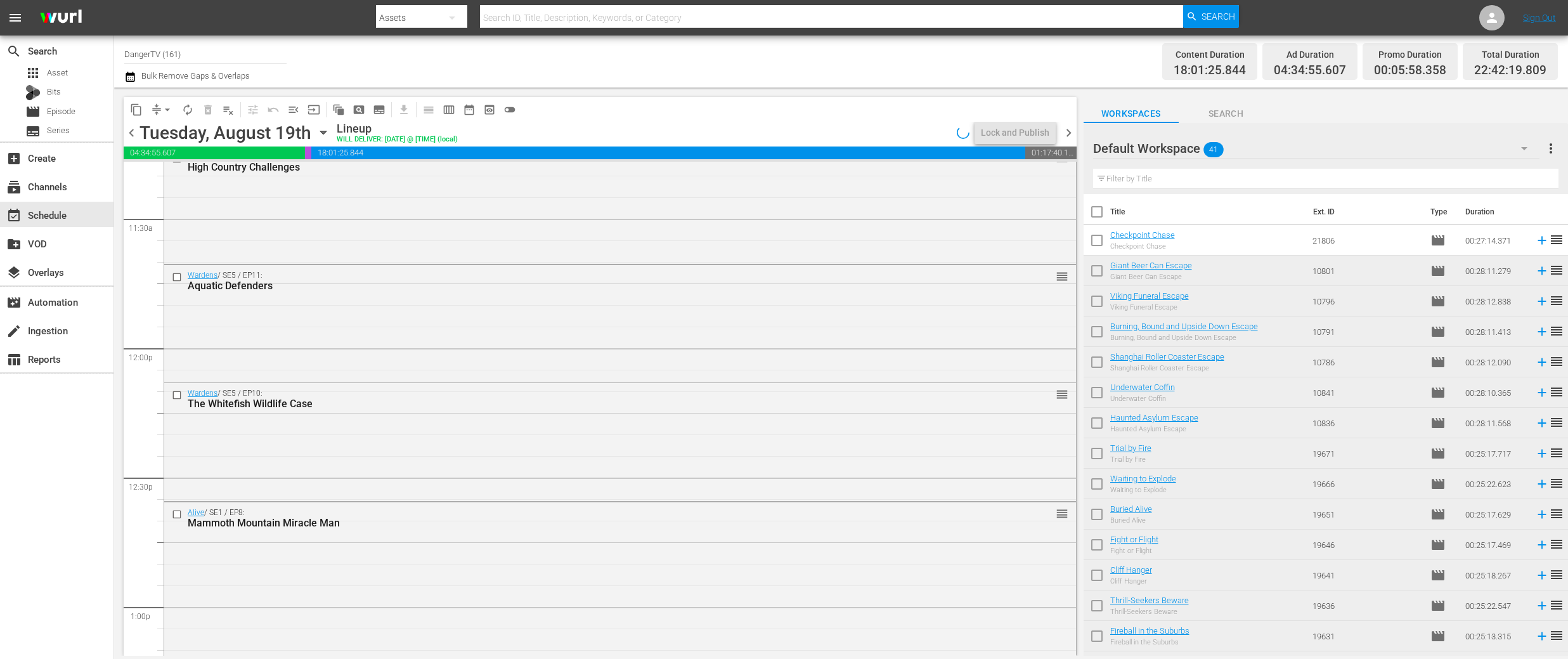 scroll, scrollTop: 2932, scrollLeft: 0, axis: vertical 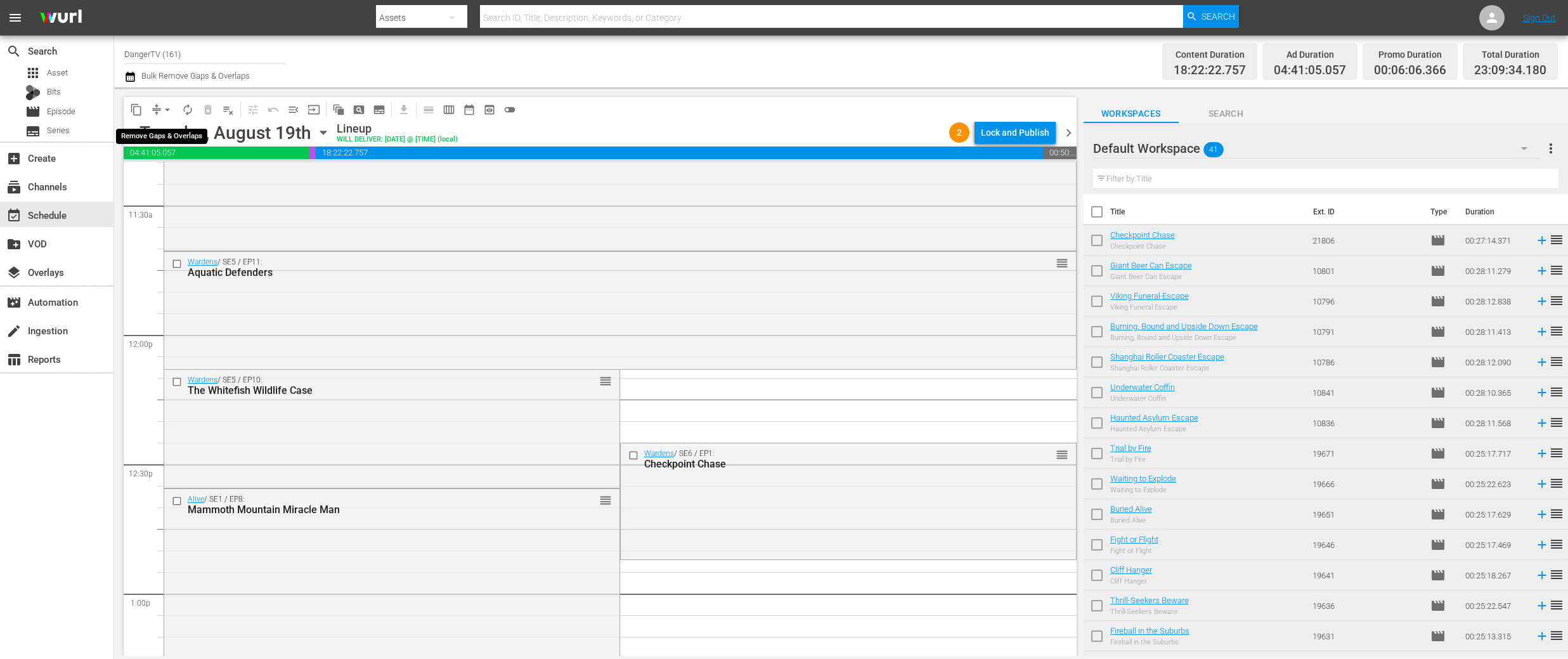 click on "arrow_drop_down" at bounding box center (167, 110) 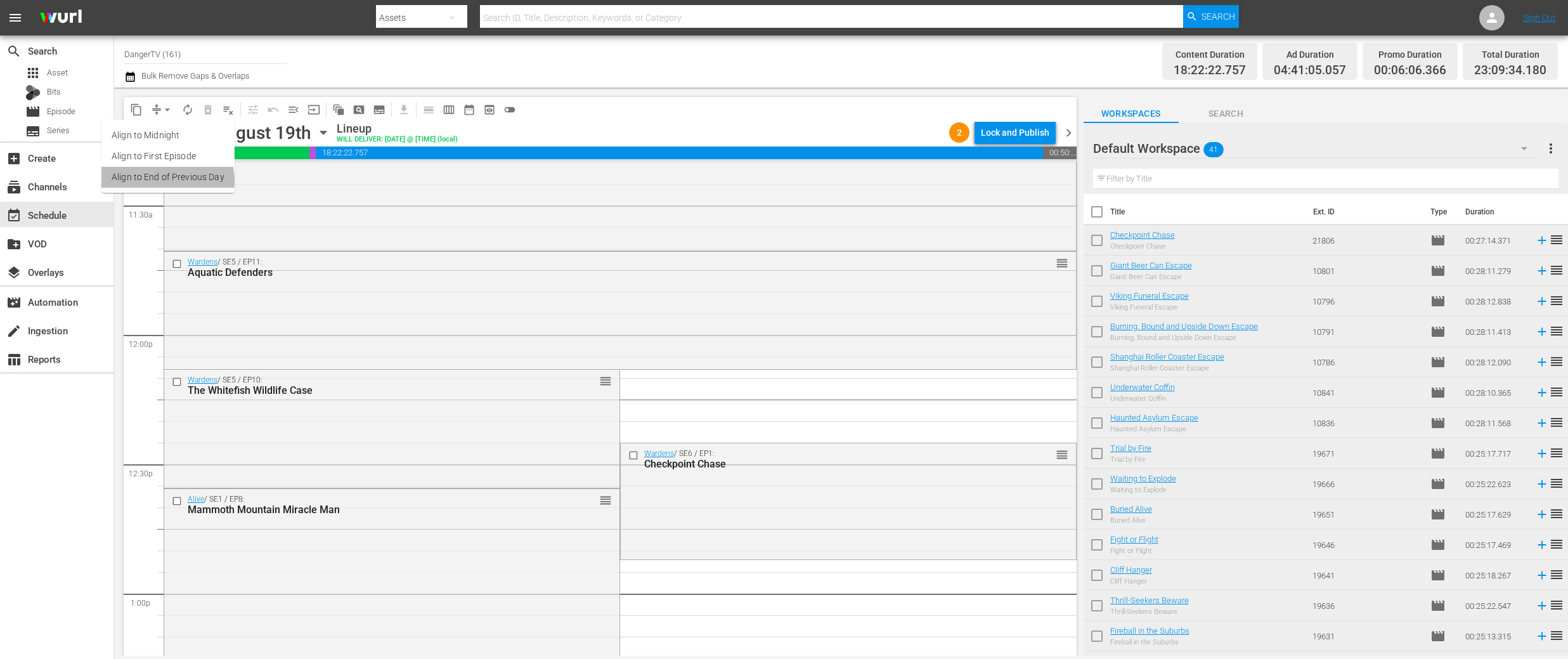 click on "Align to End of Previous Day" at bounding box center [168, 177] 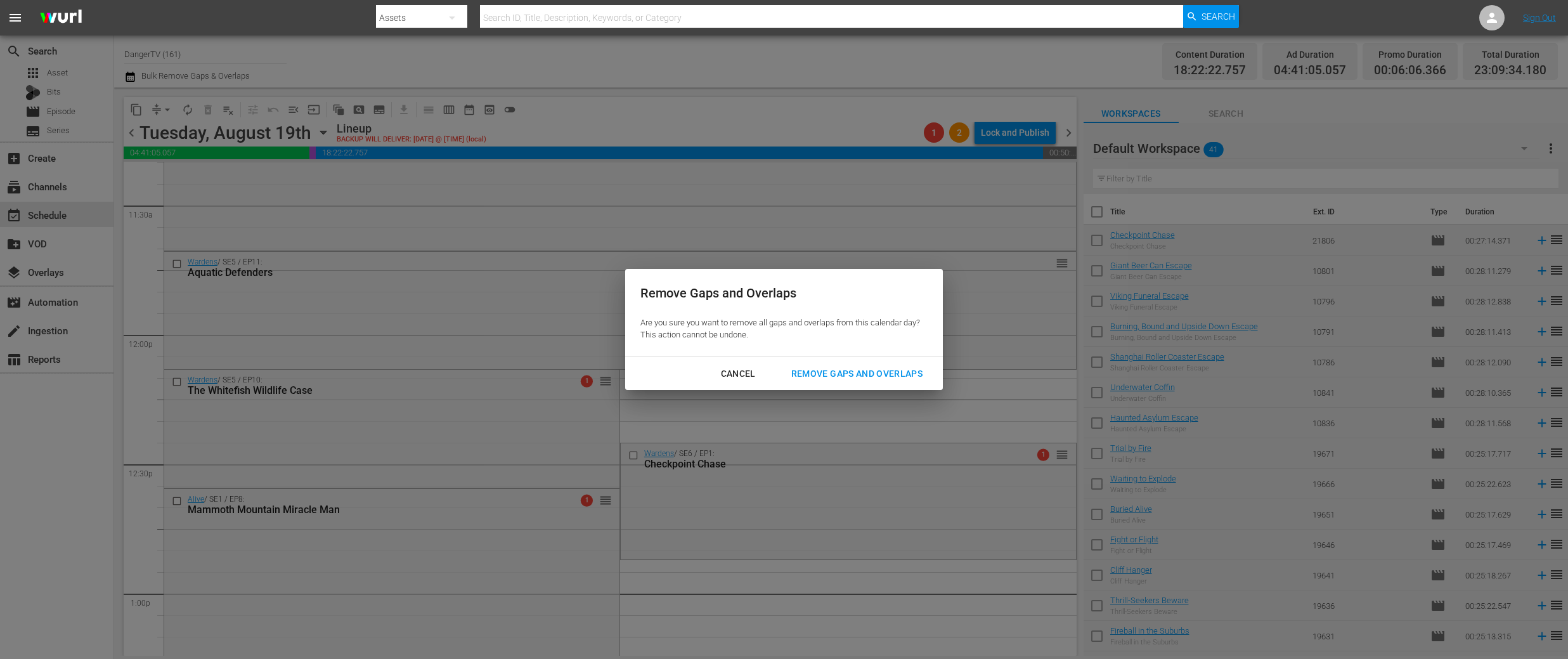 click on "Remove Gaps and Overlaps" at bounding box center (857, 374) 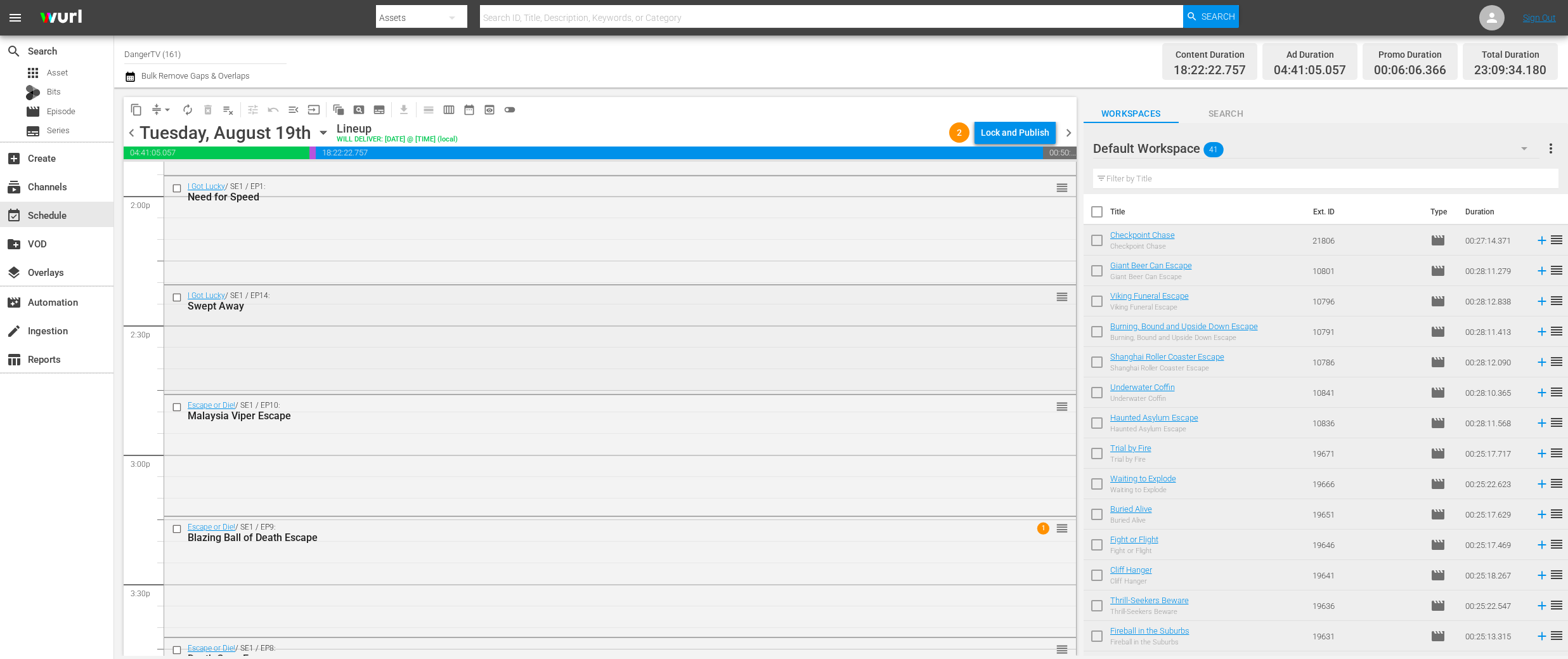 scroll, scrollTop: 3573, scrollLeft: 0, axis: vertical 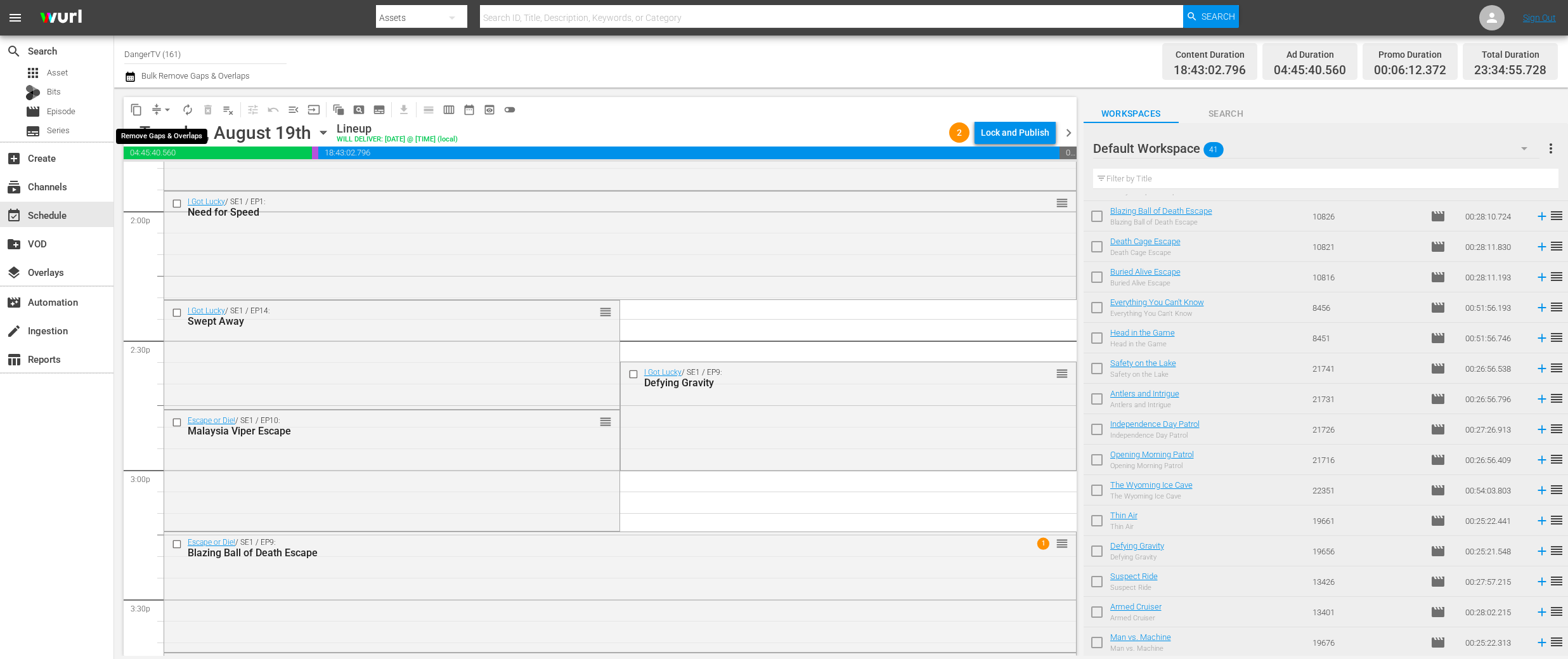 click on "arrow_drop_down" at bounding box center (167, 110) 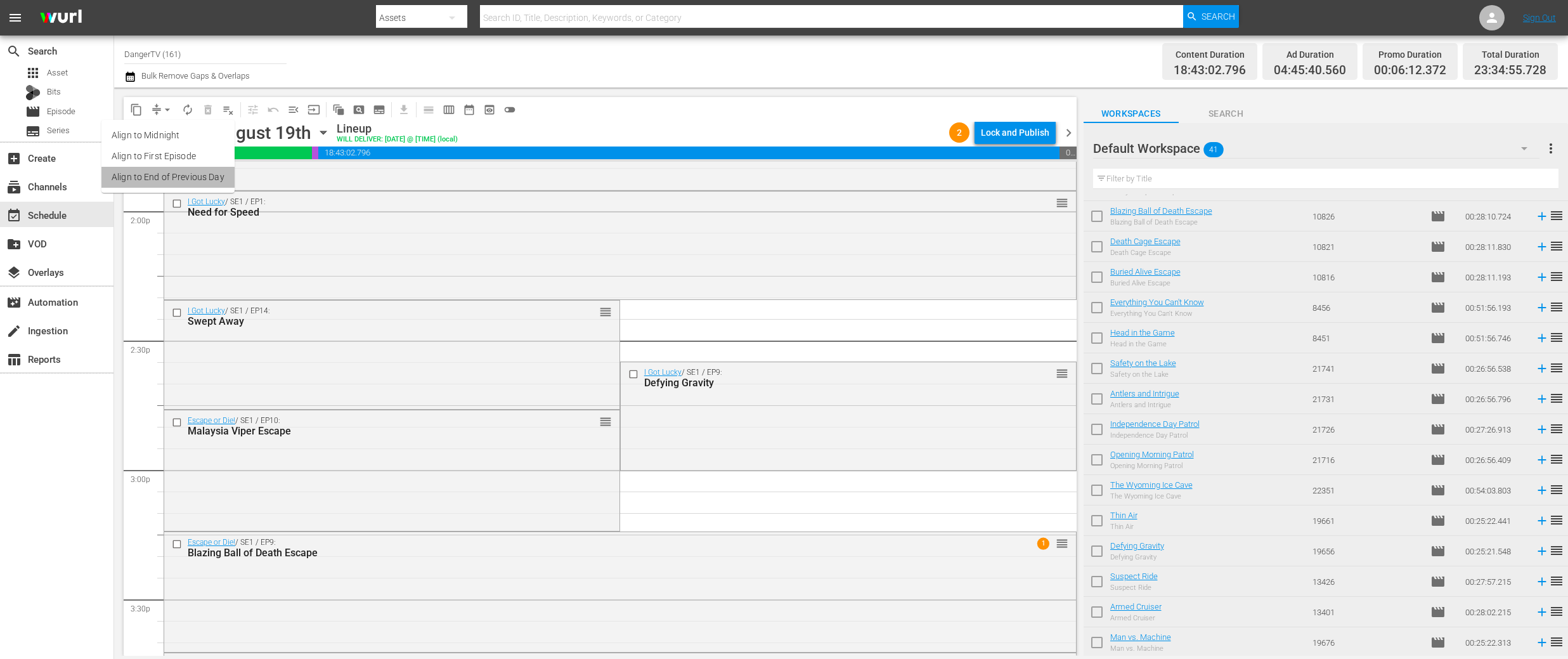 click on "Align to End of Previous Day" at bounding box center (168, 177) 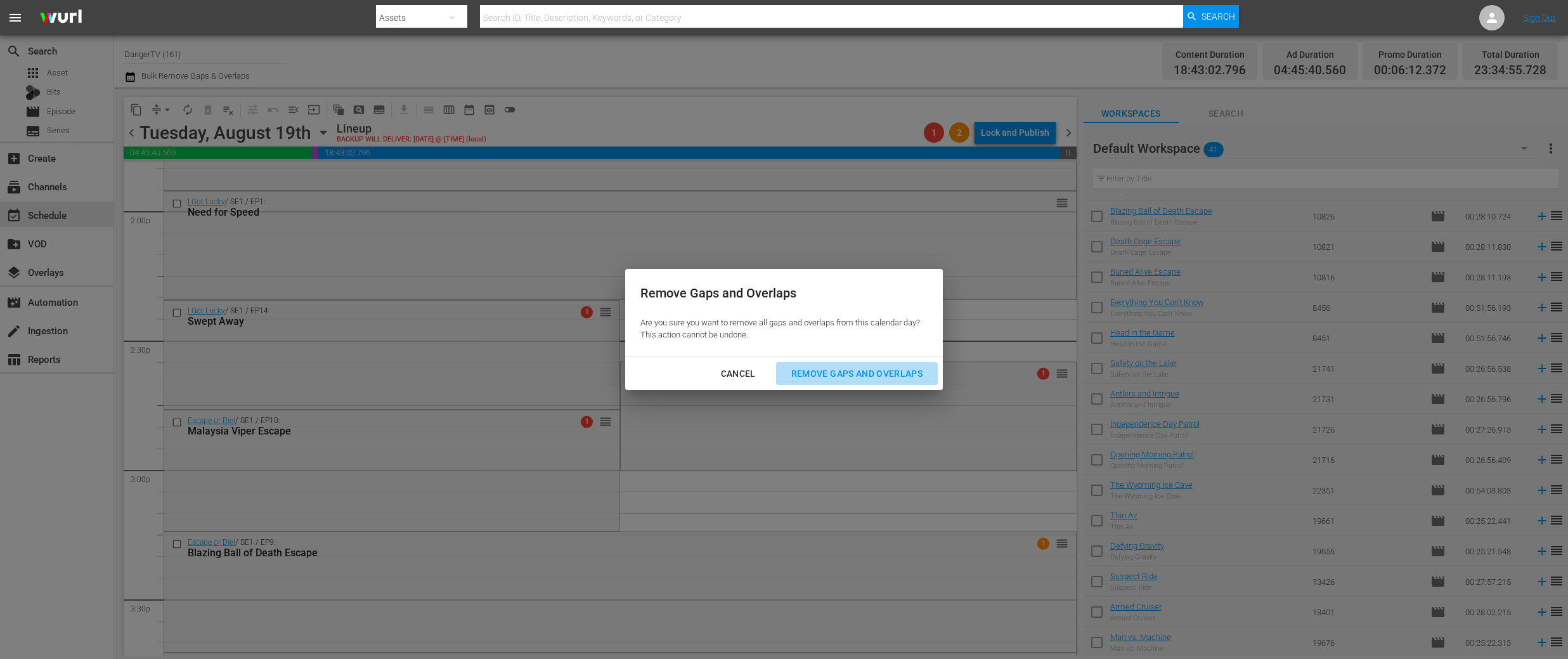 click on "Remove Gaps and Overlaps" at bounding box center [857, 374] 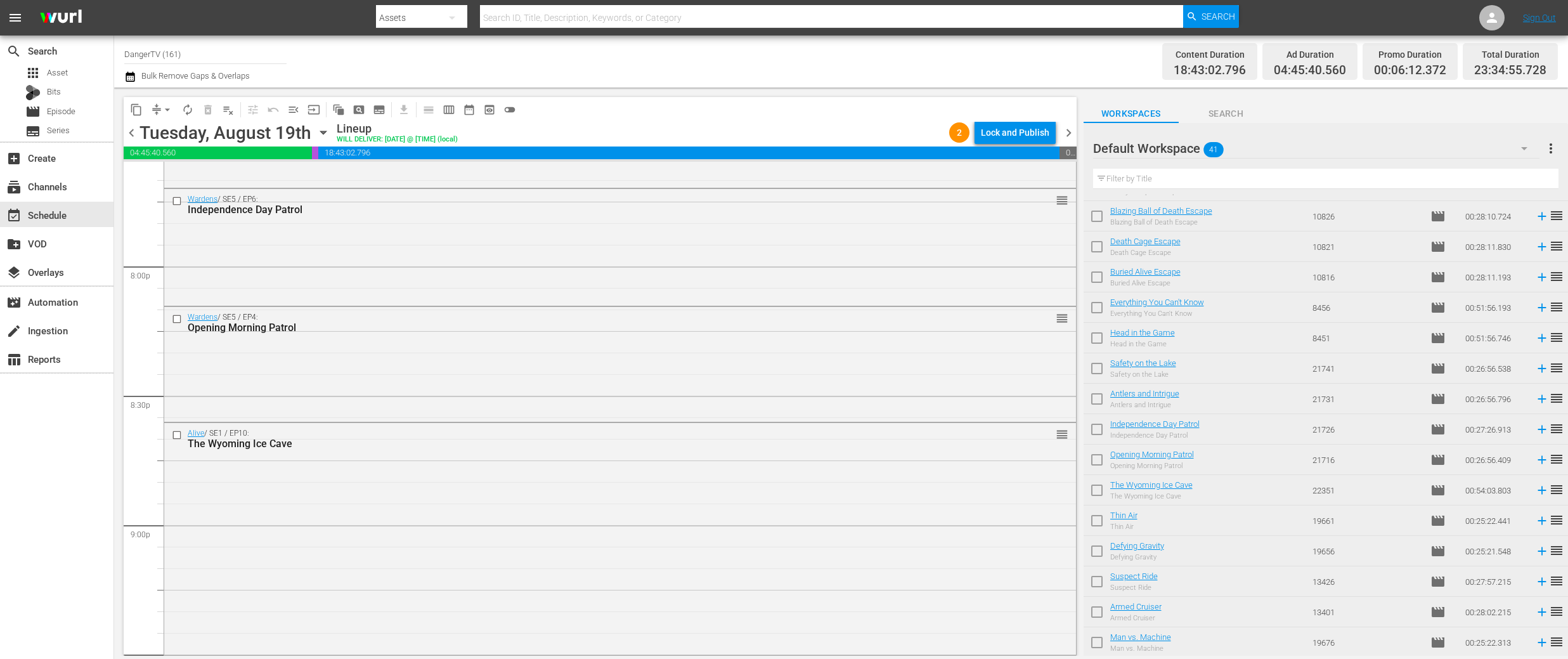 scroll, scrollTop: 5103, scrollLeft: 0, axis: vertical 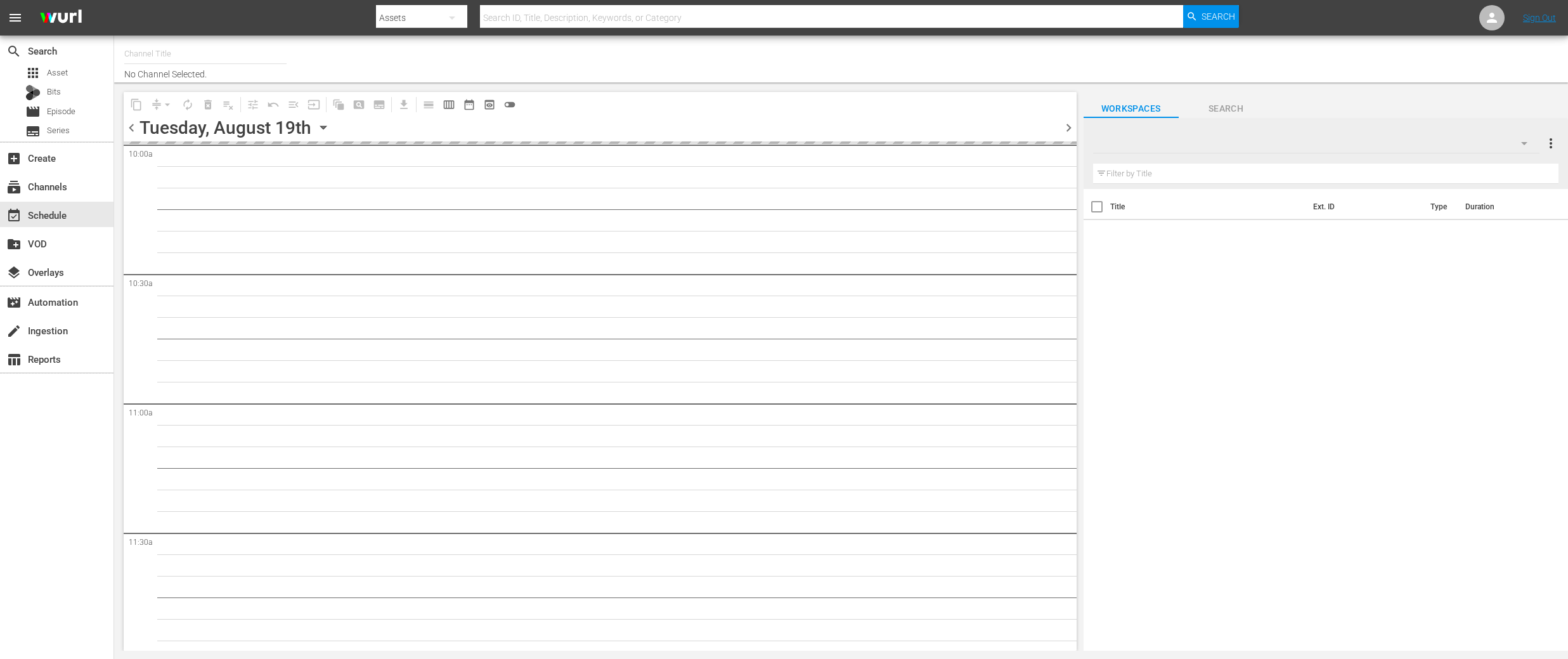 type on "DangerTV (161)" 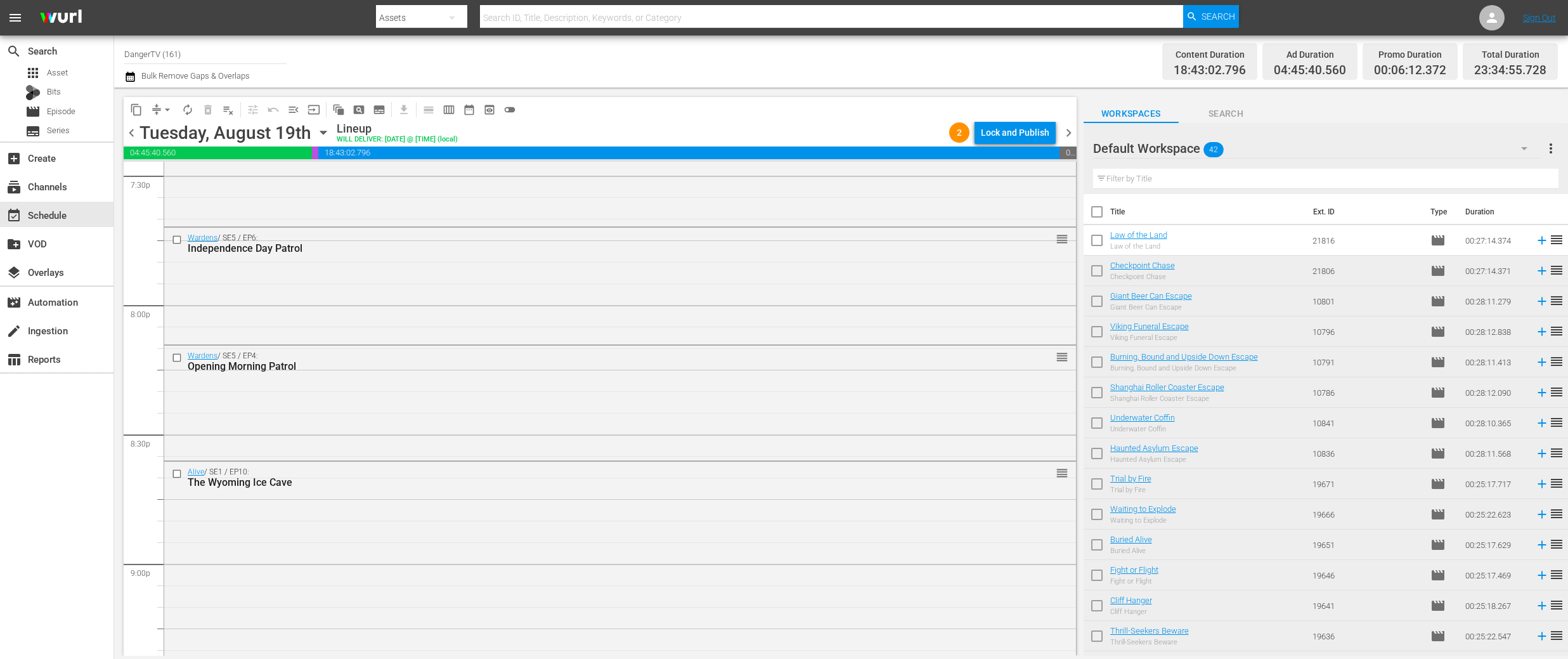 scroll, scrollTop: 5056, scrollLeft: 0, axis: vertical 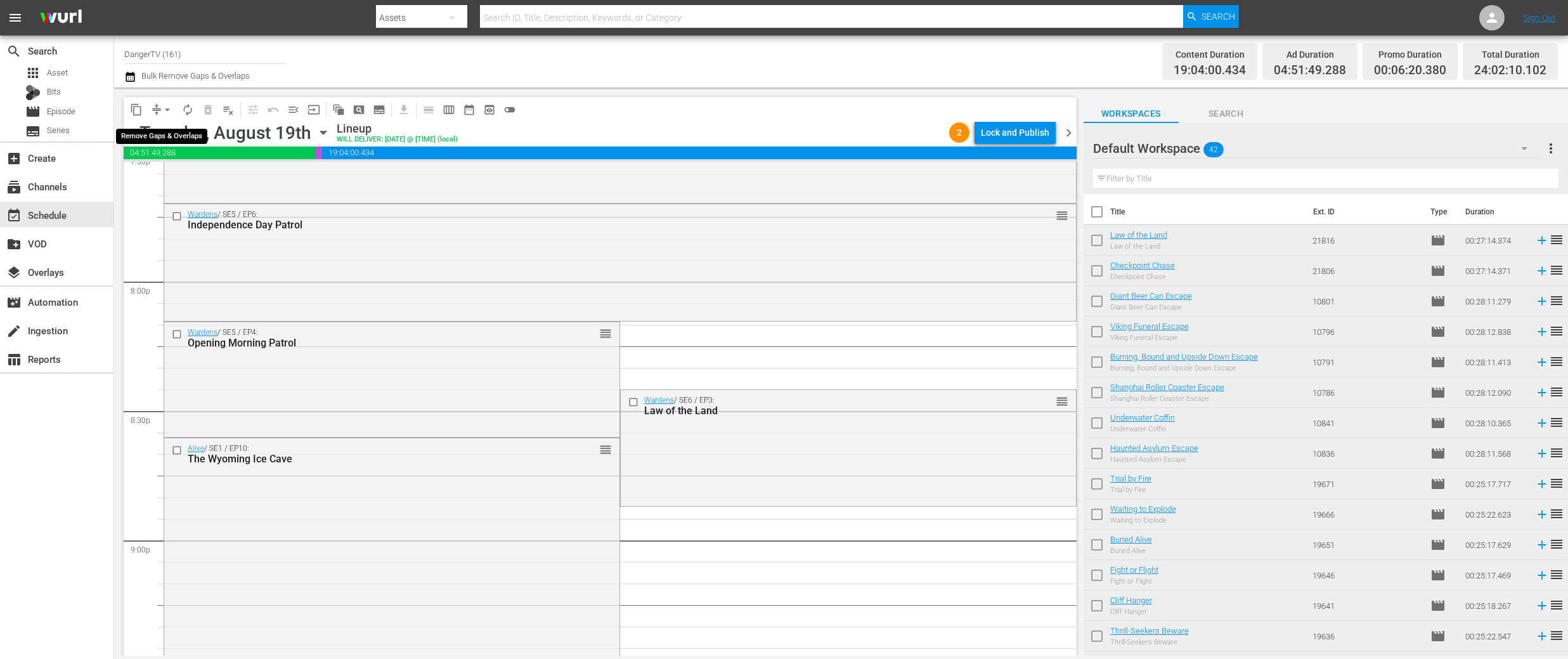 click on "arrow_drop_down" at bounding box center [167, 110] 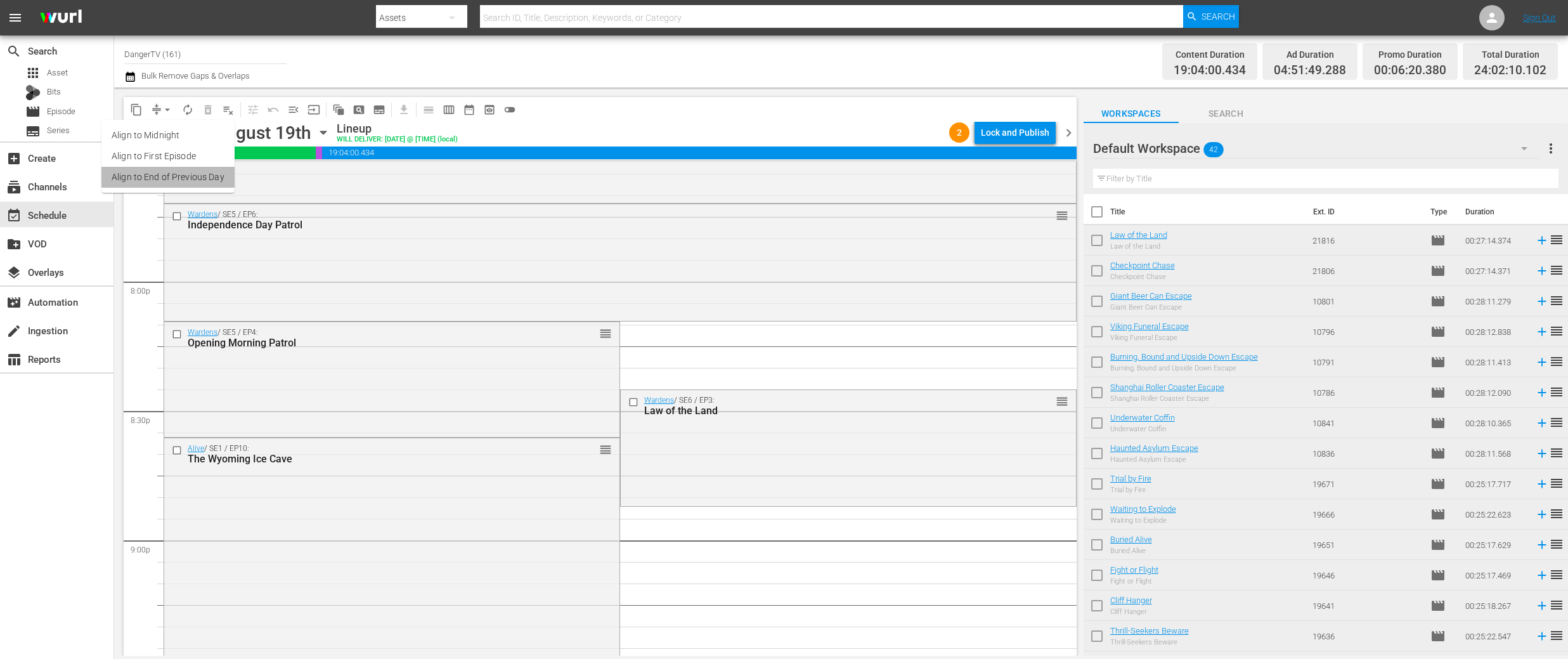 click on "Align to End of Previous Day" at bounding box center [168, 177] 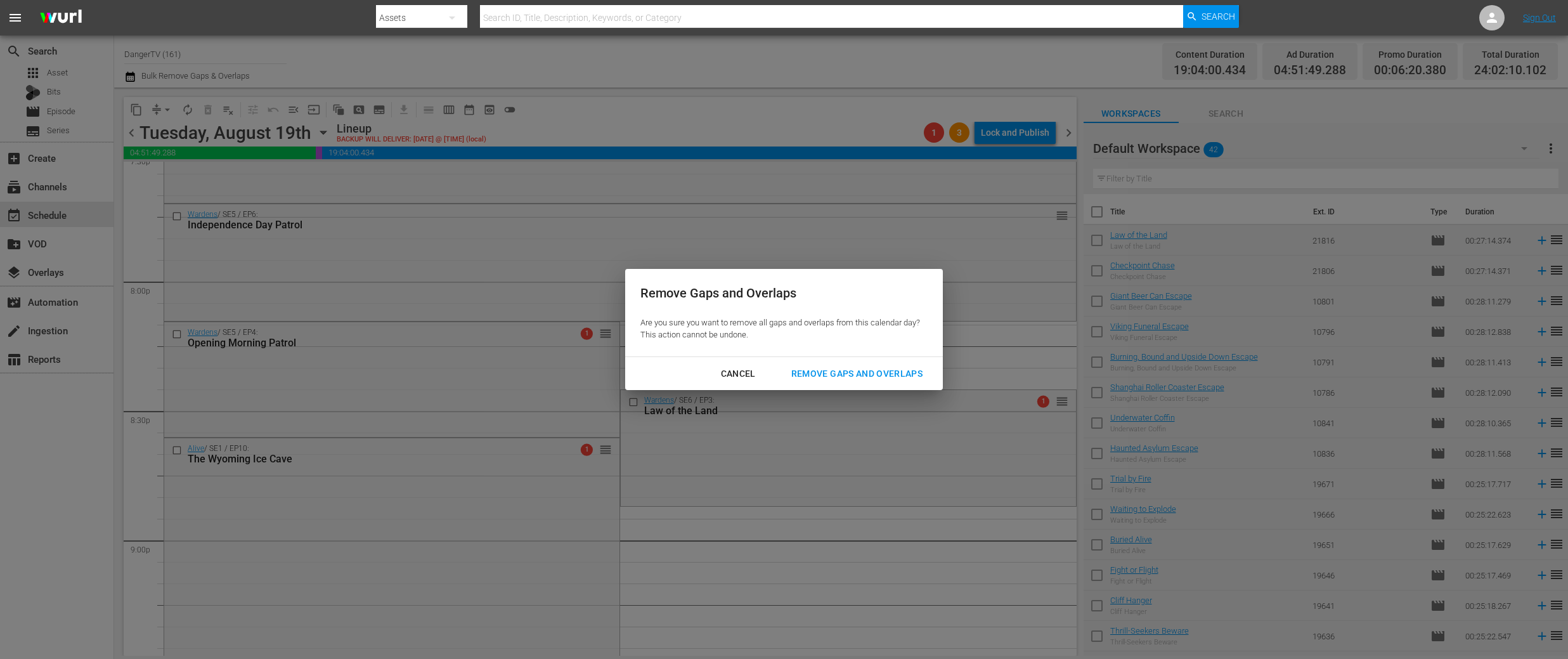 click on "Remove Gaps and Overlaps" at bounding box center [857, 374] 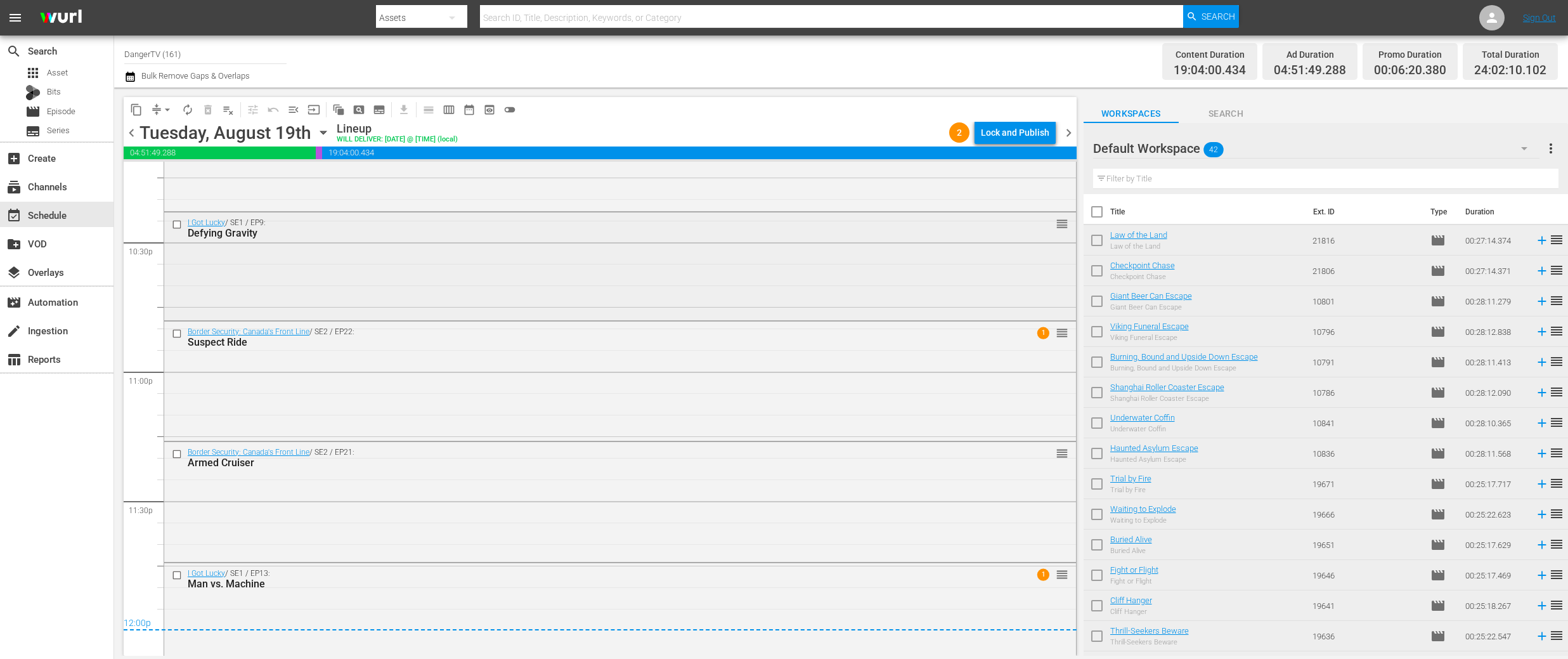 scroll, scrollTop: 5758, scrollLeft: 0, axis: vertical 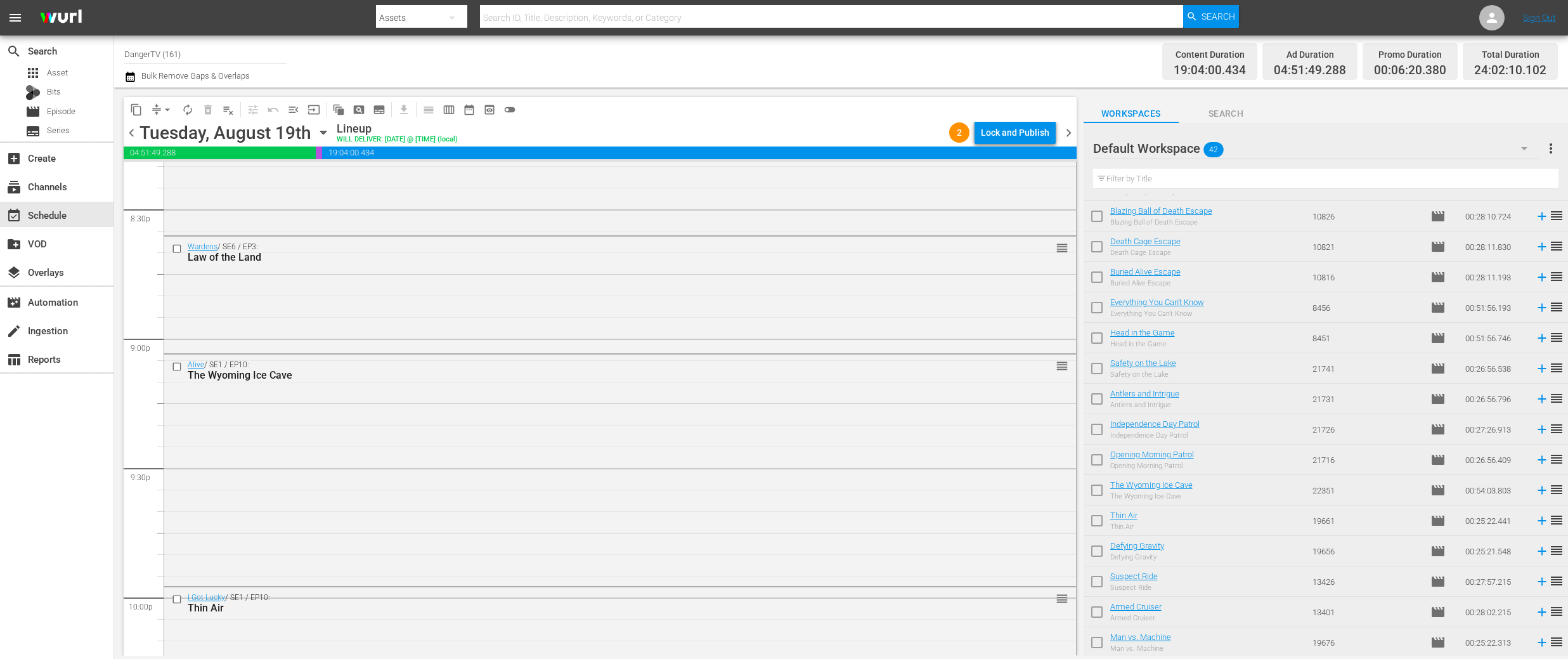 click at bounding box center (1097, 493) 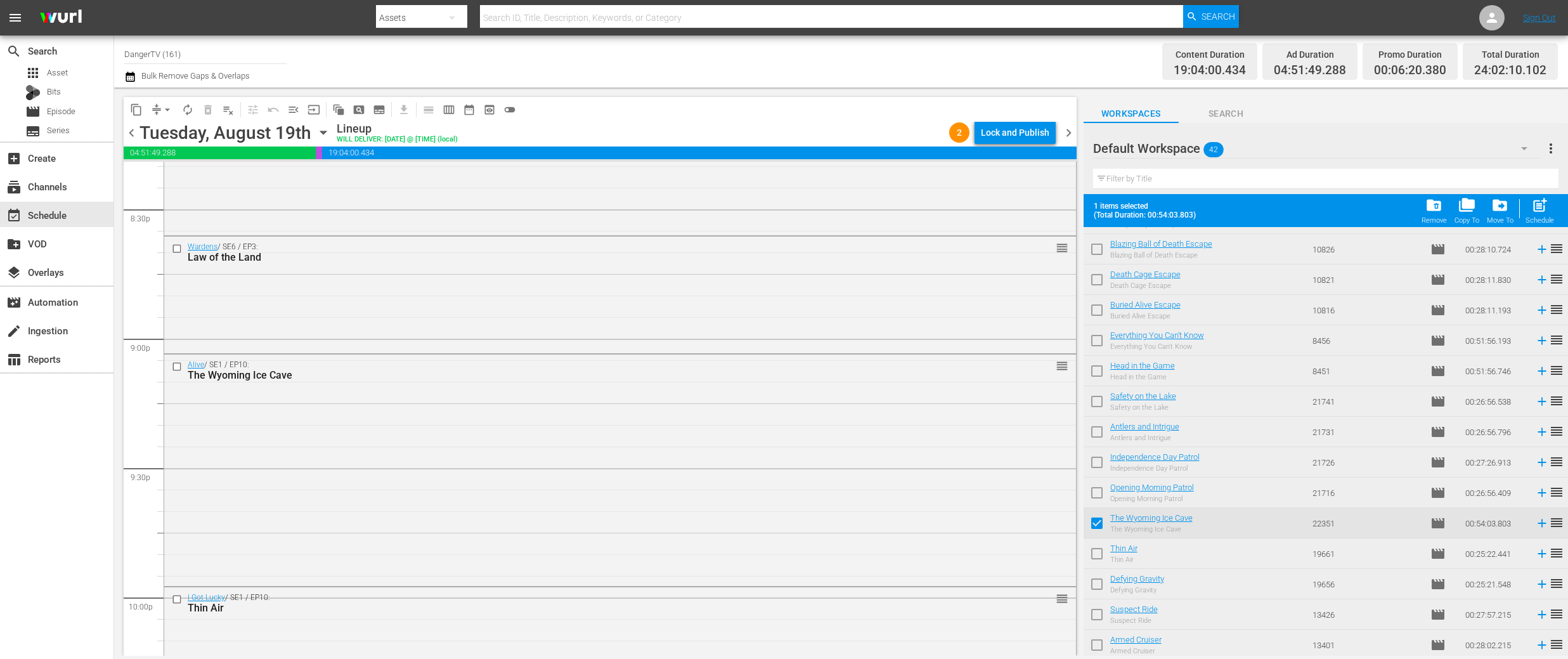 drag, startPoint x: 1097, startPoint y: 558, endPoint x: 1099, endPoint y: 566, distance: 8.246211 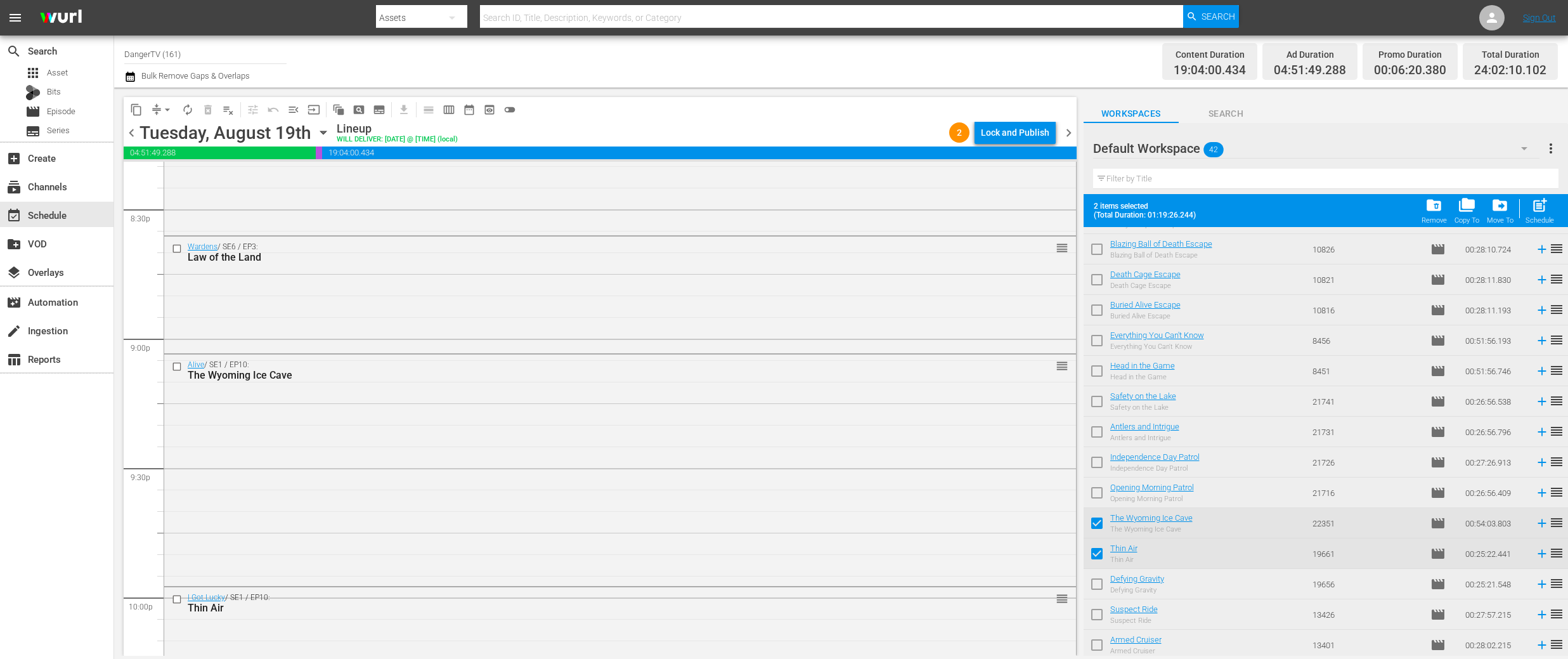click at bounding box center [1097, 587] 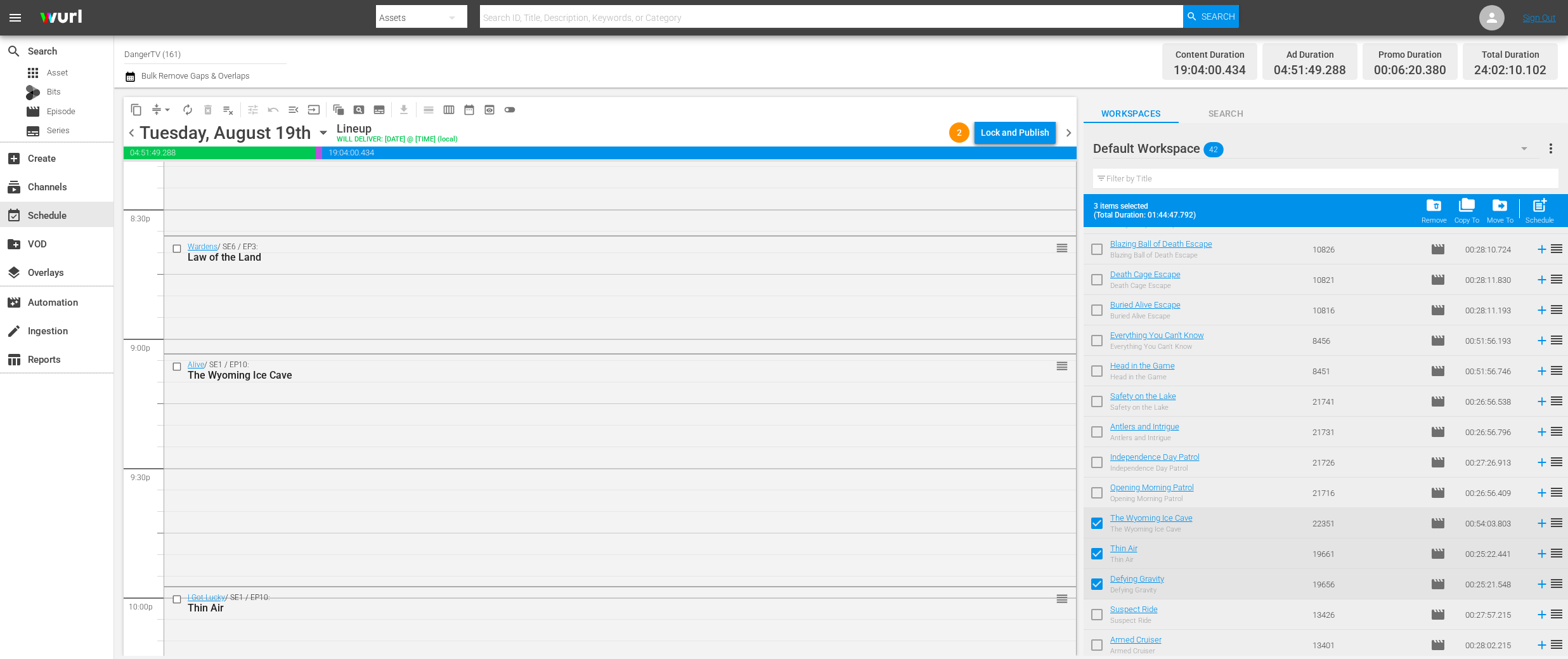 click at bounding box center (1097, 617) 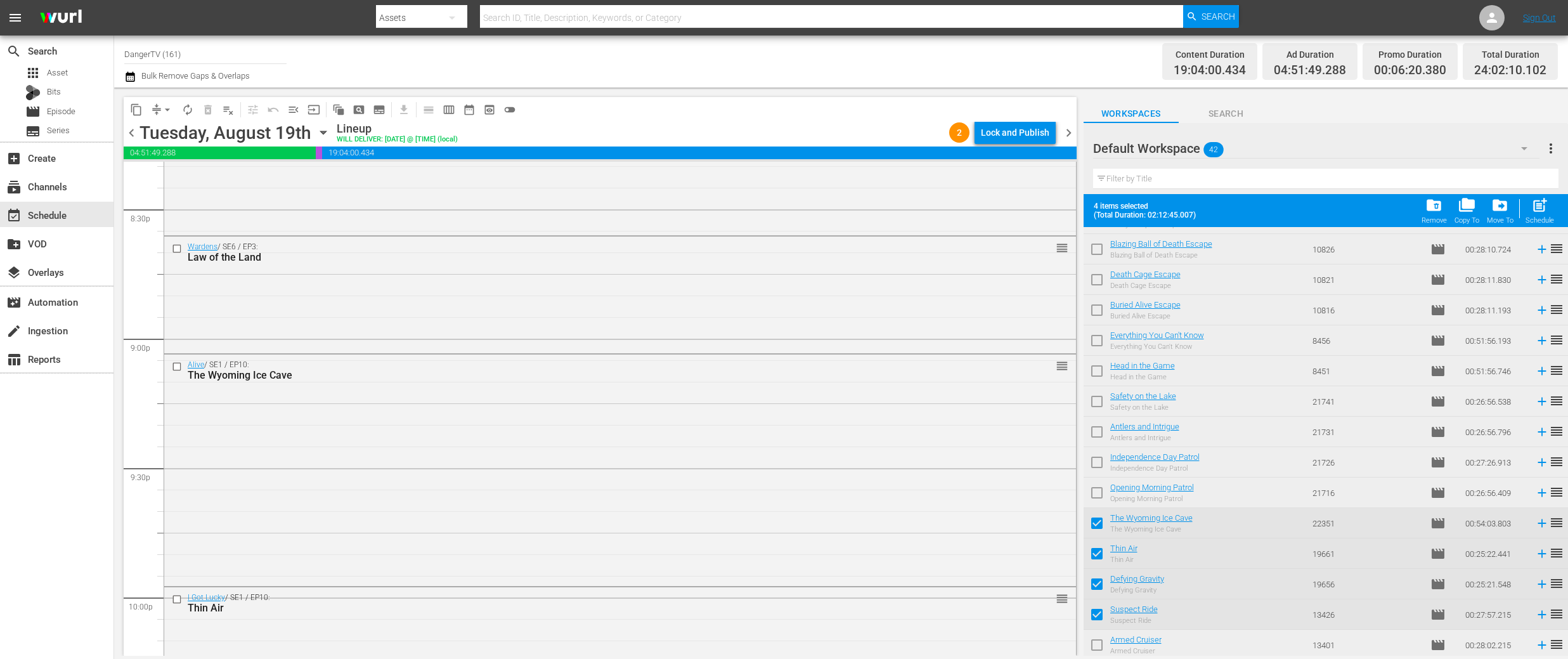 scroll, scrollTop: 879, scrollLeft: 0, axis: vertical 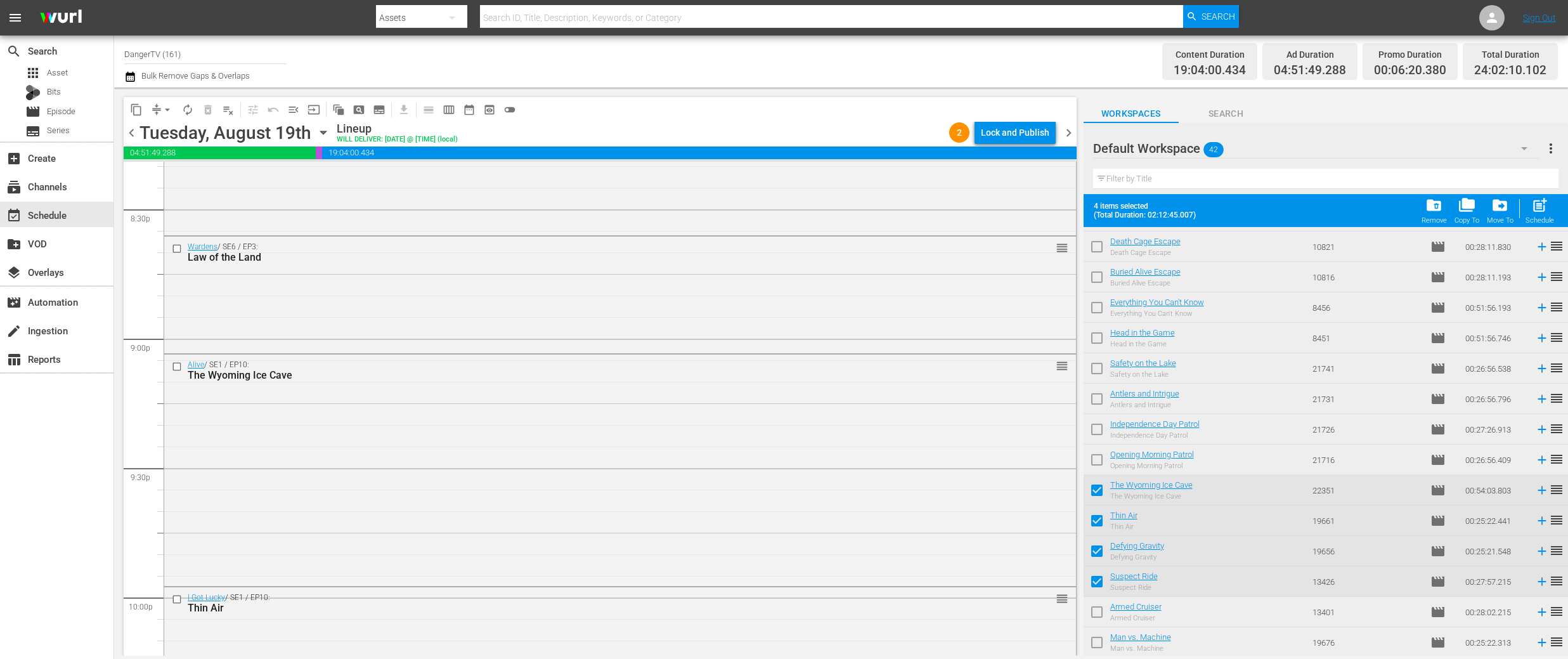 click at bounding box center [1097, 615] 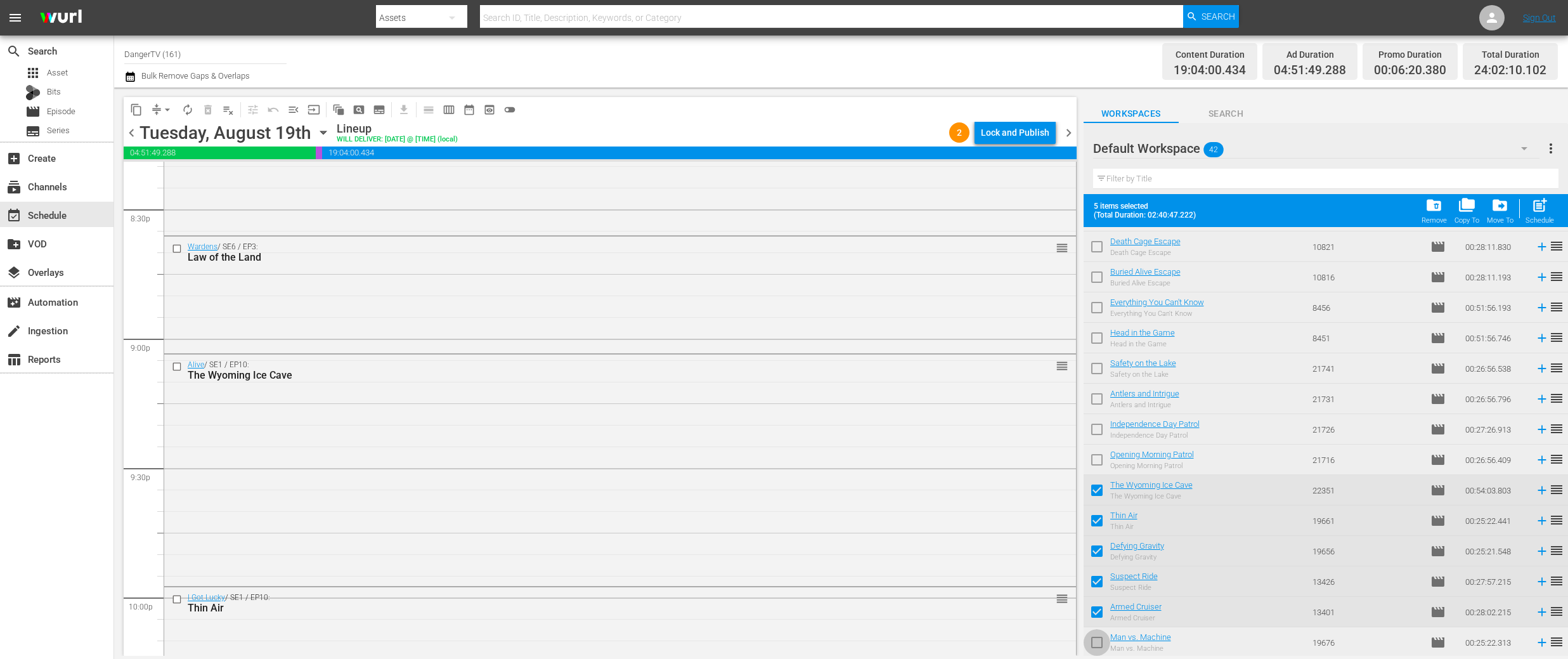 click at bounding box center (1097, 645) 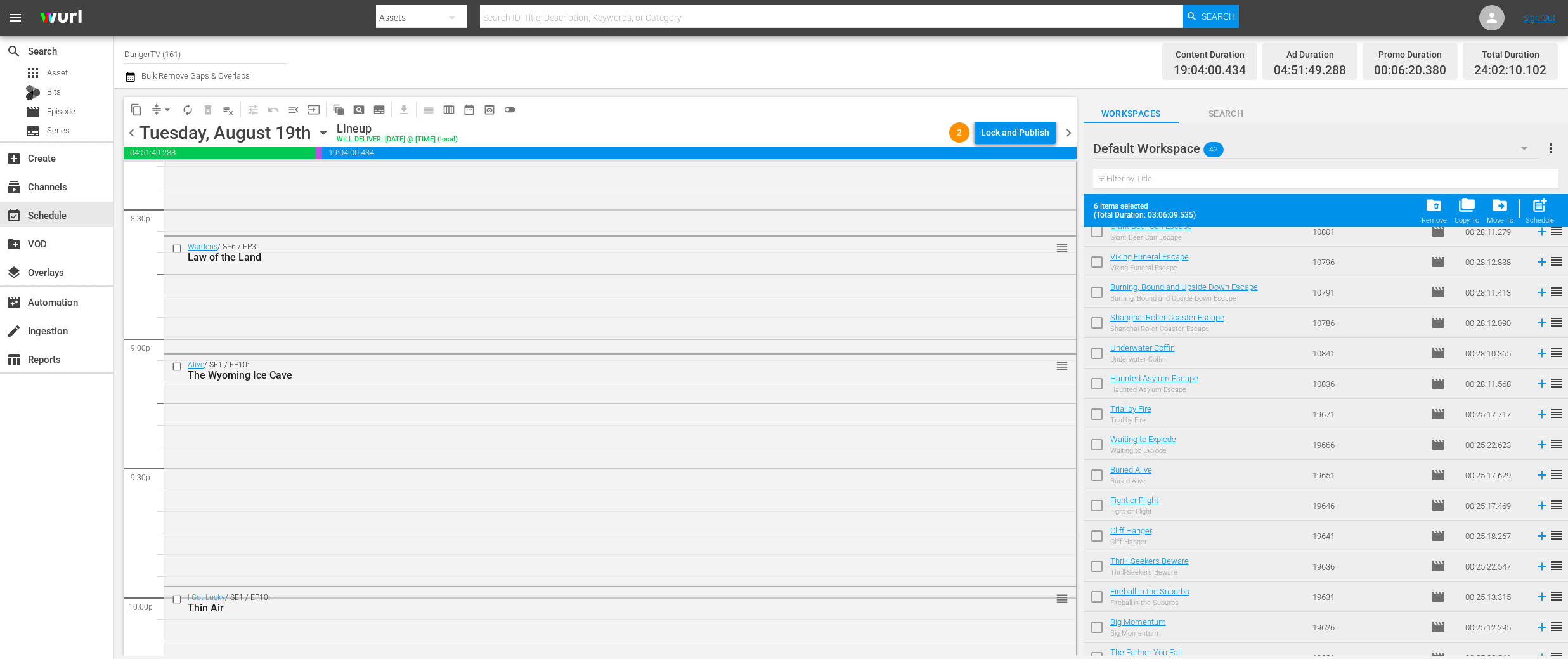 scroll, scrollTop: 0, scrollLeft: 0, axis: both 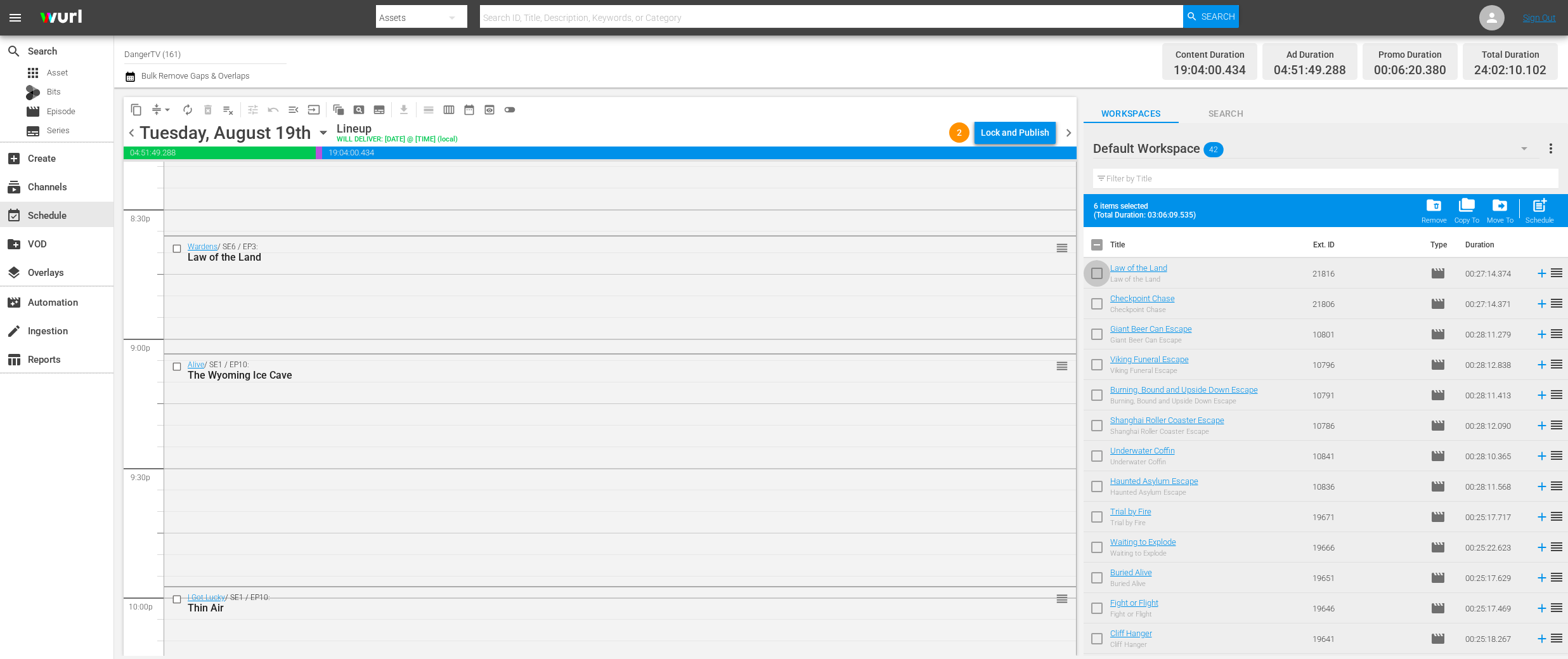click at bounding box center [1097, 276] 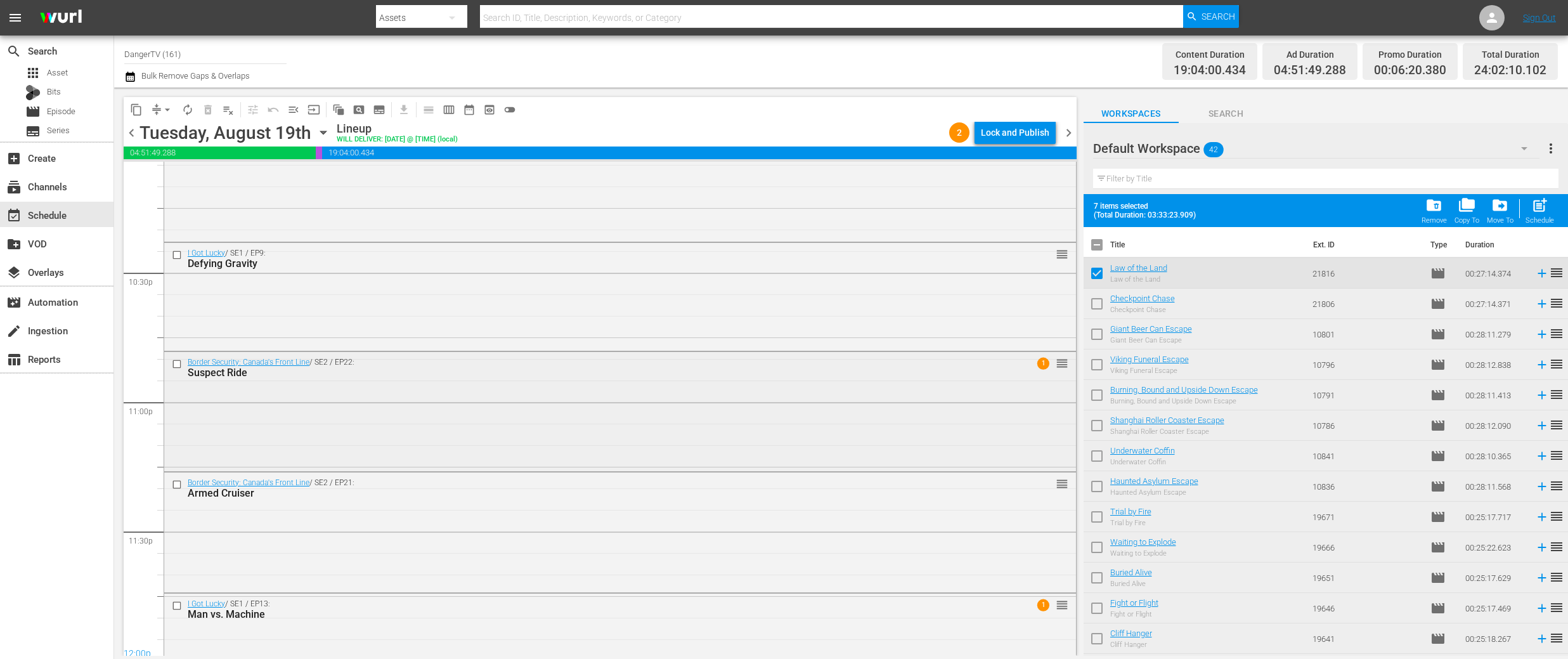 scroll, scrollTop: 5758, scrollLeft: 0, axis: vertical 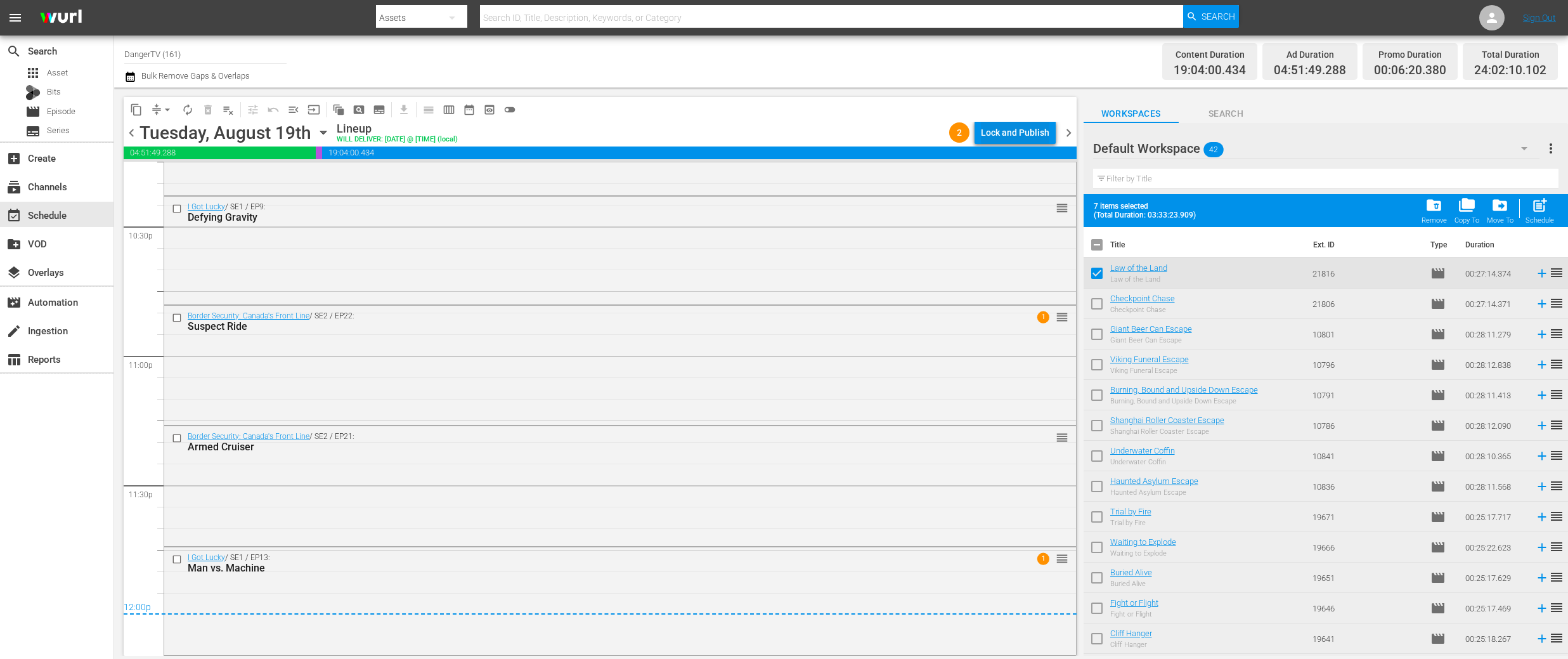 click on "Lock and Publish" at bounding box center [1015, 133] 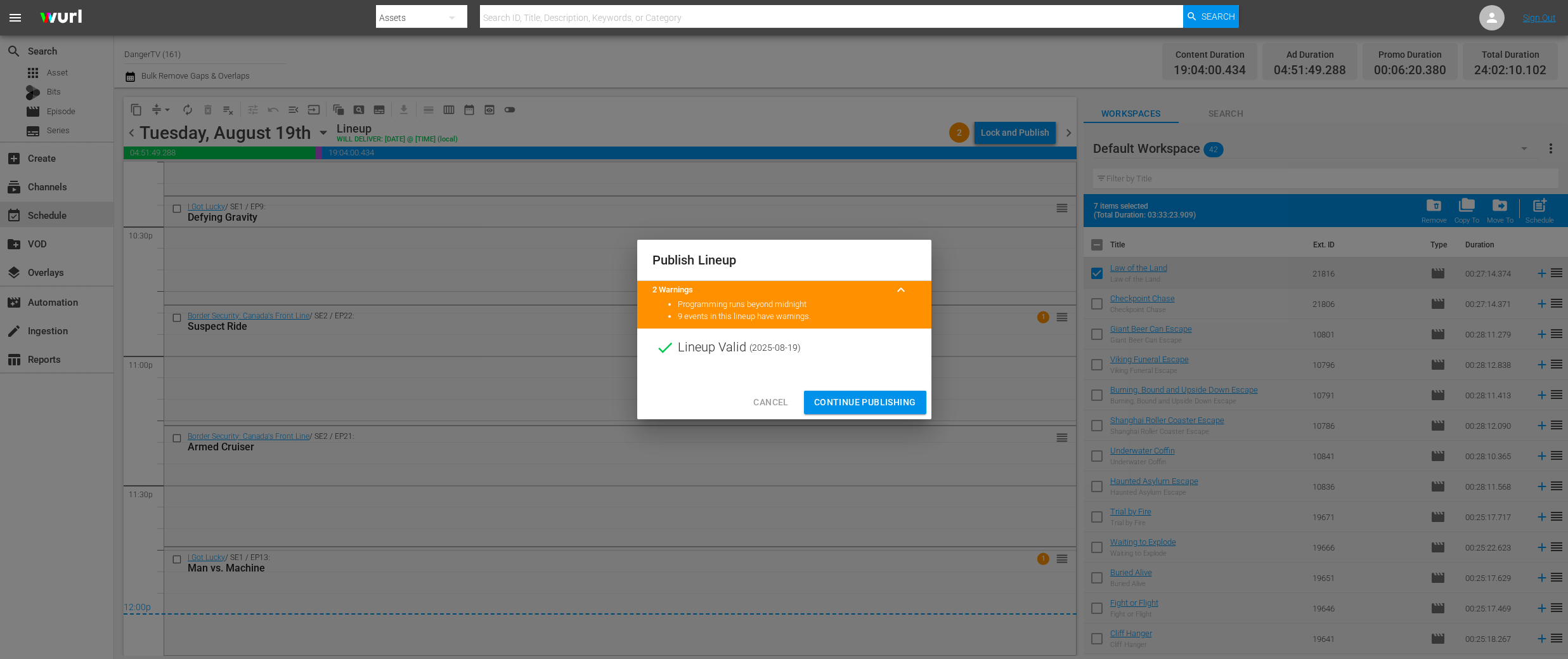 click on "Continue Publishing" at bounding box center (865, 402) 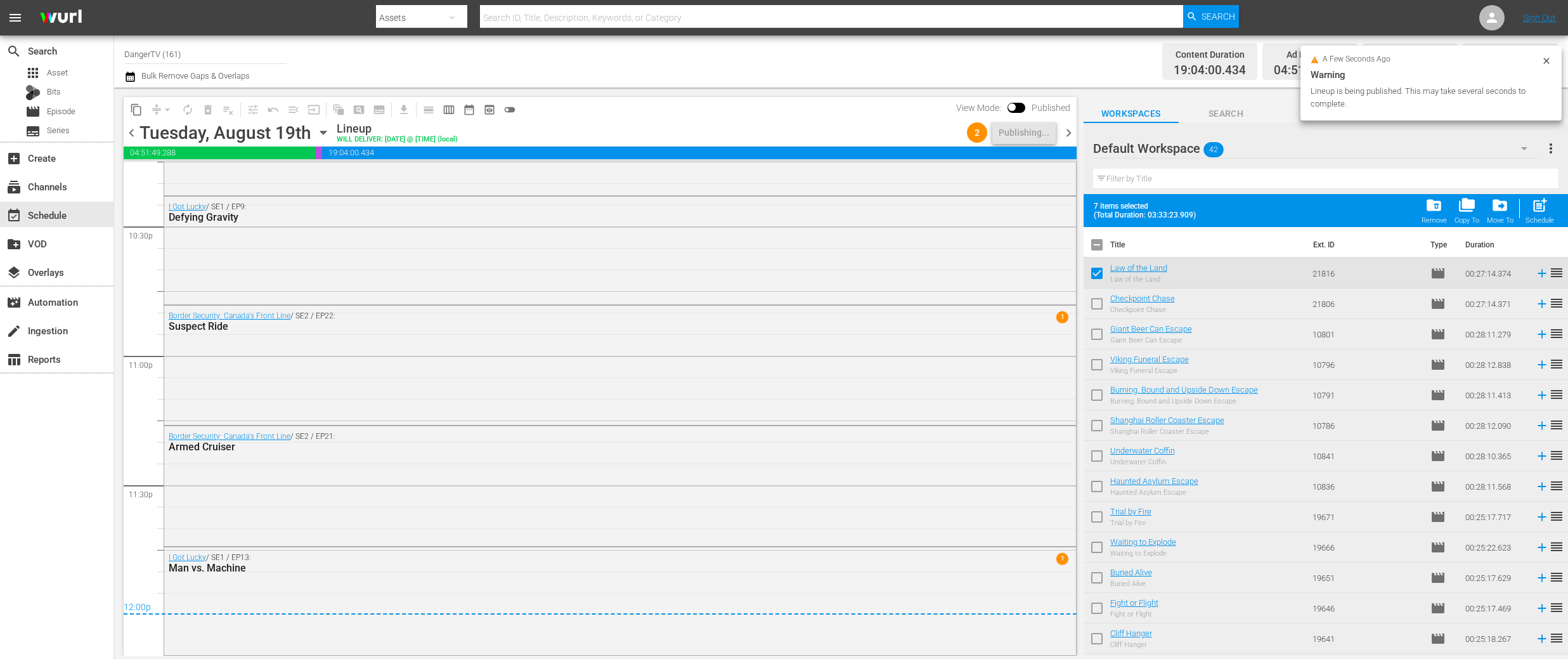 click on "chevron_right" at bounding box center (1068, 133) 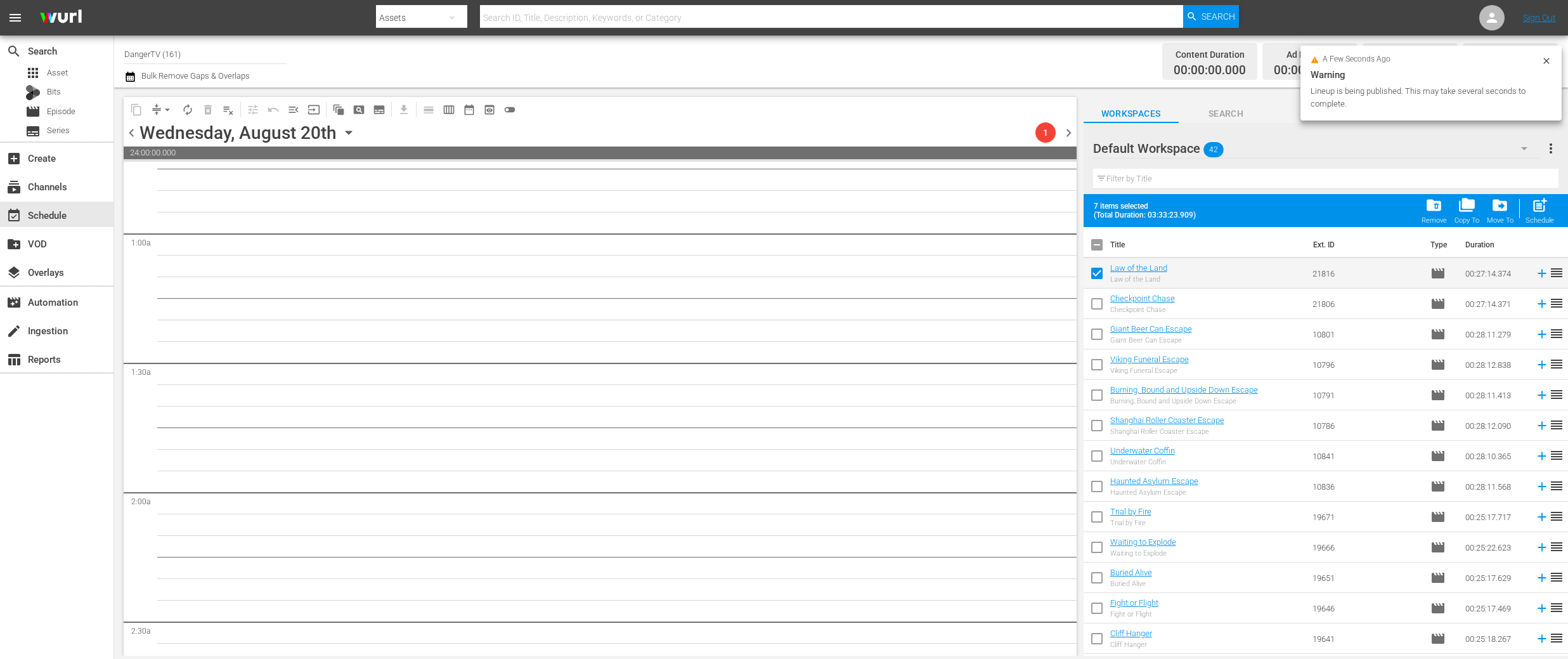 scroll, scrollTop: 0, scrollLeft: 0, axis: both 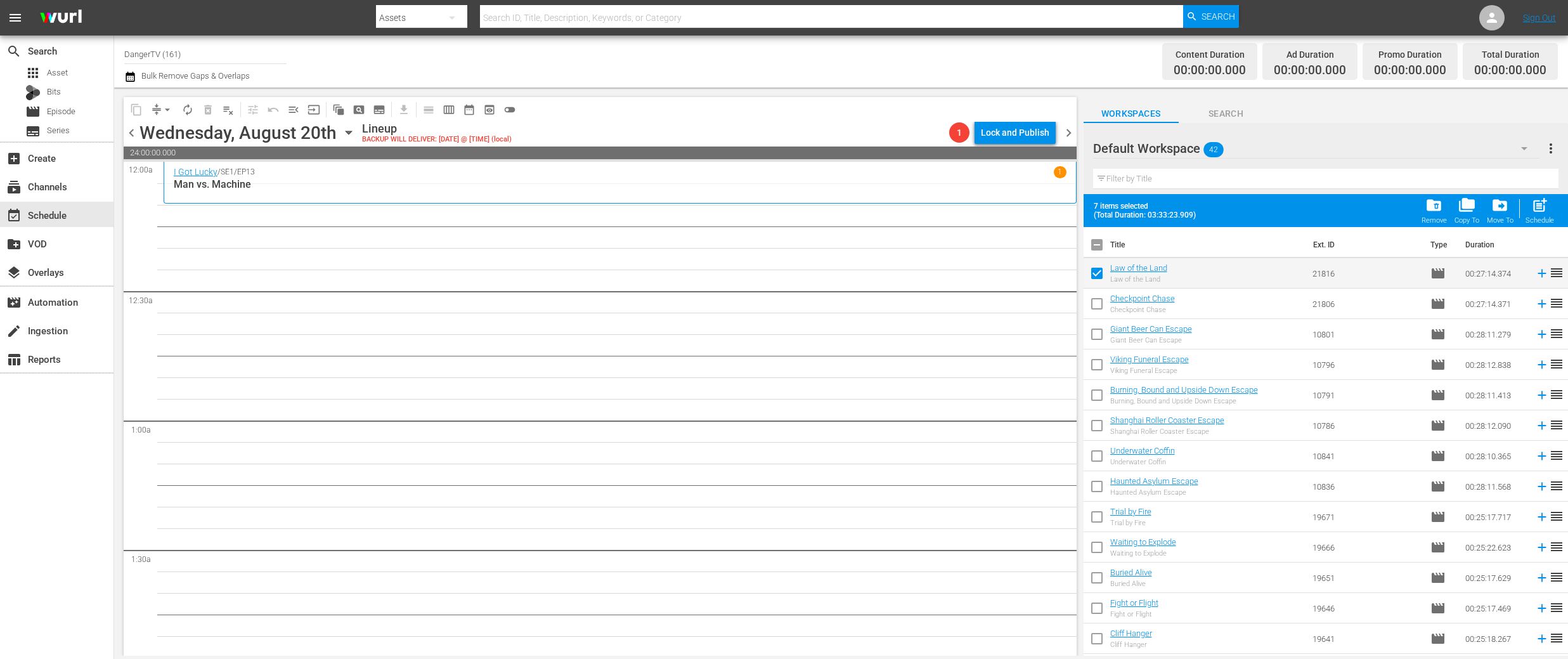 click on "post_add" at bounding box center [1539, 205] 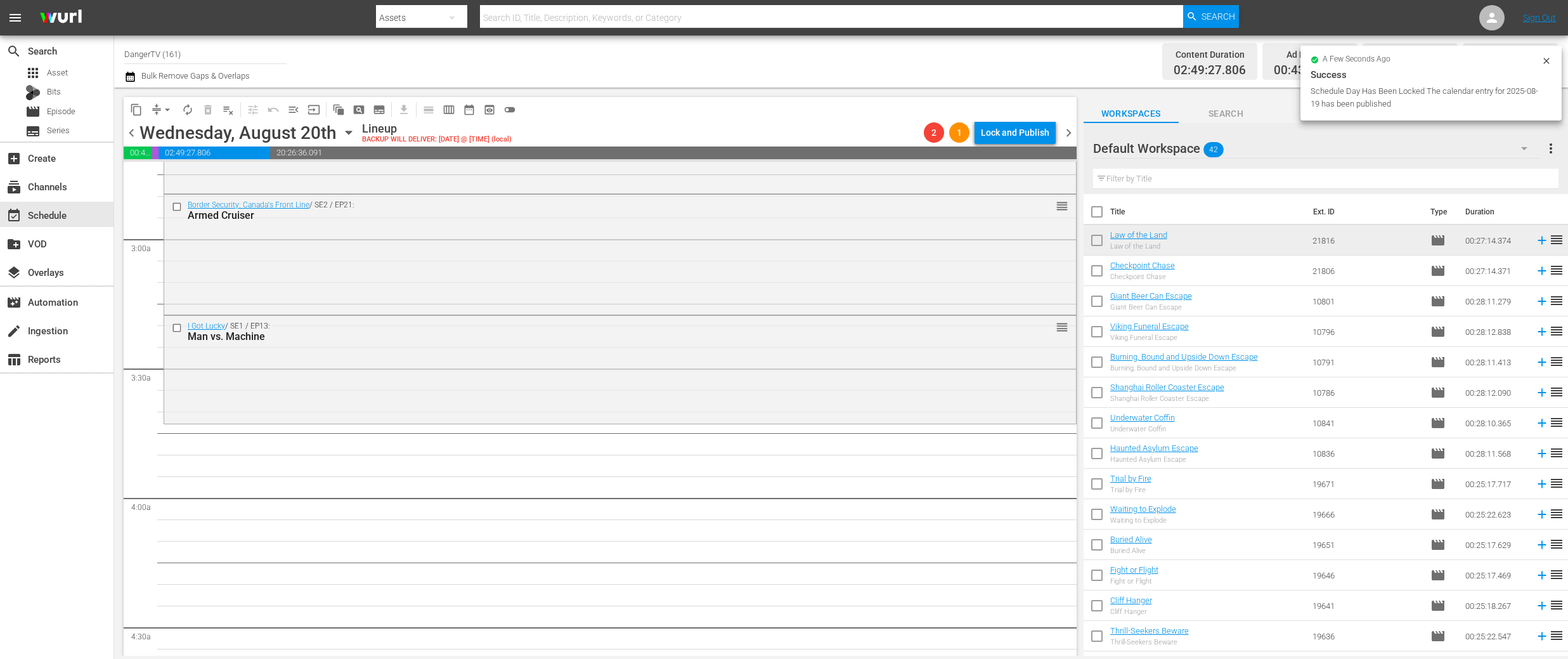 scroll, scrollTop: 788, scrollLeft: 0, axis: vertical 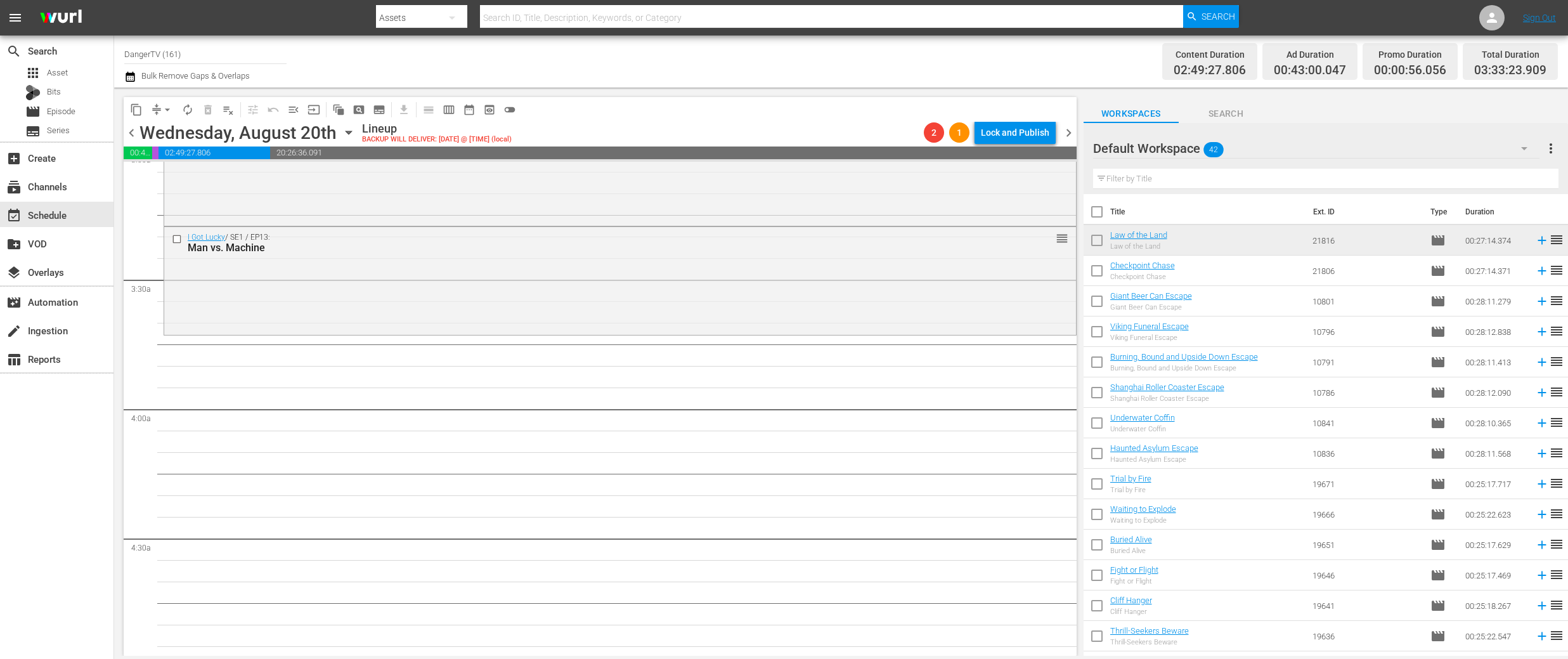 click at bounding box center [1097, 214] 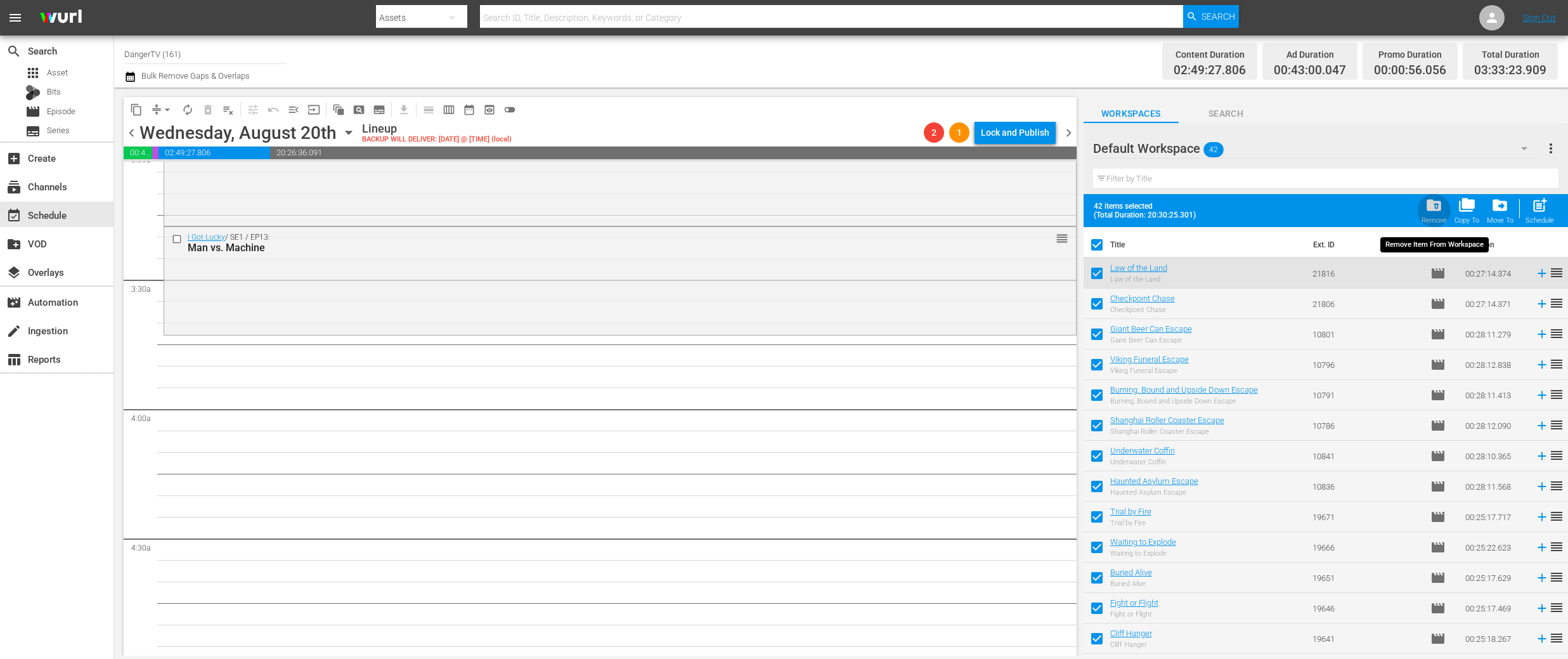 click on "folder_delete" at bounding box center [1434, 205] 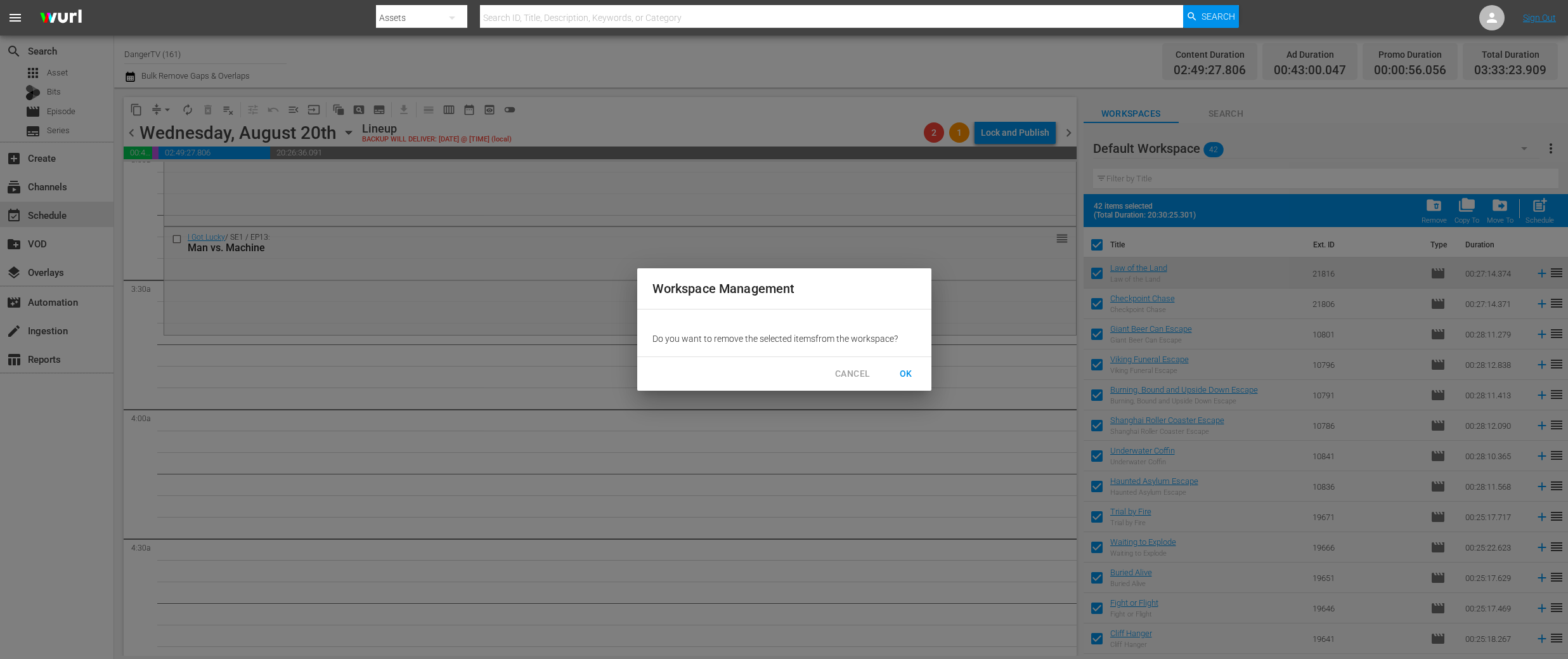 click on "OK" at bounding box center (906, 374) 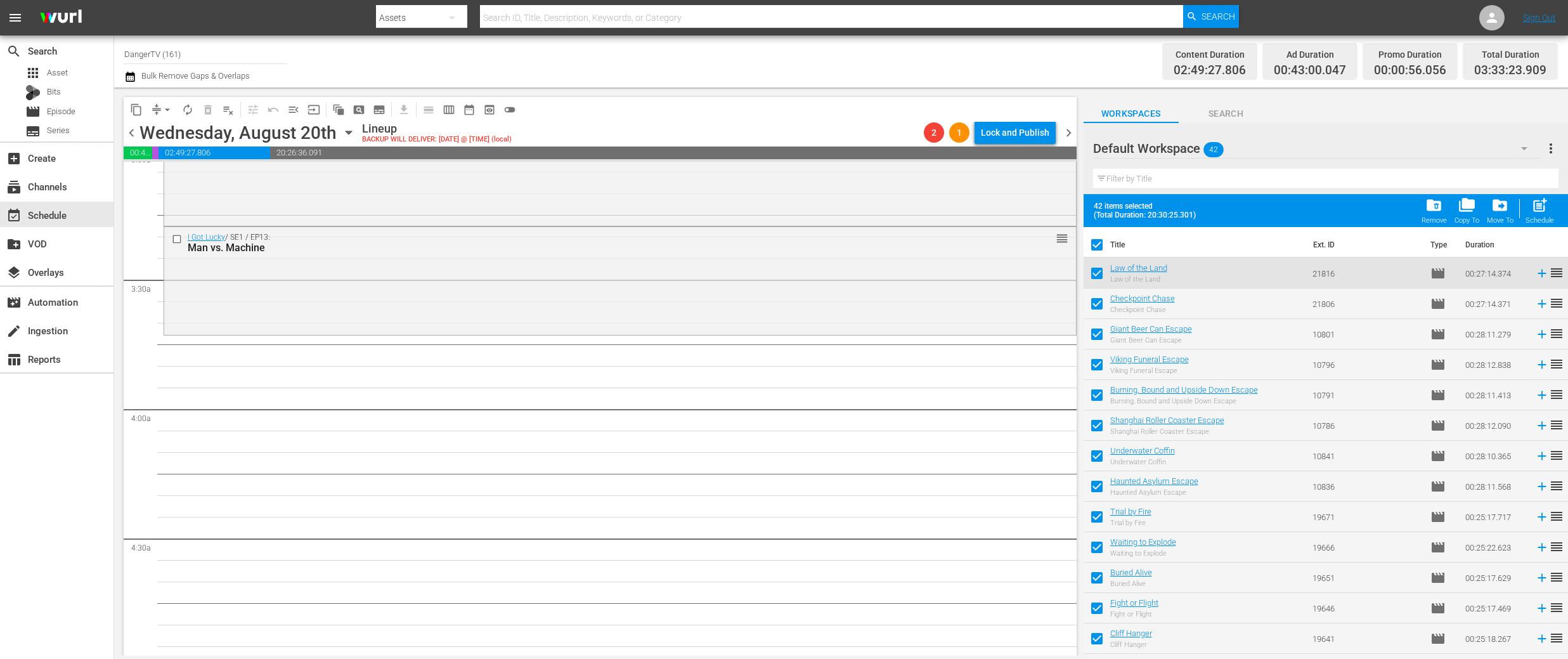 checkbox on "false" 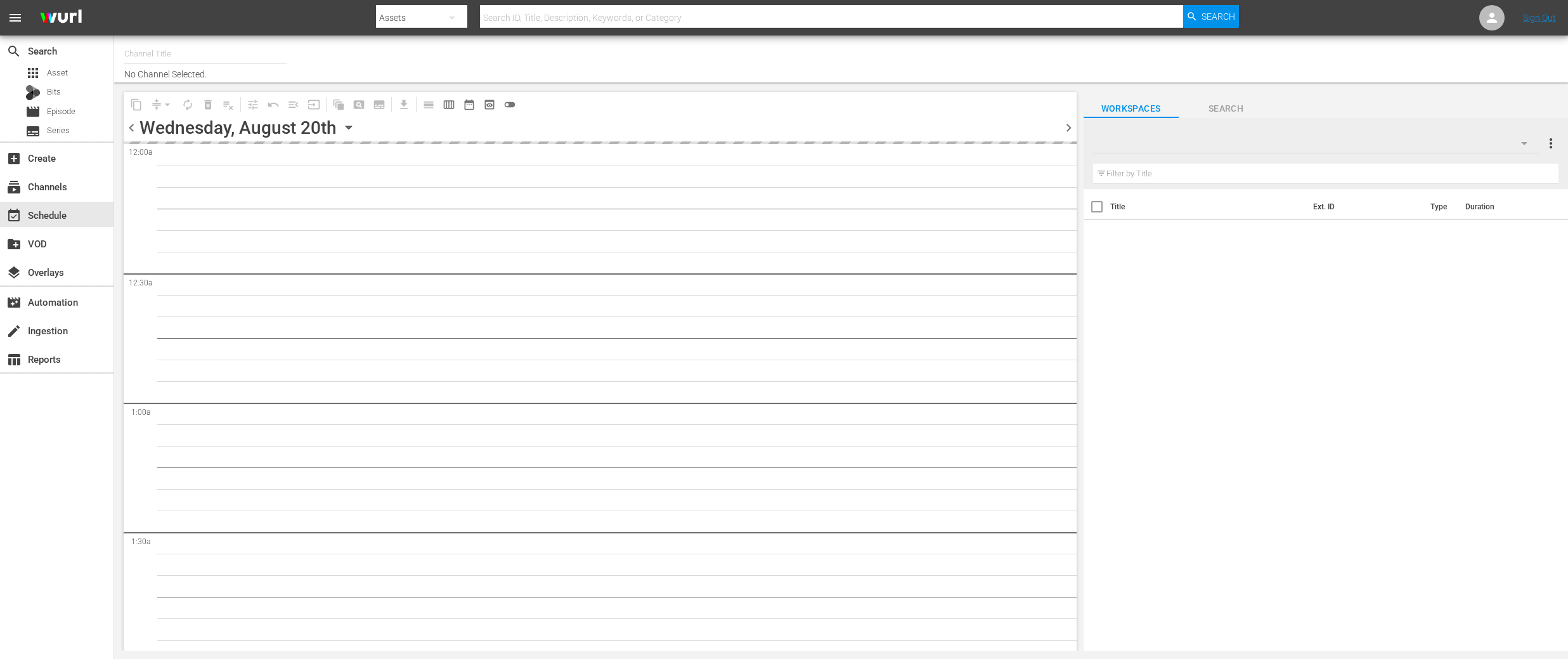 scroll, scrollTop: 0, scrollLeft: 0, axis: both 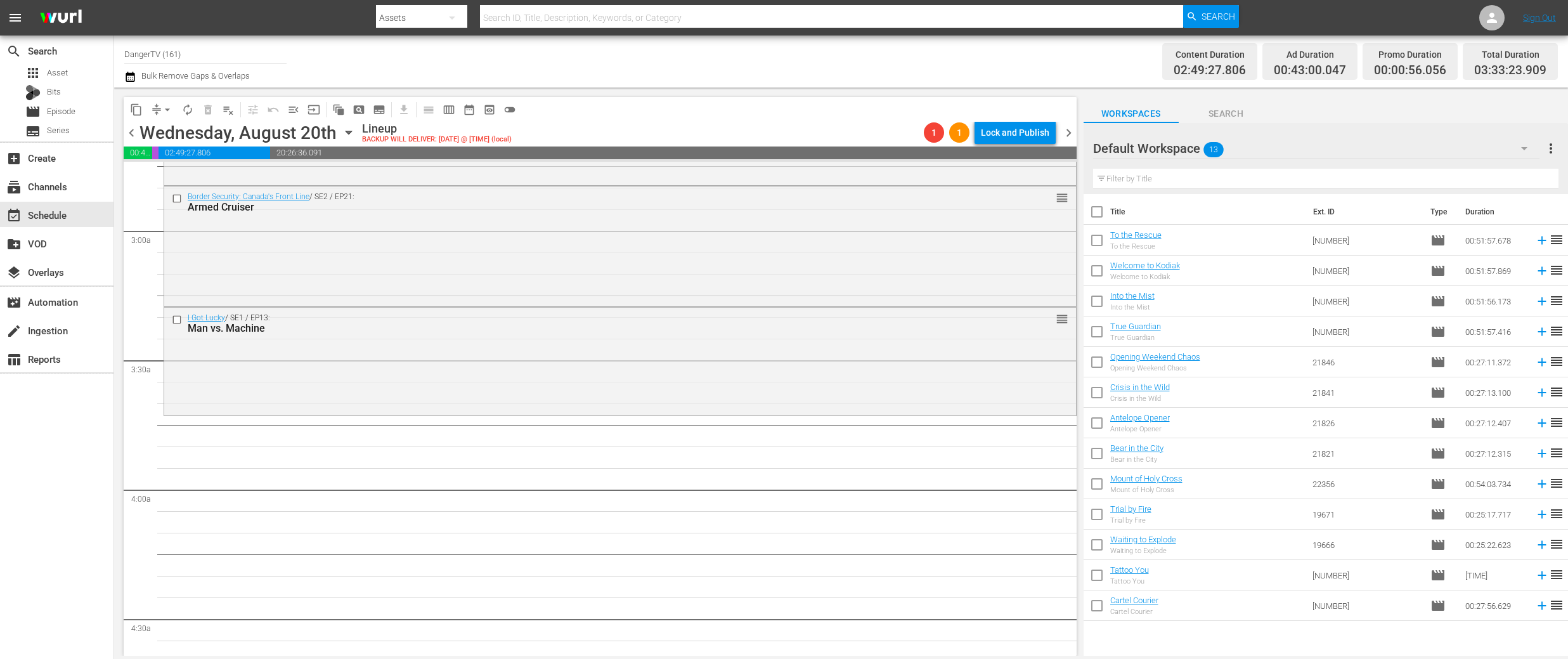 click at bounding box center [1097, 273] 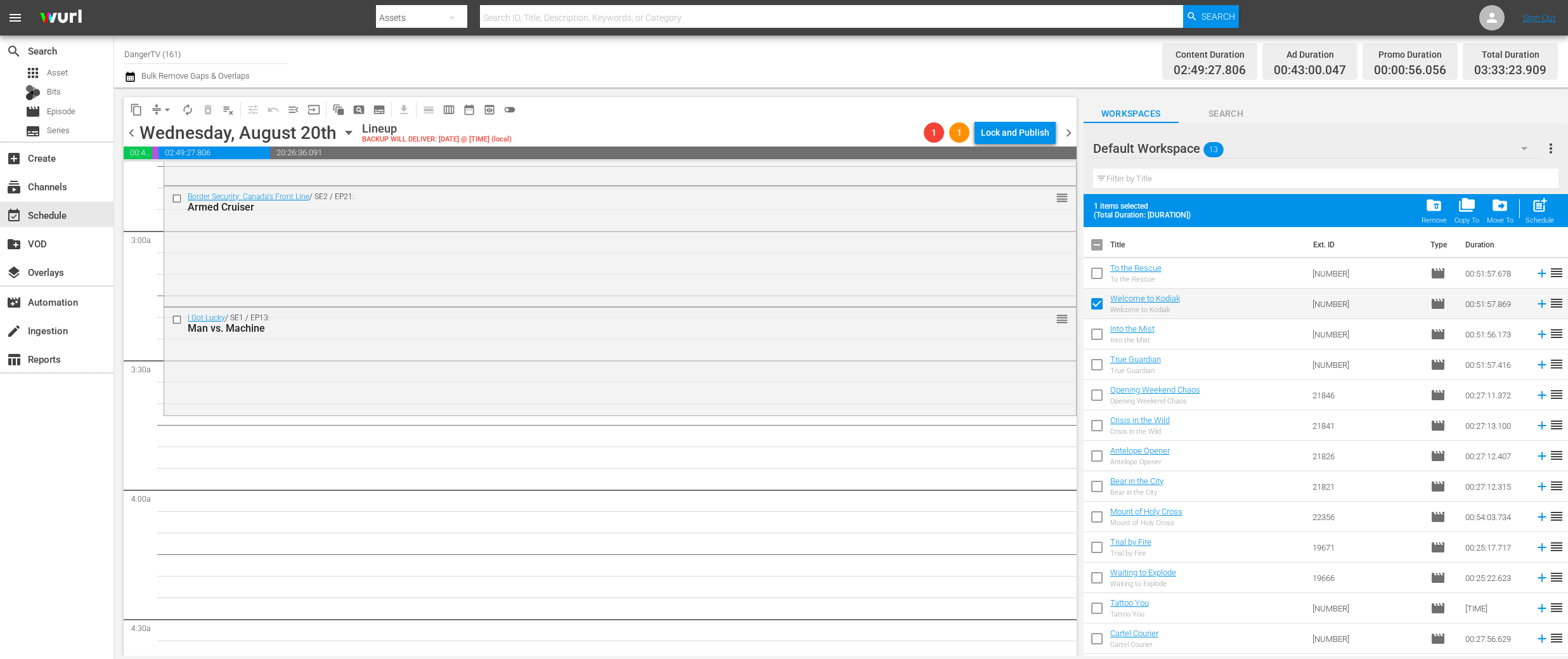 click at bounding box center (1097, 276) 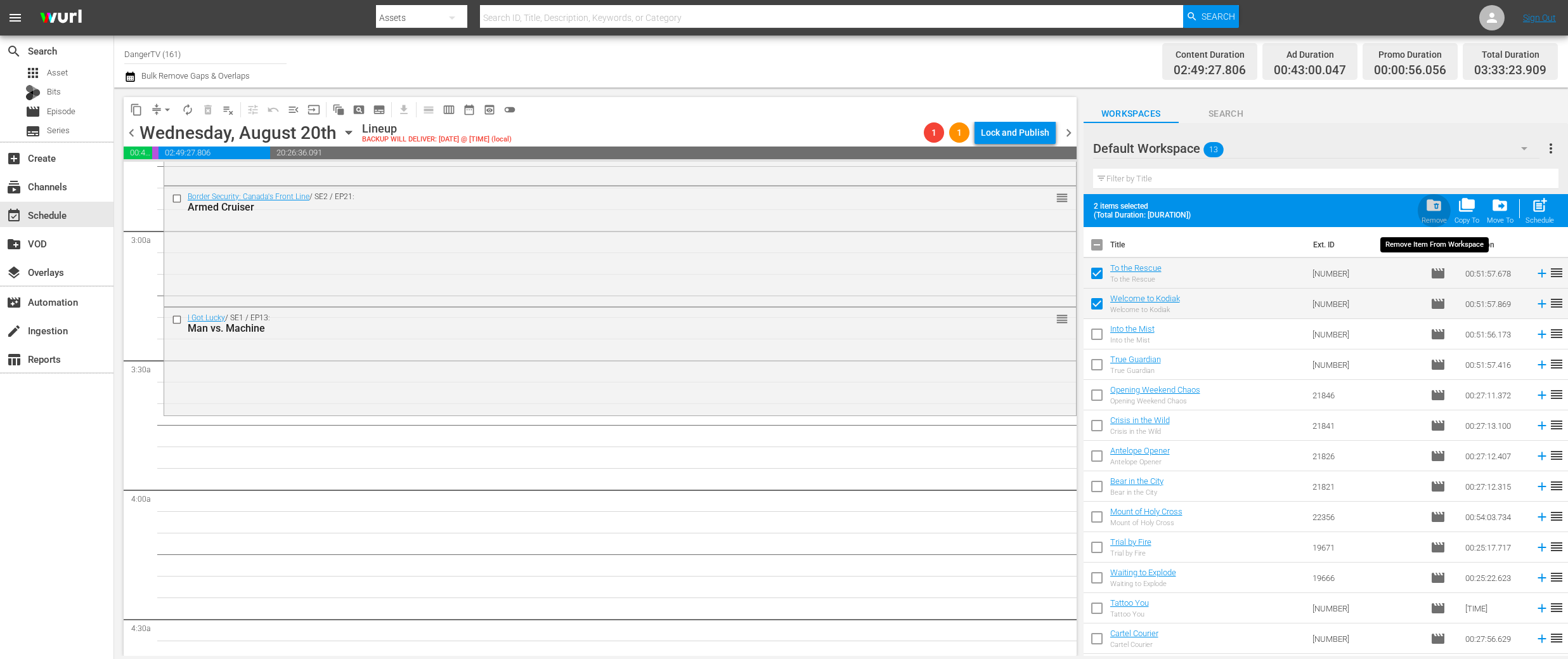 click on "folder_delete" at bounding box center (1434, 205) 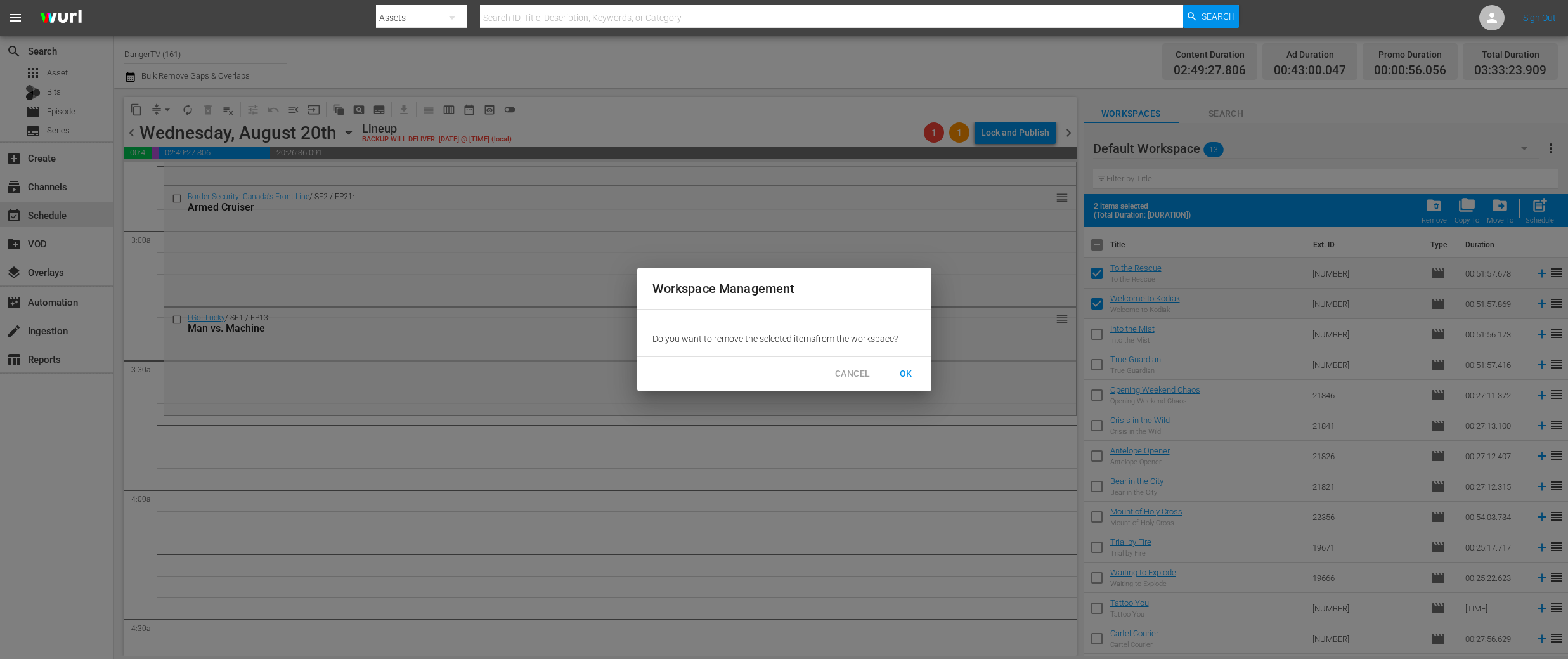 click on "OK" at bounding box center [906, 374] 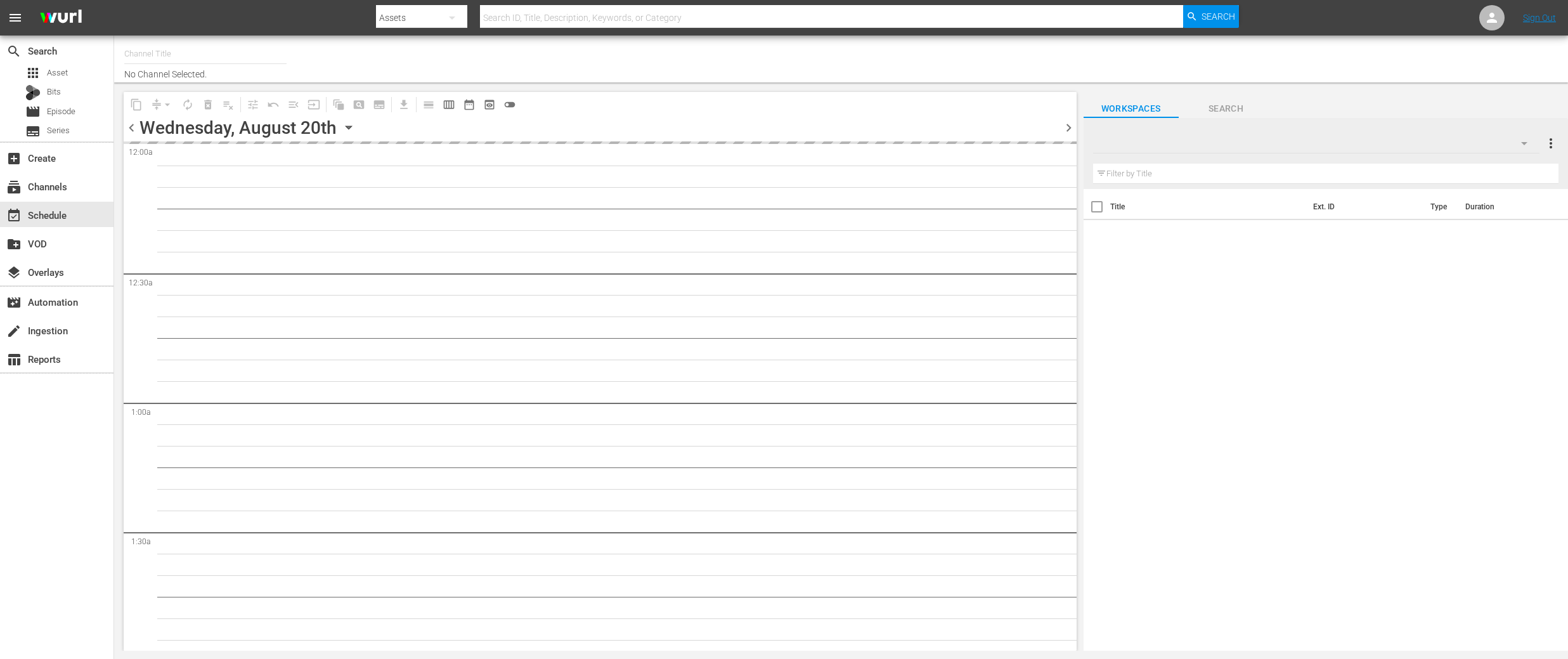 scroll, scrollTop: 0, scrollLeft: 0, axis: both 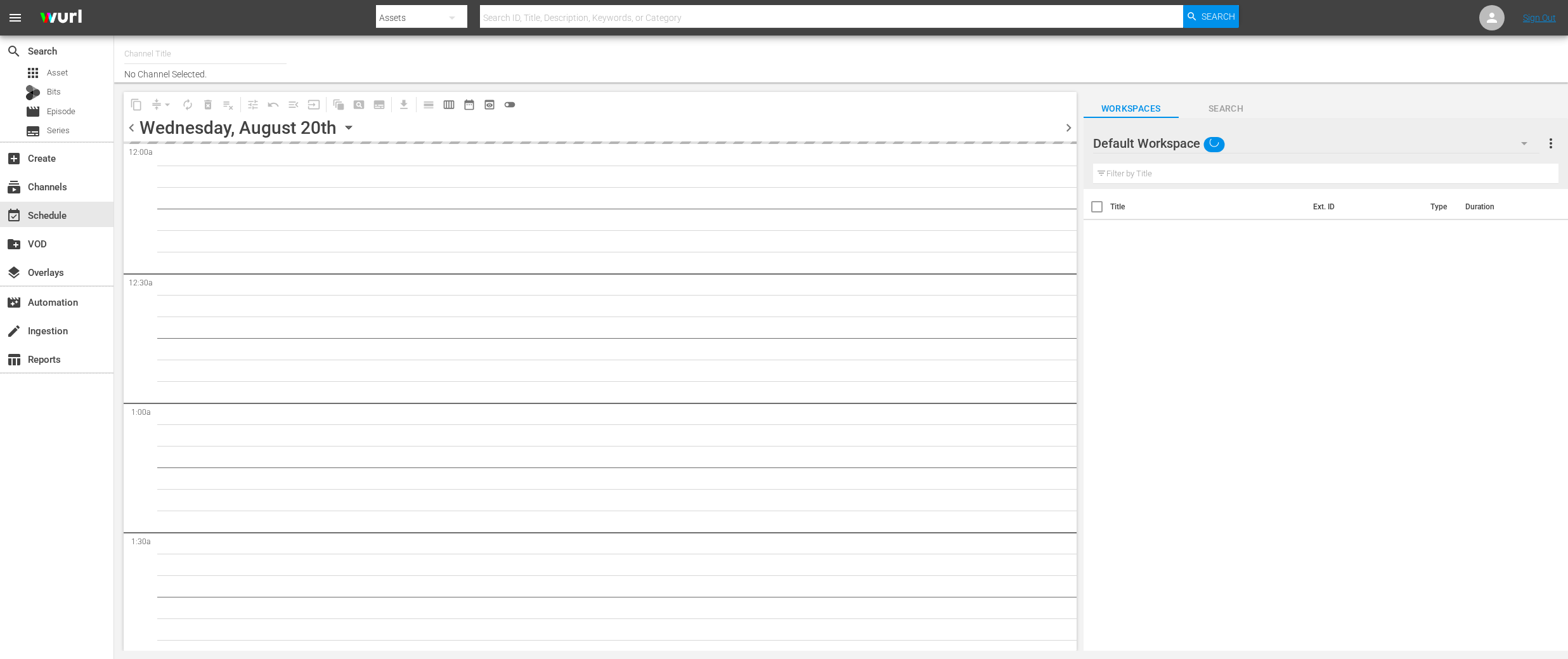 type on "DangerTV (161)" 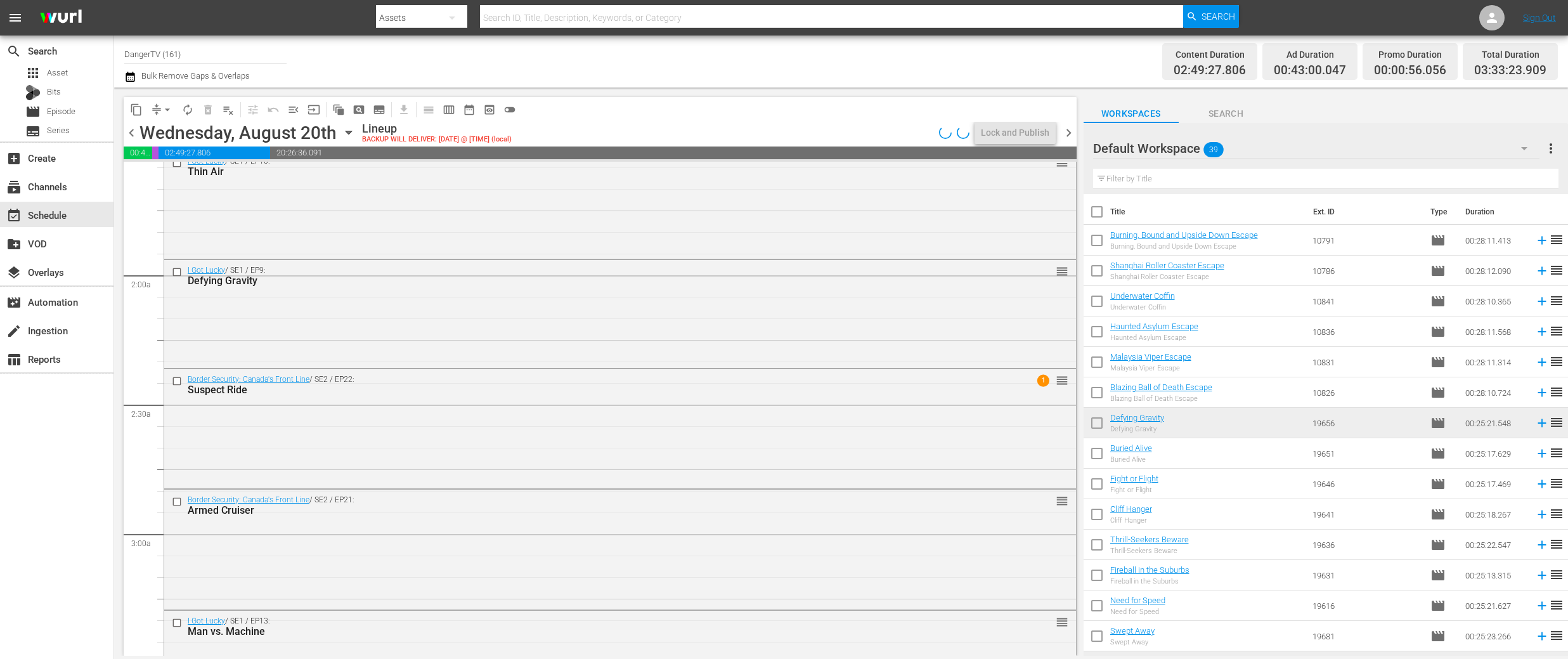 scroll, scrollTop: 784, scrollLeft: 0, axis: vertical 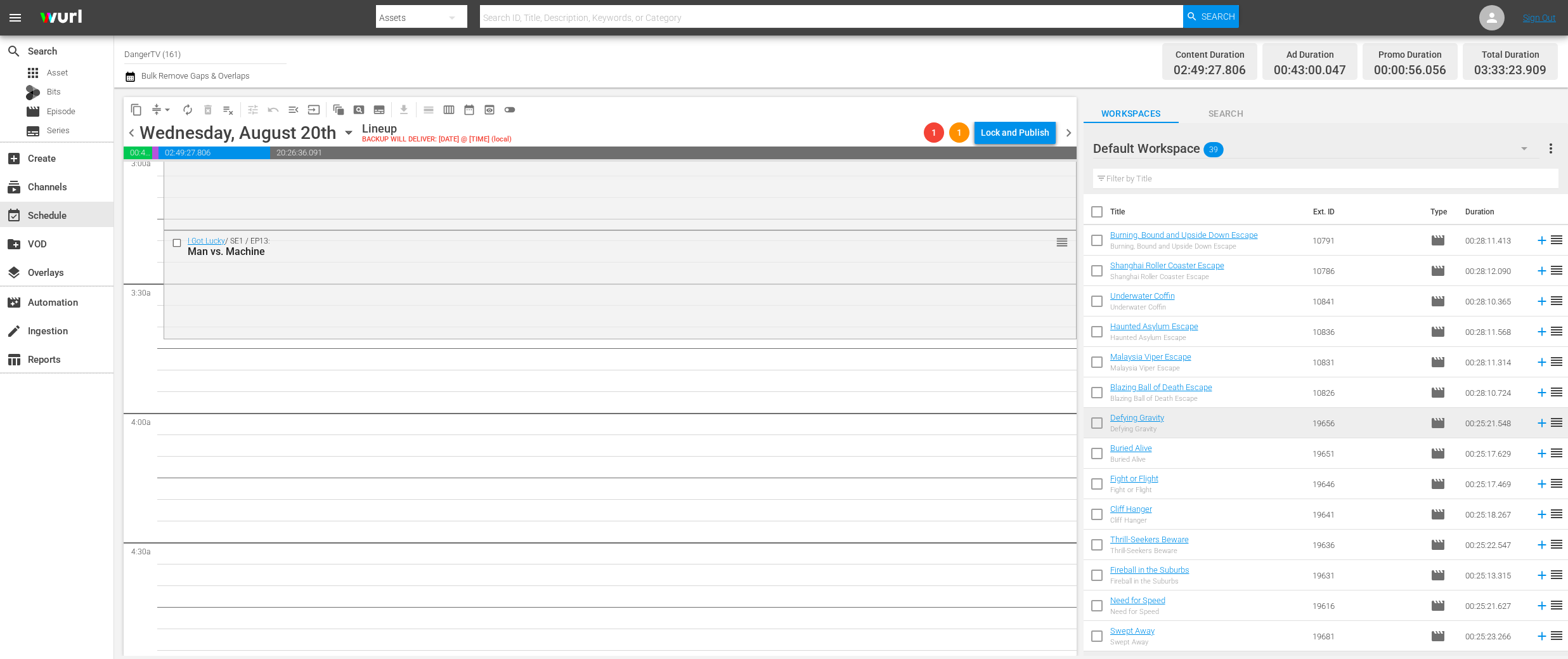 click at bounding box center [1097, 214] 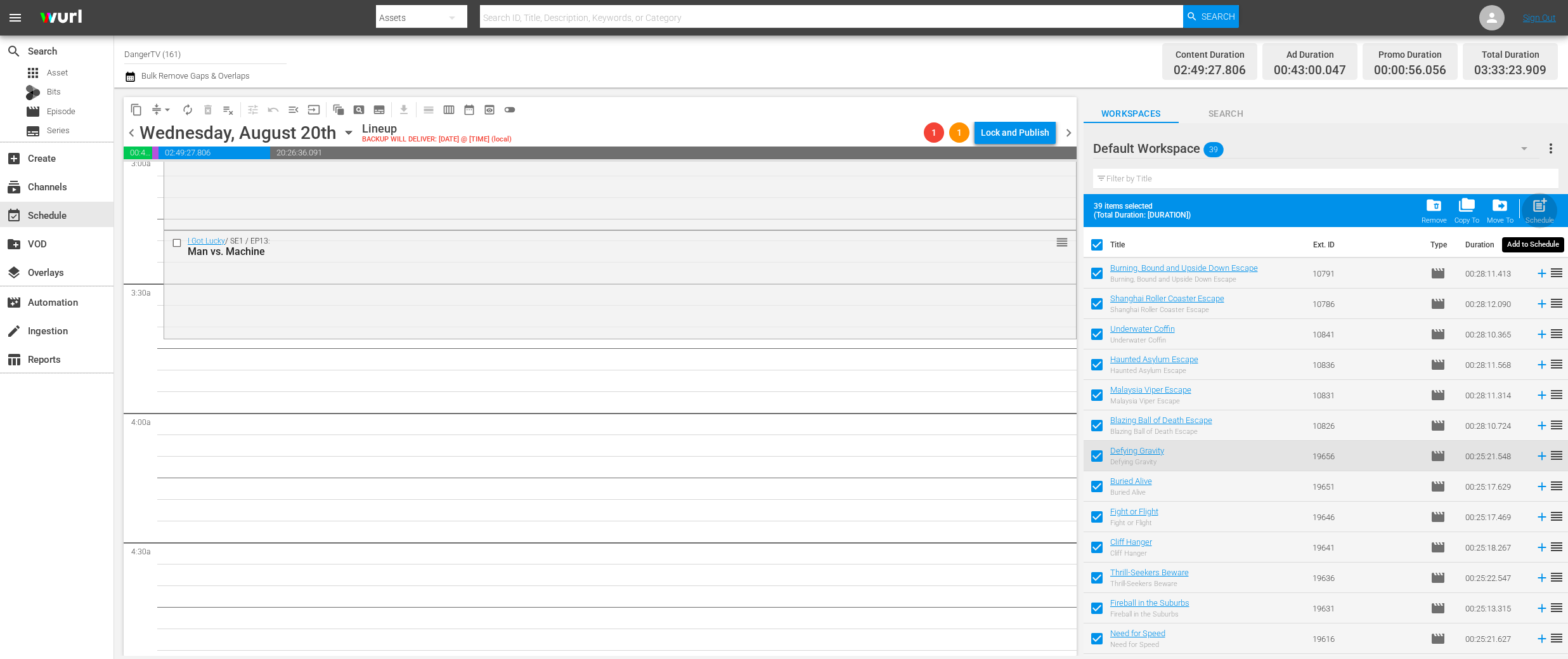 click on "post_add" at bounding box center (1539, 205) 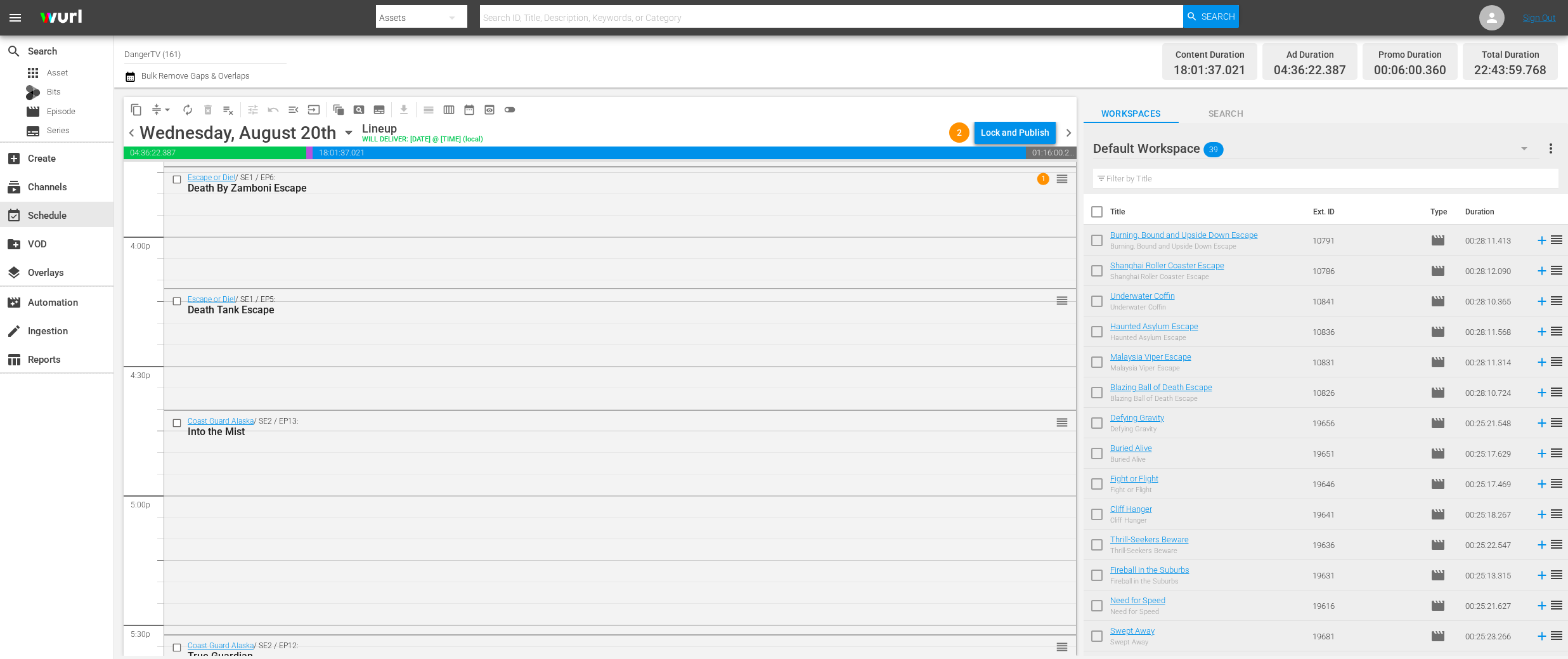 scroll, scrollTop: 4071, scrollLeft: 0, axis: vertical 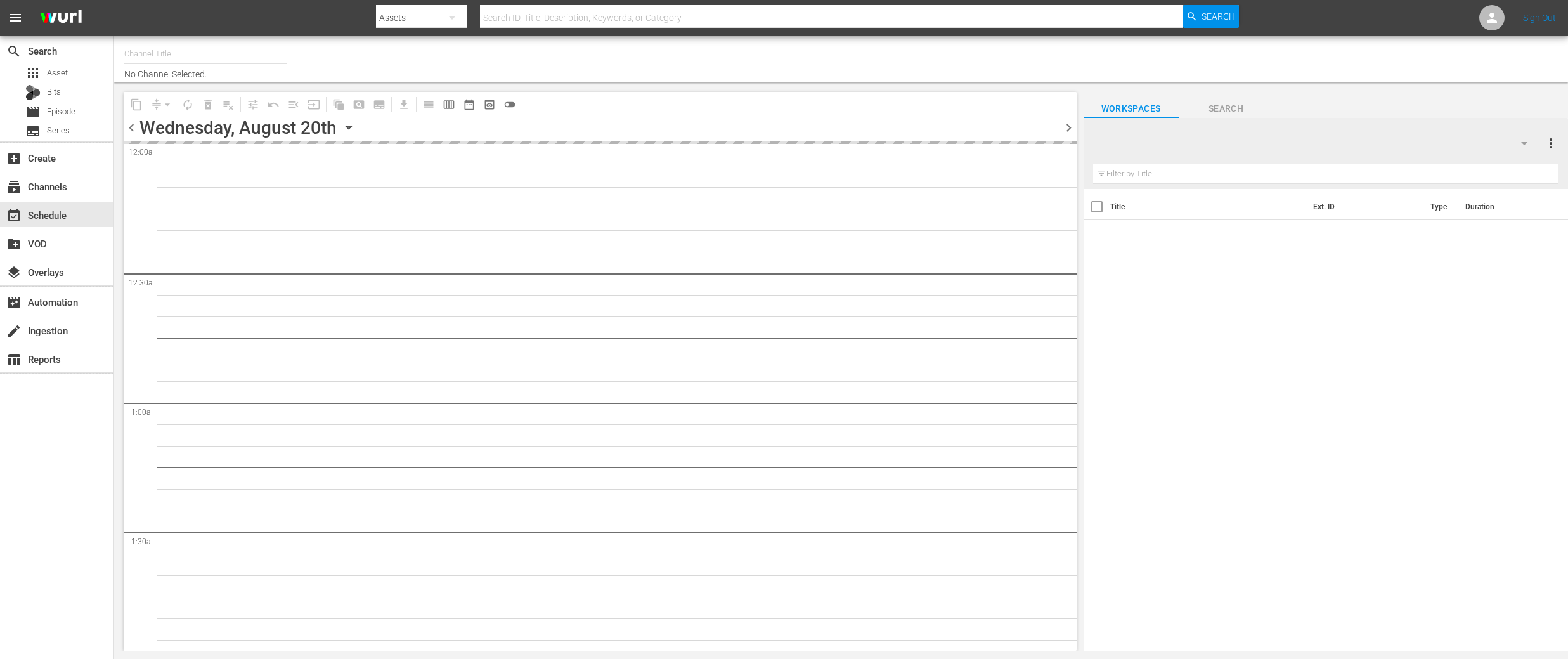 type on "DangerTV (161)" 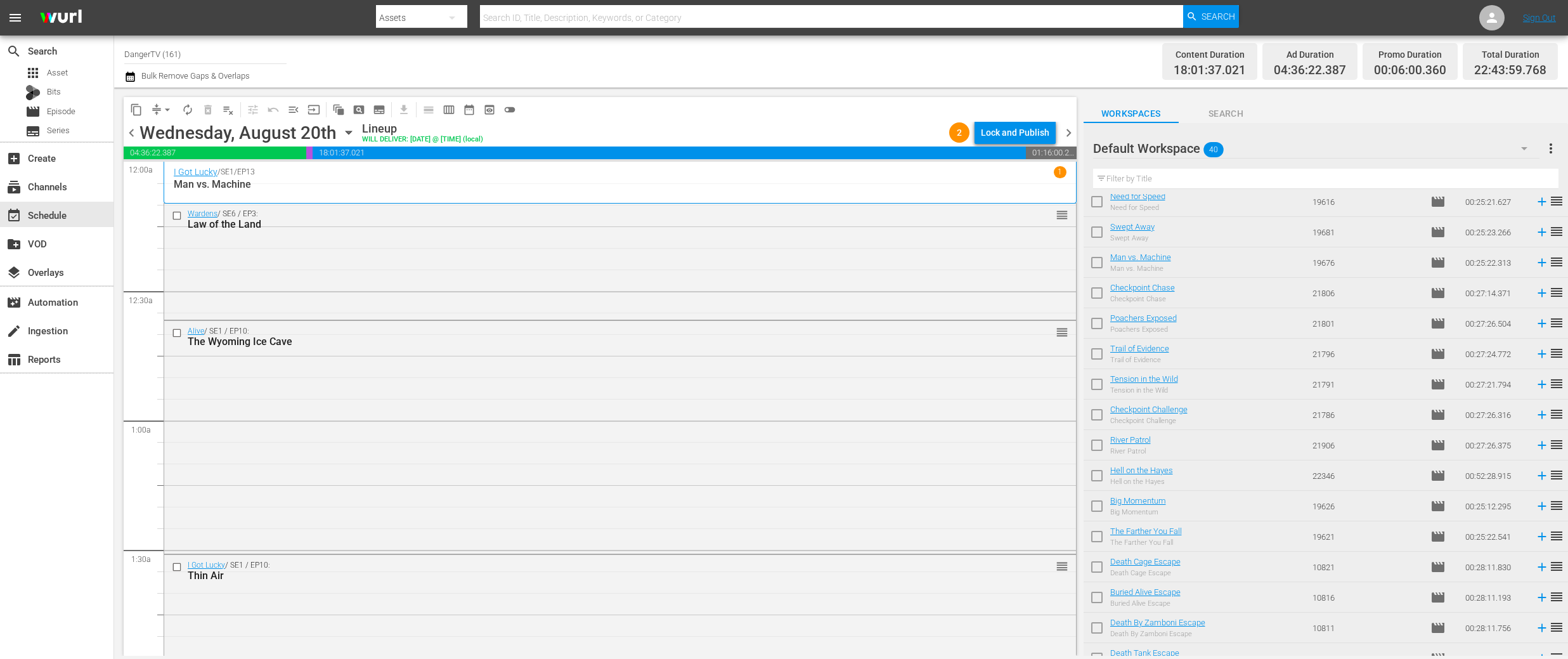 scroll, scrollTop: 511, scrollLeft: 0, axis: vertical 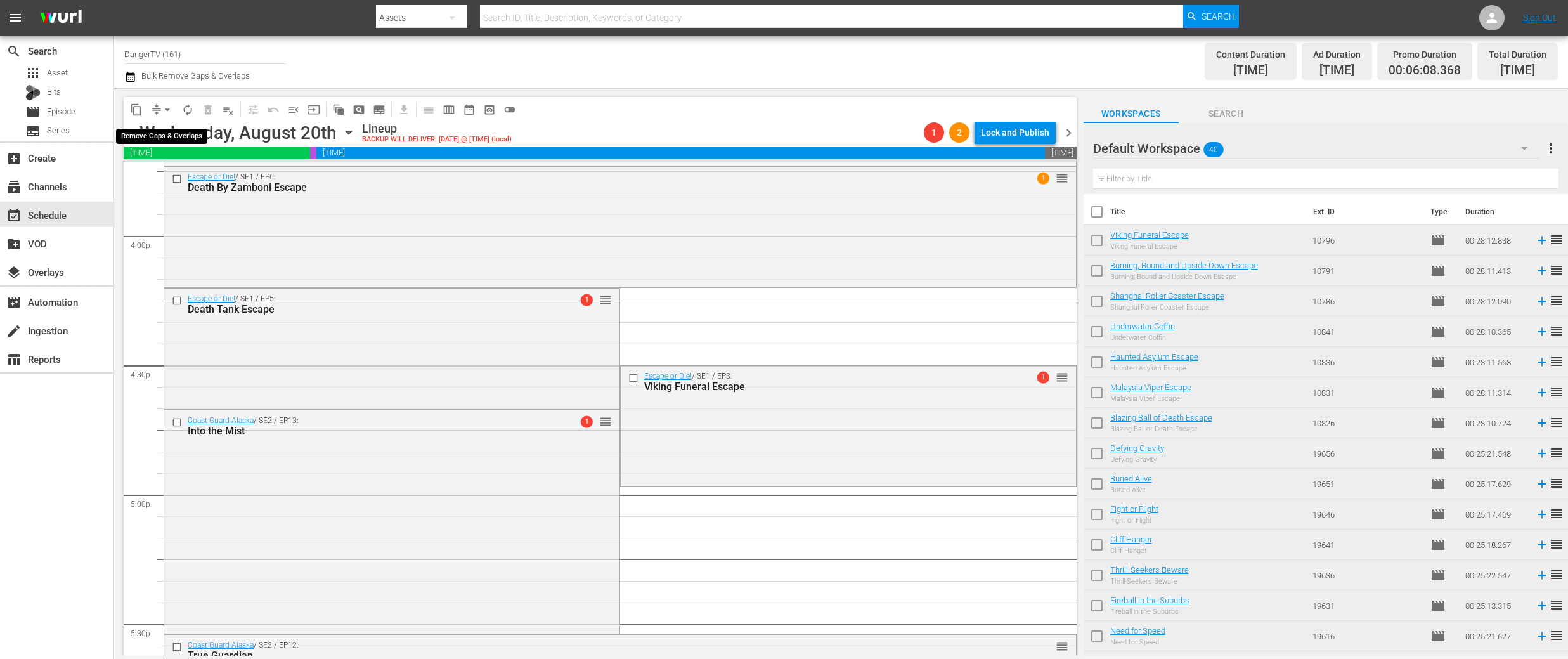 click on "arrow_drop_down" at bounding box center (167, 110) 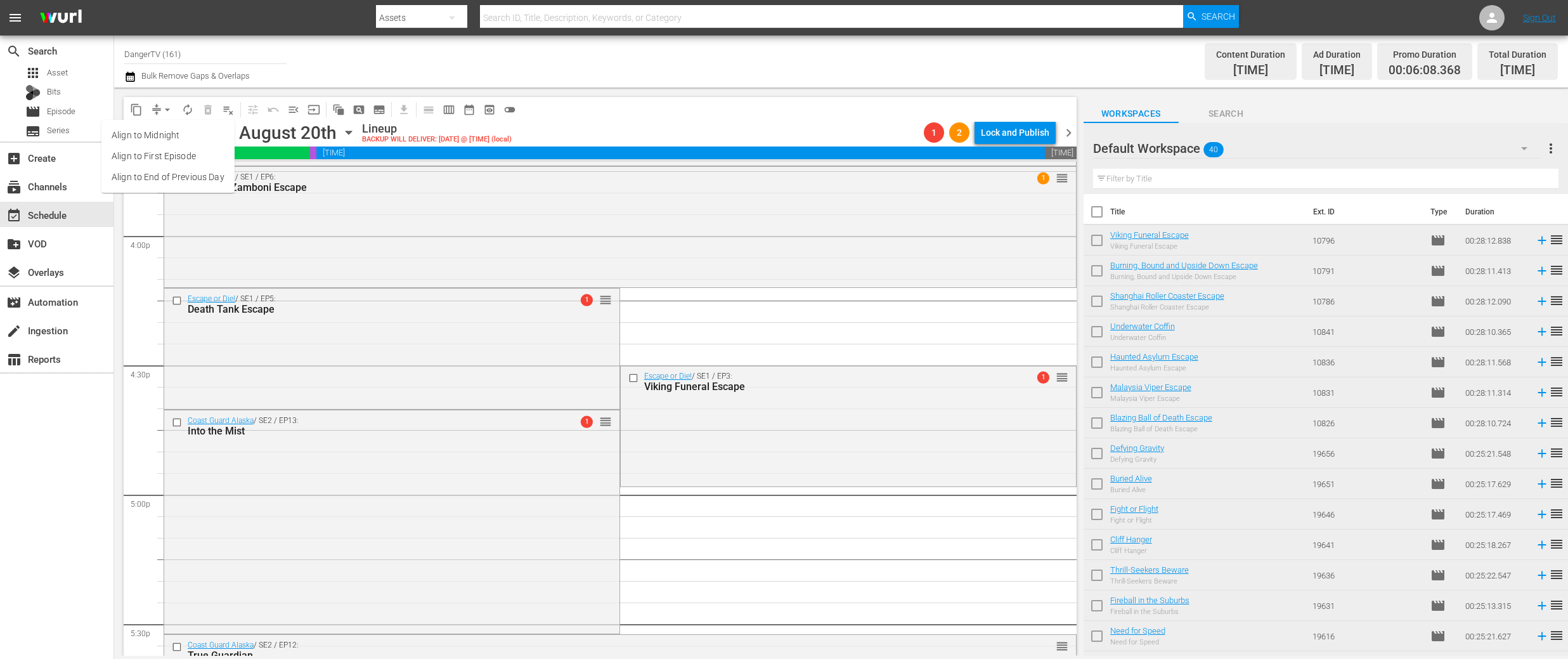 click on "Align to End of Previous Day" at bounding box center (168, 177) 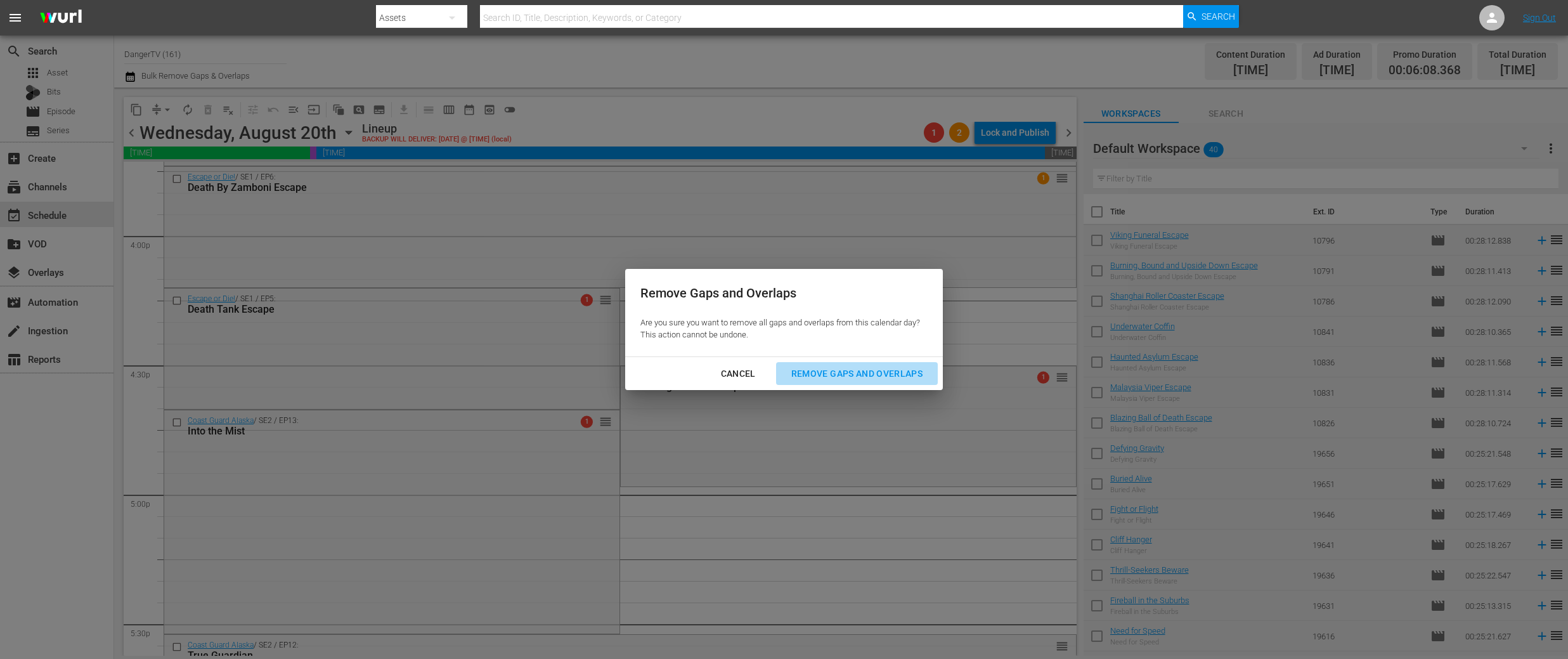 click on "Remove Gaps and Overlaps" at bounding box center (857, 374) 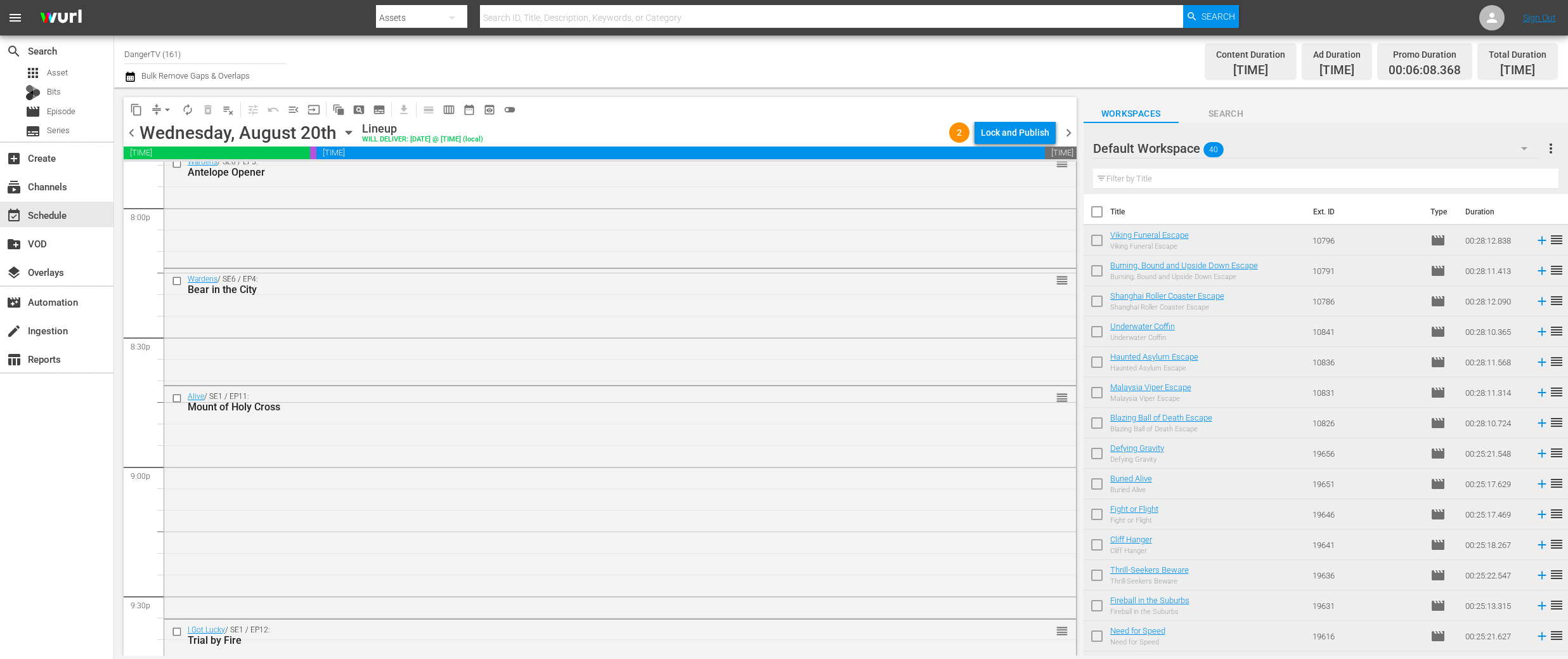 scroll, scrollTop: 5138, scrollLeft: 0, axis: vertical 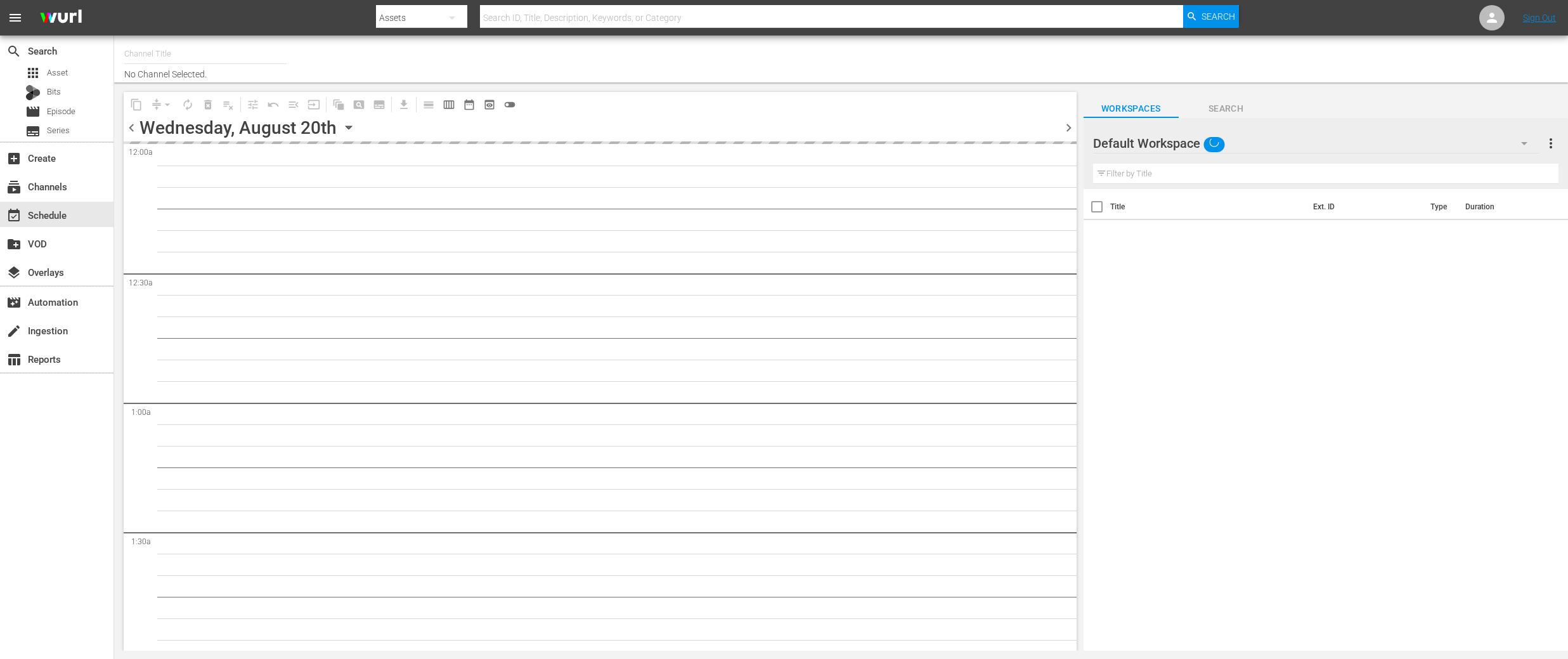 type on "DangerTV (161)" 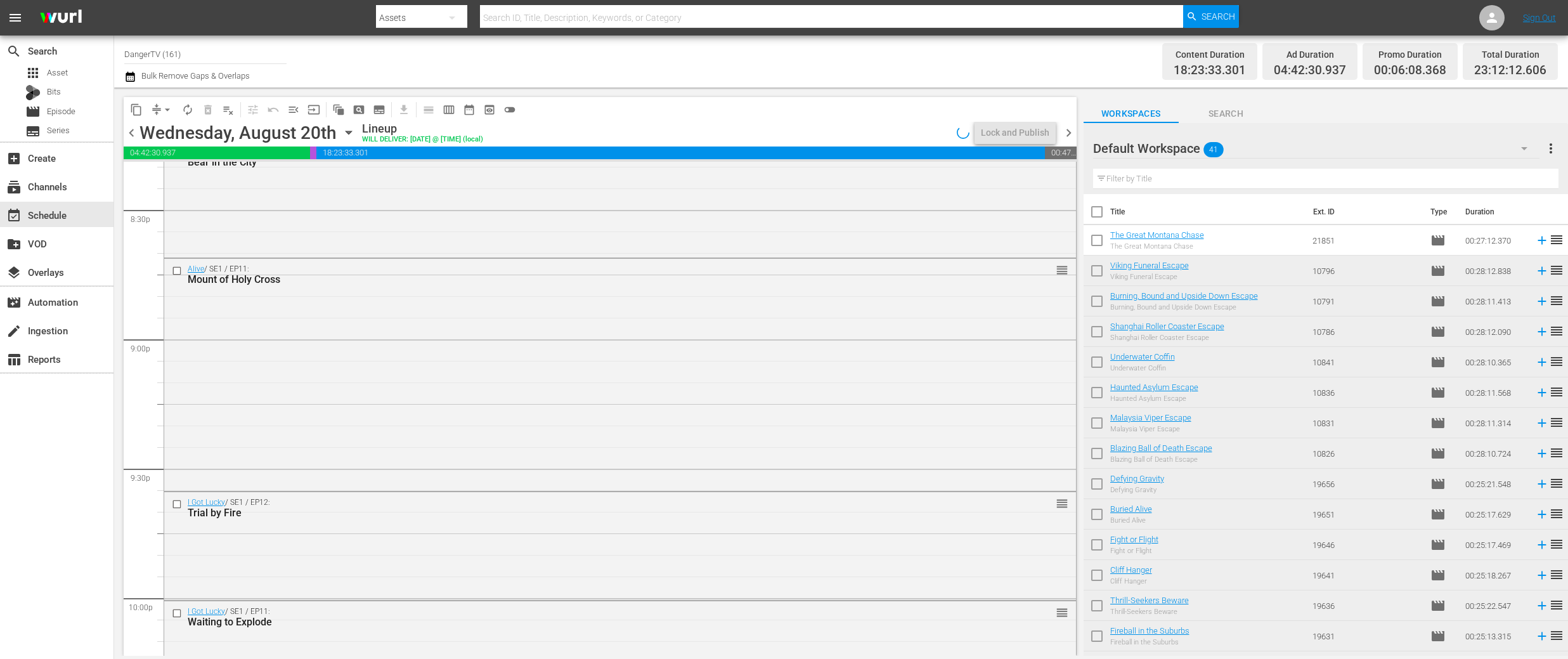 scroll, scrollTop: 5101, scrollLeft: 0, axis: vertical 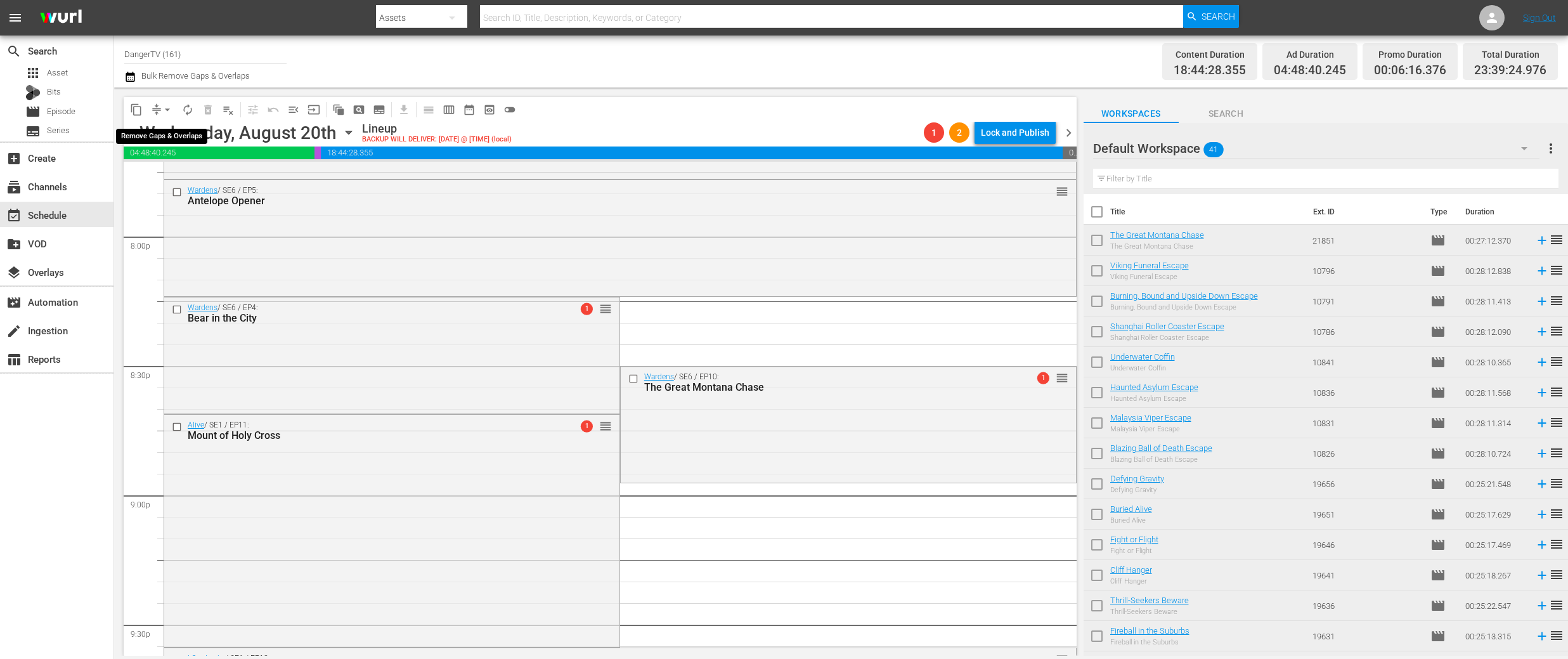 click on "arrow_drop_down" at bounding box center [167, 110] 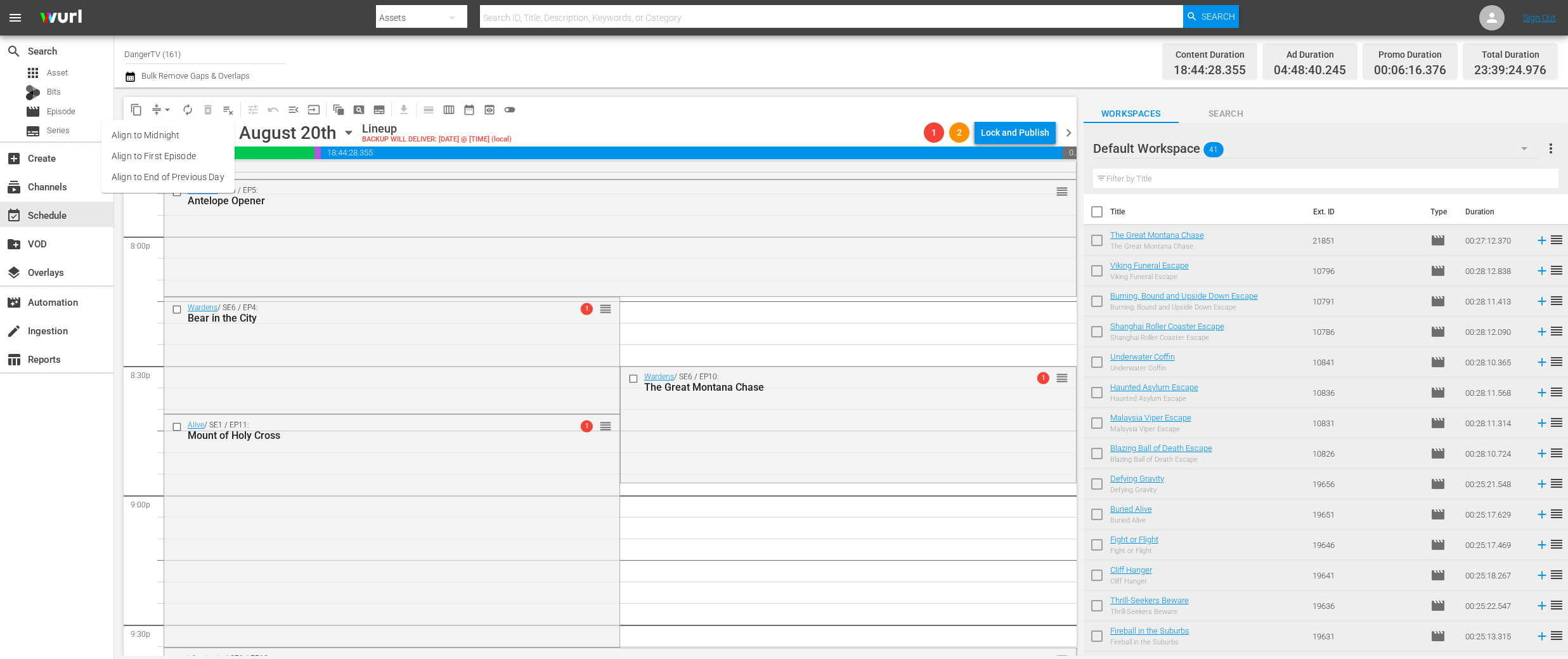 click on "Align to End of Previous Day" at bounding box center (168, 177) 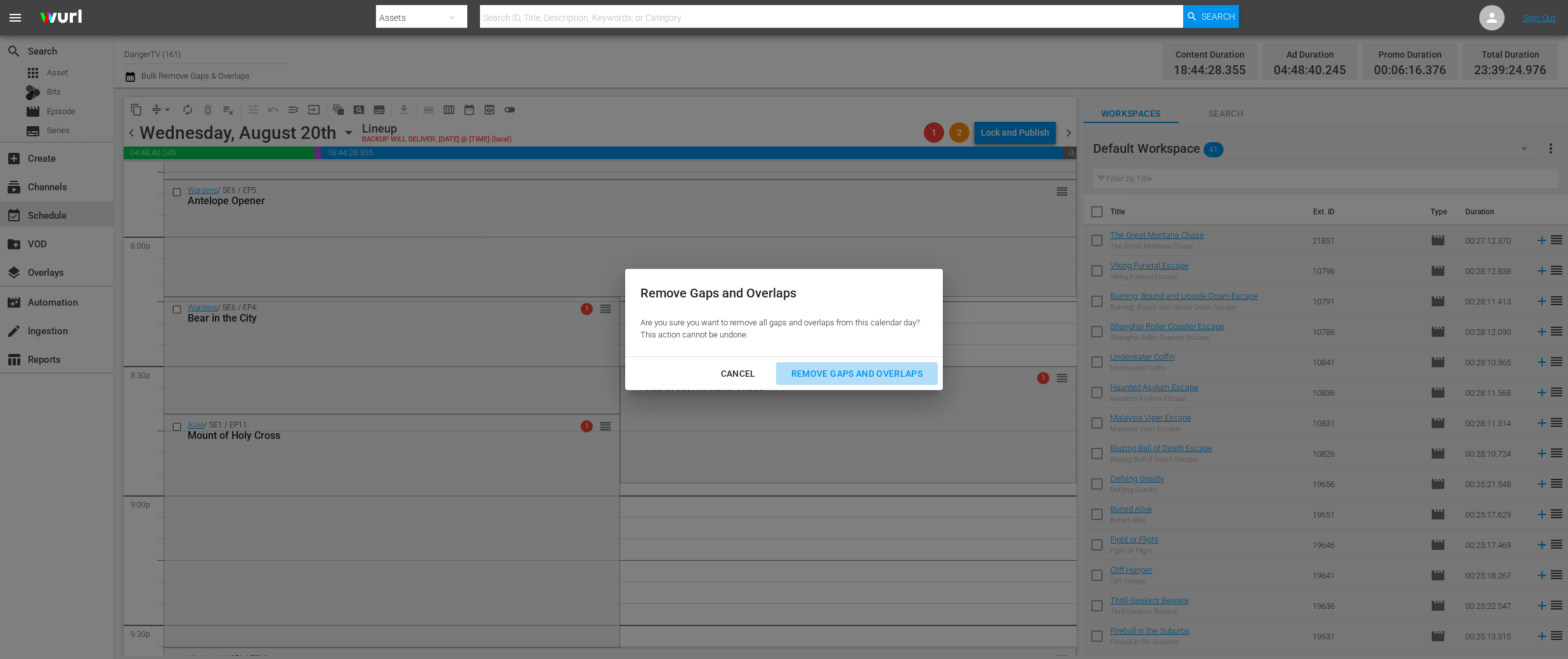 click on "Remove Gaps and Overlaps" at bounding box center [857, 374] 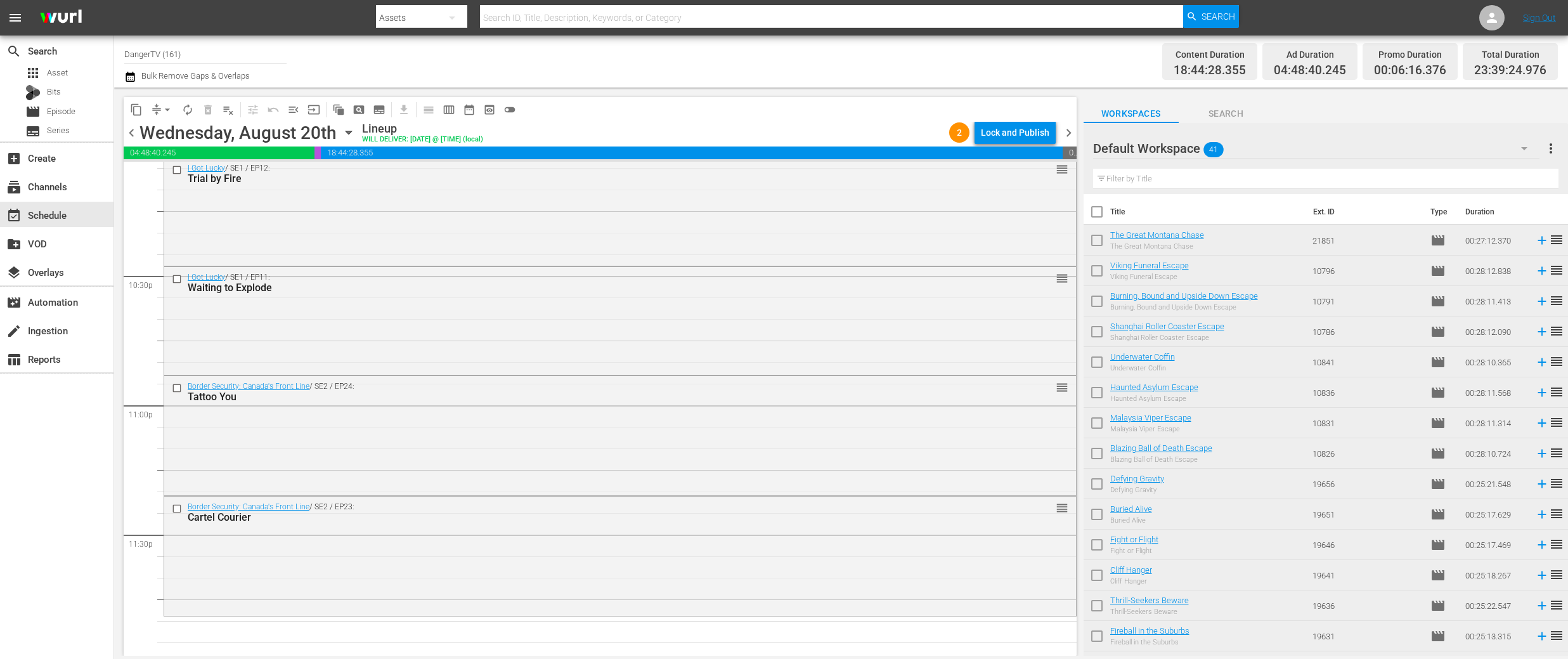 scroll, scrollTop: 5717, scrollLeft: 0, axis: vertical 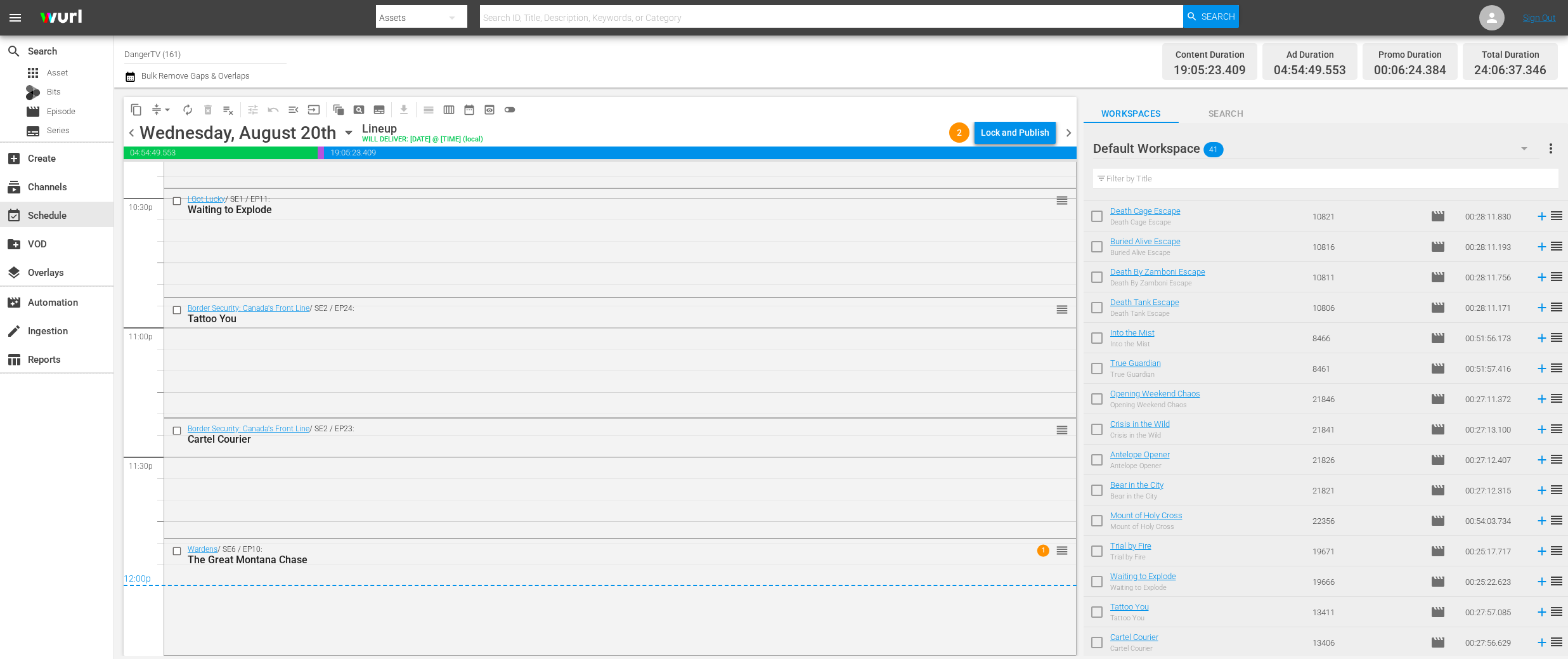 click at bounding box center (1097, 523) 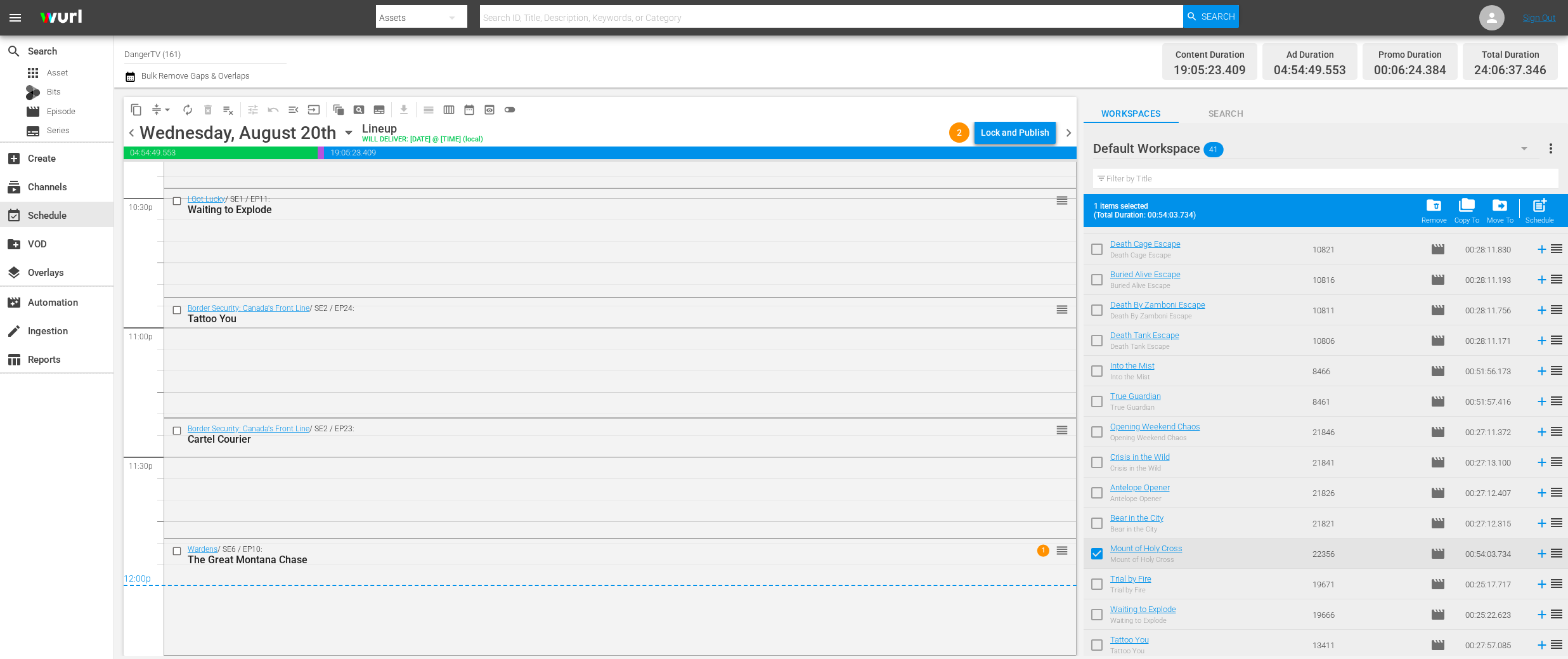 scroll, scrollTop: 849, scrollLeft: 0, axis: vertical 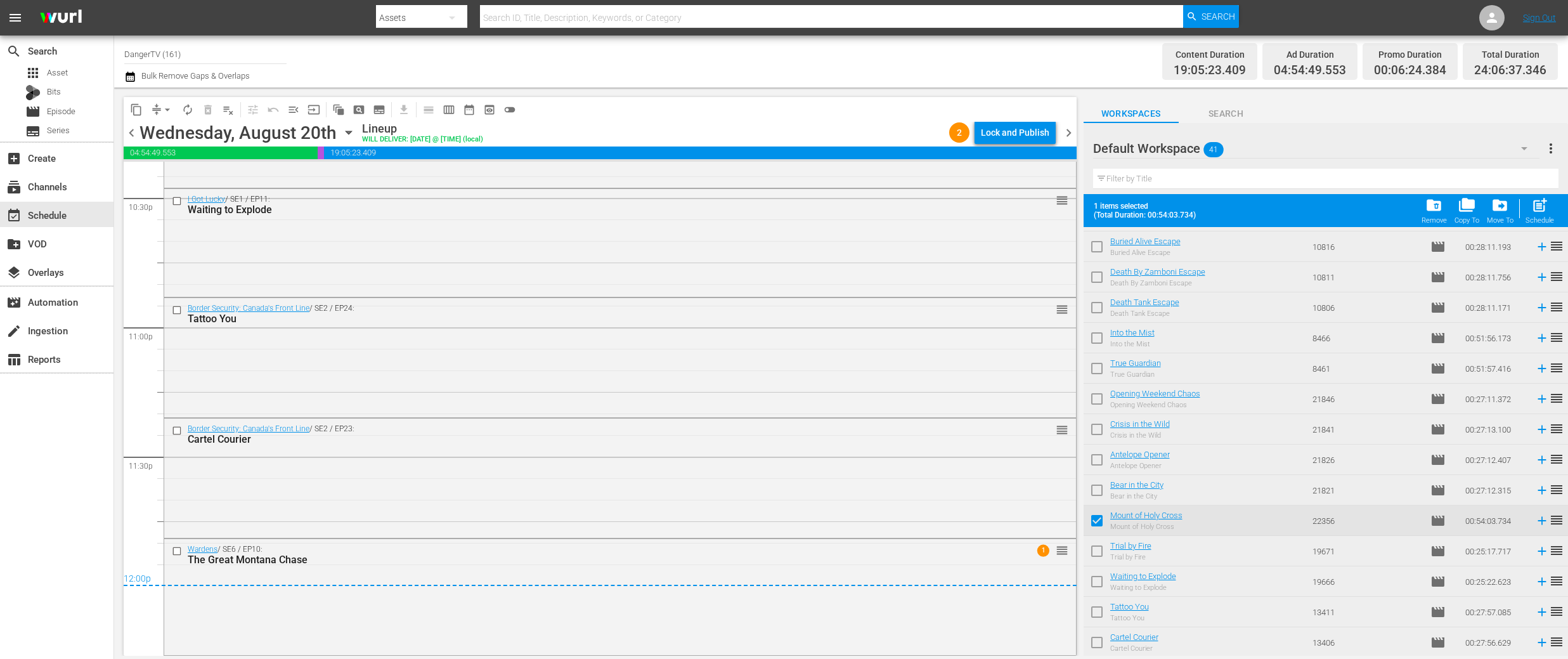 click at bounding box center (1097, 554) 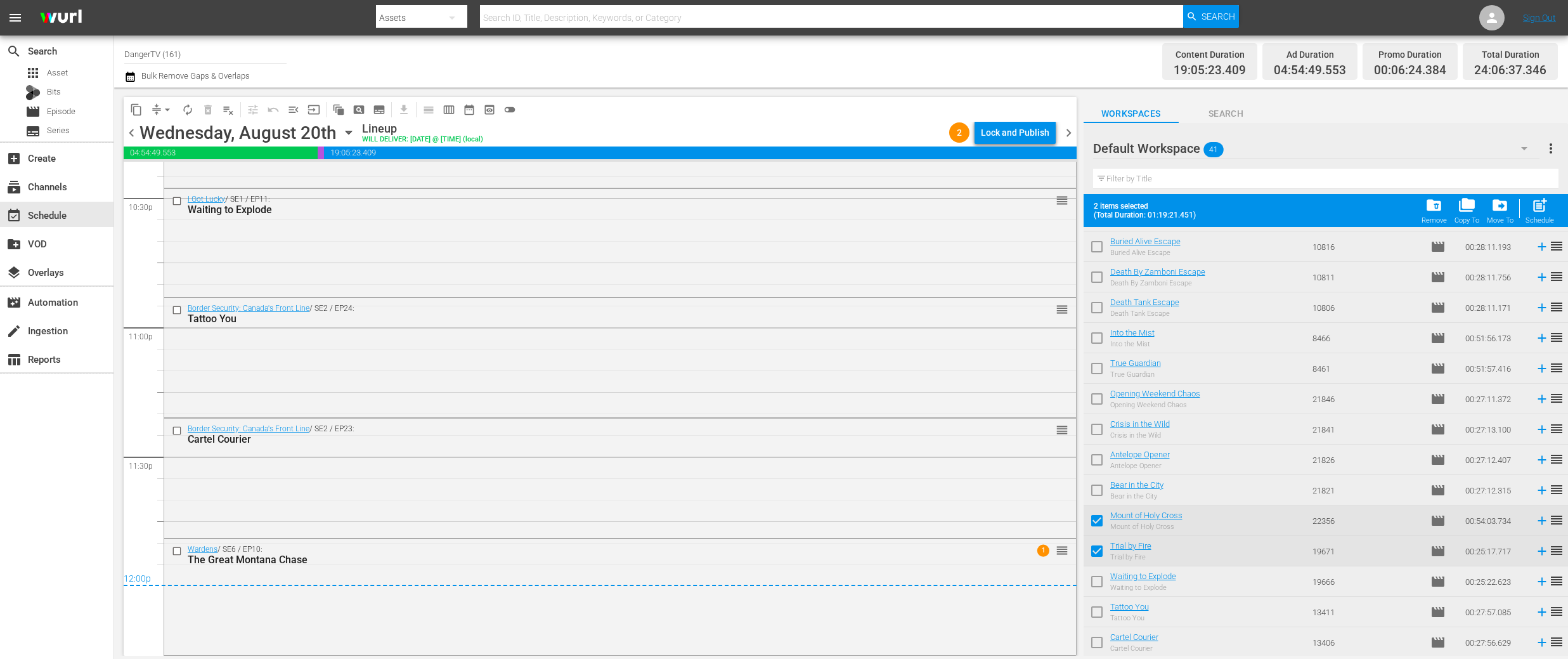 click at bounding box center (1097, 584) 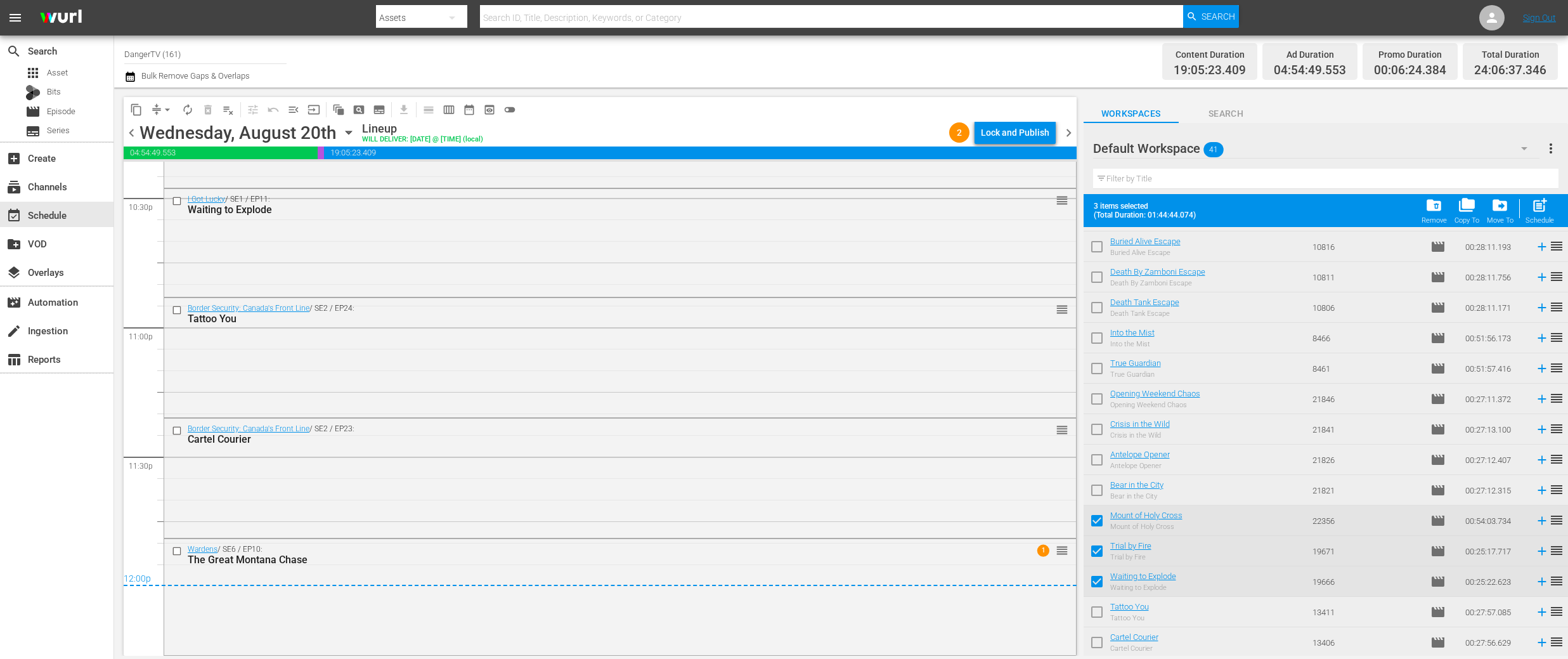 click at bounding box center [1097, 615] 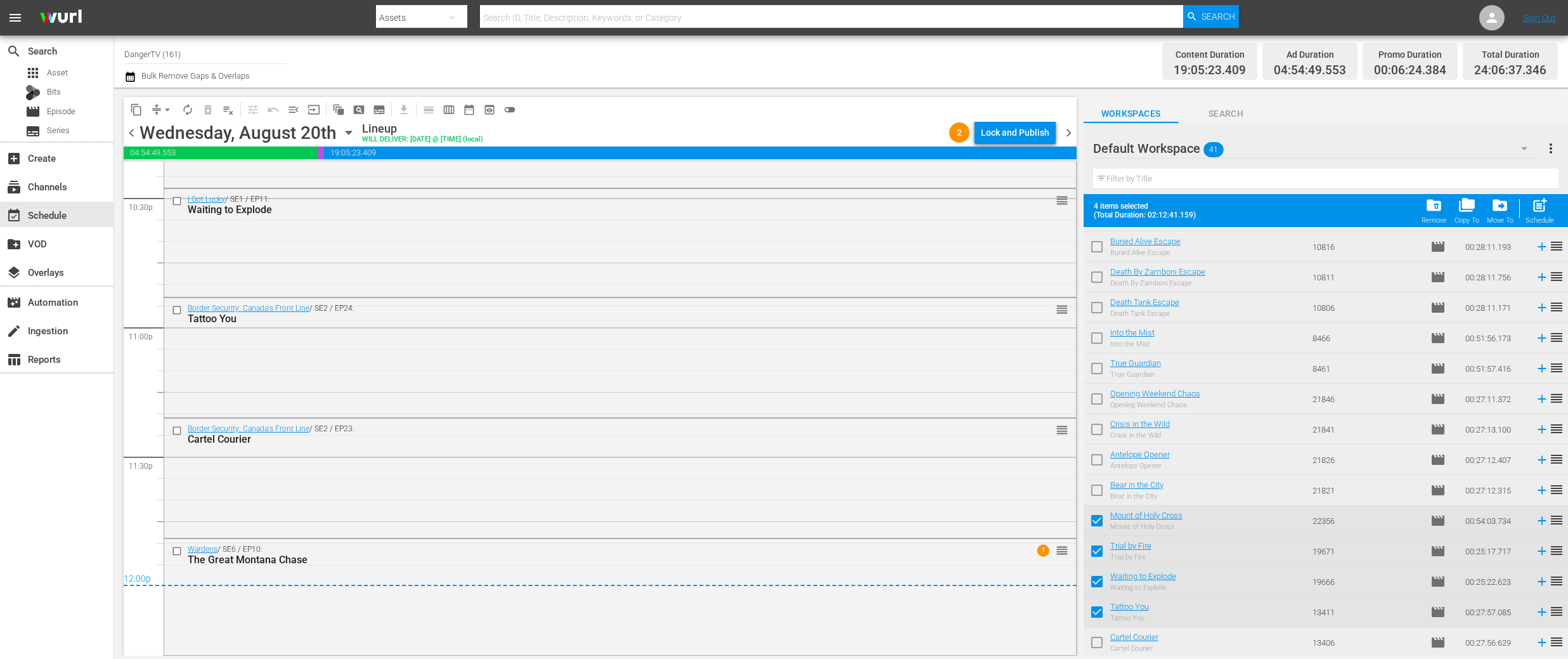 click at bounding box center [1097, 645] 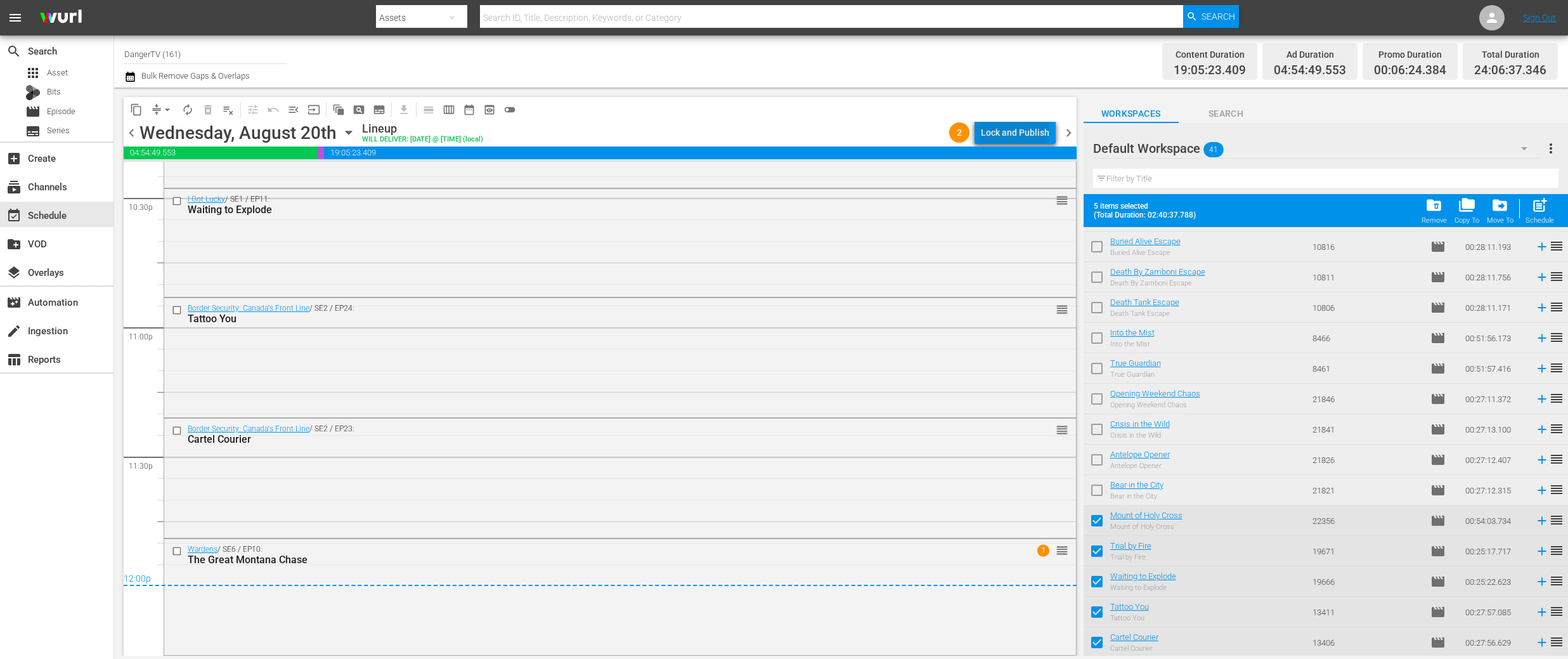 click on "Lock and Publish" at bounding box center [1015, 133] 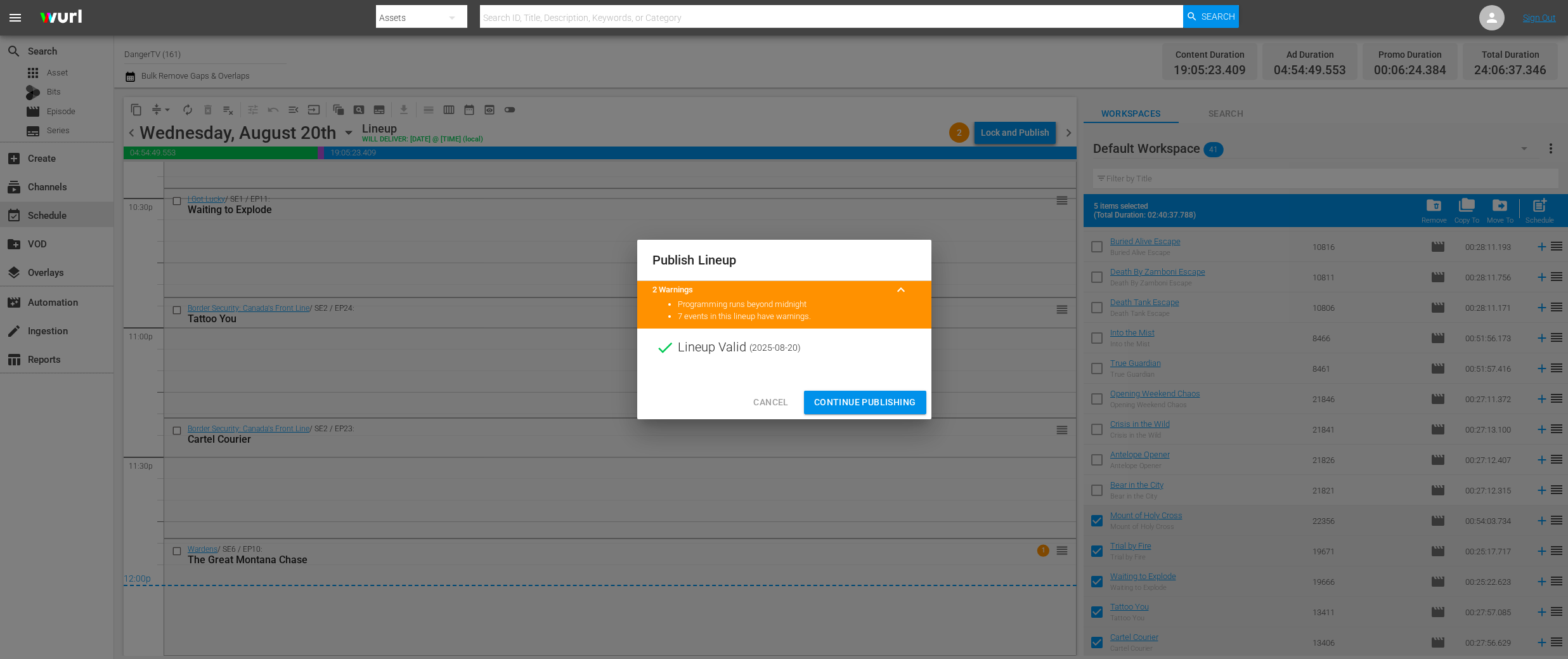 click on "Continue Publishing" at bounding box center (865, 402) 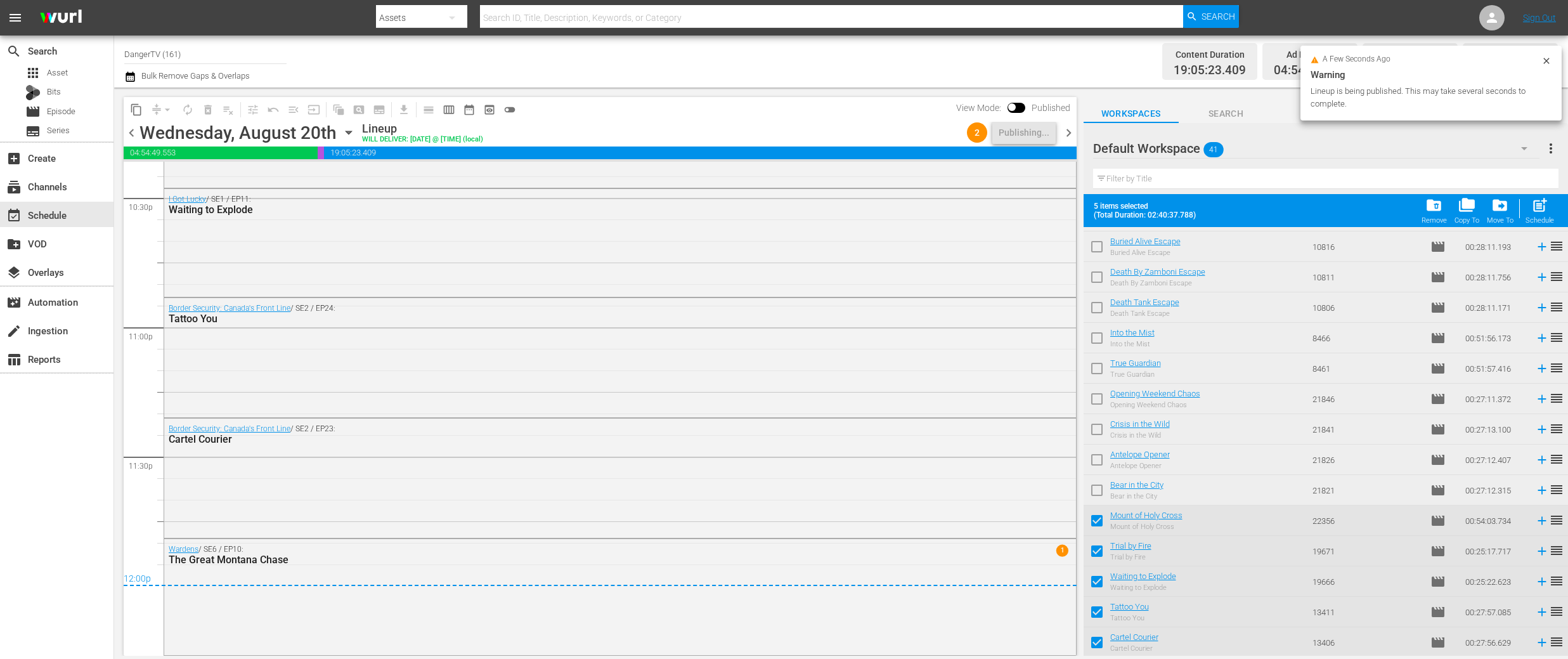 click on "chevron_right" at bounding box center [1068, 133] 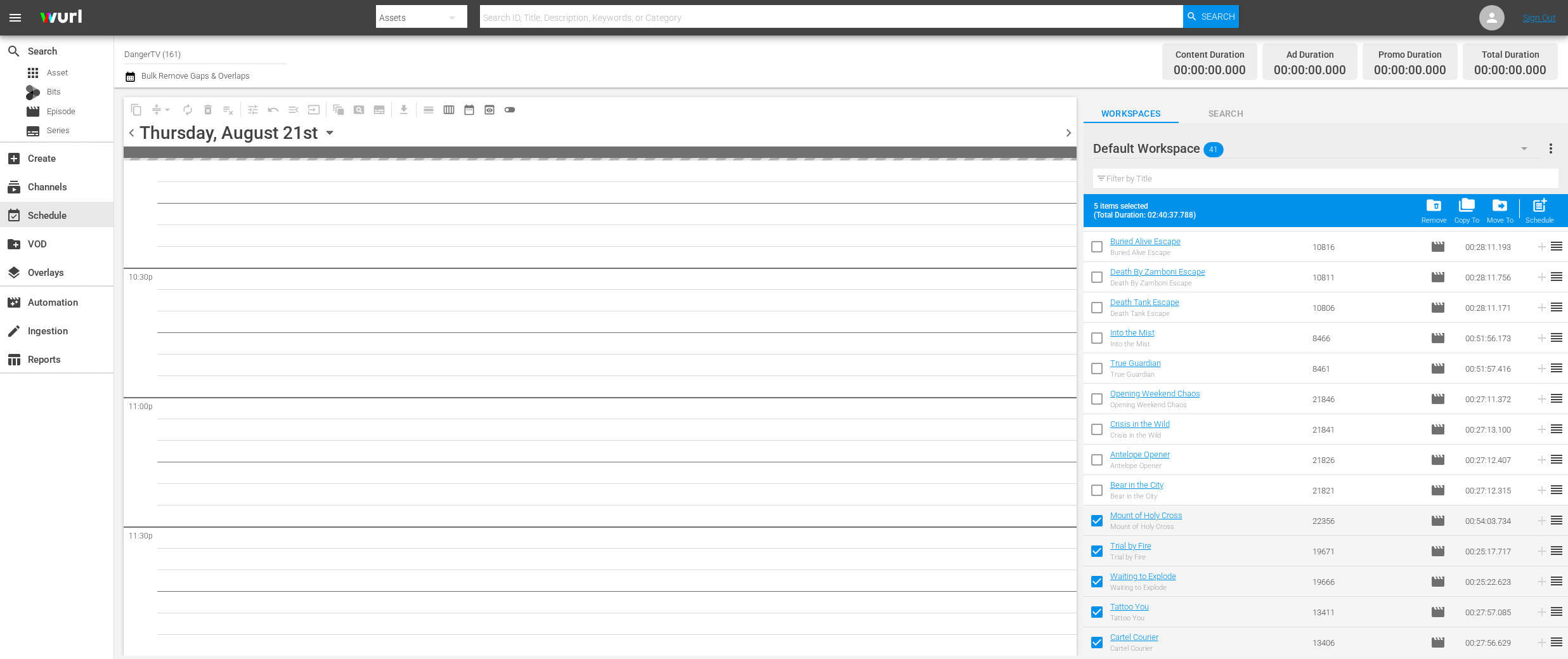 scroll, scrollTop: 5717, scrollLeft: 0, axis: vertical 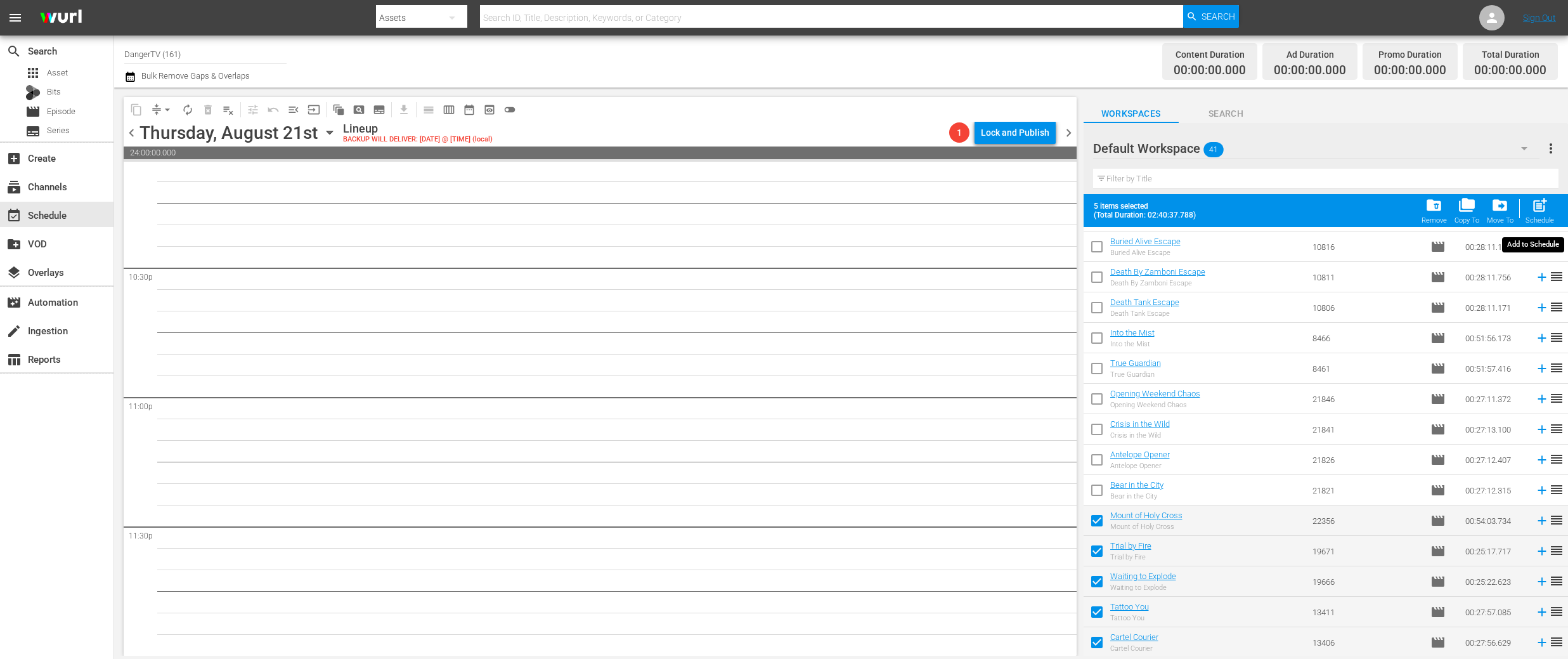 click on "post_add" at bounding box center [1539, 205] 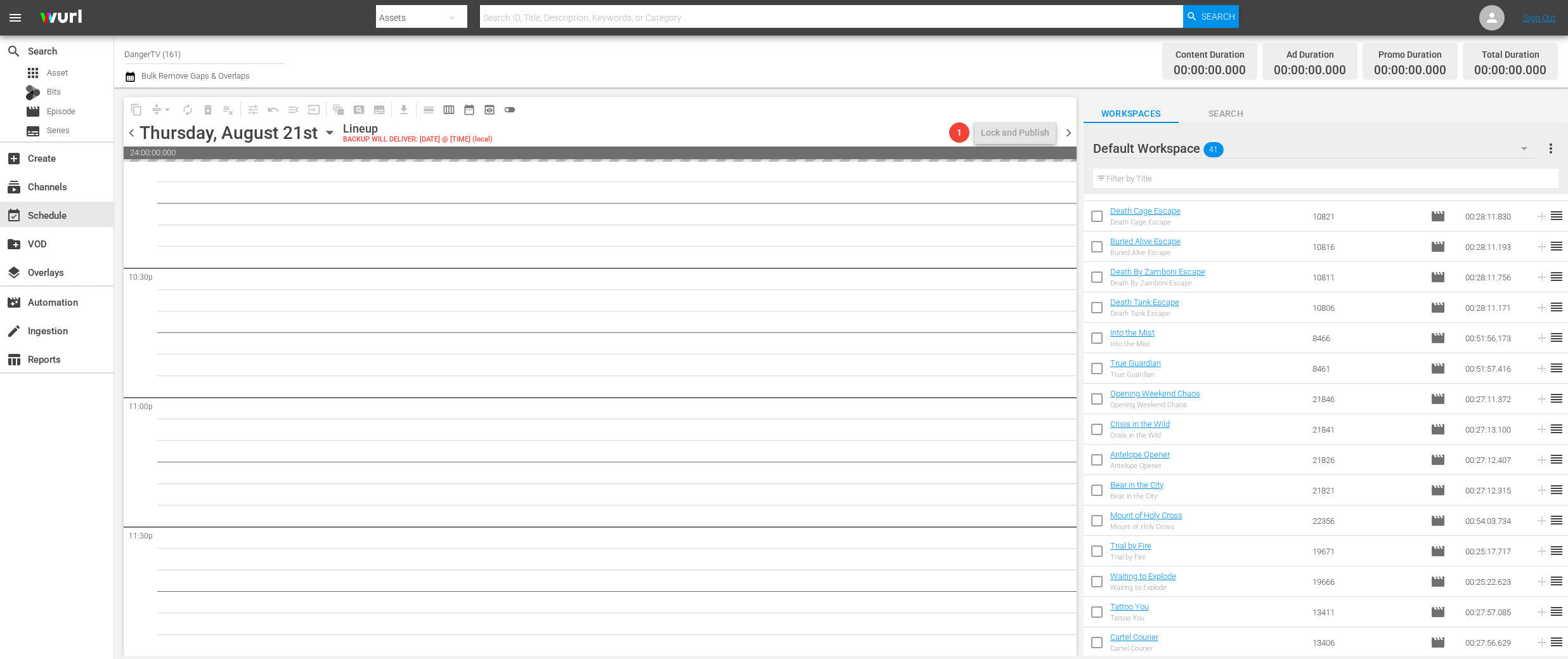 scroll, scrollTop: 816, scrollLeft: 0, axis: vertical 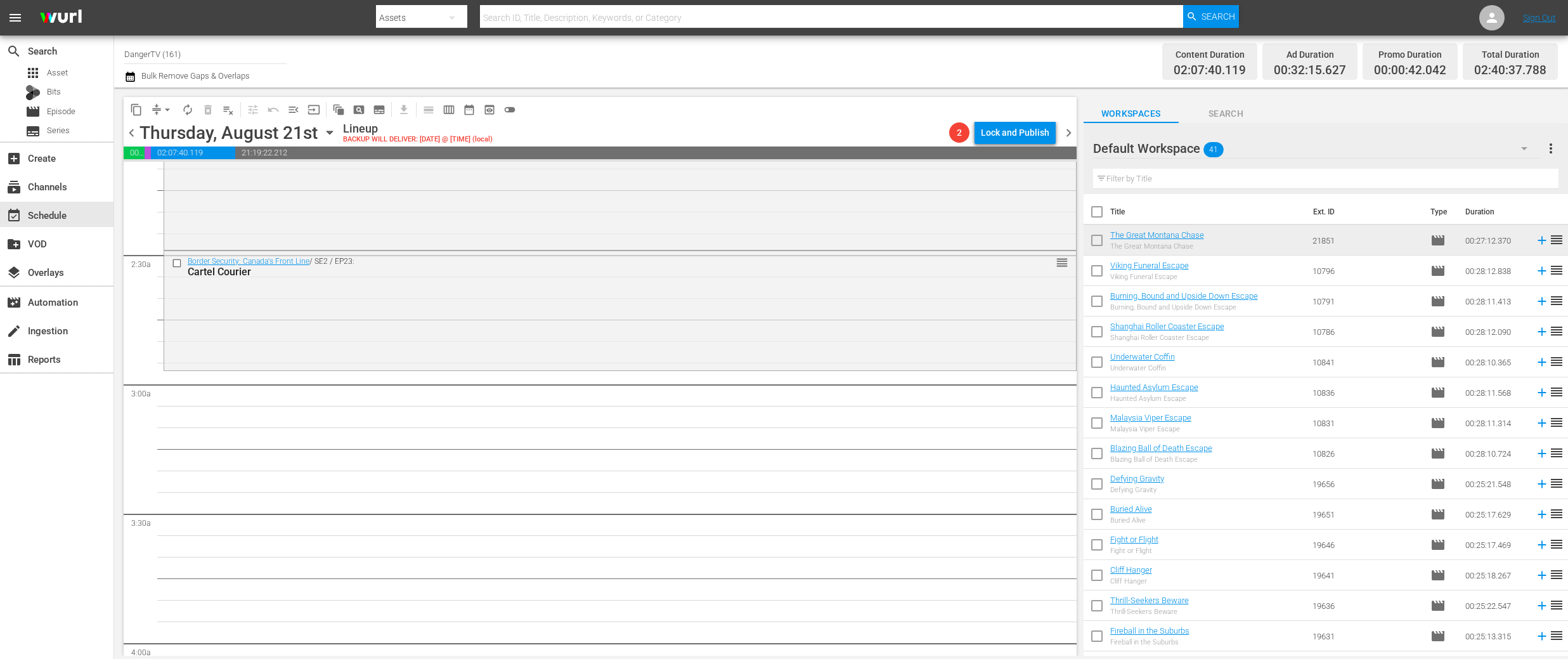 click at bounding box center (1097, 214) 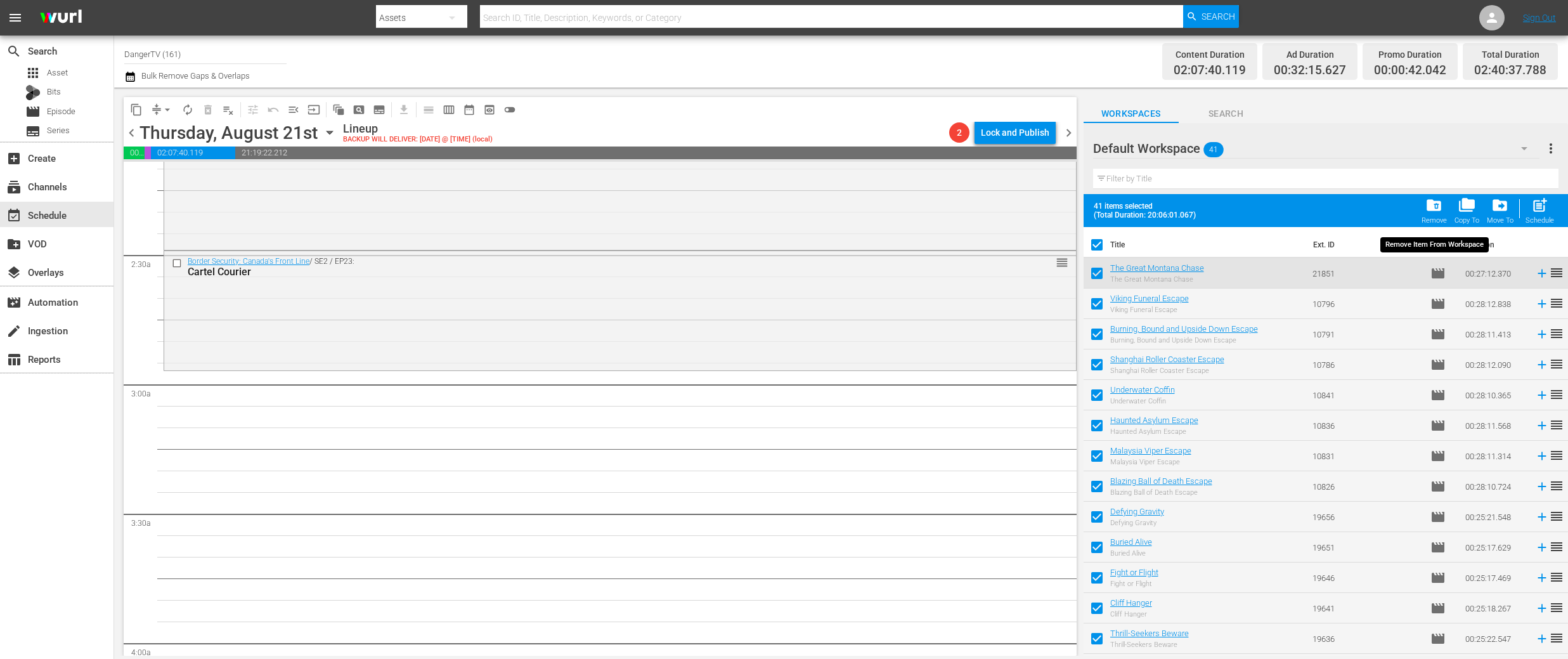 click on "folder_delete" at bounding box center [1434, 205] 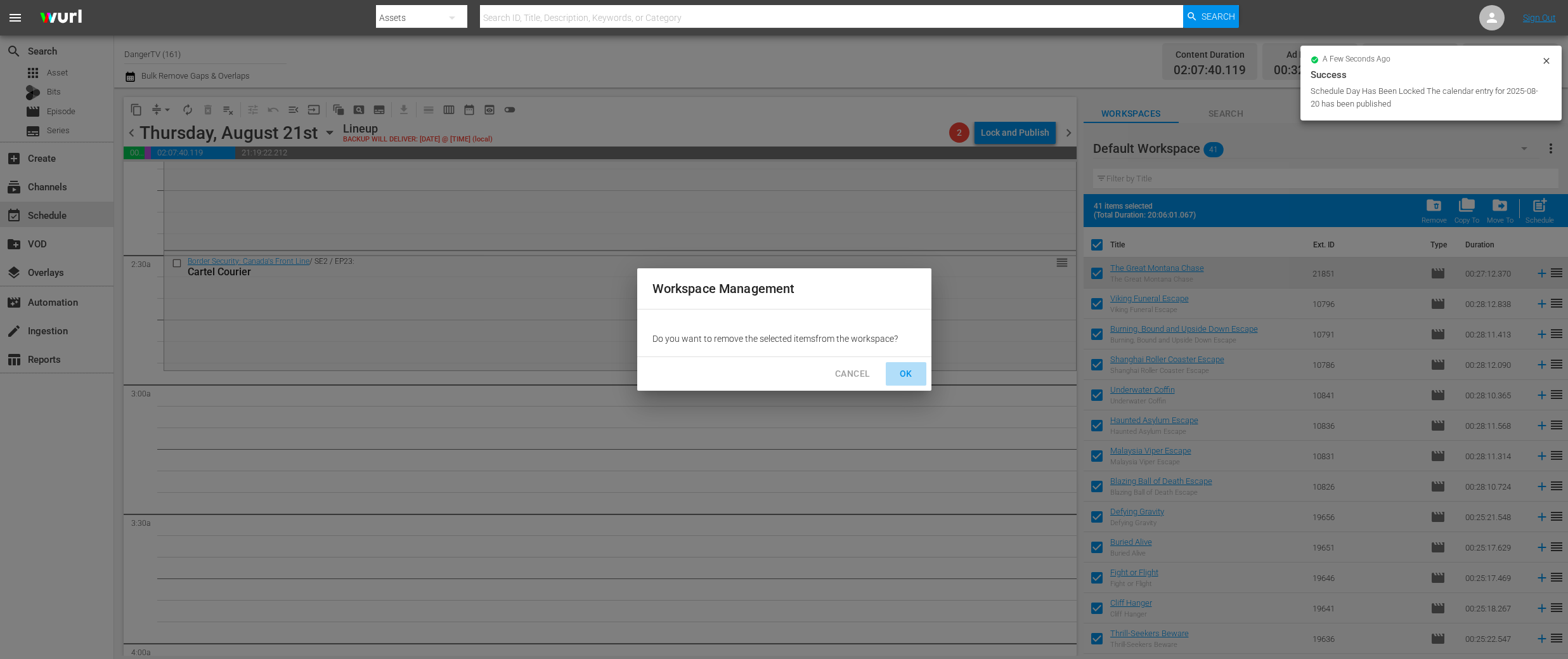 click on "OK" at bounding box center [906, 374] 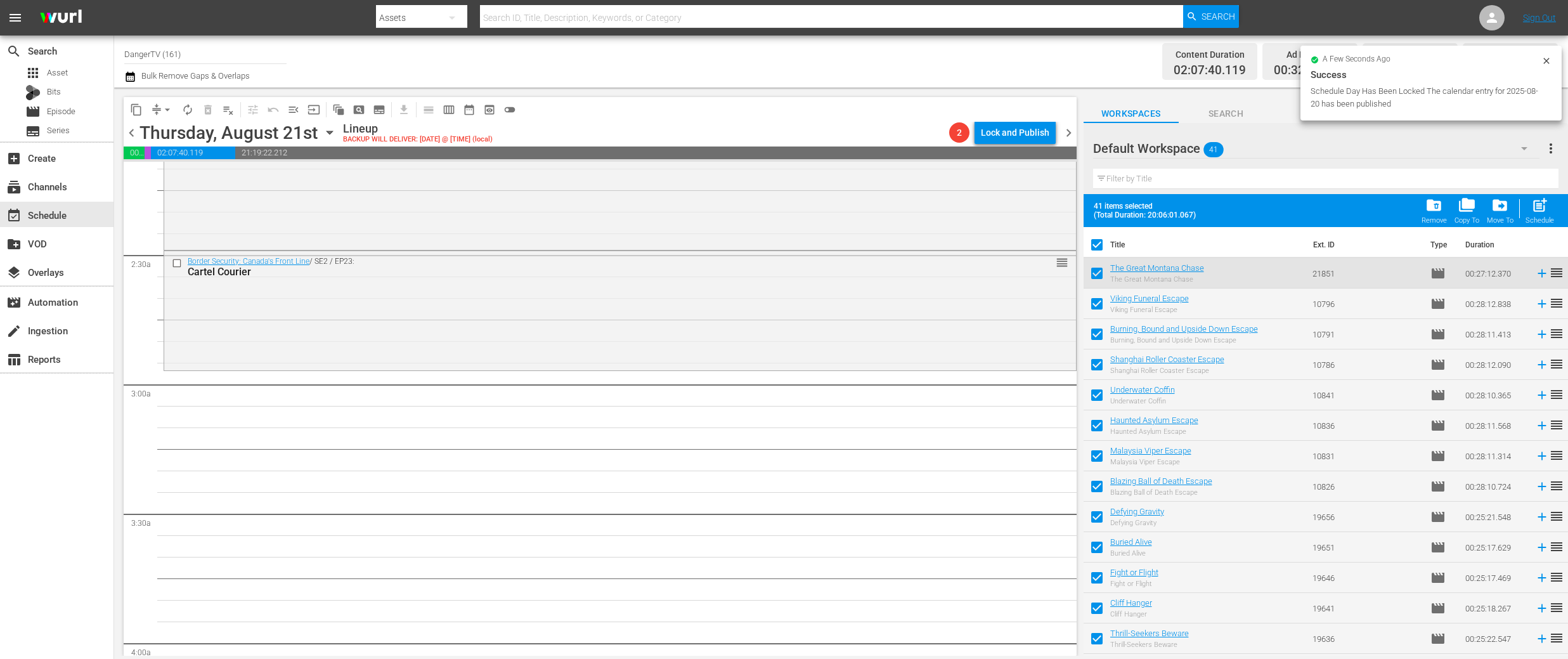checkbox on "false" 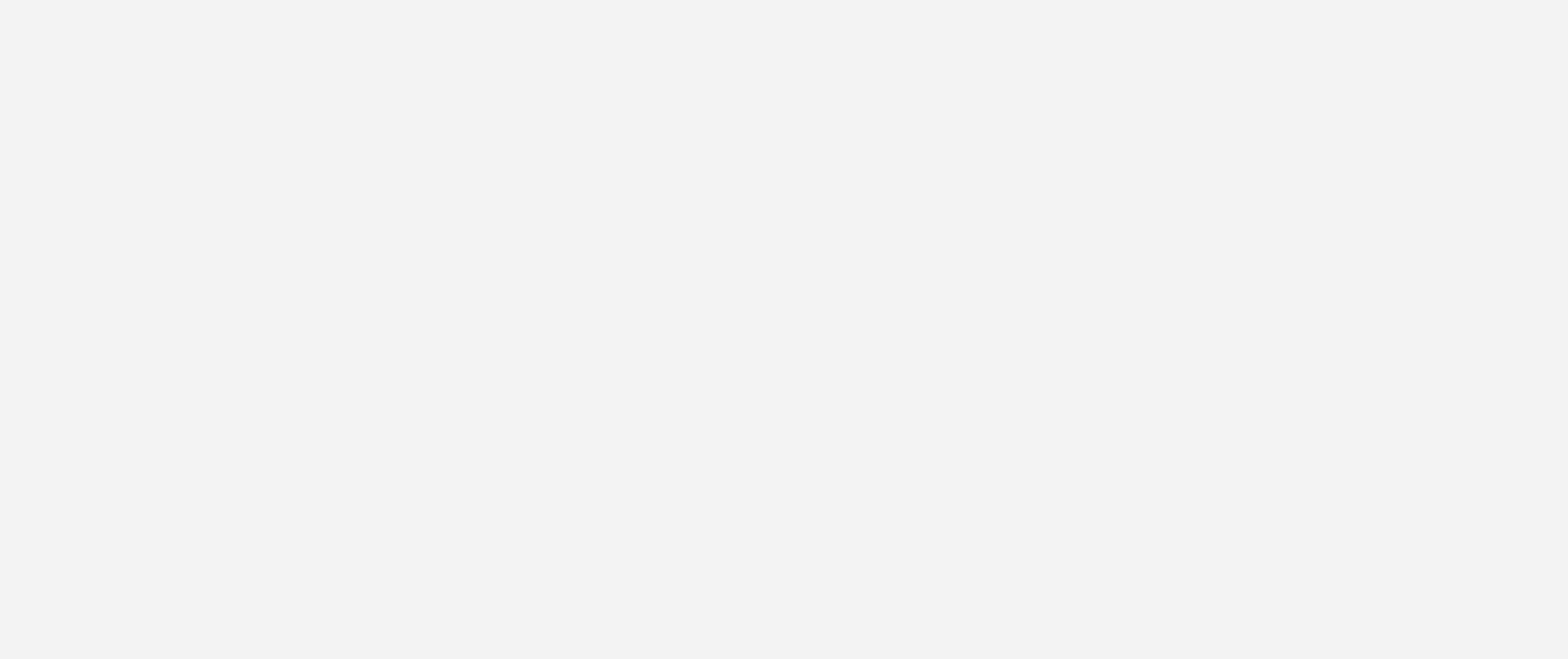 scroll, scrollTop: 0, scrollLeft: 0, axis: both 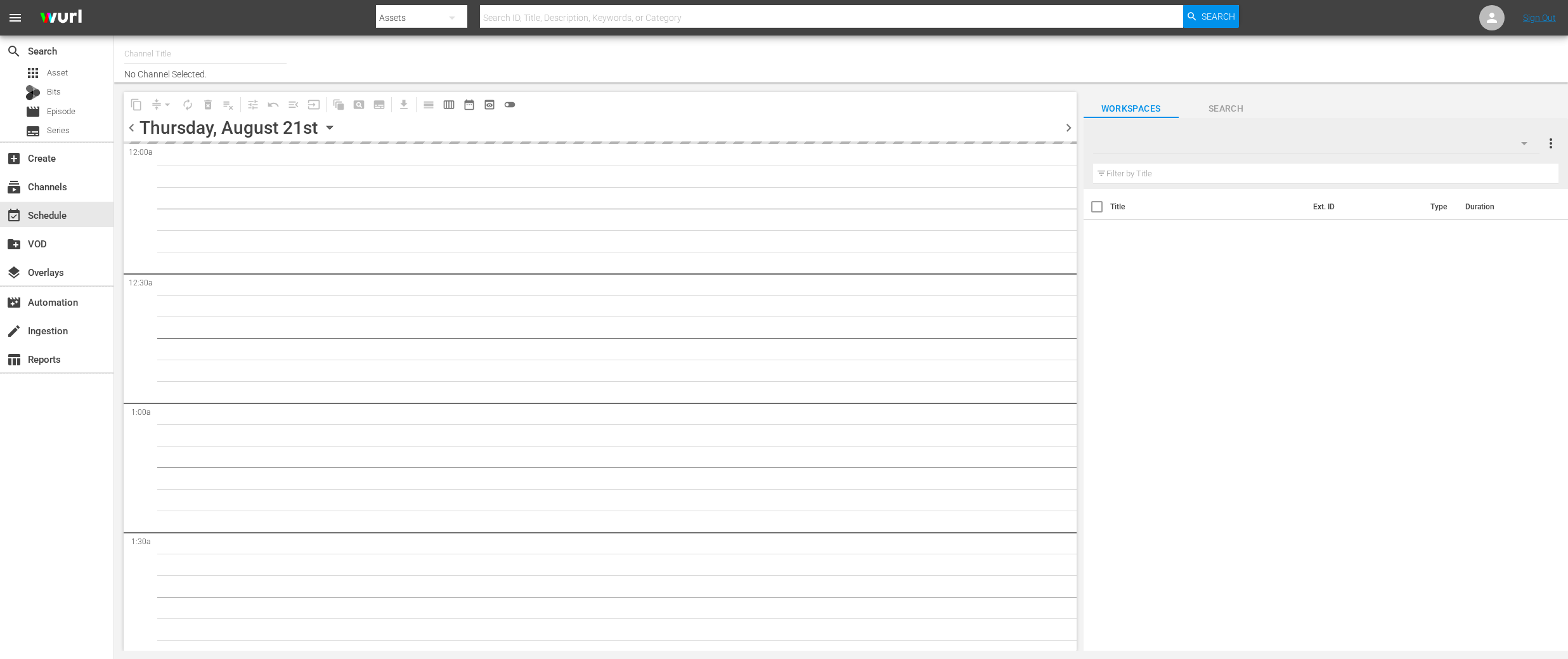 type on "DangerTV (161)" 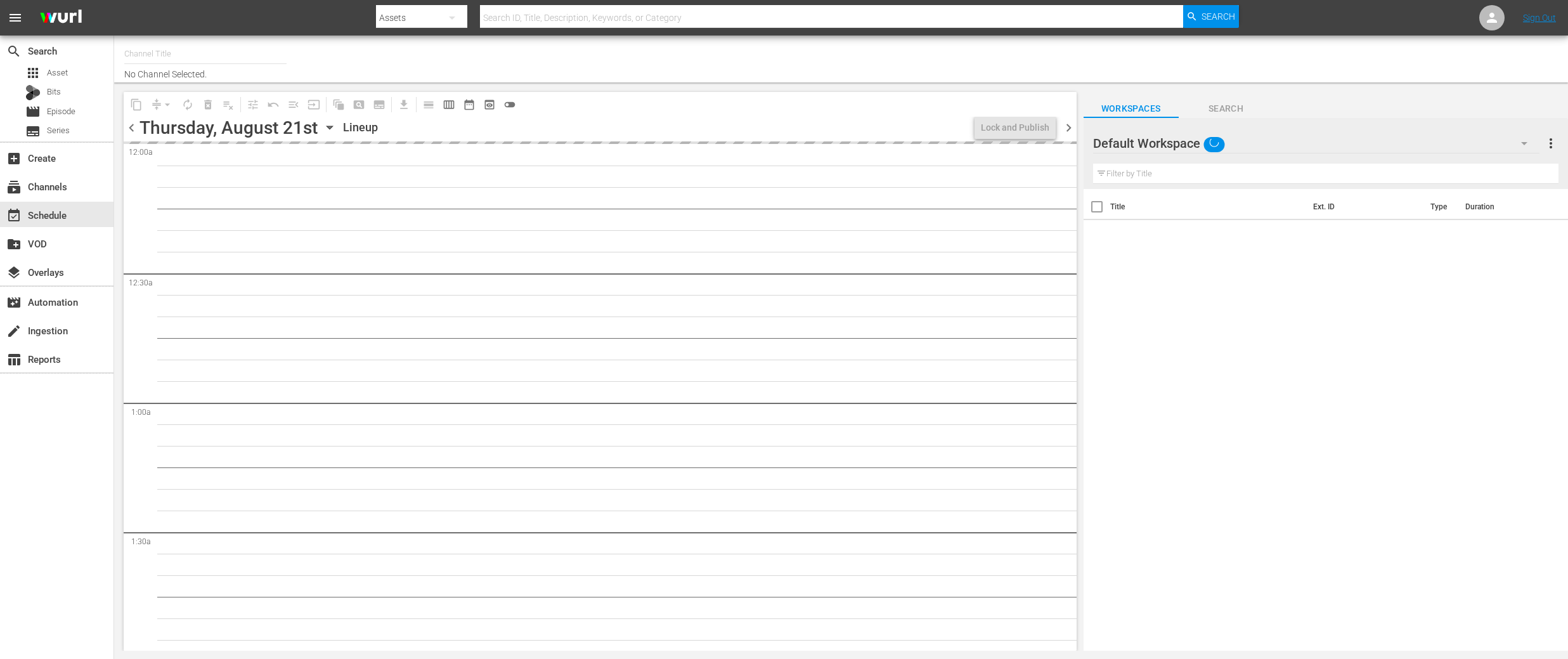 type on "DangerTV (161)" 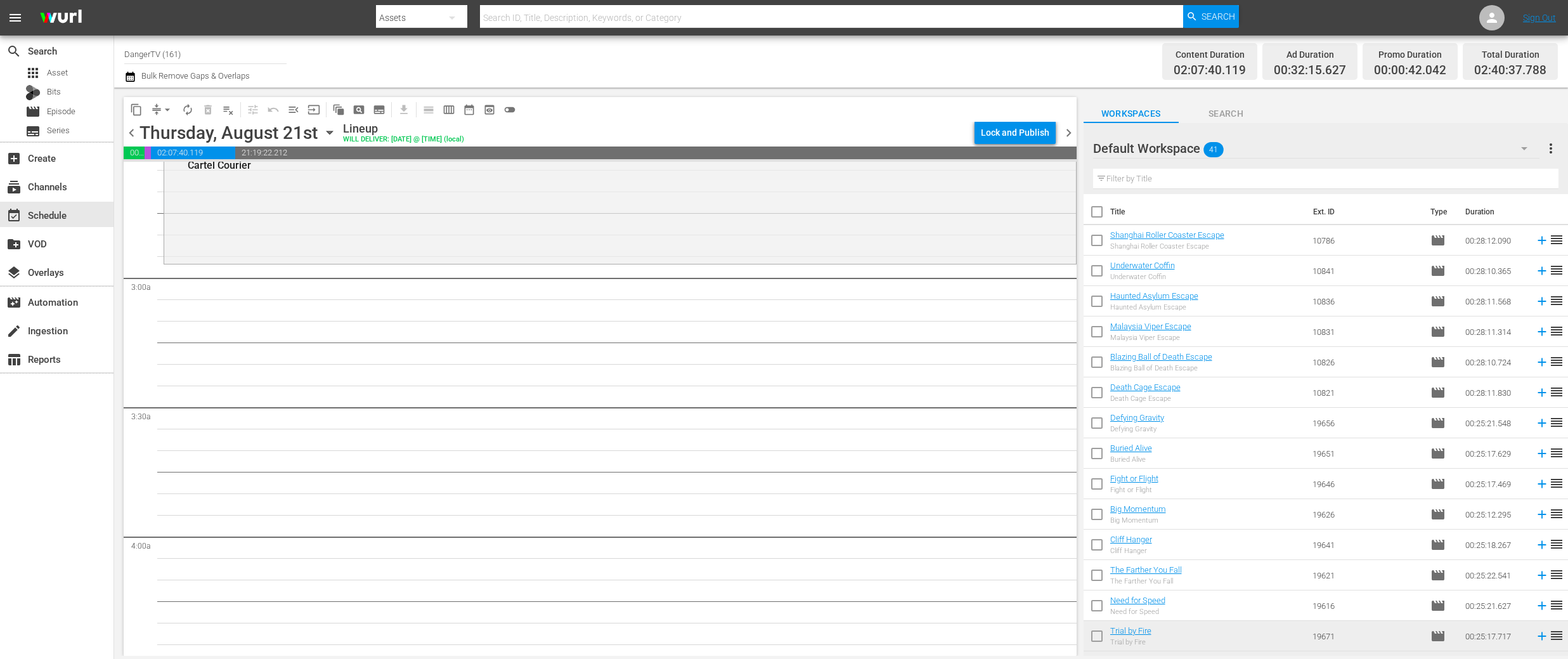 scroll, scrollTop: 731, scrollLeft: 0, axis: vertical 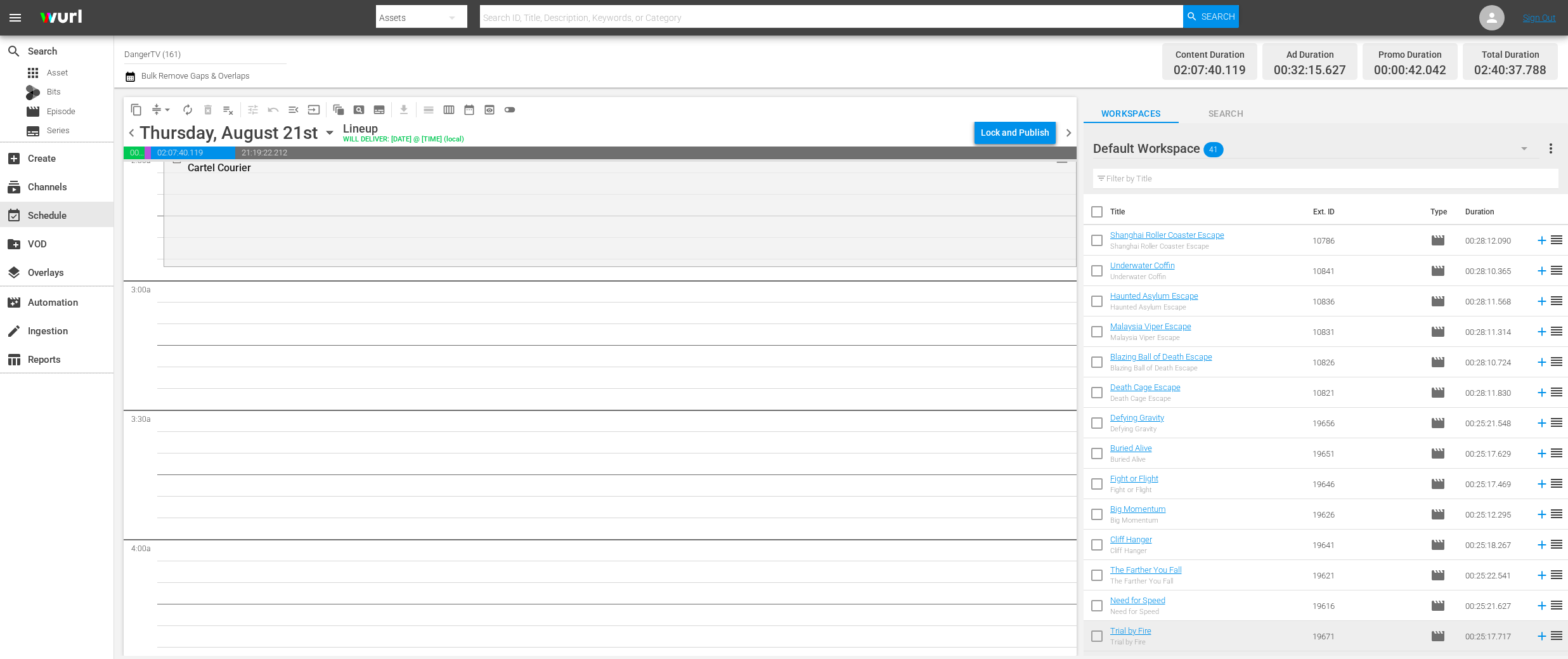 click at bounding box center (1097, 214) 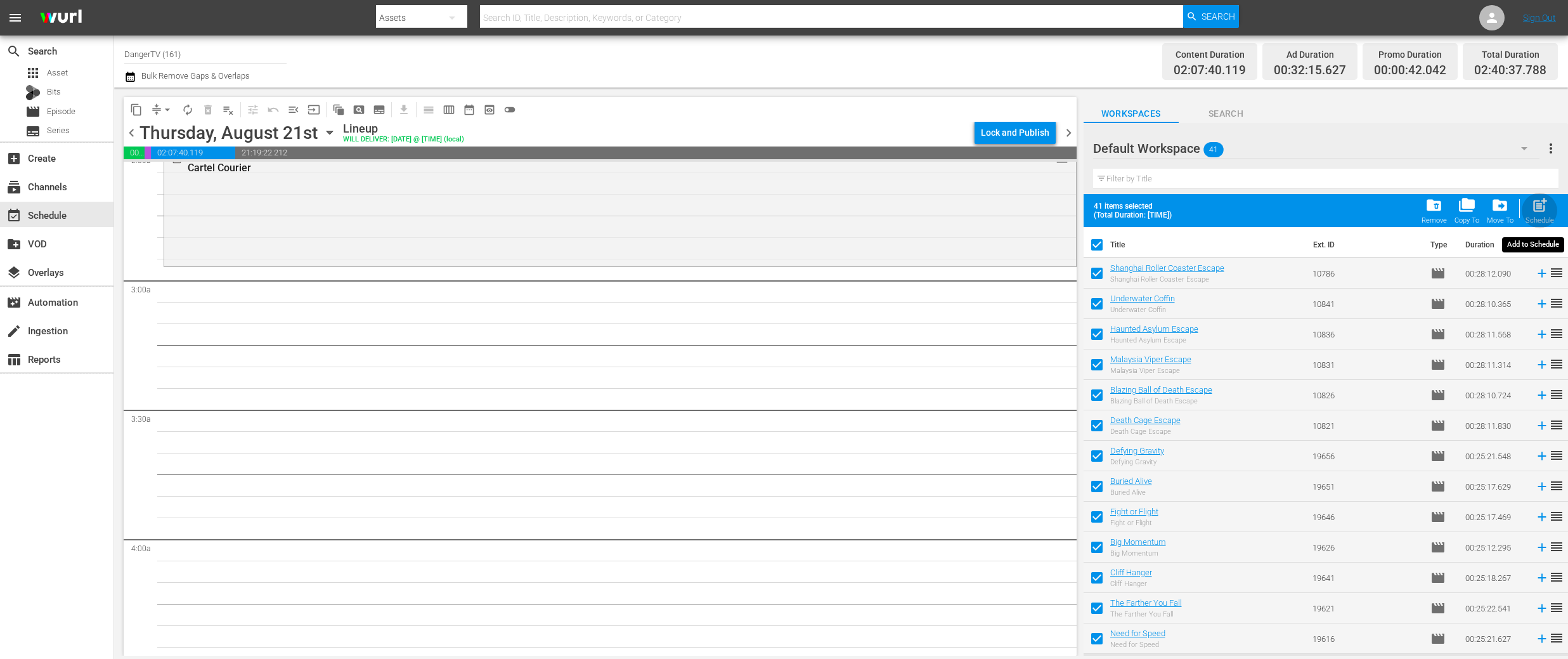 click on "post_add" at bounding box center (1539, 205) 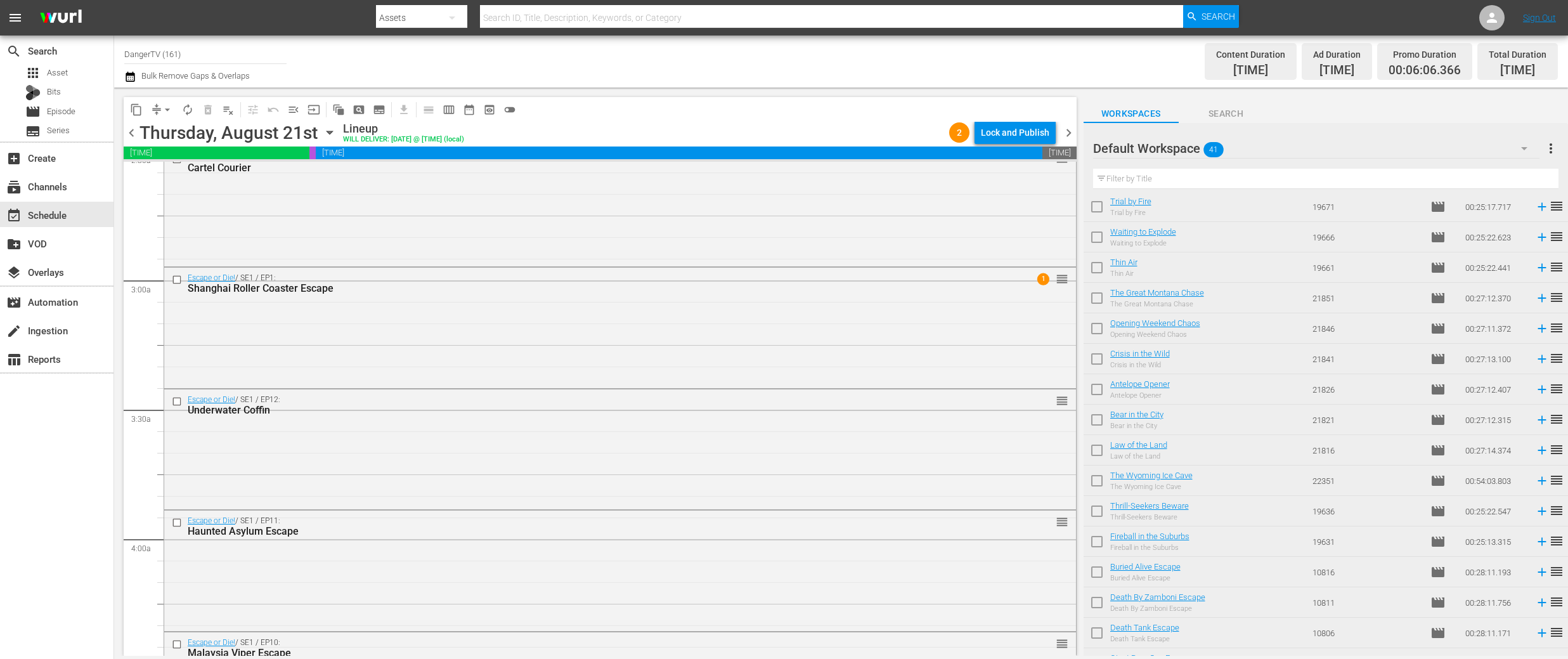 scroll, scrollTop: 816, scrollLeft: 0, axis: vertical 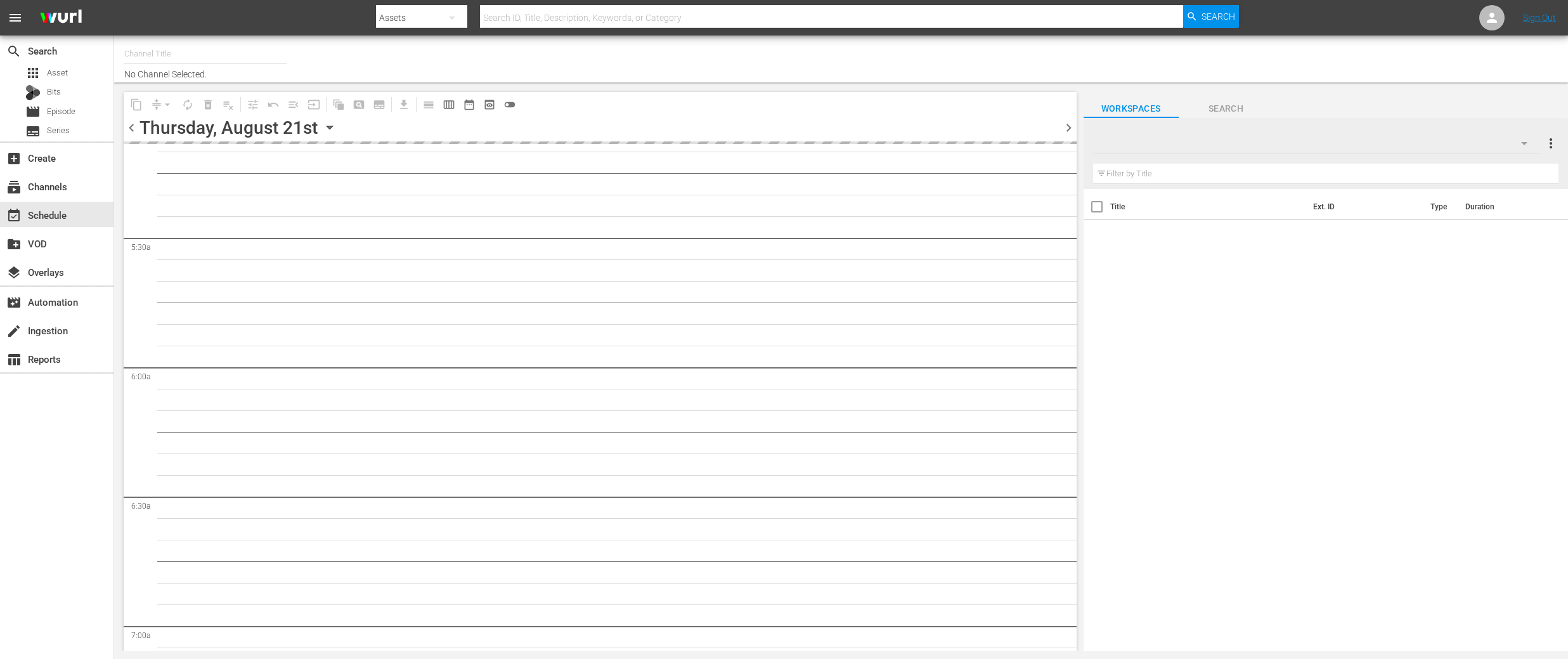 type on "DangerTV (161)" 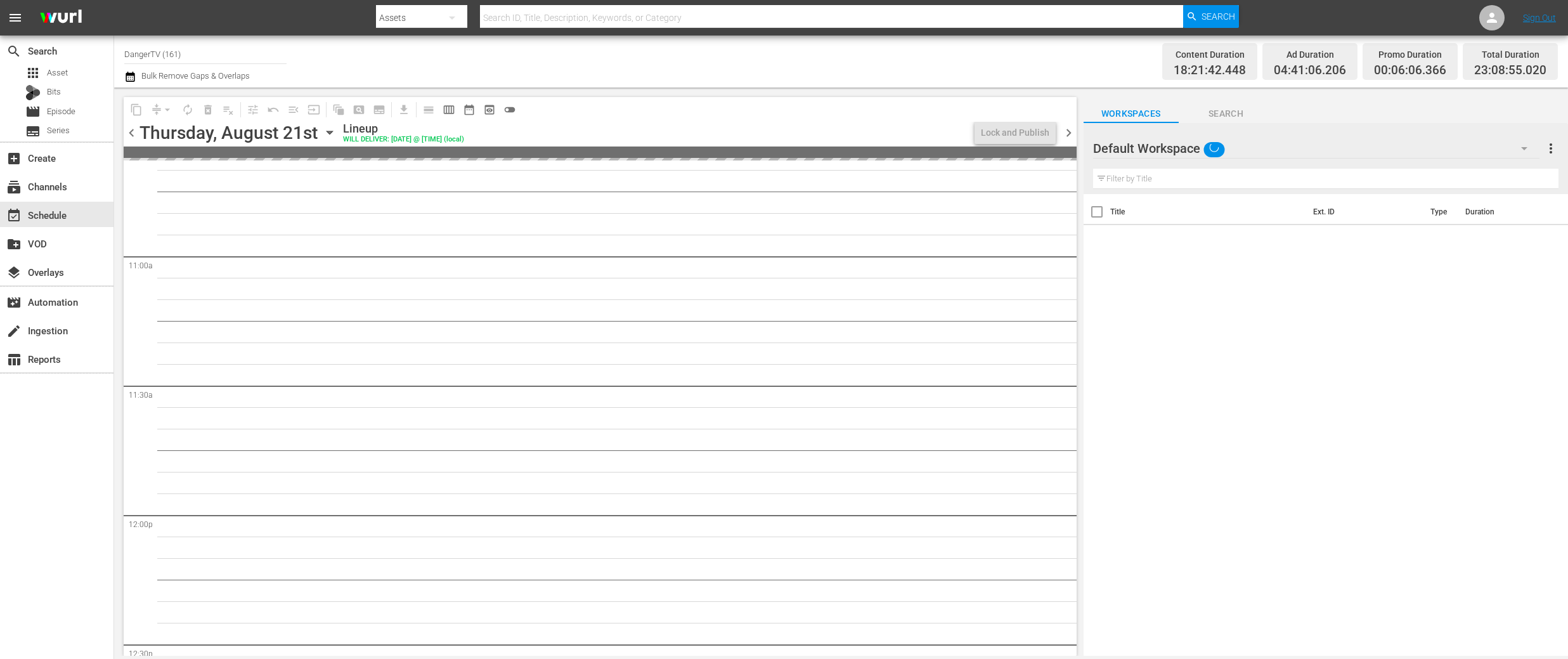 scroll, scrollTop: 2776, scrollLeft: 0, axis: vertical 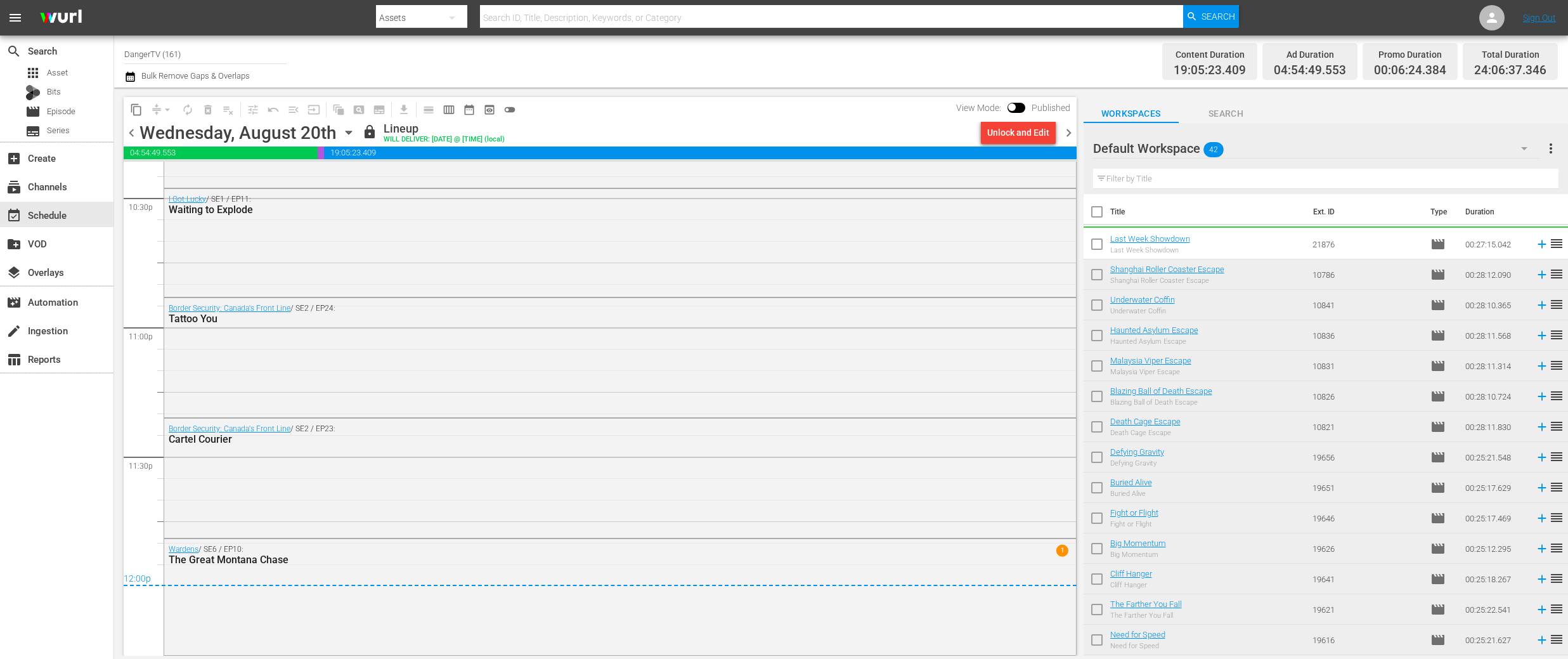 click on "chevron_right" at bounding box center [1068, 133] 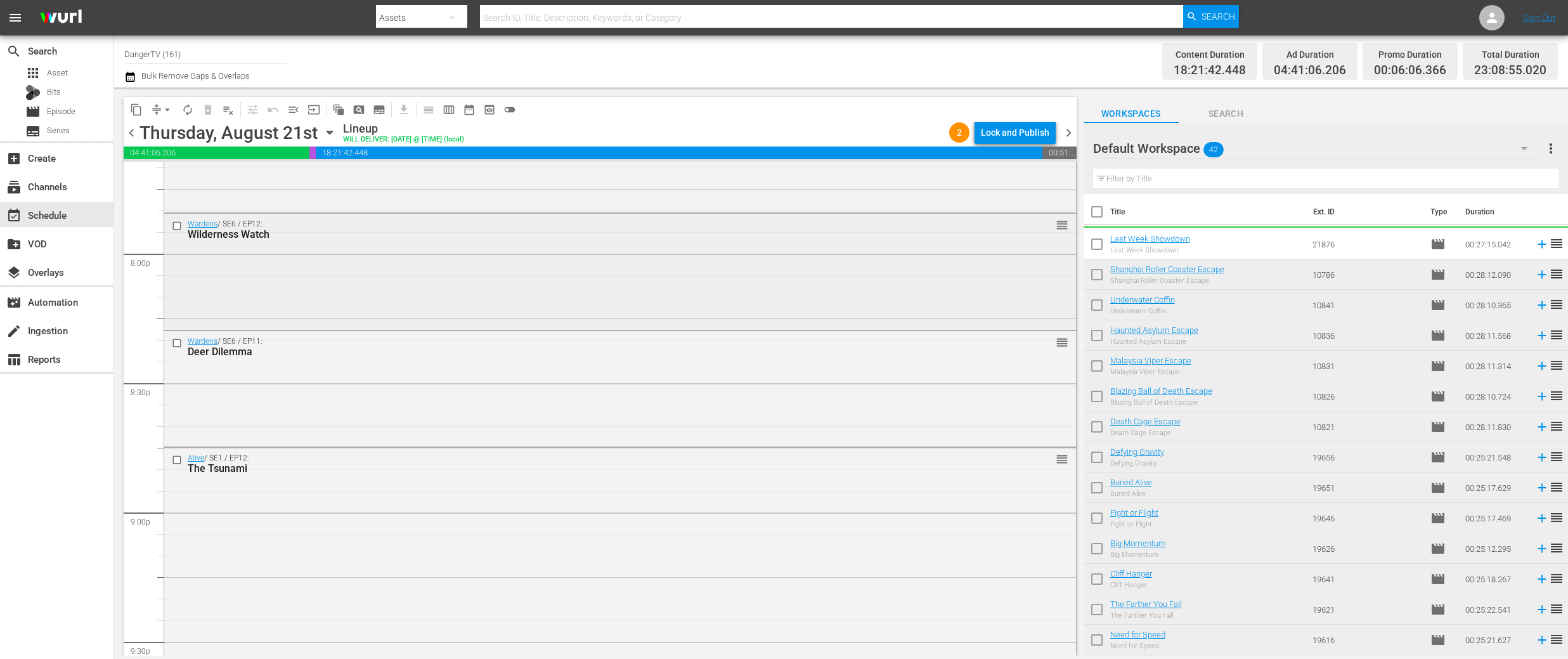 scroll, scrollTop: 5082, scrollLeft: 0, axis: vertical 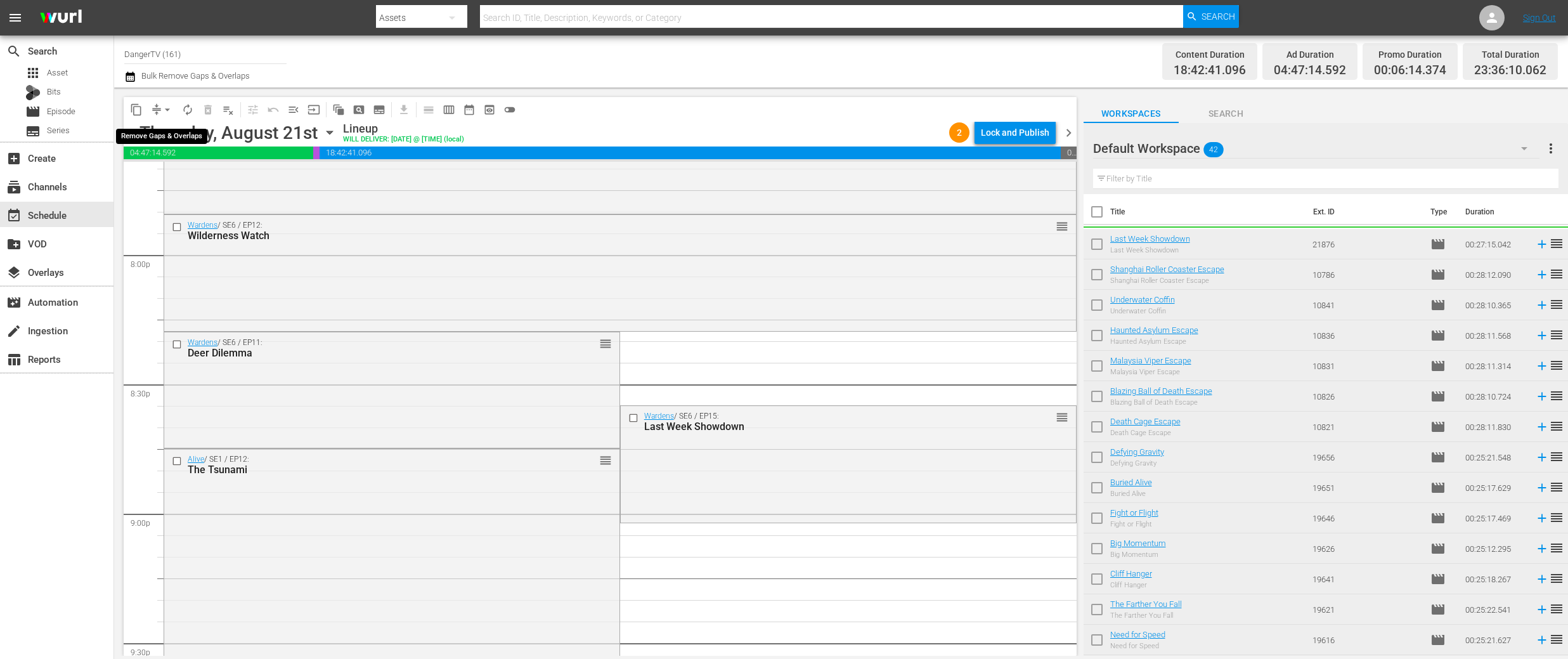click on "arrow_drop_down" at bounding box center (167, 110) 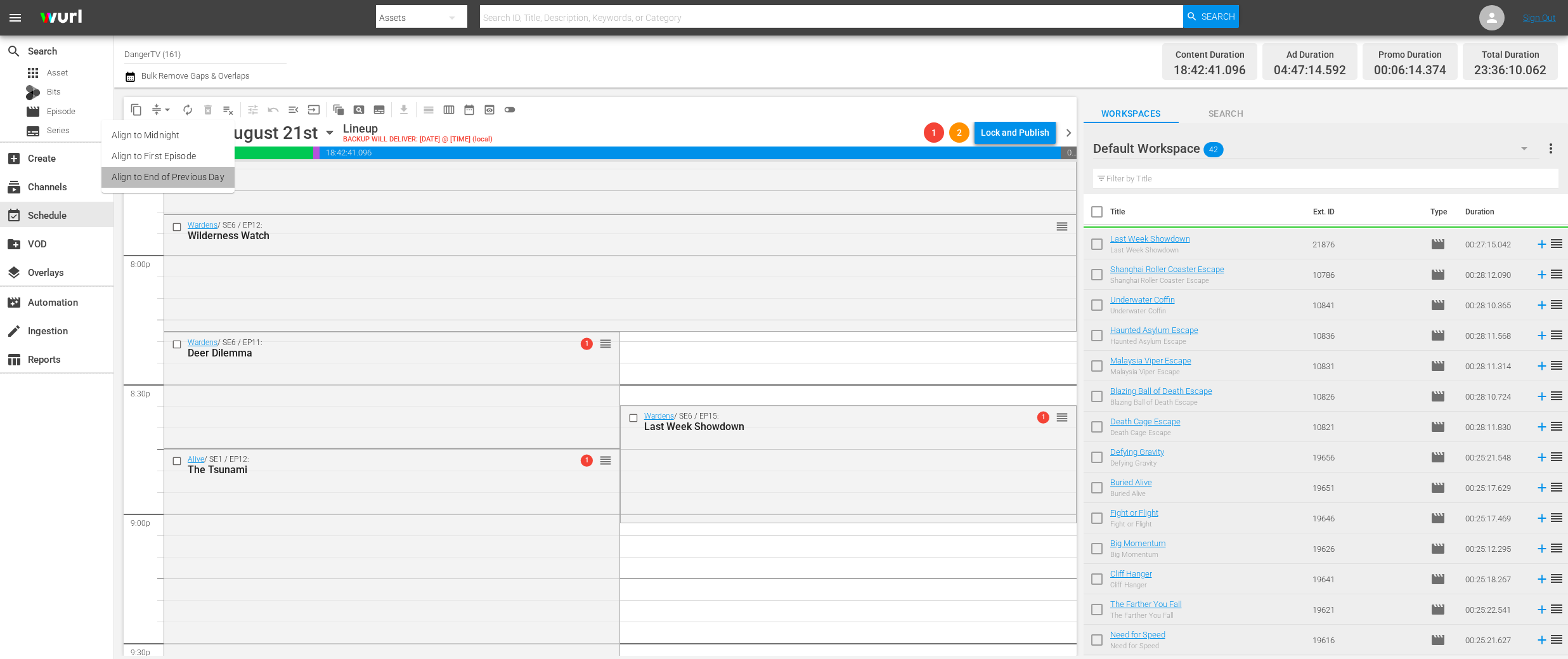 click on "Align to End of Previous Day" at bounding box center [168, 177] 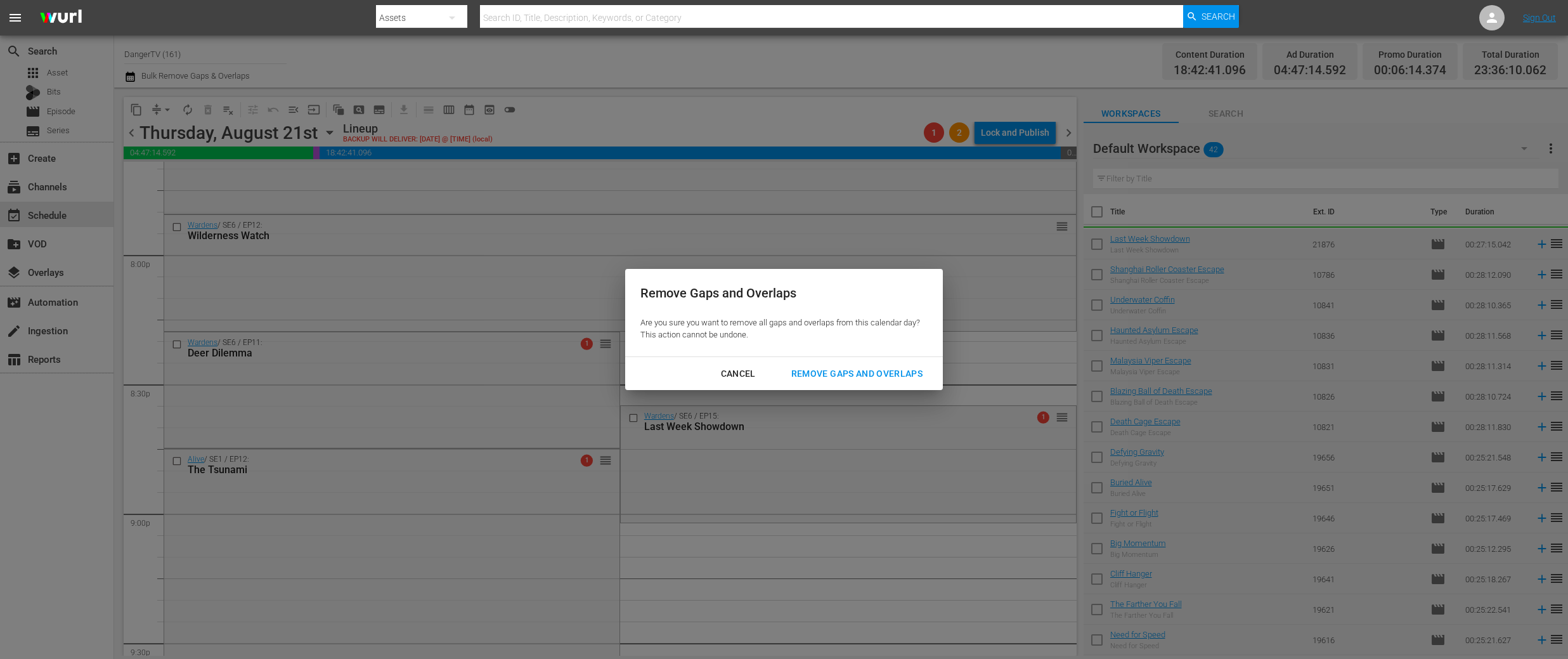 click on "Remove Gaps and Overlaps" at bounding box center (857, 374) 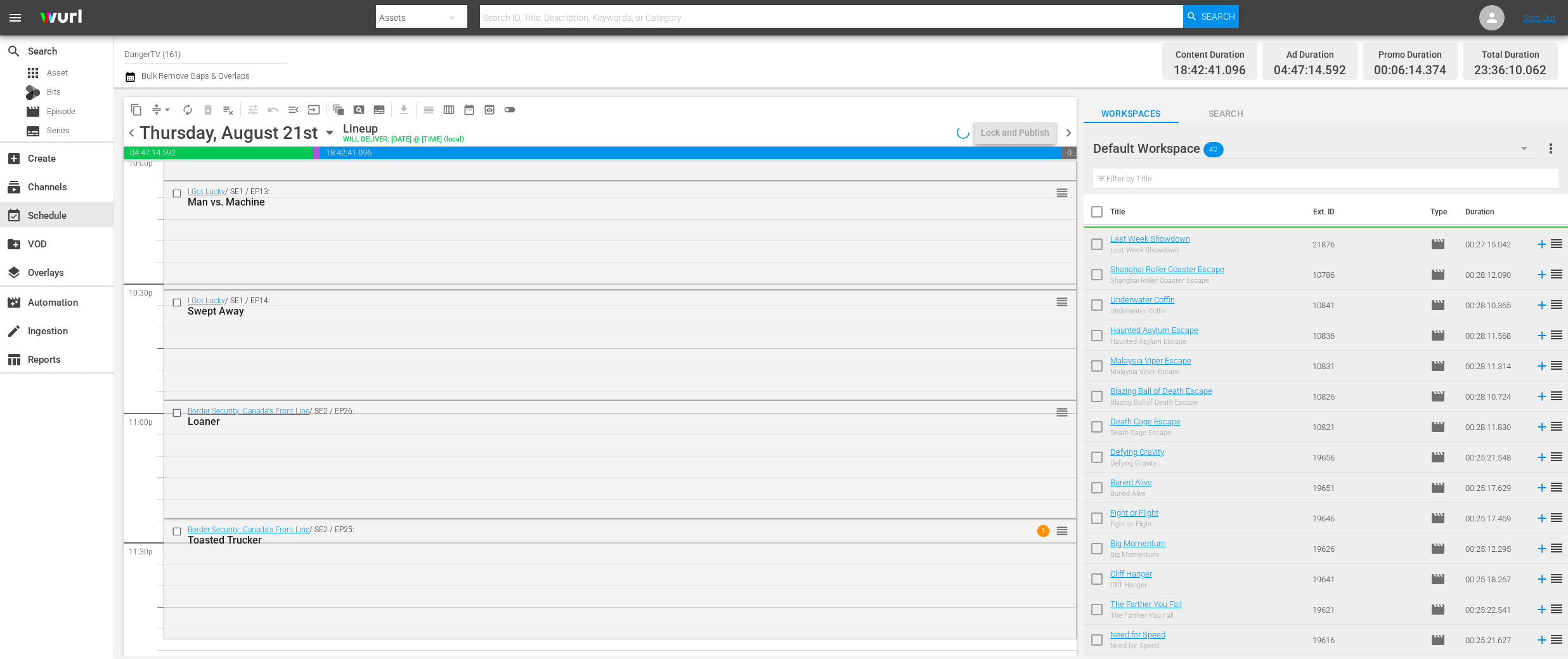 scroll, scrollTop: 5717, scrollLeft: 0, axis: vertical 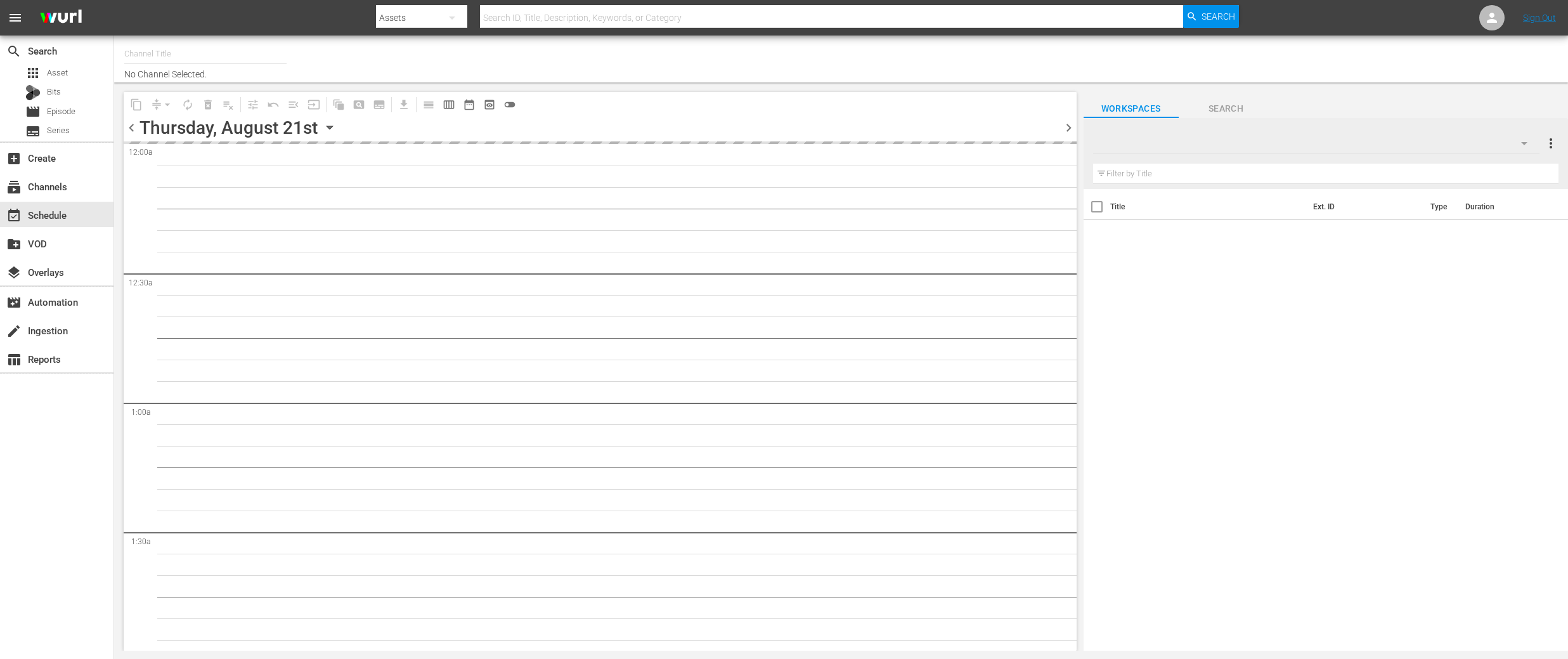 type on "DangerTV (161)" 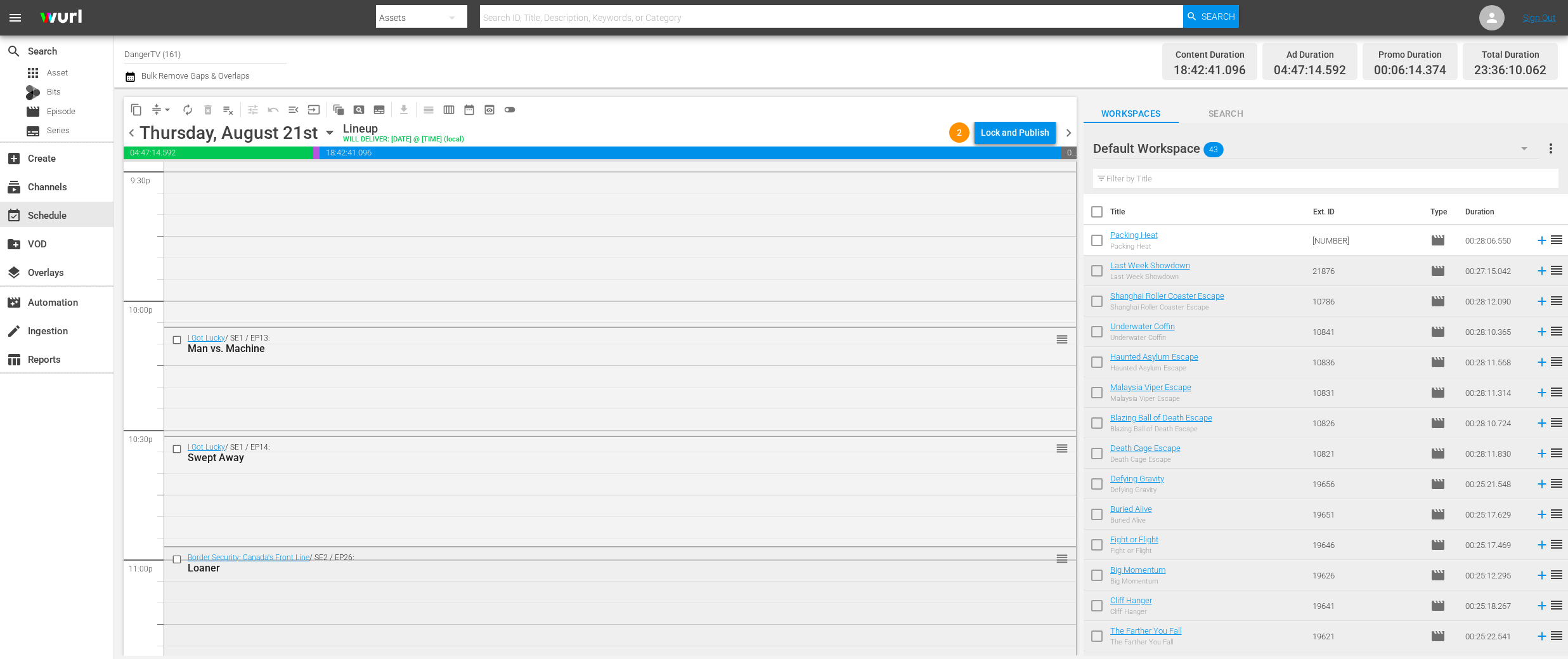 scroll, scrollTop: 5717, scrollLeft: 0, axis: vertical 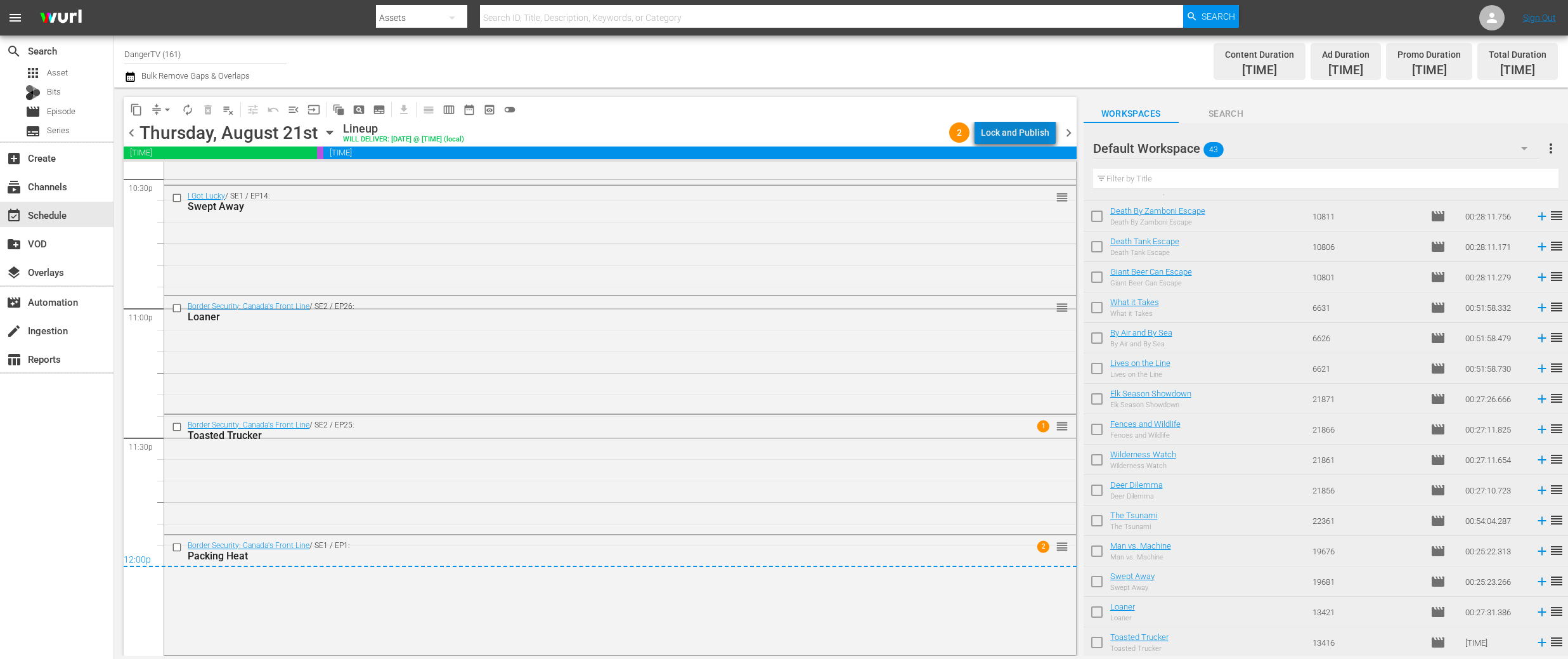 click on "Lock and Publish" at bounding box center (1015, 133) 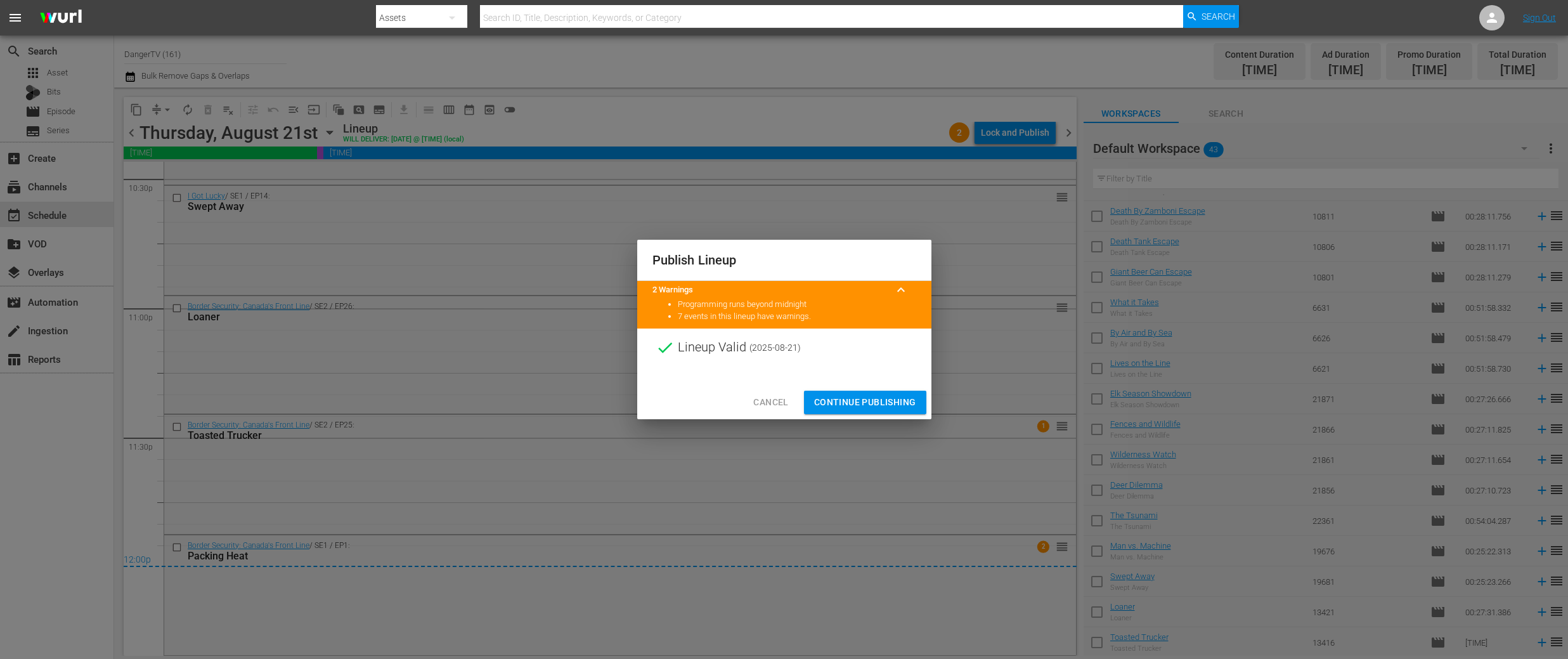click on "Continue Publishing" at bounding box center [865, 402] 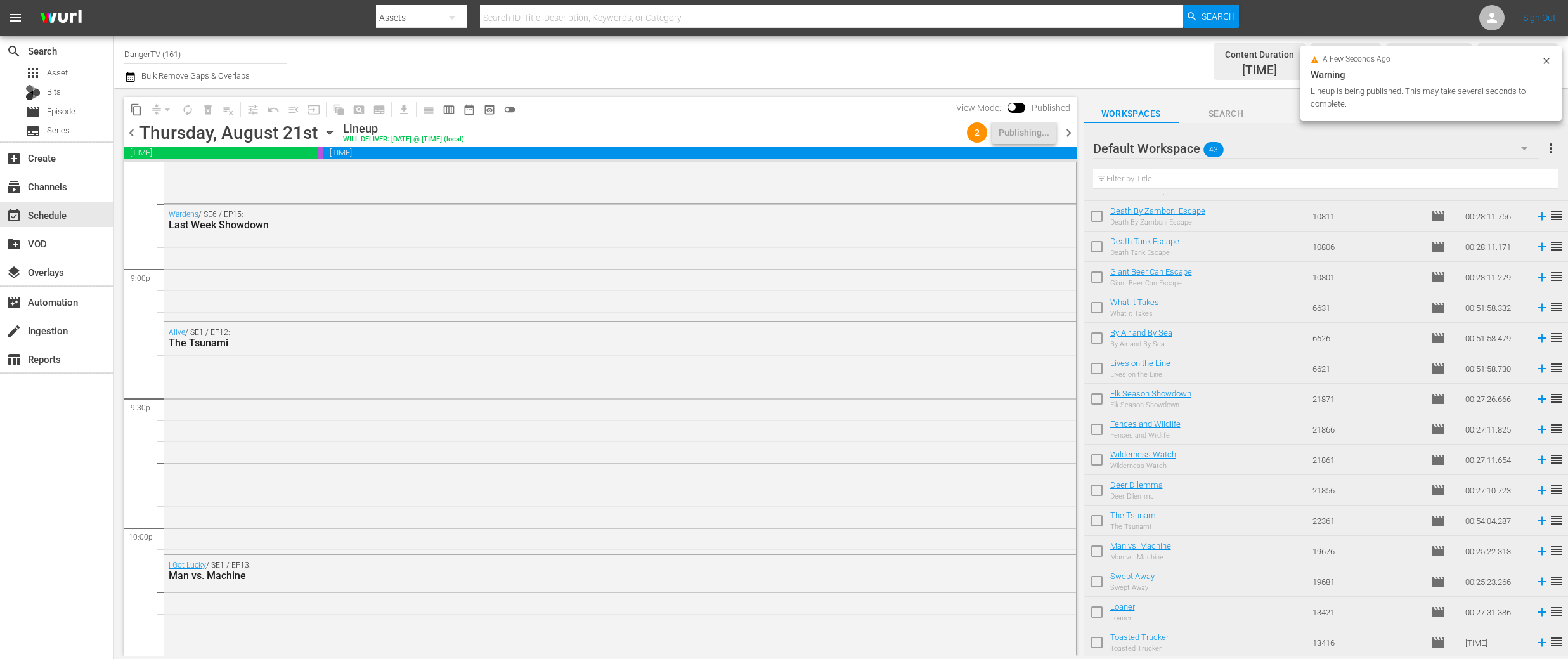 scroll, scrollTop: 5244, scrollLeft: 0, axis: vertical 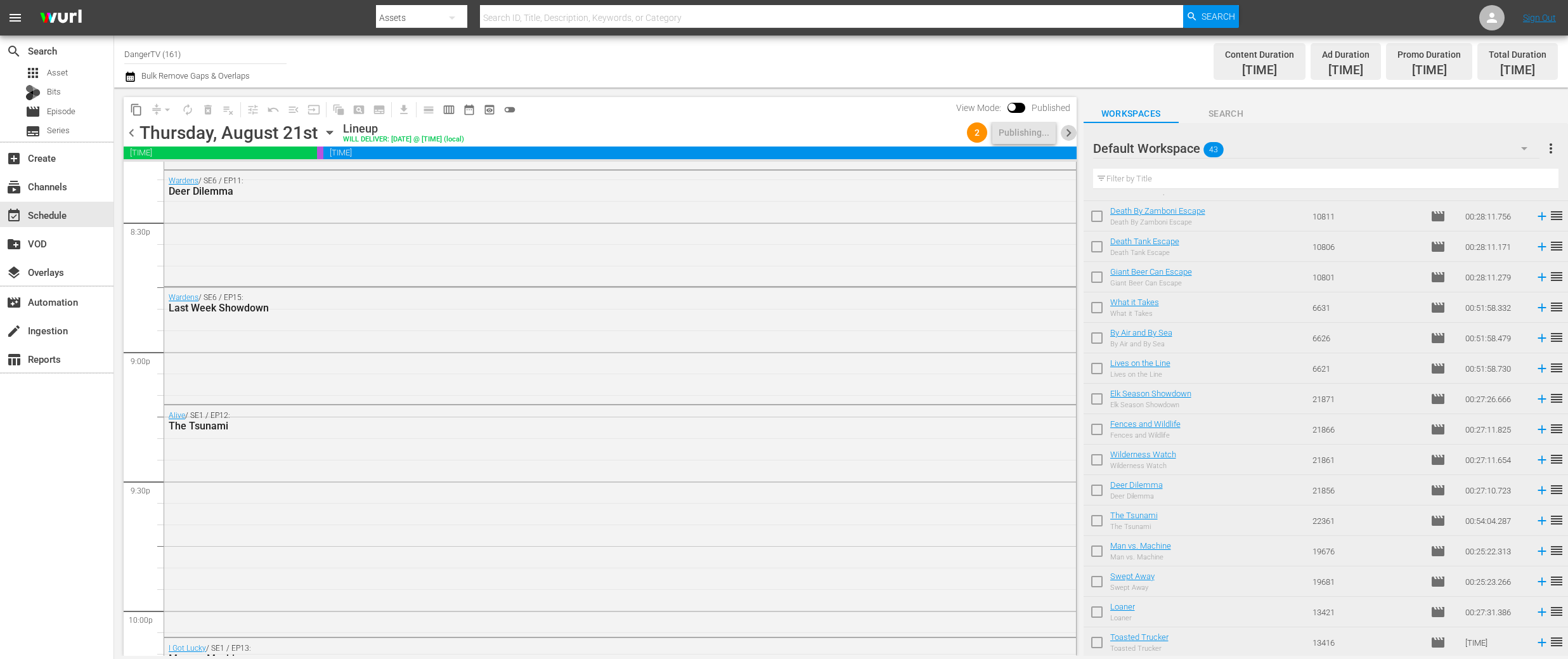 drag, startPoint x: 1072, startPoint y: 134, endPoint x: 1093, endPoint y: 218, distance: 86.58522 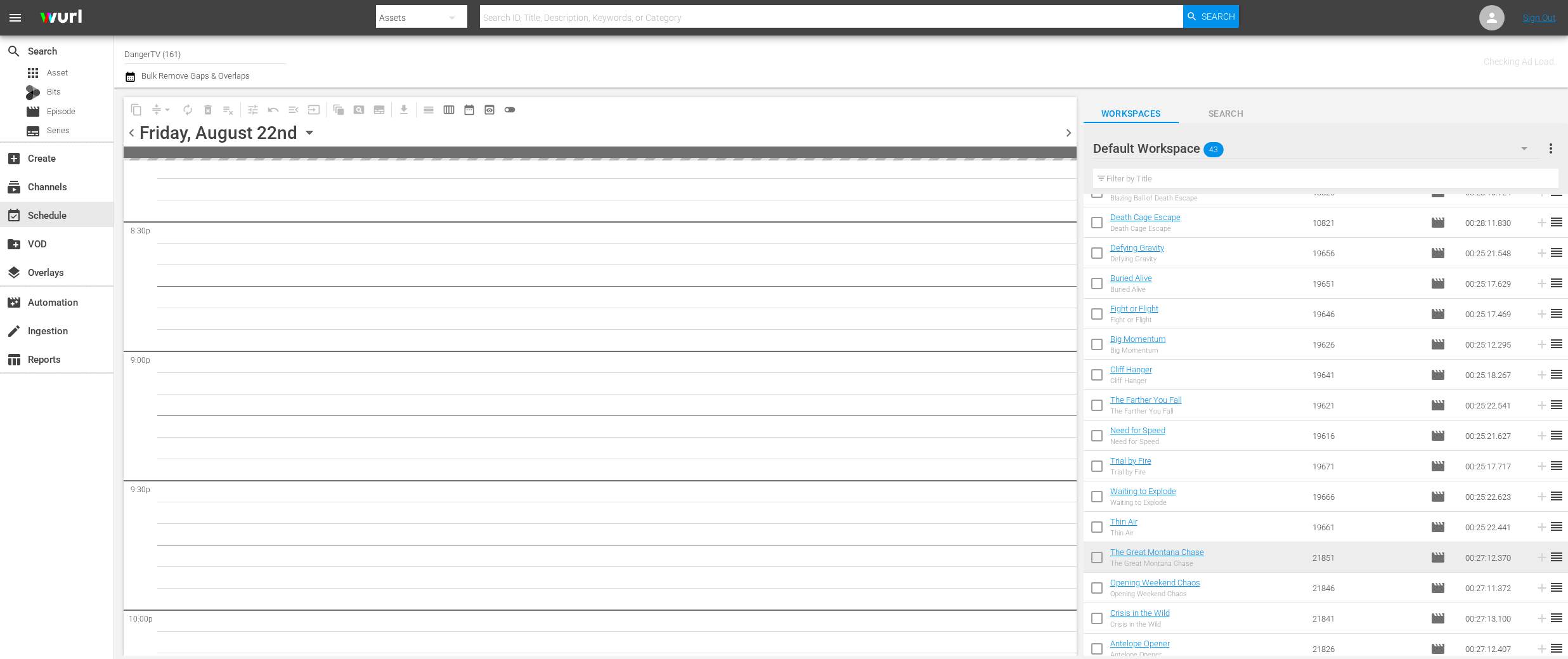 scroll, scrollTop: 0, scrollLeft: 0, axis: both 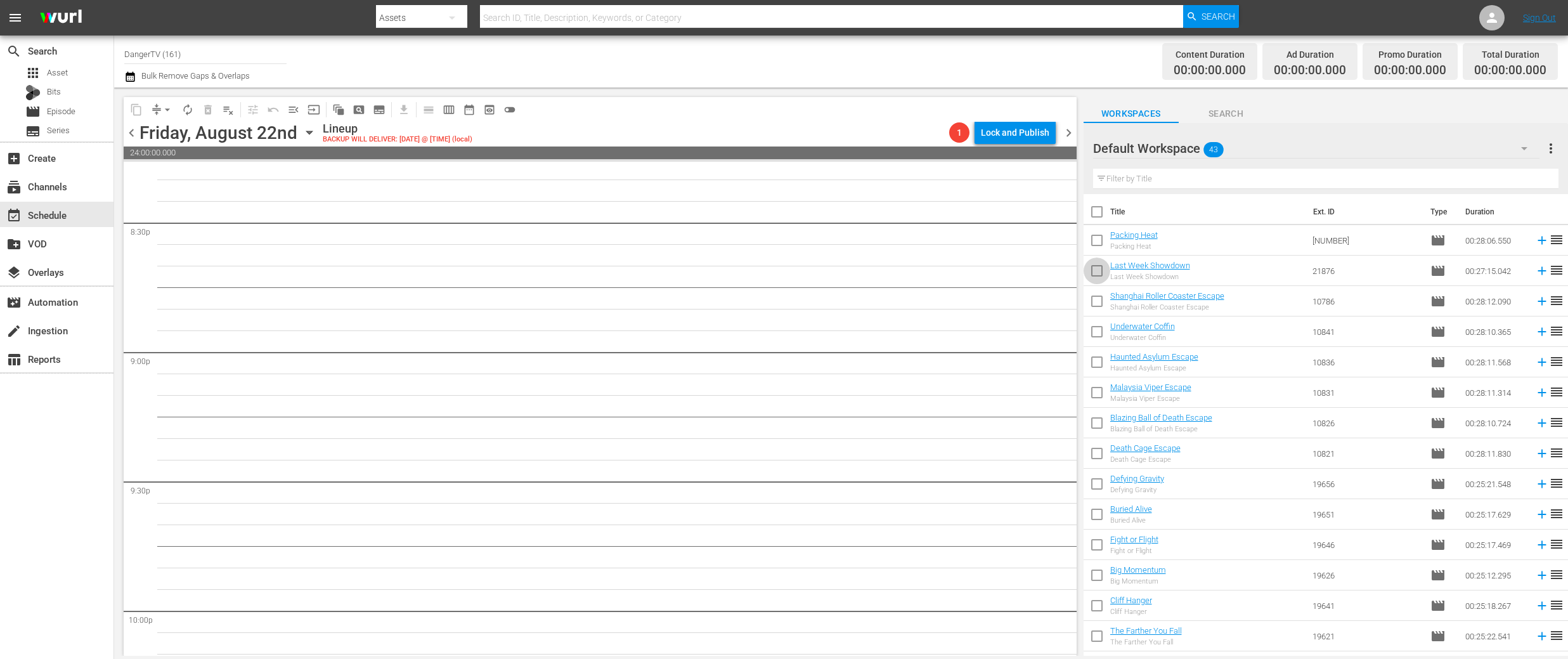 click at bounding box center (1097, 273) 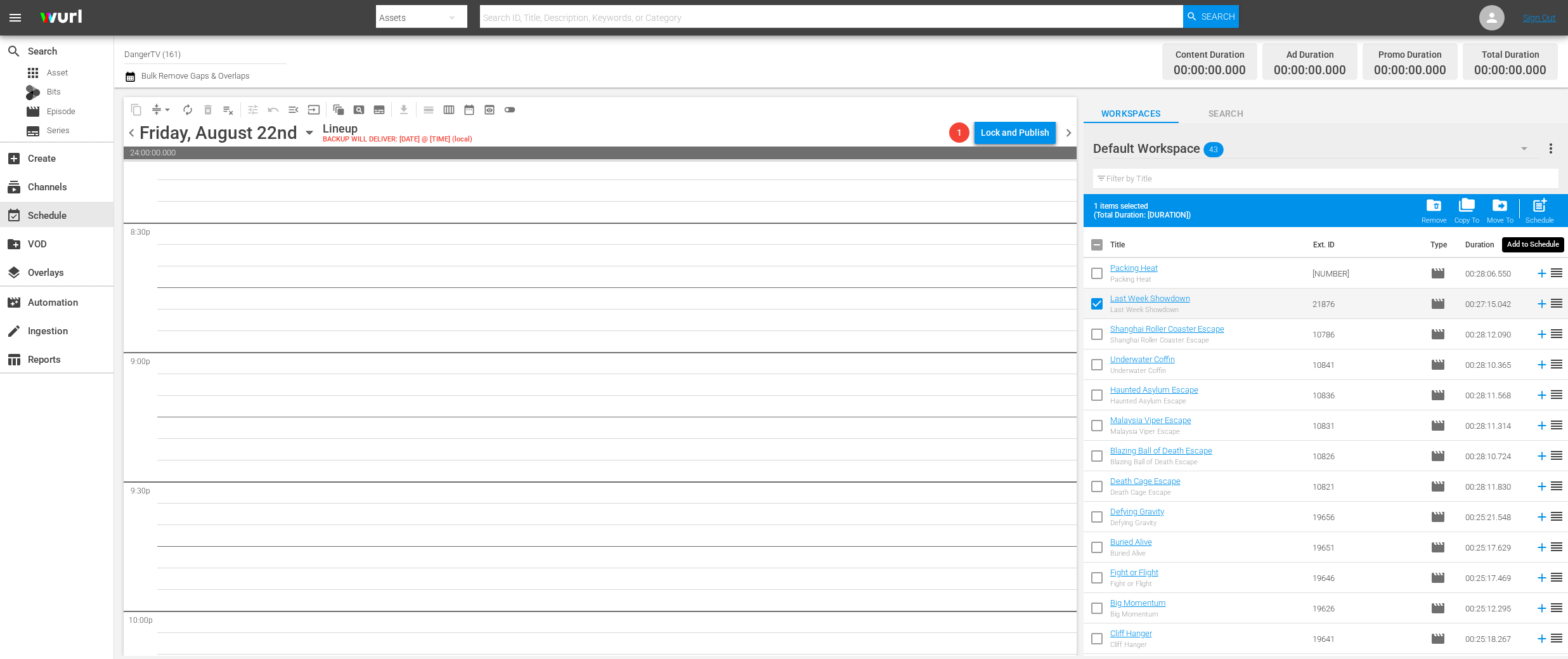 click on "post_add" at bounding box center (1539, 205) 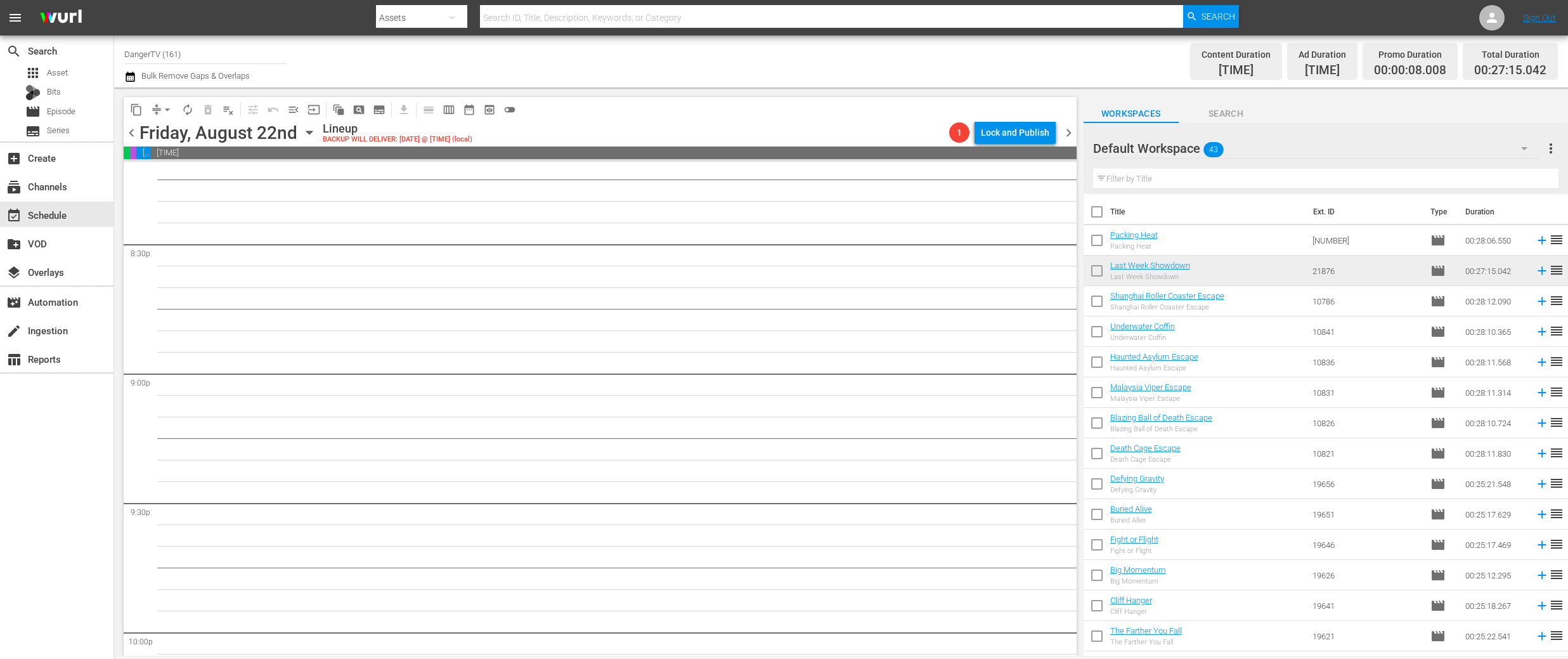 click on "chevron_left" at bounding box center [131, 133] 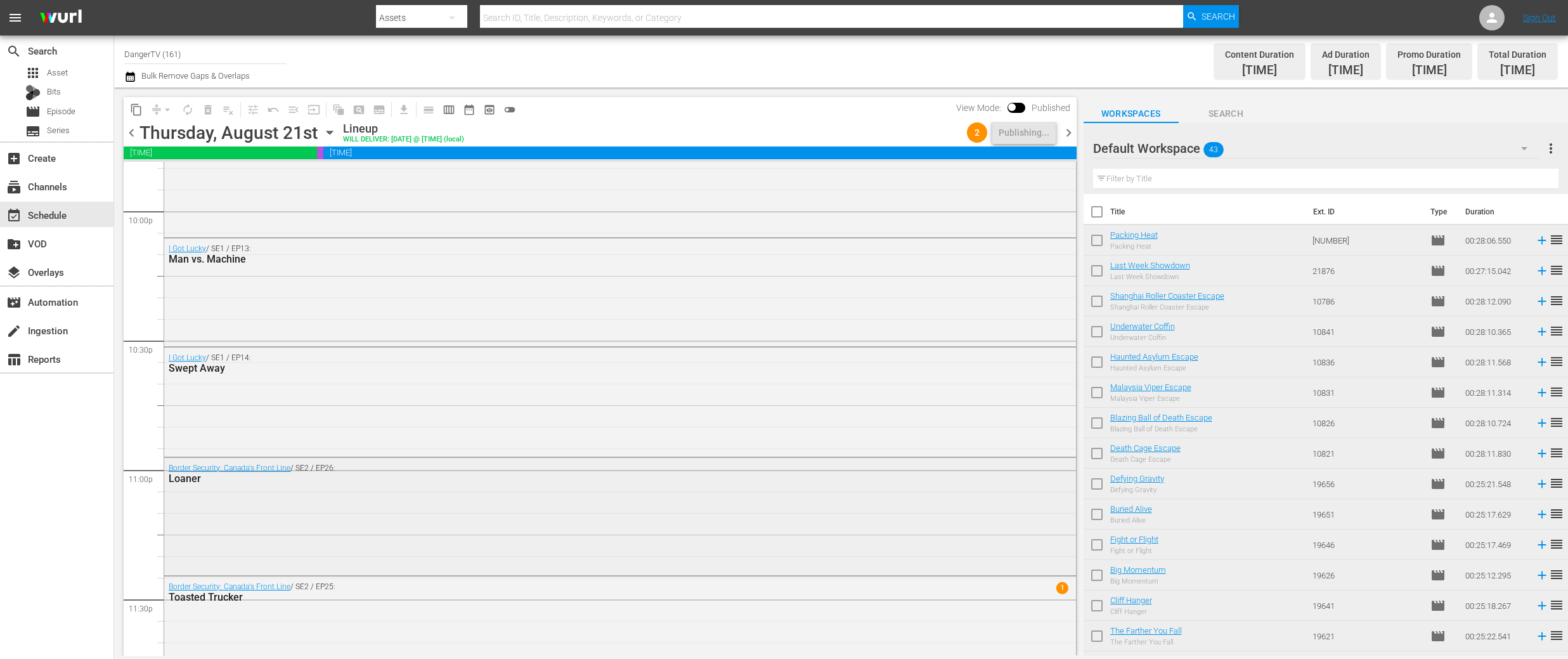 scroll, scrollTop: 5805, scrollLeft: 0, axis: vertical 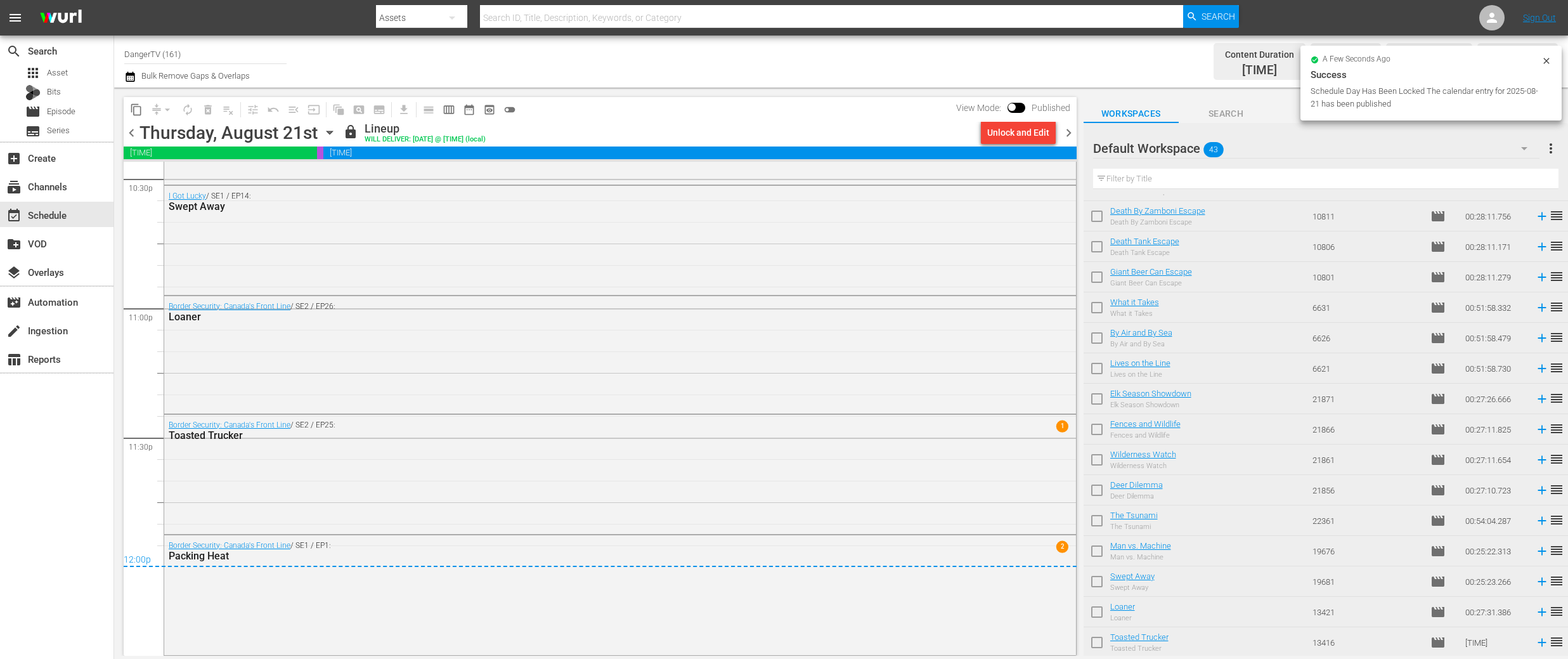 click on "chevron_right" at bounding box center [1068, 133] 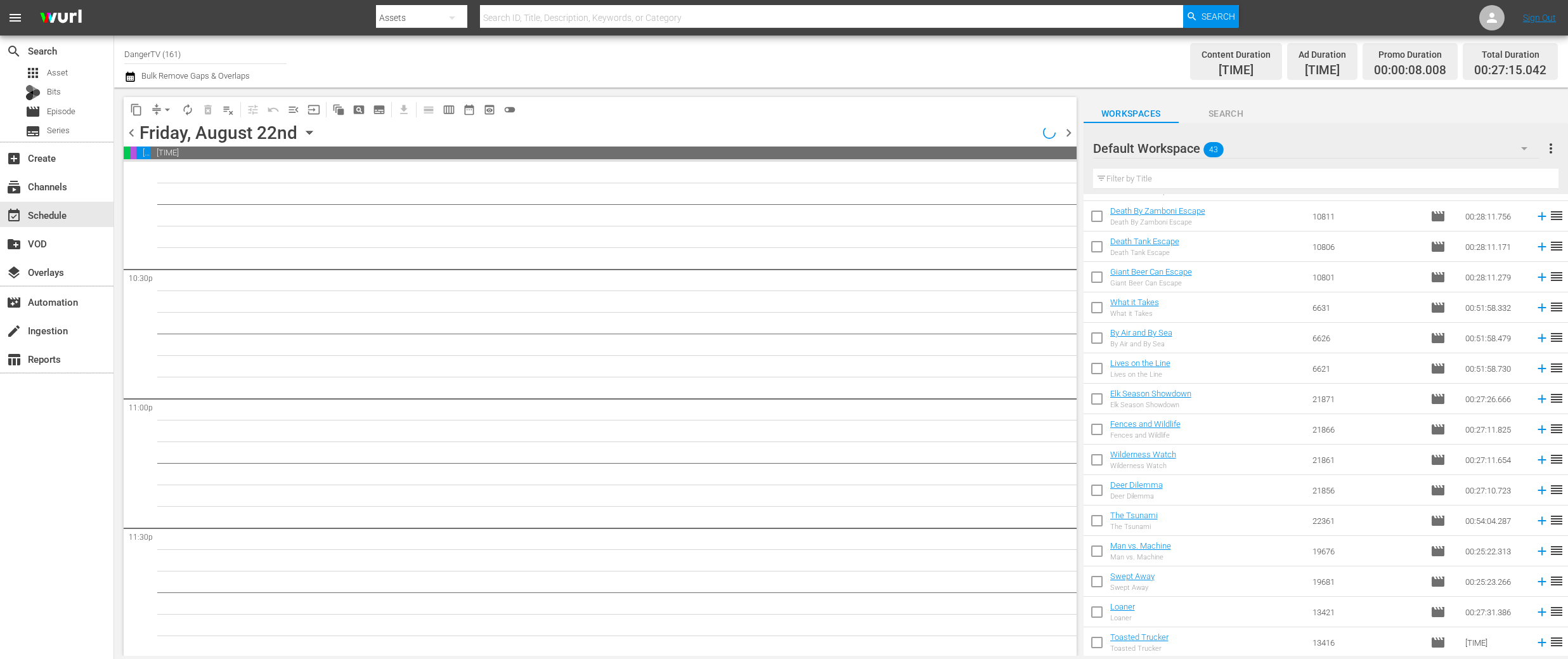 scroll, scrollTop: 5717, scrollLeft: 0, axis: vertical 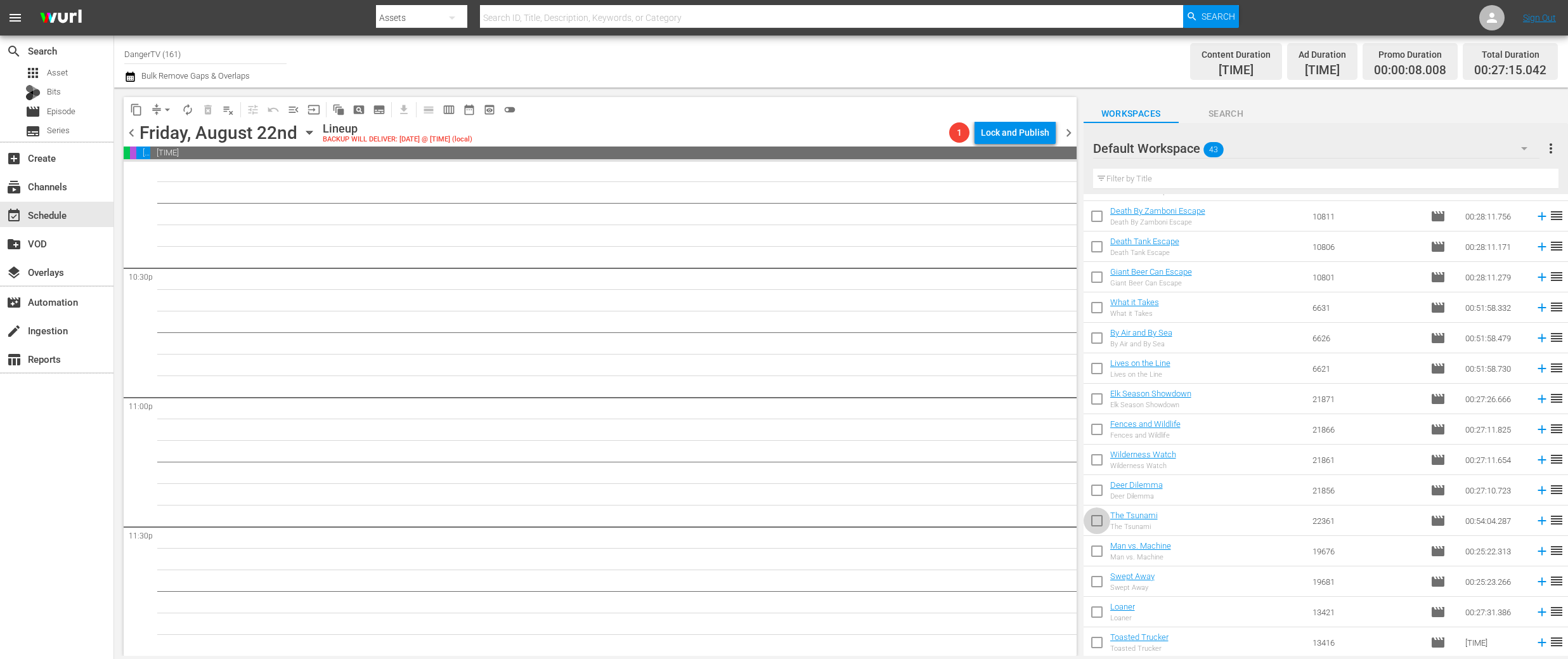 click at bounding box center [1097, 523] 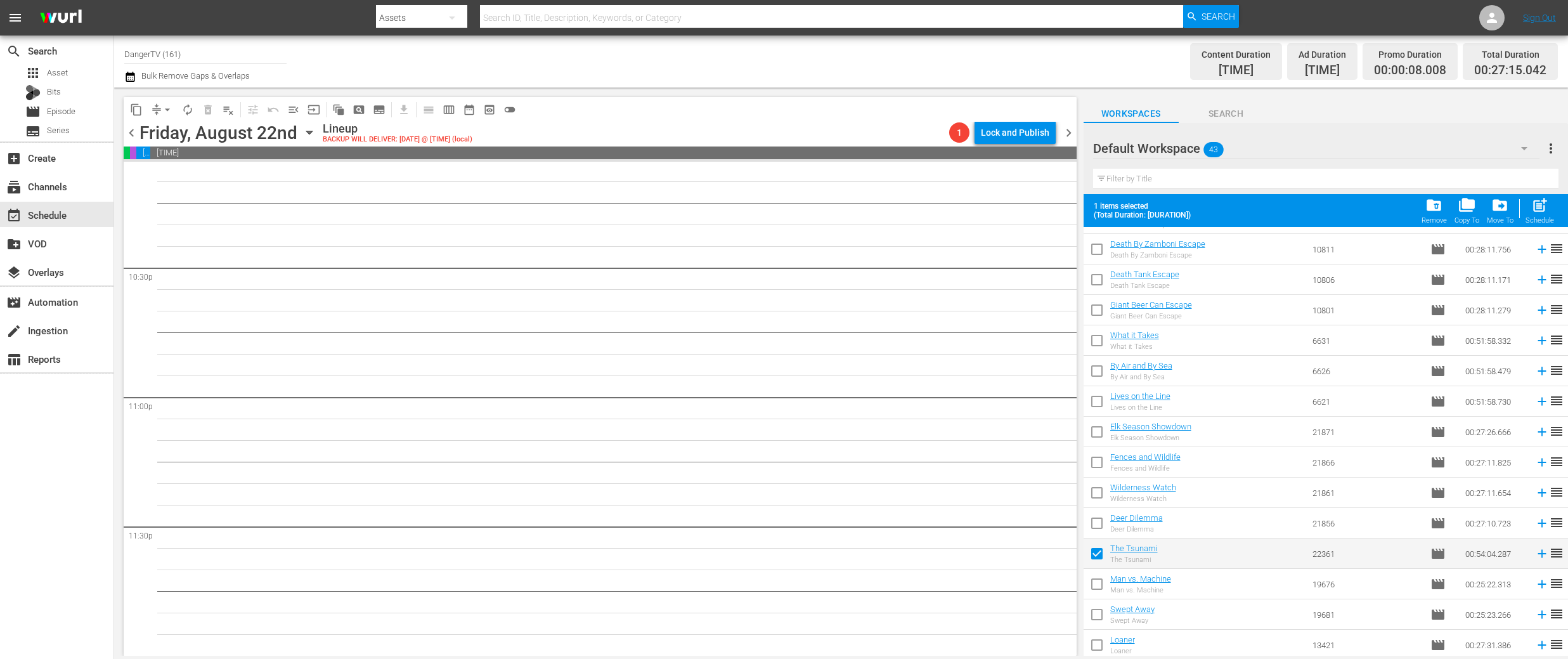 scroll, scrollTop: 910, scrollLeft: 0, axis: vertical 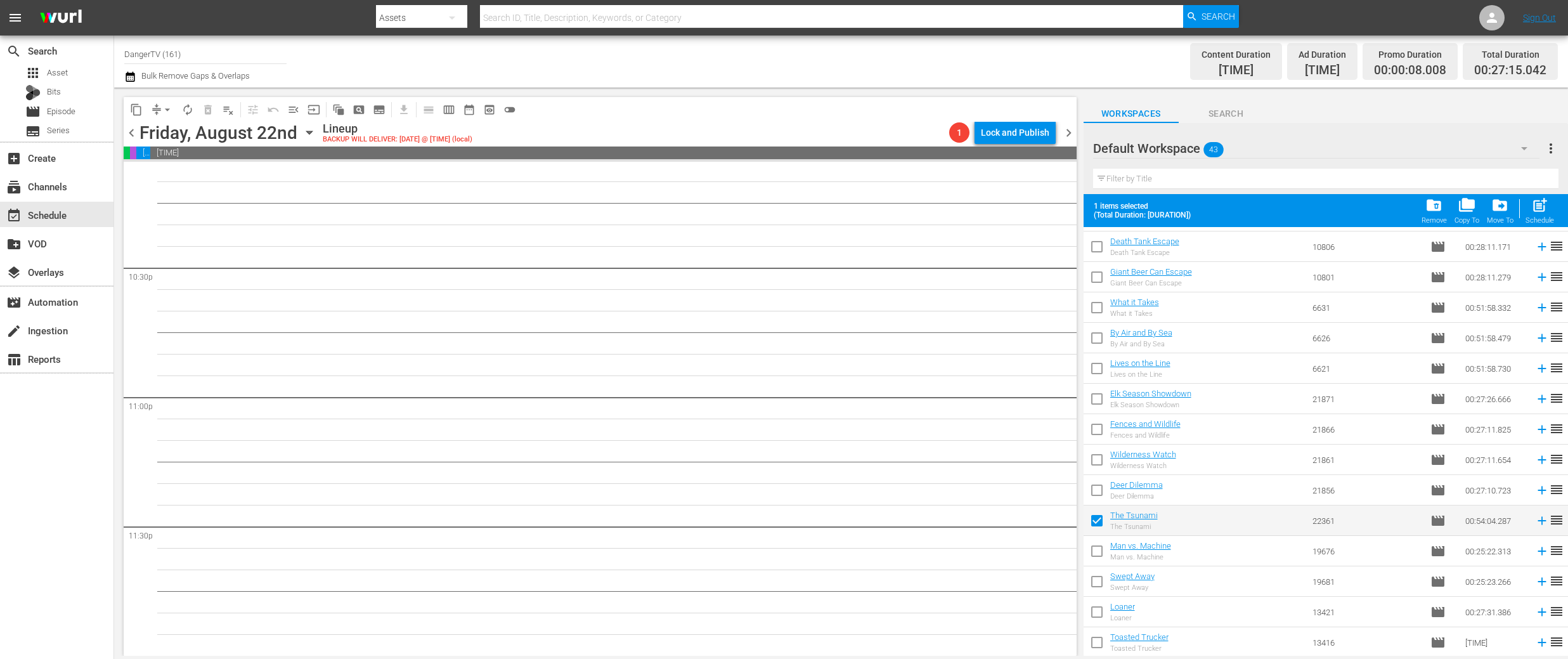 click at bounding box center [1097, 554] 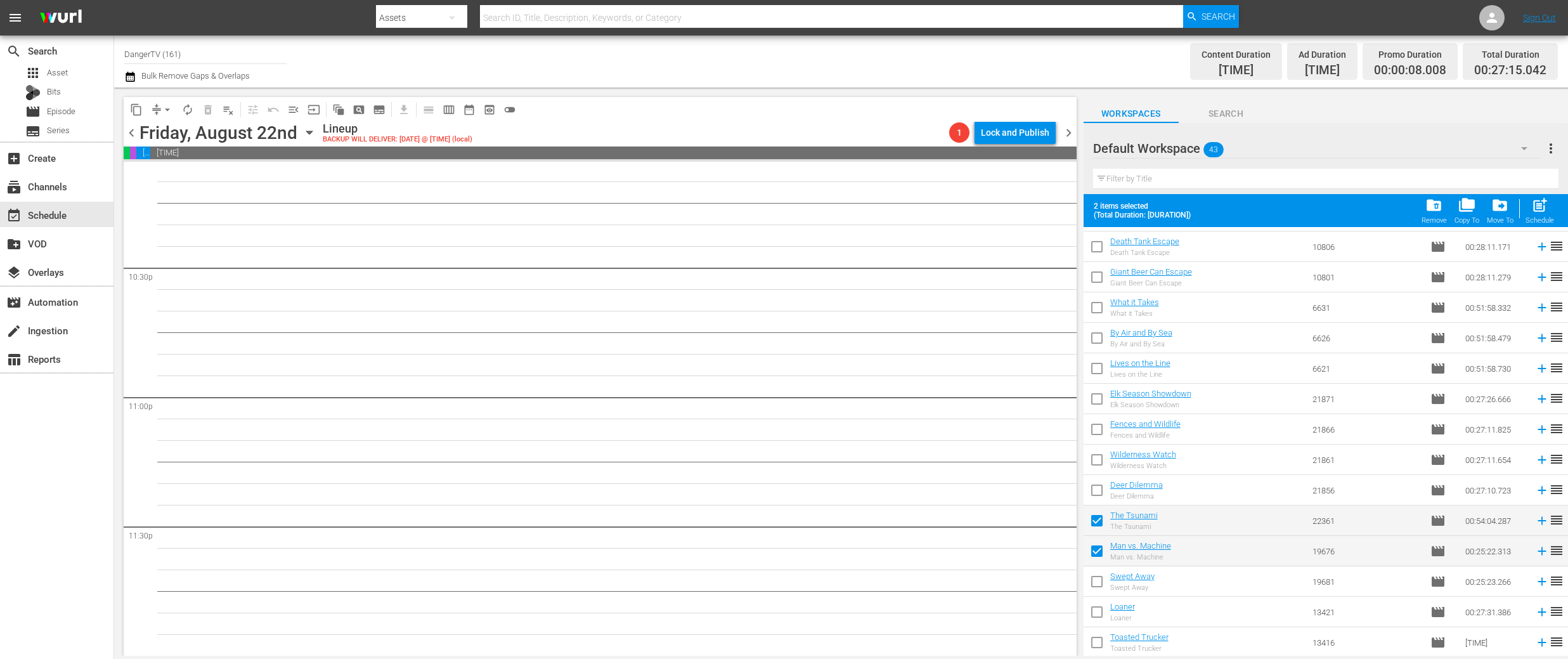 click at bounding box center (1097, 584) 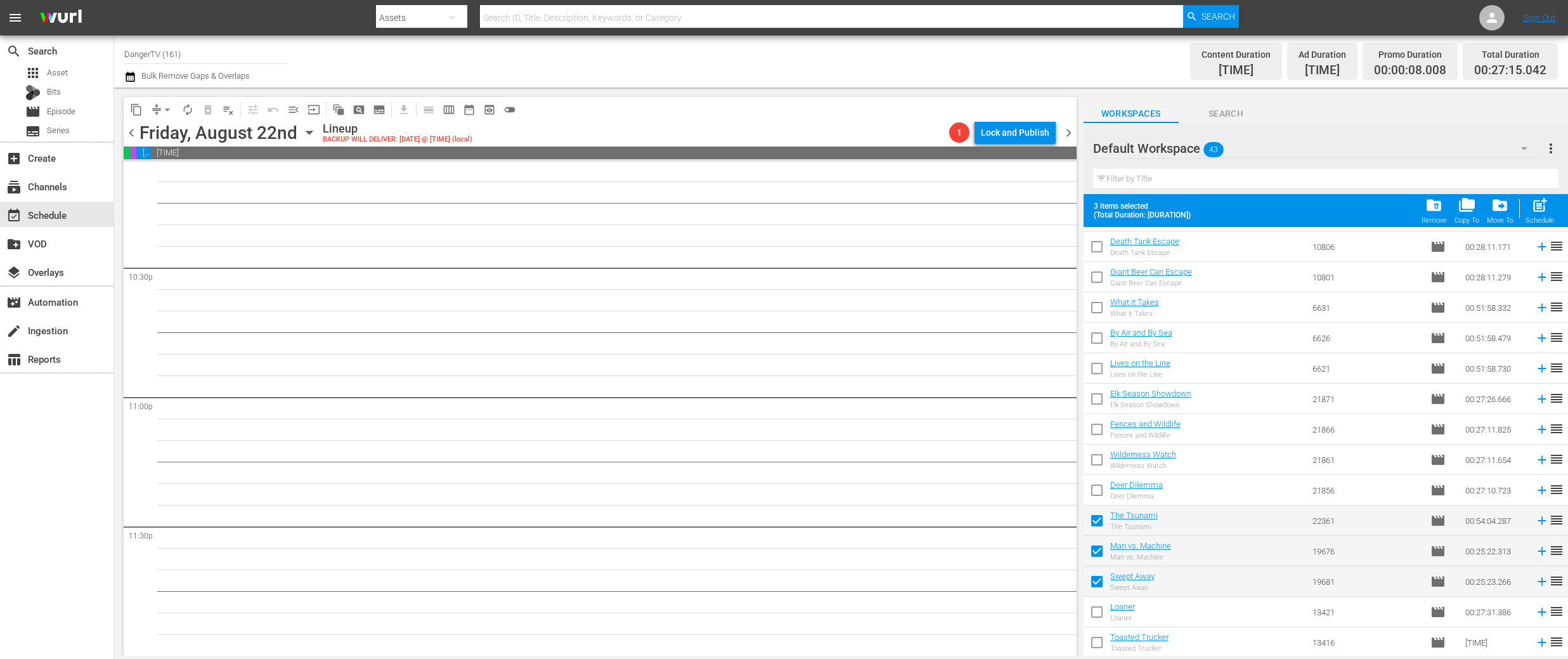drag, startPoint x: 1099, startPoint y: 612, endPoint x: 1101, endPoint y: 633, distance: 21.09502 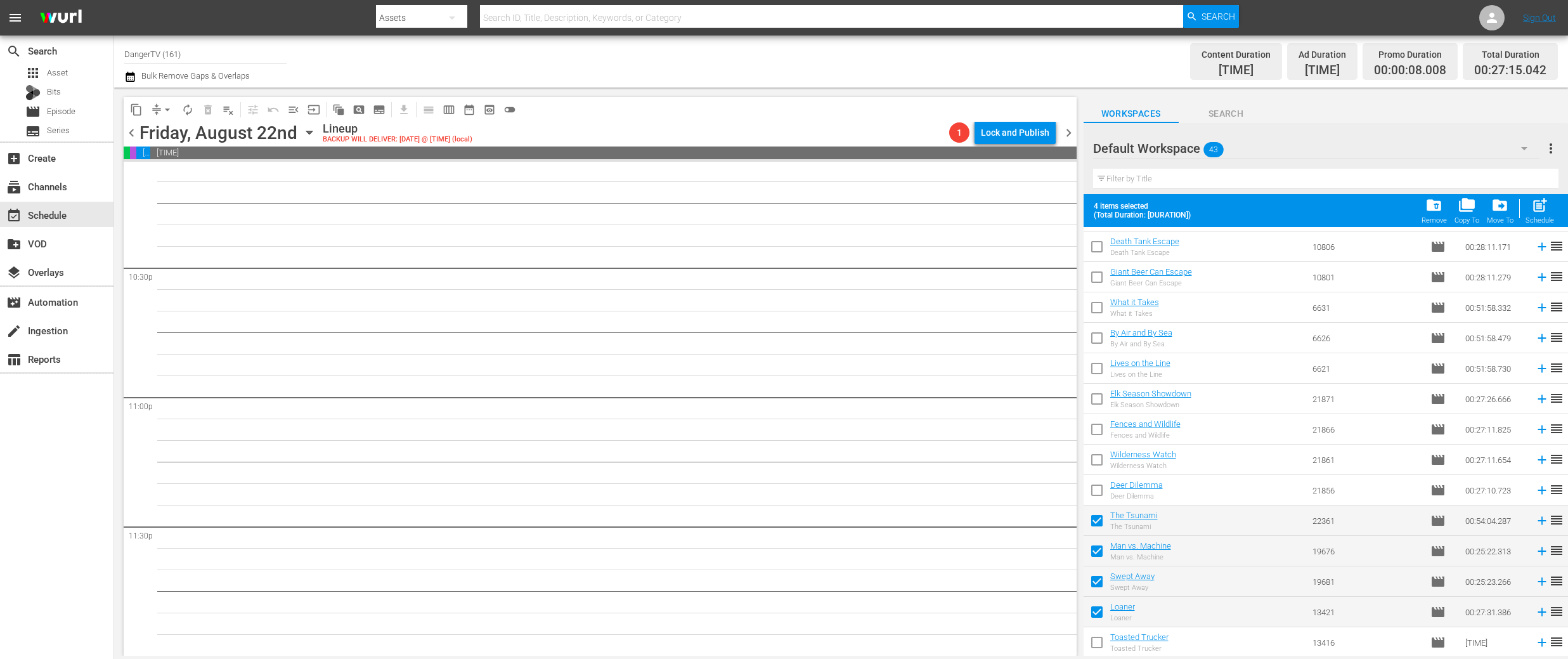 click at bounding box center [1097, 645] 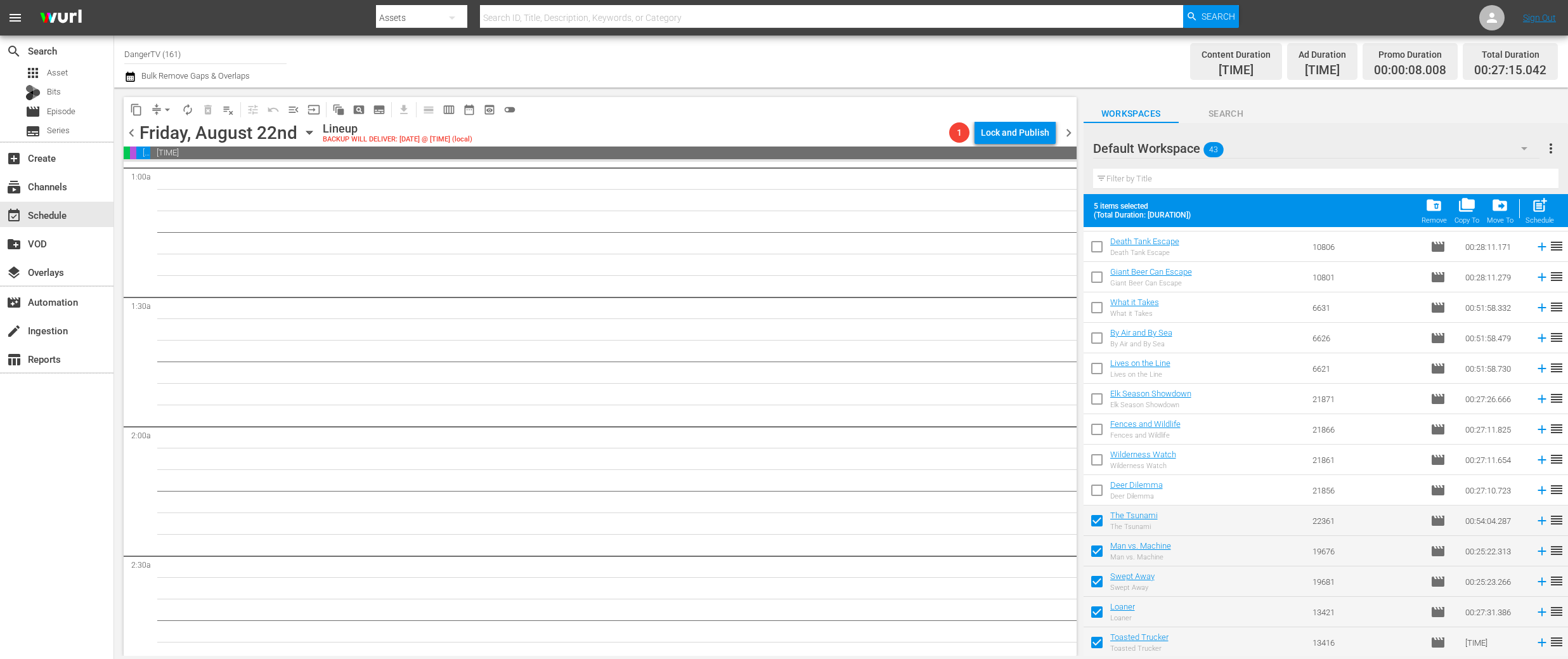 scroll, scrollTop: 0, scrollLeft: 0, axis: both 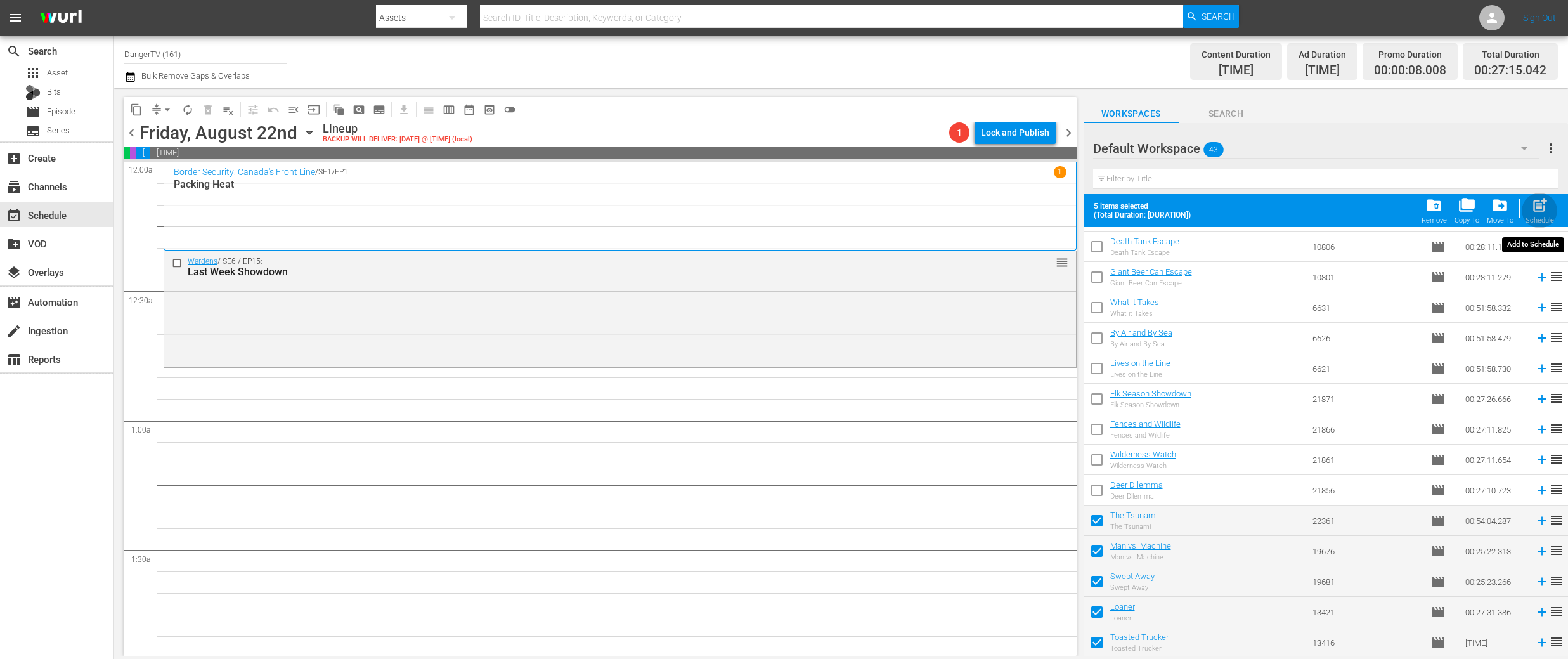 click on "post_add" at bounding box center [1539, 205] 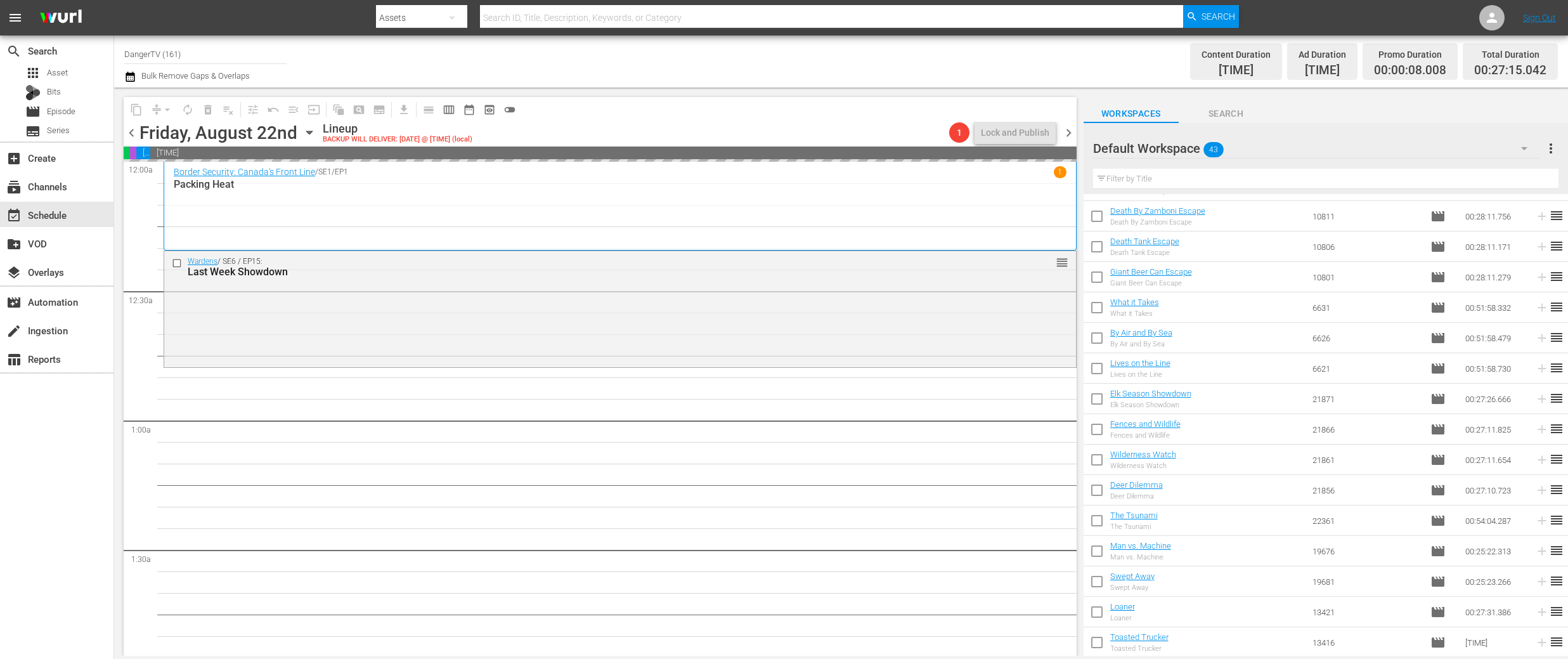 scroll, scrollTop: 0, scrollLeft: 0, axis: both 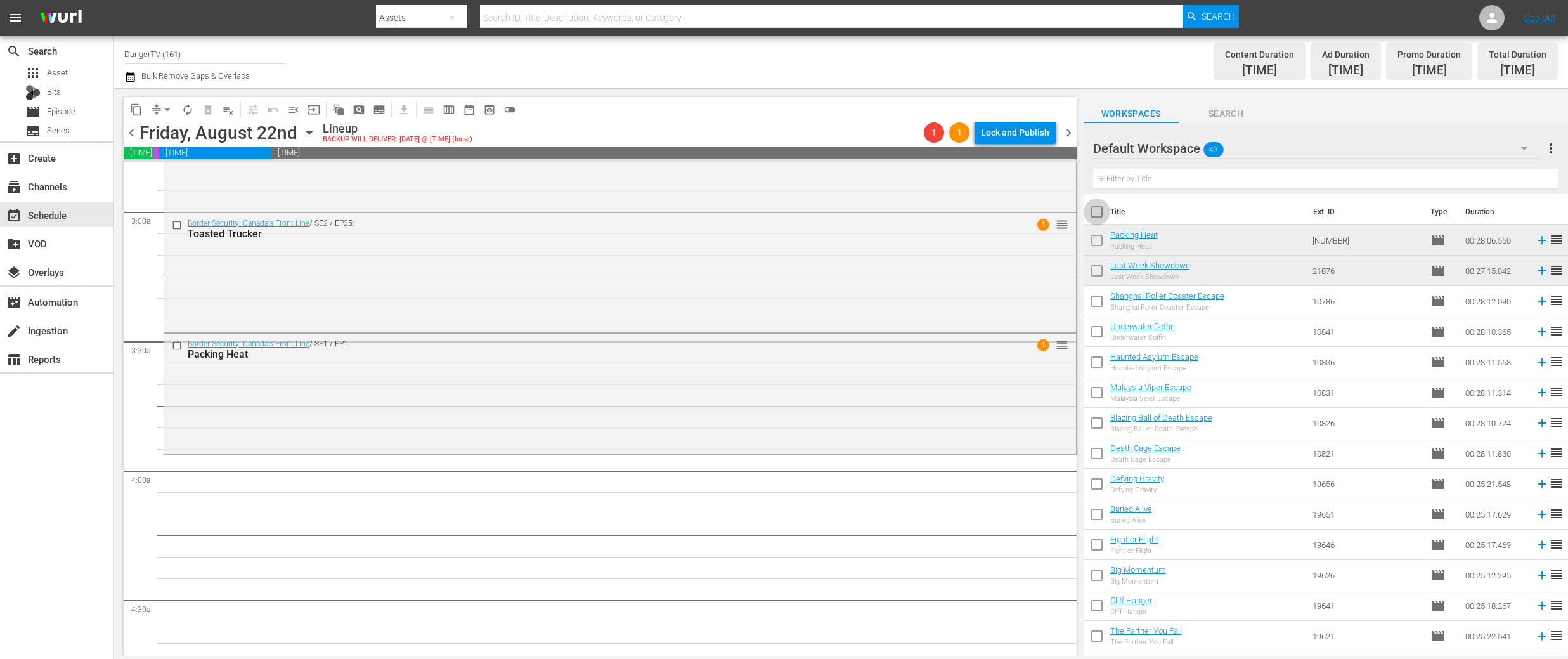 click at bounding box center [1097, 214] 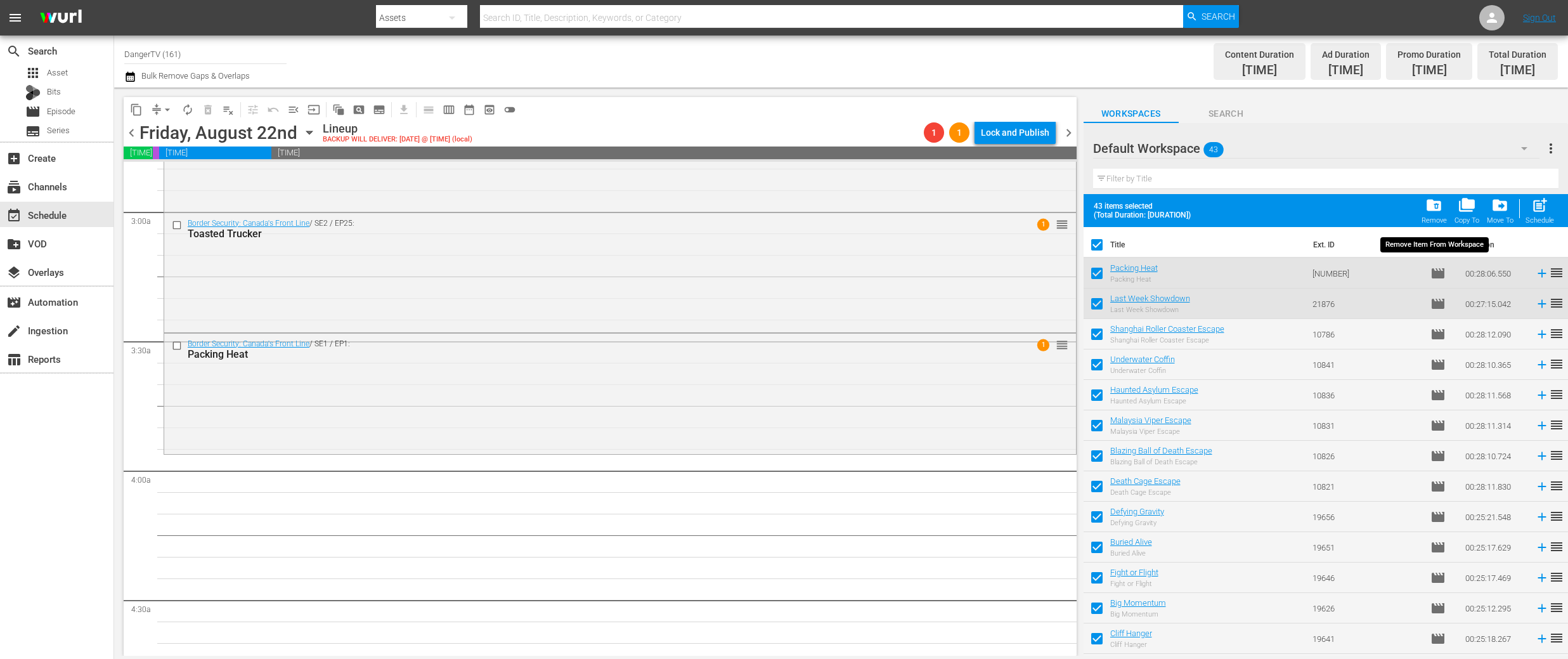 click on "folder_delete" at bounding box center (1434, 205) 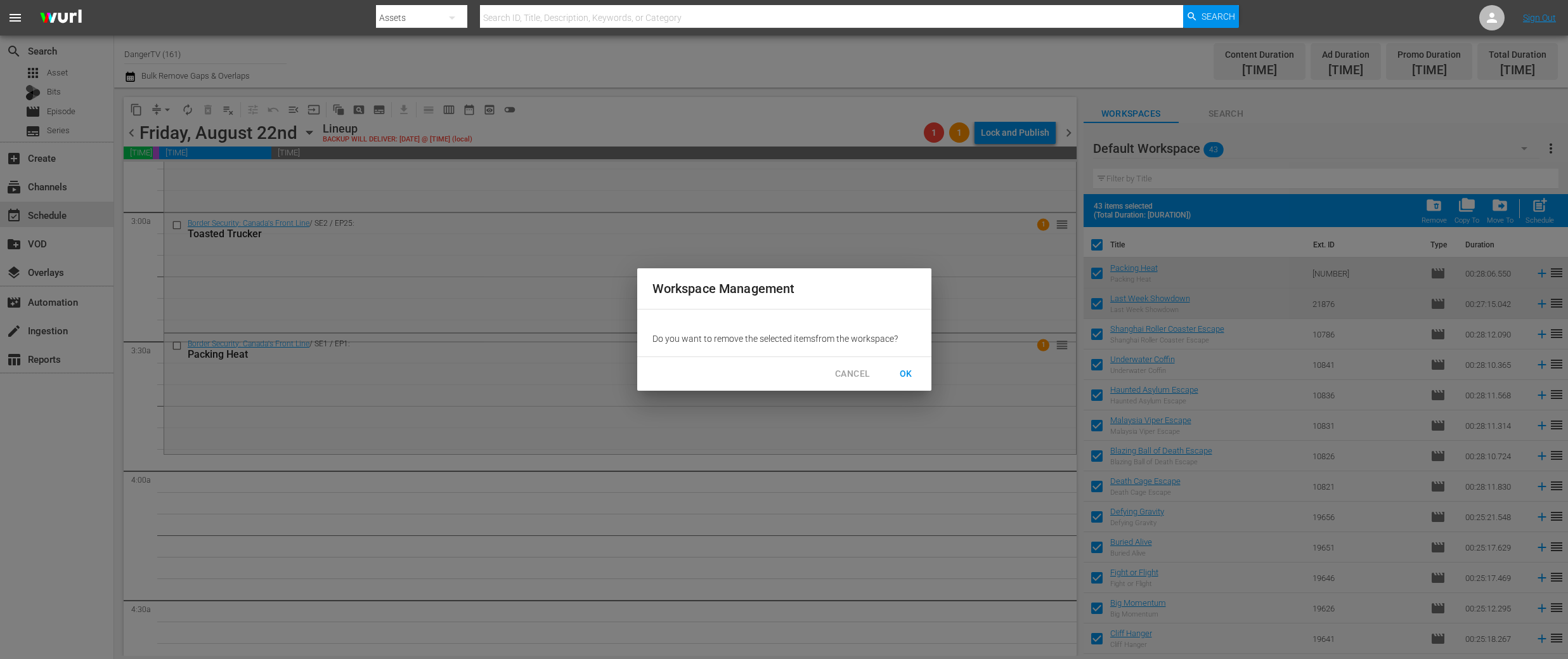 click on "OK" at bounding box center (906, 374) 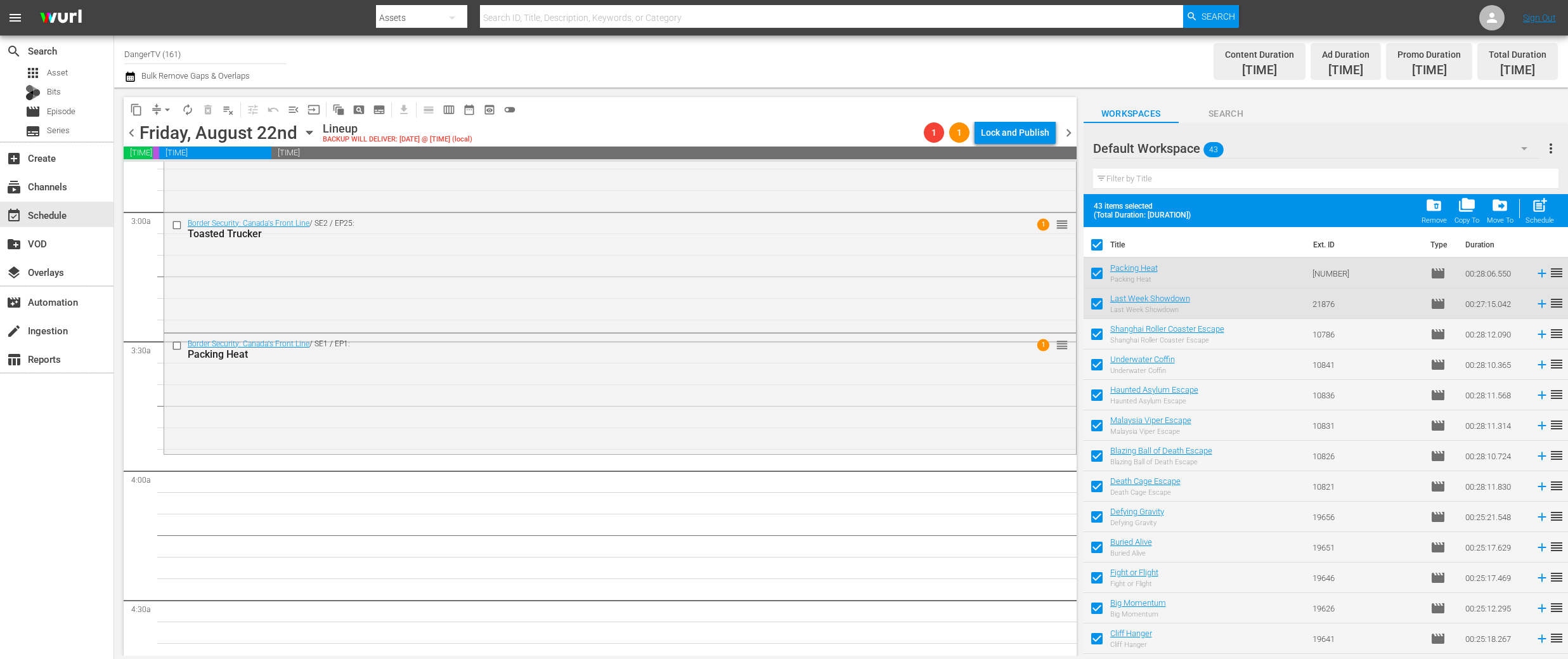 checkbox on "false" 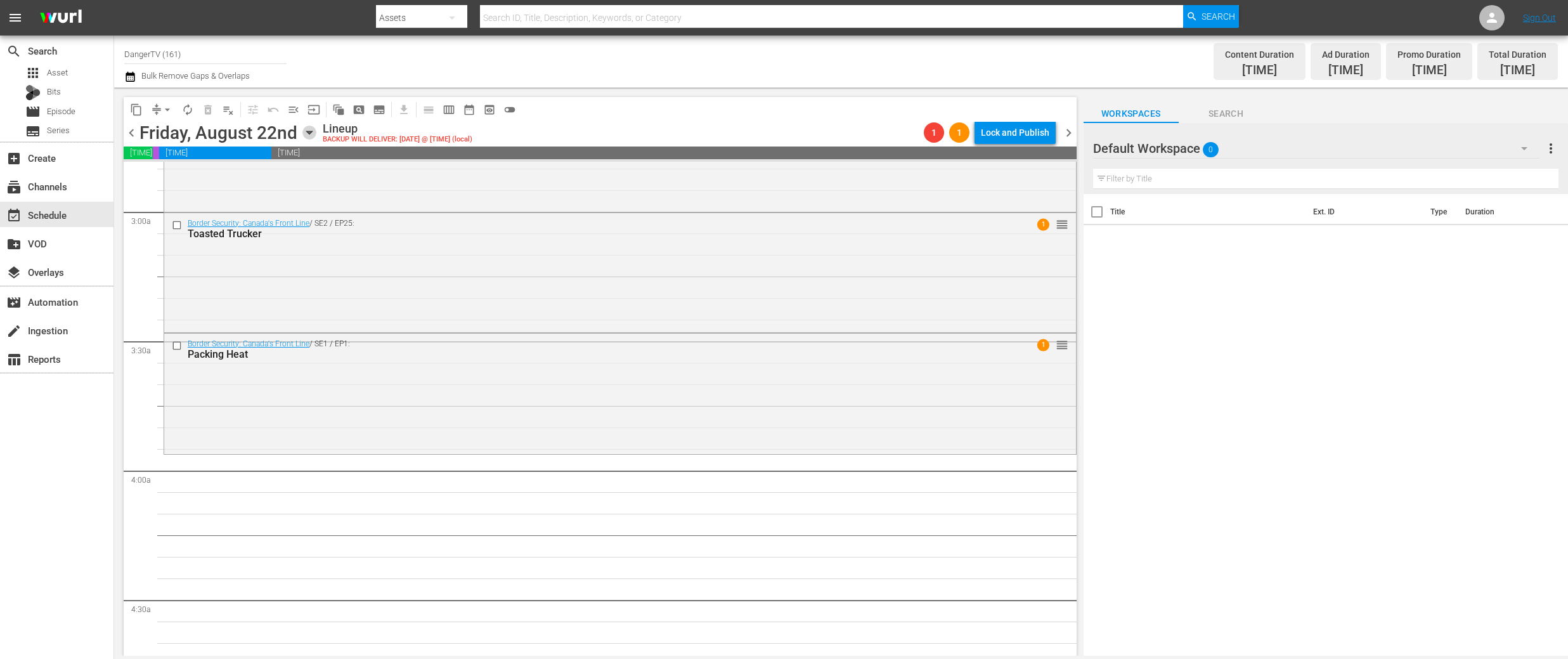 click 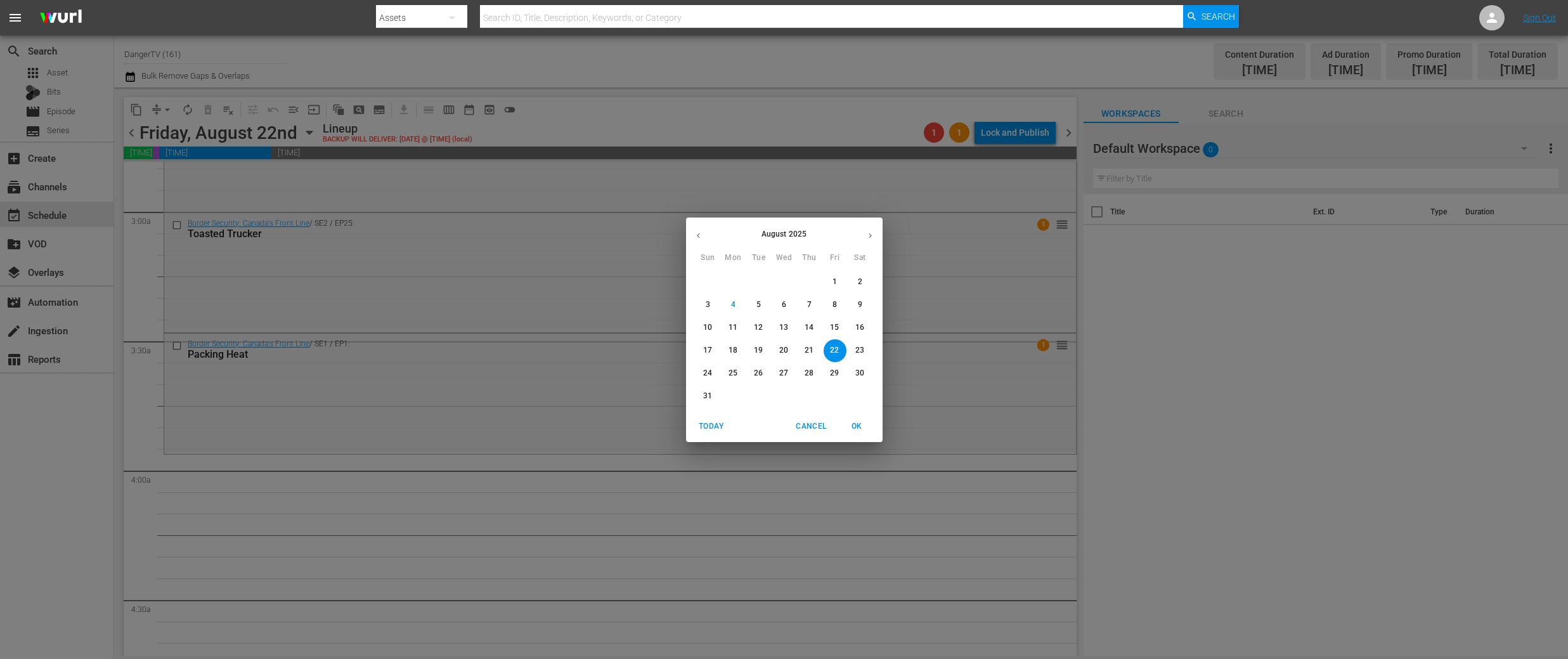 click on "August 2025 Sun Mon Tue Wed Thu Fri Sat 27 28 29 30 31 1 2 3 4 5 6 7 8 9 10 11 12 13 14 15 16 17 18 19 20 21 22 23 24 25 26 27 28 29 30 31 1 2 3 4 5 6 Today Cancel OK" at bounding box center [784, 329] 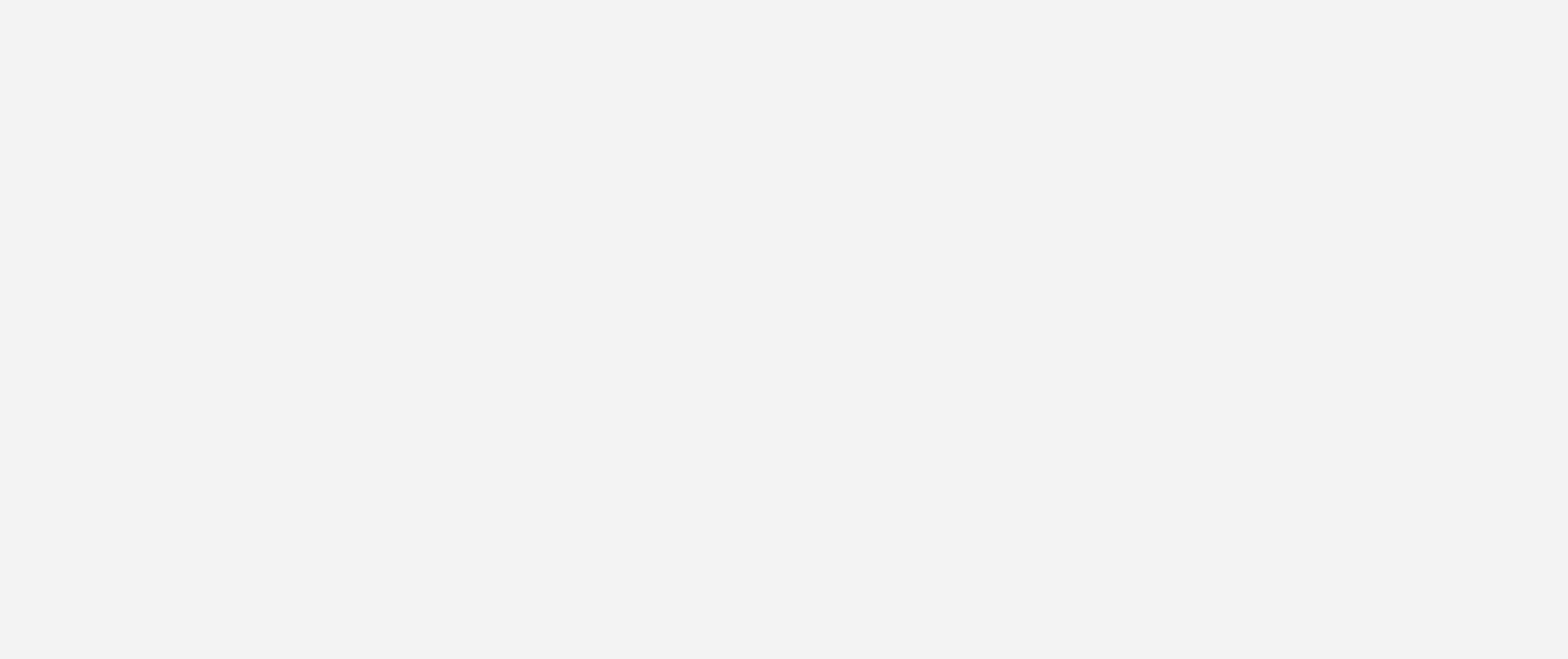 scroll, scrollTop: 0, scrollLeft: 0, axis: both 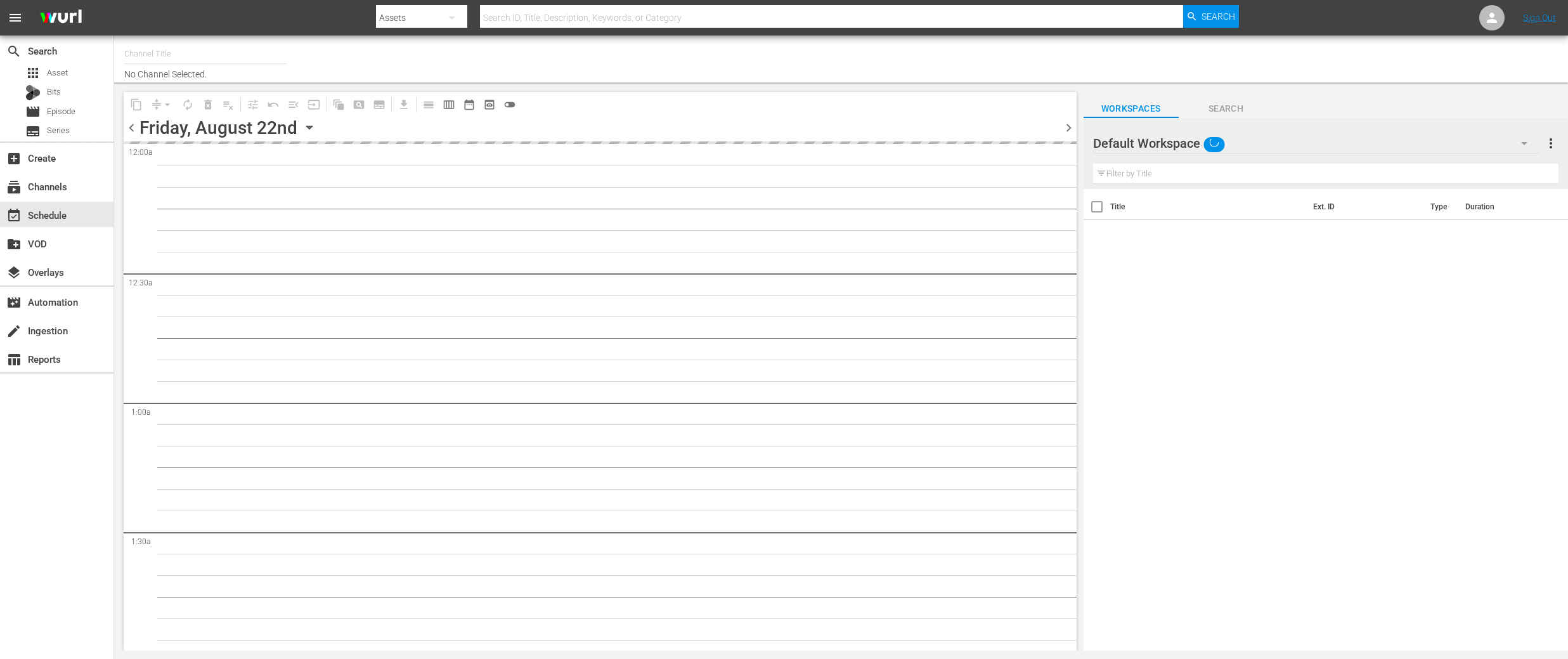 type on "DangerTV (161)" 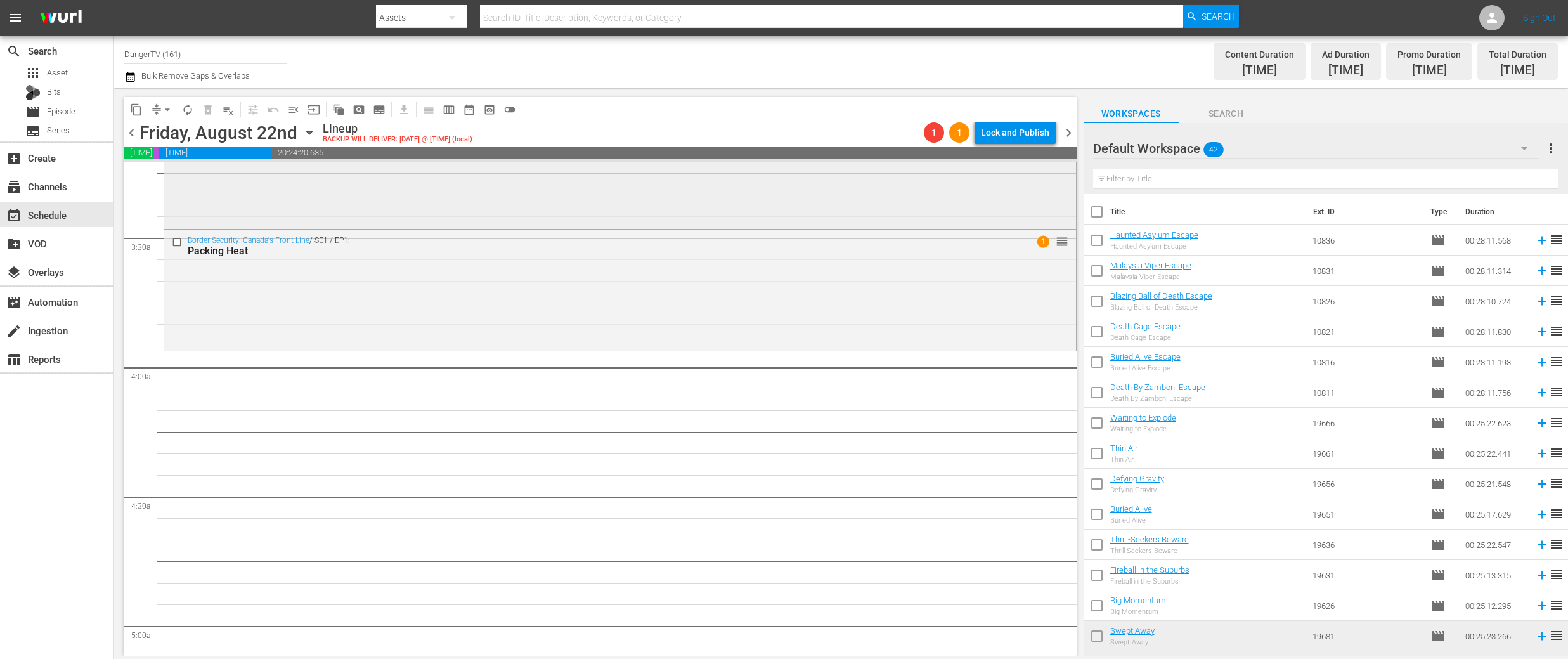 scroll, scrollTop: 826, scrollLeft: 0, axis: vertical 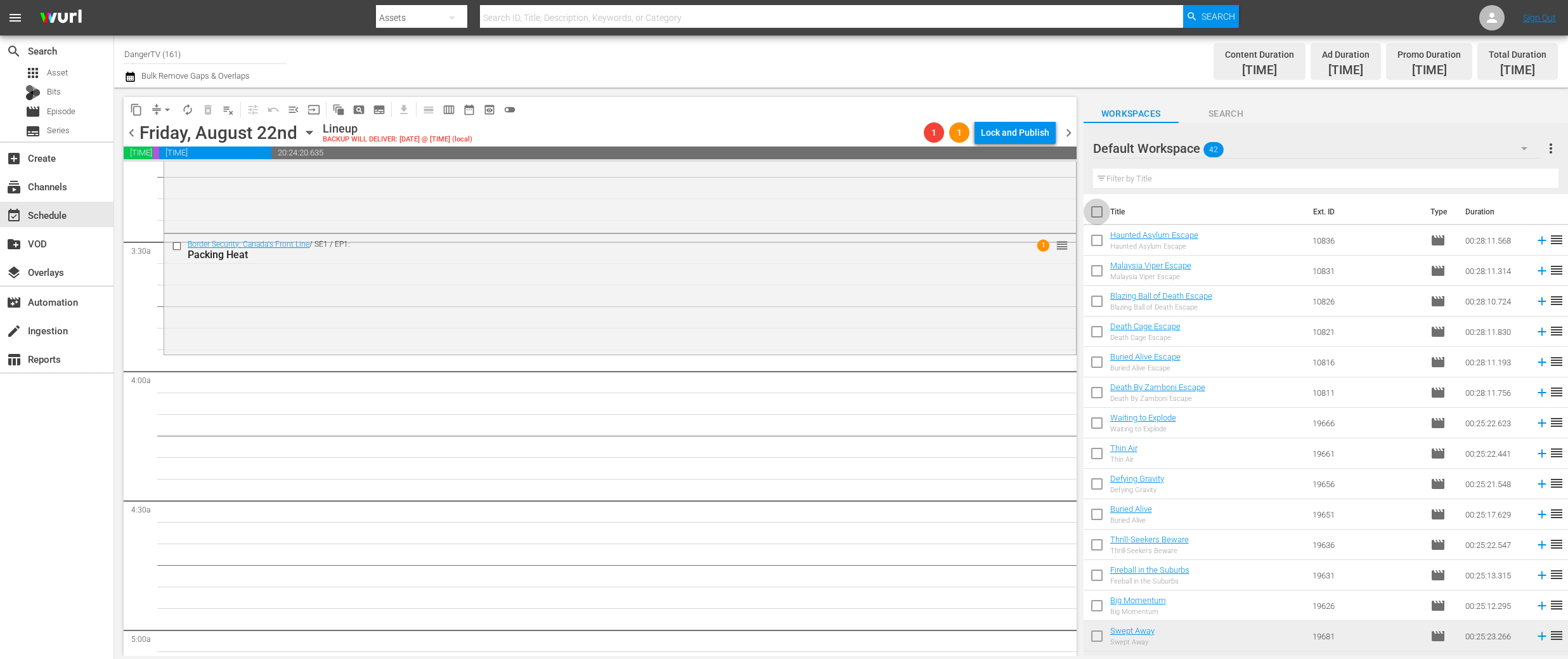 click at bounding box center (1097, 214) 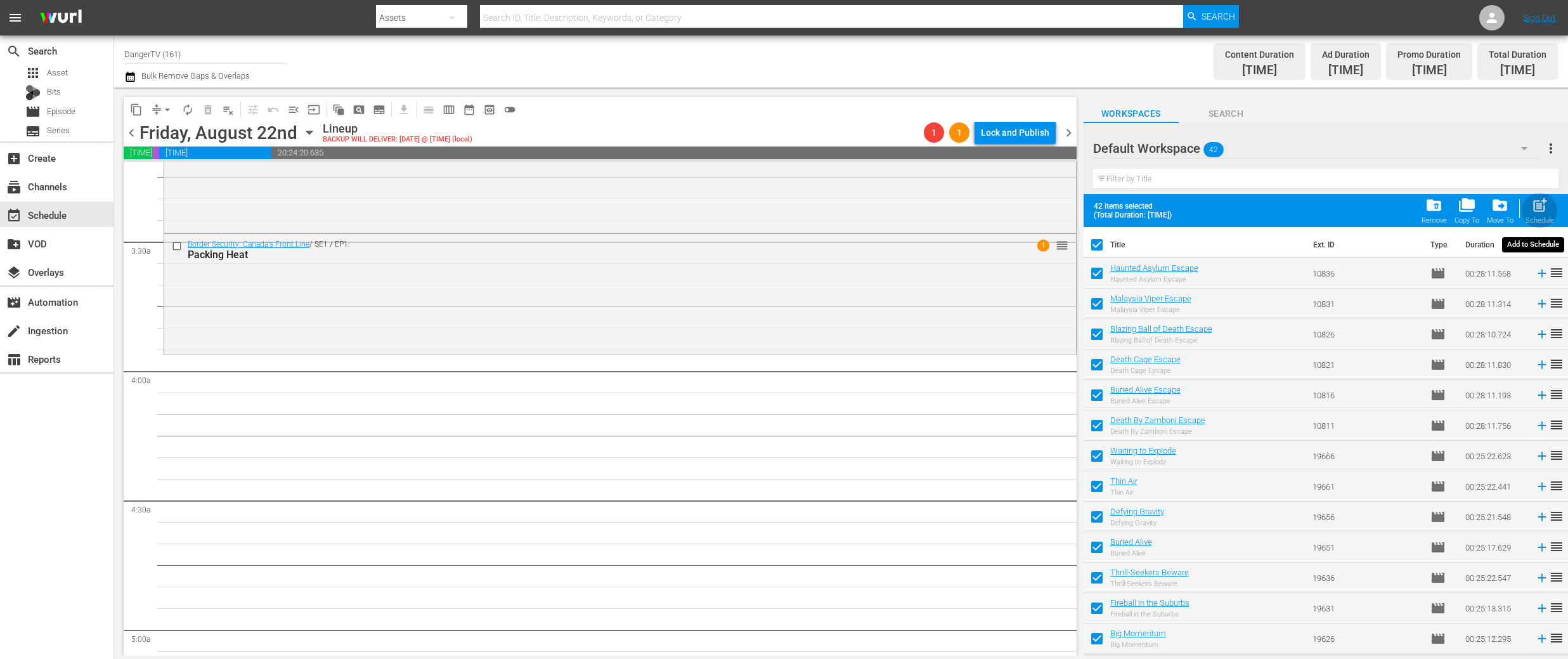 click on "post_add" at bounding box center (1539, 205) 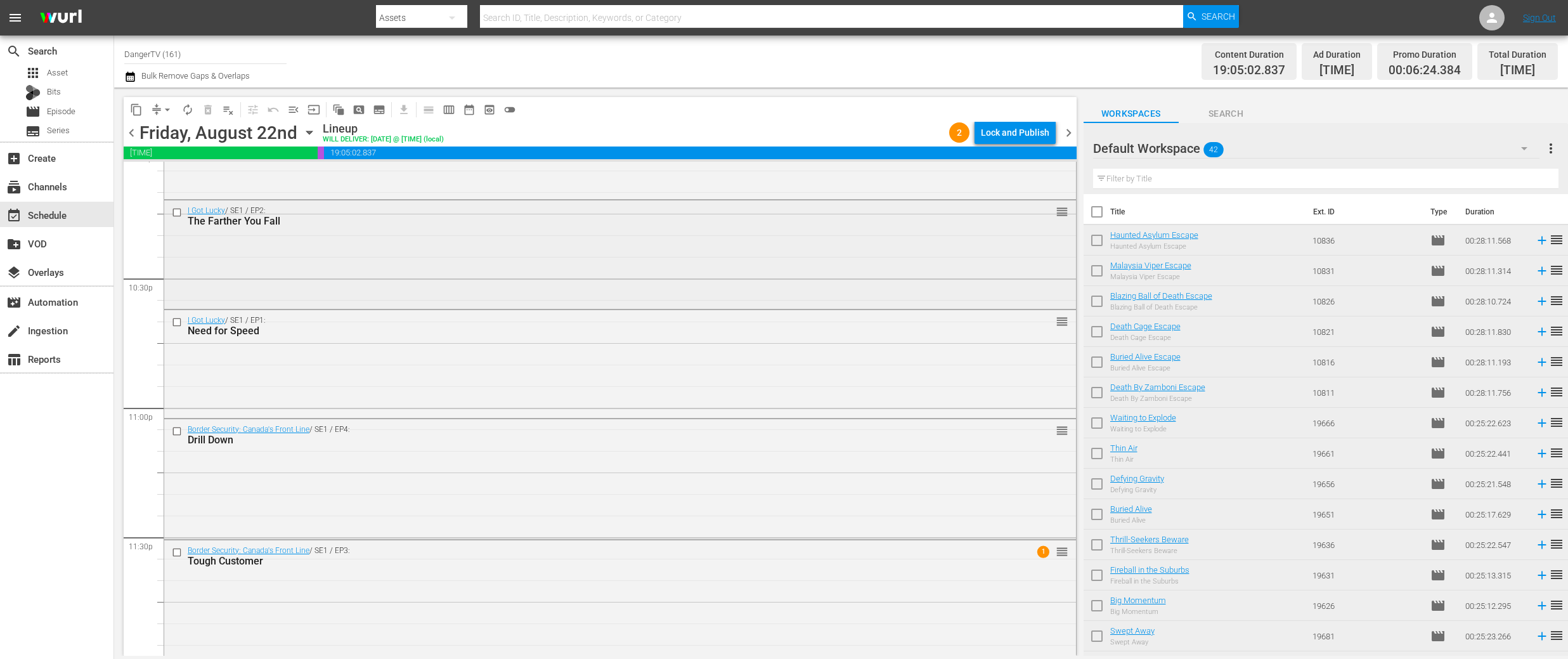 scroll, scrollTop: 5833, scrollLeft: 0, axis: vertical 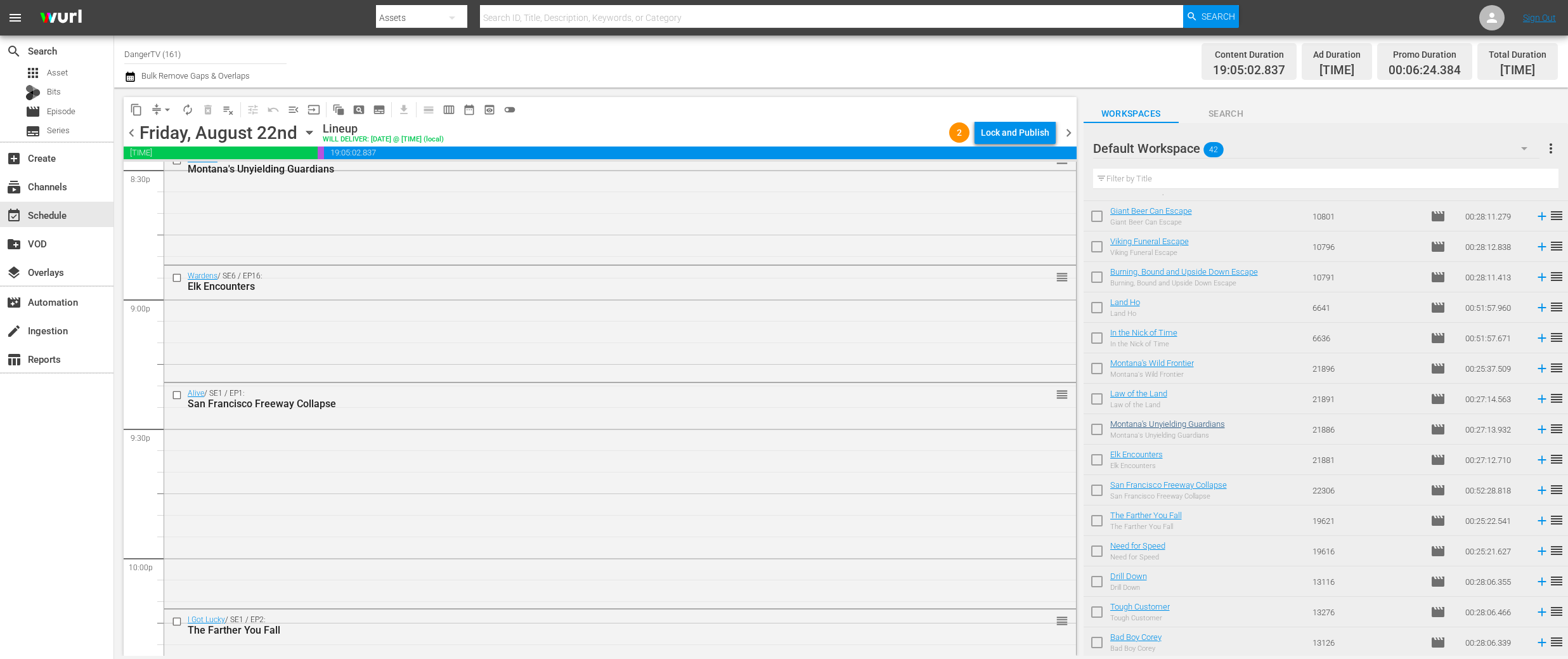 drag, startPoint x: 1099, startPoint y: 462, endPoint x: 1118, endPoint y: 456, distance: 19.924859 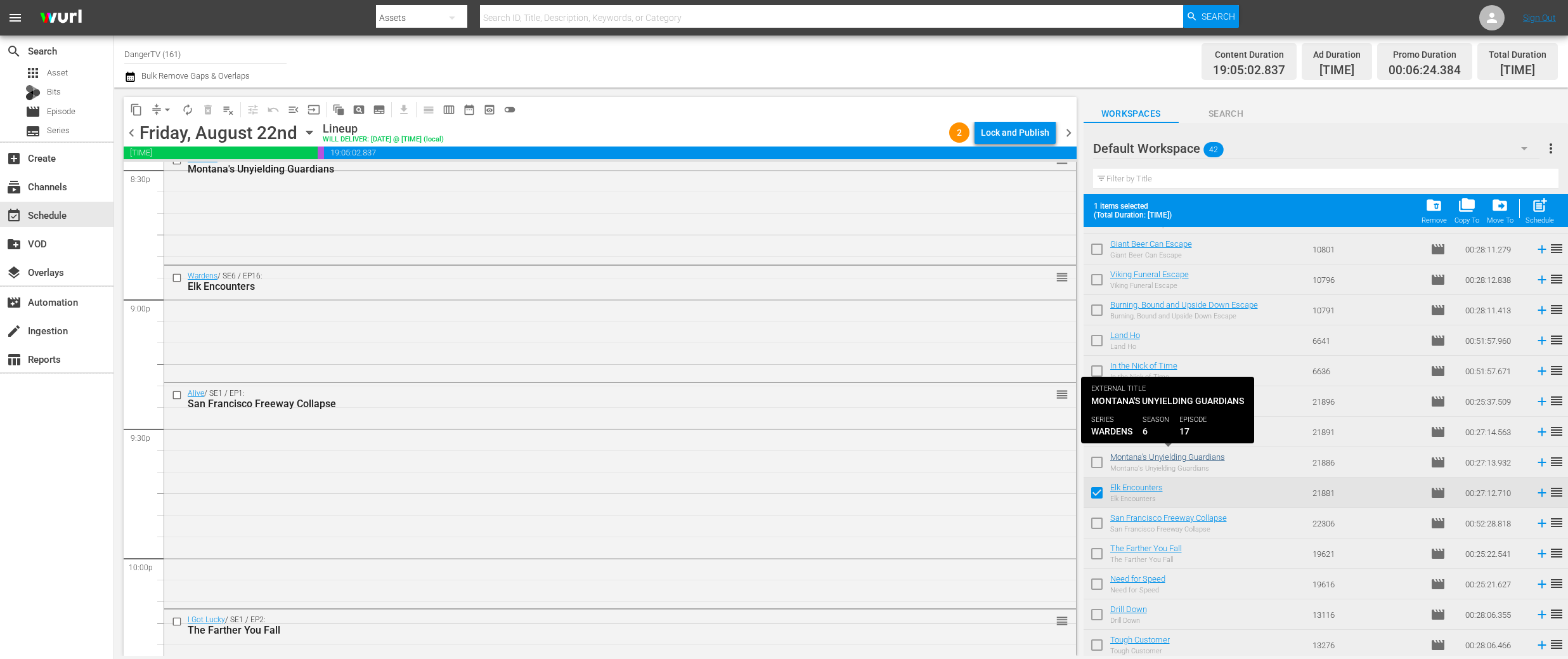 scroll, scrollTop: 879, scrollLeft: 0, axis: vertical 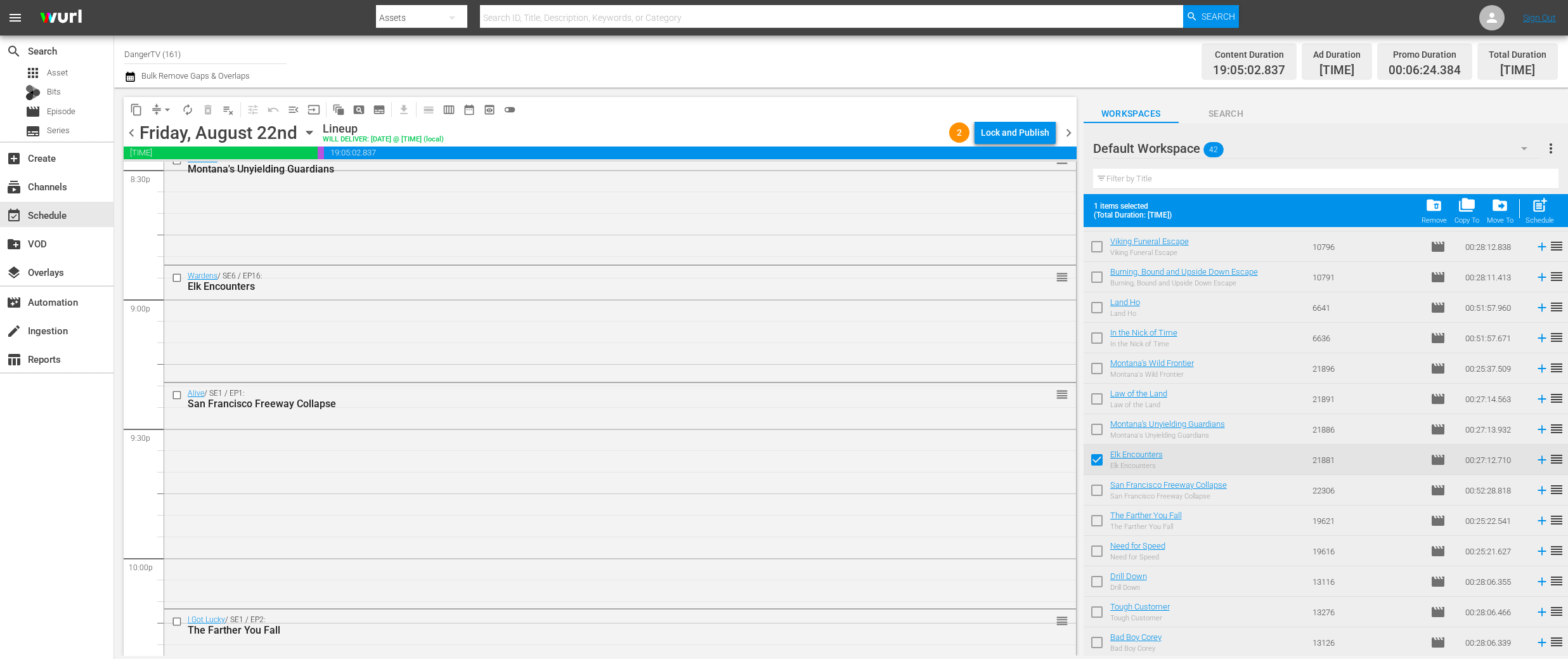 click at bounding box center [1097, 493] 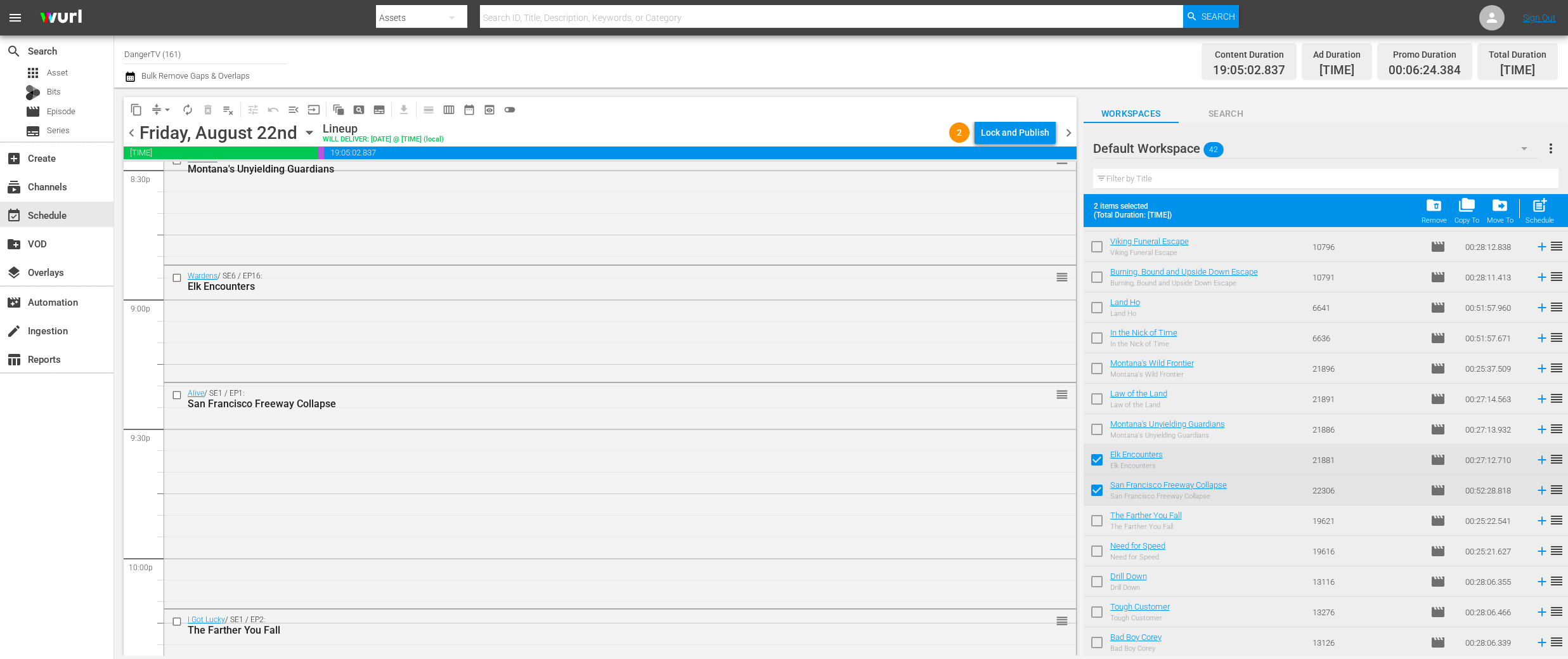 click at bounding box center (1097, 523) 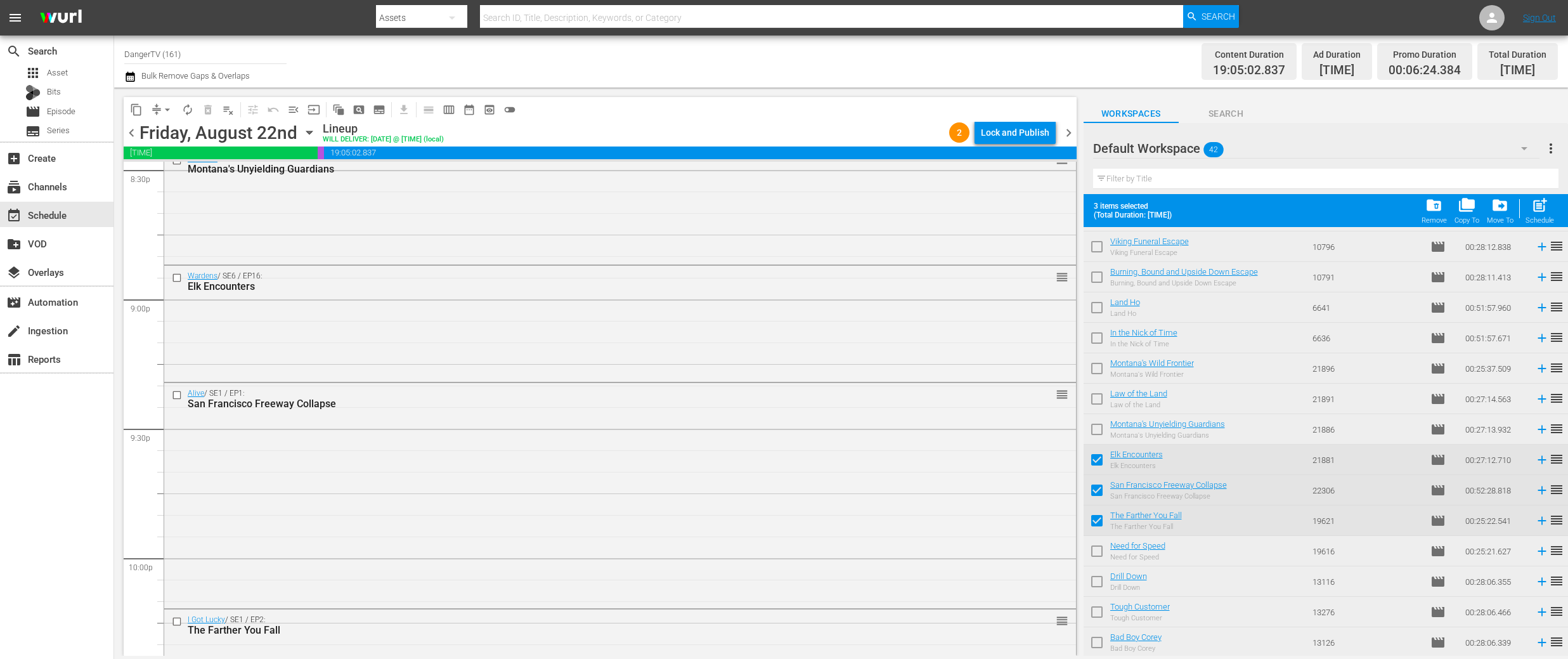 click at bounding box center (1097, 554) 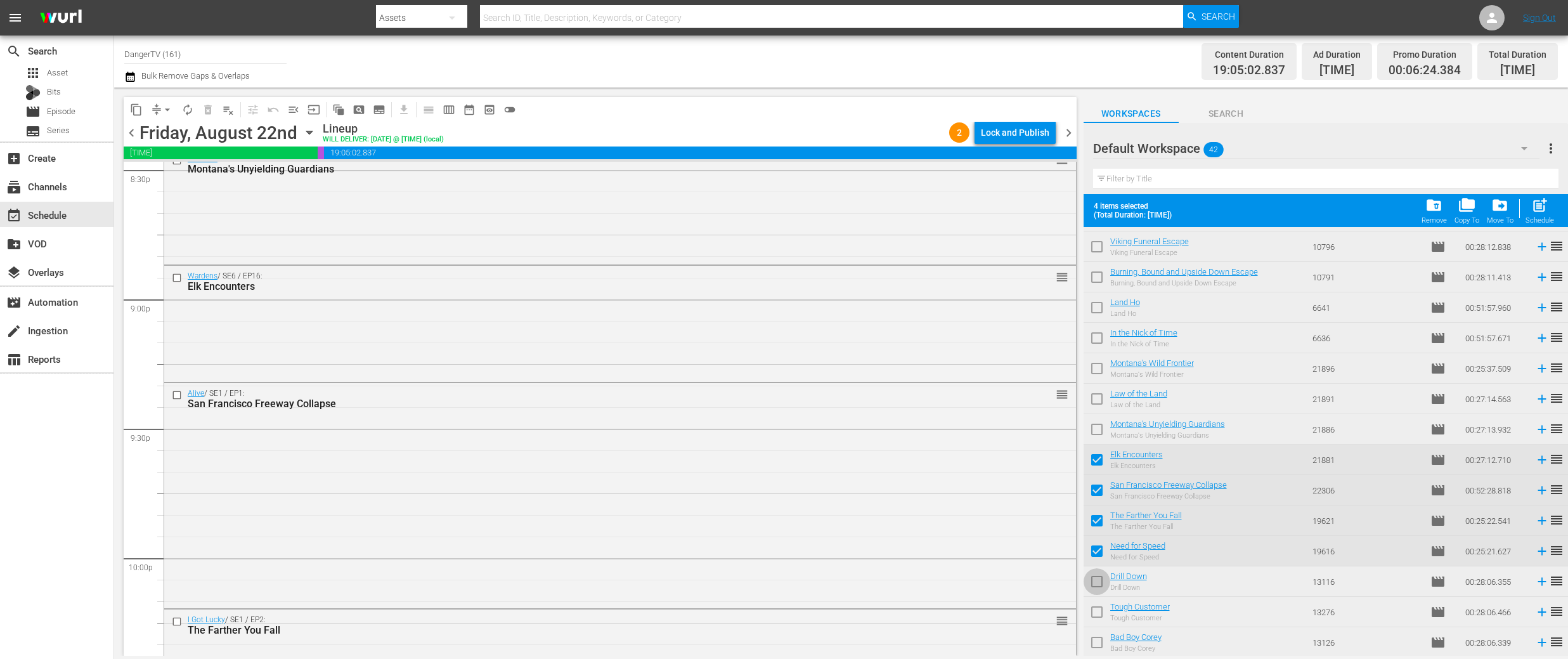 click at bounding box center [1097, 584] 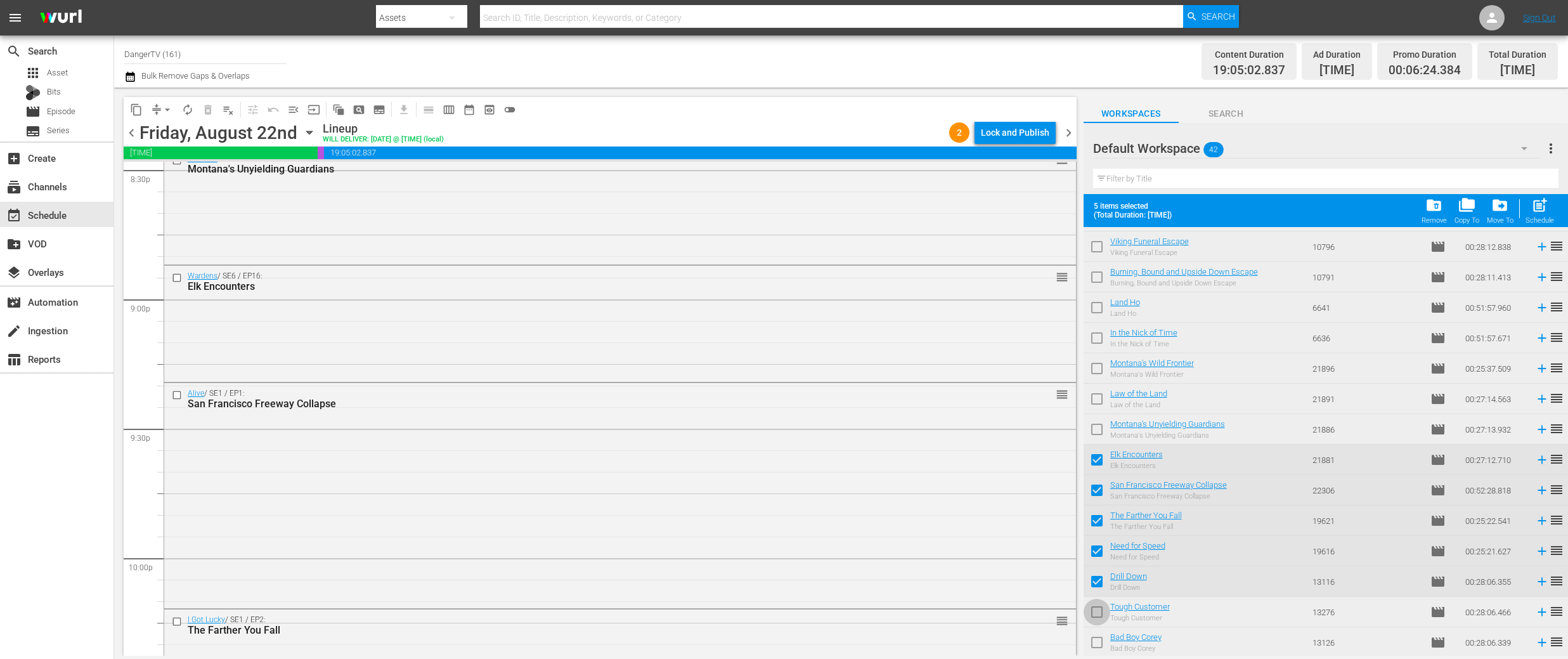 click at bounding box center (1097, 615) 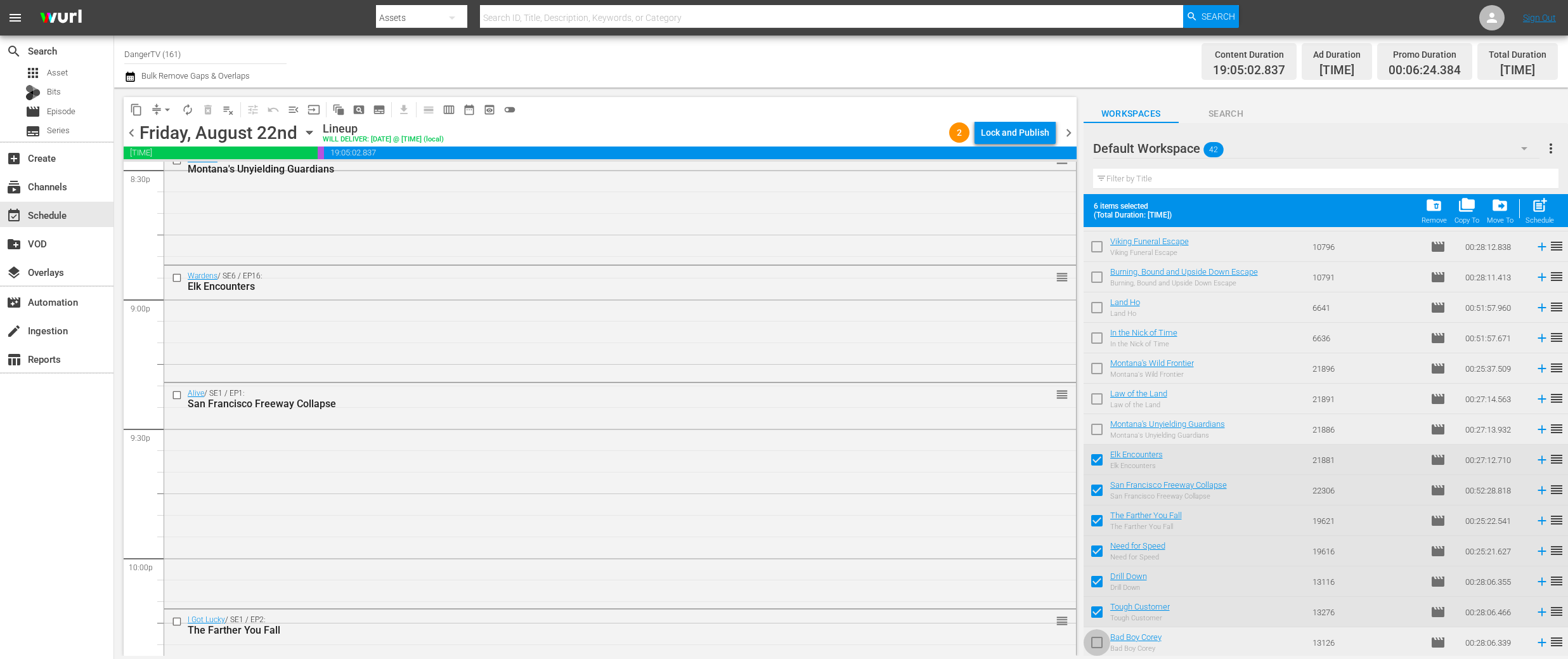 click at bounding box center [1097, 645] 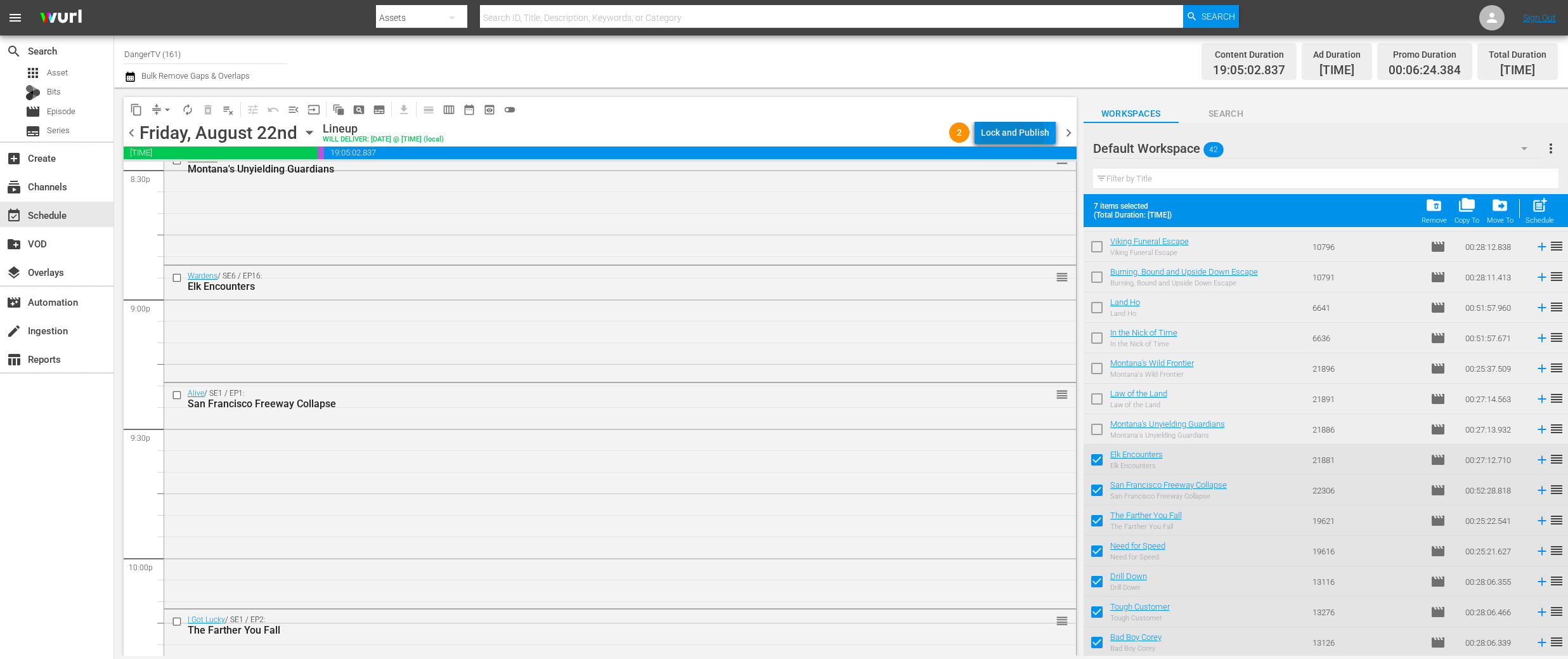 click on "Lock and Publish" at bounding box center (1015, 133) 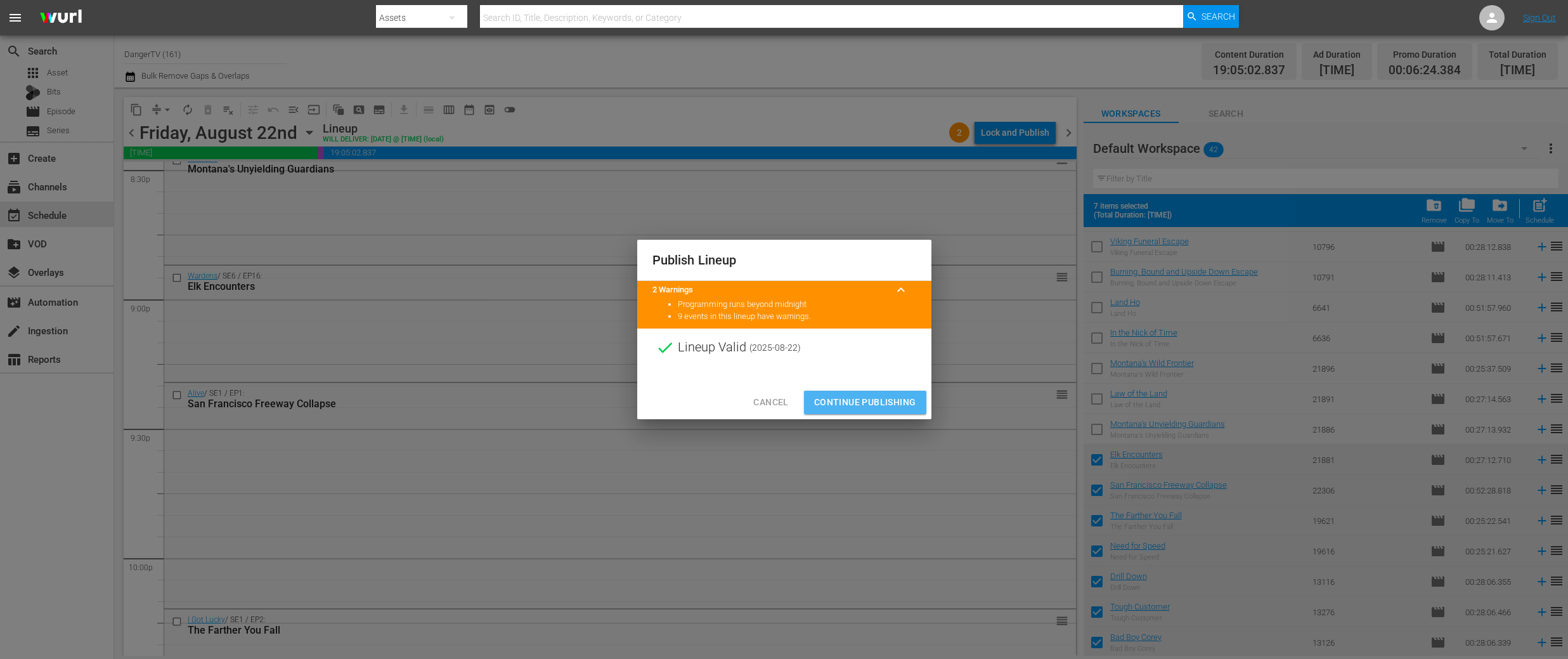 click on "Continue Publishing" at bounding box center [865, 402] 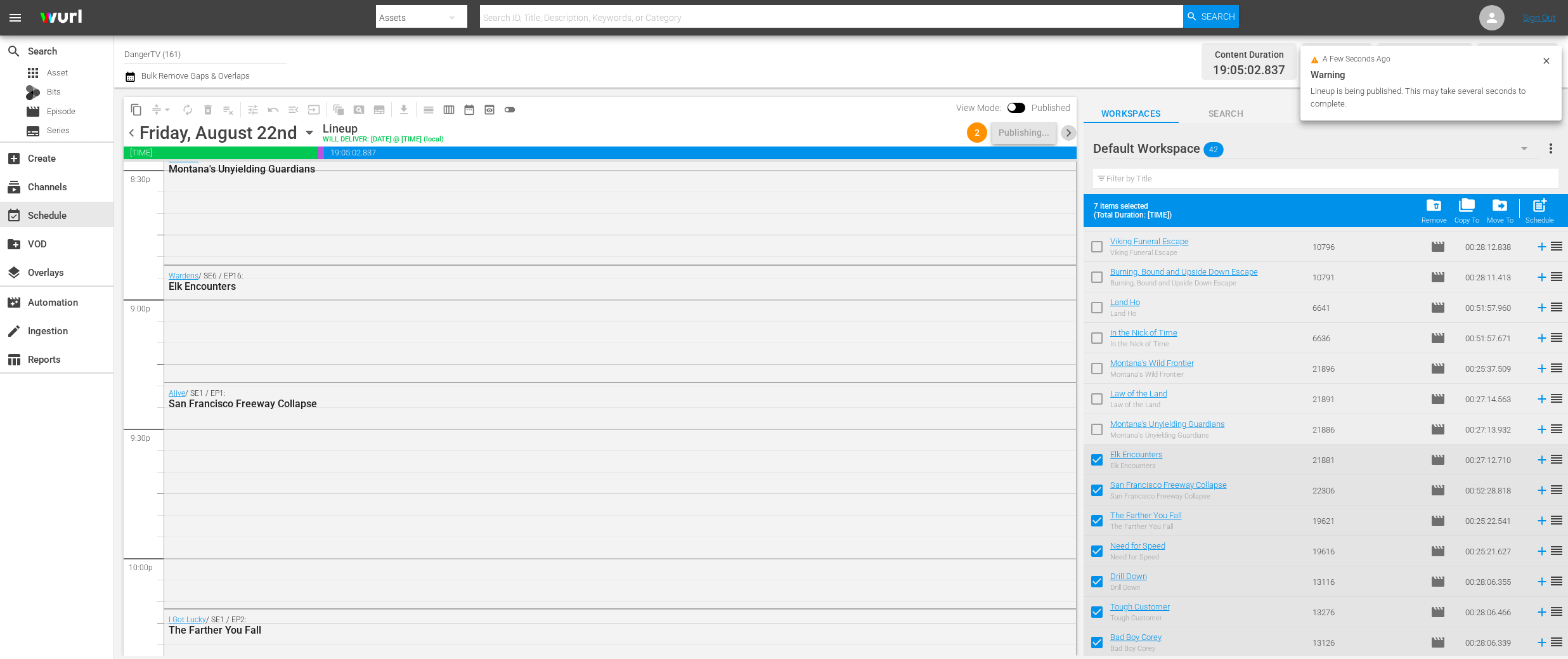 click on "chevron_right" at bounding box center (1068, 133) 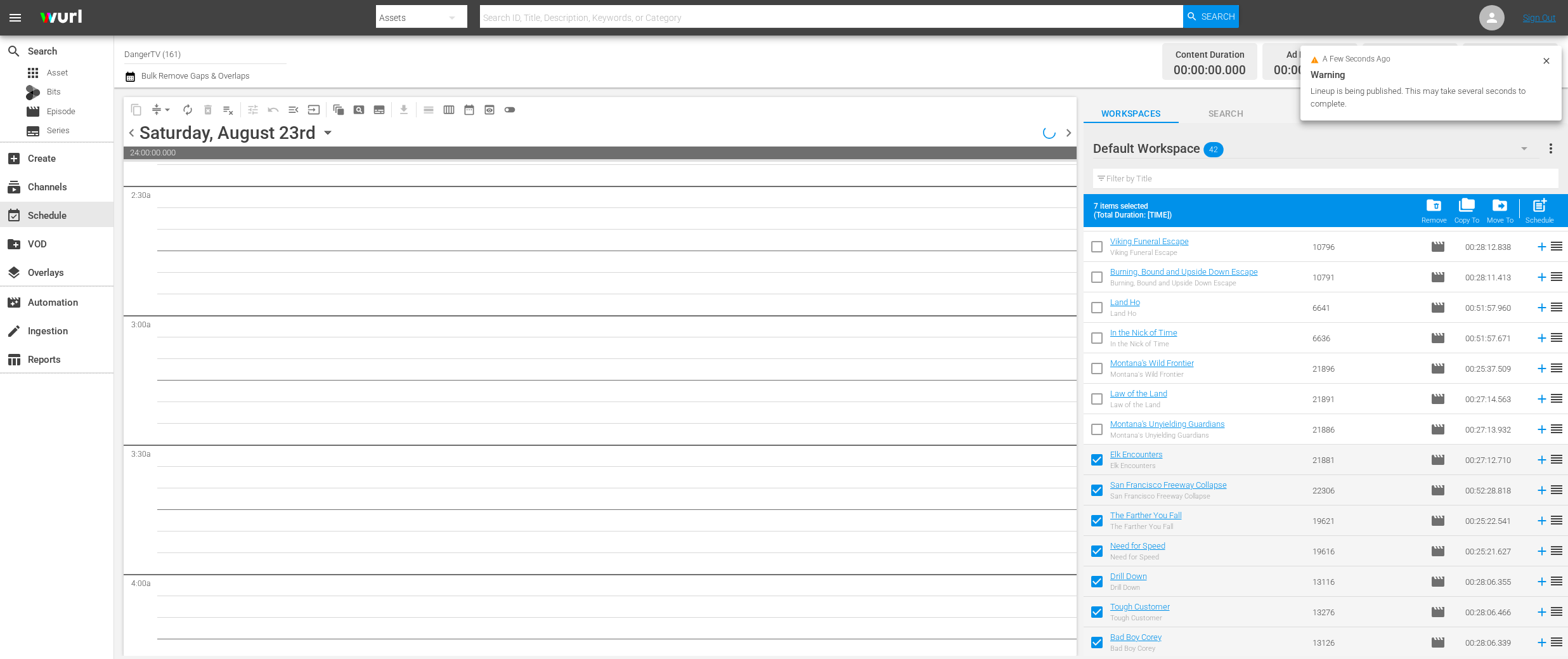 scroll, scrollTop: 0, scrollLeft: 0, axis: both 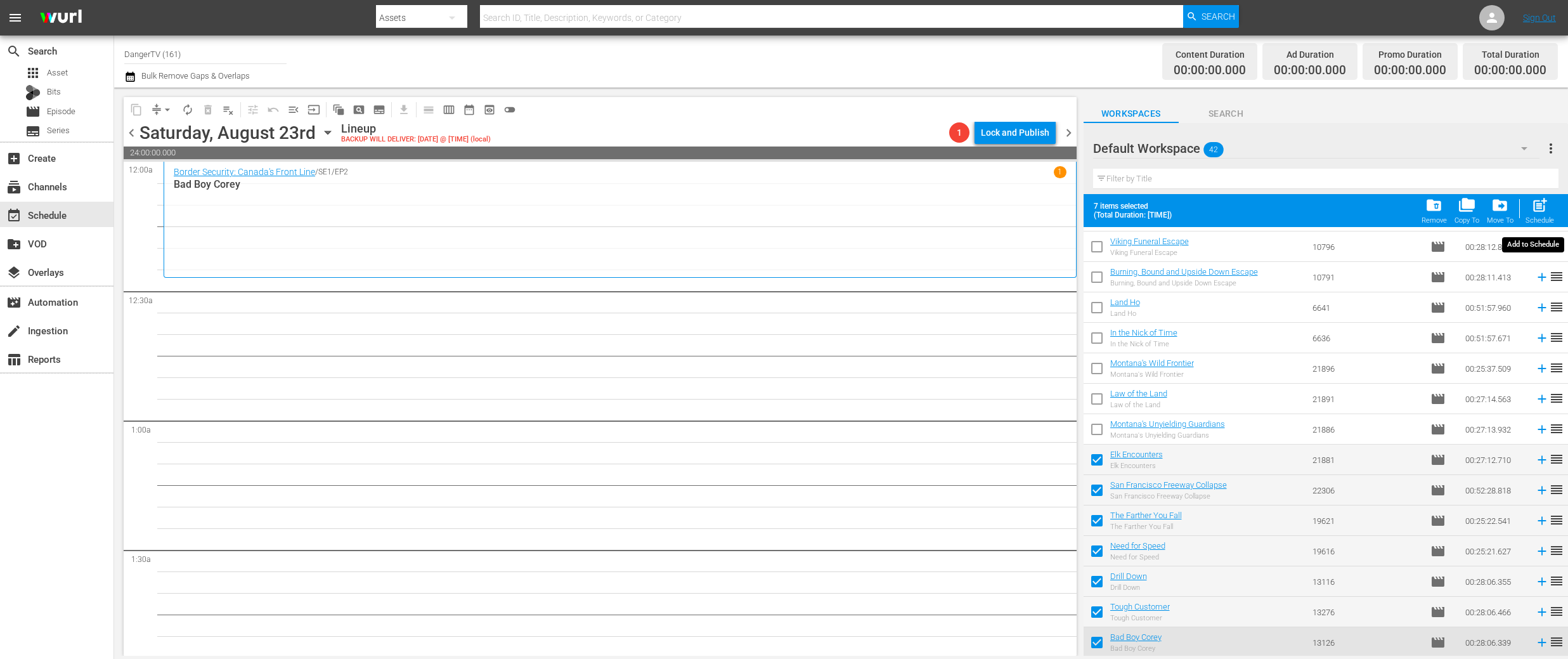 click on "post_add" at bounding box center [1539, 205] 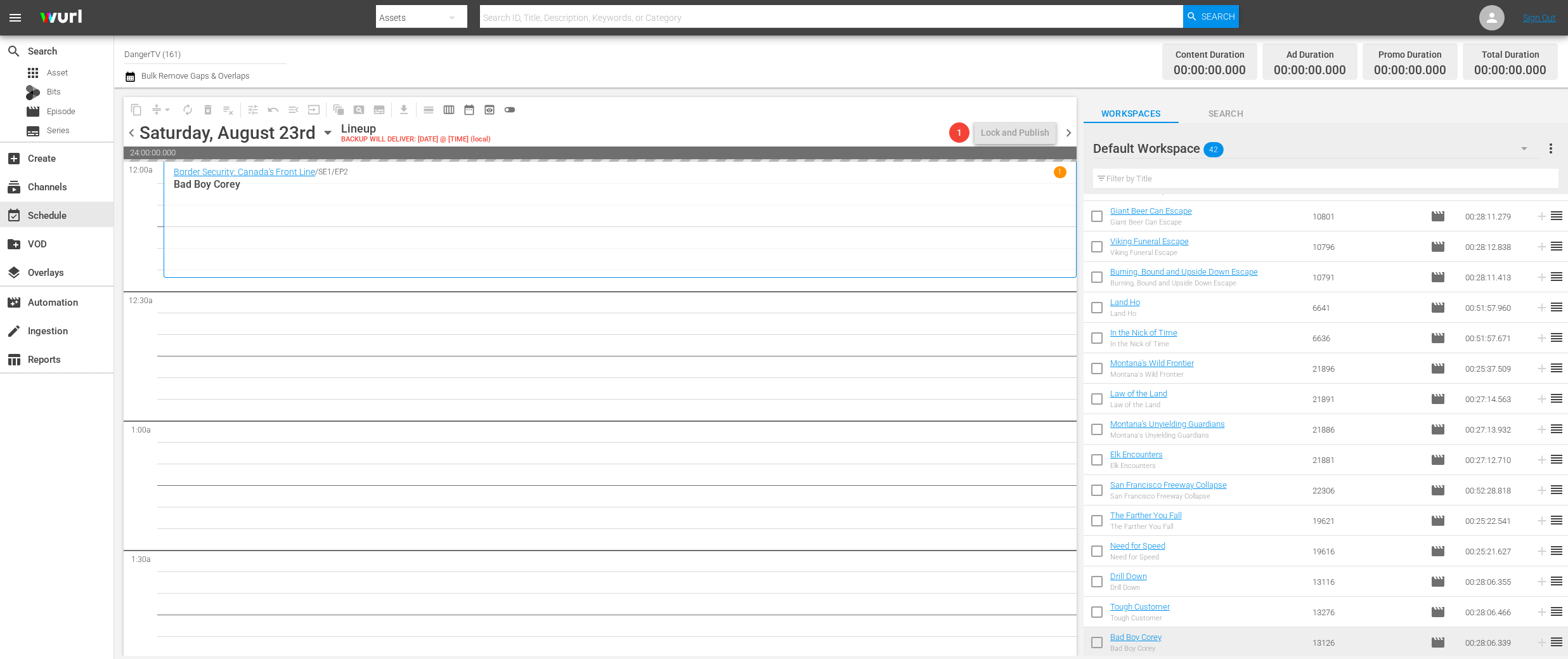 scroll, scrollTop: 846, scrollLeft: 0, axis: vertical 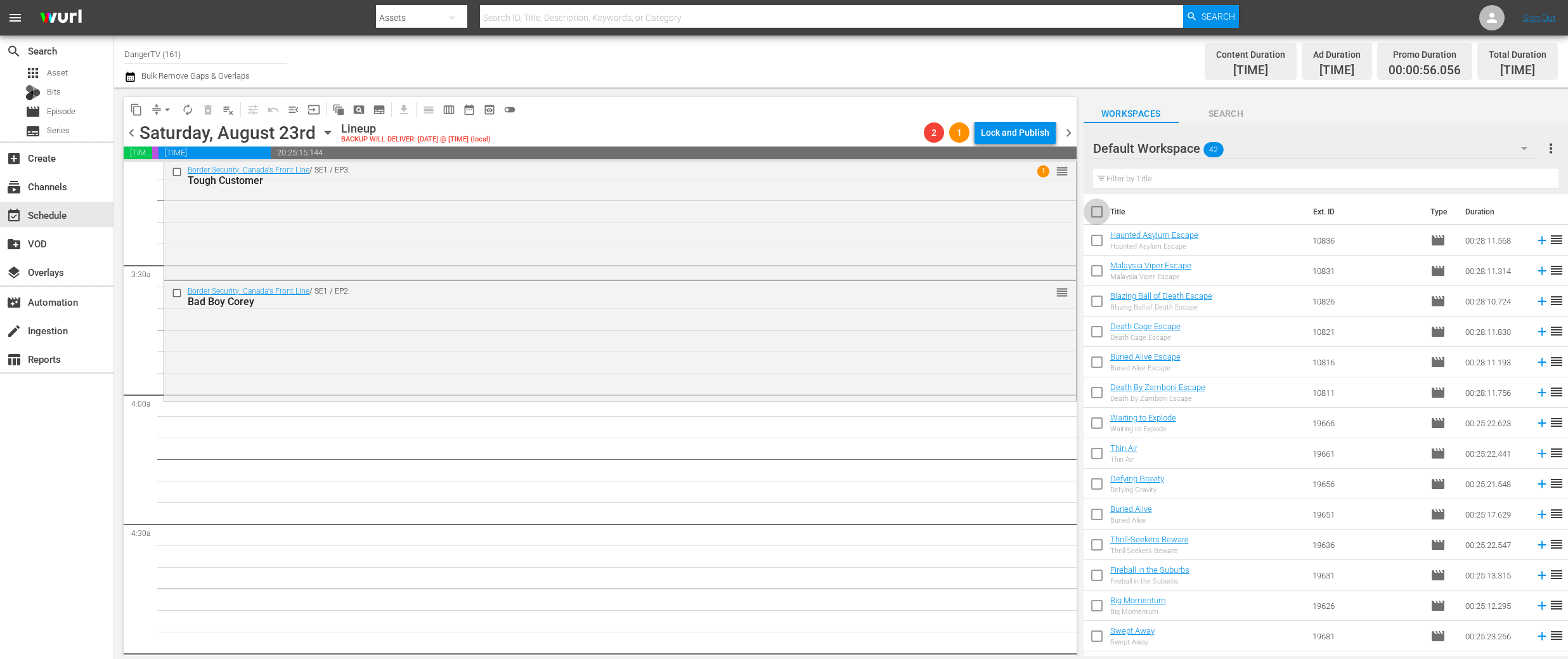 click at bounding box center (1097, 214) 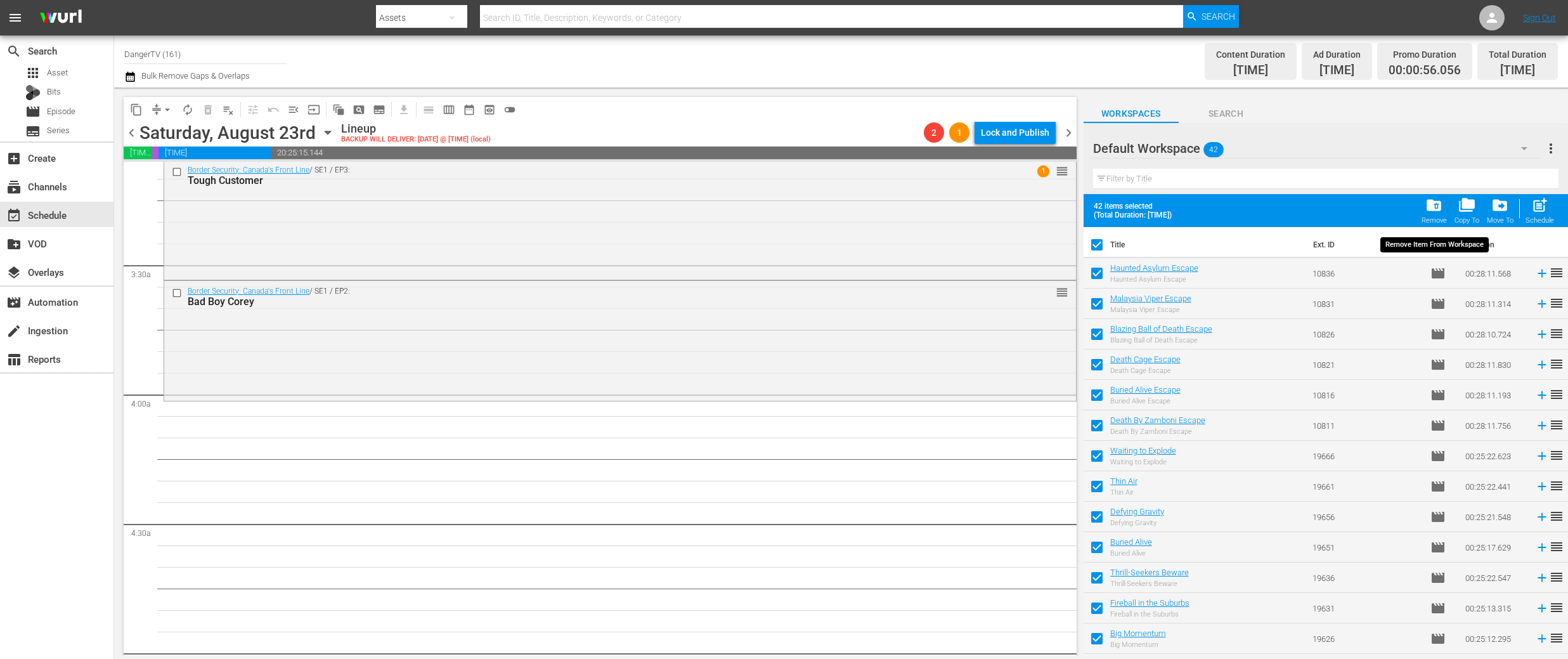 click on "folder_delete" at bounding box center (1434, 205) 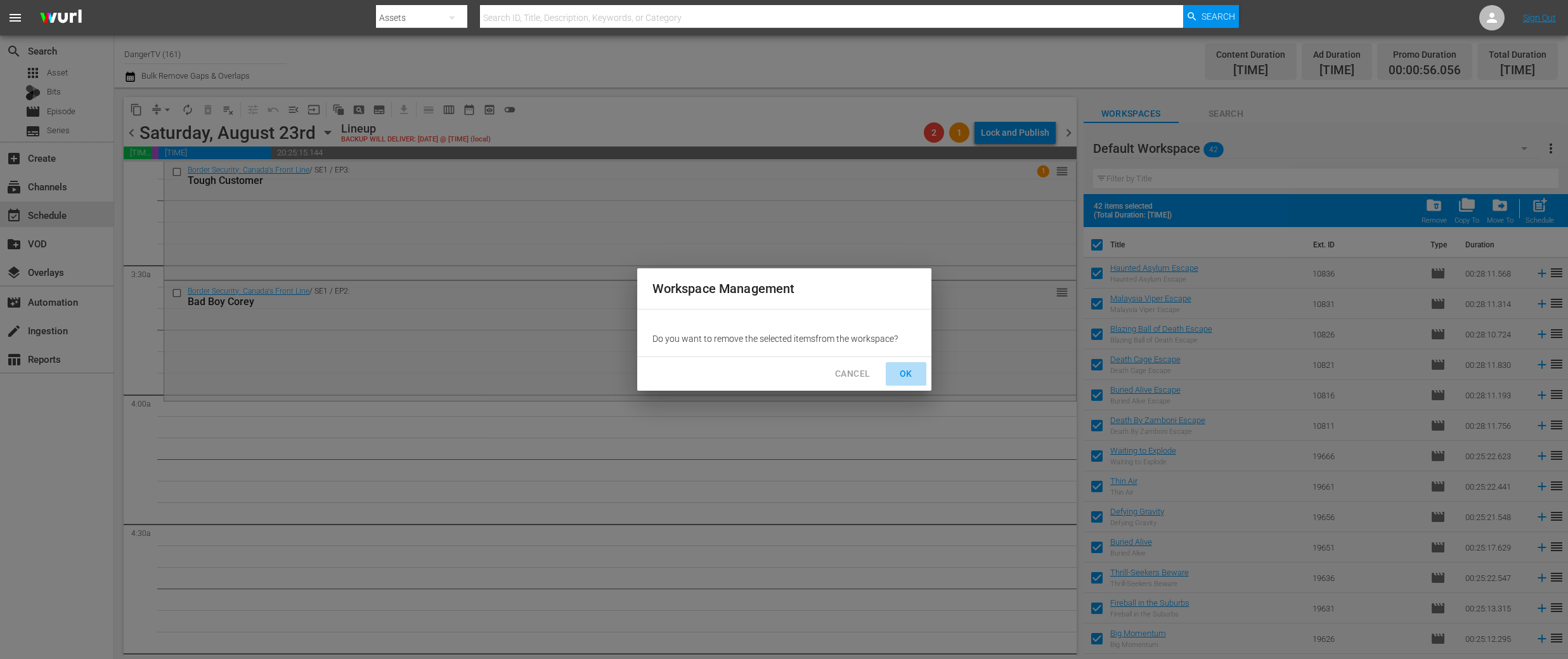 click on "OK" at bounding box center [906, 374] 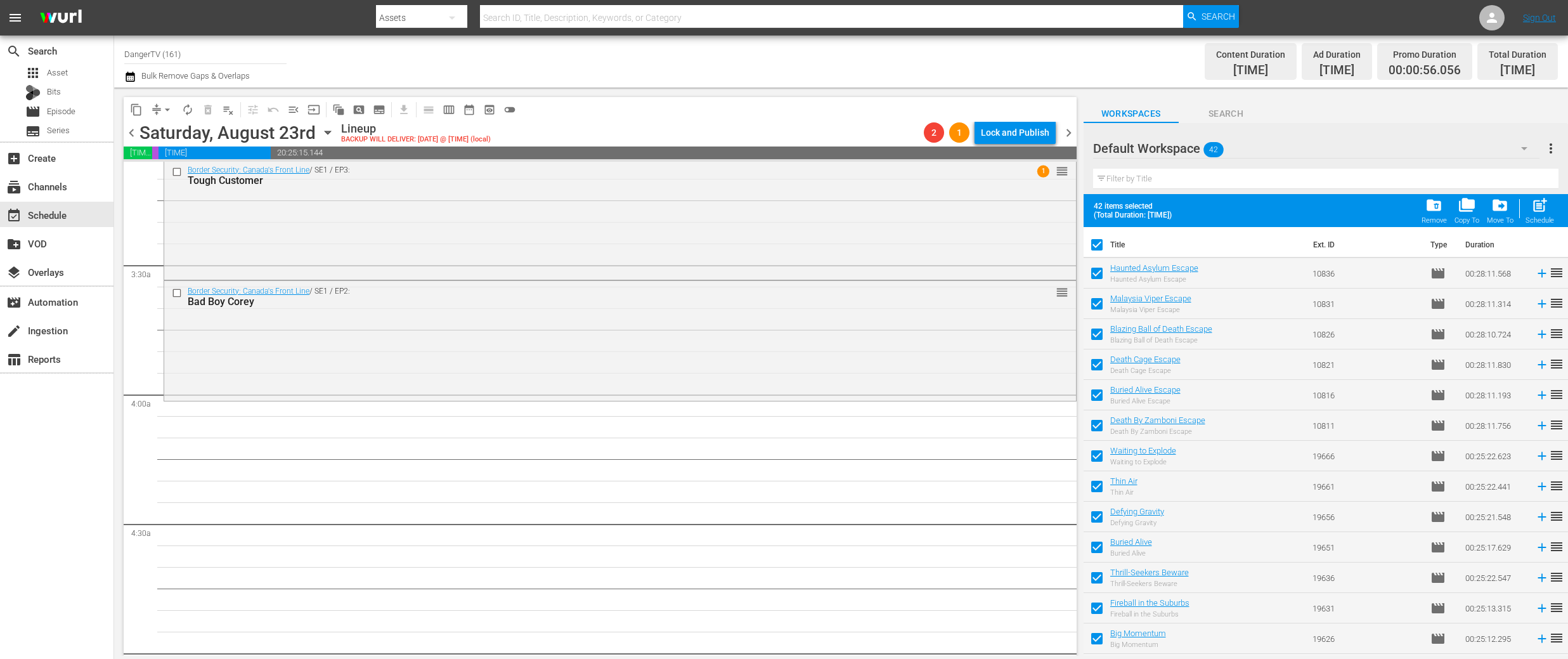 checkbox on "false" 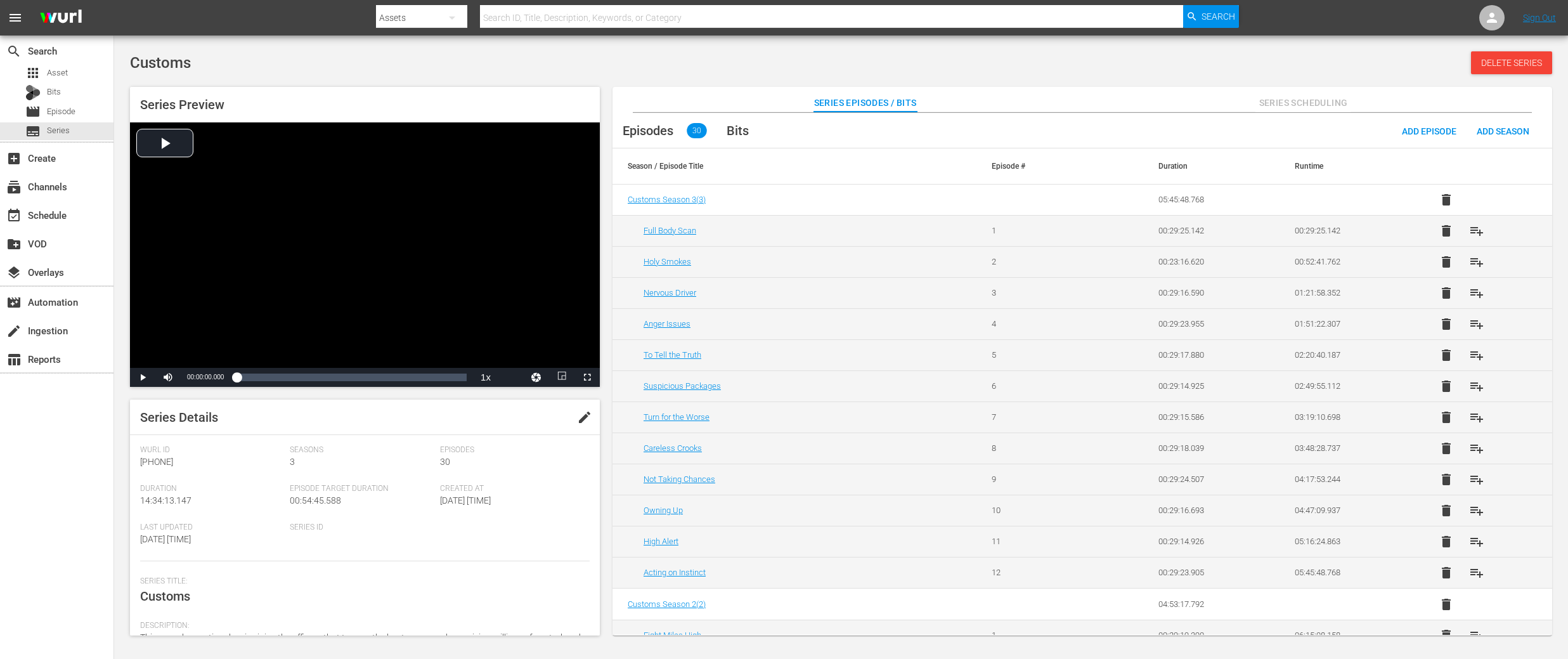scroll, scrollTop: 0, scrollLeft: 0, axis: both 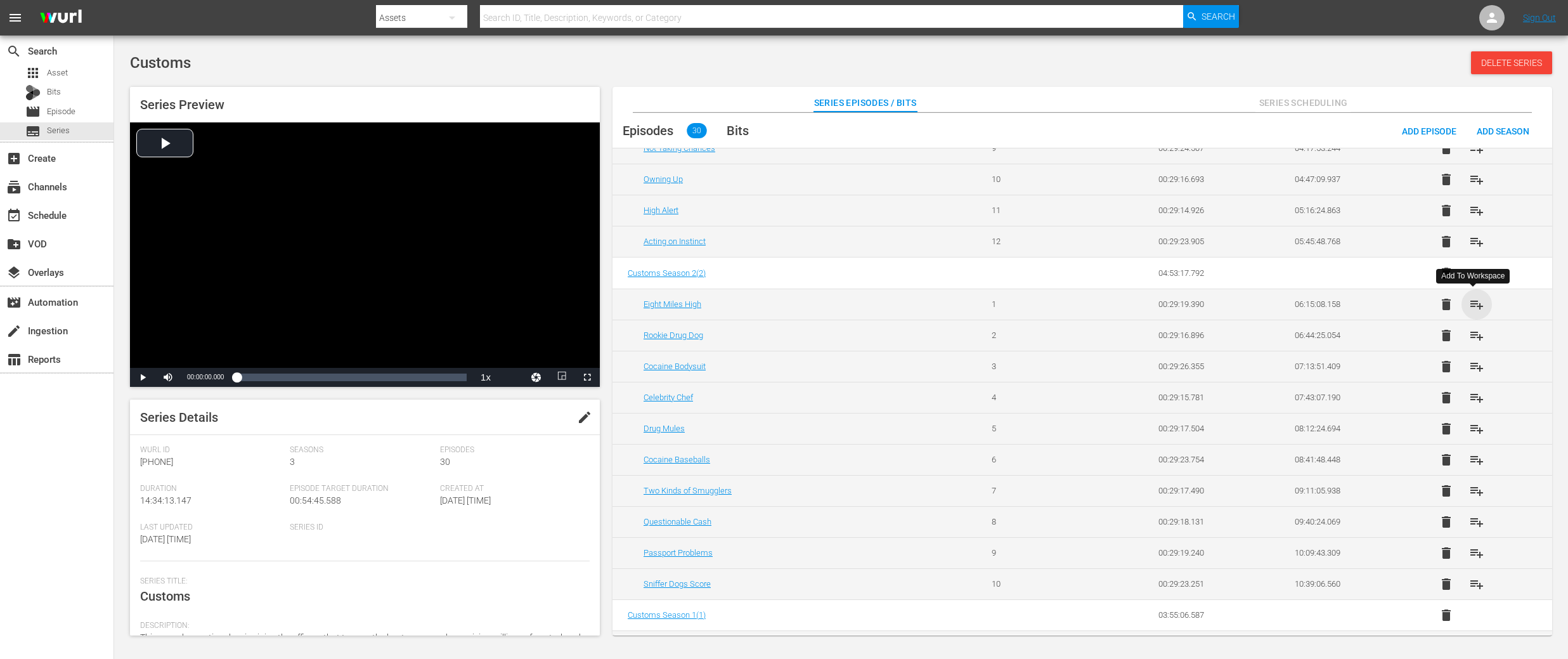 click on "playlist_add" at bounding box center [1477, 304] 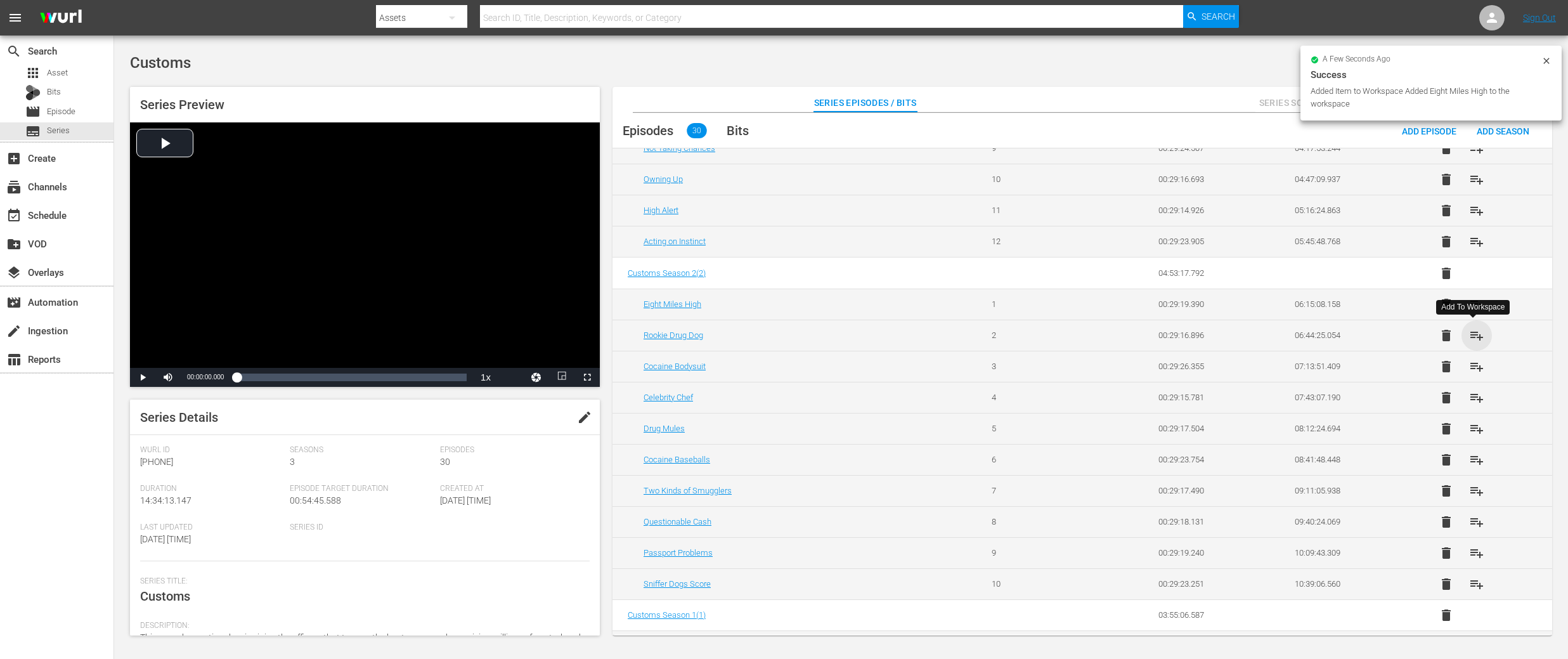 click on "playlist_add" at bounding box center [1477, 336] 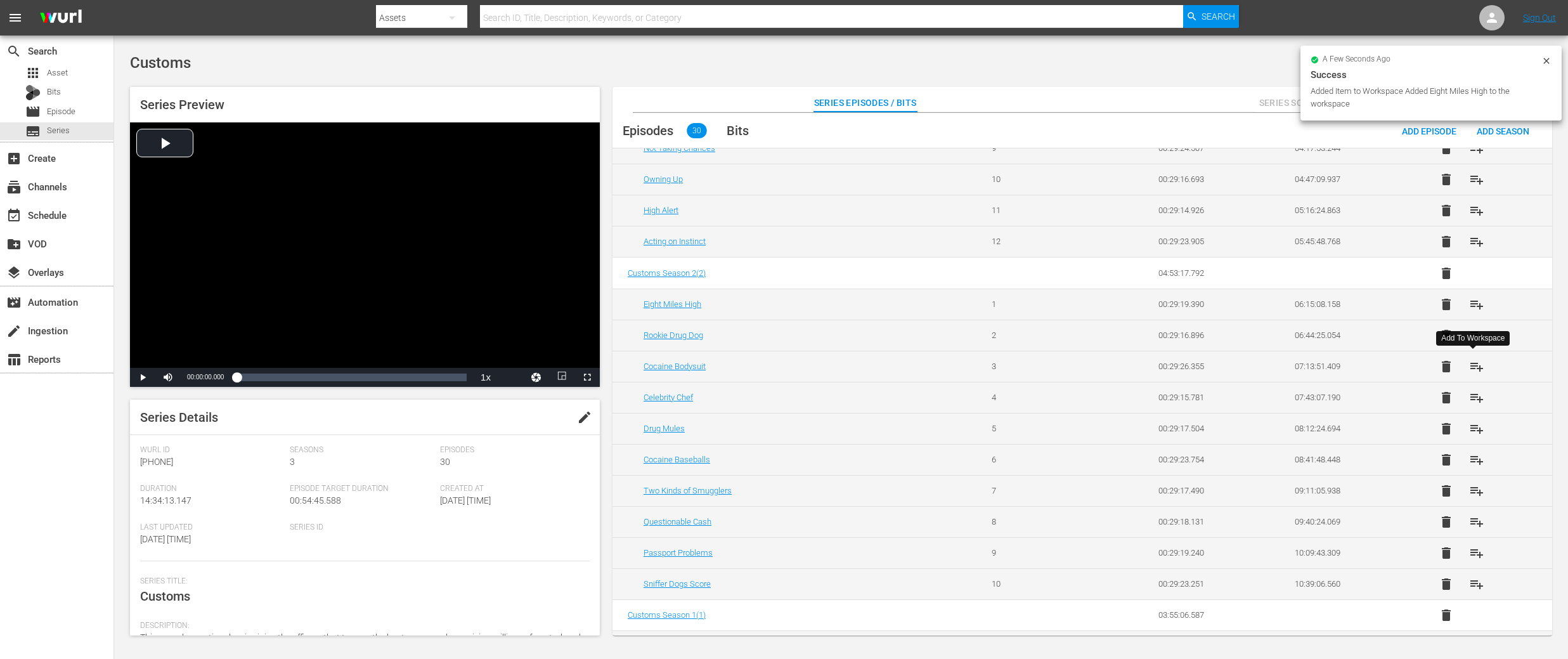 click on "playlist_add" at bounding box center (1477, 367) 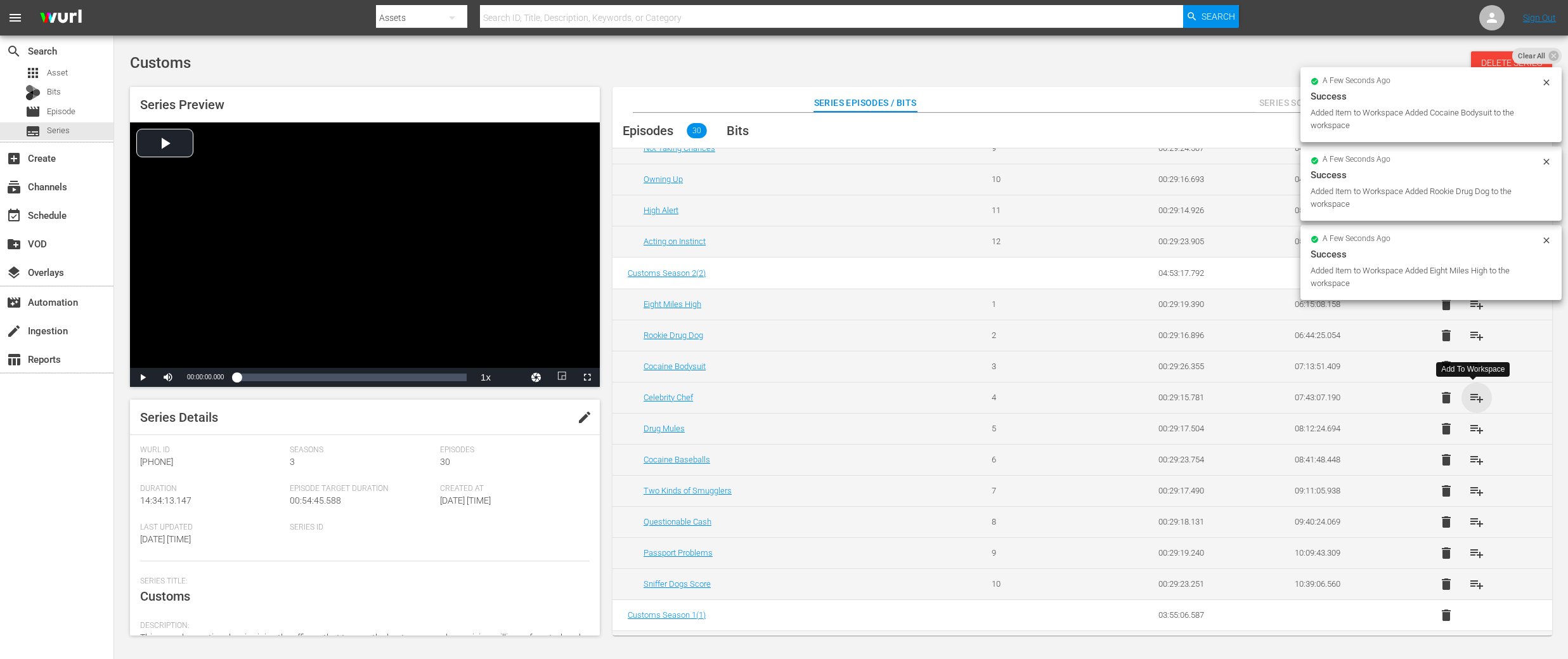 click on "playlist_add" at bounding box center (1477, 398) 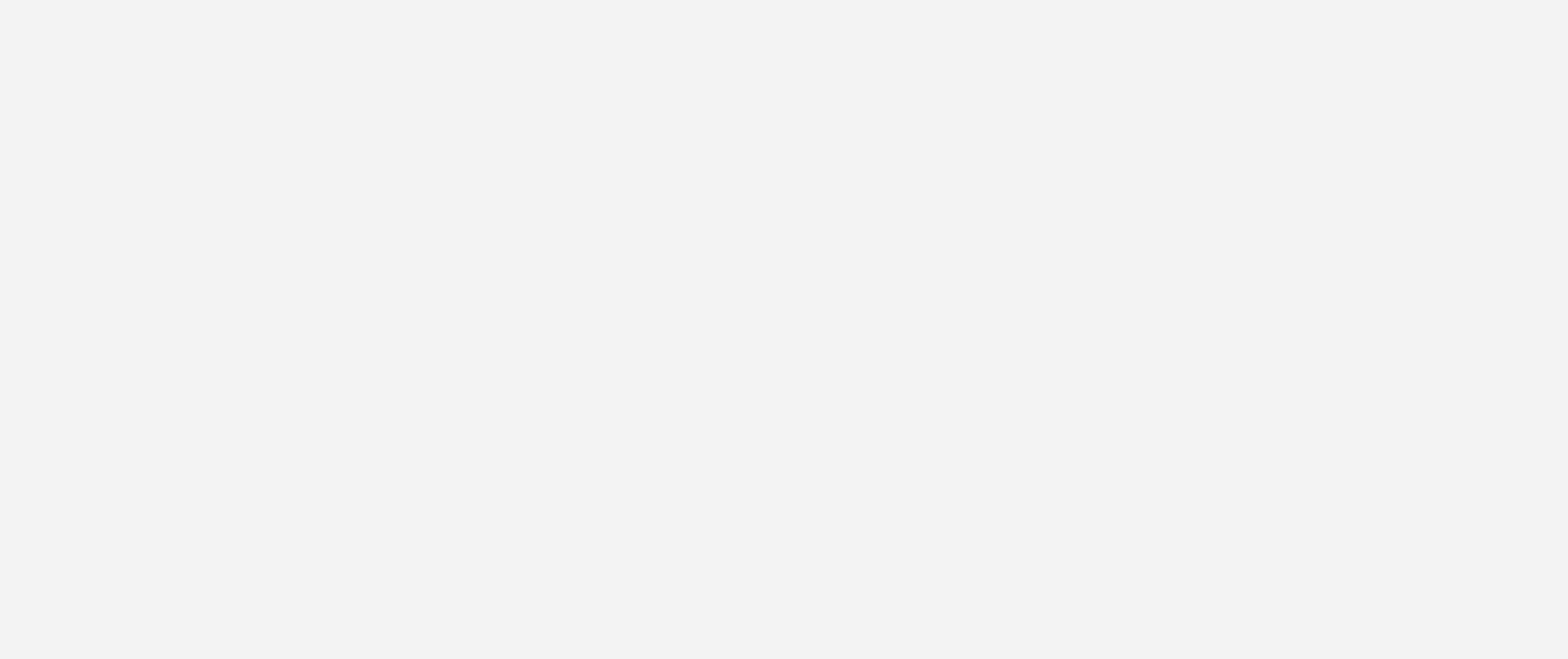 scroll, scrollTop: 0, scrollLeft: 0, axis: both 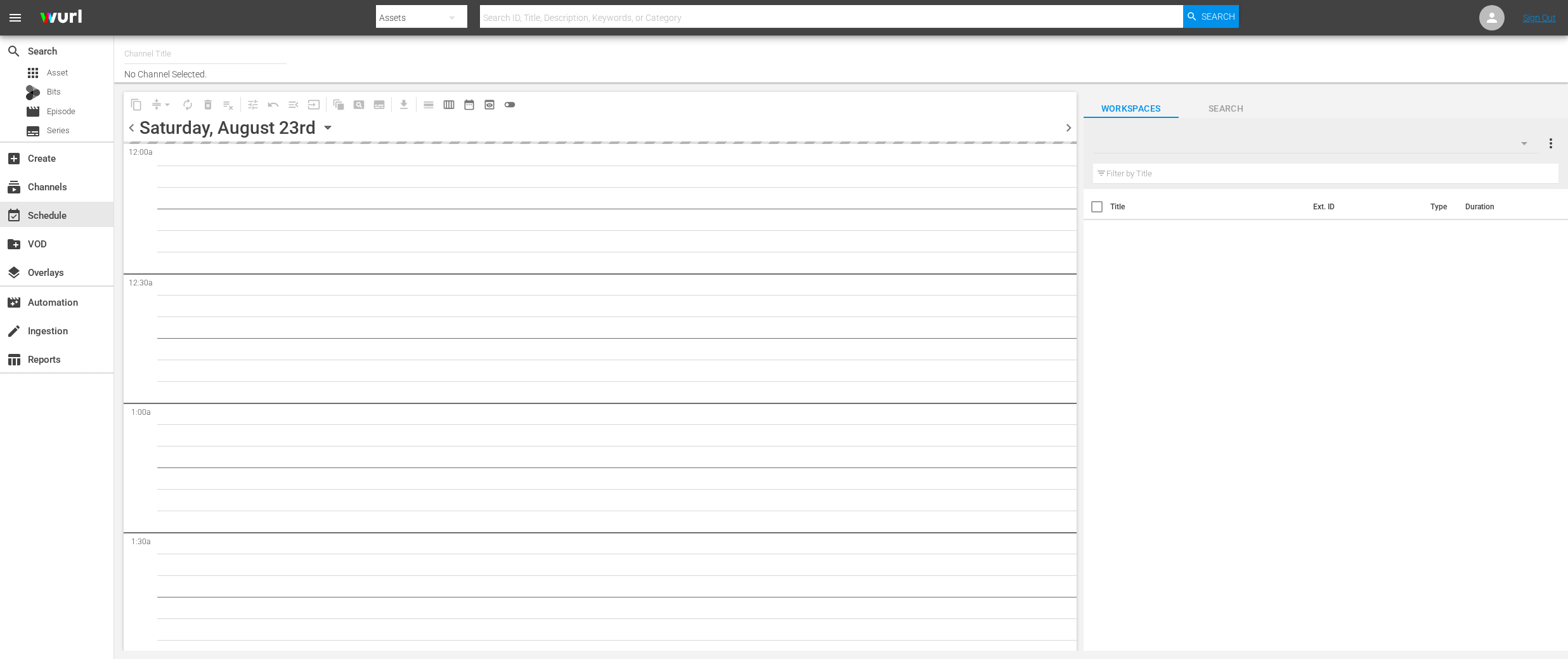 type on "DangerTV (161)" 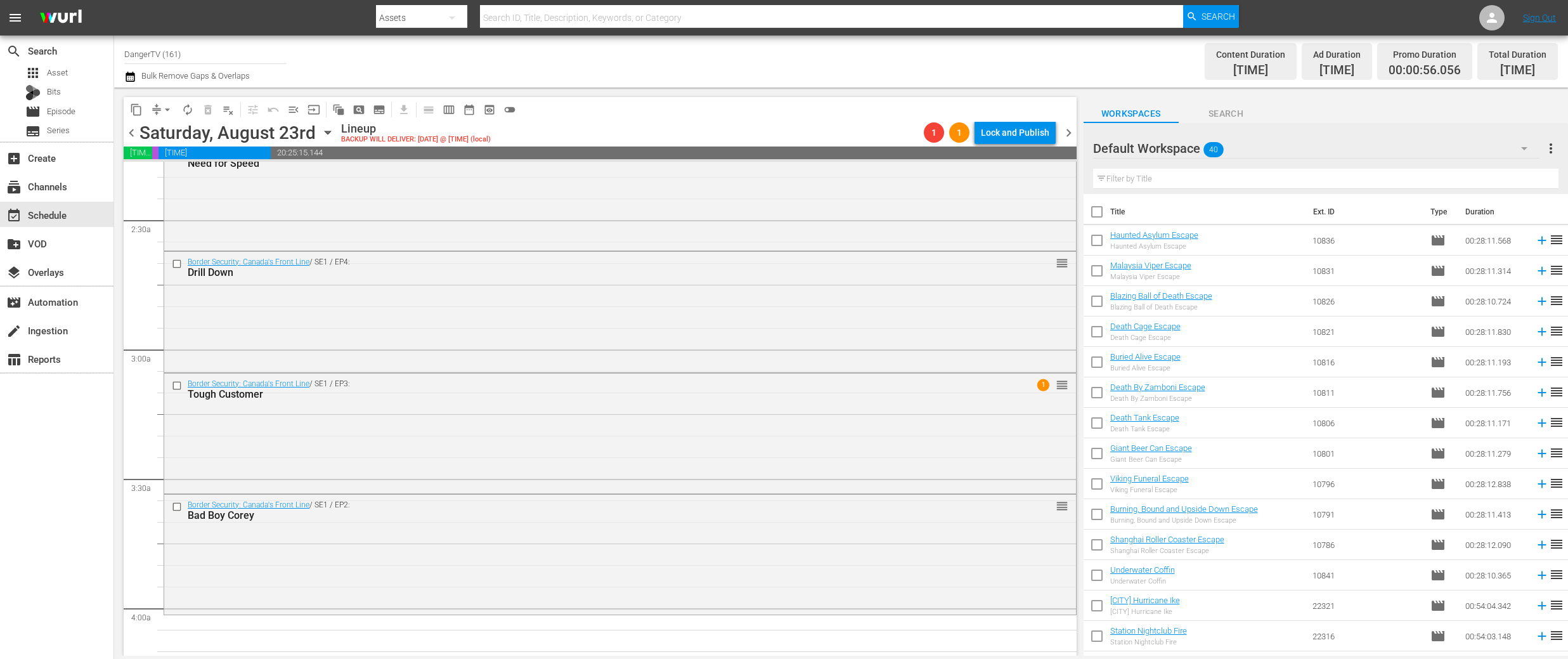 scroll, scrollTop: 733, scrollLeft: 0, axis: vertical 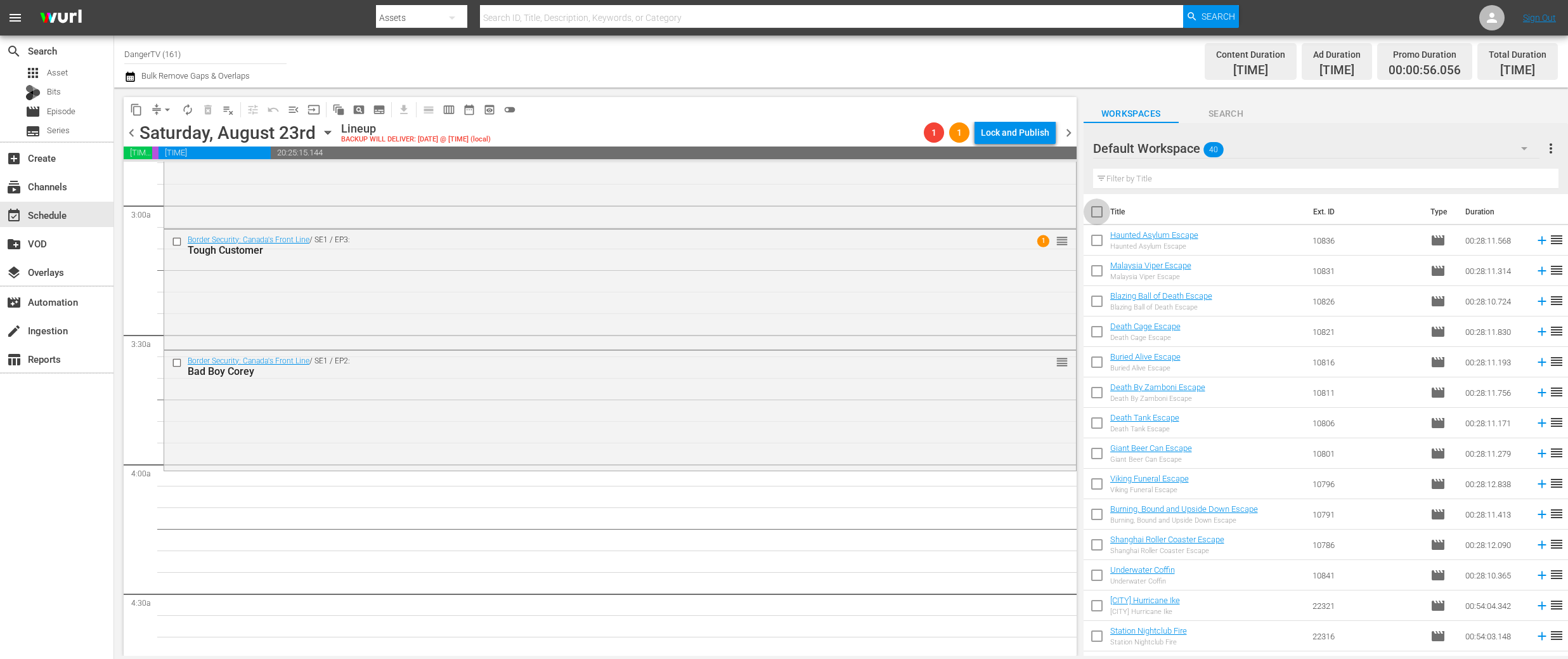 click at bounding box center (1097, 214) 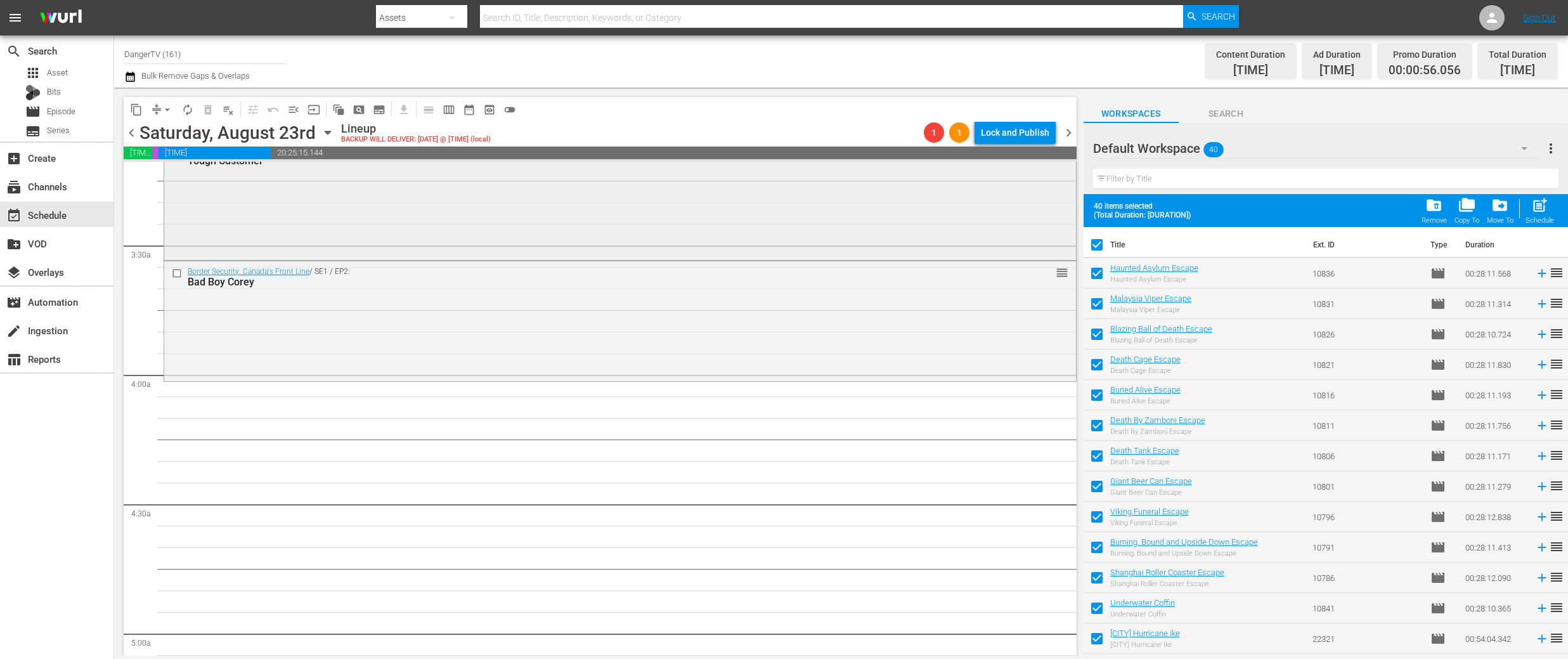 scroll, scrollTop: 870, scrollLeft: 0, axis: vertical 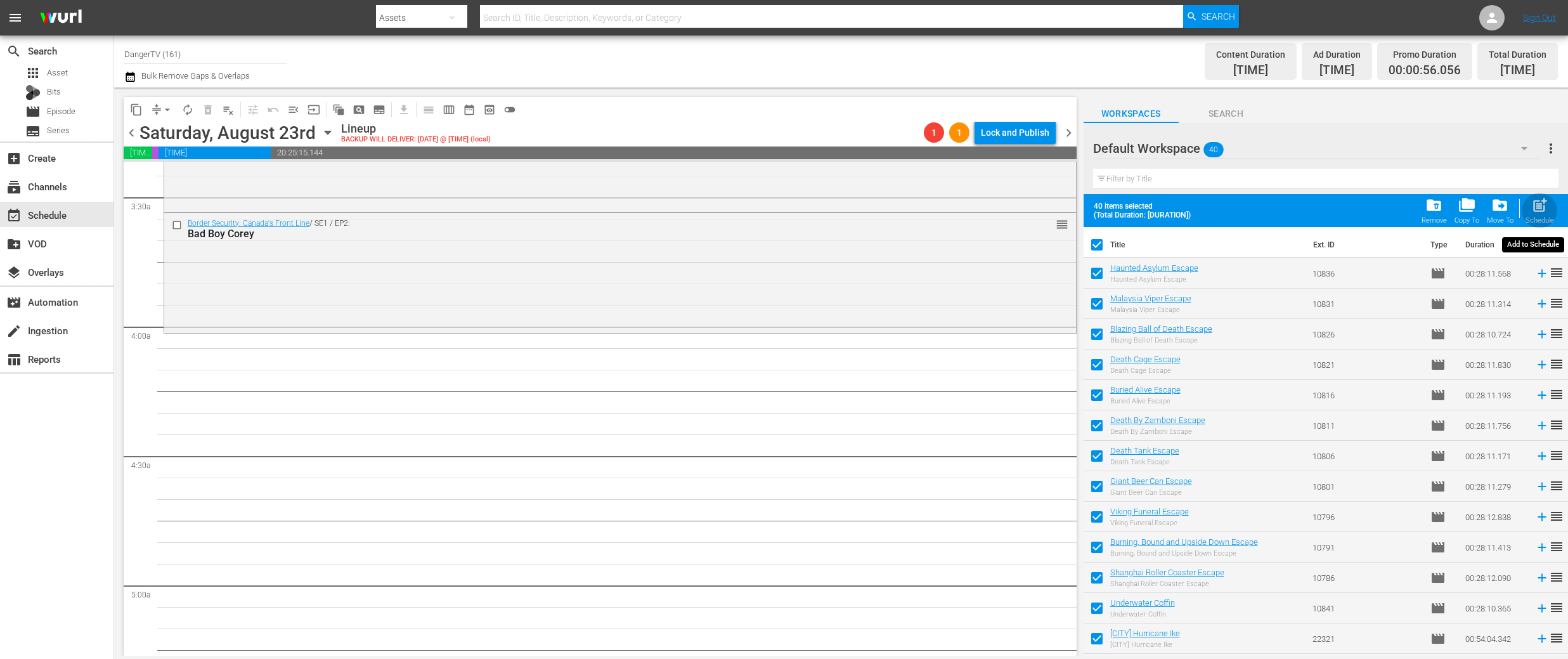 click on "post_add" at bounding box center (1539, 205) 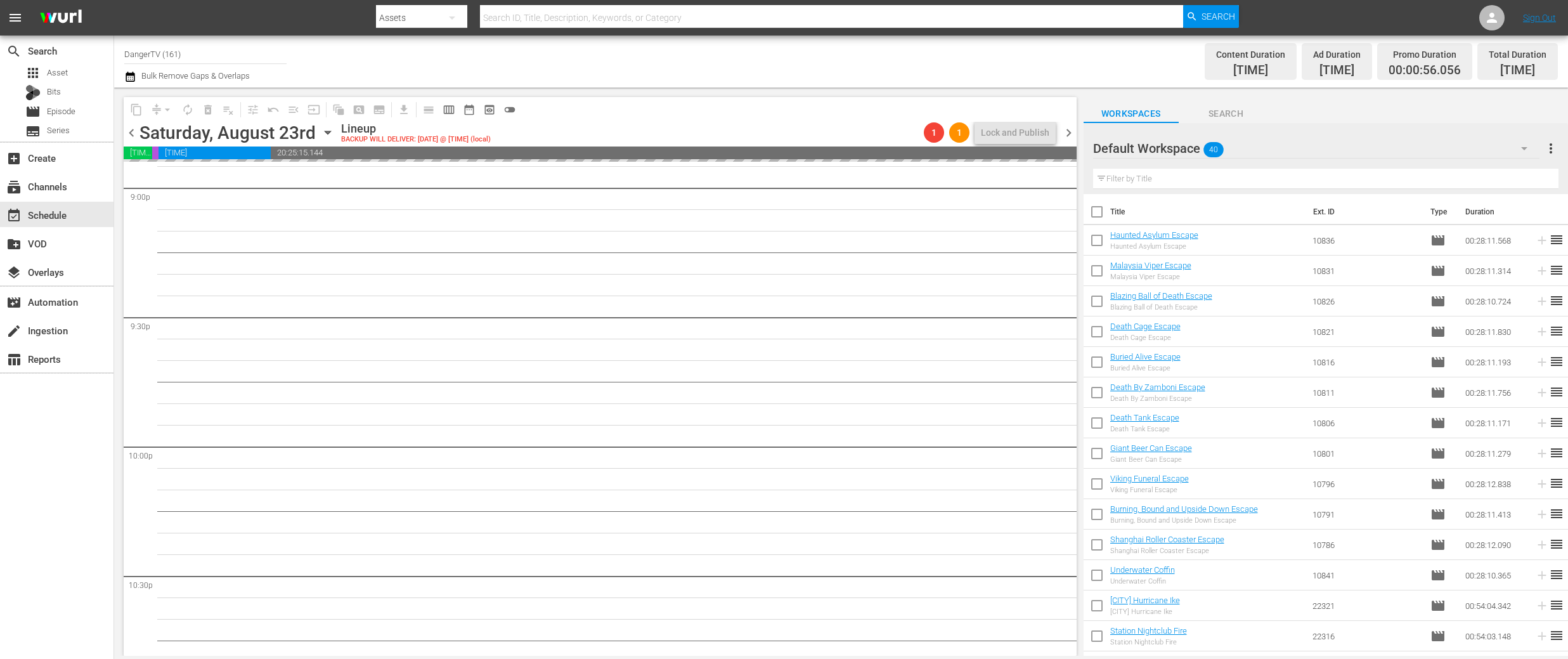 scroll, scrollTop: 5717, scrollLeft: 0, axis: vertical 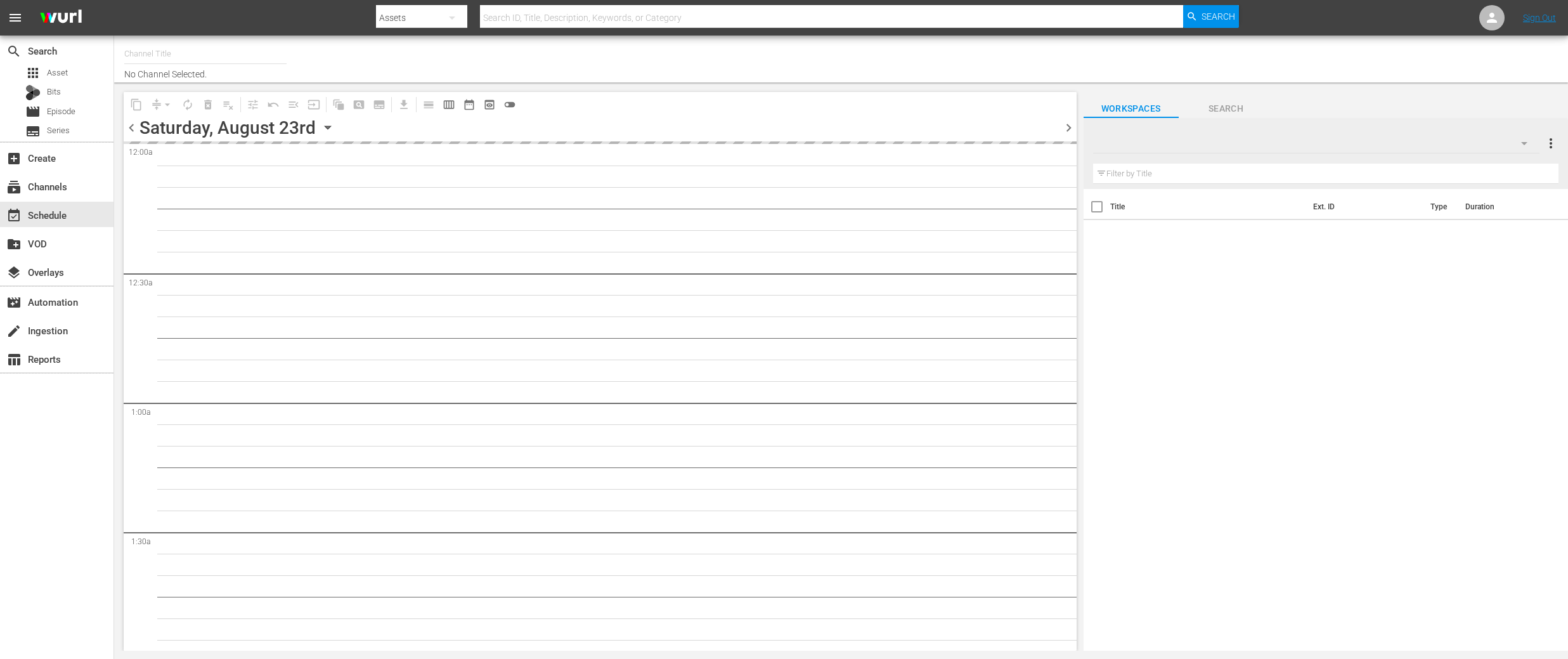 type on "DangerTV (161)" 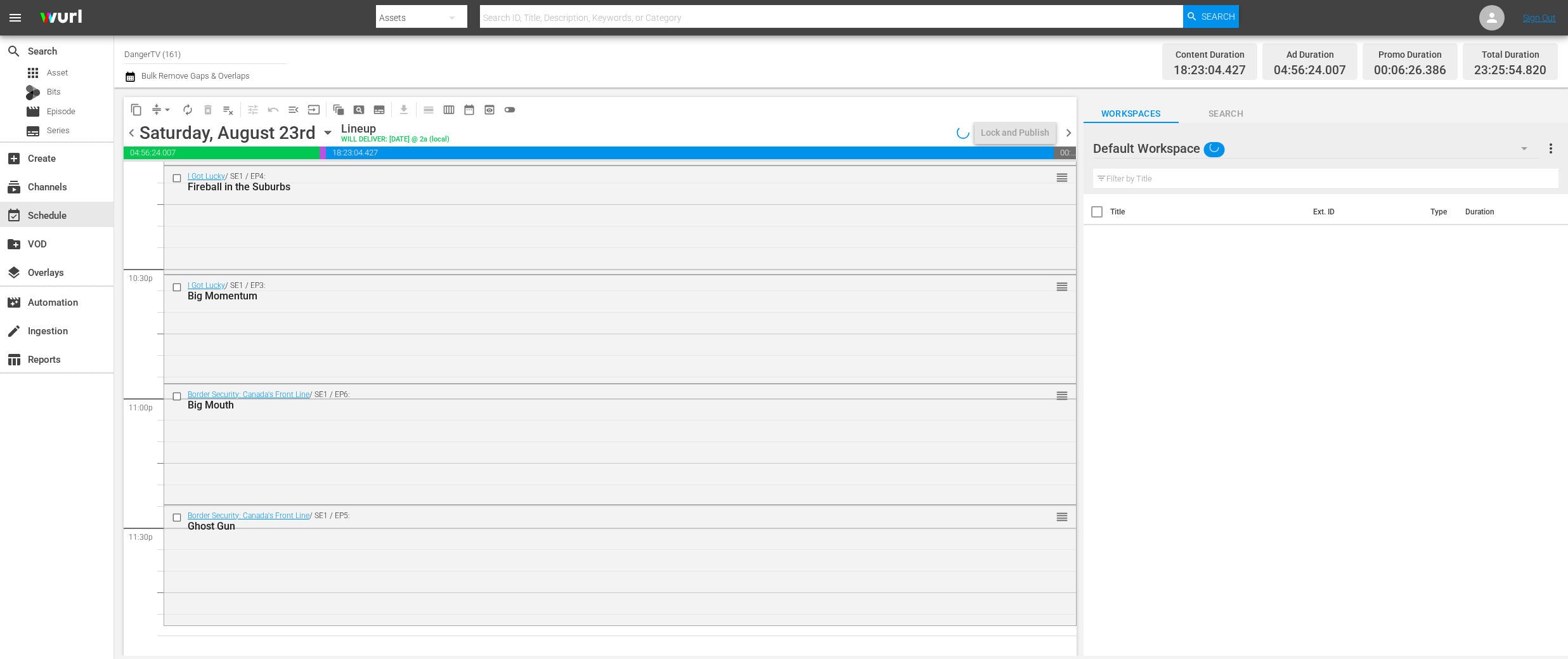 scroll, scrollTop: 5717, scrollLeft: 0, axis: vertical 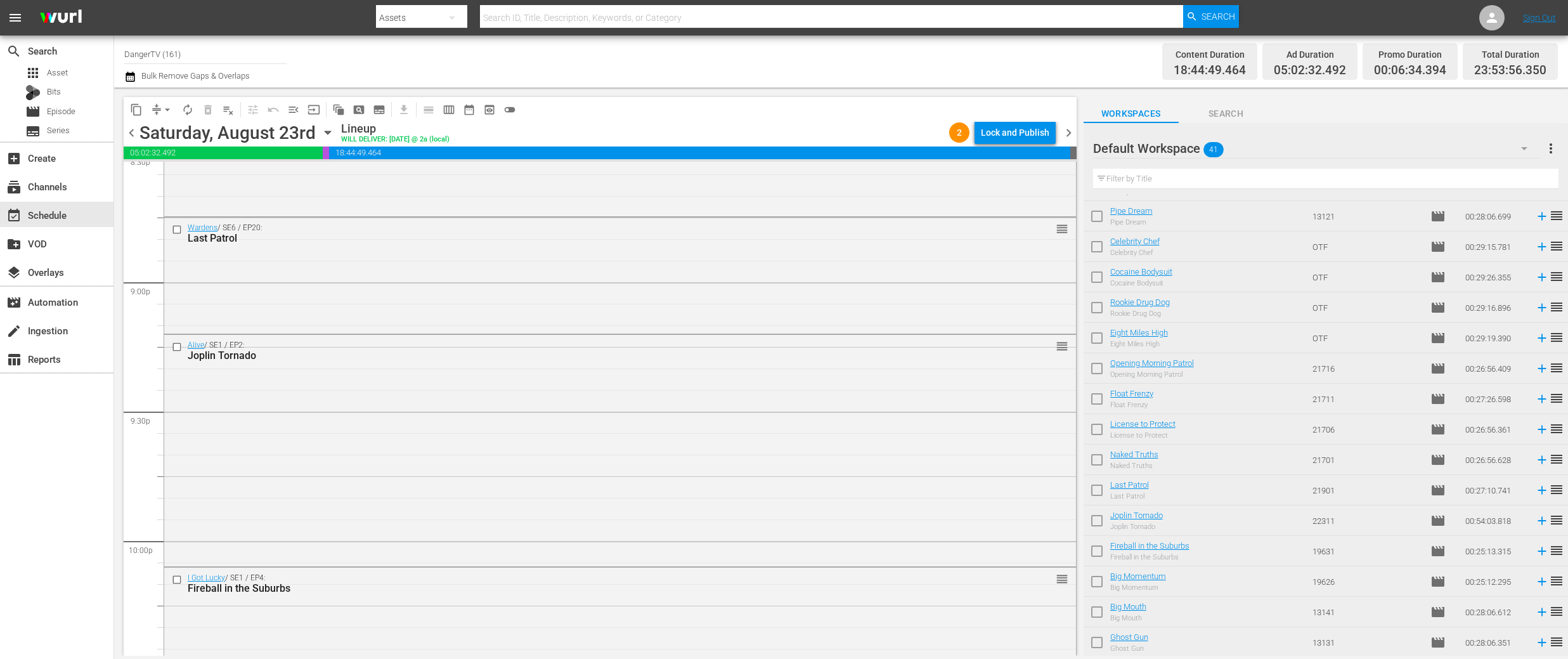 click at bounding box center [1097, 493] 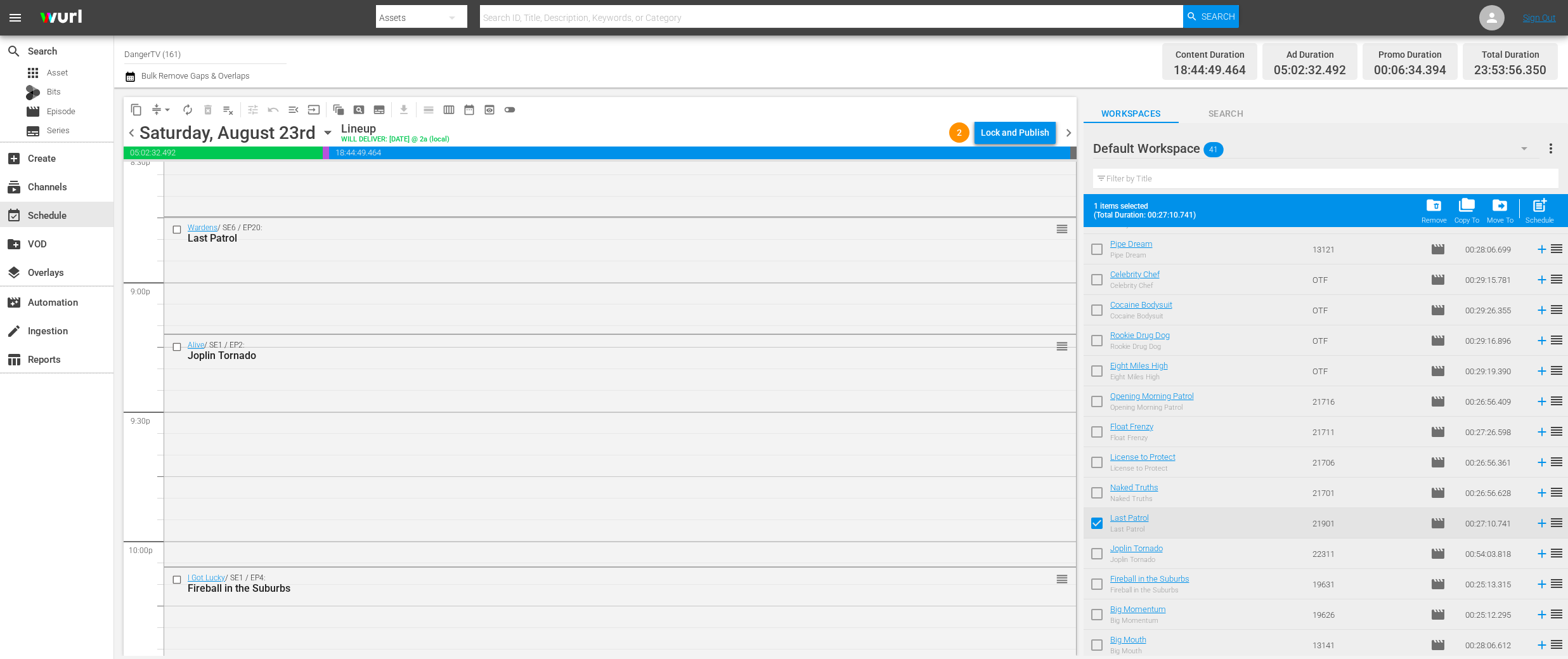 scroll, scrollTop: 849, scrollLeft: 0, axis: vertical 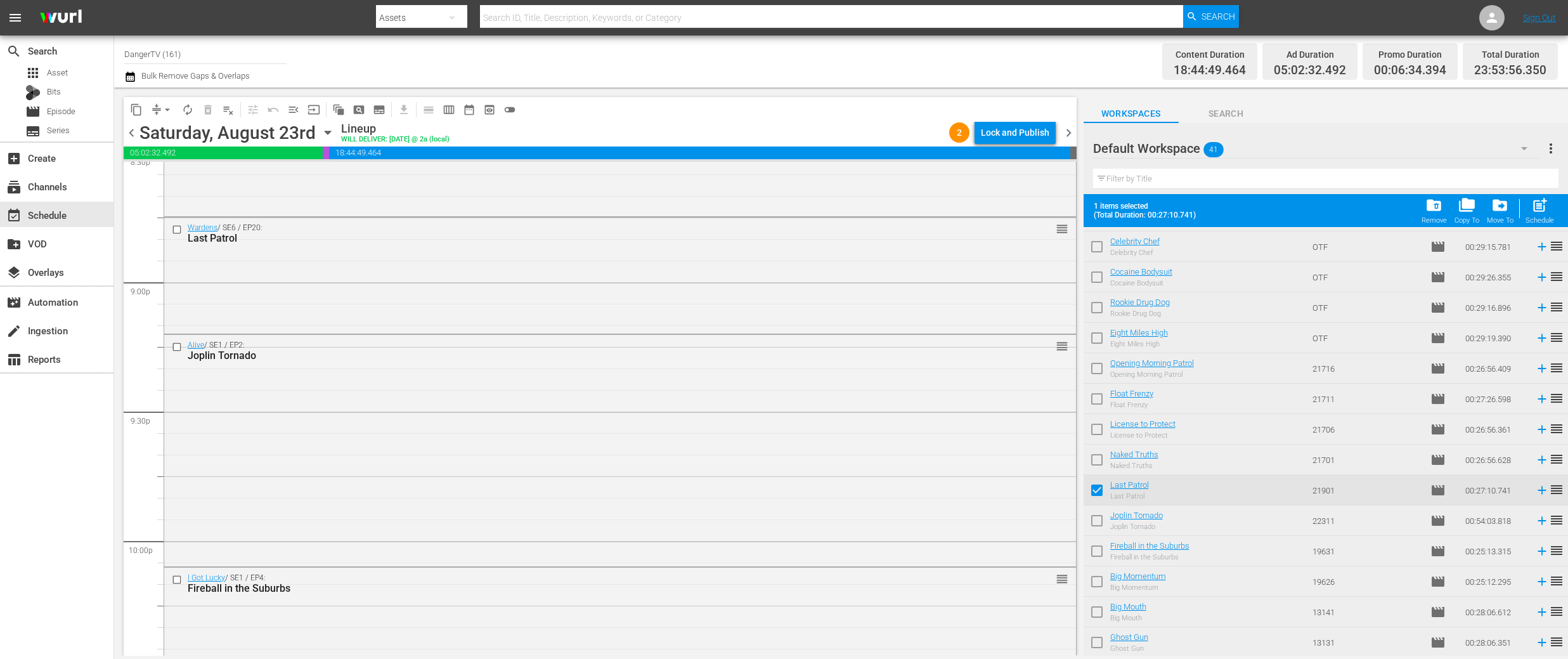 click at bounding box center [1097, 523] 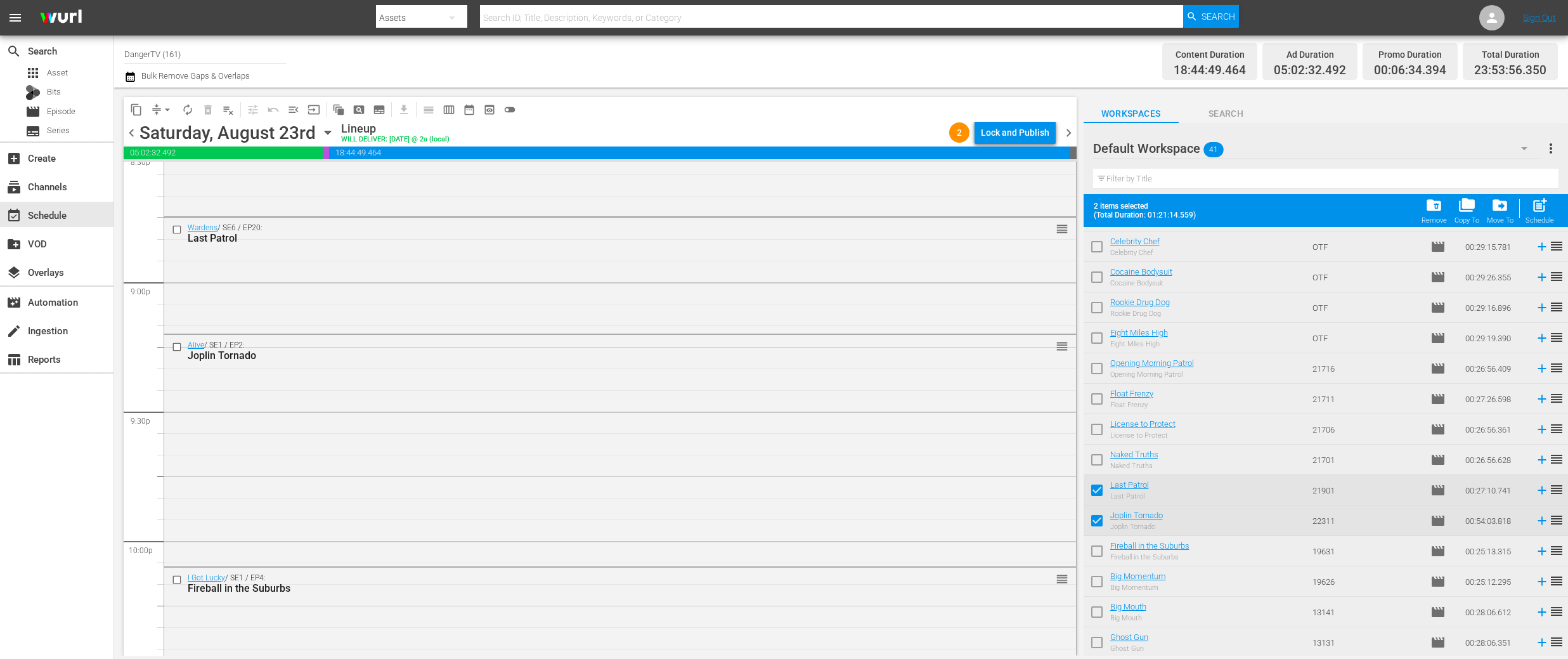 drag, startPoint x: 1095, startPoint y: 549, endPoint x: 1101, endPoint y: 570, distance: 21.84033 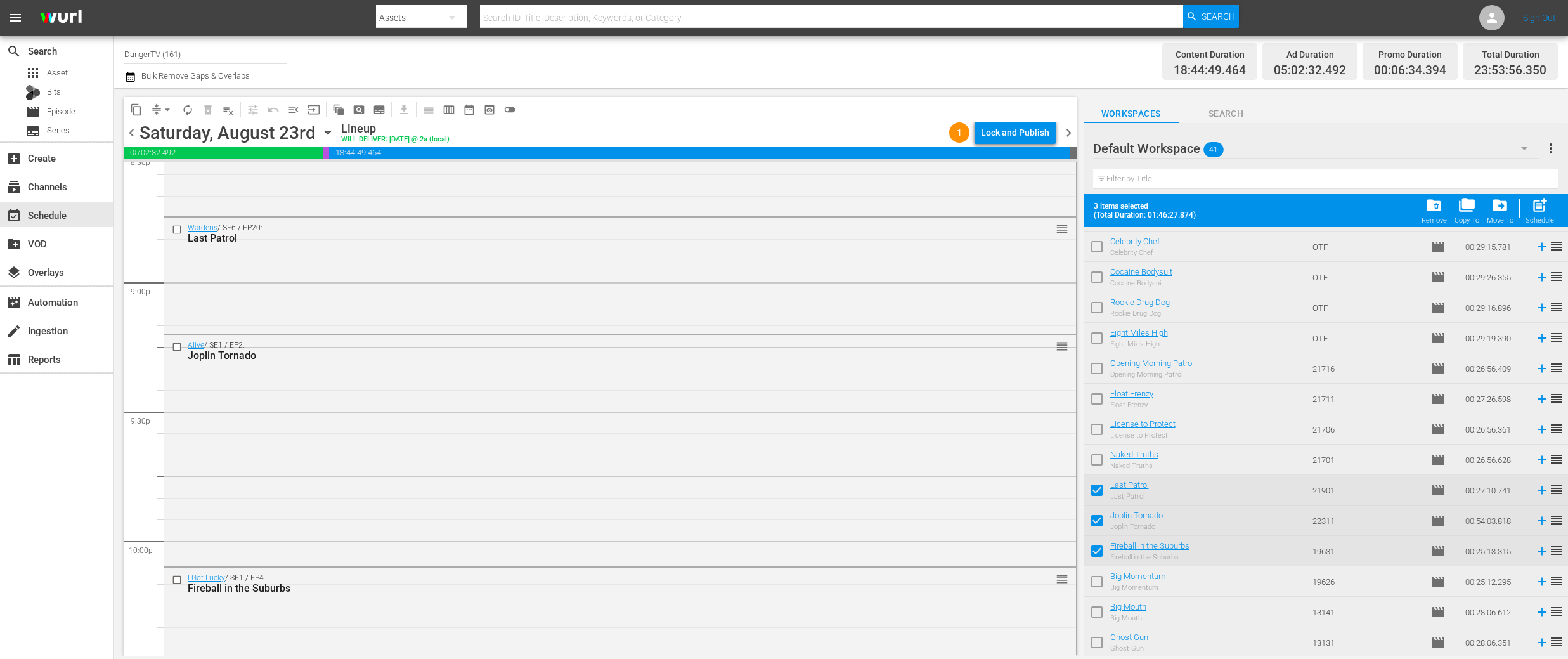 click at bounding box center (1097, 584) 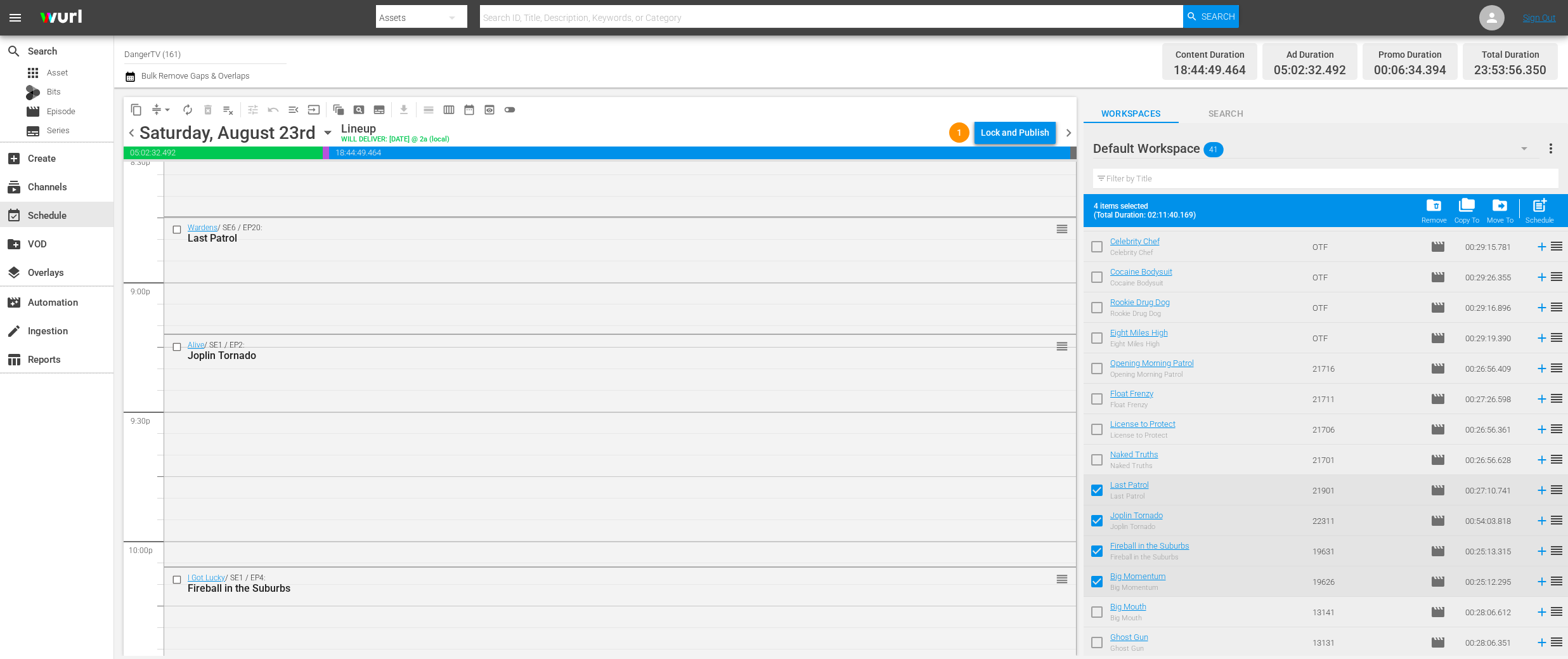click at bounding box center (1097, 615) 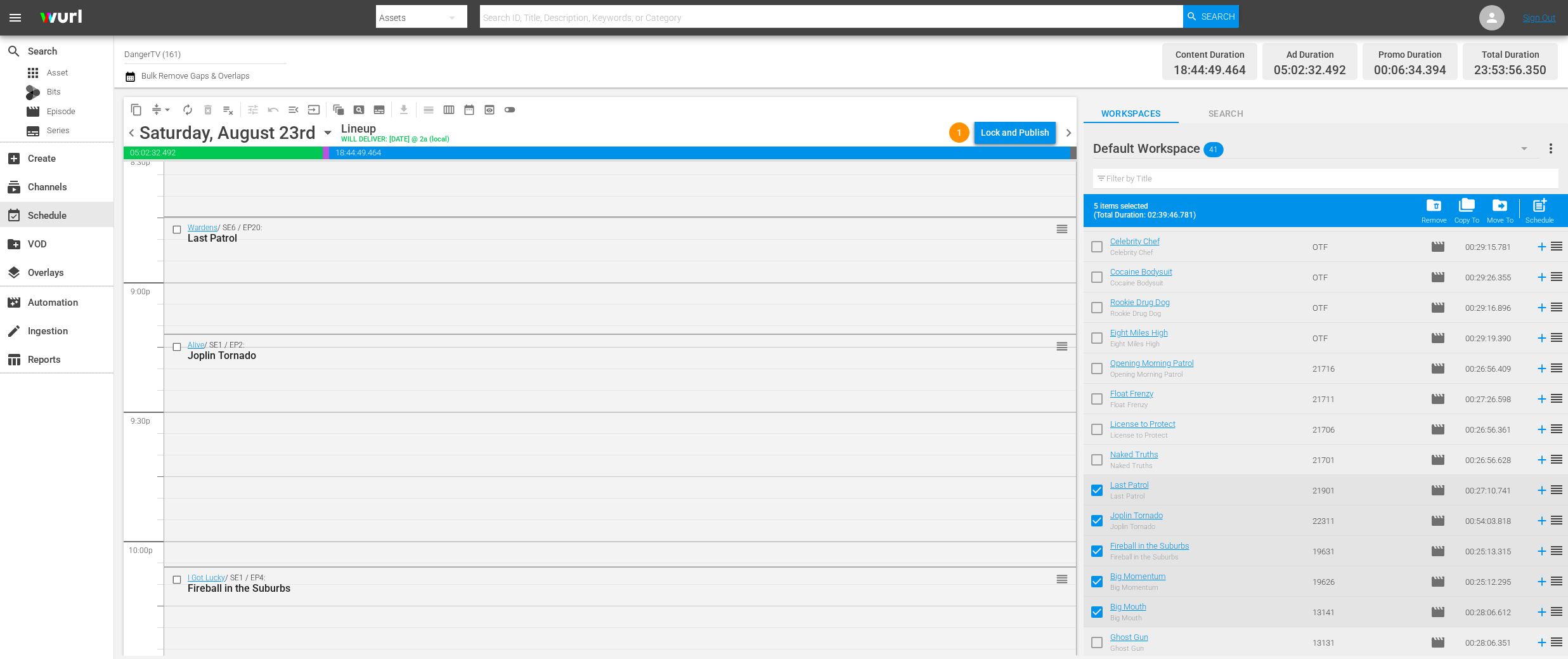 click at bounding box center [1097, 645] 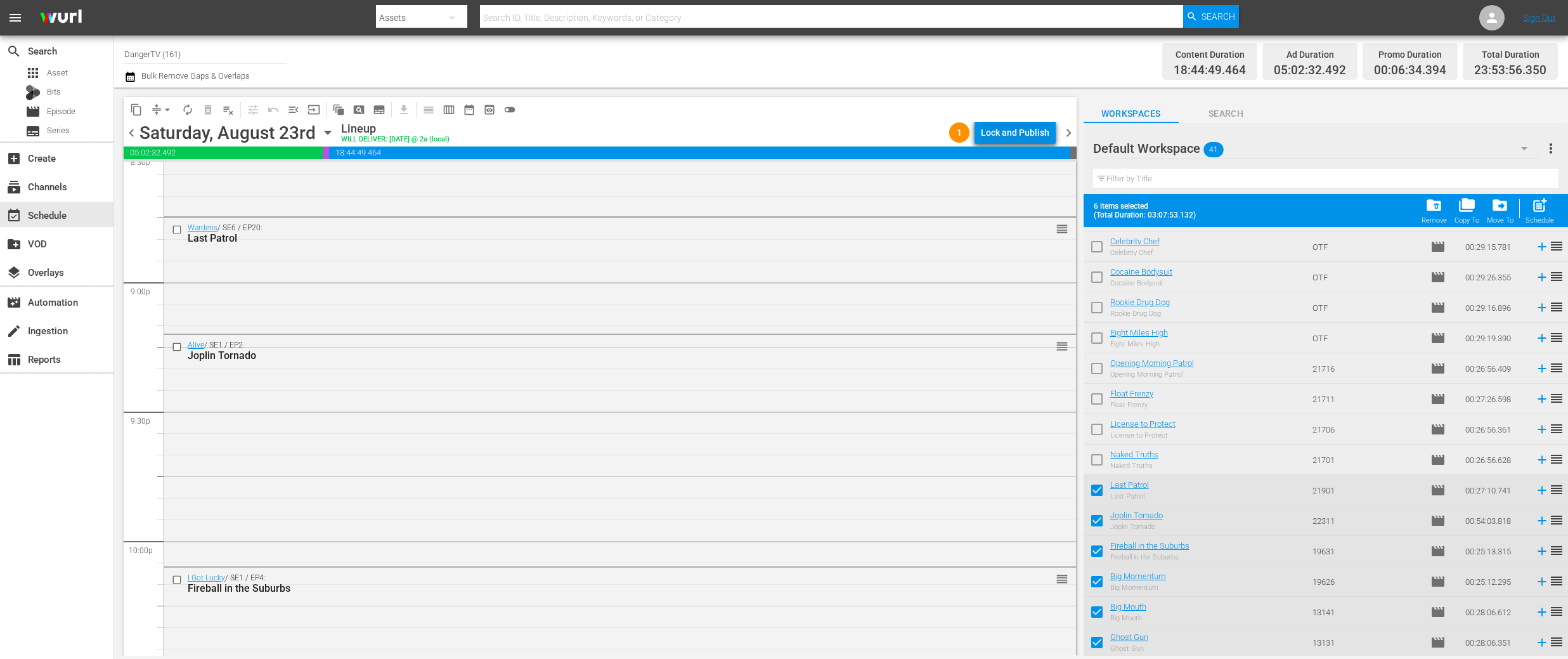 click on "Lock and Publish" at bounding box center [1015, 133] 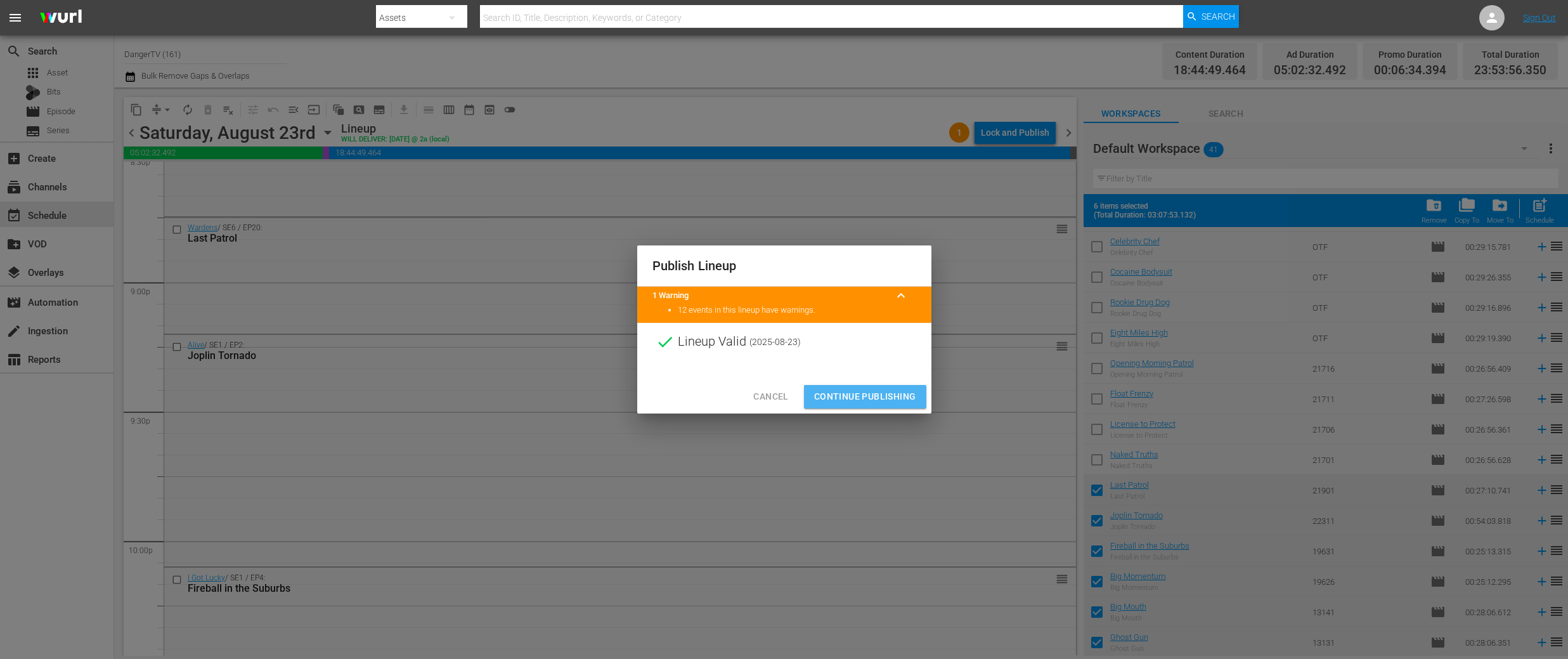 click on "Continue Publishing" at bounding box center (865, 396) 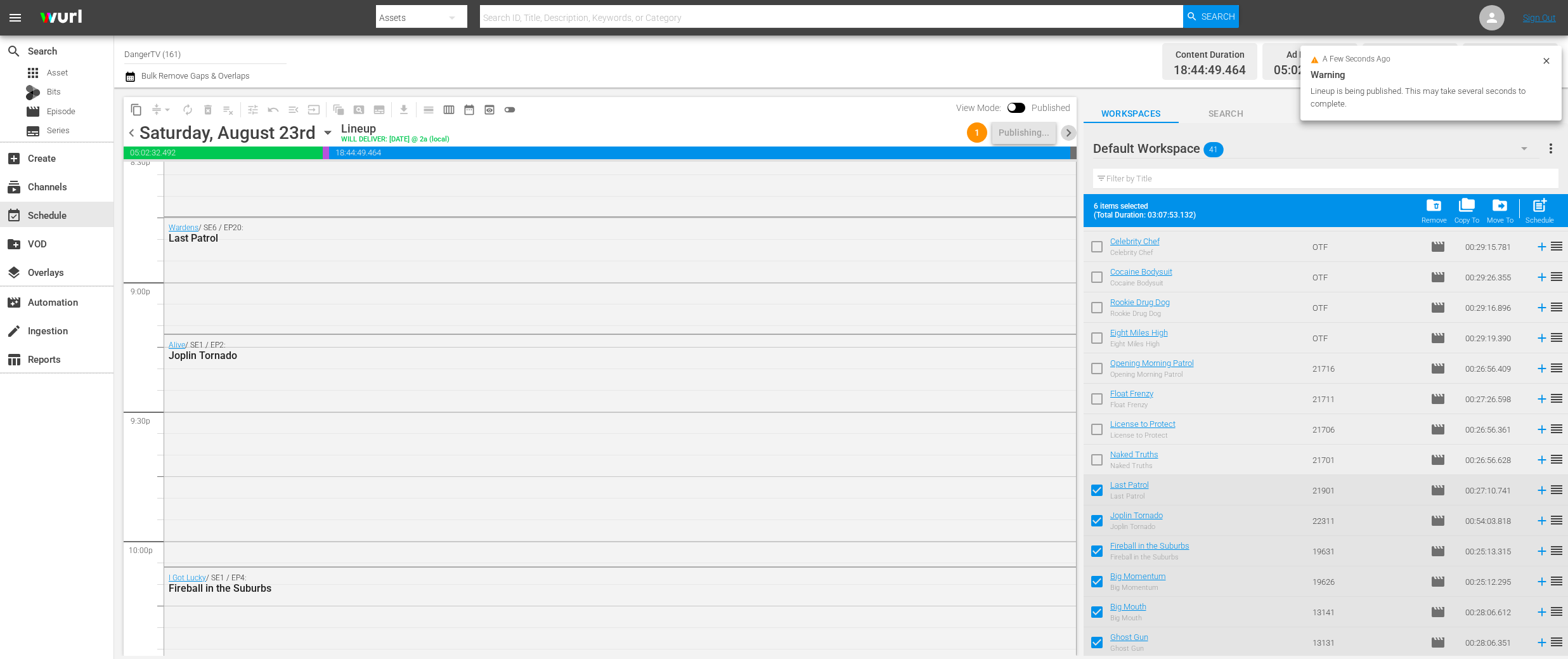 drag, startPoint x: 1063, startPoint y: 131, endPoint x: 1061, endPoint y: 141, distance: 10.198039 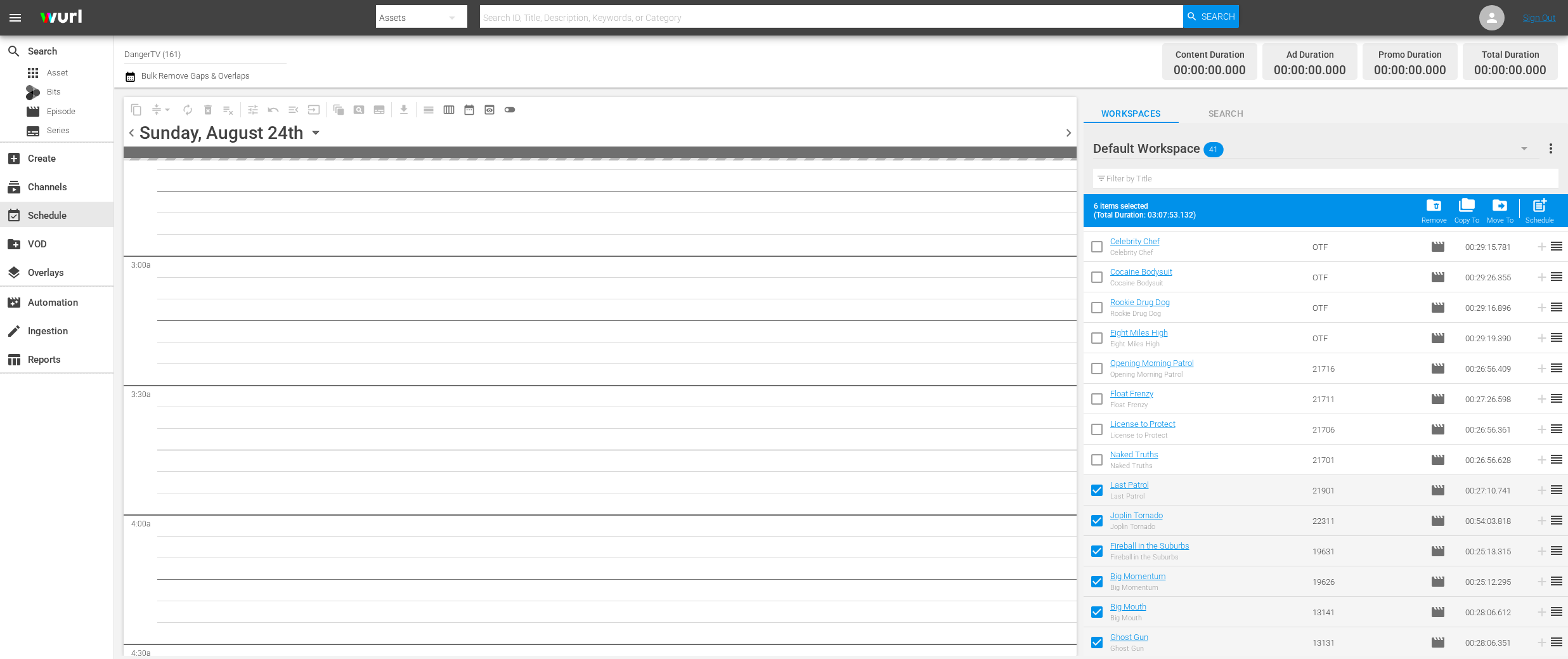 scroll, scrollTop: 0, scrollLeft: 0, axis: both 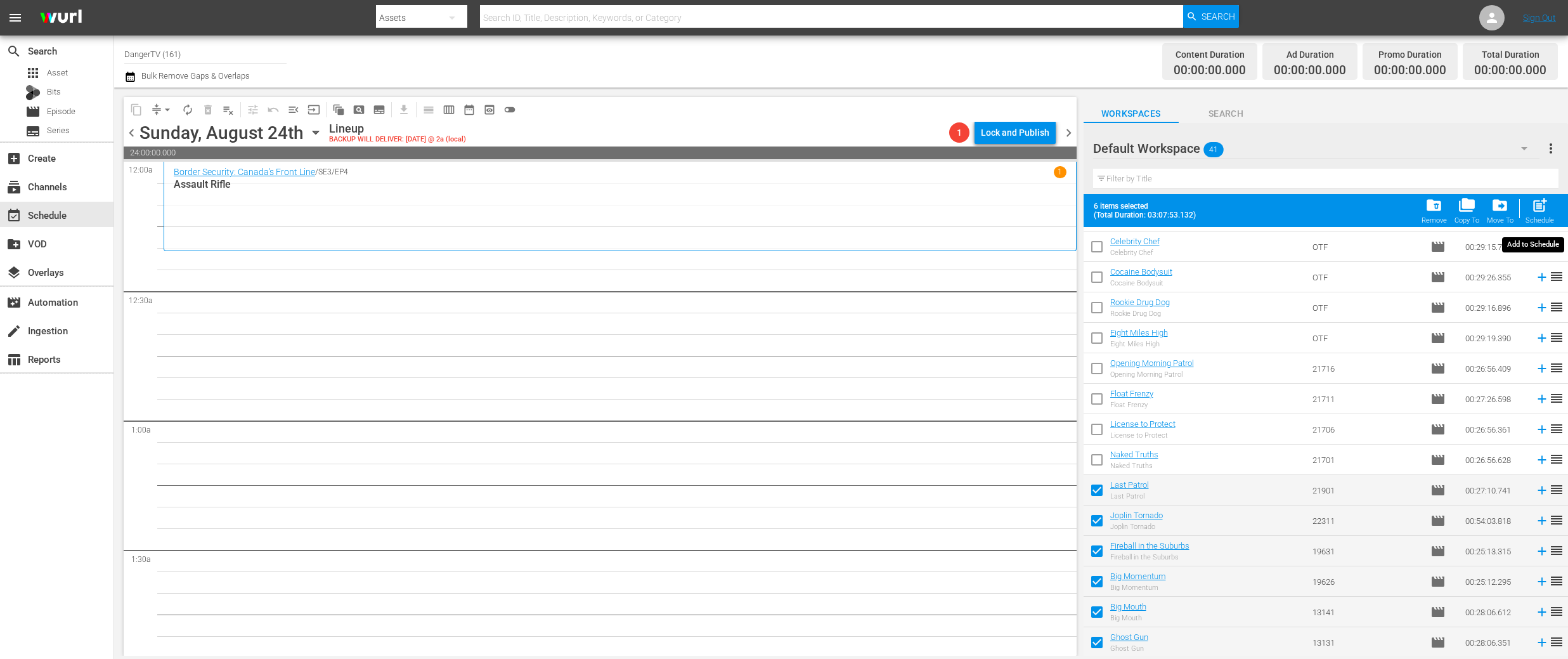 click on "post_add" at bounding box center (1539, 205) 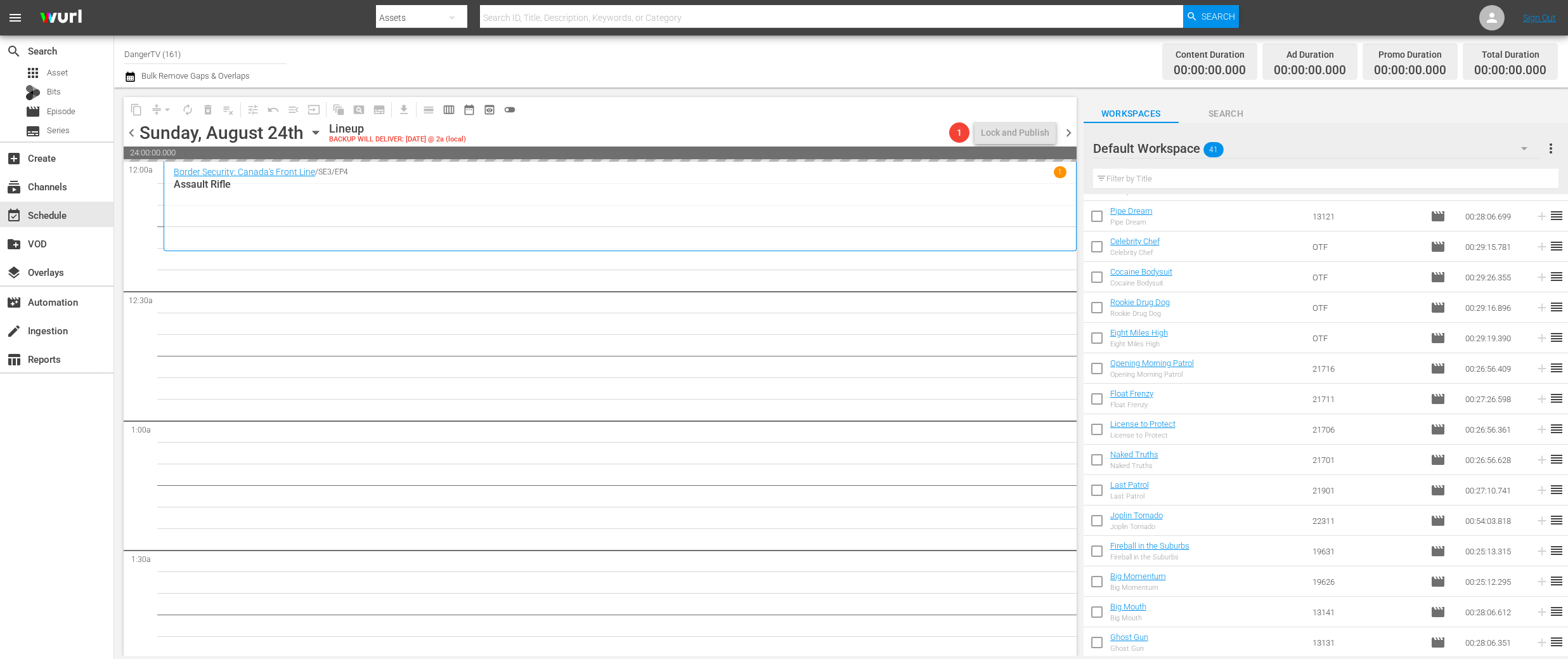 scroll, scrollTop: 816, scrollLeft: 0, axis: vertical 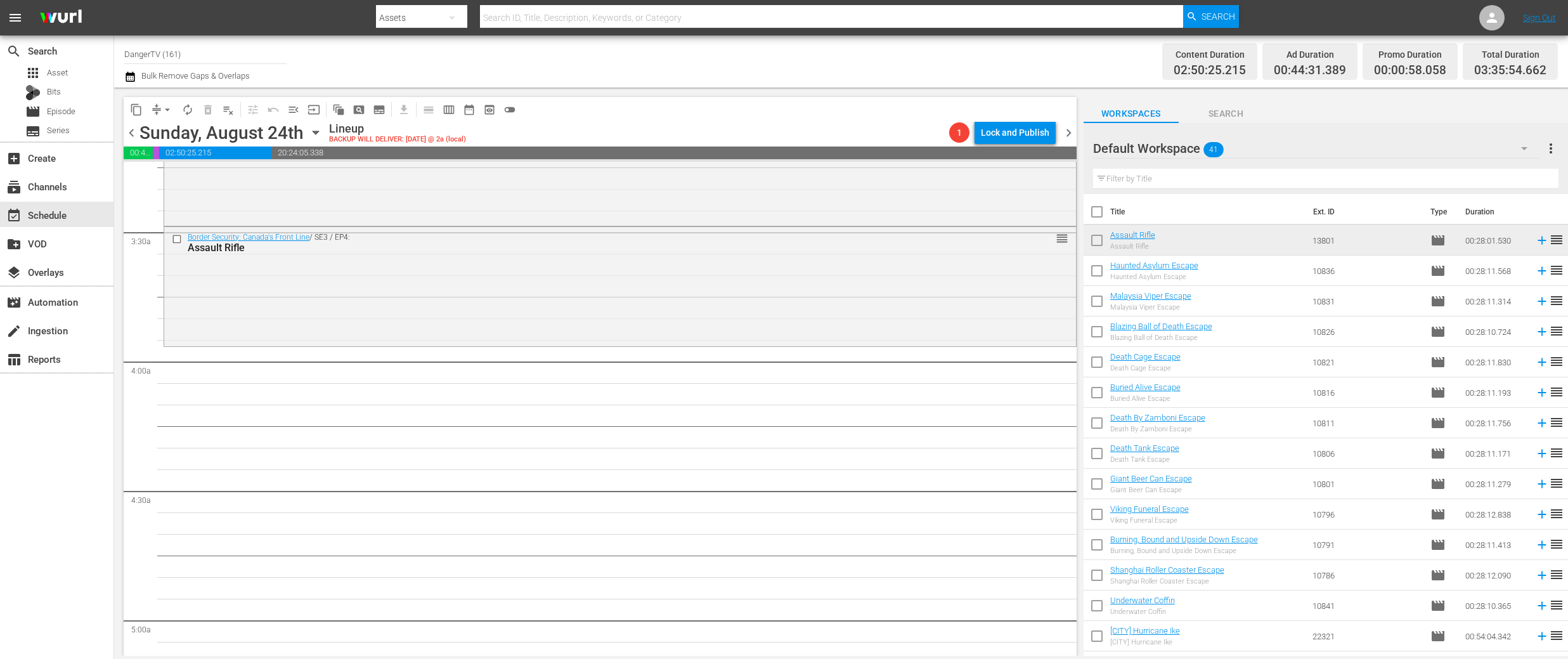 click at bounding box center (1097, 214) 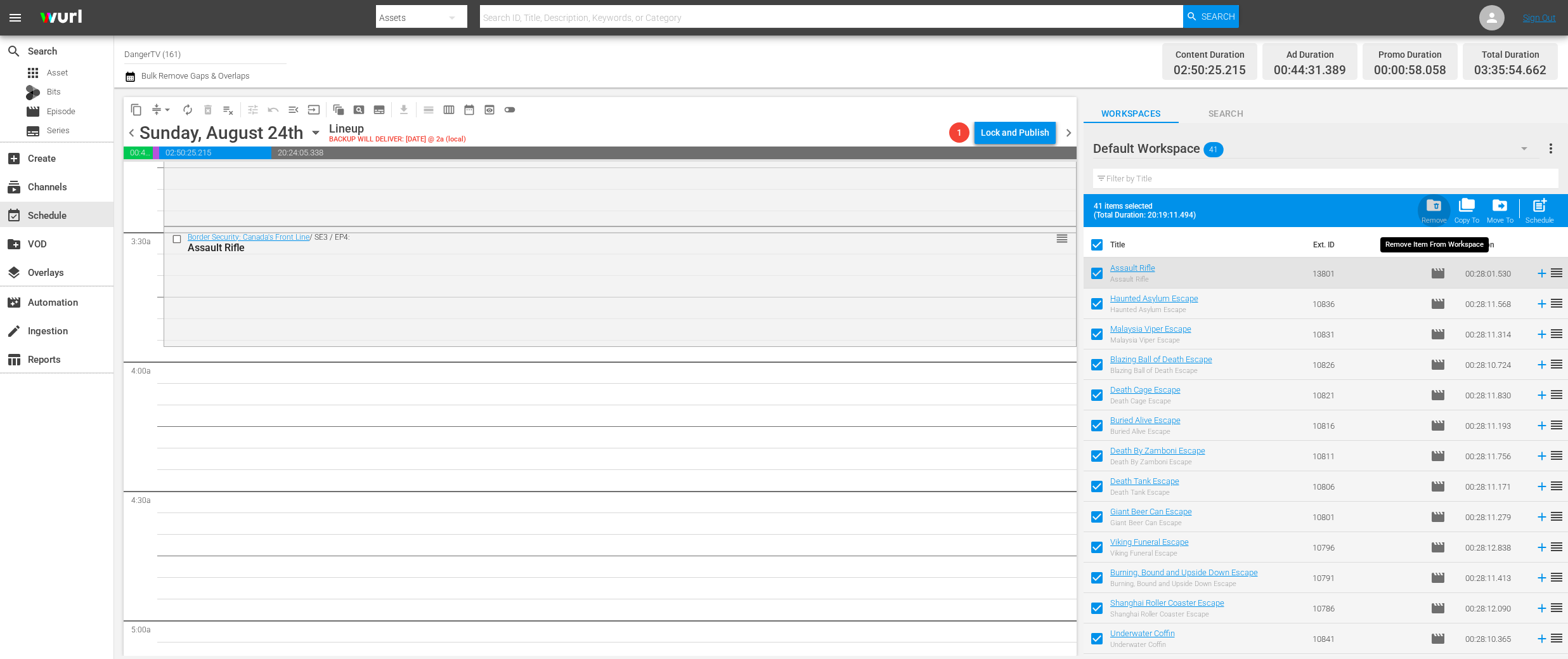 click on "folder_delete" at bounding box center (1434, 205) 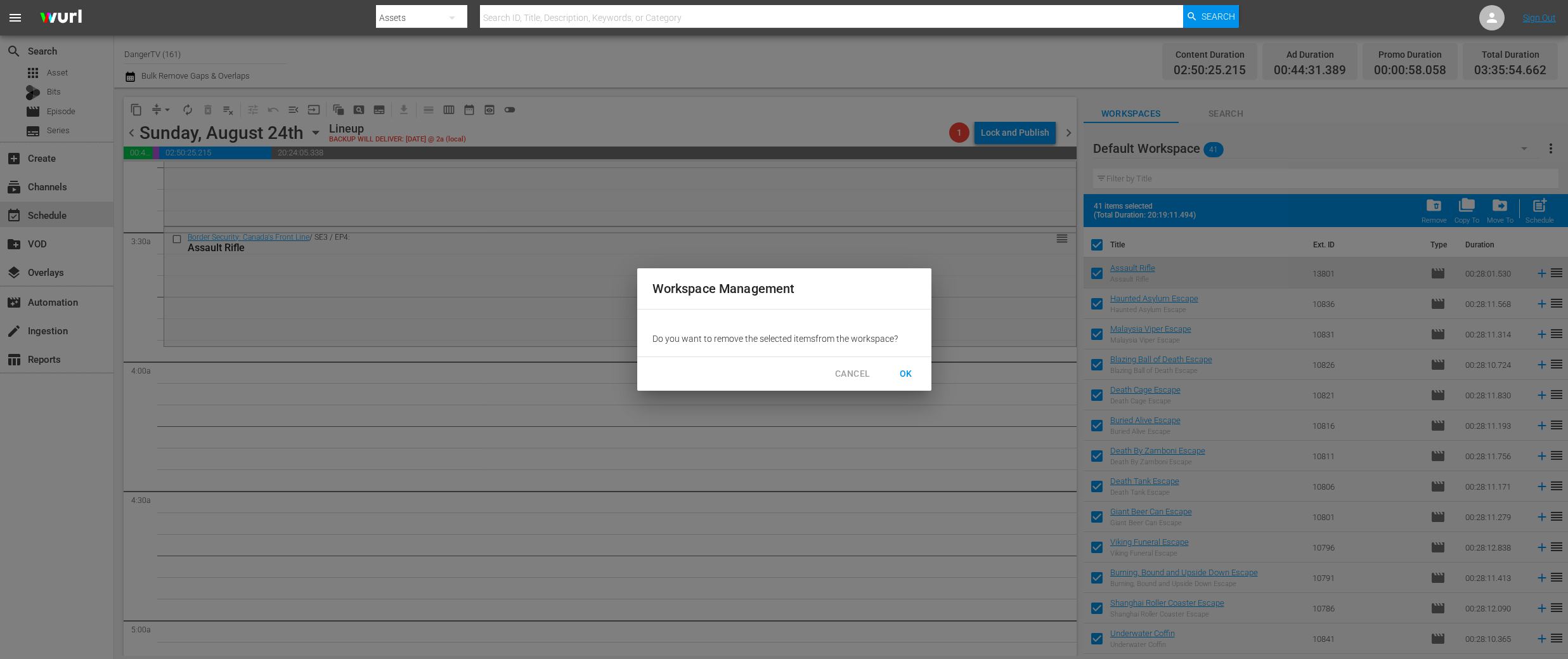 click on "OK" at bounding box center [906, 374] 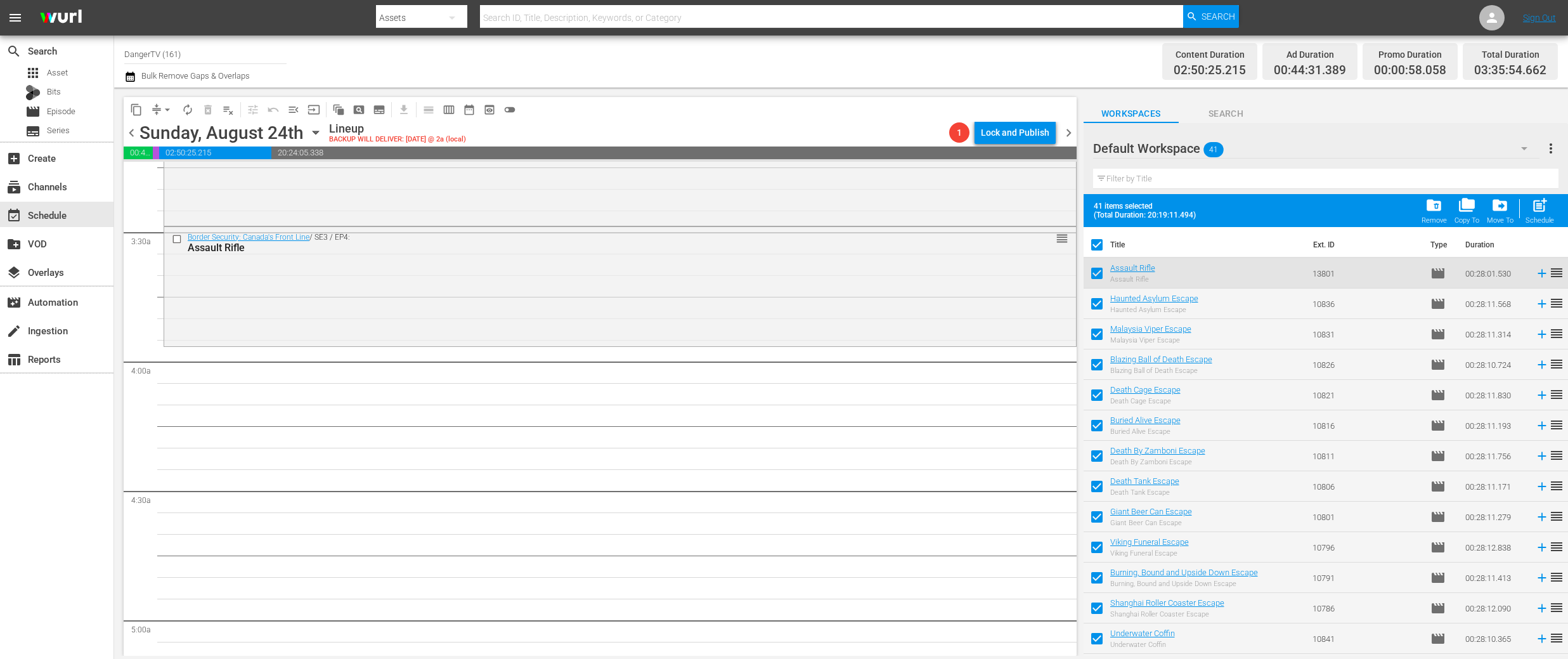 checkbox on "false" 